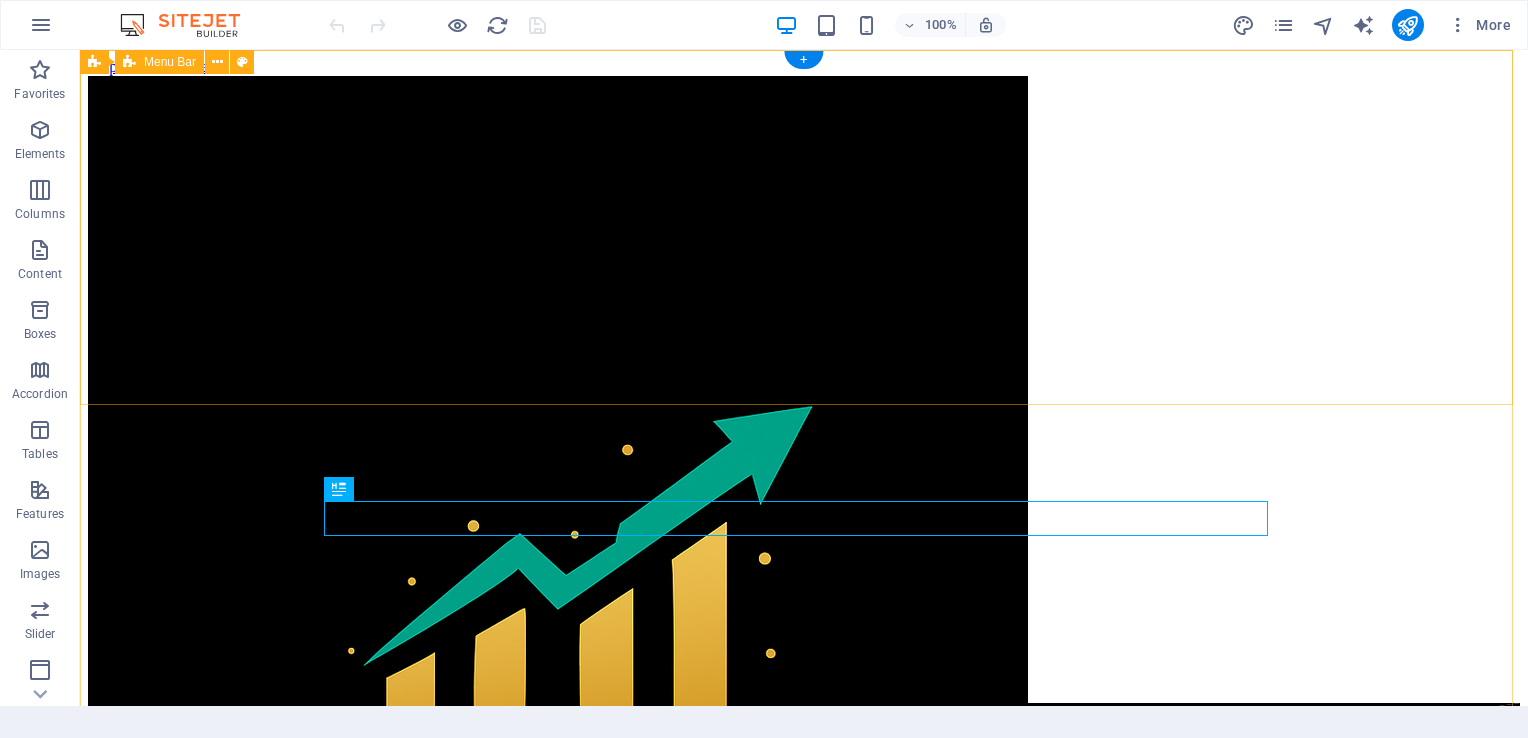 scroll, scrollTop: 0, scrollLeft: 0, axis: both 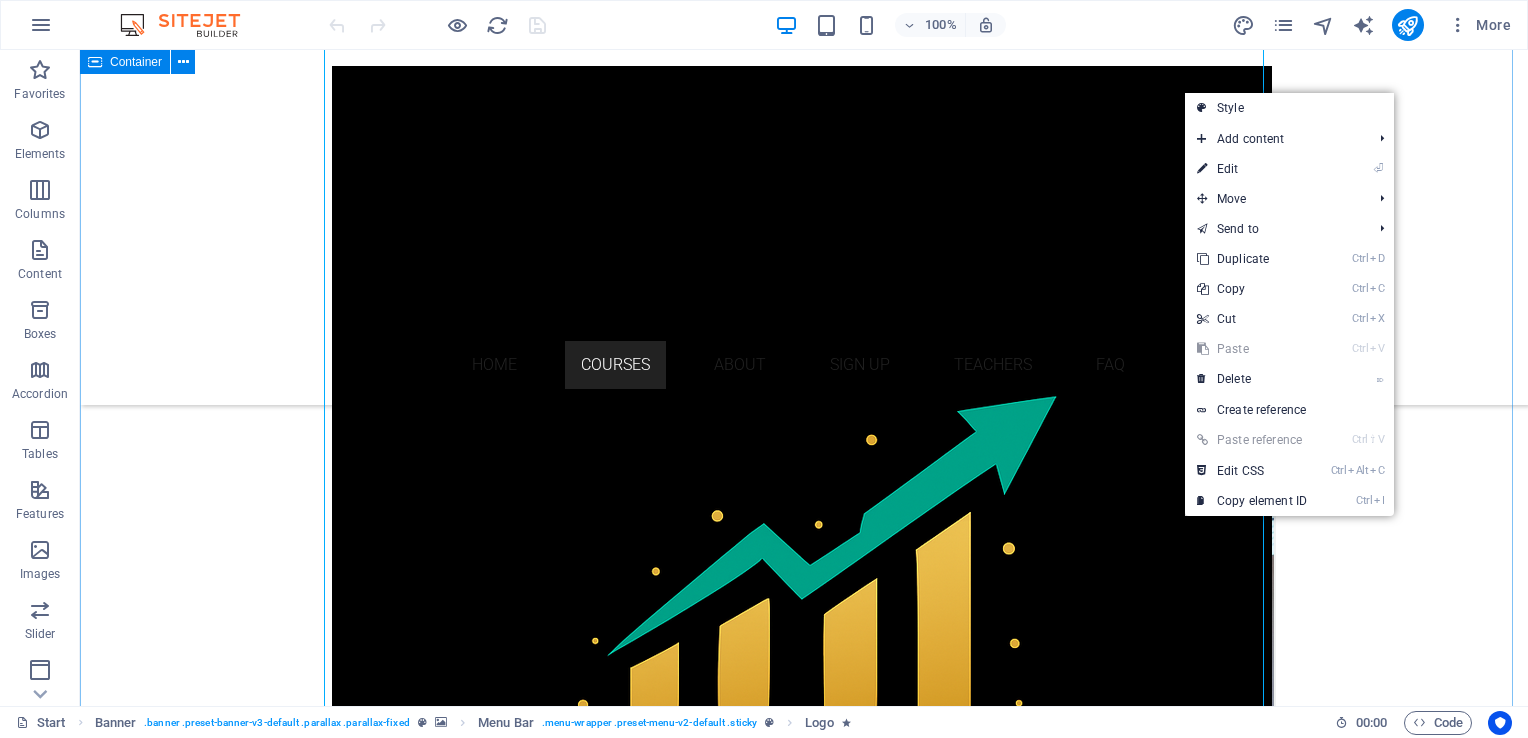 click on "[DATE] [TIME]" at bounding box center (804, 2753) 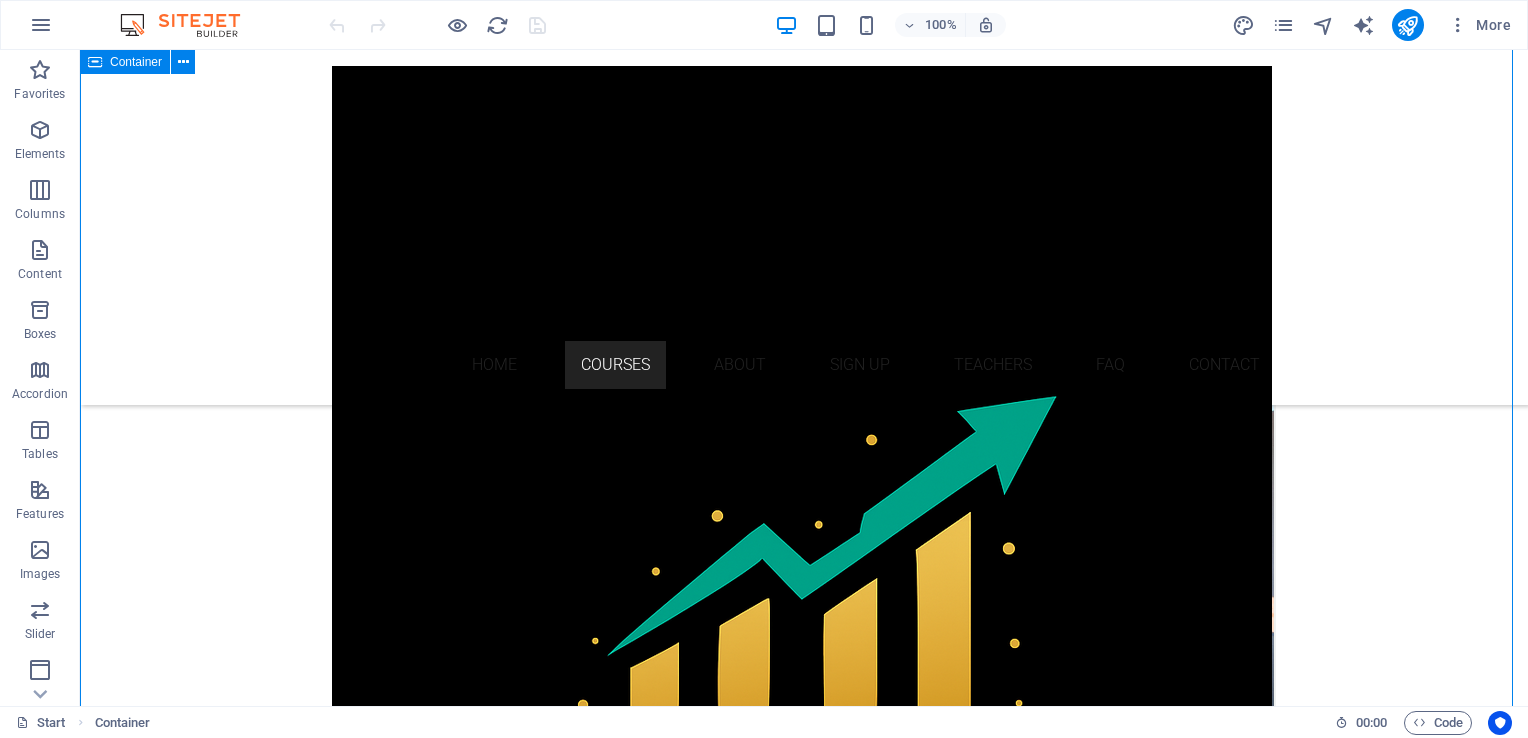 scroll, scrollTop: 972, scrollLeft: 0, axis: vertical 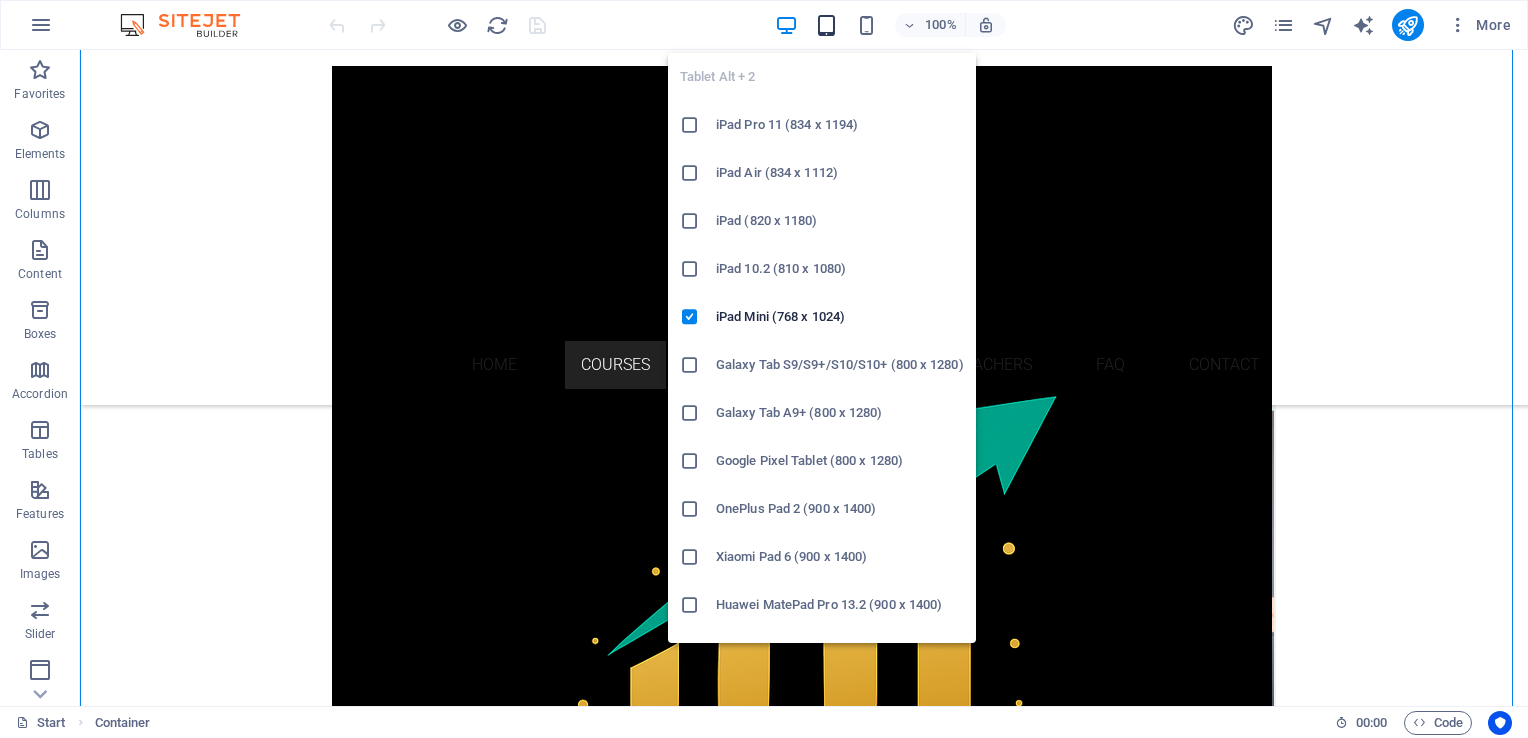 click at bounding box center [826, 25] 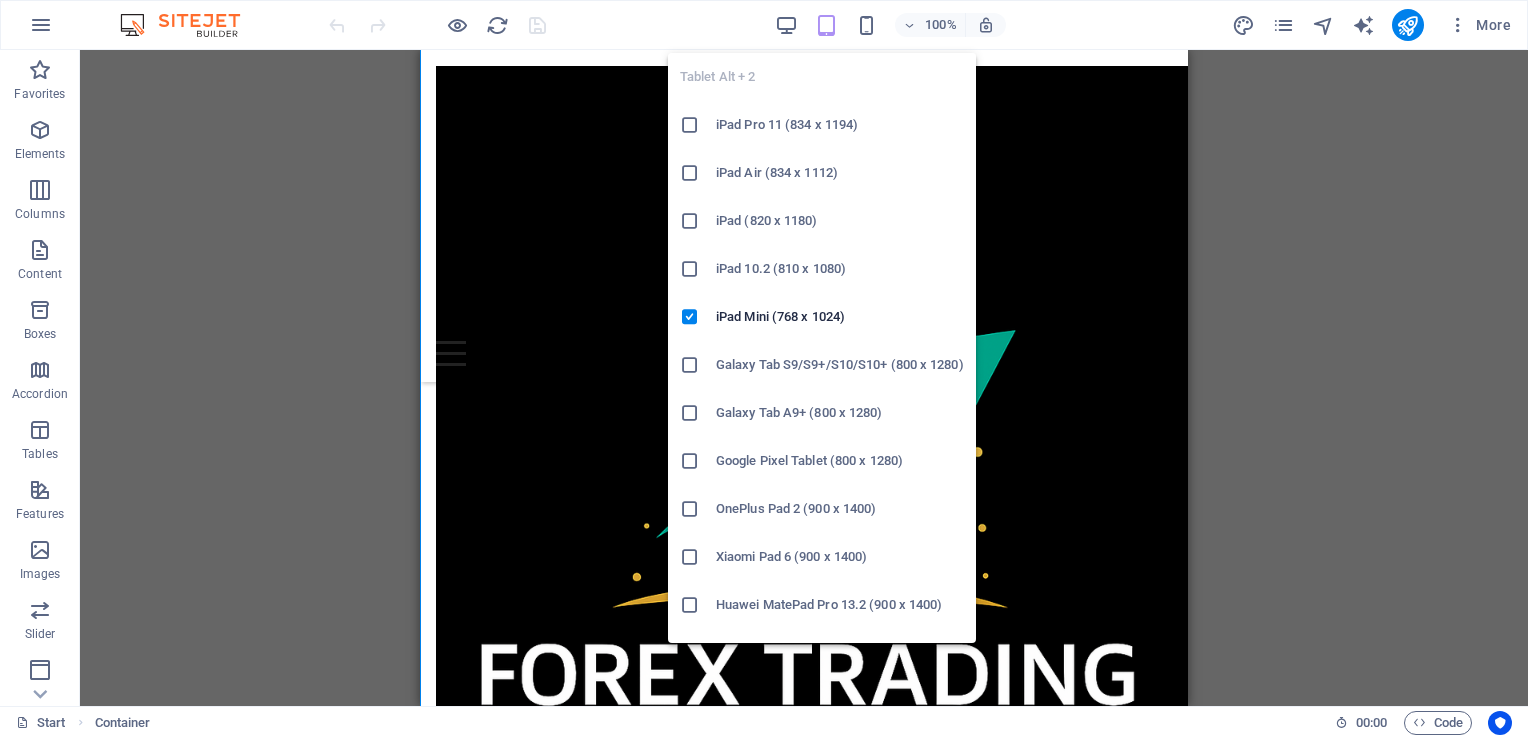 scroll, scrollTop: 848, scrollLeft: 0, axis: vertical 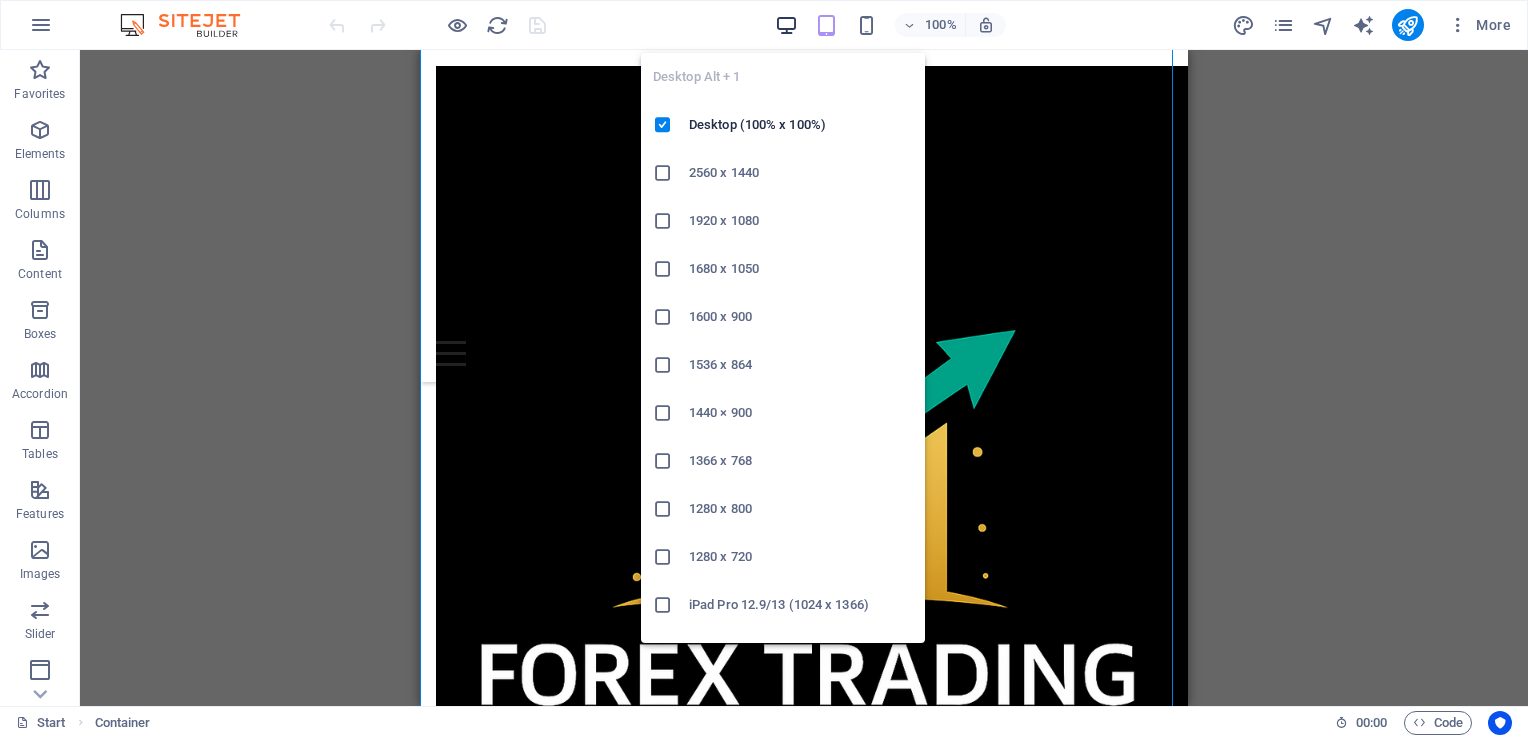 click at bounding box center (786, 25) 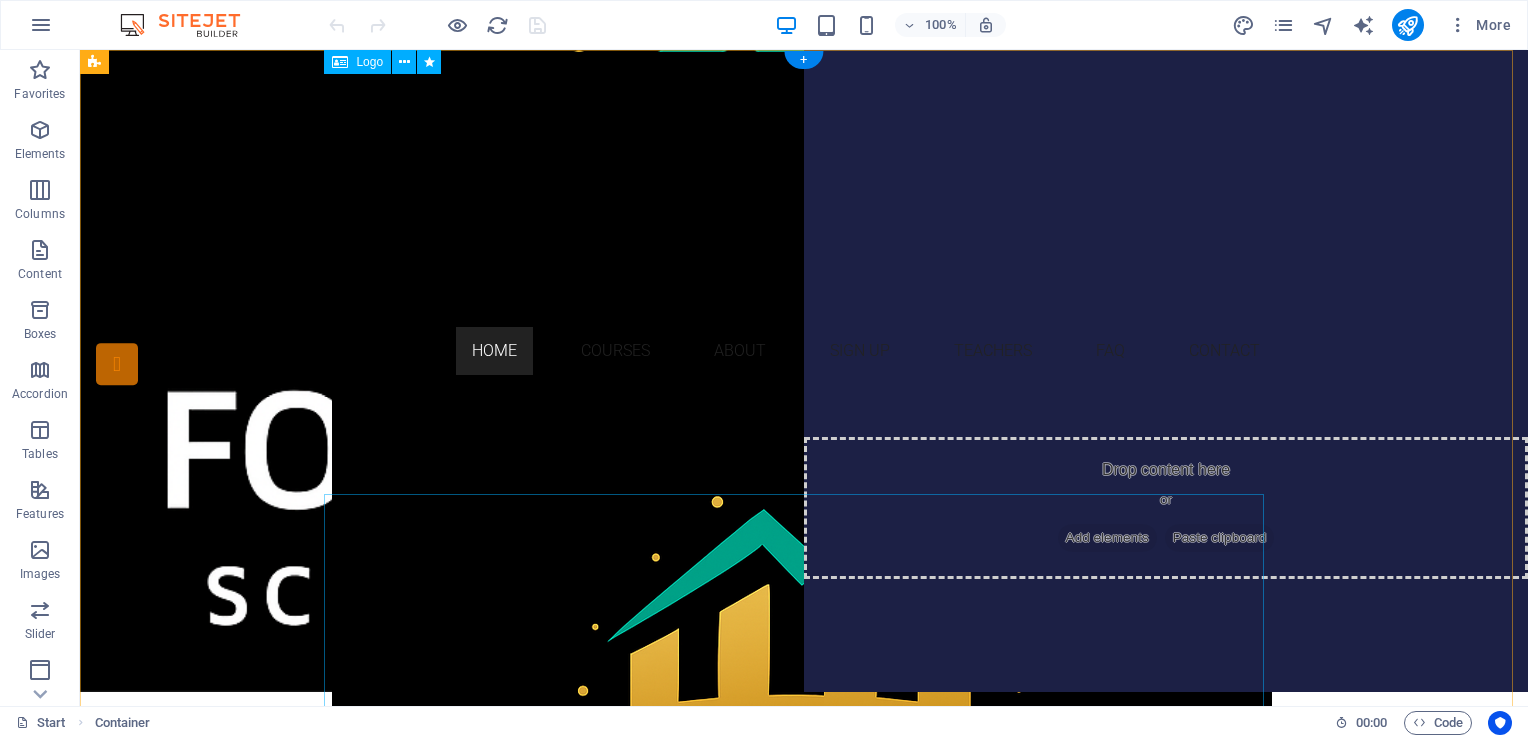 scroll, scrollTop: 0, scrollLeft: 0, axis: both 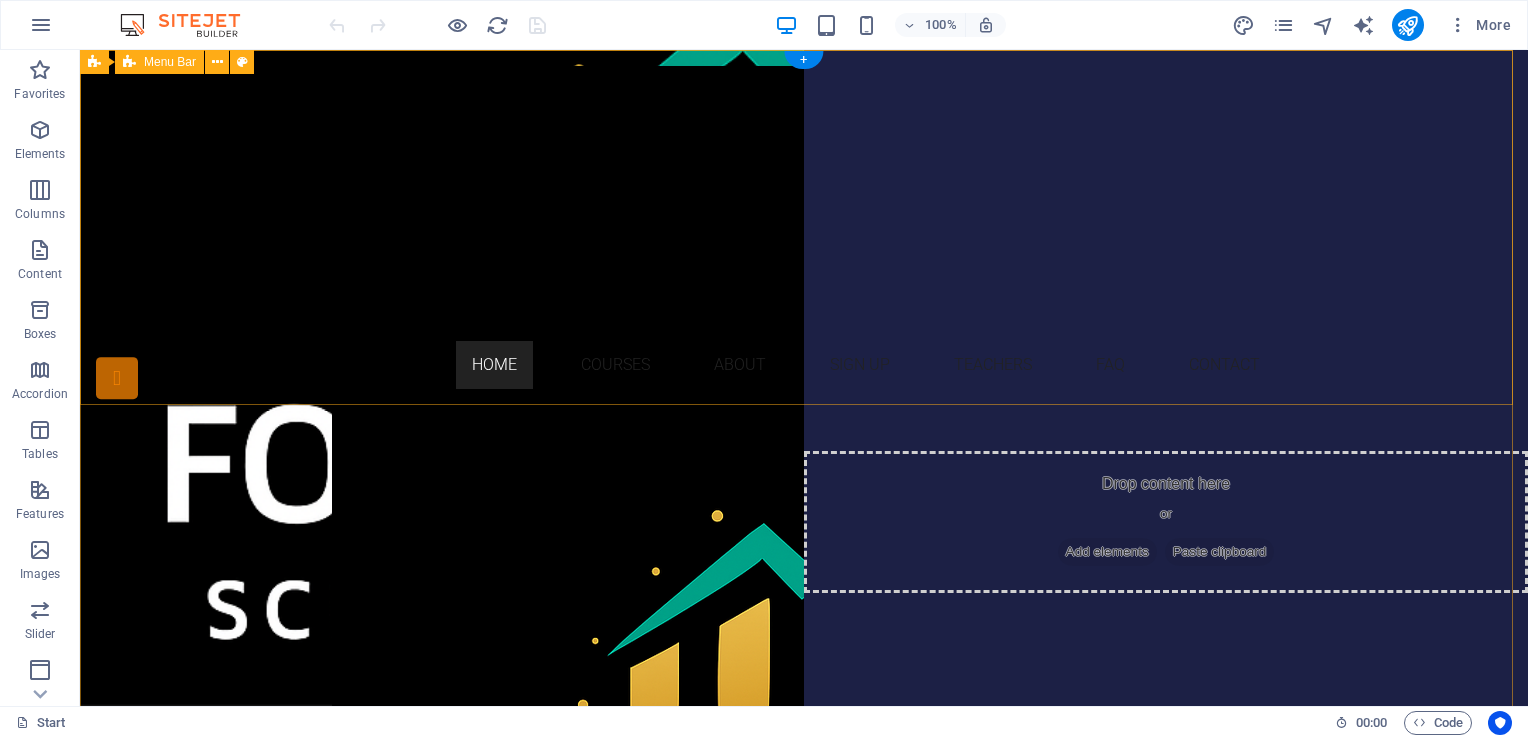 click on "Home Courses About Sign up Teachers FAQ Contact" at bounding box center (804, 227) 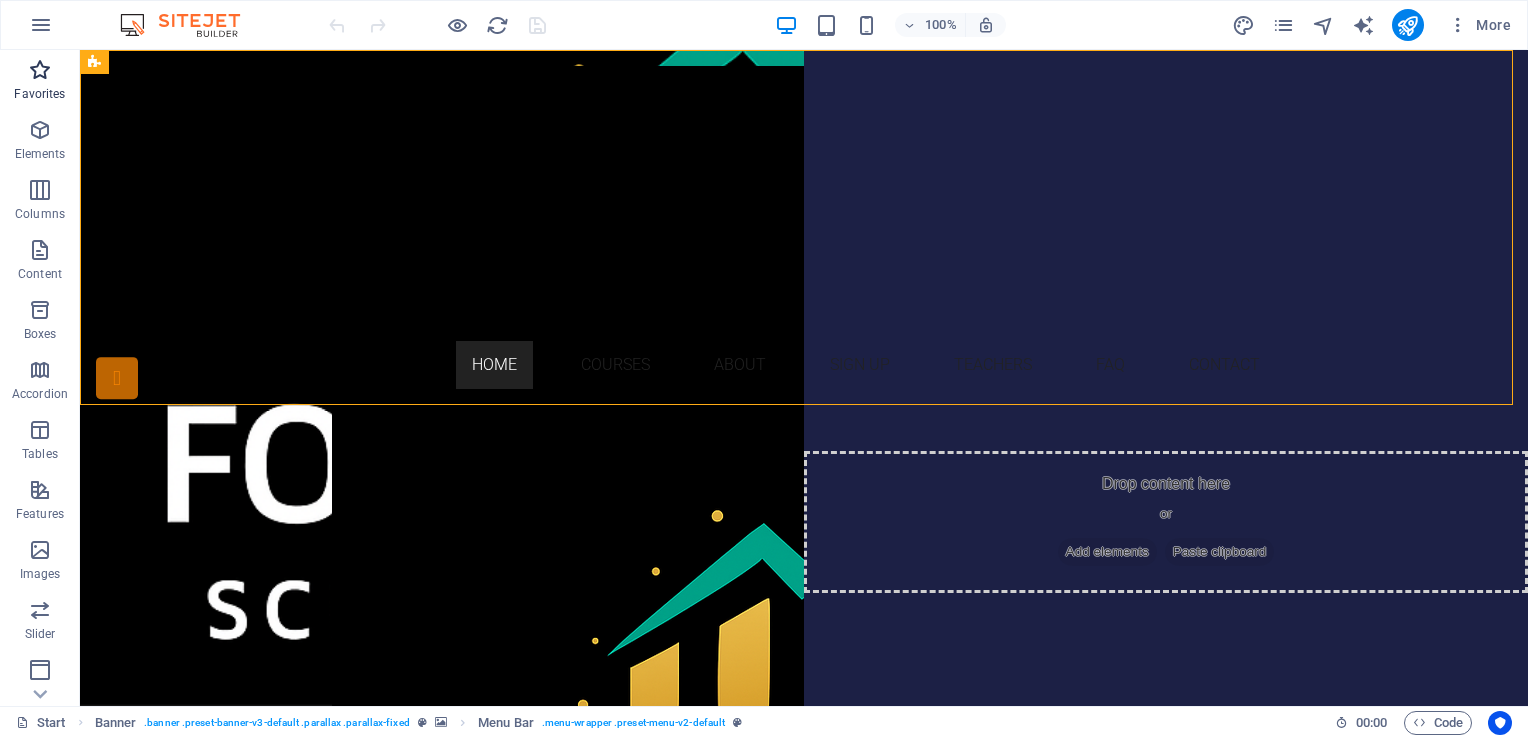 click on "Favorites" at bounding box center [39, 94] 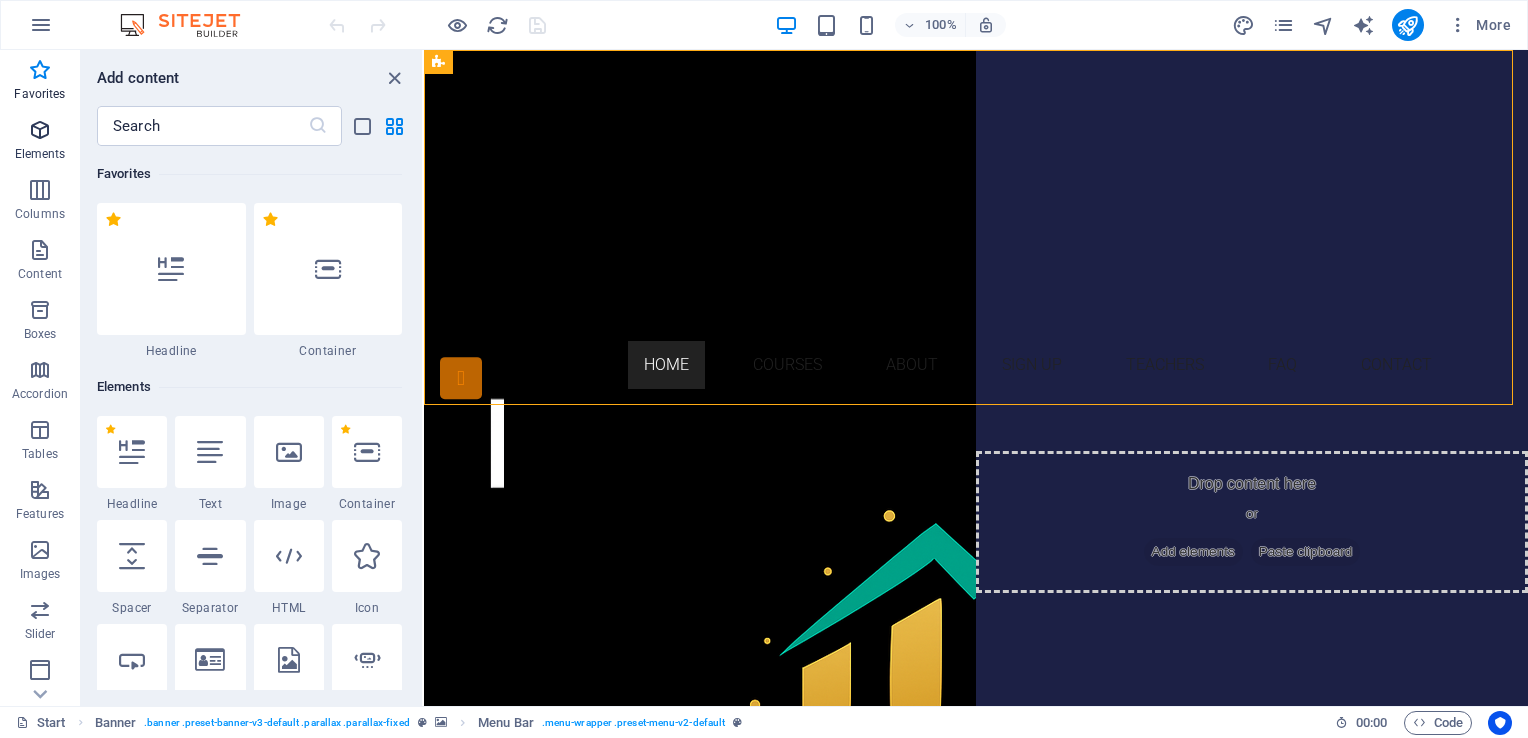 click on "Elements" at bounding box center [40, 154] 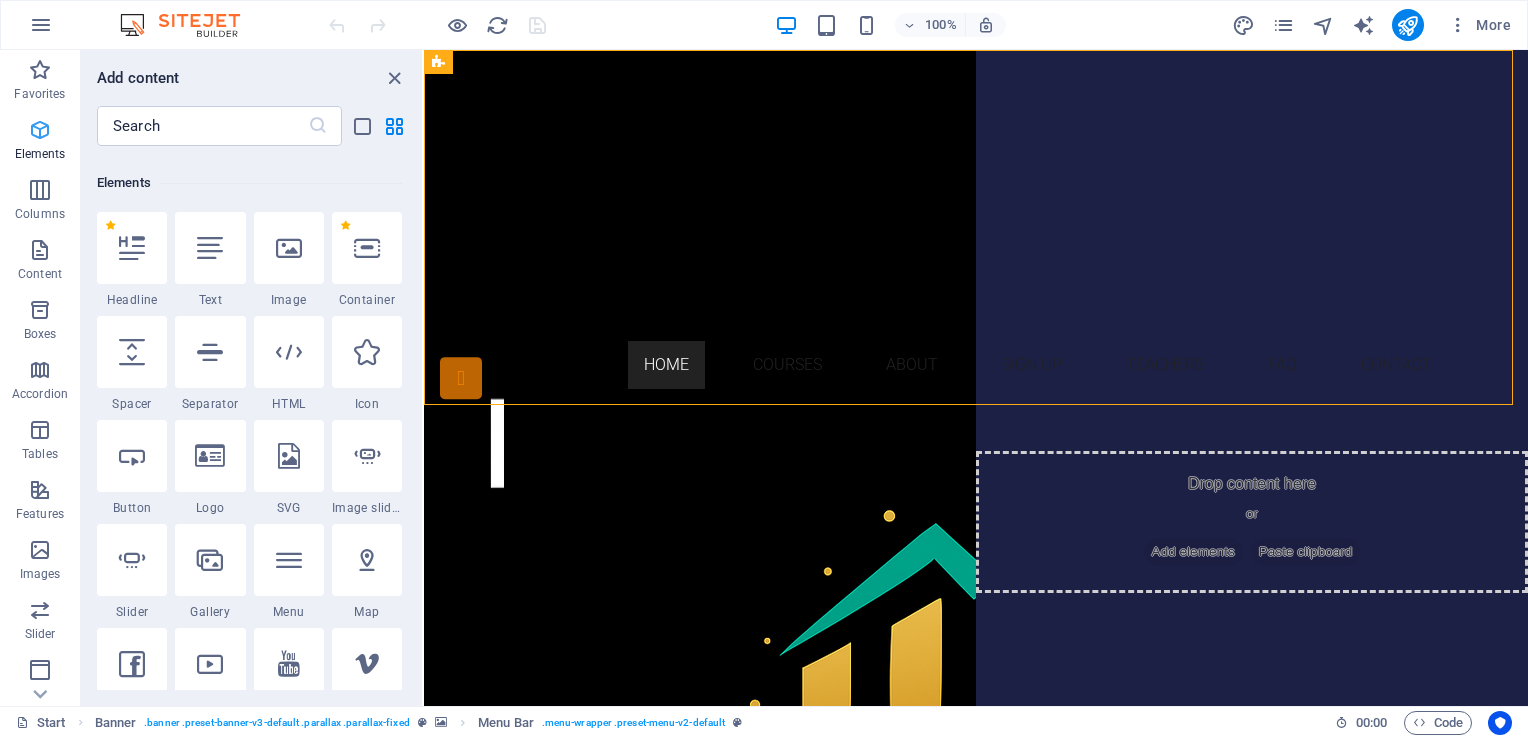 scroll, scrollTop: 212, scrollLeft: 0, axis: vertical 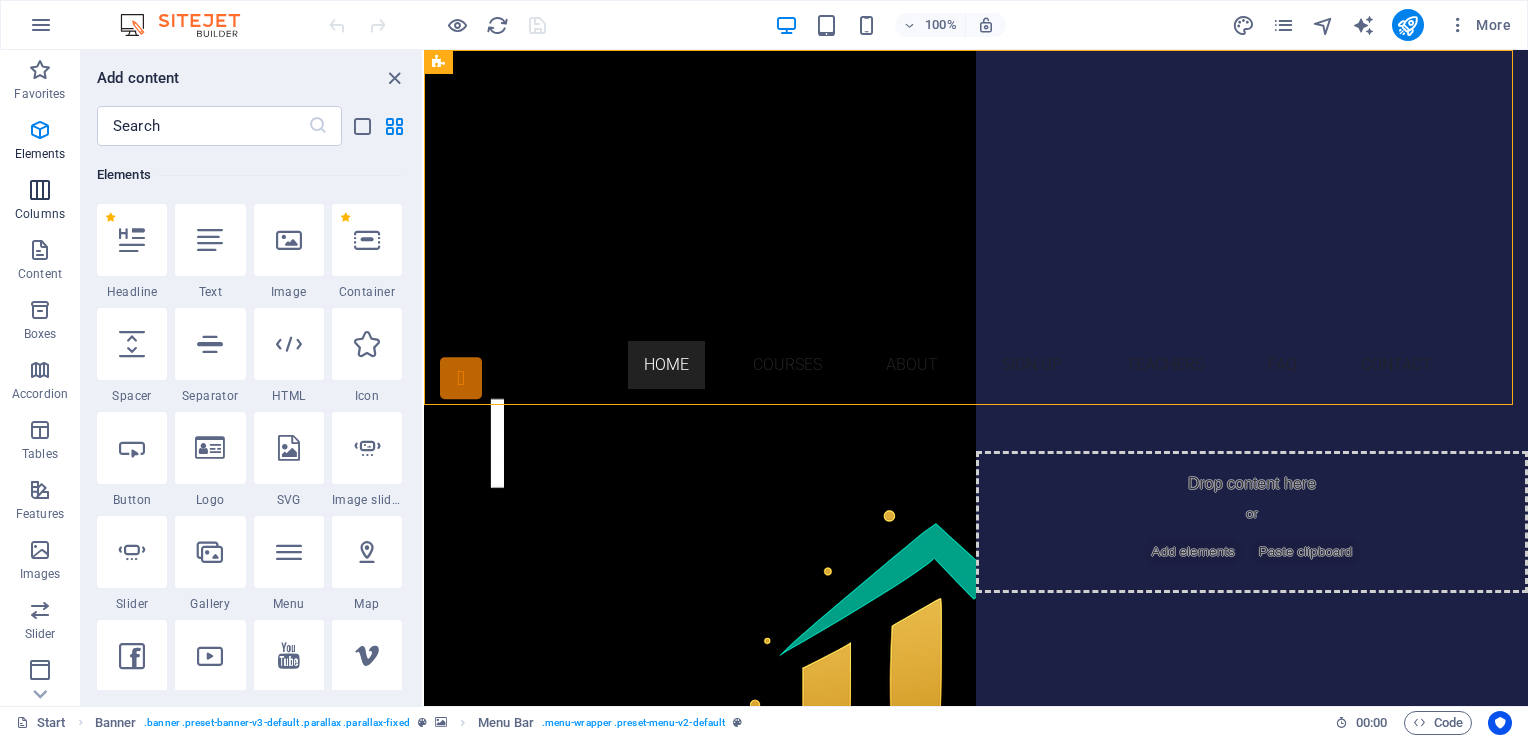 click on "Columns" at bounding box center [40, 214] 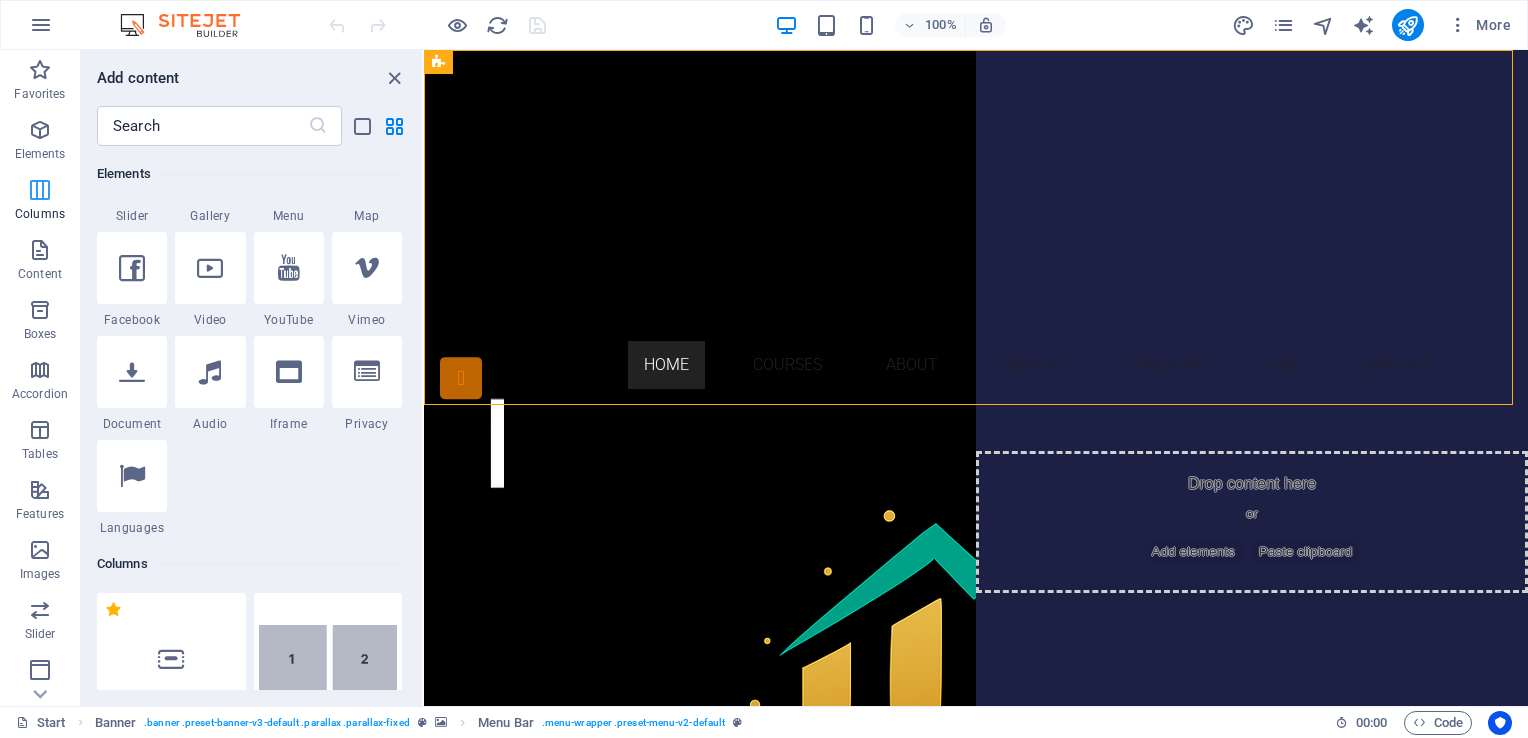 scroll, scrollTop: 989, scrollLeft: 0, axis: vertical 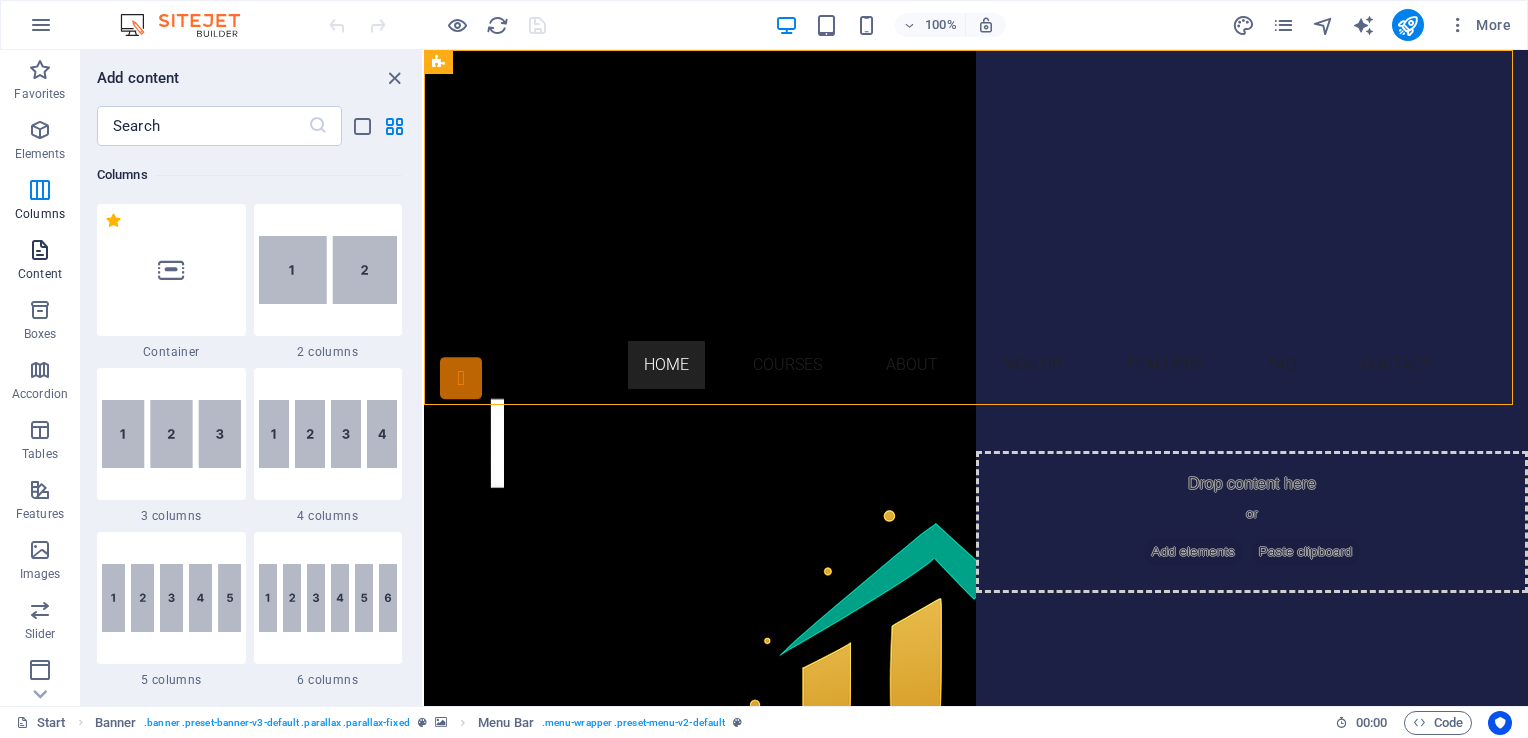 click at bounding box center [40, 250] 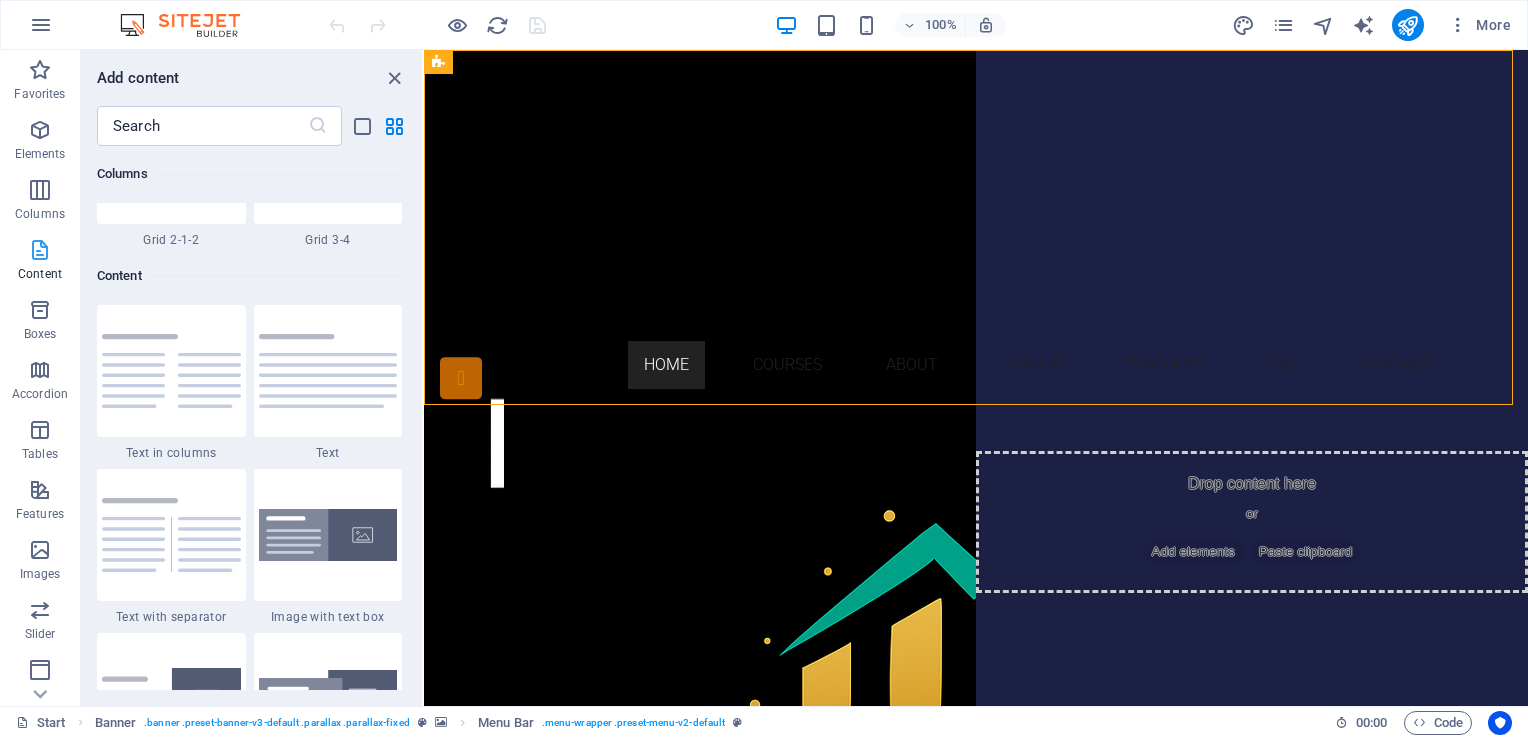 scroll, scrollTop: 3498, scrollLeft: 0, axis: vertical 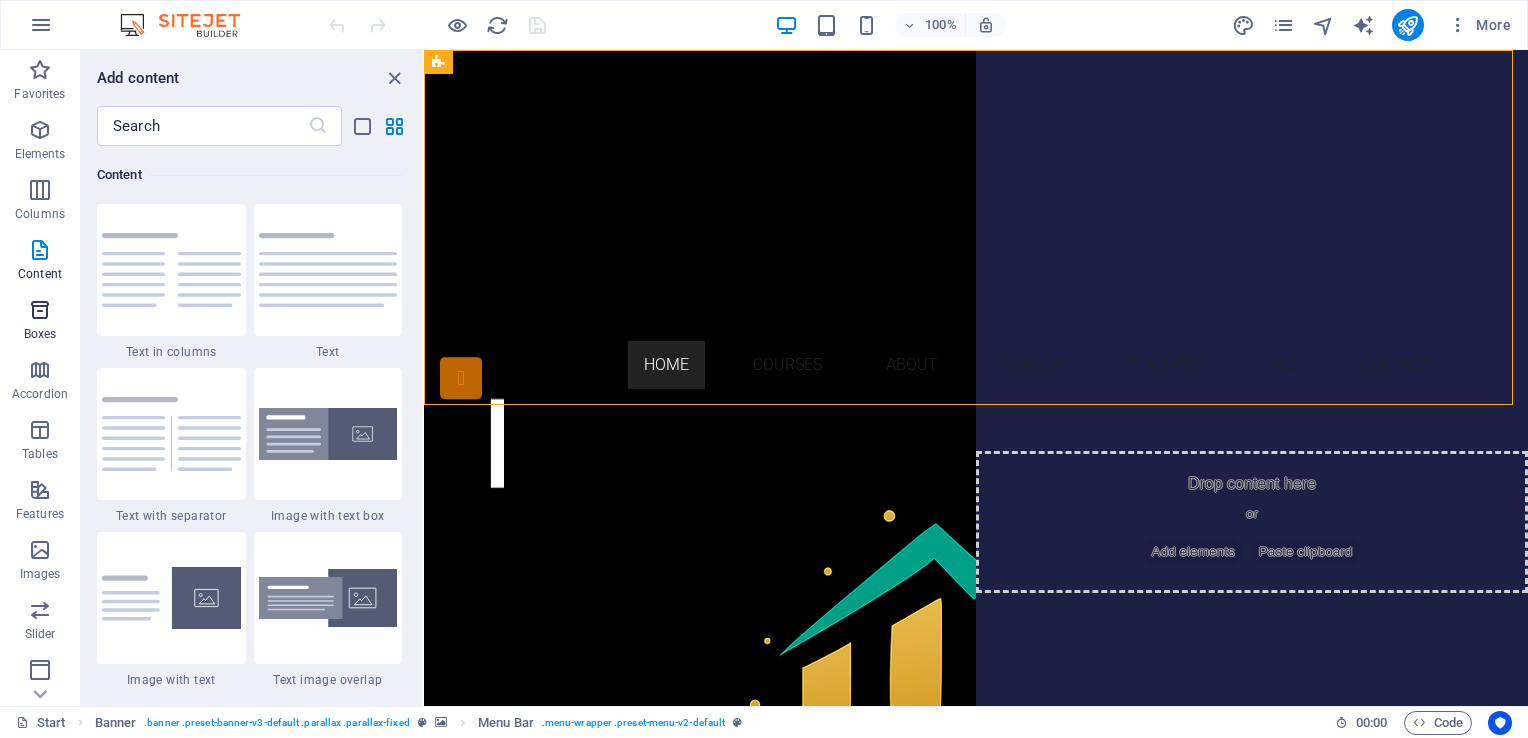 click on "Boxes" at bounding box center (40, 334) 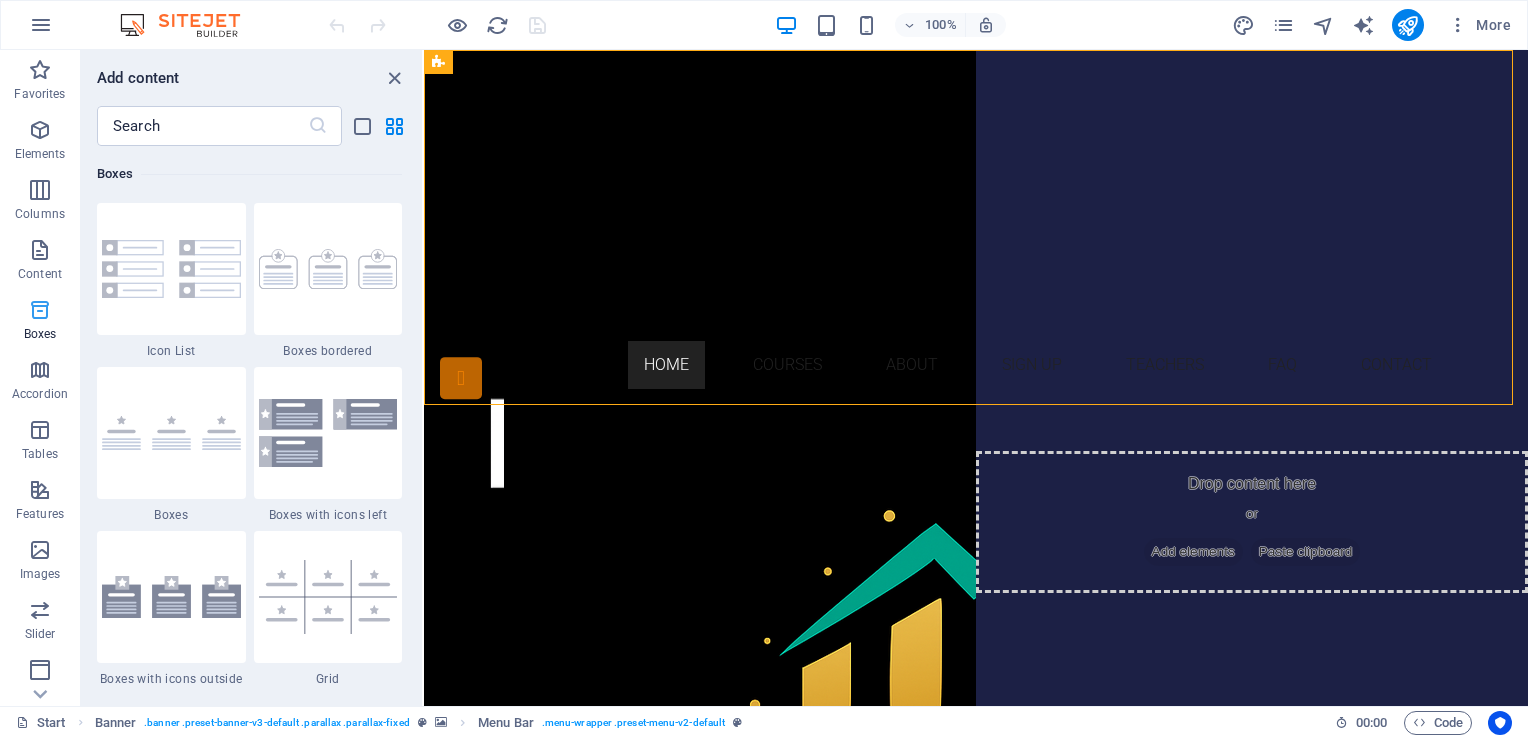 scroll, scrollTop: 5516, scrollLeft: 0, axis: vertical 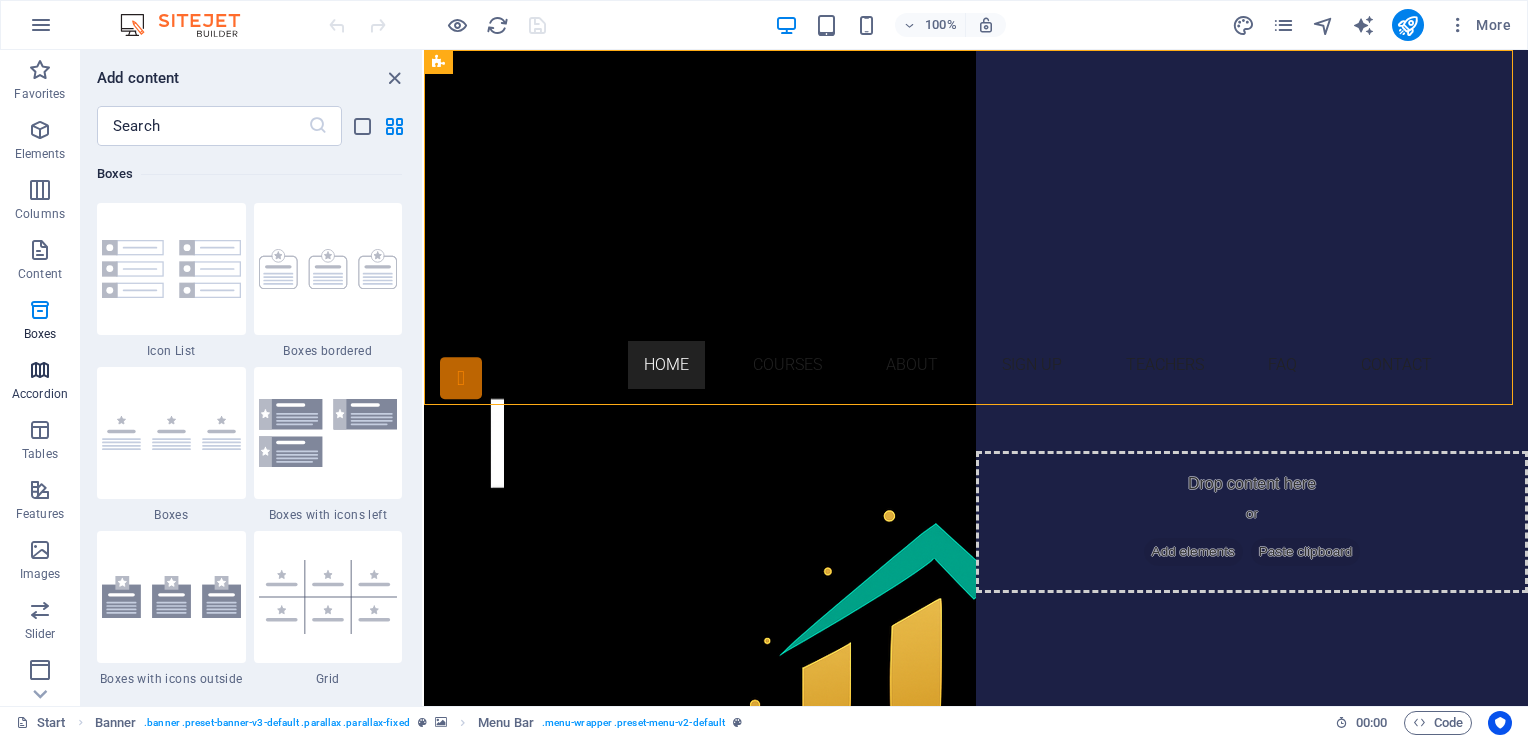 click on "Accordion" at bounding box center [40, 394] 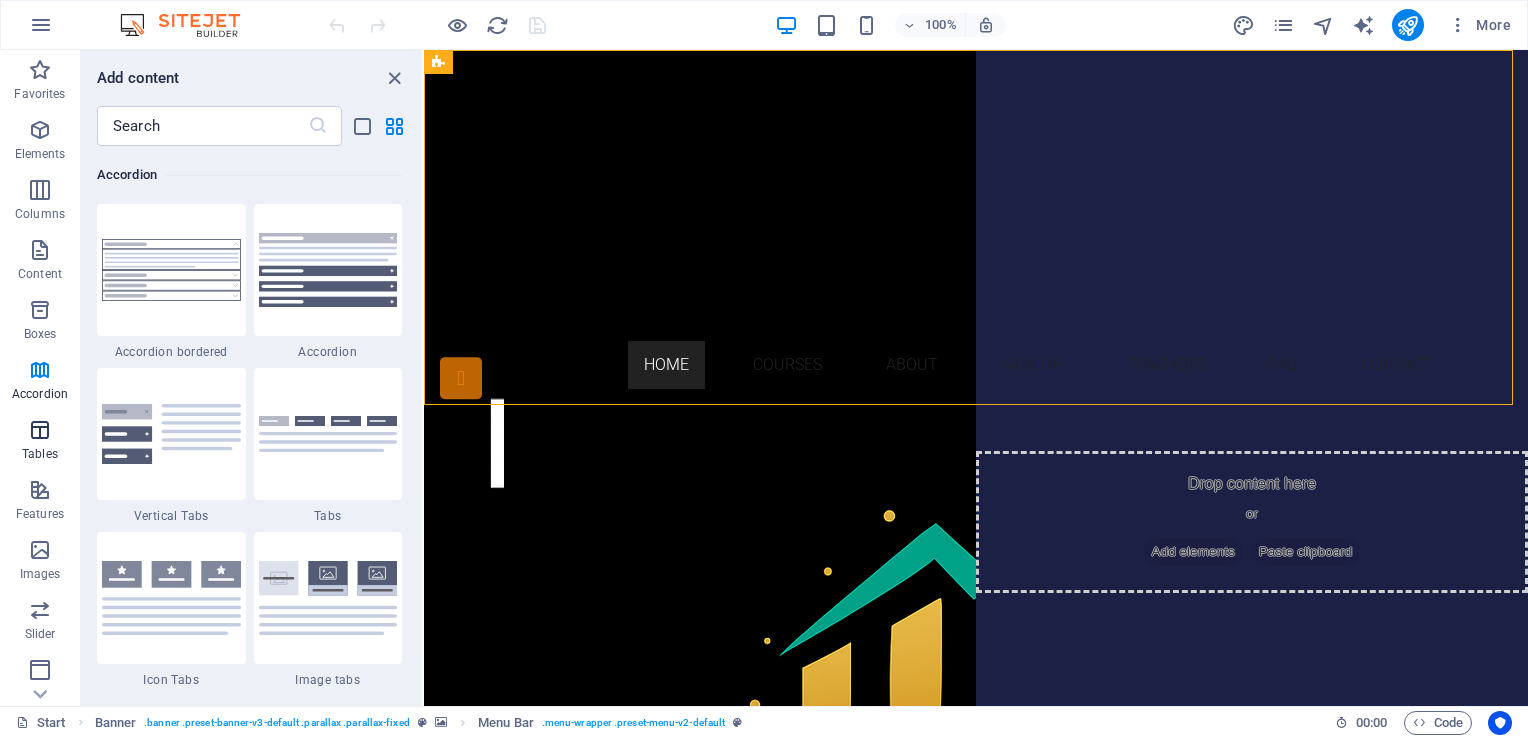 click on "Tables" at bounding box center (40, 454) 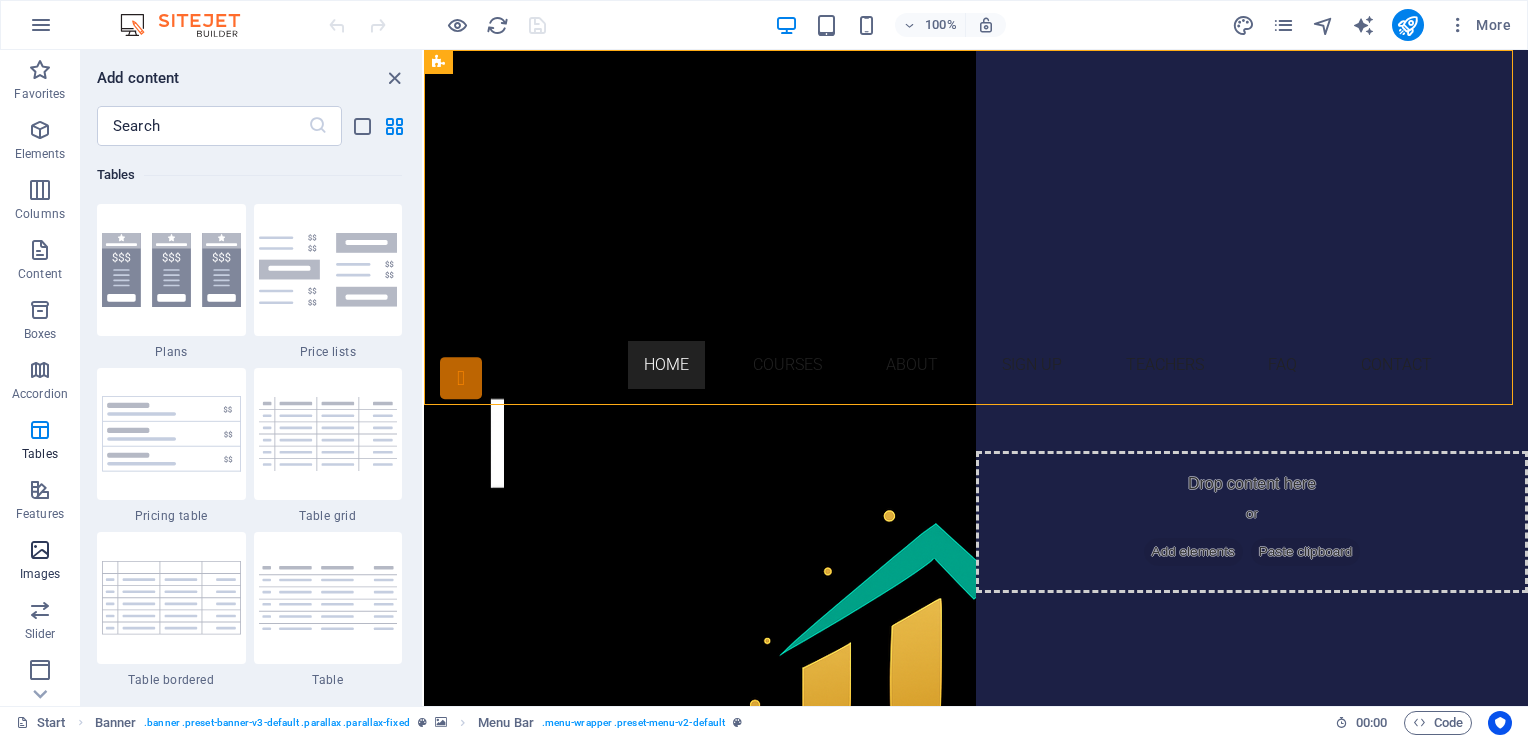 scroll, scrollTop: 6925, scrollLeft: 0, axis: vertical 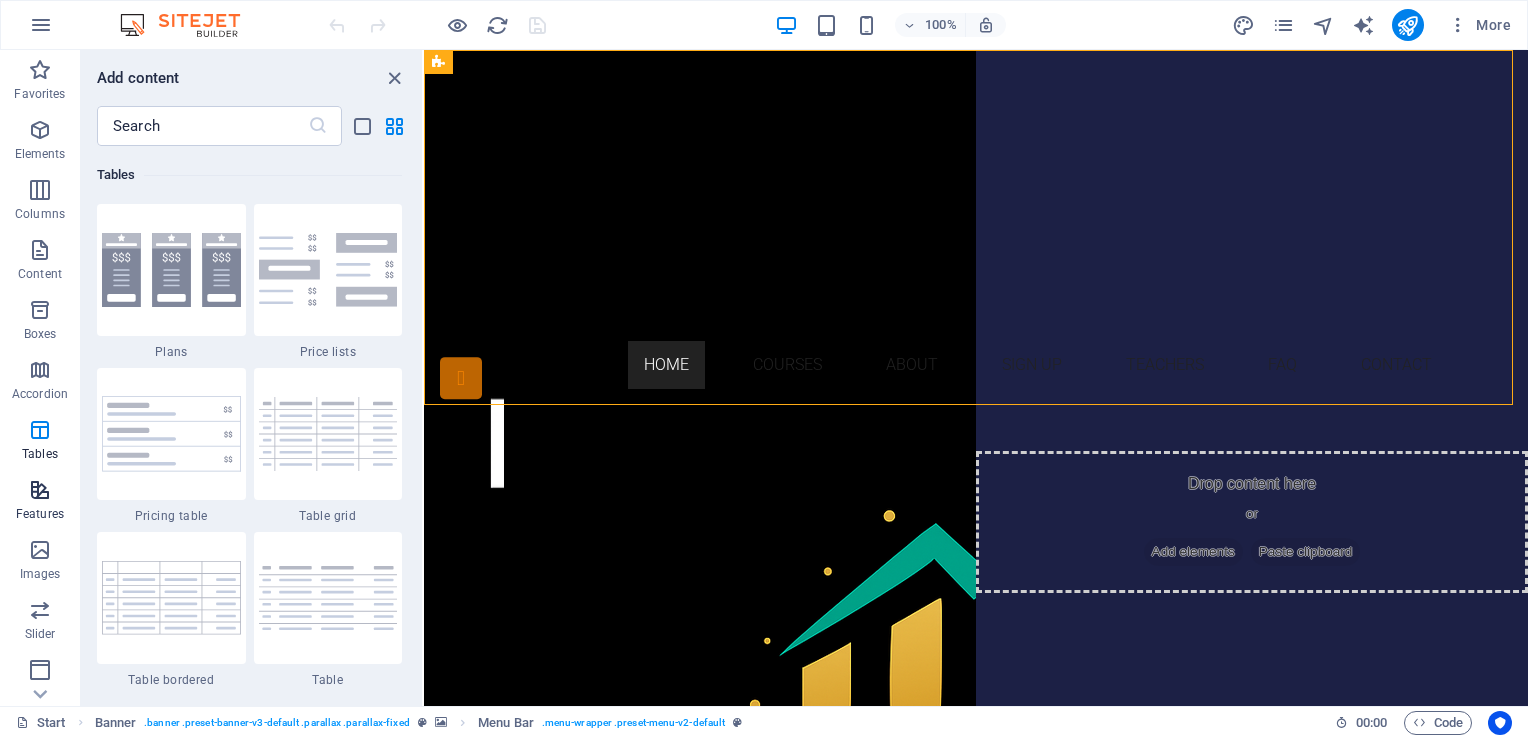 click on "Features" at bounding box center [40, 514] 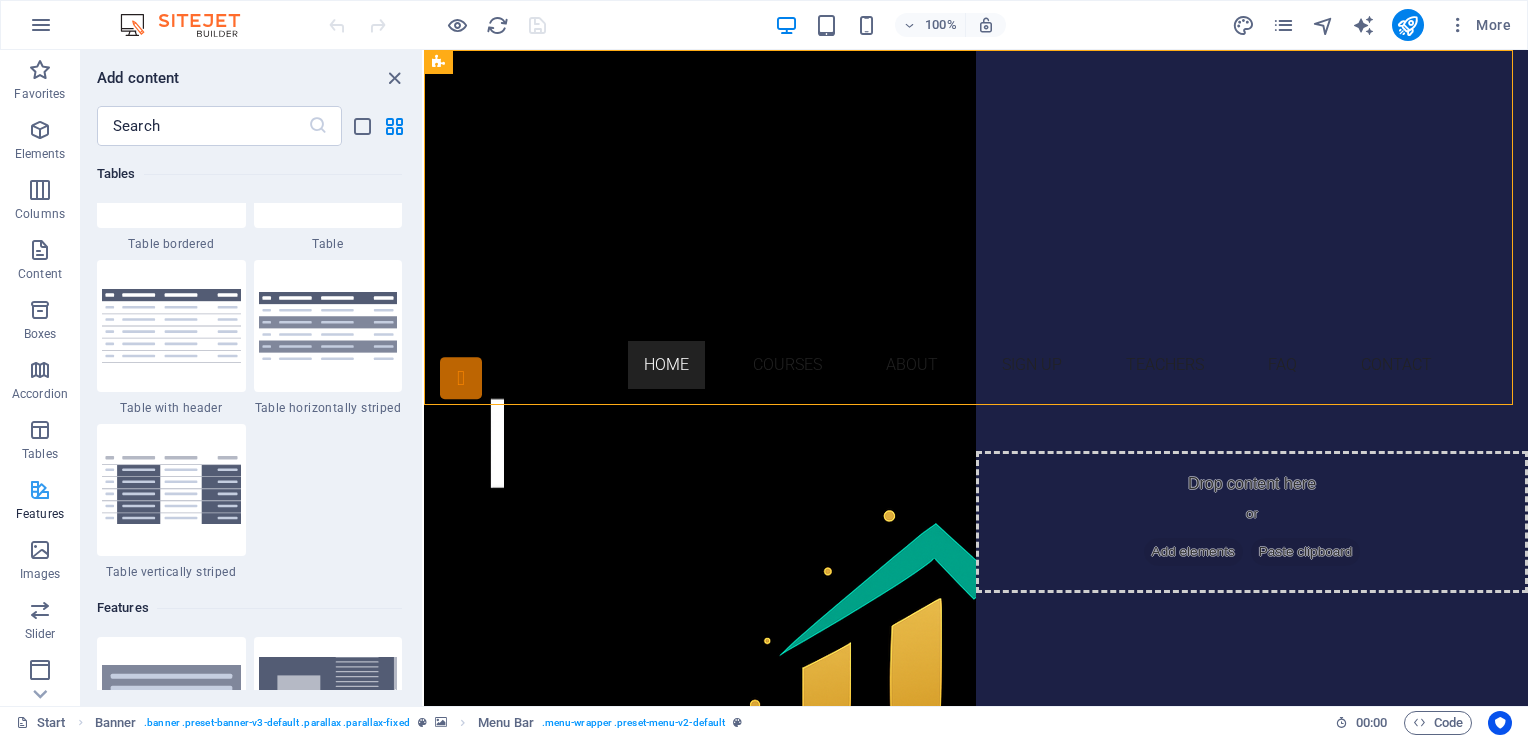 scroll, scrollTop: 7794, scrollLeft: 0, axis: vertical 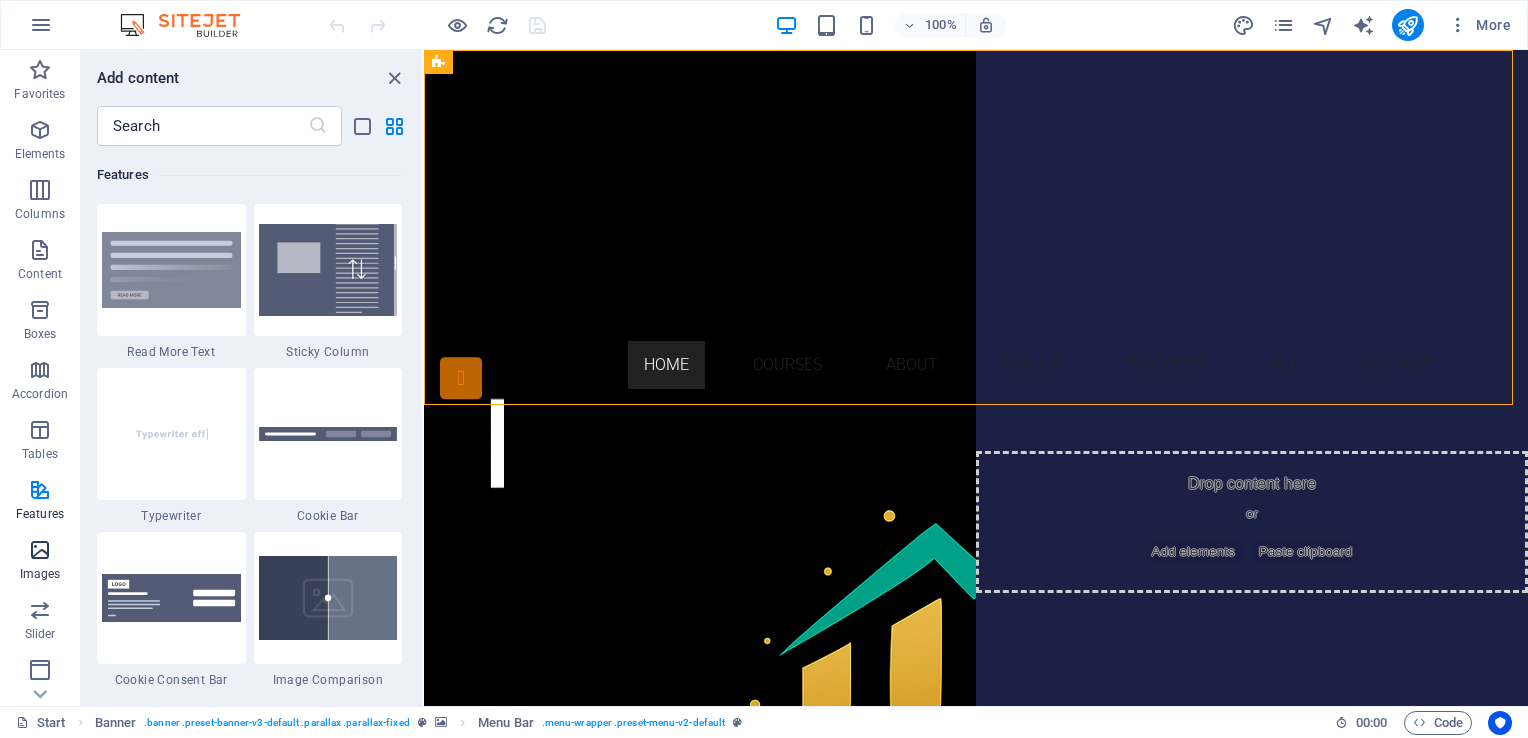 click at bounding box center [40, 550] 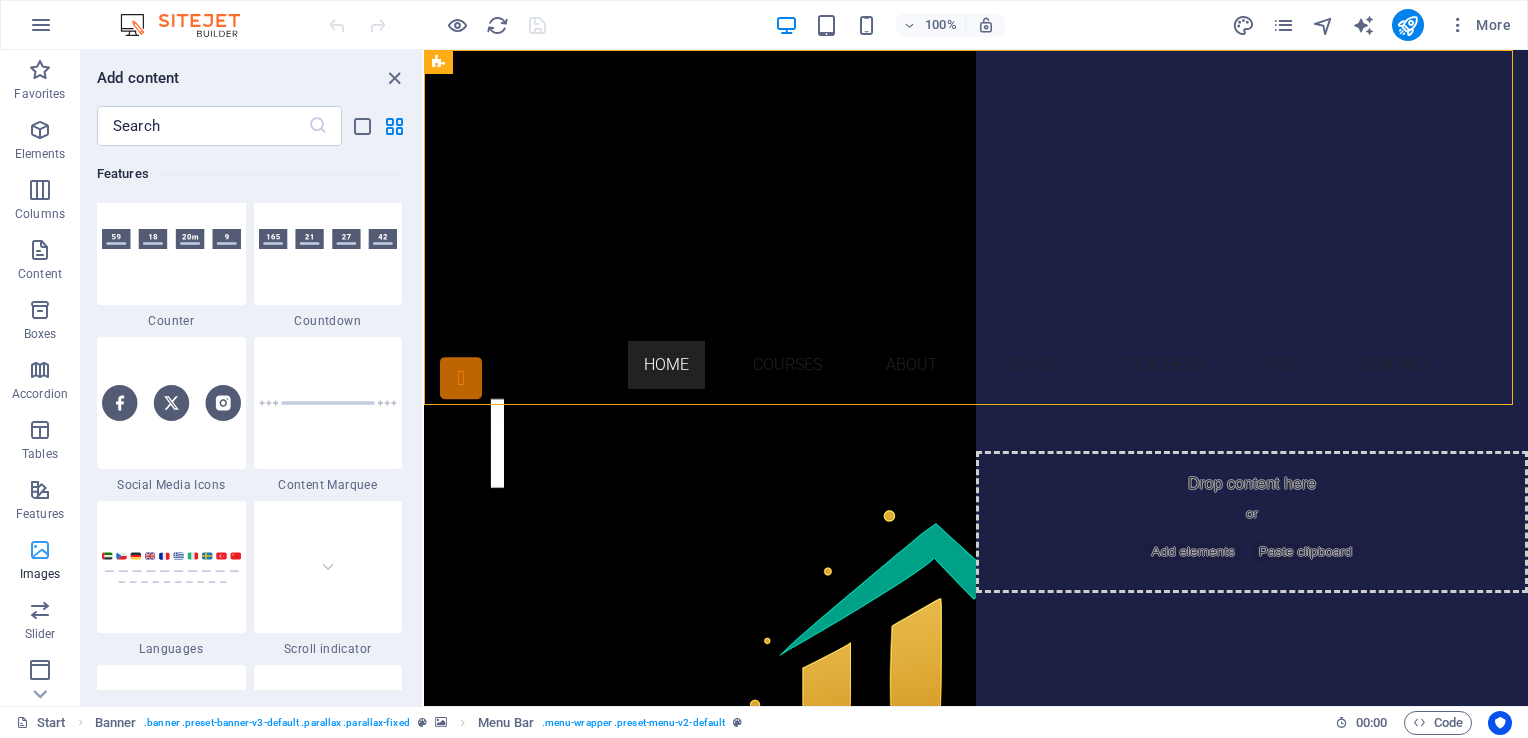 scroll, scrollTop: 10140, scrollLeft: 0, axis: vertical 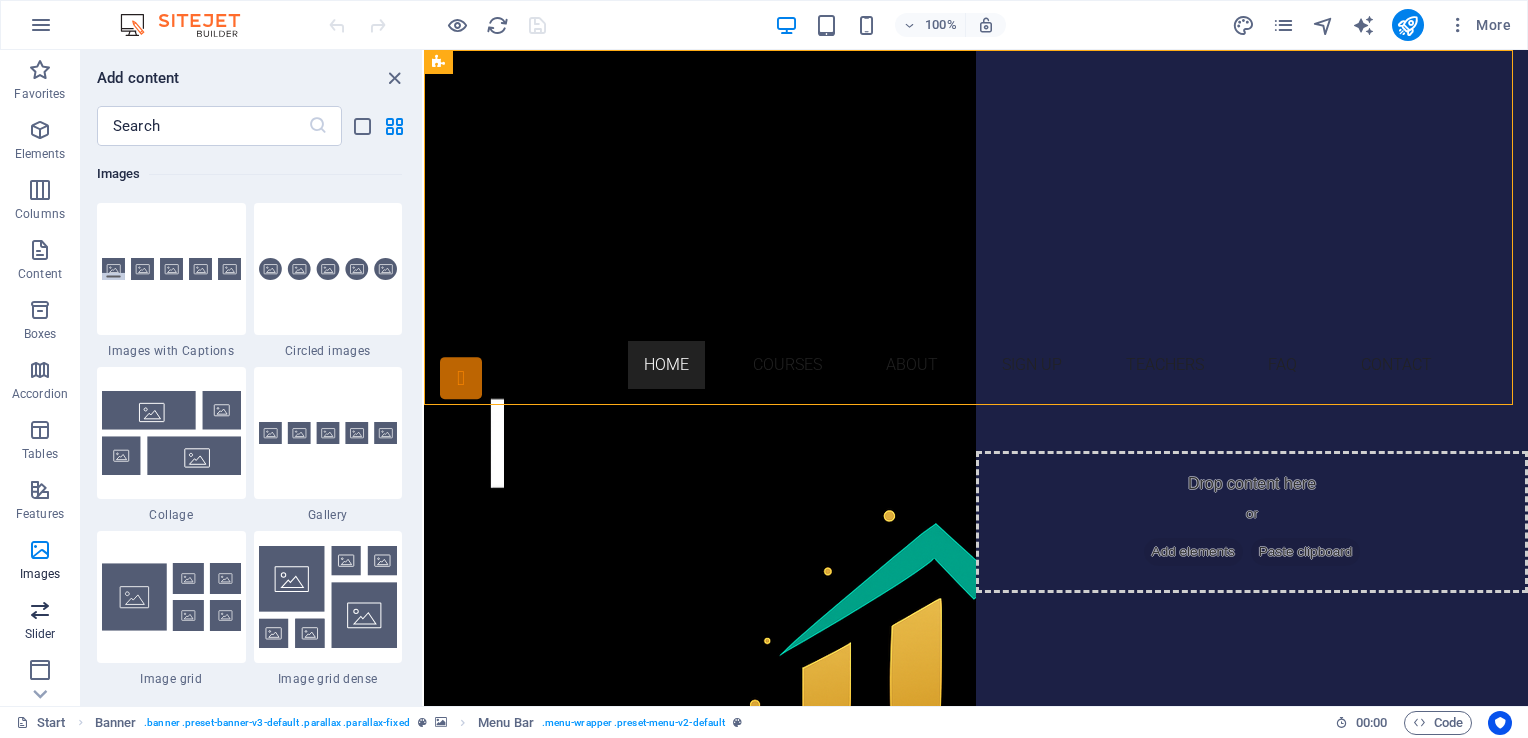 click at bounding box center [40, 610] 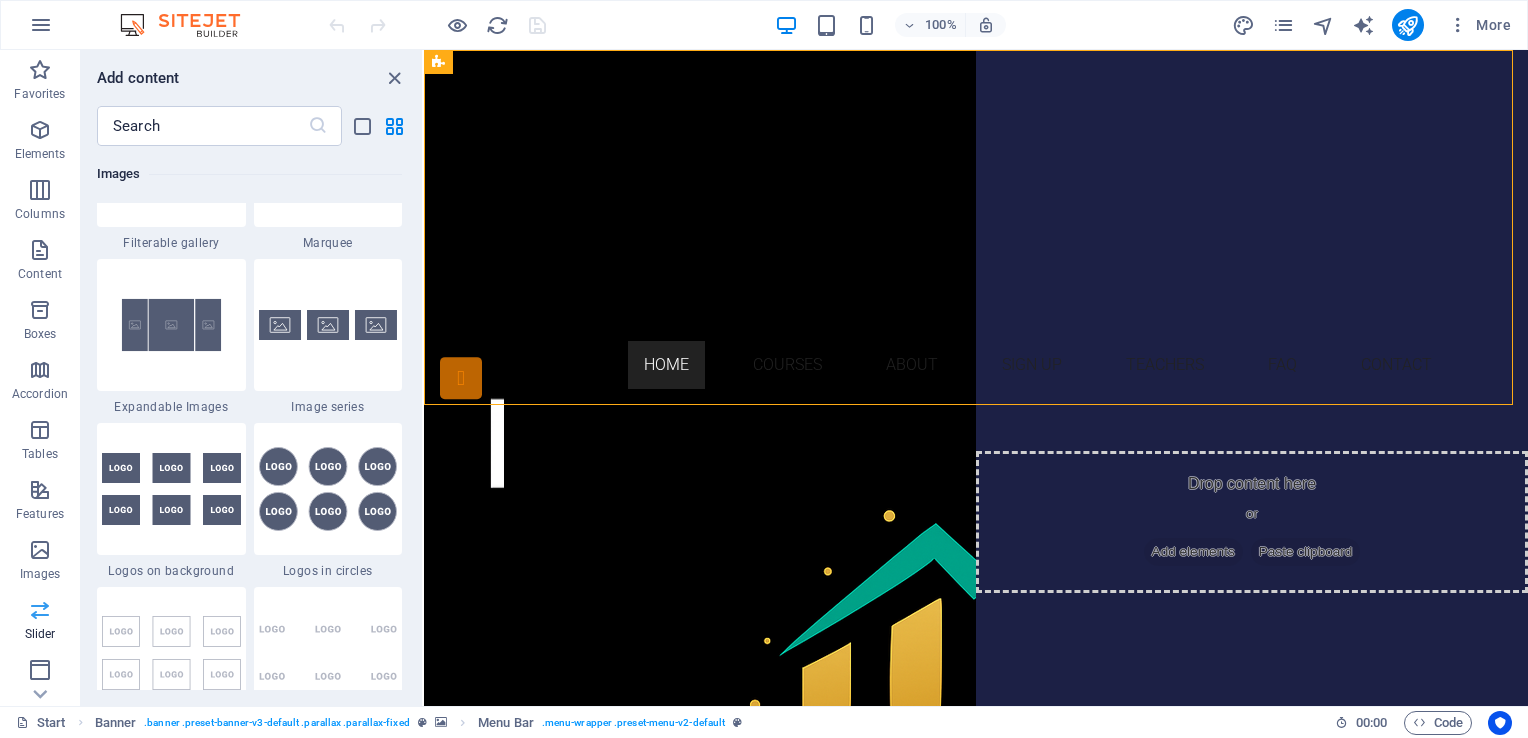 scroll, scrollTop: 11336, scrollLeft: 0, axis: vertical 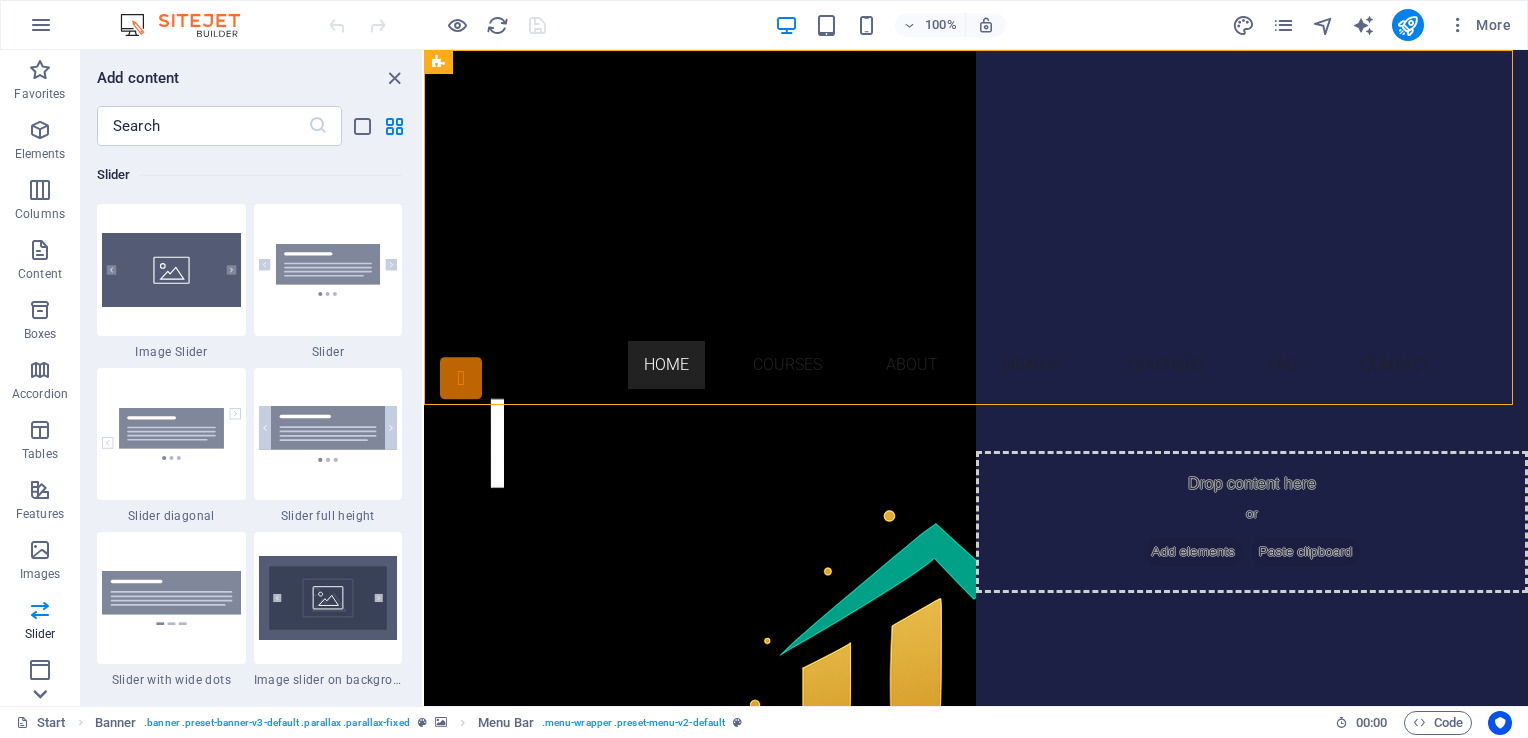 click 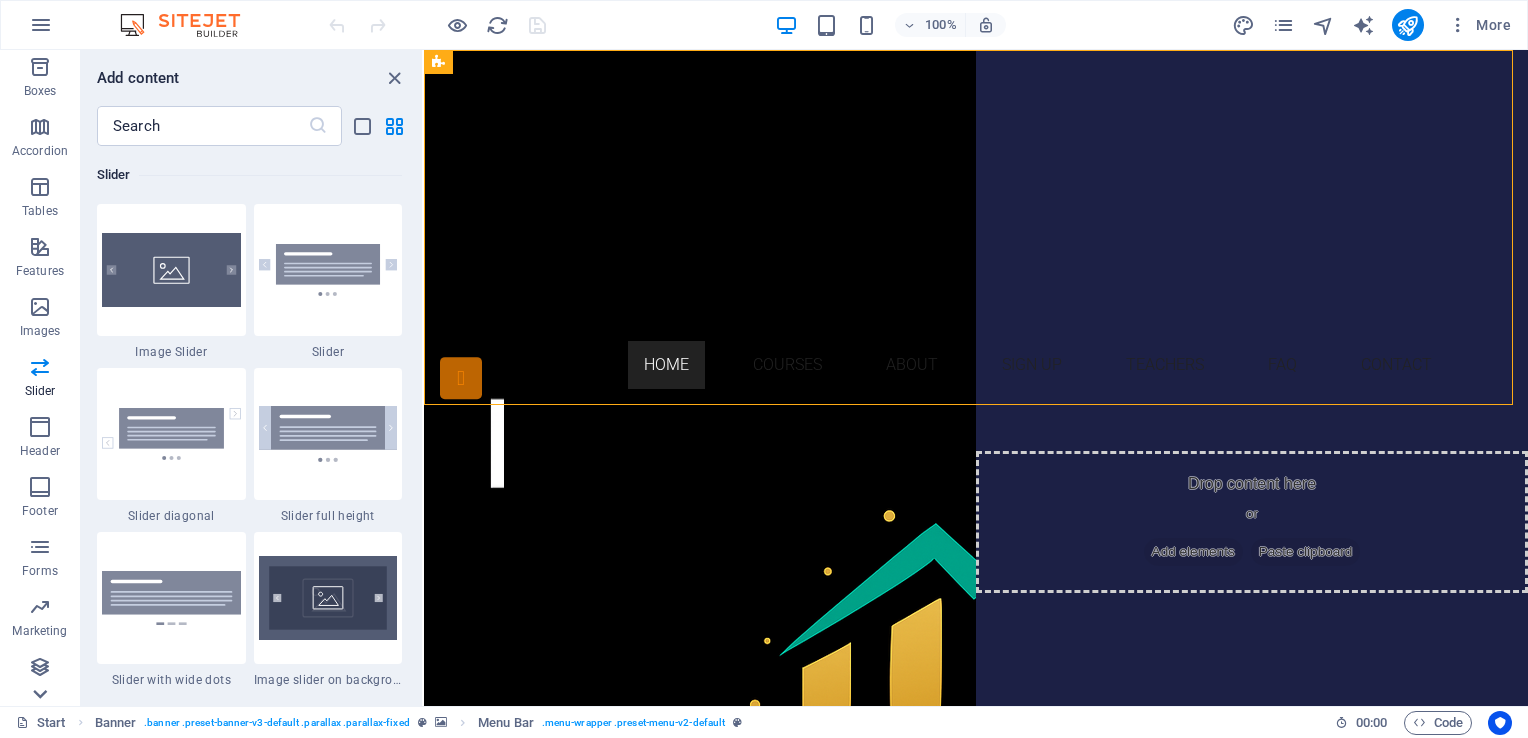scroll, scrollTop: 243, scrollLeft: 0, axis: vertical 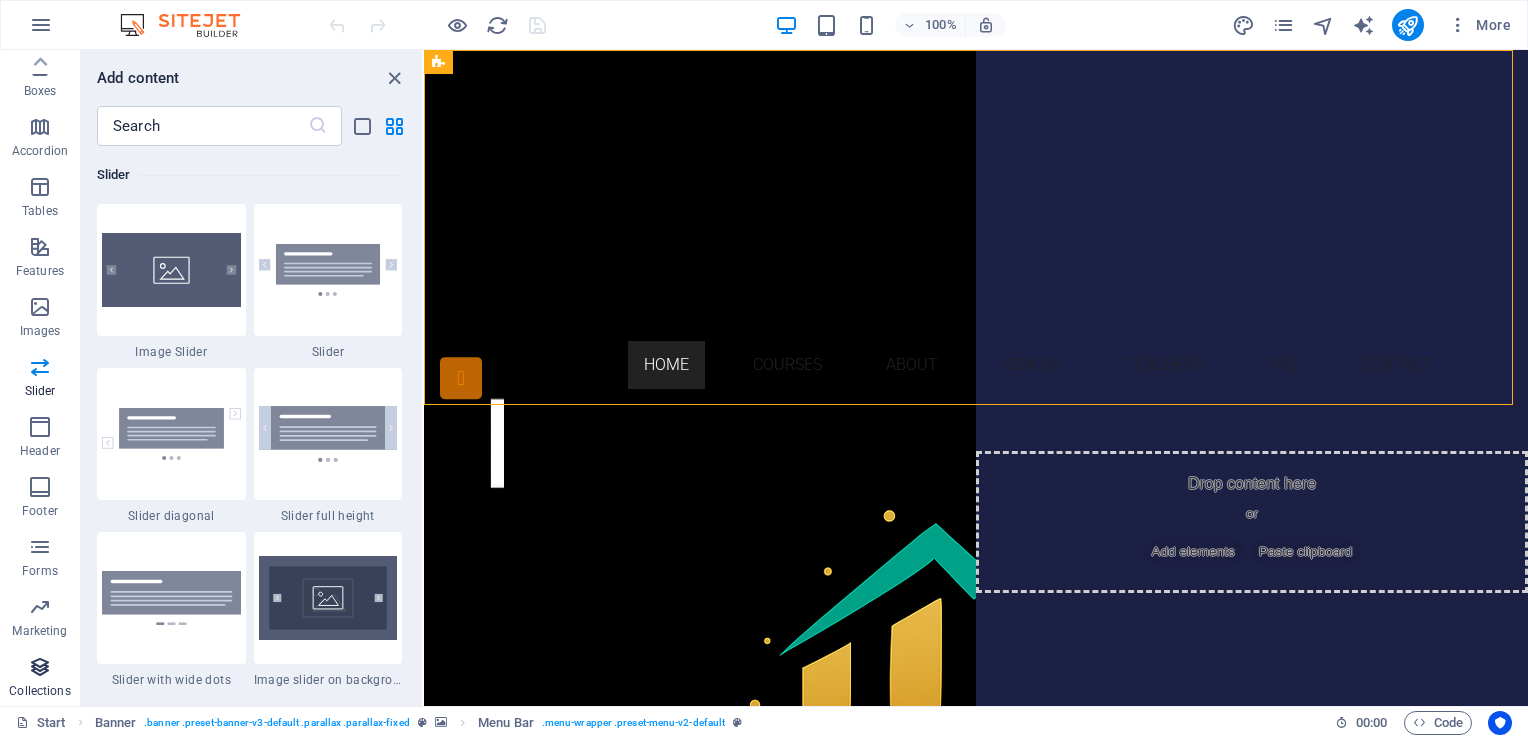 click on "Collections" at bounding box center (40, 679) 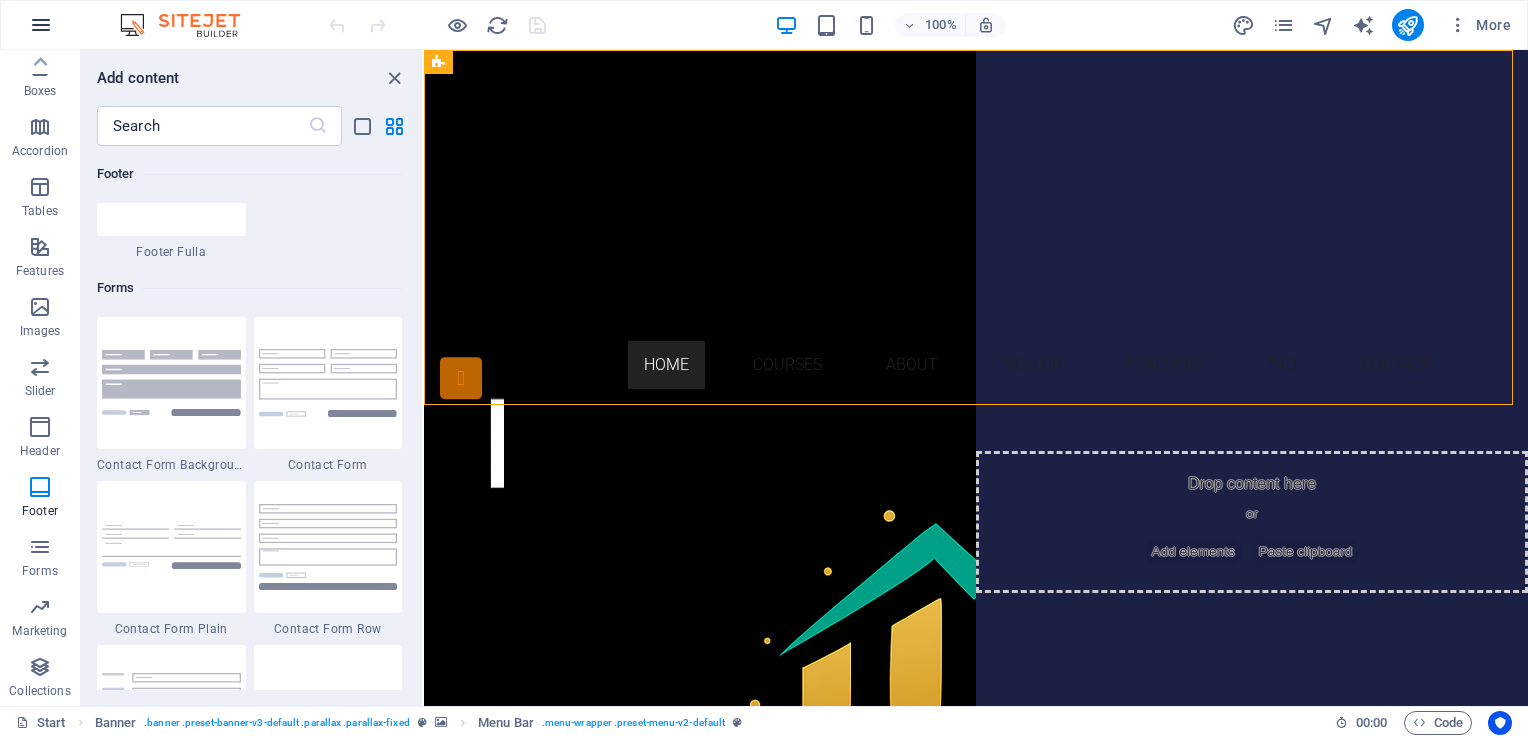 scroll, scrollTop: 14417, scrollLeft: 0, axis: vertical 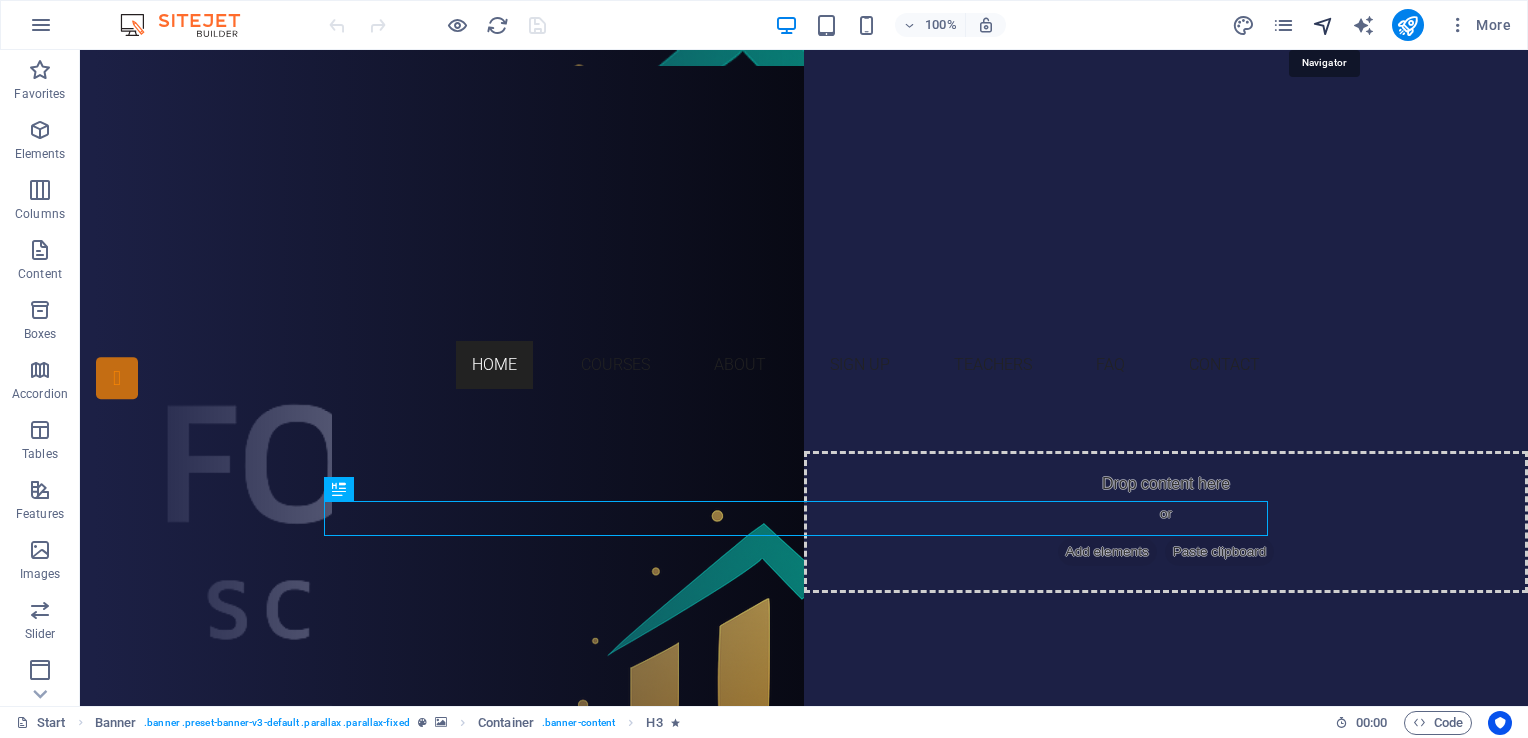 click at bounding box center [1323, 25] 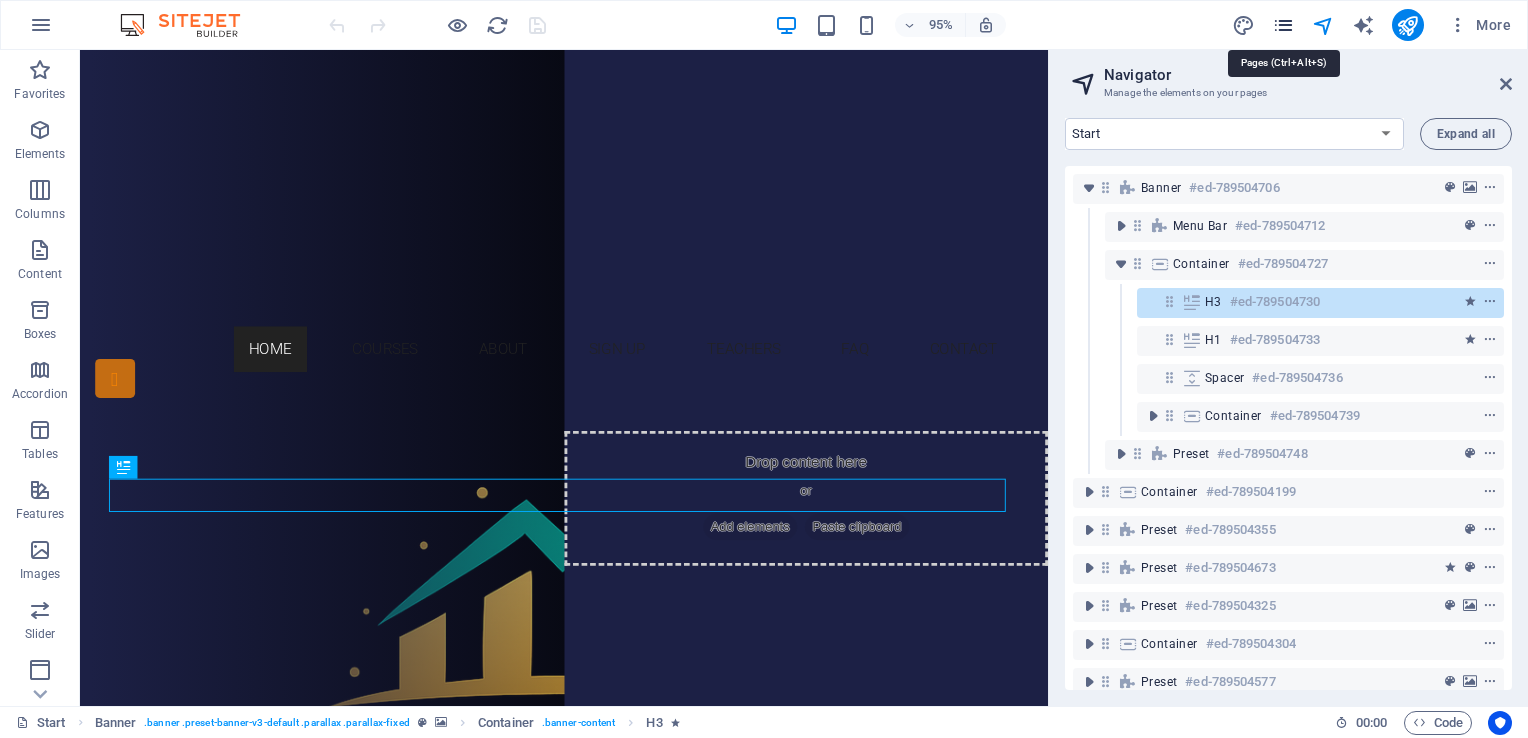 click at bounding box center [1283, 25] 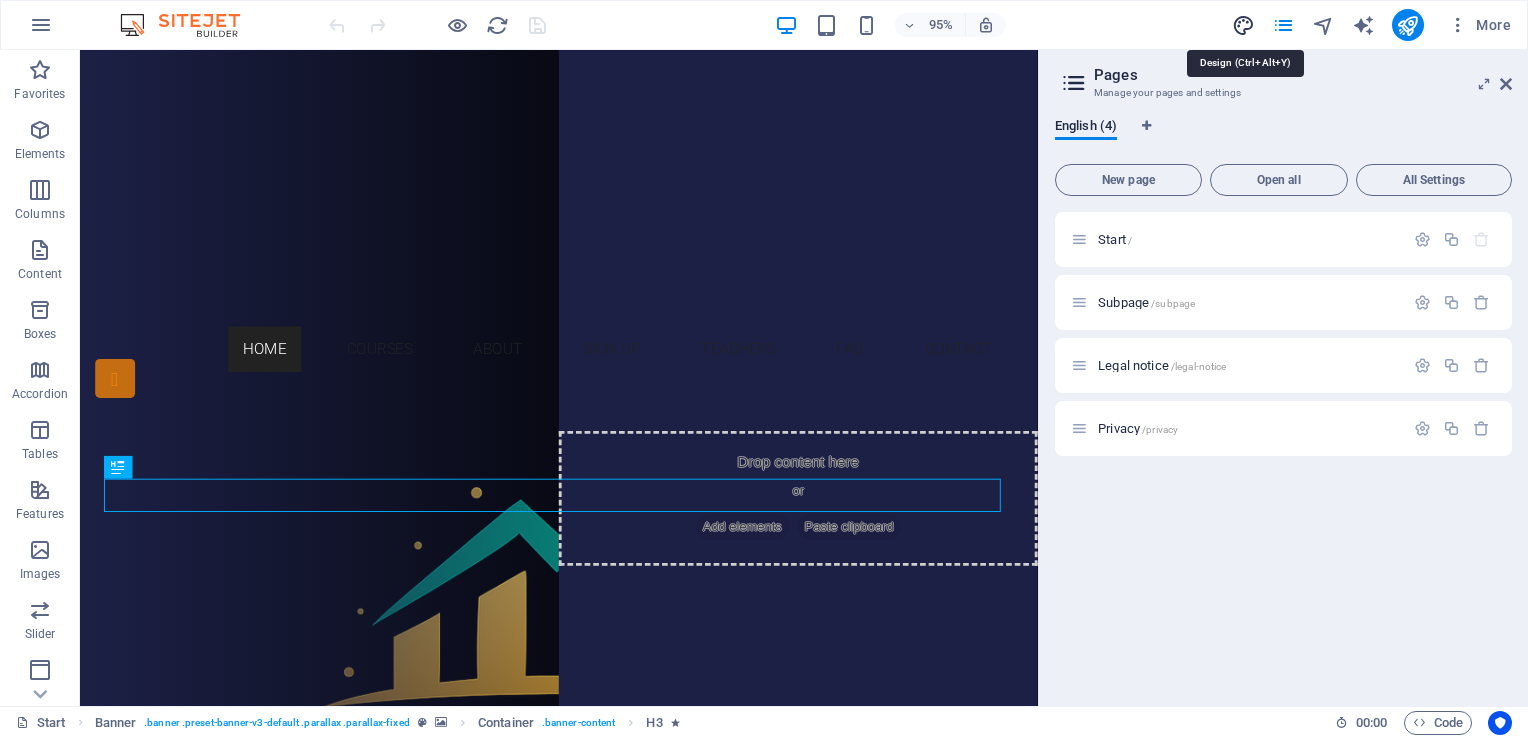 click at bounding box center (1243, 25) 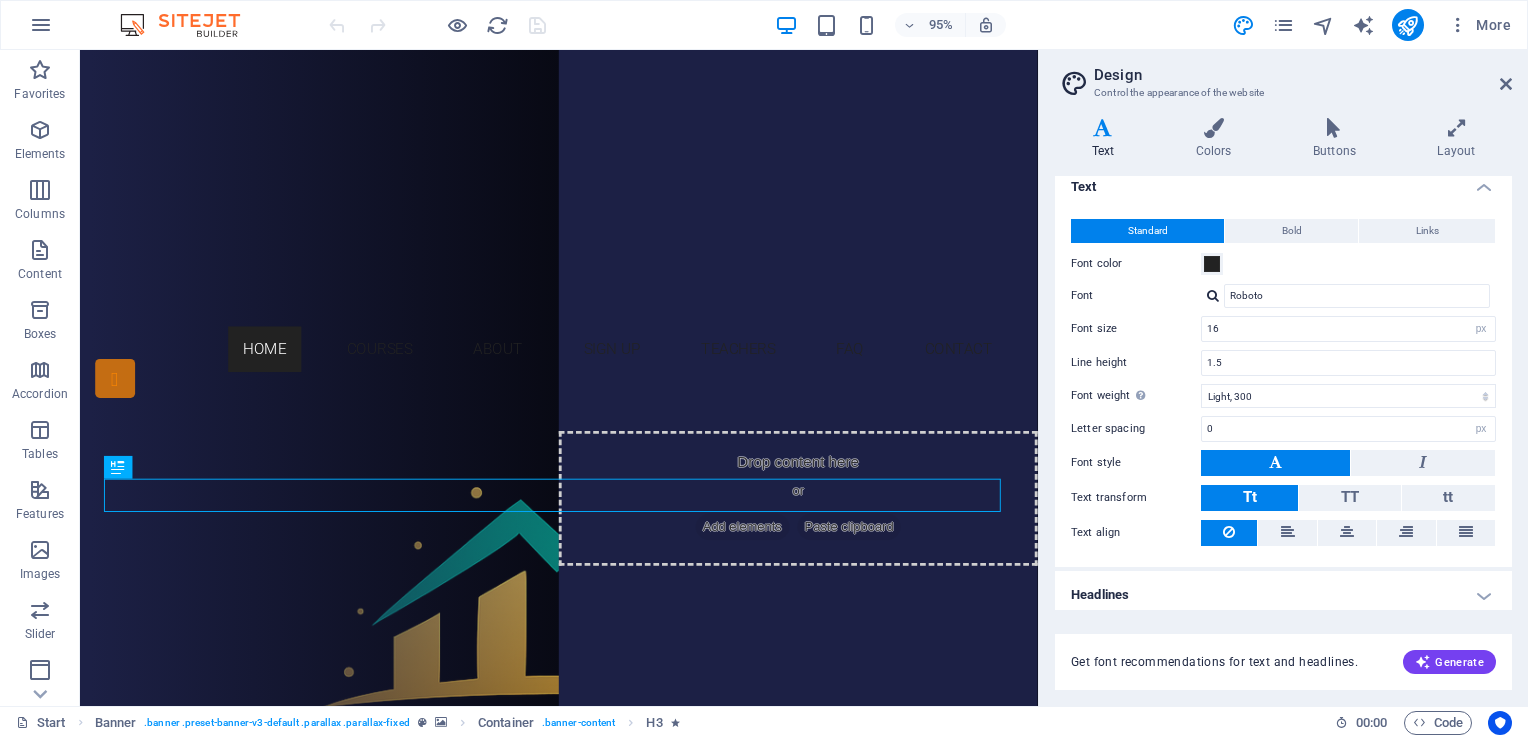 scroll, scrollTop: 18, scrollLeft: 0, axis: vertical 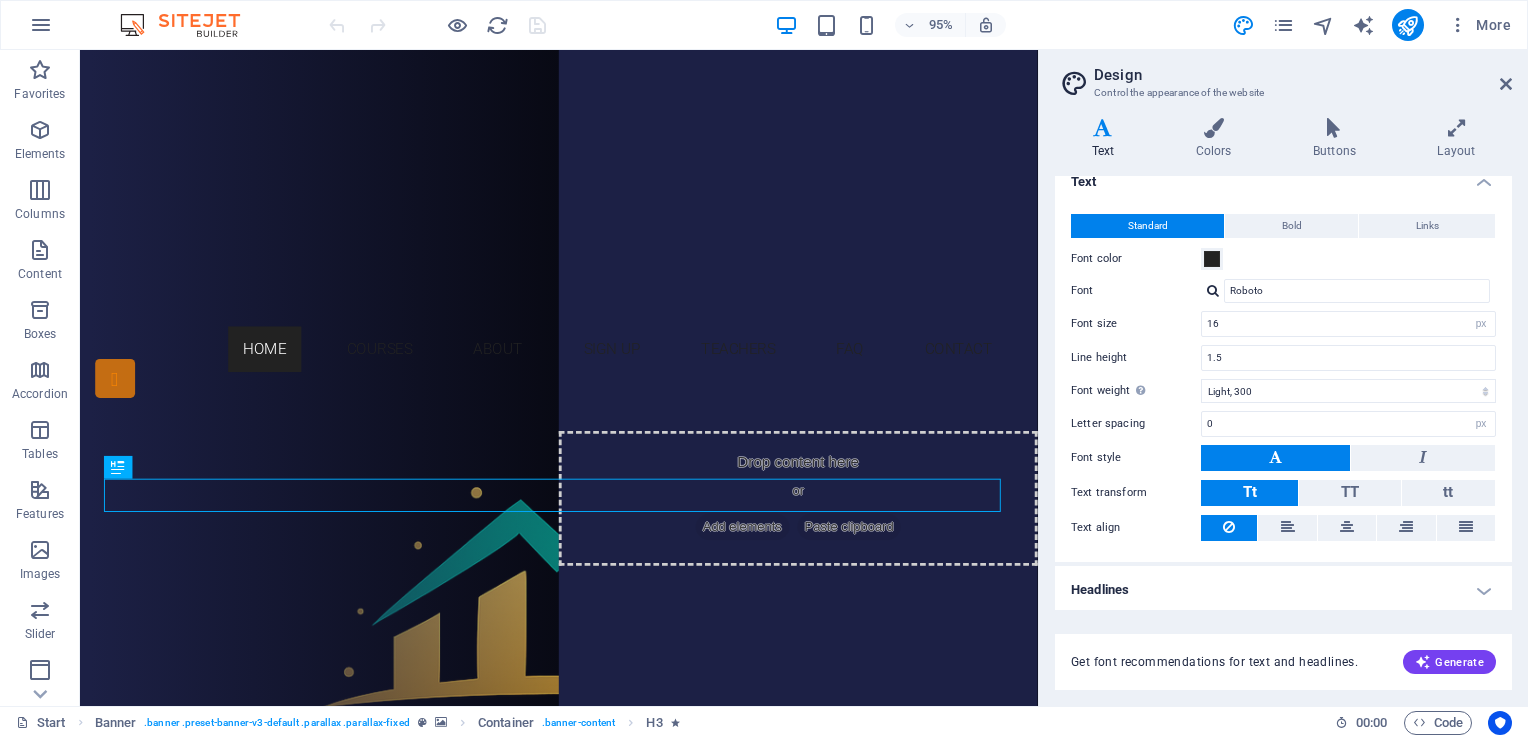 click on "Design Control the appearance of the website" at bounding box center (1285, 76) 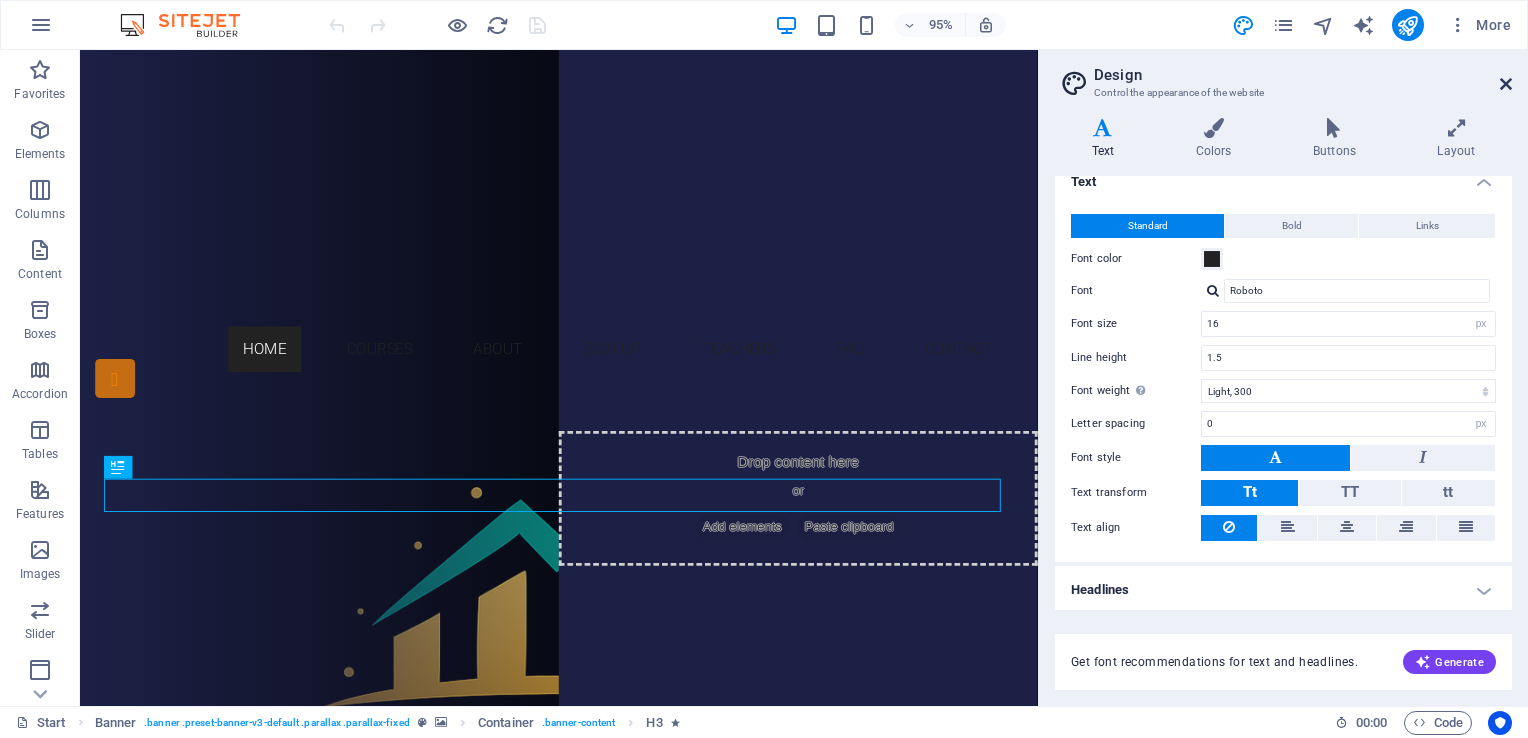 click on "Design Control the appearance of the website Variants  Text  Colors  Buttons  Layout Text Standard Bold Links Font color Font Roboto Font size 16 rem px Line height 1.5 Font weight To display the font weight correctly, it may need to be enabled.  Manage Fonts Thin, 100 Extra-light, 200 Light, 300 Regular, 400 Medium, 500 Semi-bold, 600 Bold, 700 Extra-bold, 800 Black, 900 Letter spacing 0 rem px Font style Text transform Tt TT tt Text align Font weight To display the font weight correctly, it may need to be enabled.  Manage Fonts Thin, 100 Extra-light, 200 Light, 300 Regular, 400 Medium, 500 Semi-bold, 600 Bold, 700 Extra-bold, 800 Black, 900 Default Hover / Active Font color Font color Decoration Decoration Transition duration 0.3 s Transition function Ease Ease In Ease Out Ease In/Ease Out Linear Headlines All H1 / Textlogo H2 H3 H4 H5 H6 Font color Font Roboto Slab Line height 1.25 Font weight To display the font weight correctly, it may need to be enabled.  Manage Fonts Thin, 100 Extra-light, 200 0 rem px" at bounding box center [1283, 378] 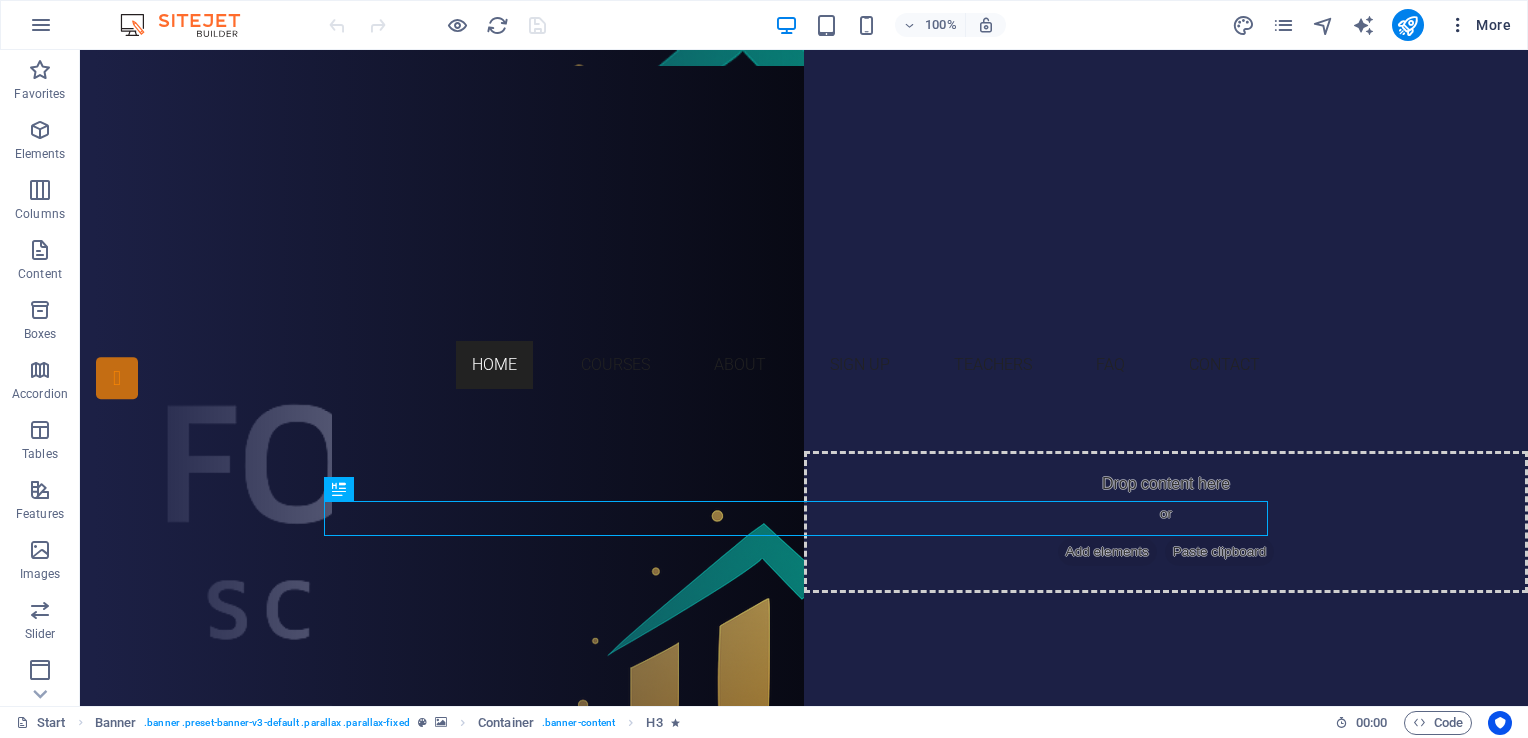 click on "More" at bounding box center (1479, 25) 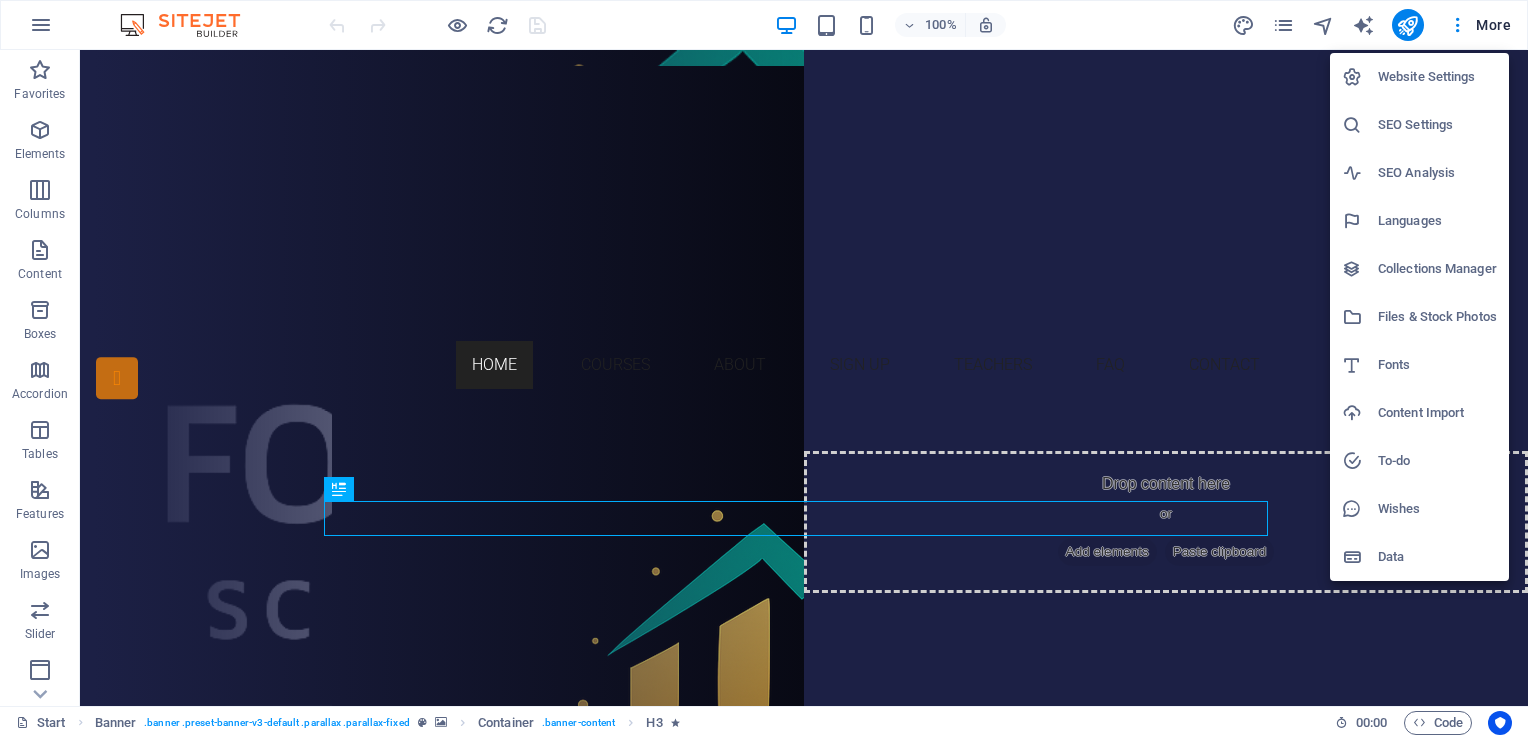 click at bounding box center [764, 369] 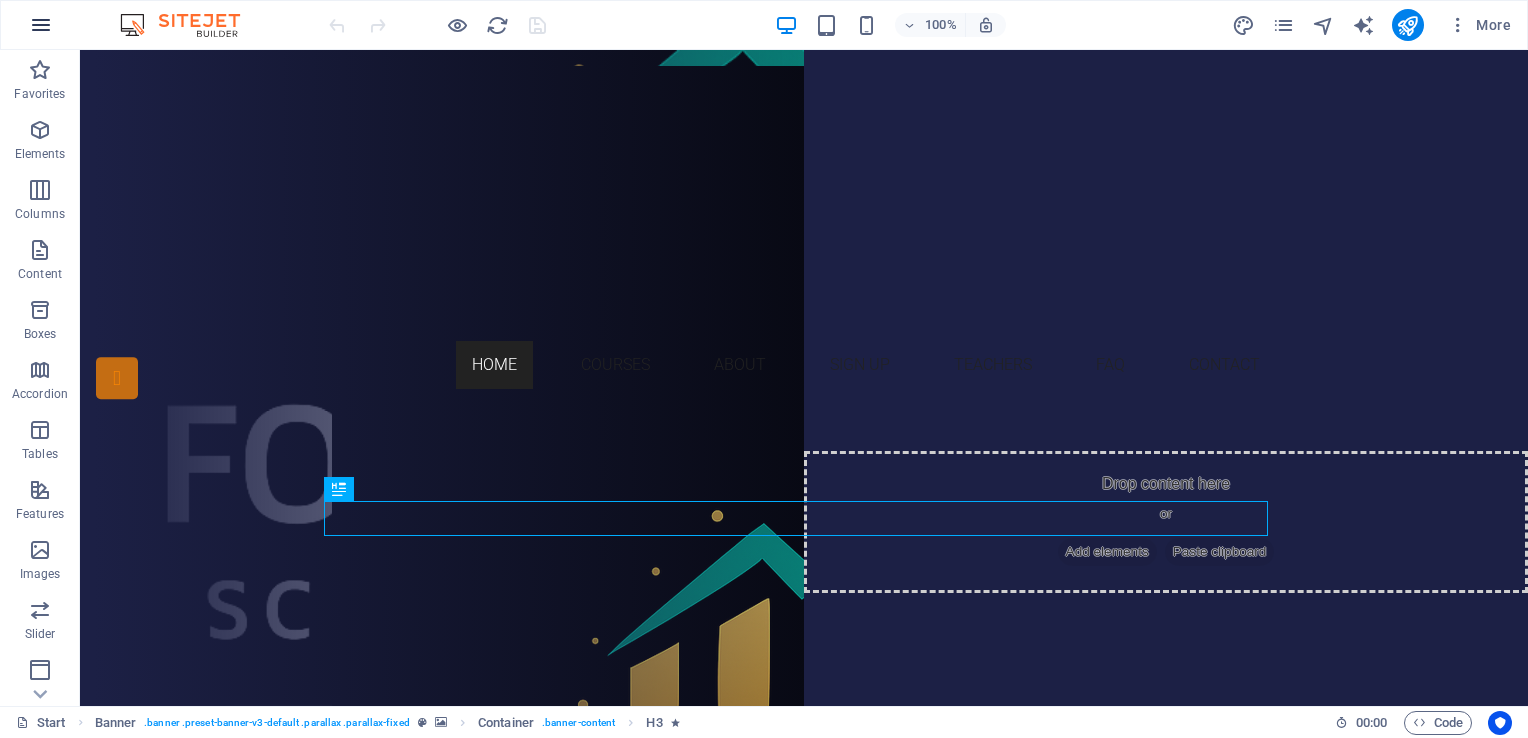 click at bounding box center (41, 25) 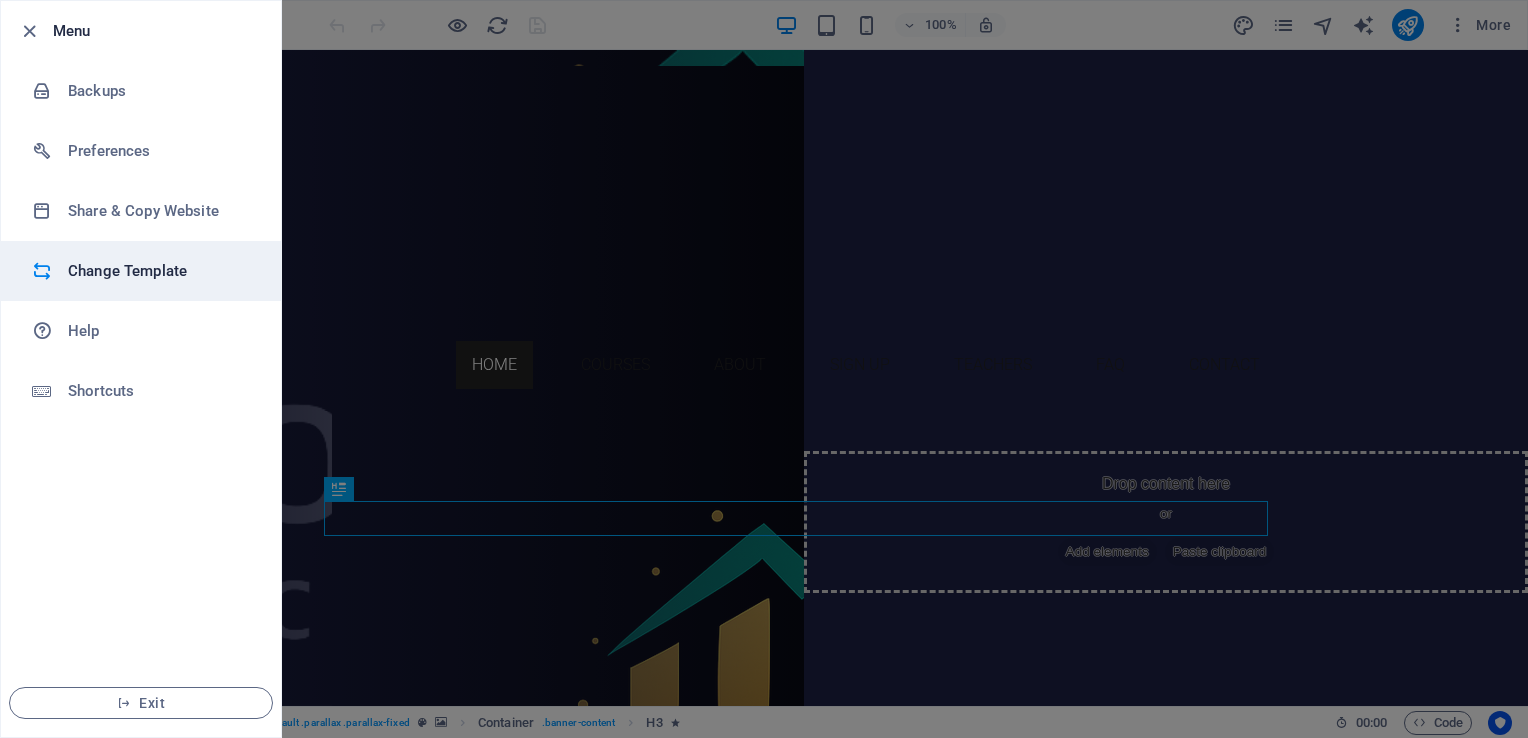 click on "Change Template" at bounding box center (160, 271) 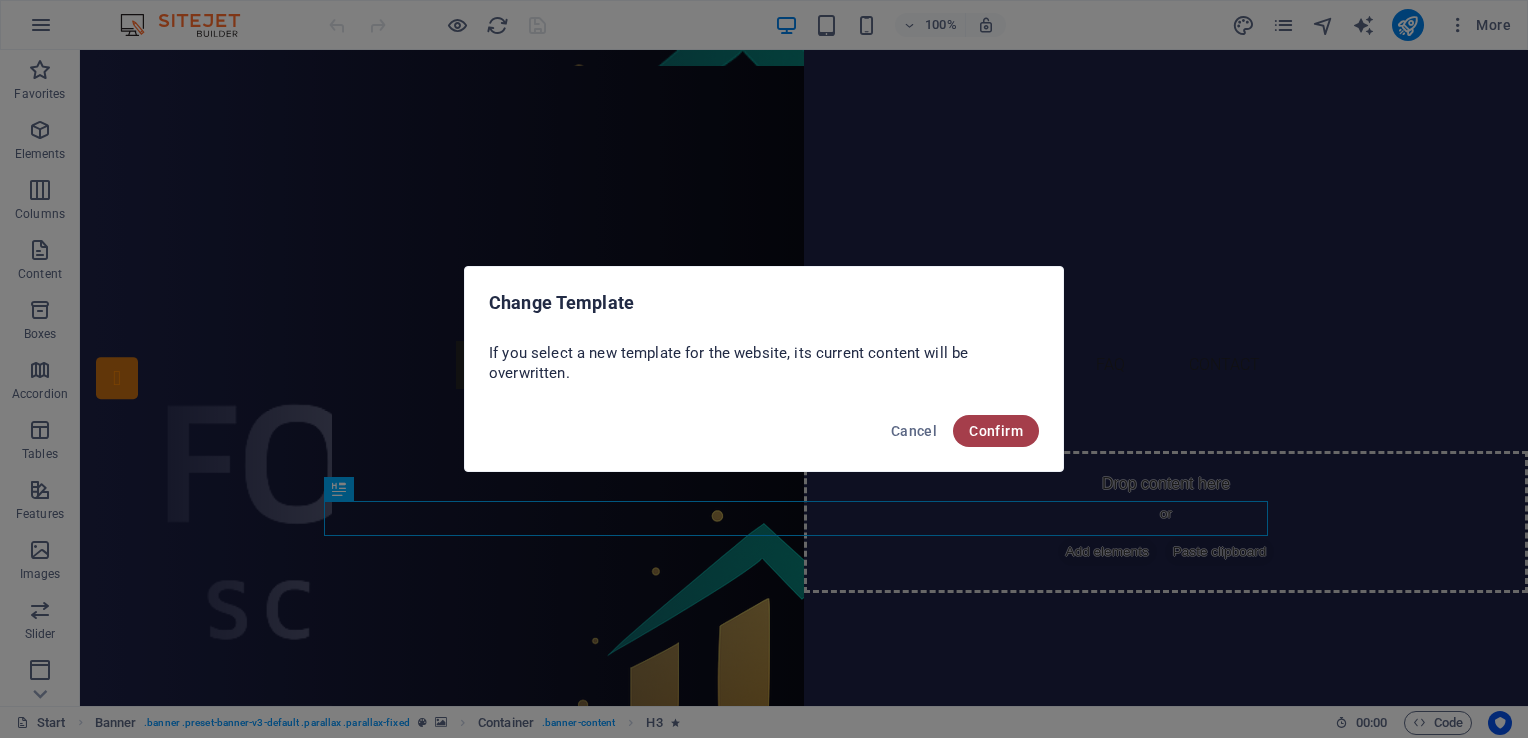 click on "Confirm" at bounding box center [996, 431] 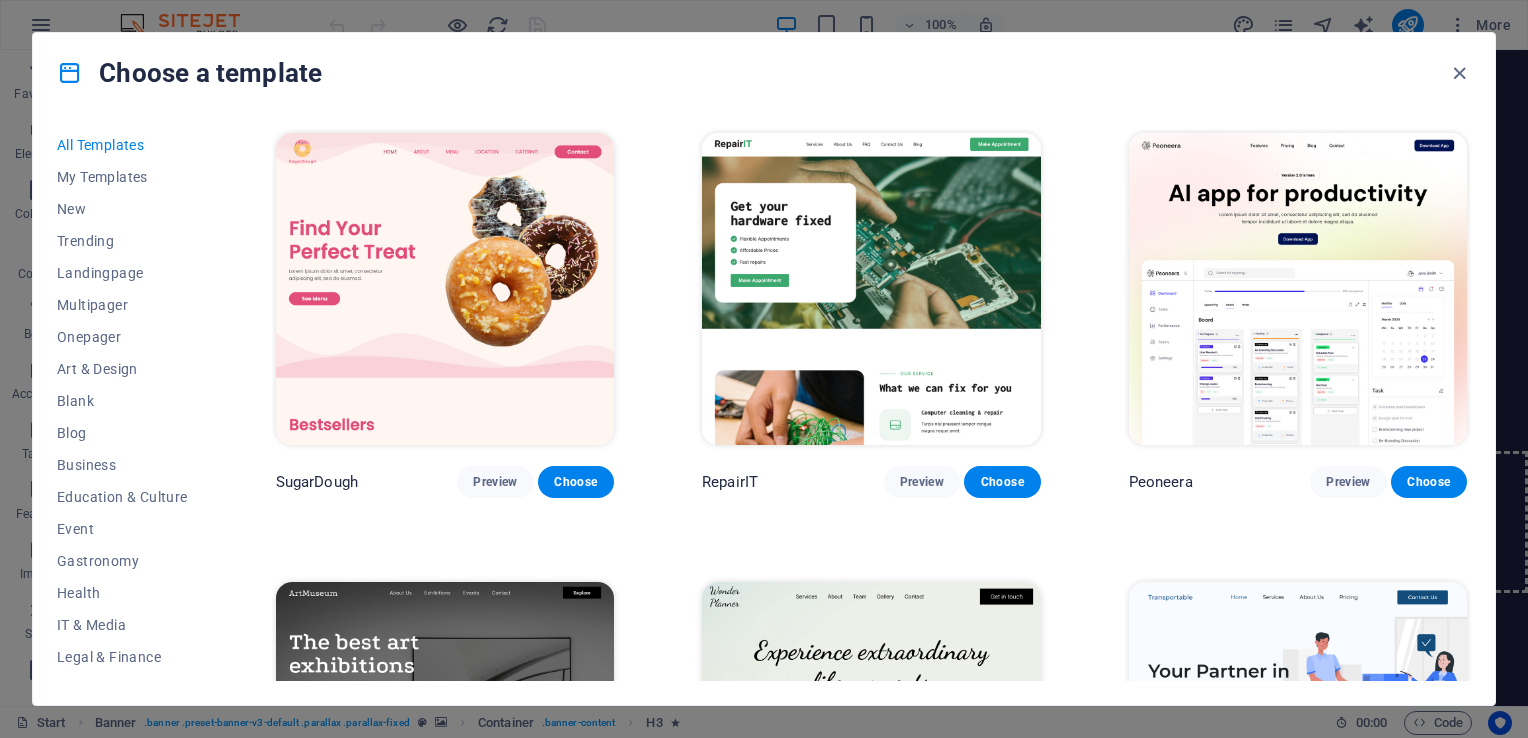 scroll, scrollTop: 2, scrollLeft: 0, axis: vertical 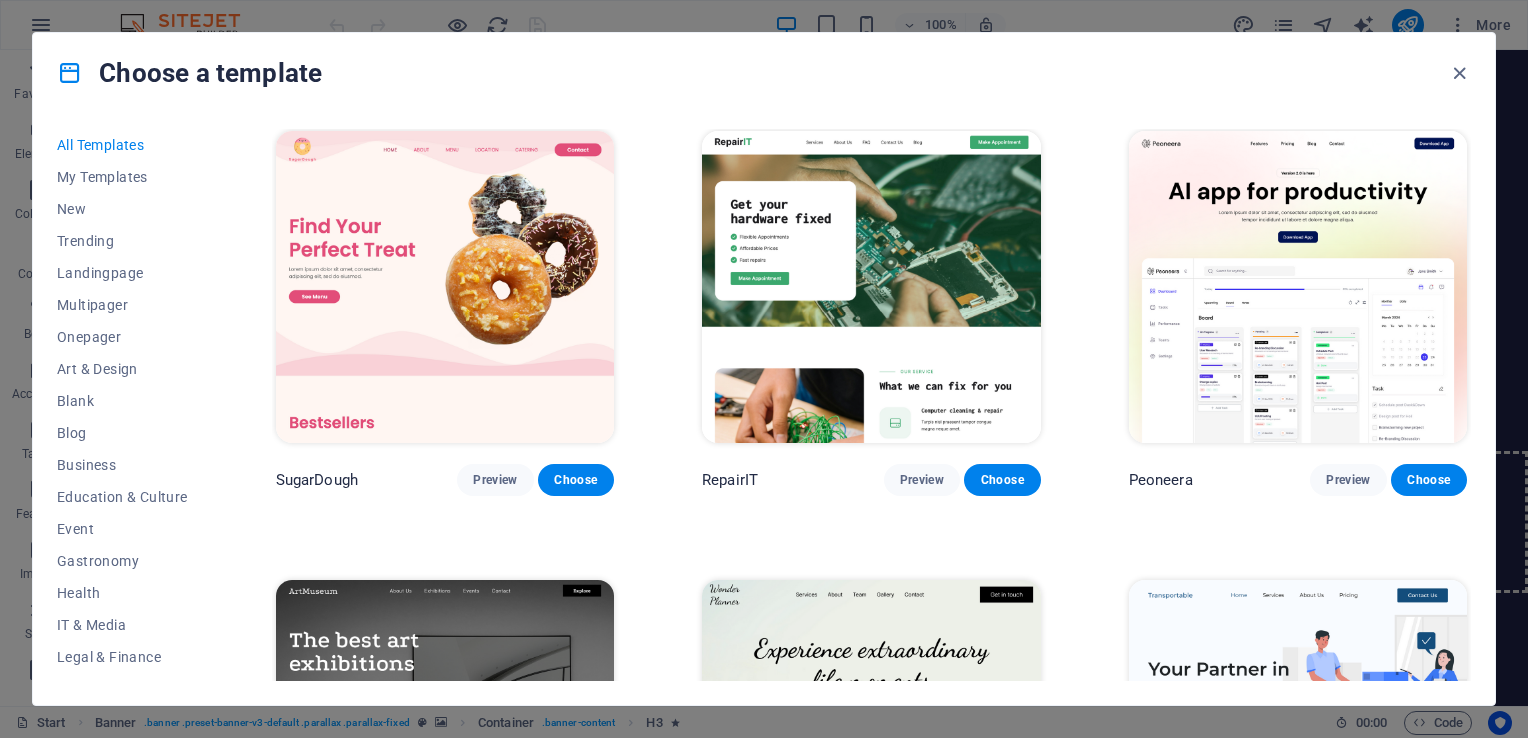 click at bounding box center (871, 287) 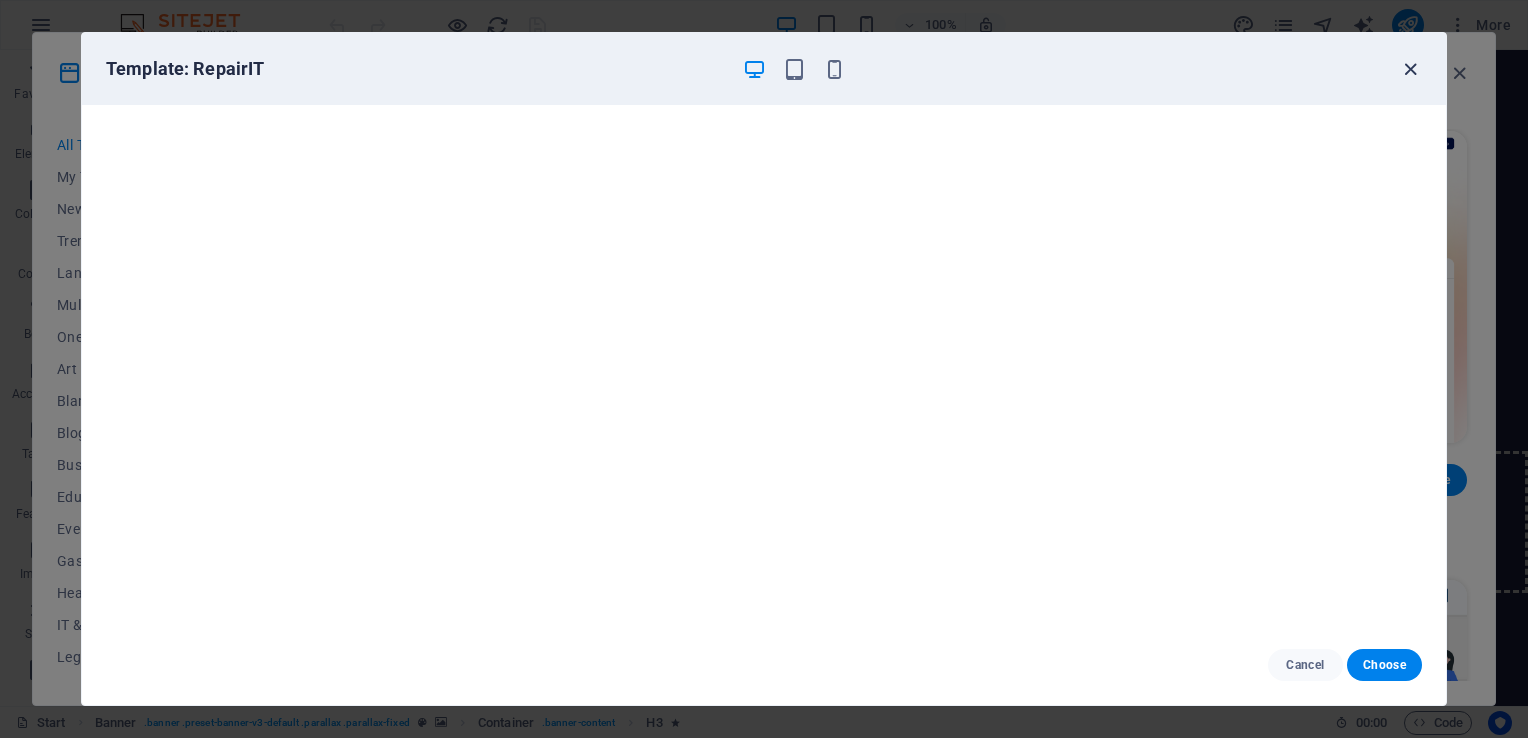 click at bounding box center (1410, 69) 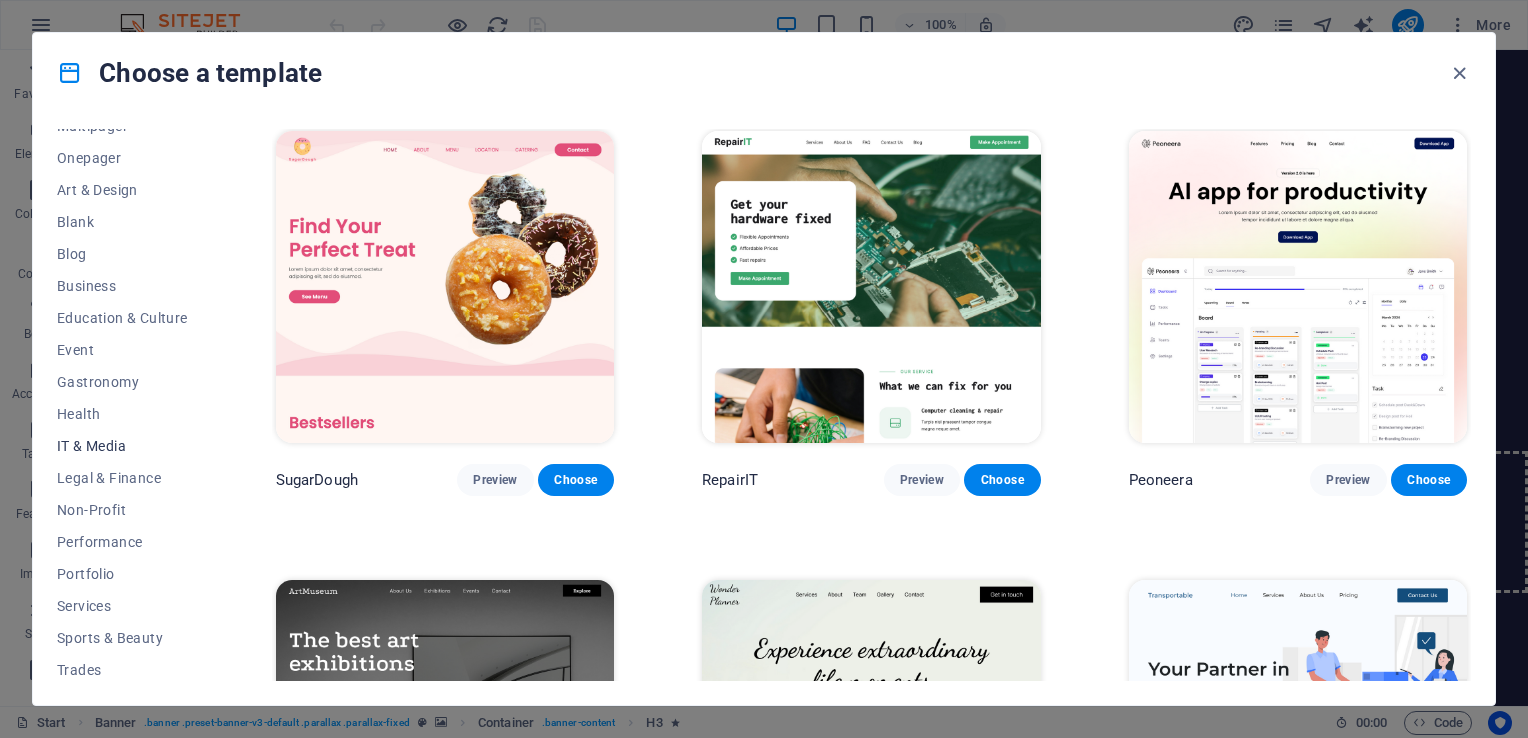 scroll, scrollTop: 247, scrollLeft: 0, axis: vertical 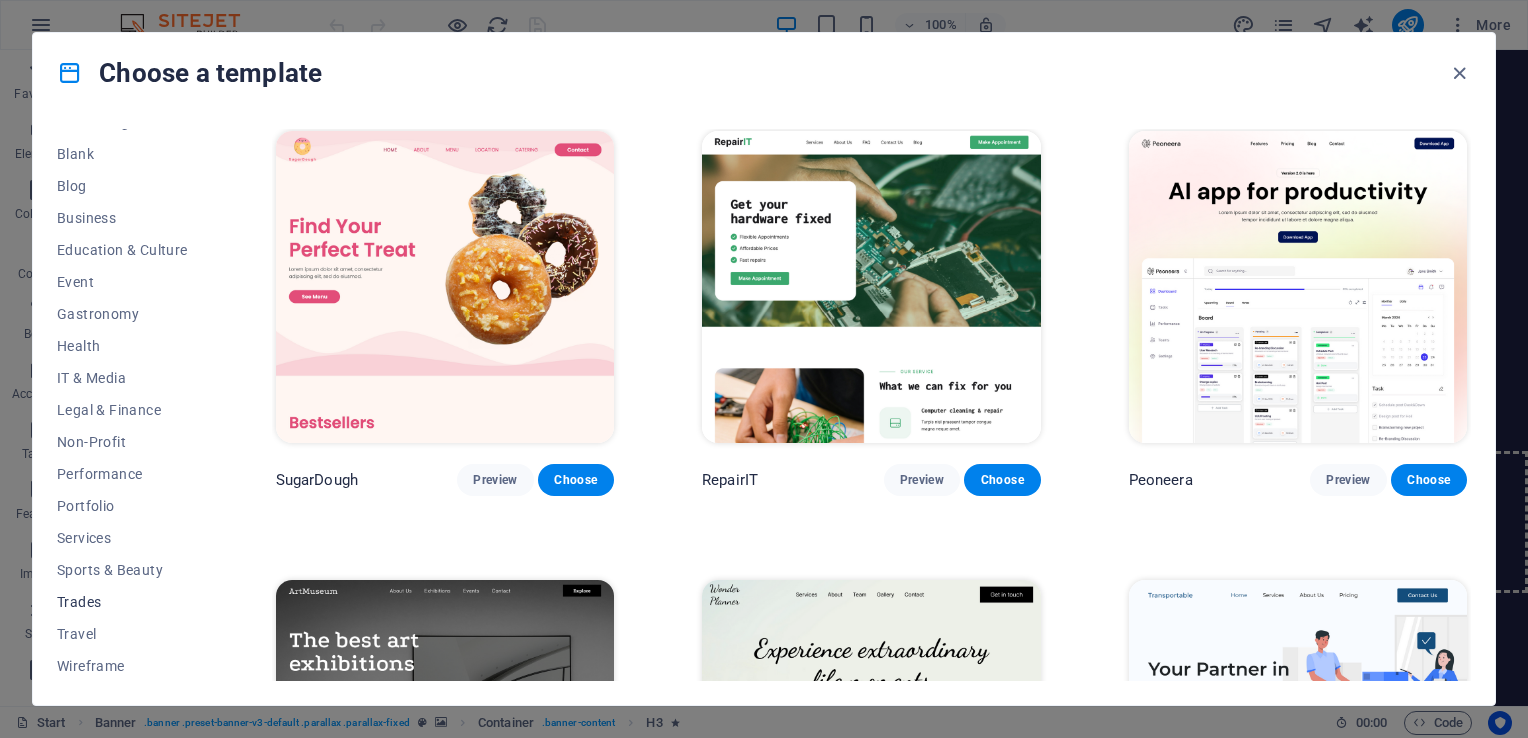 click on "Trades" at bounding box center (122, 602) 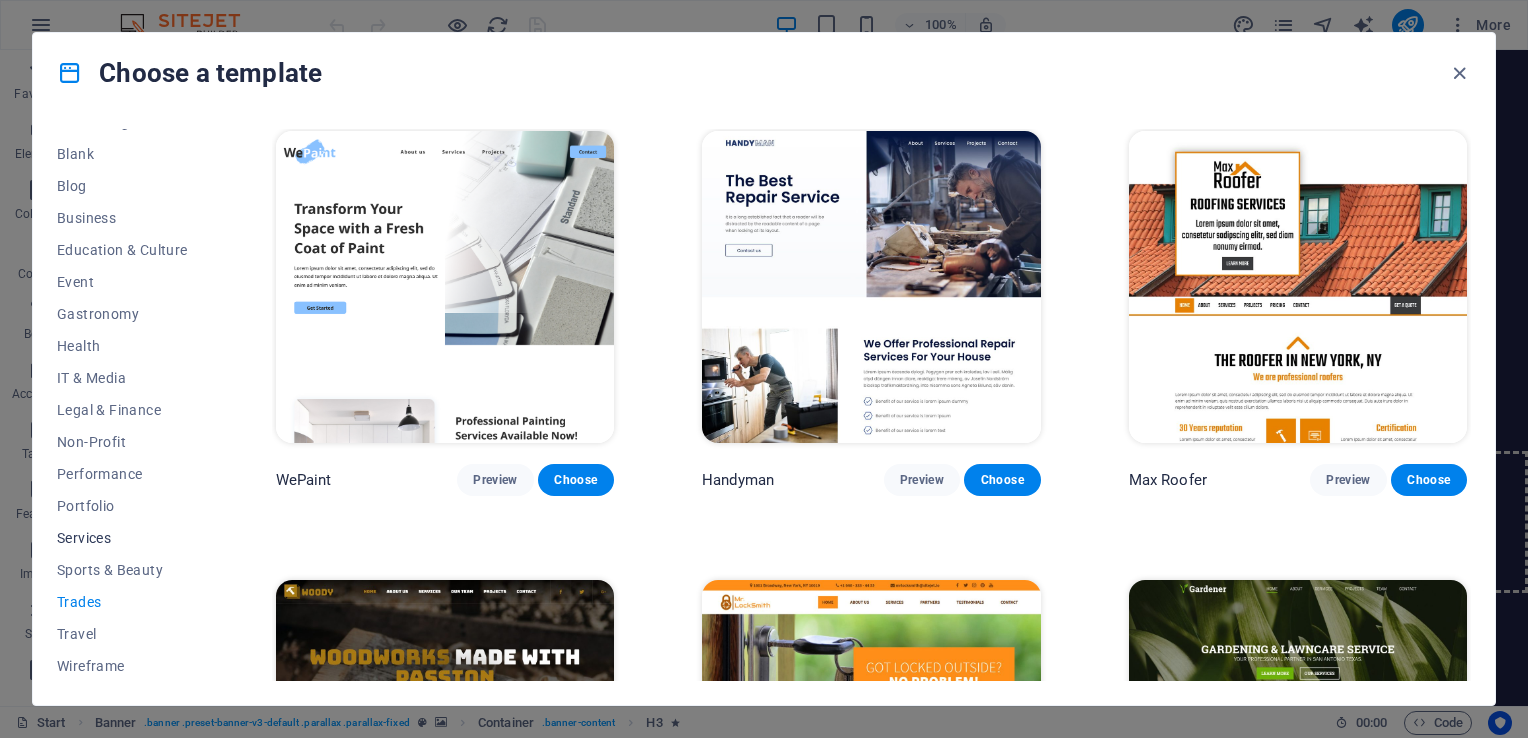 click on "Services" at bounding box center (122, 538) 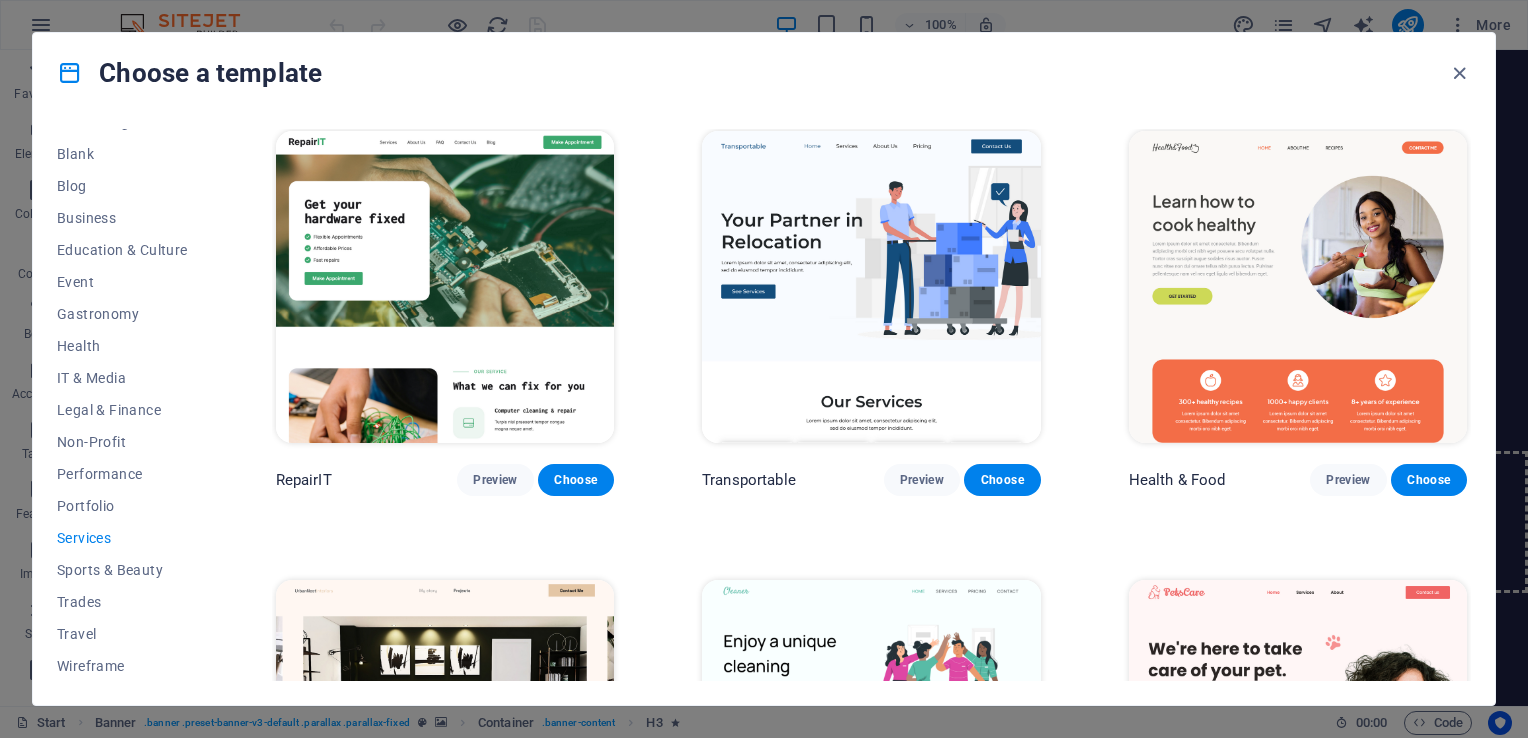 click on "Services" at bounding box center (122, 538) 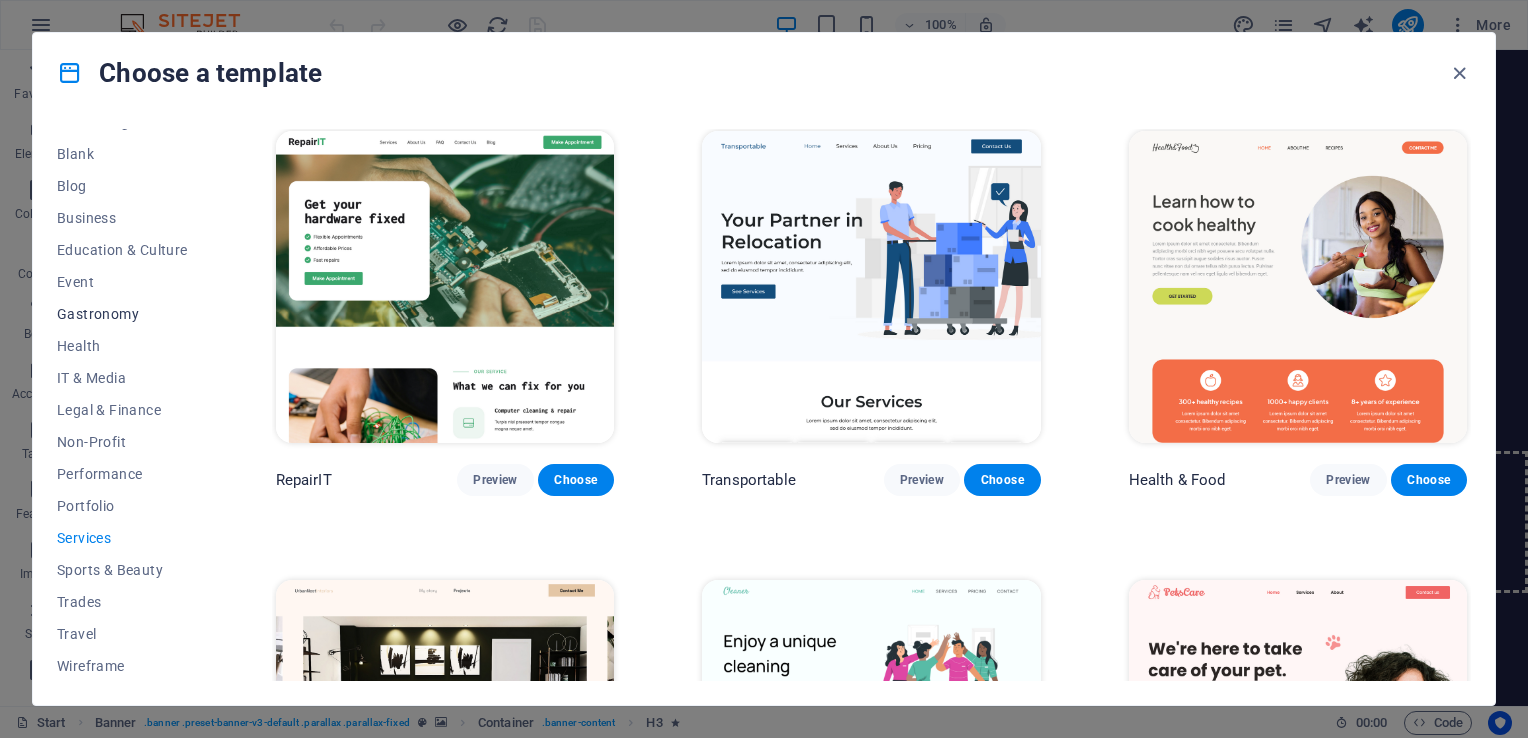 click on "Gastronomy" at bounding box center [122, 314] 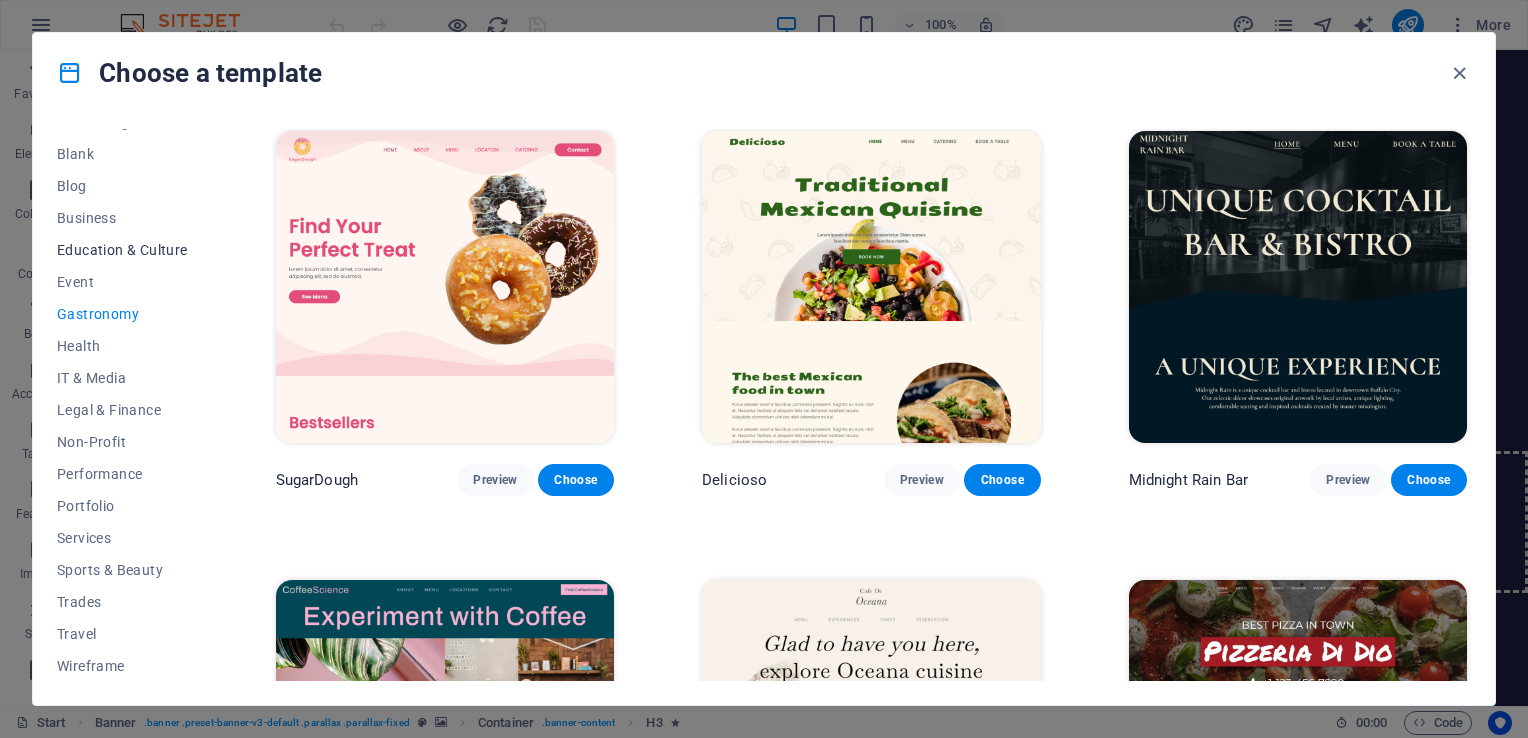 click on "Education & Culture" at bounding box center [122, 250] 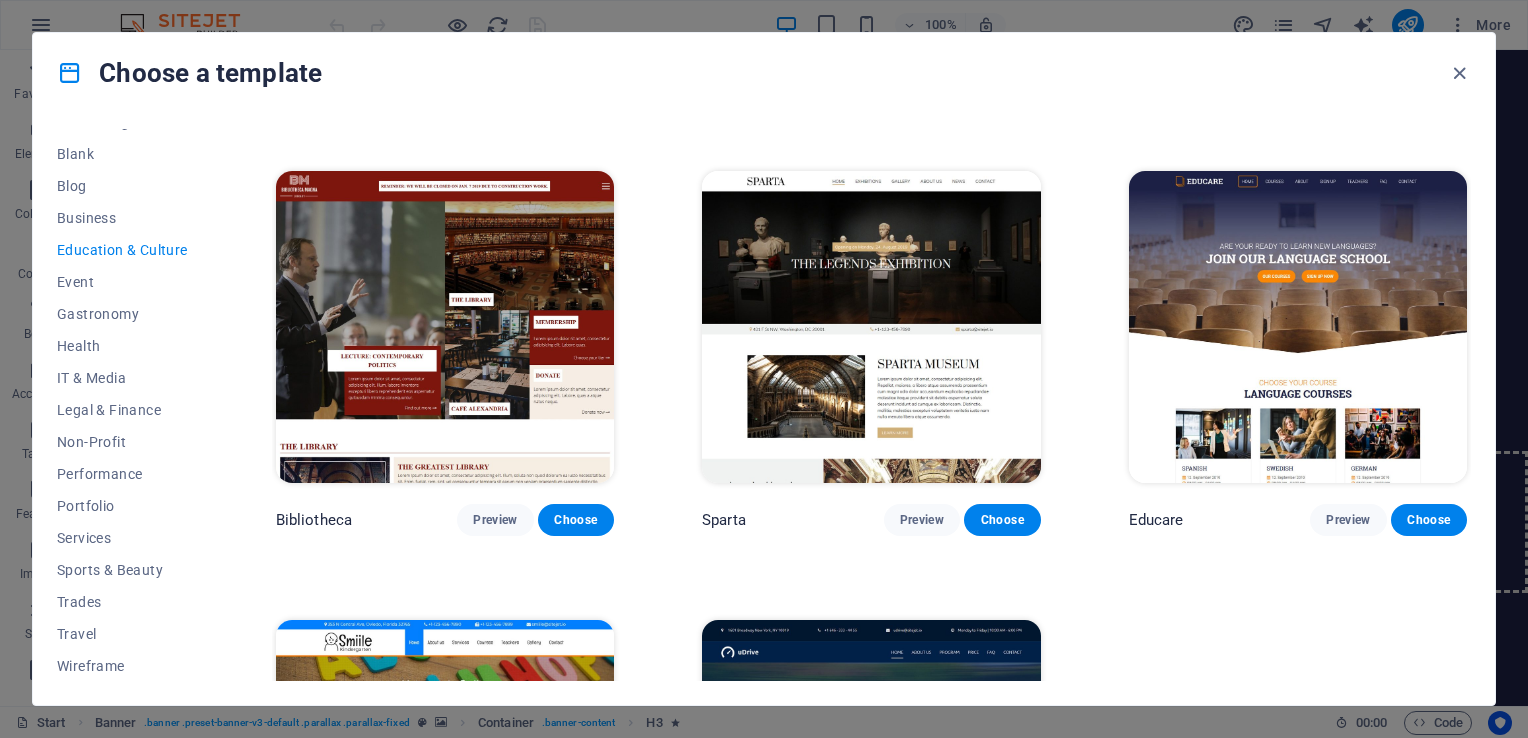scroll, scrollTop: 348, scrollLeft: 0, axis: vertical 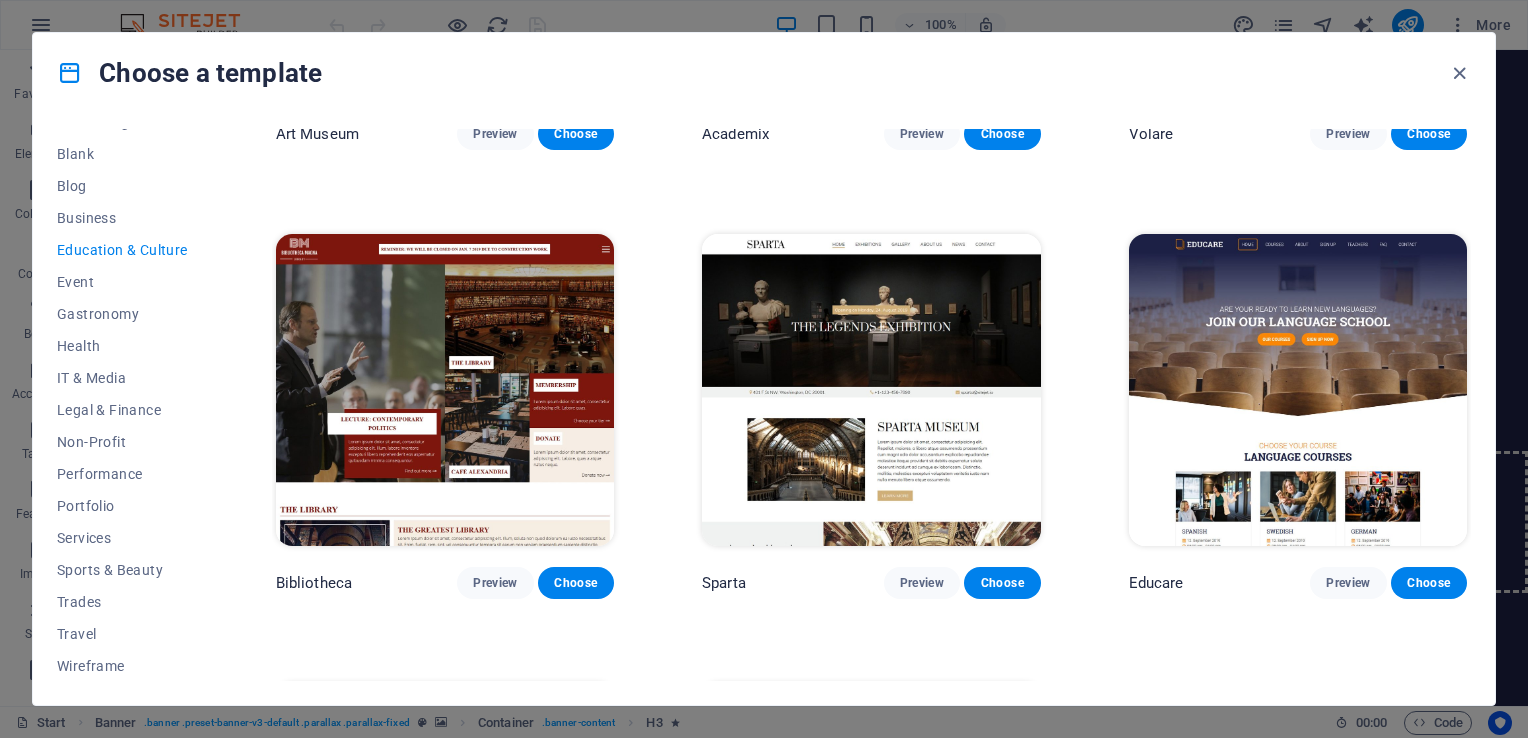 click at bounding box center [1298, 390] 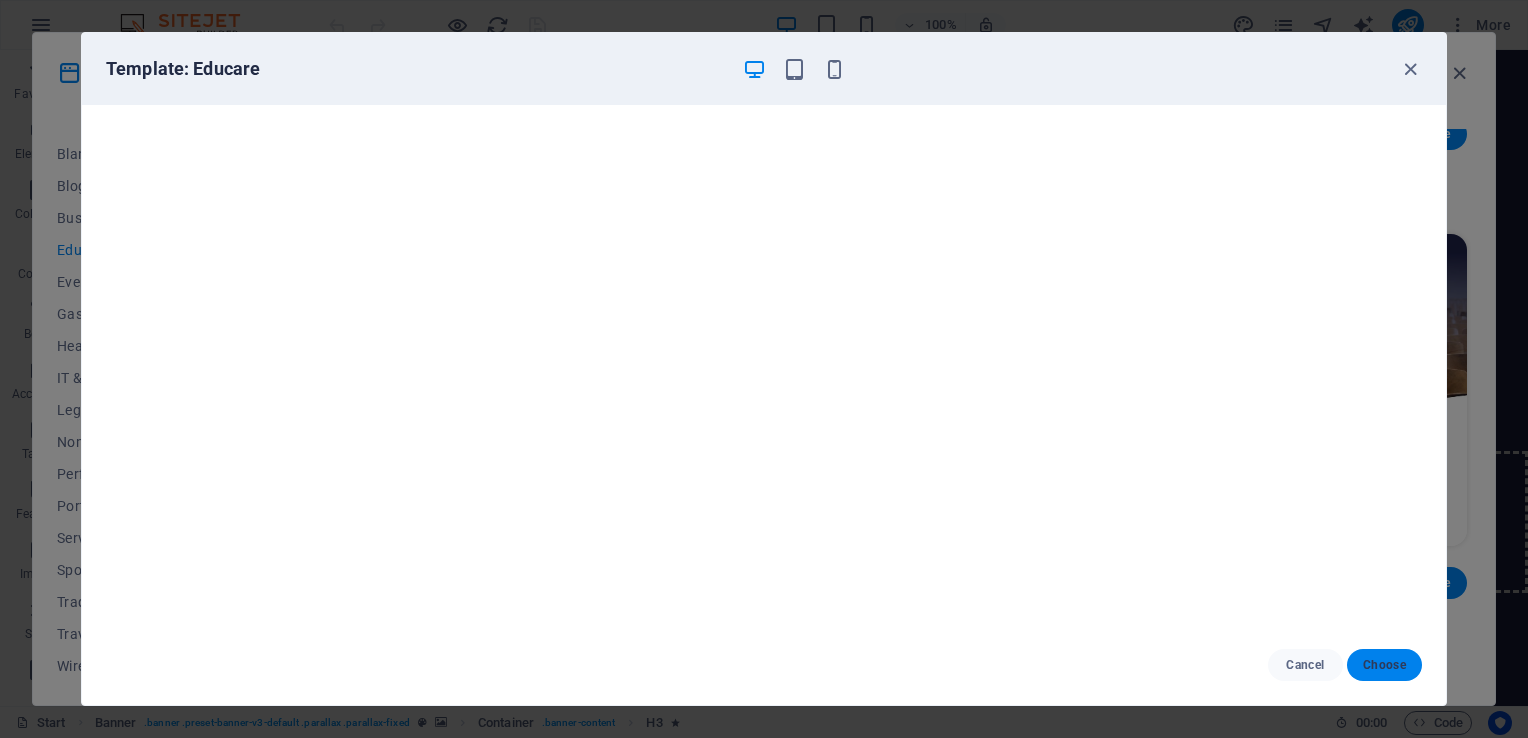 click on "Choose" at bounding box center [1384, 665] 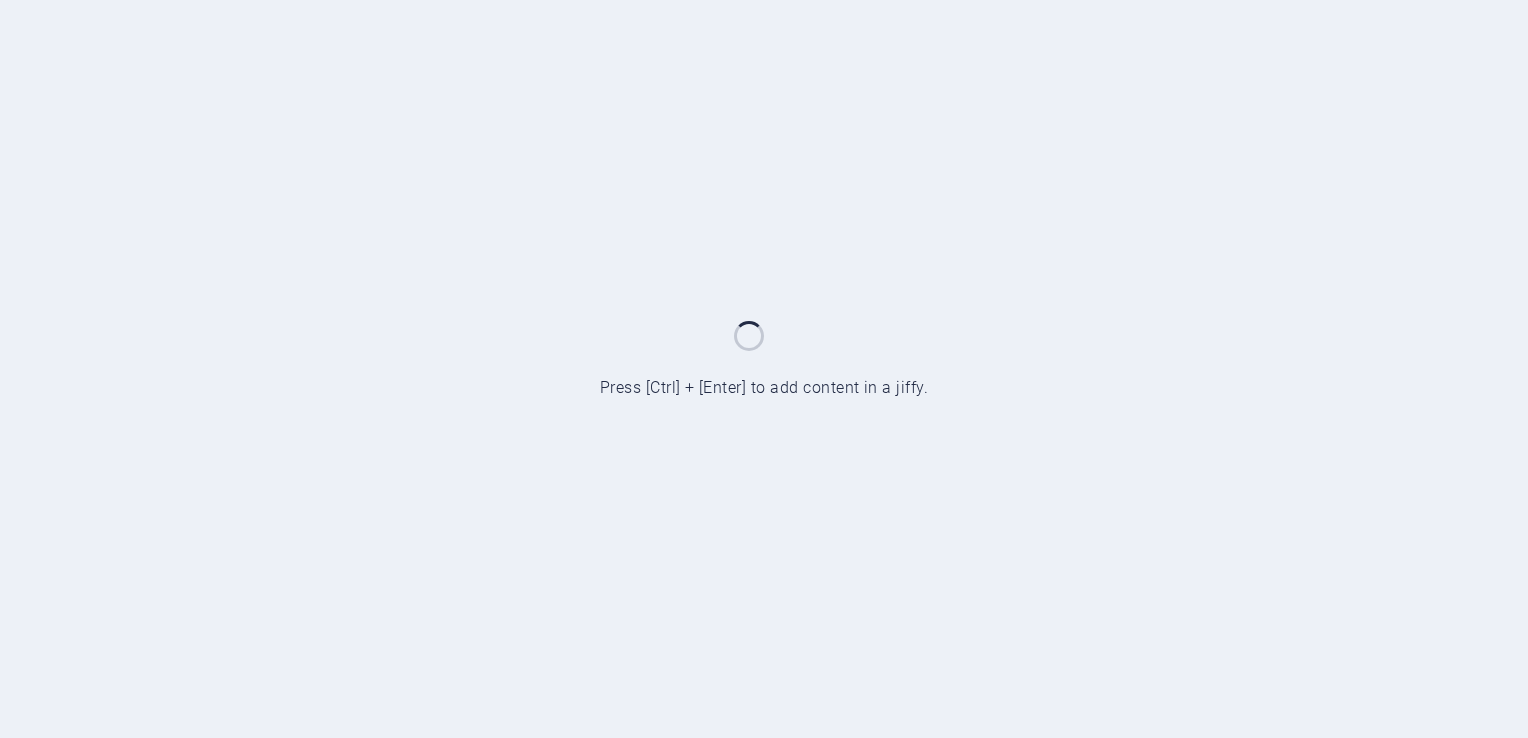 scroll, scrollTop: 0, scrollLeft: 0, axis: both 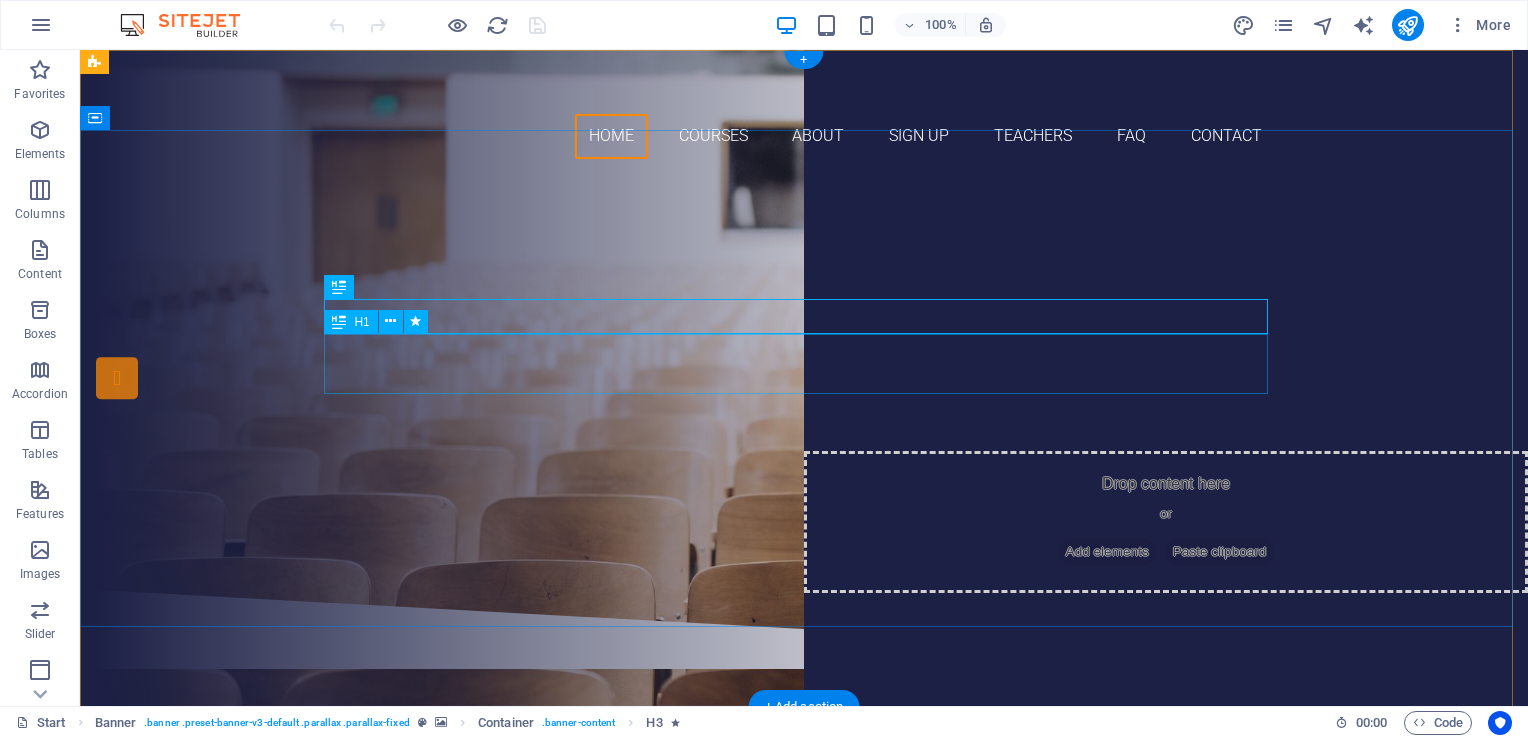 click on "Join our Language School" at bounding box center (804, 336) 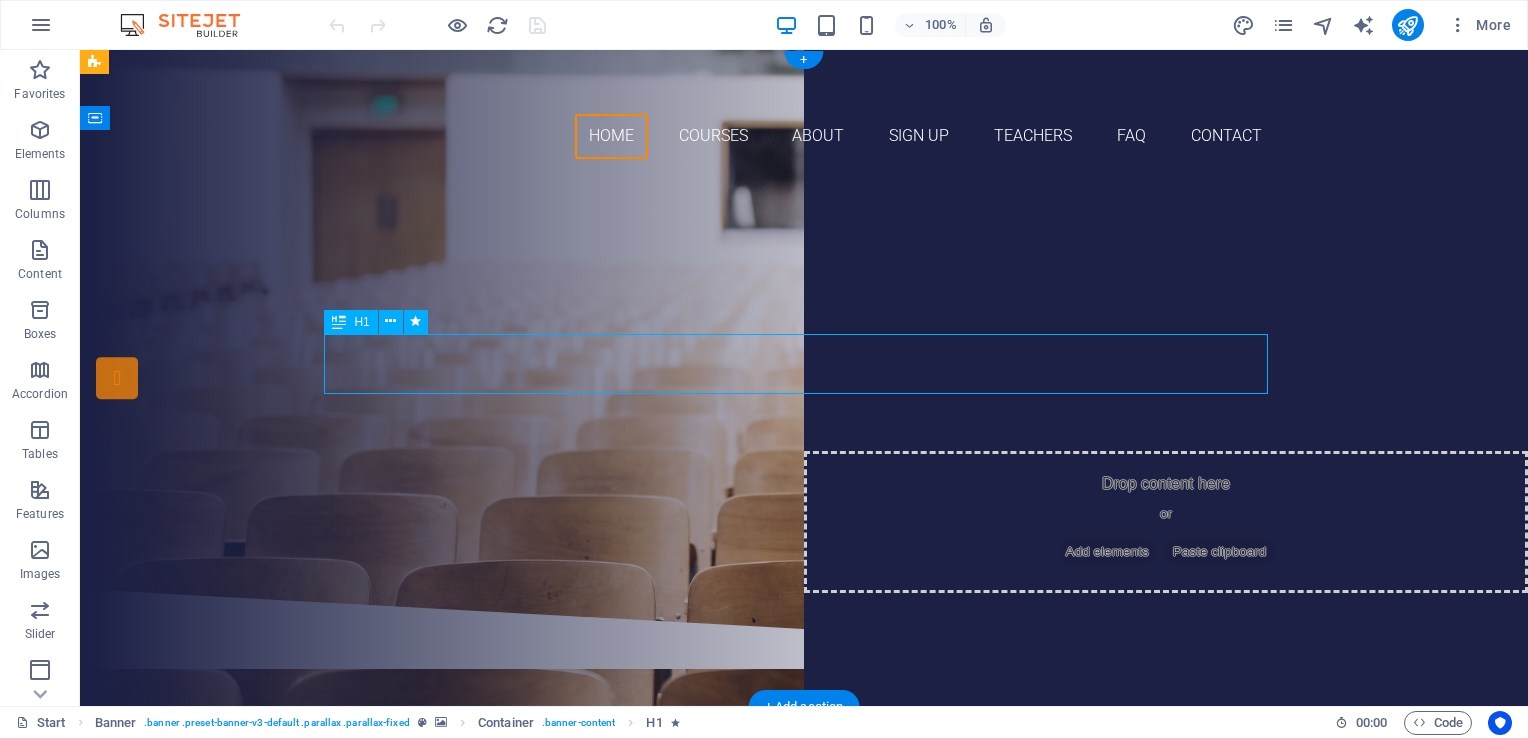 click on "Join our Language School" at bounding box center (804, 336) 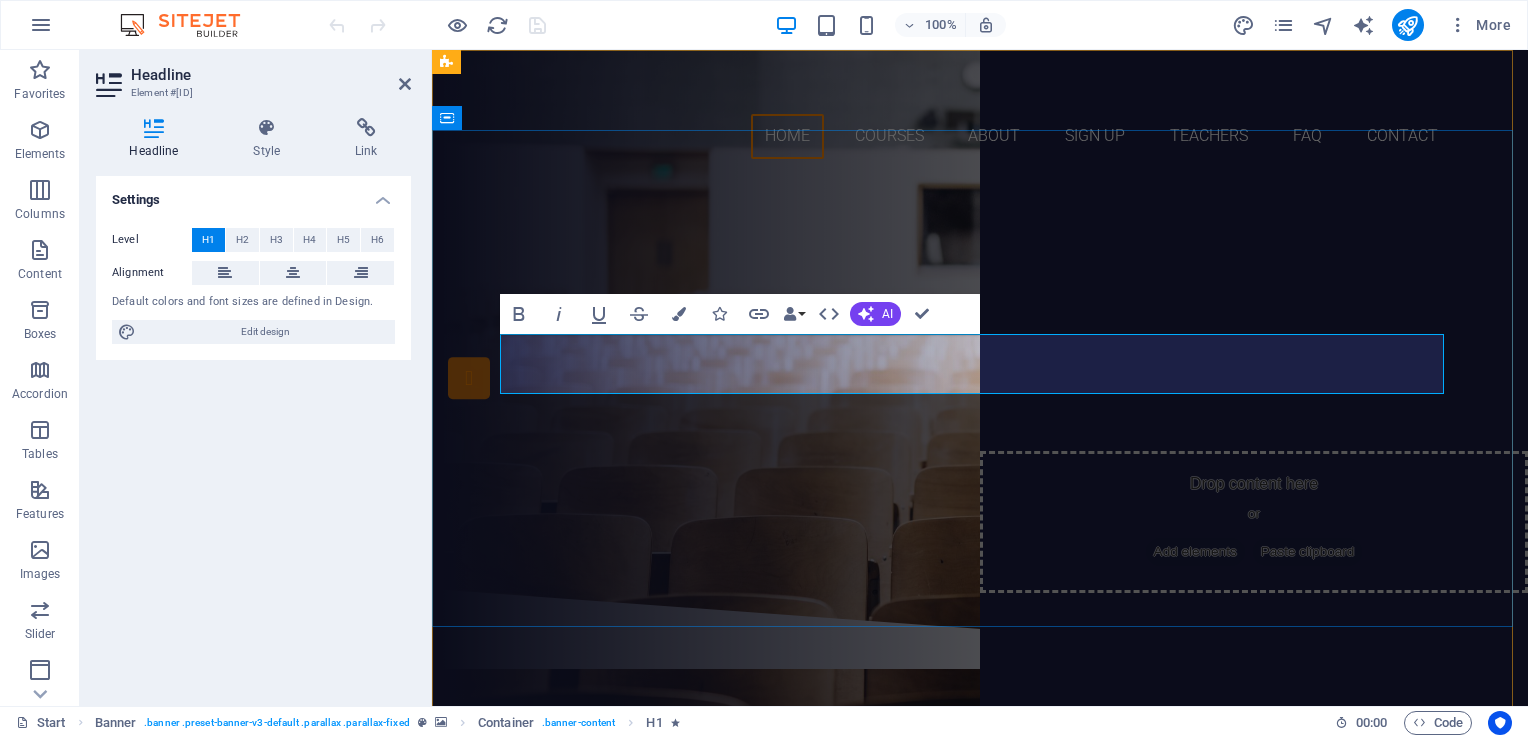 type 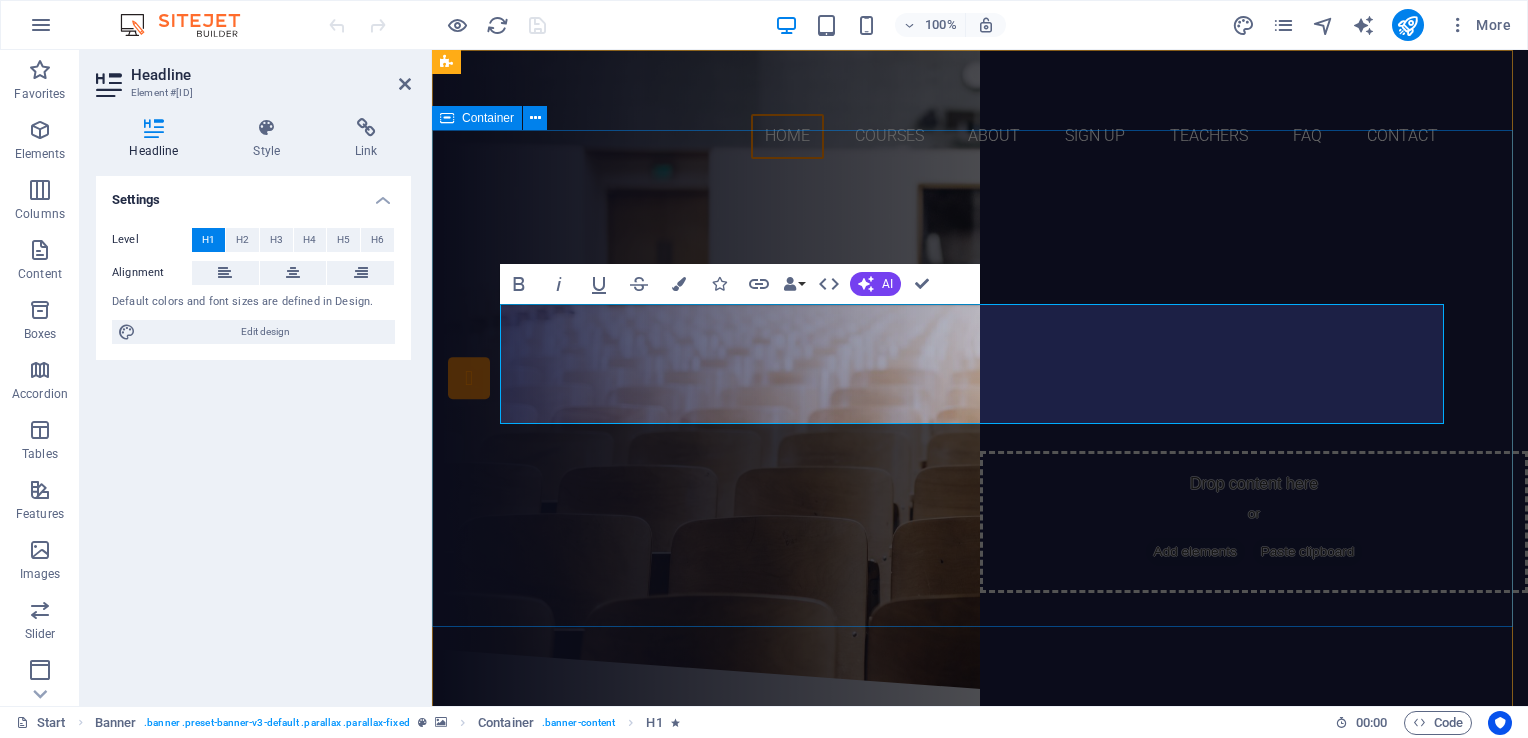 click on "Are you ready to learn new languages? jOIN FOREX TRADING SCHOOL INTERNATIONAL Our Courses Sign up now" at bounding box center (980, 412) 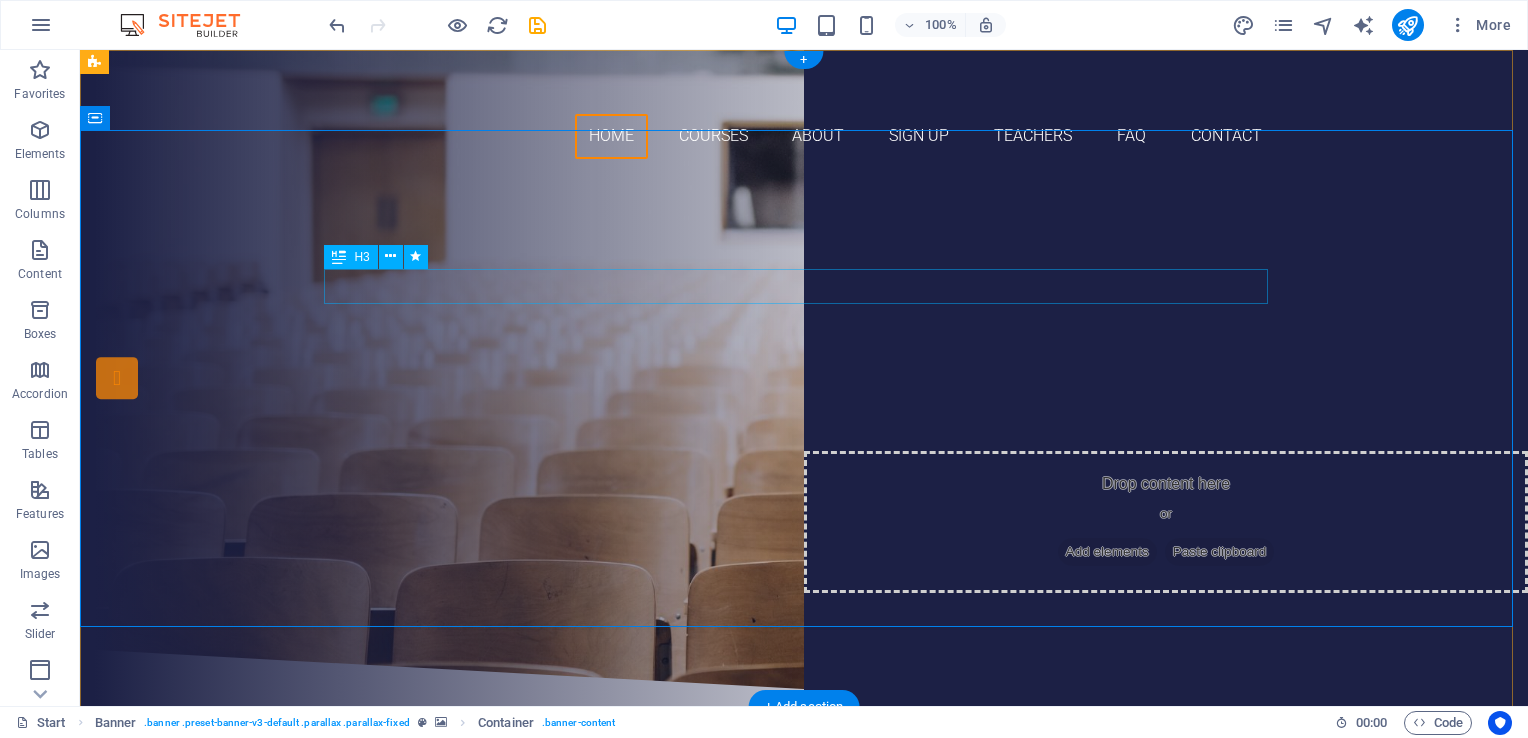 click on "Are you ready to learn new languages?" at bounding box center (804, 288) 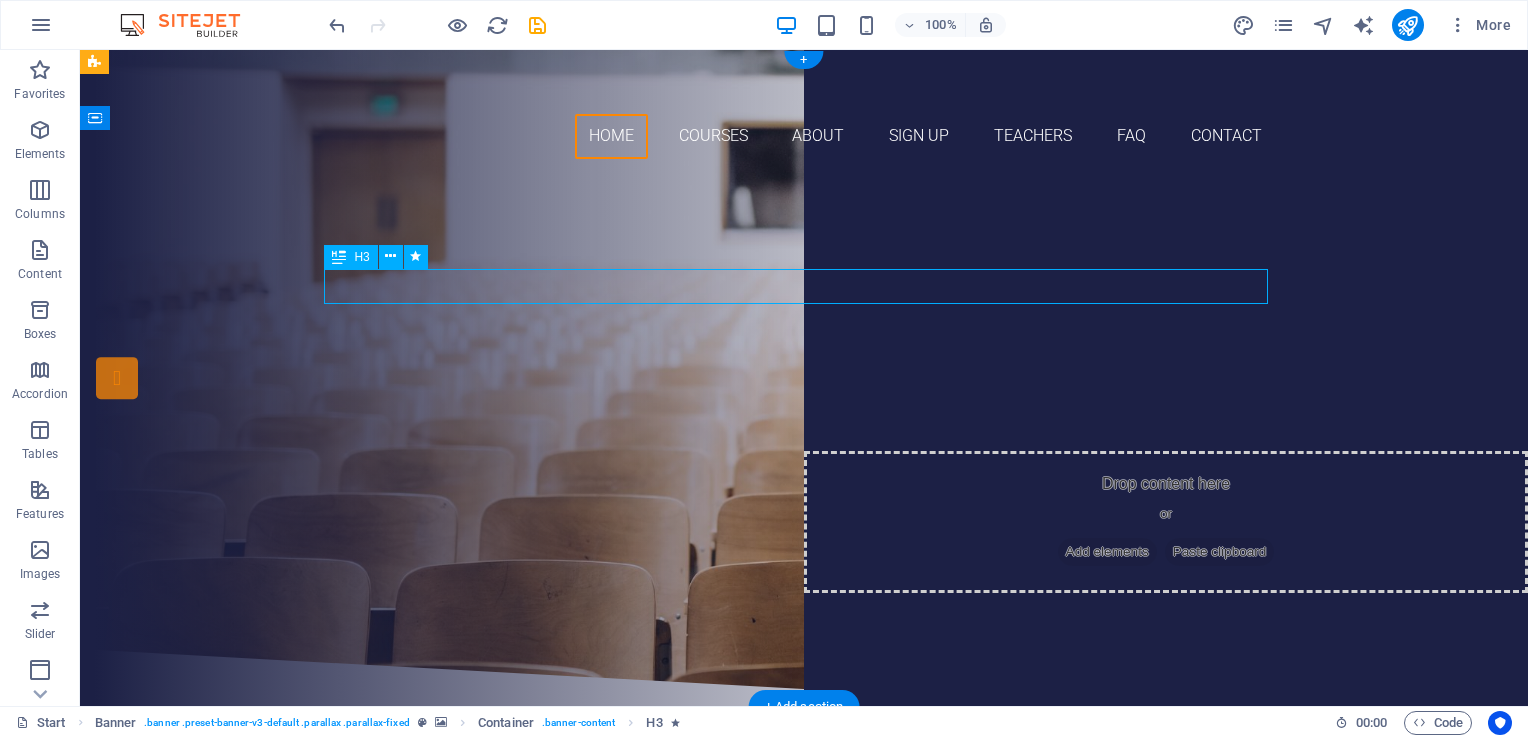 click on "Are you ready to learn new languages?" at bounding box center [804, 288] 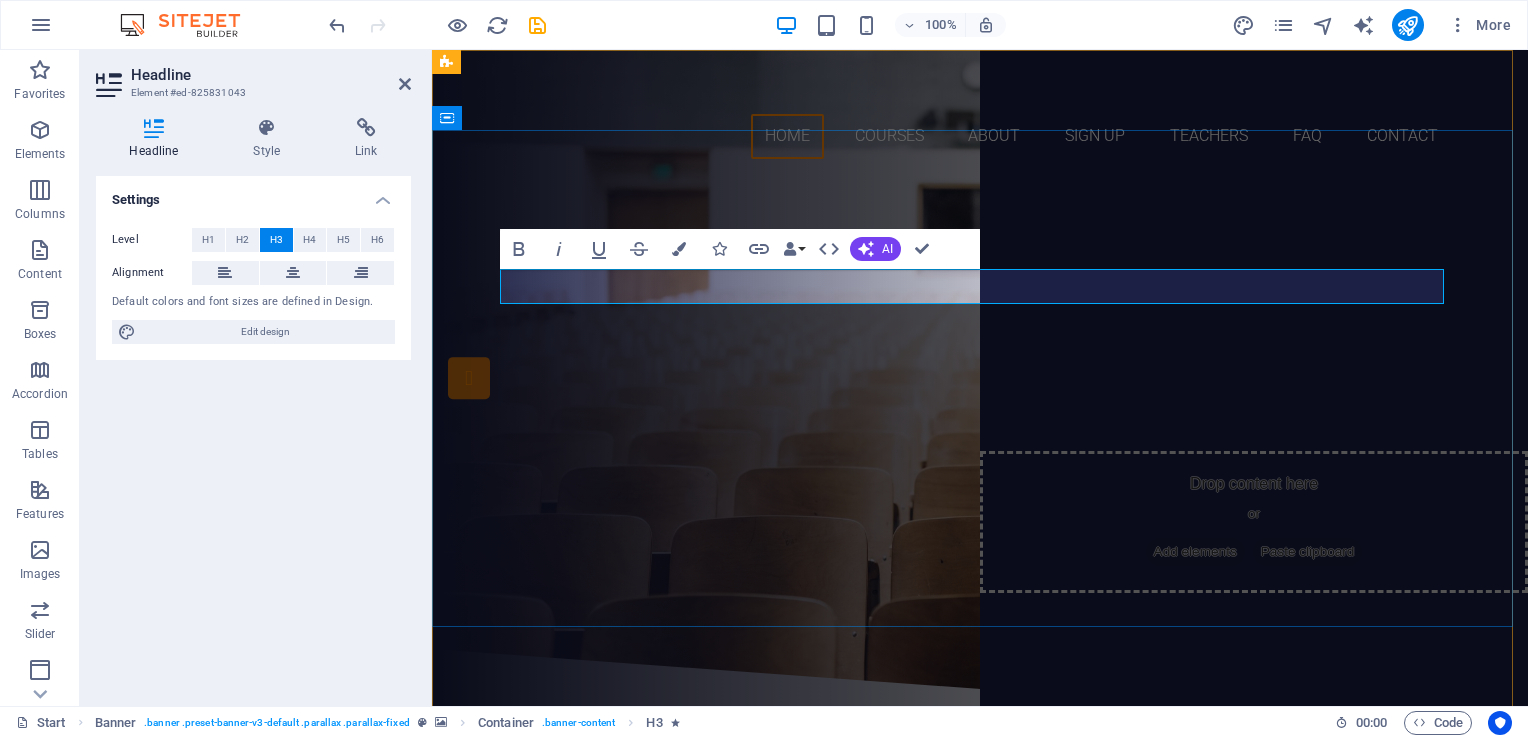 type 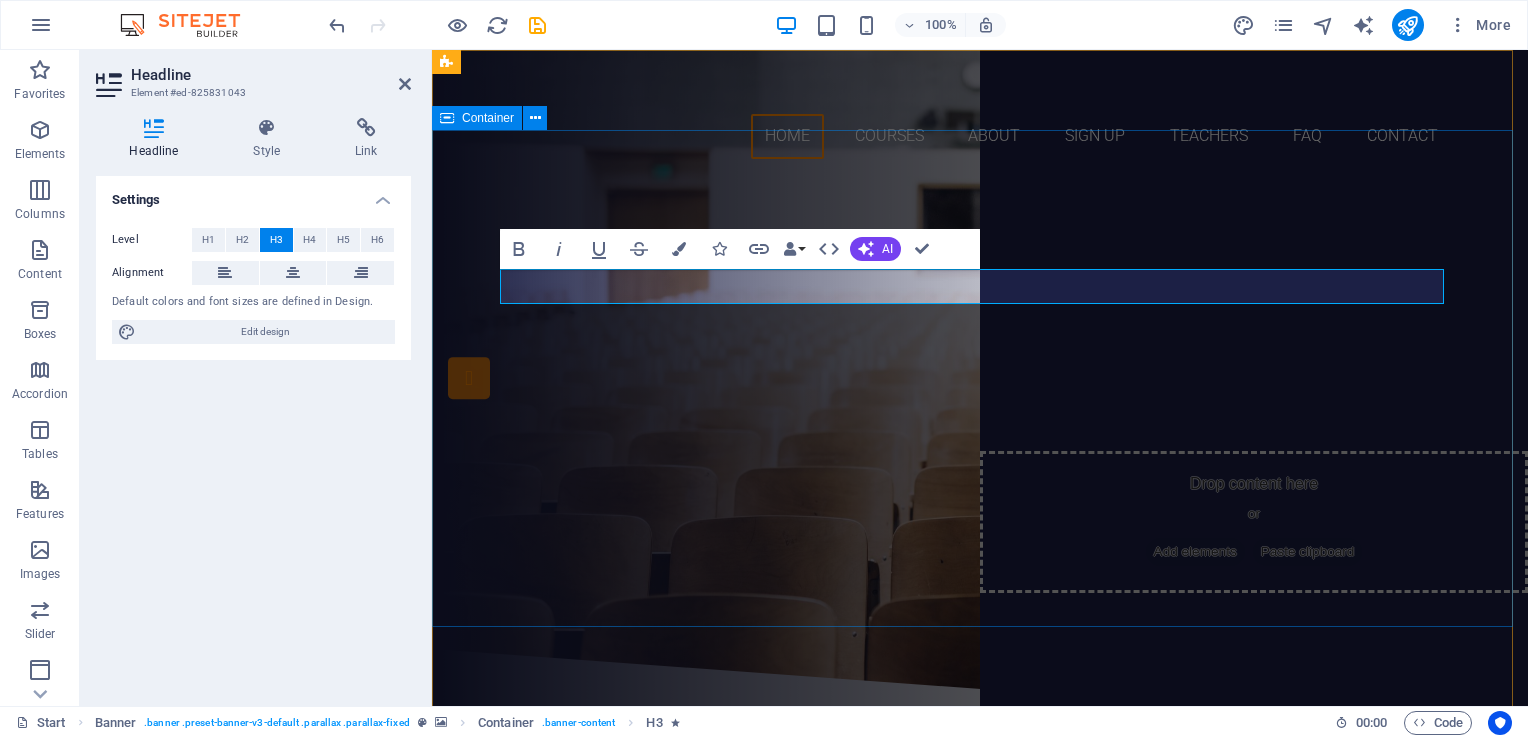 click on "are you rEADY tO BECOME A PROFESSIONAL FOREX TRADER? jOIN FOREX TRADING SCHOOL INTERNATIONAL Our Courses Sign up now" at bounding box center (980, 412) 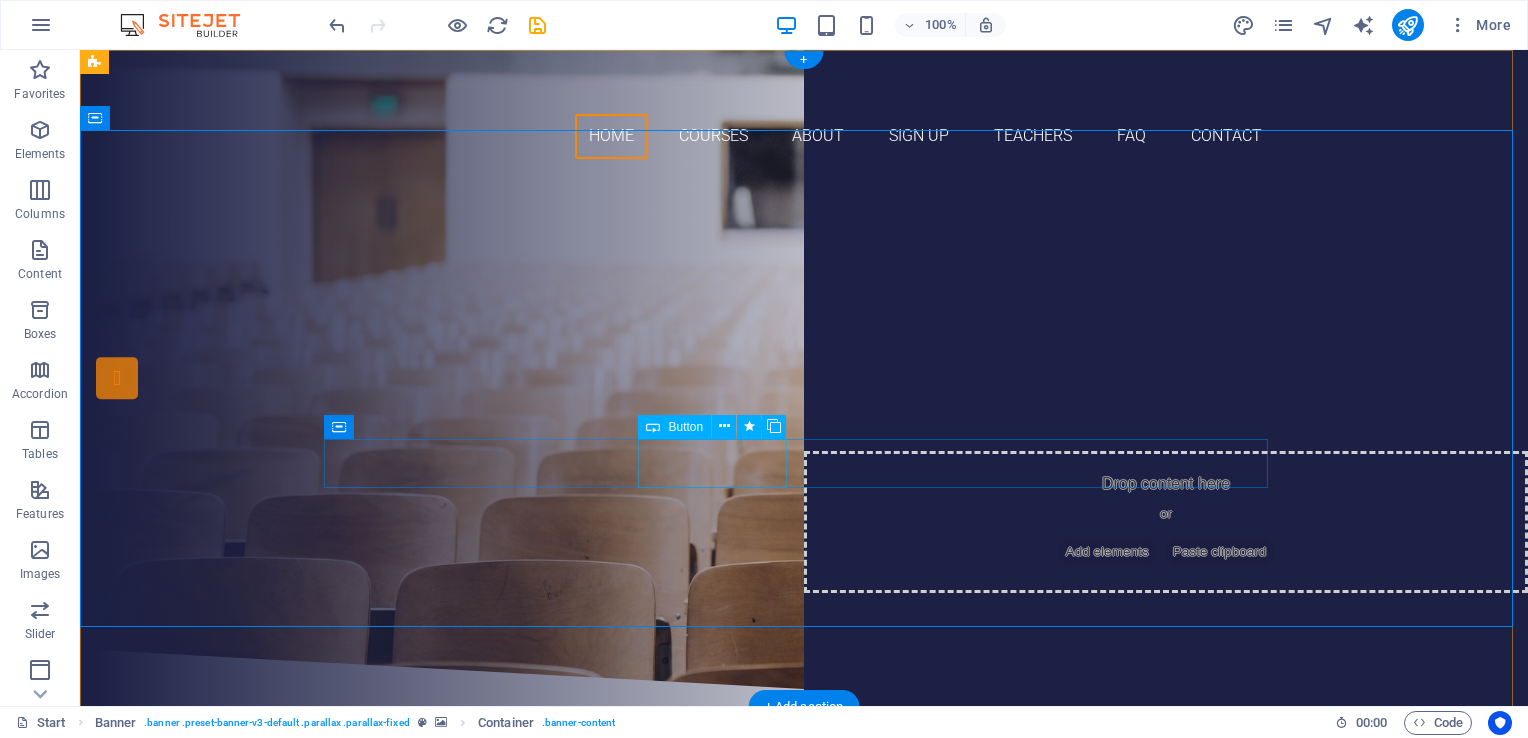 click on "Our Courses" at bounding box center (804, 466) 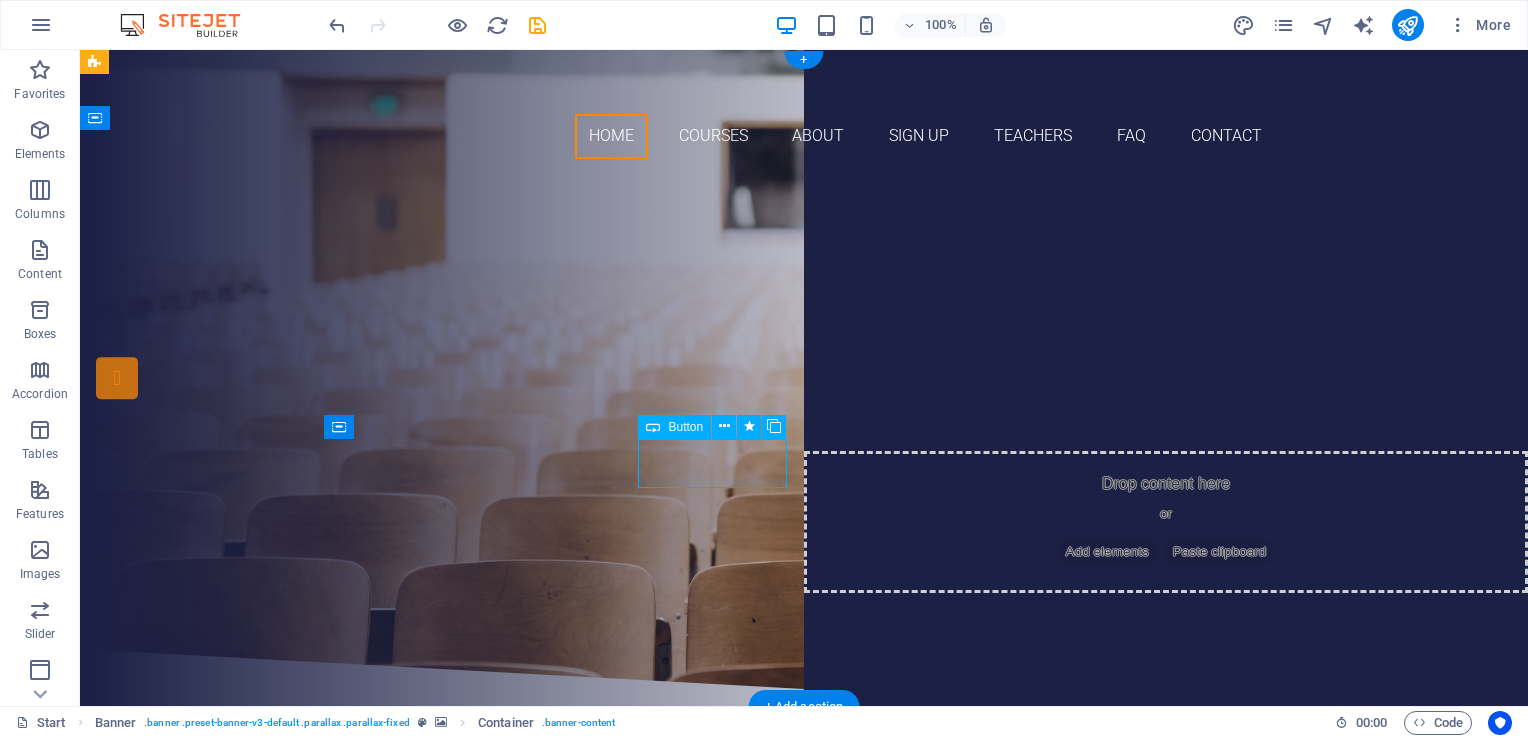 click on "Our Courses" at bounding box center (804, 466) 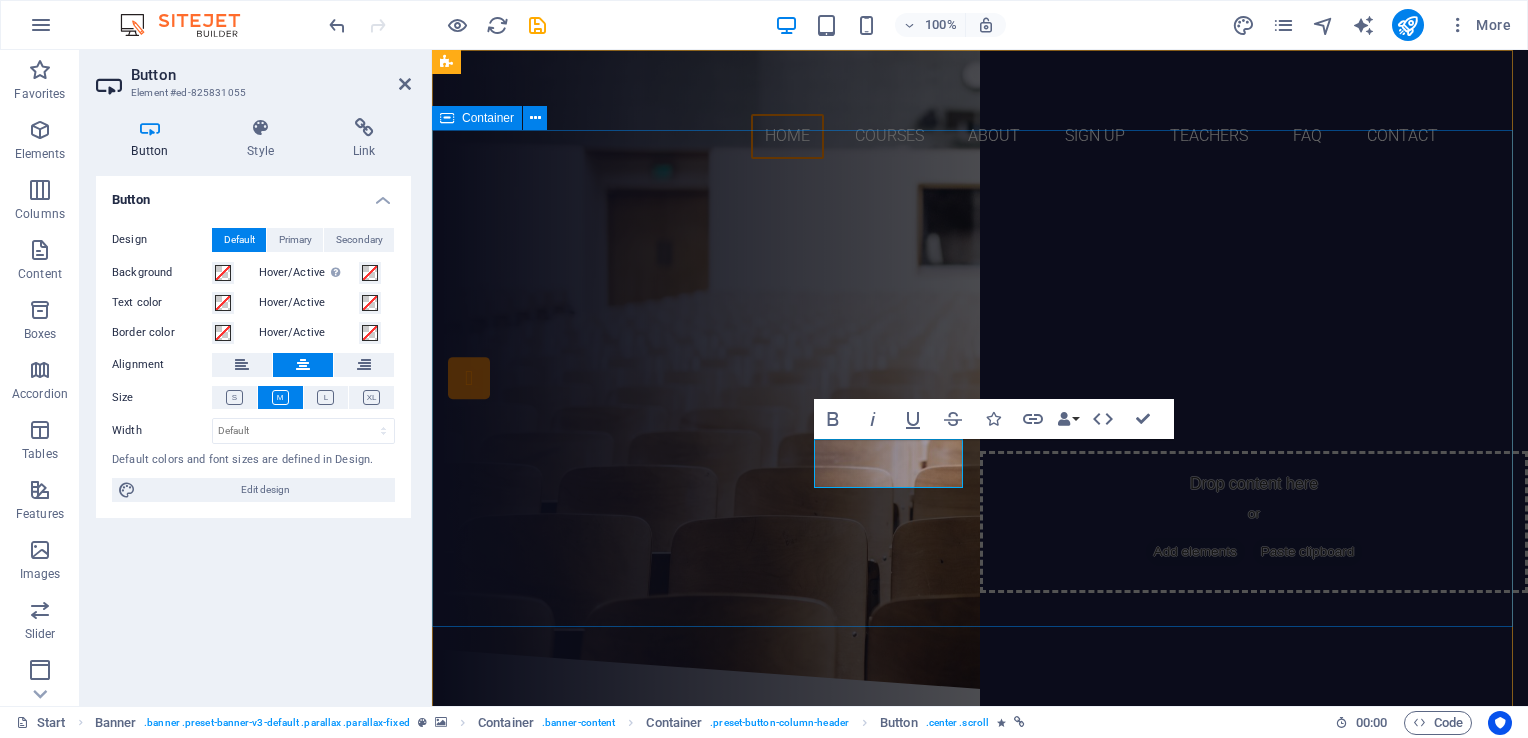 click on "are you rEADY tO BECOME A PROFESSIONAL FOREX TRADER? jOIN FOREX TRADING SCHOOL INTERNATIONAL Our Courses Sign up now" at bounding box center (980, 412) 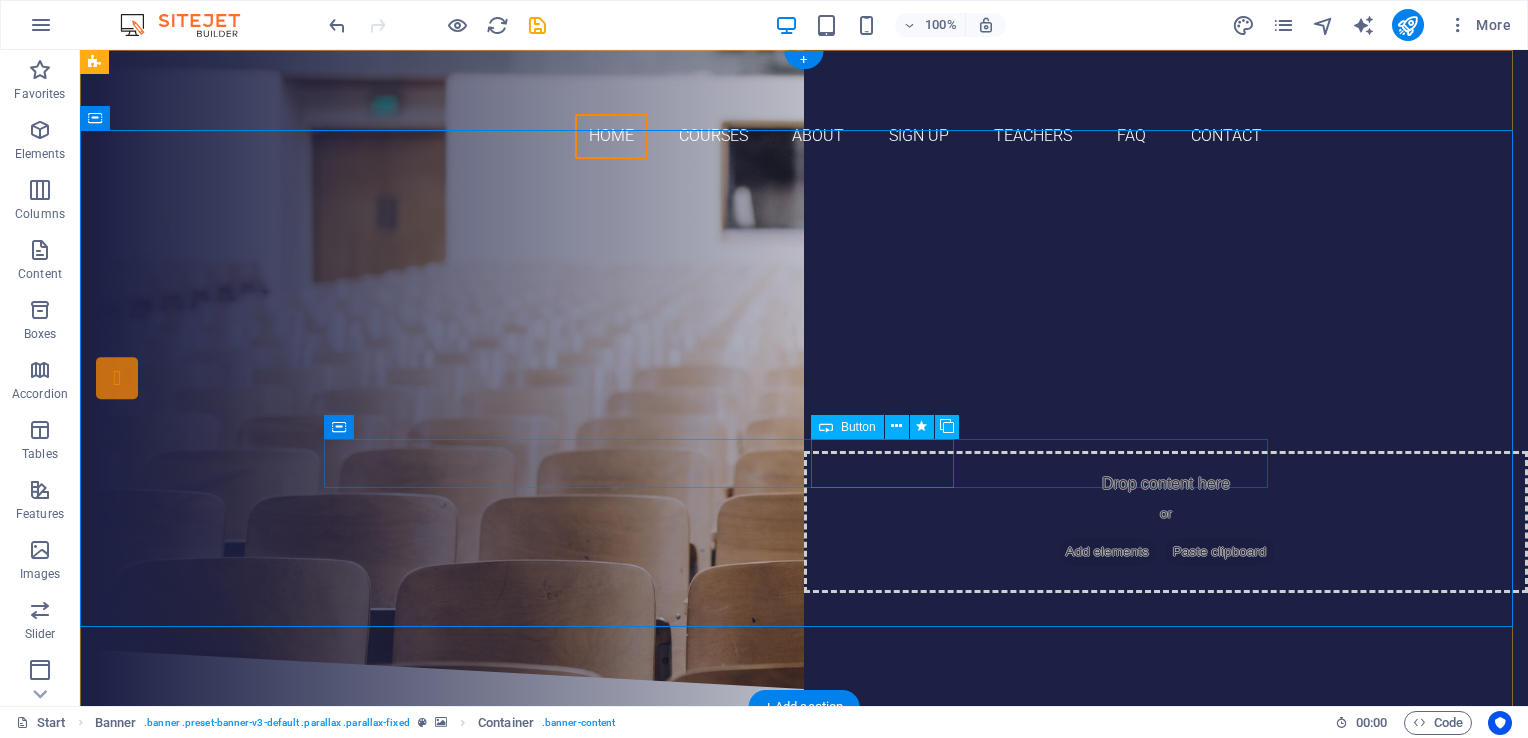click on "Sign up now" at bounding box center [804, 528] 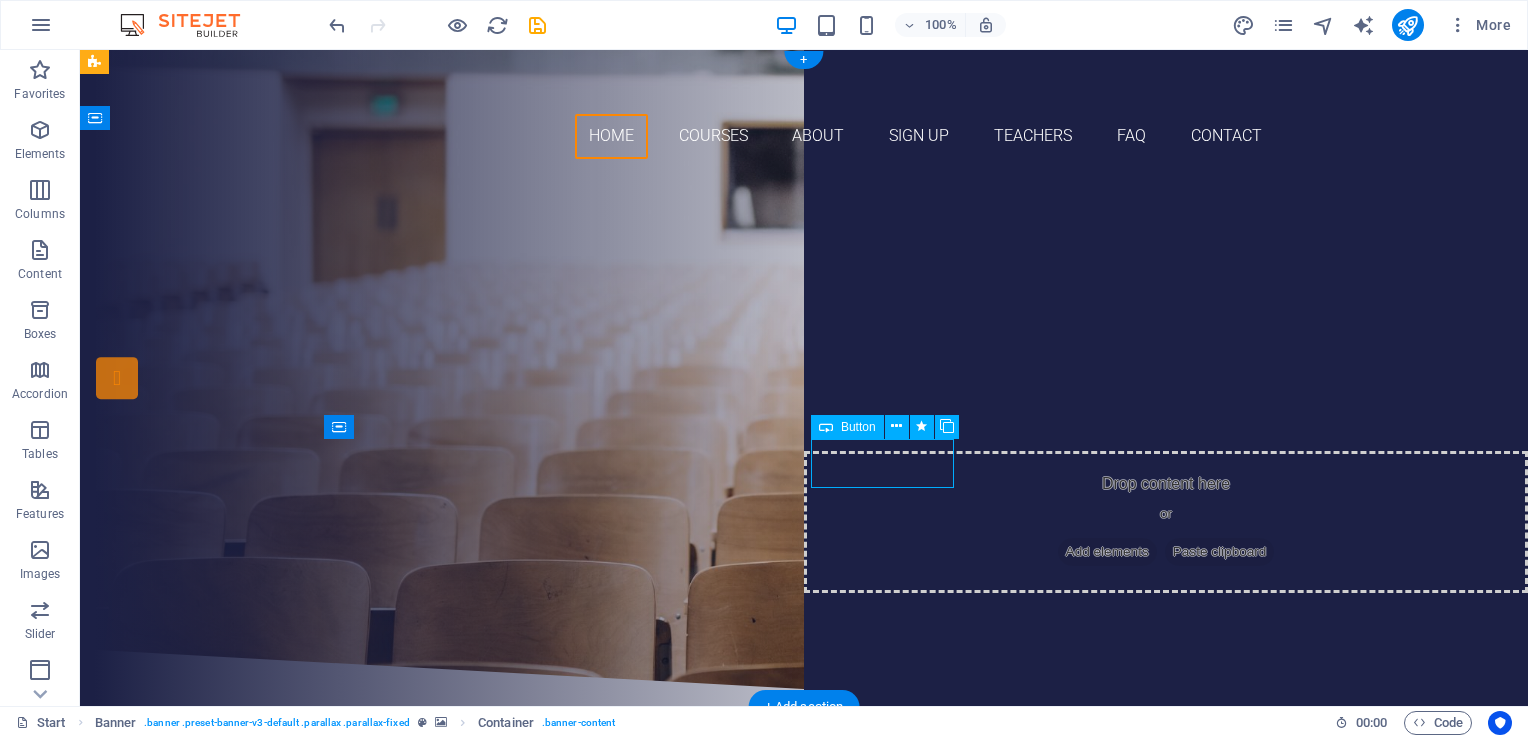 click on "Sign up now" at bounding box center [804, 528] 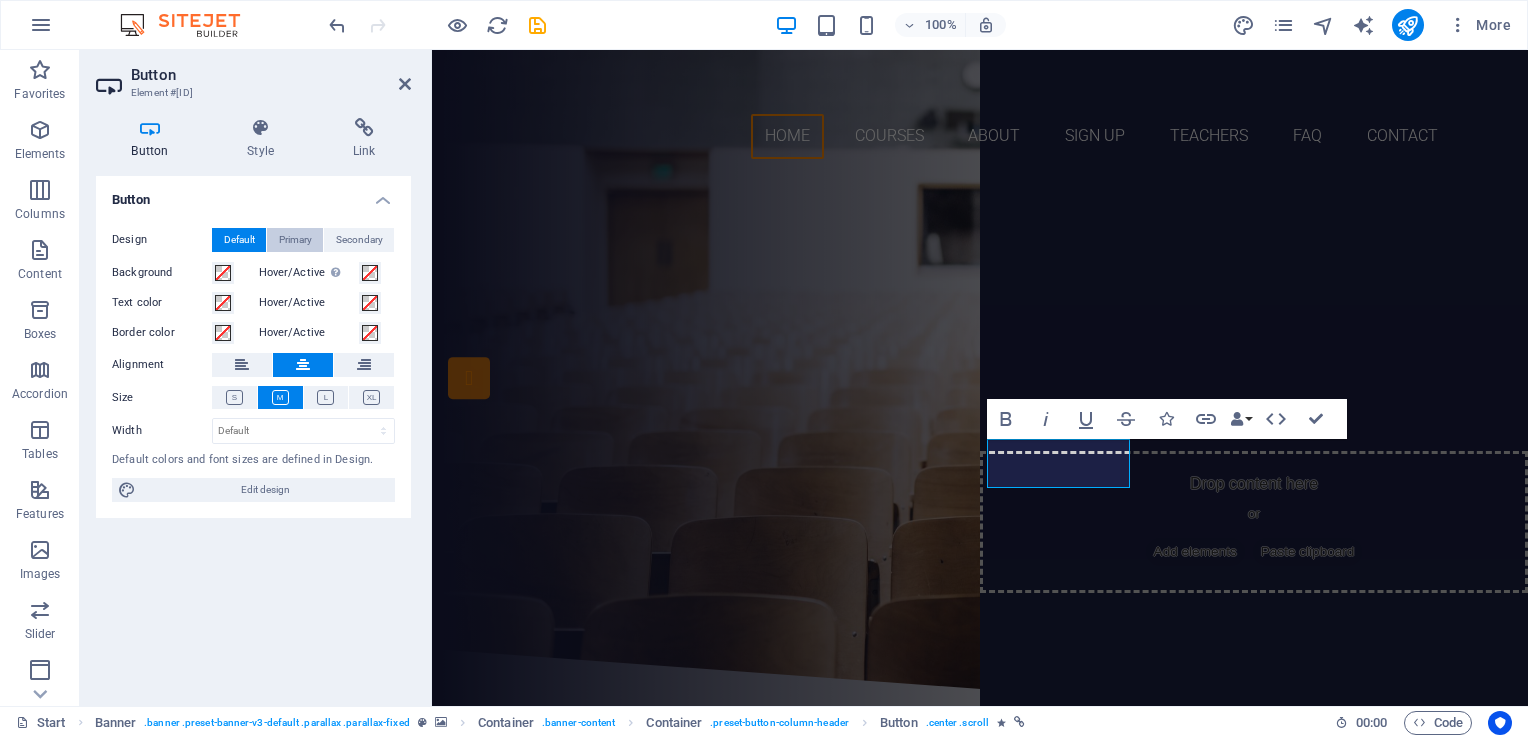 click on "Primary" at bounding box center [295, 240] 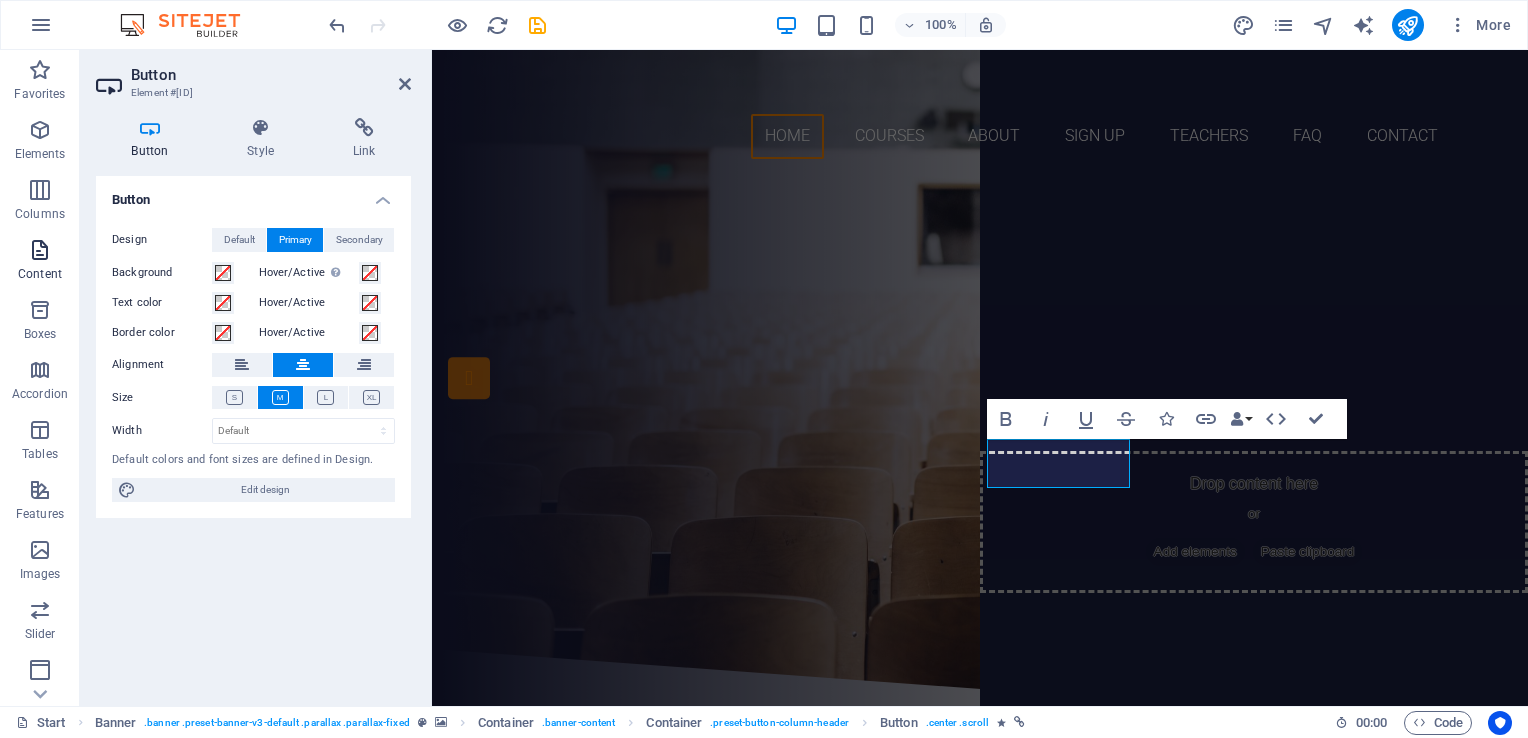 click on "Content" at bounding box center (40, 274) 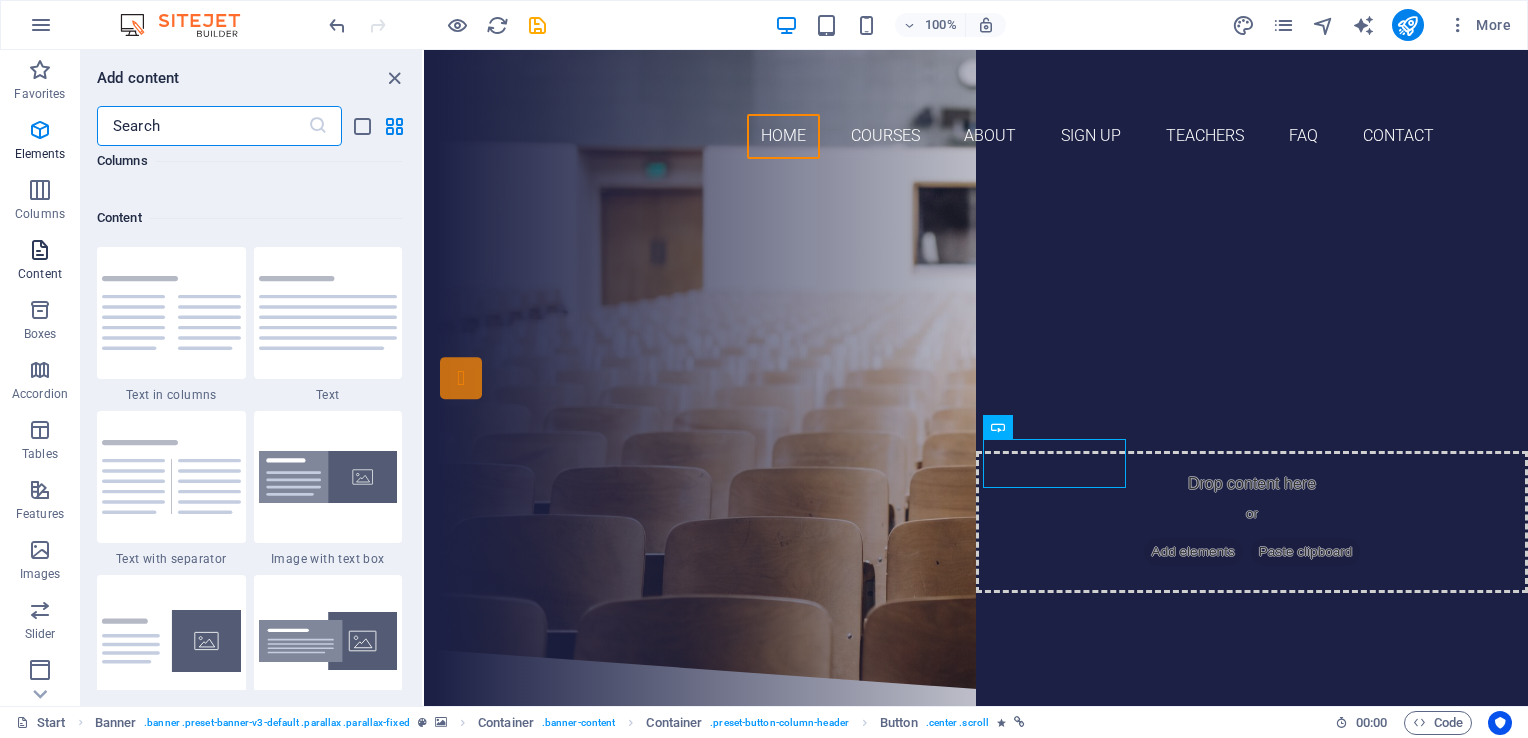 scroll, scrollTop: 3499, scrollLeft: 0, axis: vertical 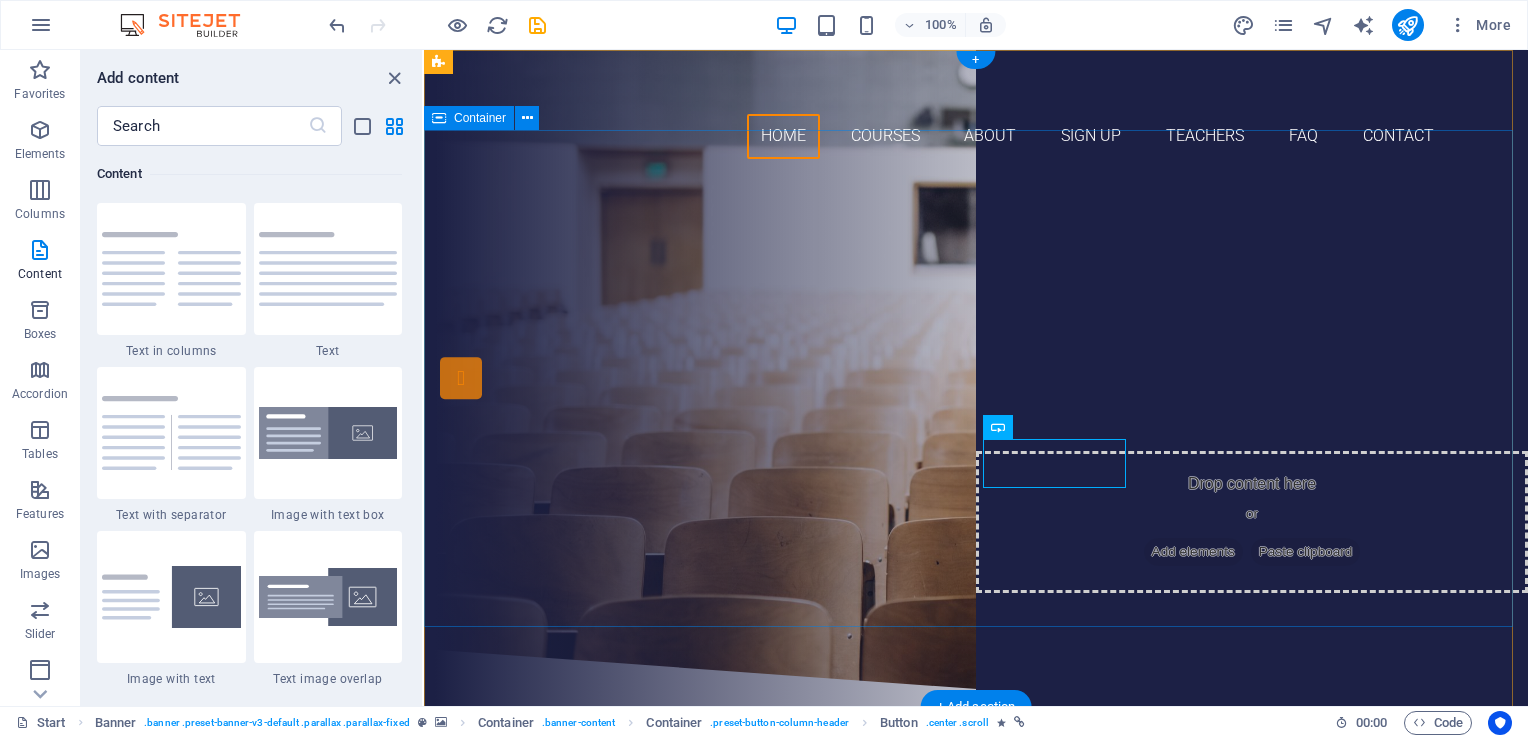click on "are you rEADY tO BECOME A PROFESSIONAL FOREX TRADER? jOIN FOREX TRADING SCHOOL INTERNATIONAL Our Courses Sign up now" at bounding box center [976, 412] 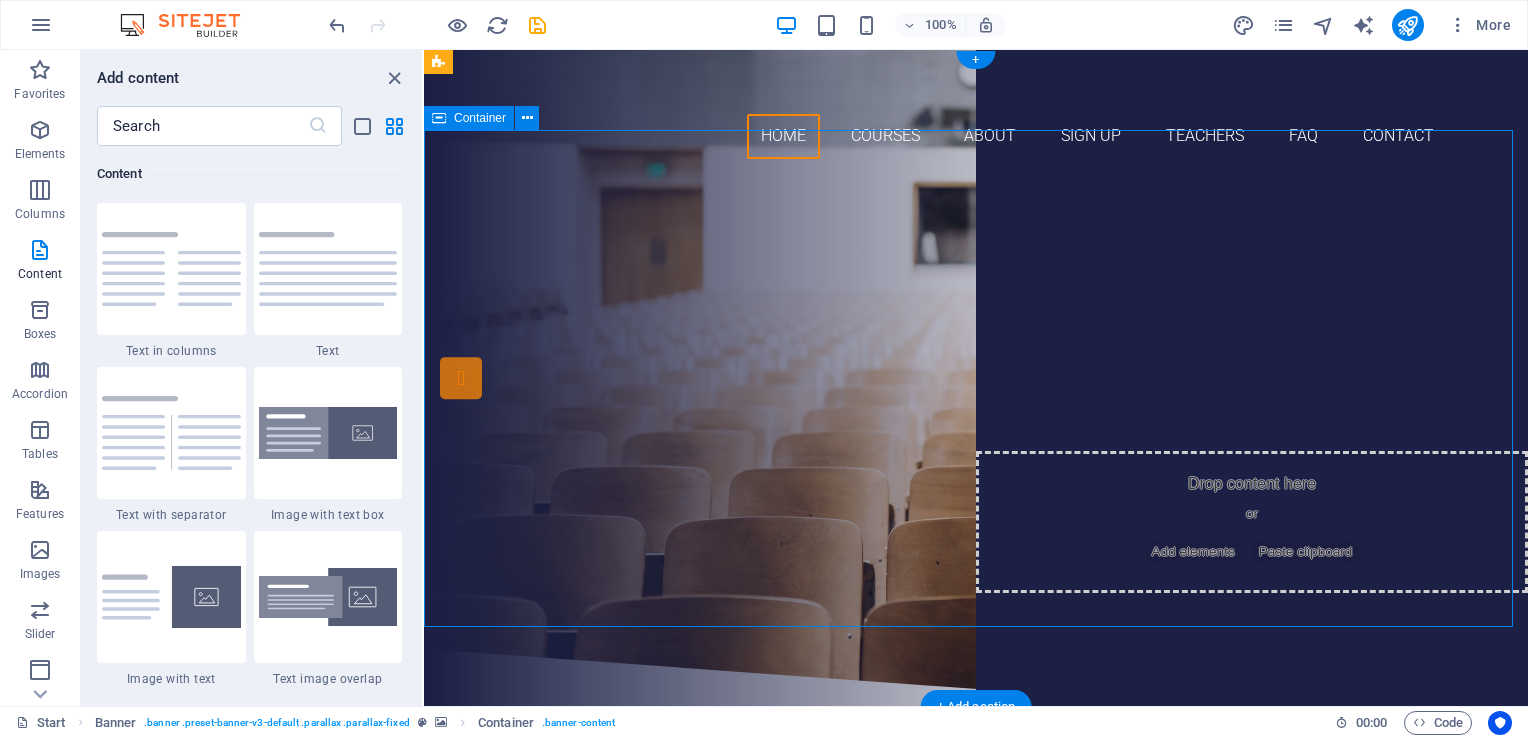 click on "are you rEADY tO BECOME A PROFESSIONAL FOREX TRADER? jOIN FOREX TRADING SCHOOL INTERNATIONAL Our Courses Sign up now" at bounding box center [976, 412] 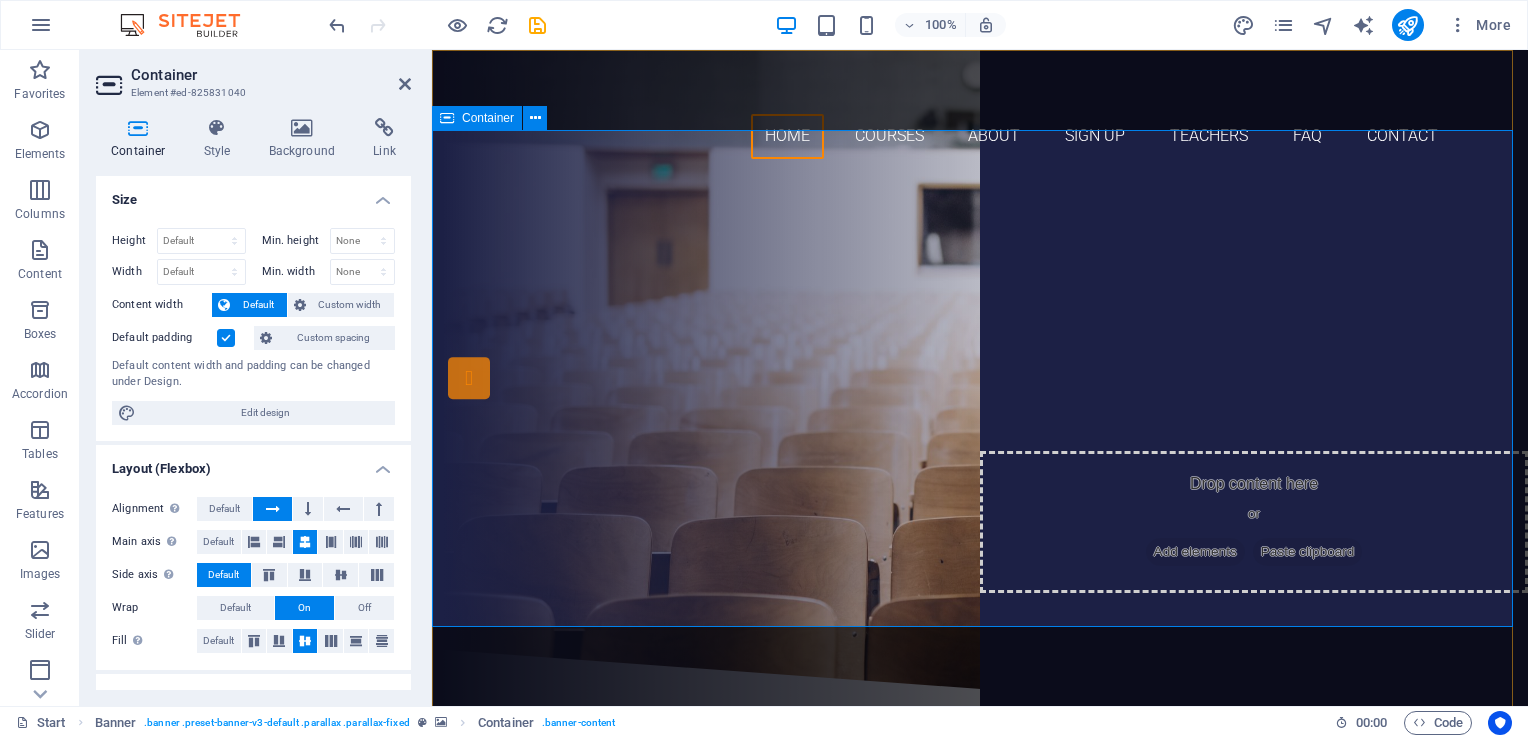 click on "Container" at bounding box center [488, 118] 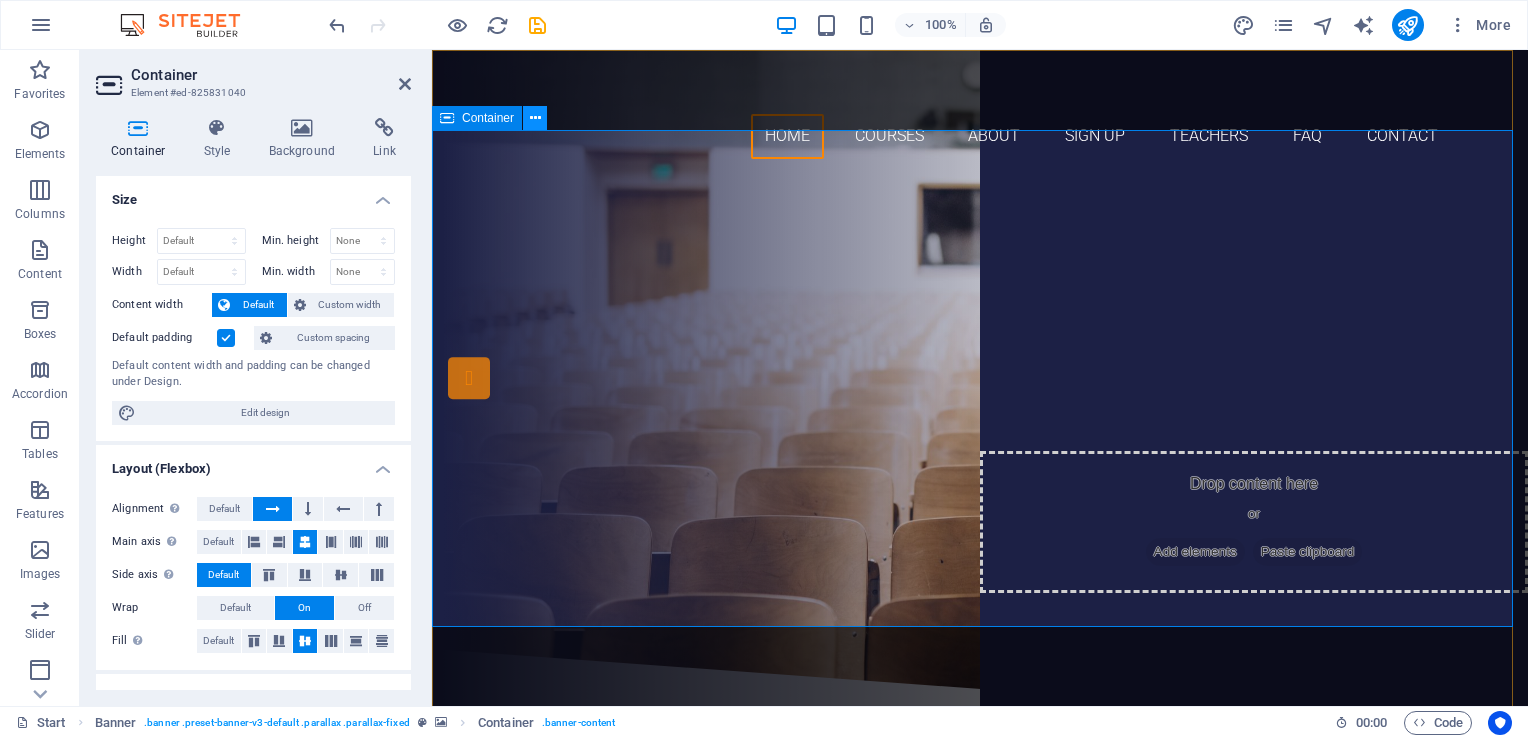 click at bounding box center (535, 118) 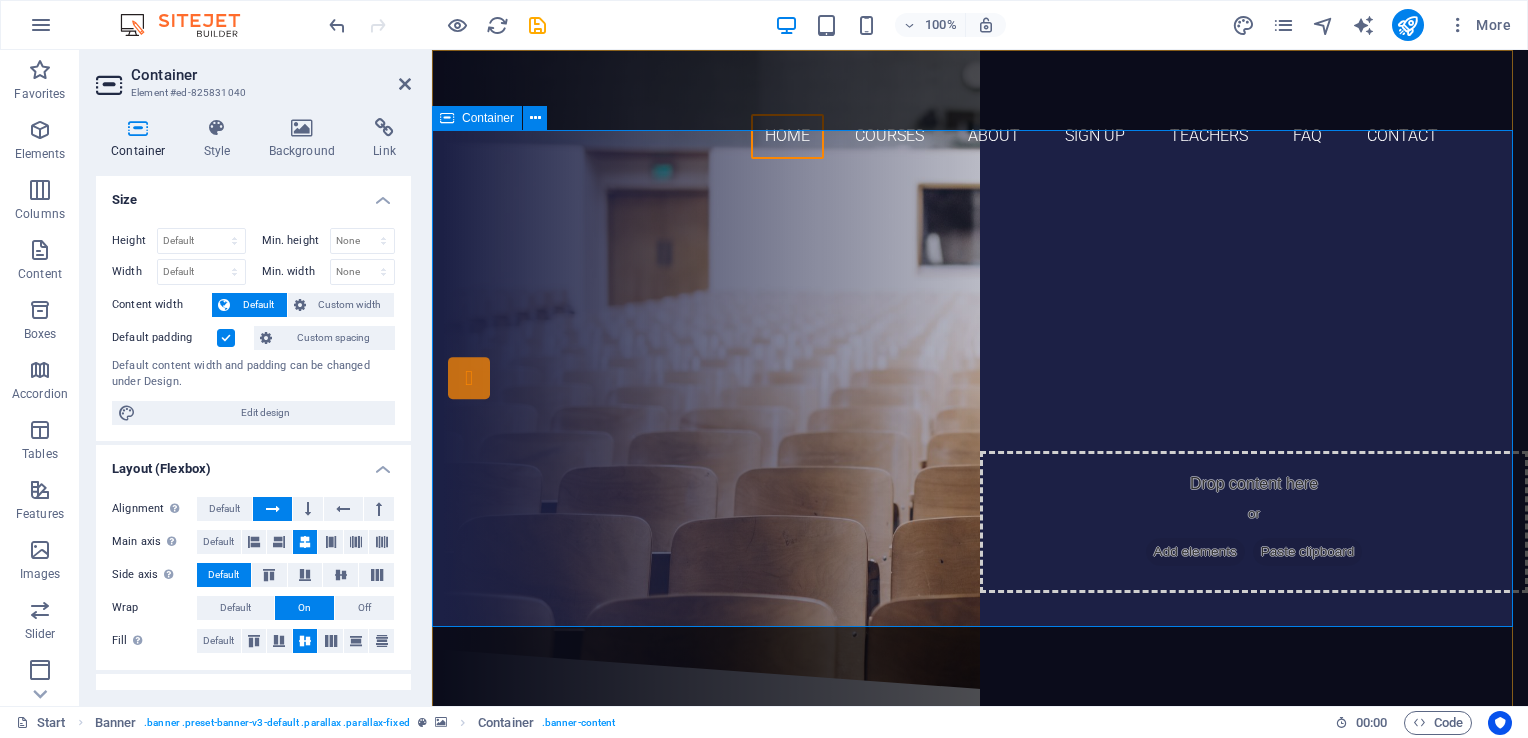 click on "are you rEADY tO BECOME A PROFESSIONAL FOREX TRADER? jOIN FOREX TRADING SCHOOL INTERNATIONAL Our Courses Sign up now" at bounding box center [980, 412] 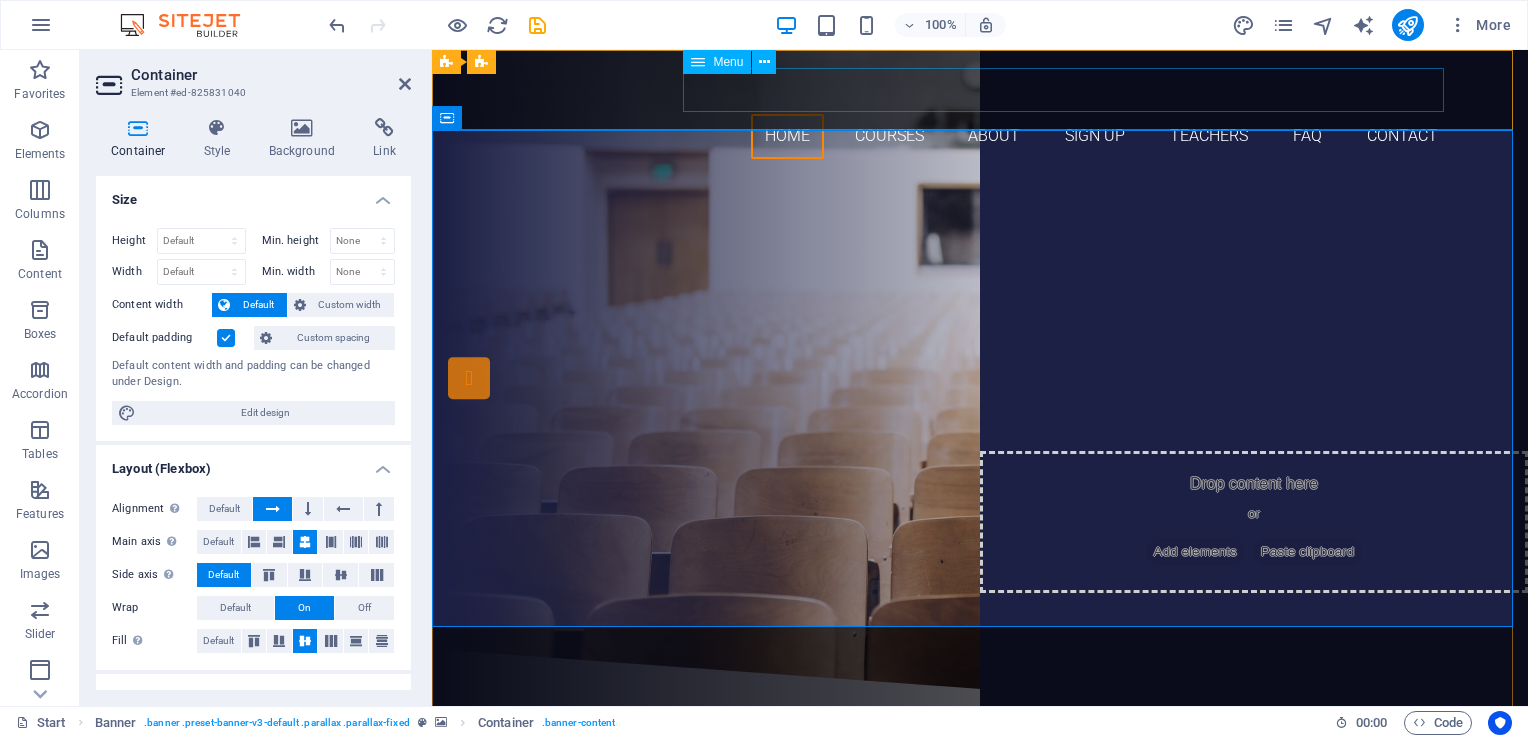 click on "Home Courses About Sign up Teachers FAQ Contact" at bounding box center (980, 136) 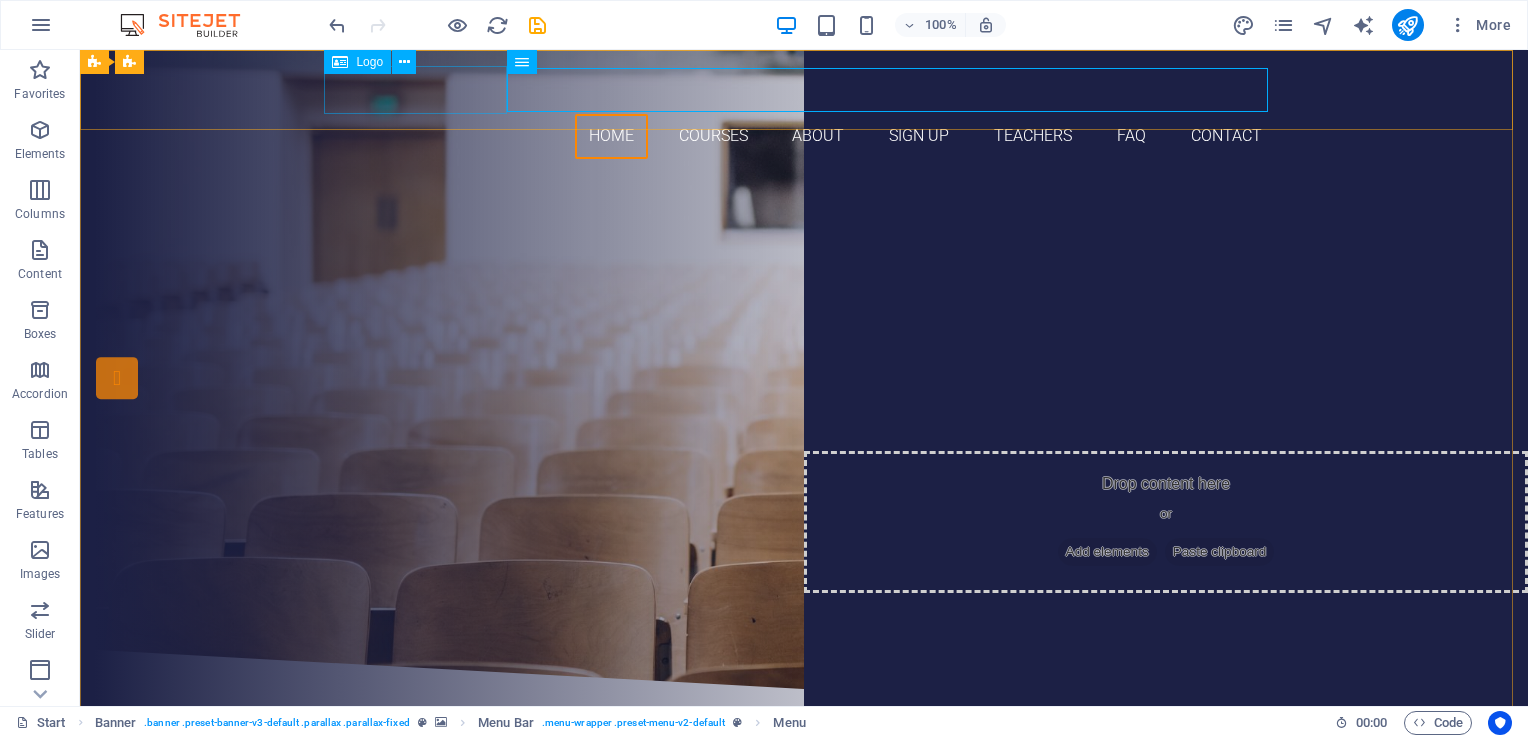 click on "Logo" at bounding box center (357, 62) 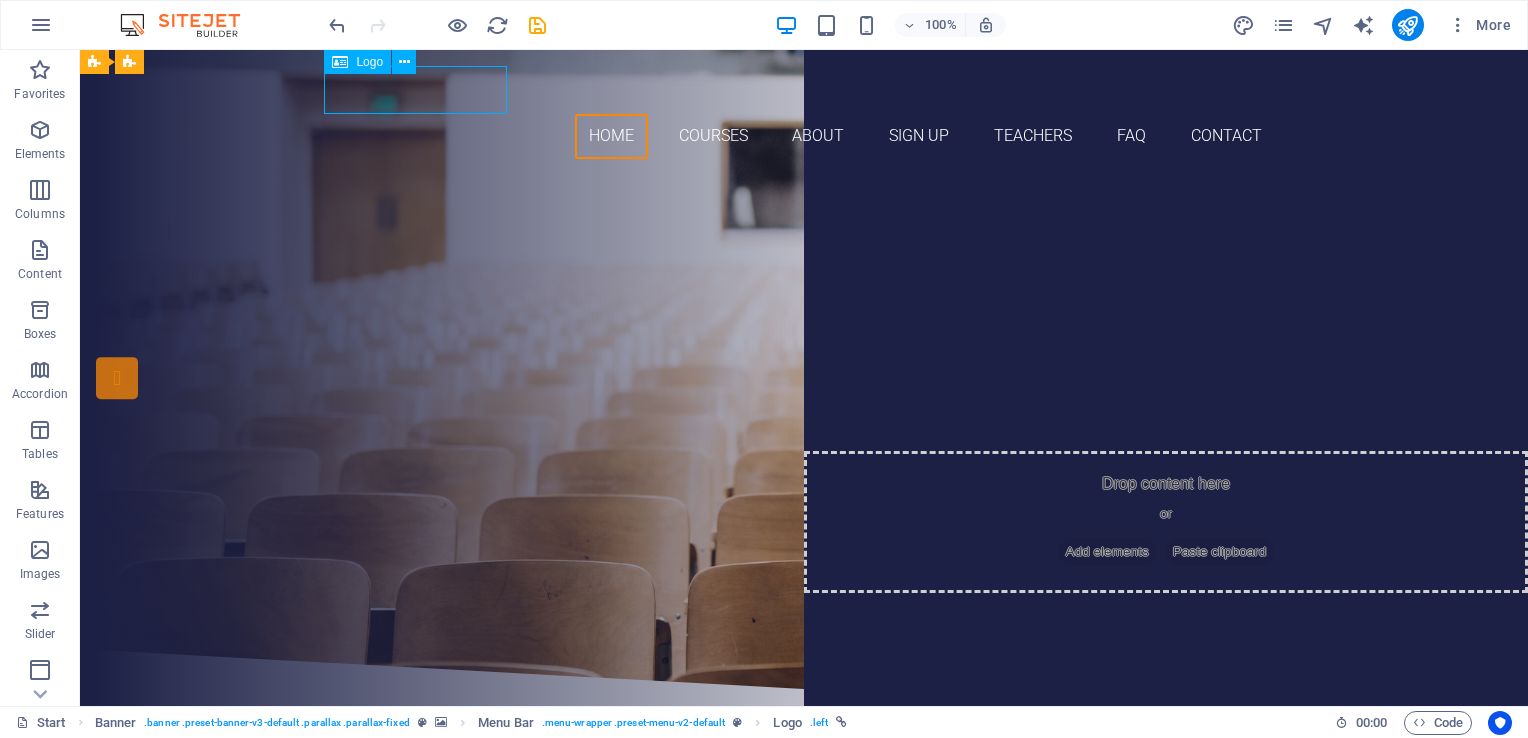 click on "Logo" at bounding box center (357, 62) 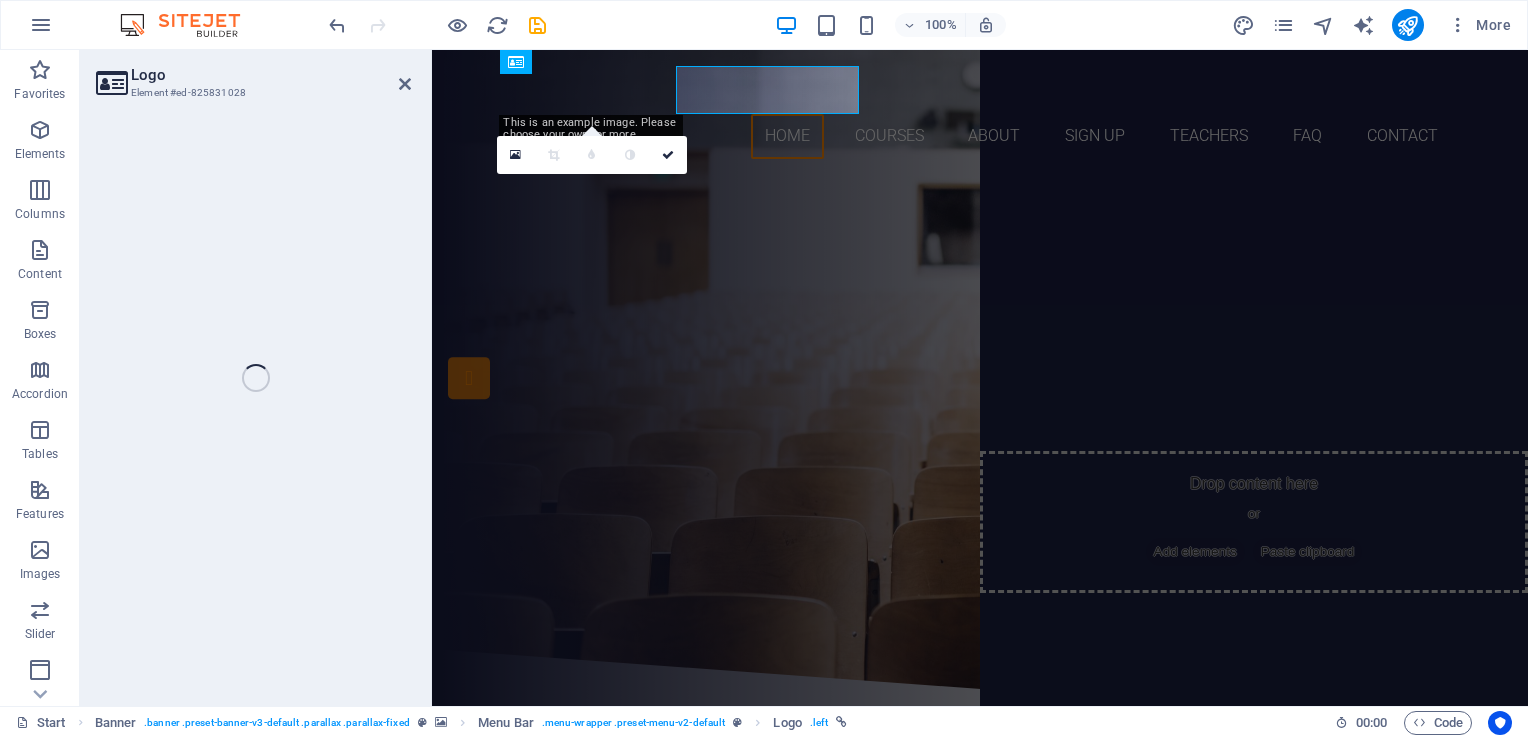 select on "px" 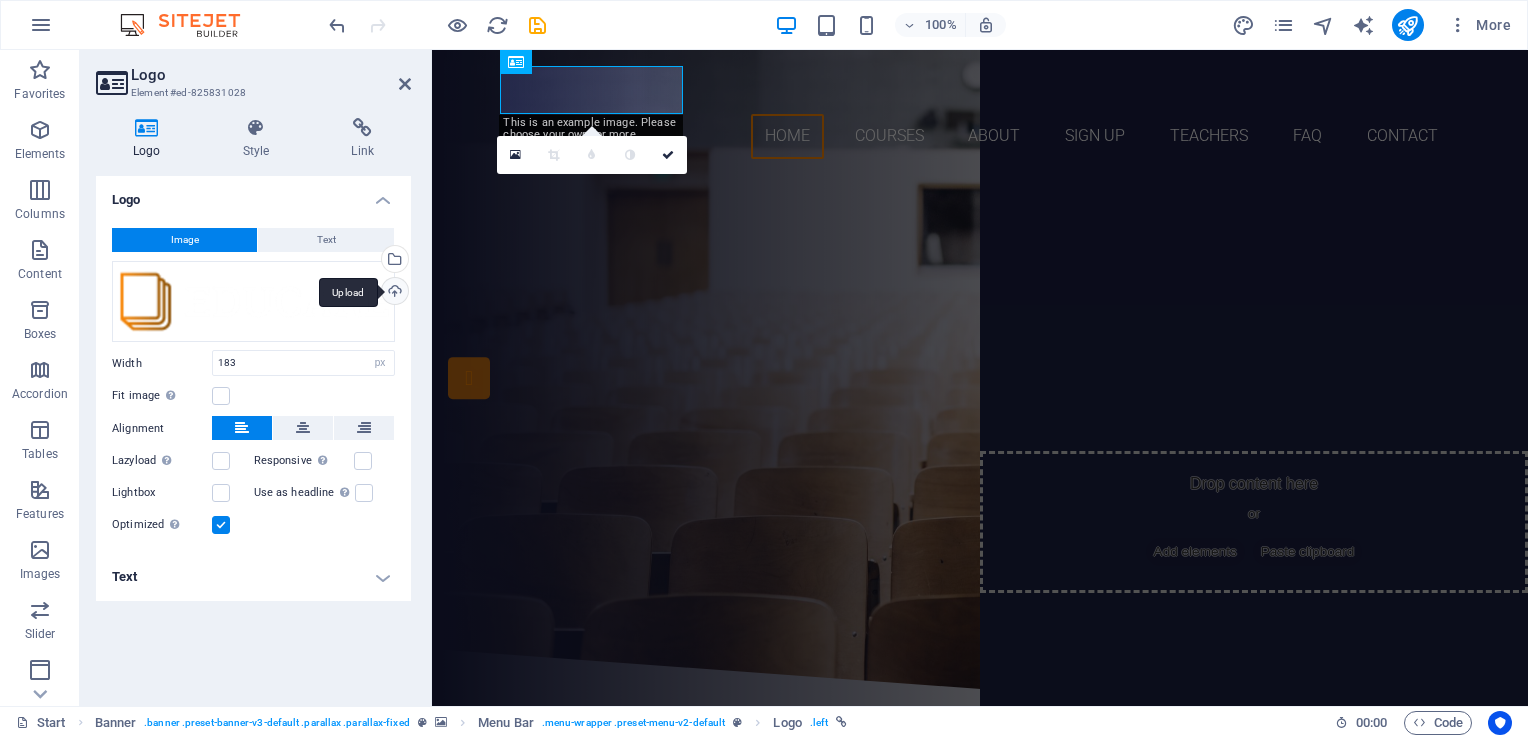 click on "Upload" at bounding box center [393, 293] 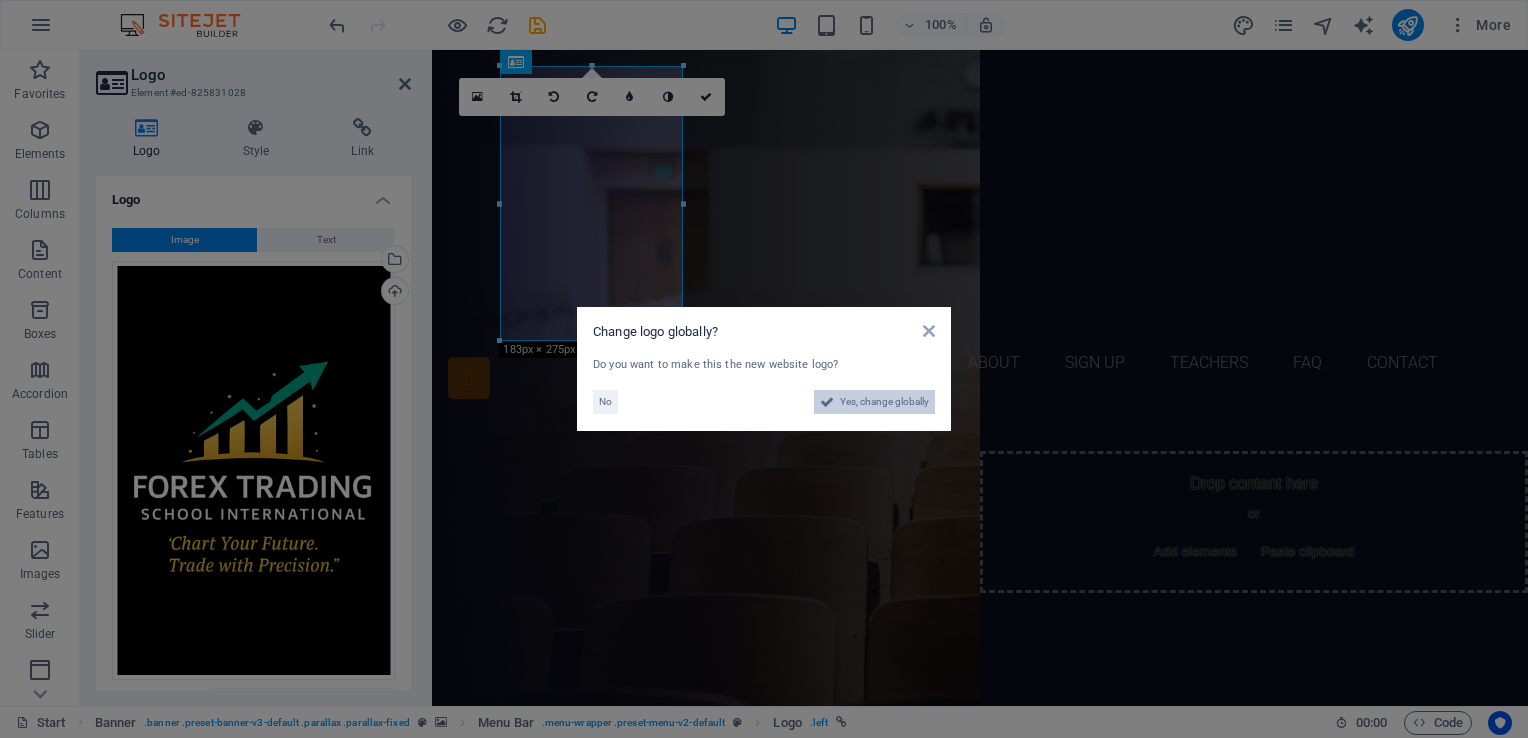 click on "Yes, change globally" at bounding box center (884, 402) 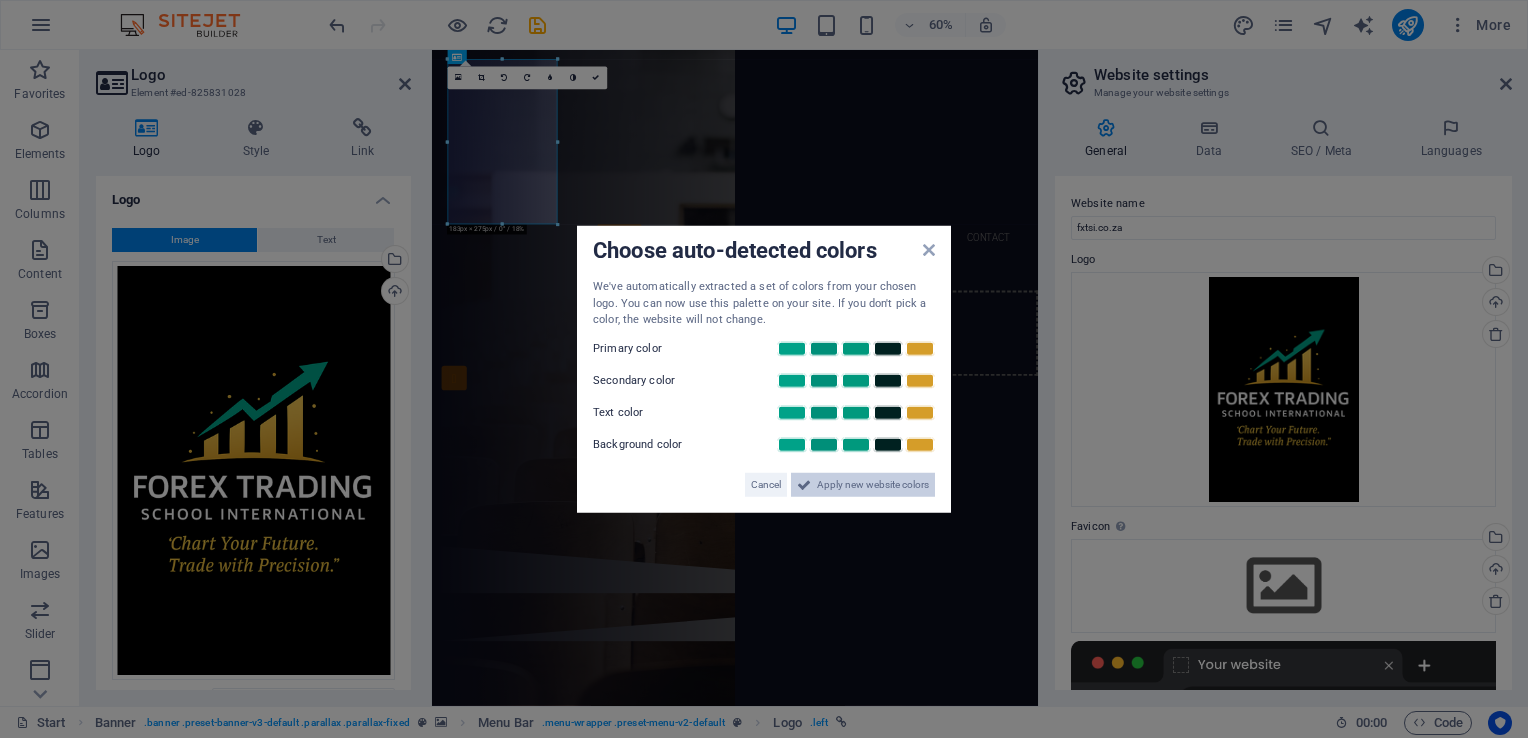 click on "Apply new website colors" at bounding box center (873, 484) 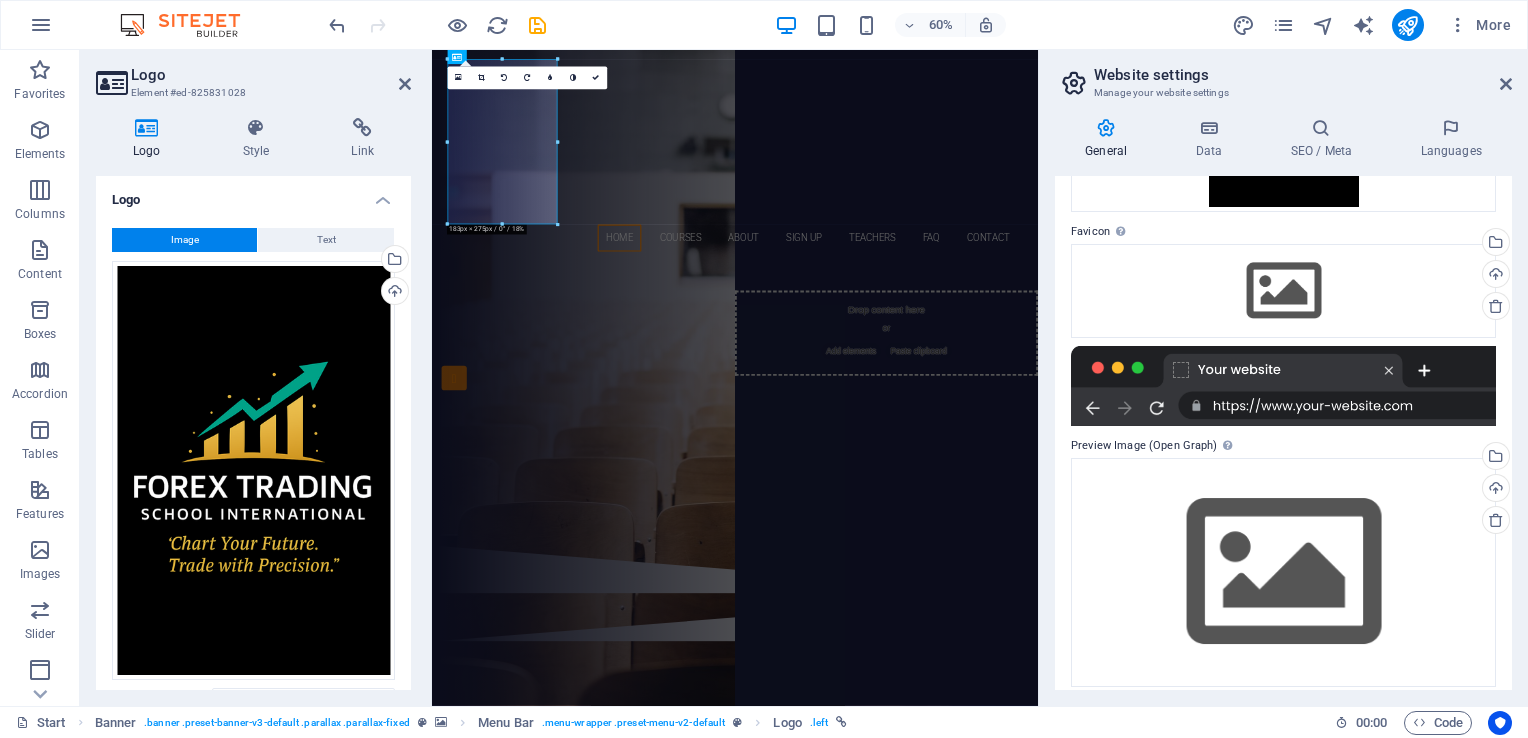 scroll, scrollTop: 307, scrollLeft: 0, axis: vertical 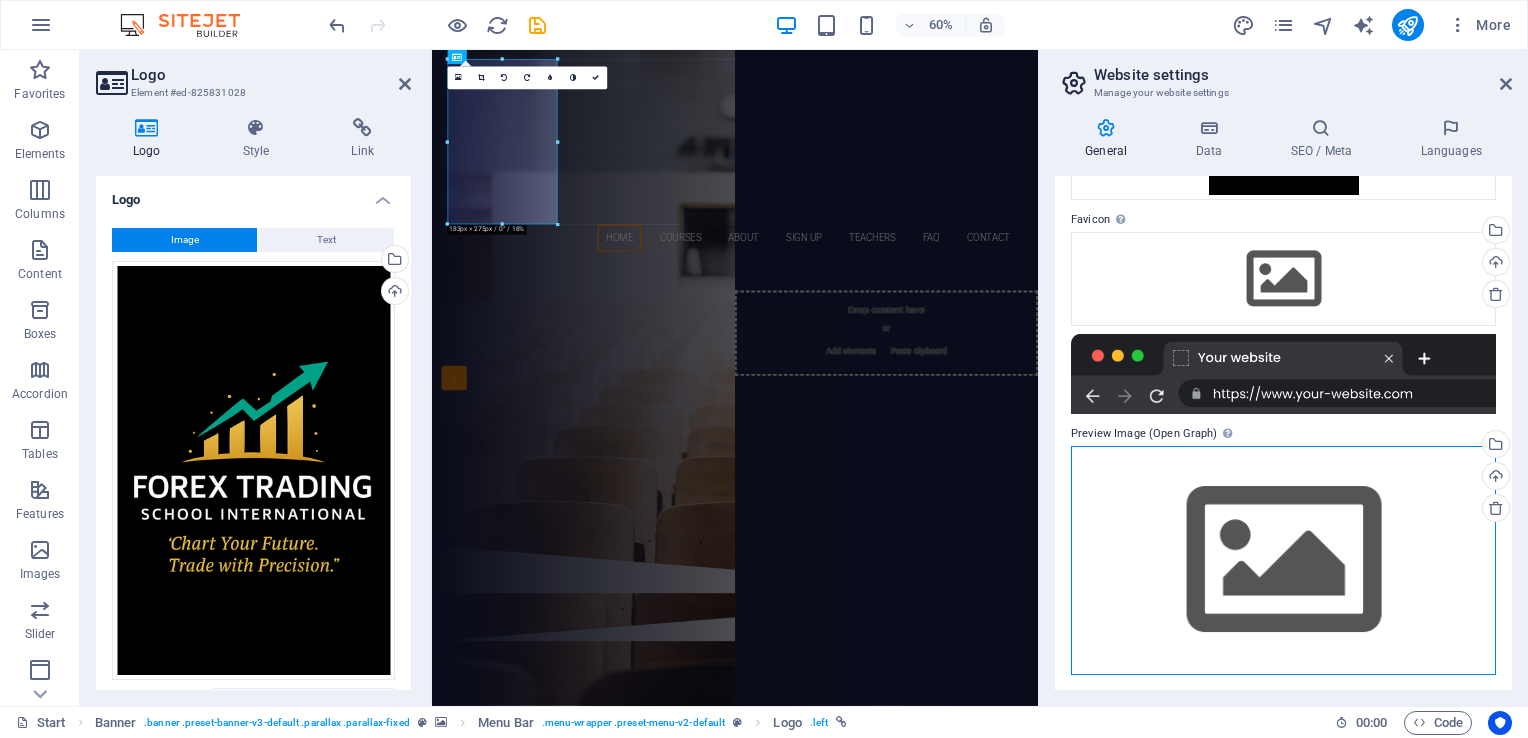 click on "Drag files here, click to choose files or select files from Files or our free stock photos & videos" at bounding box center (1283, 560) 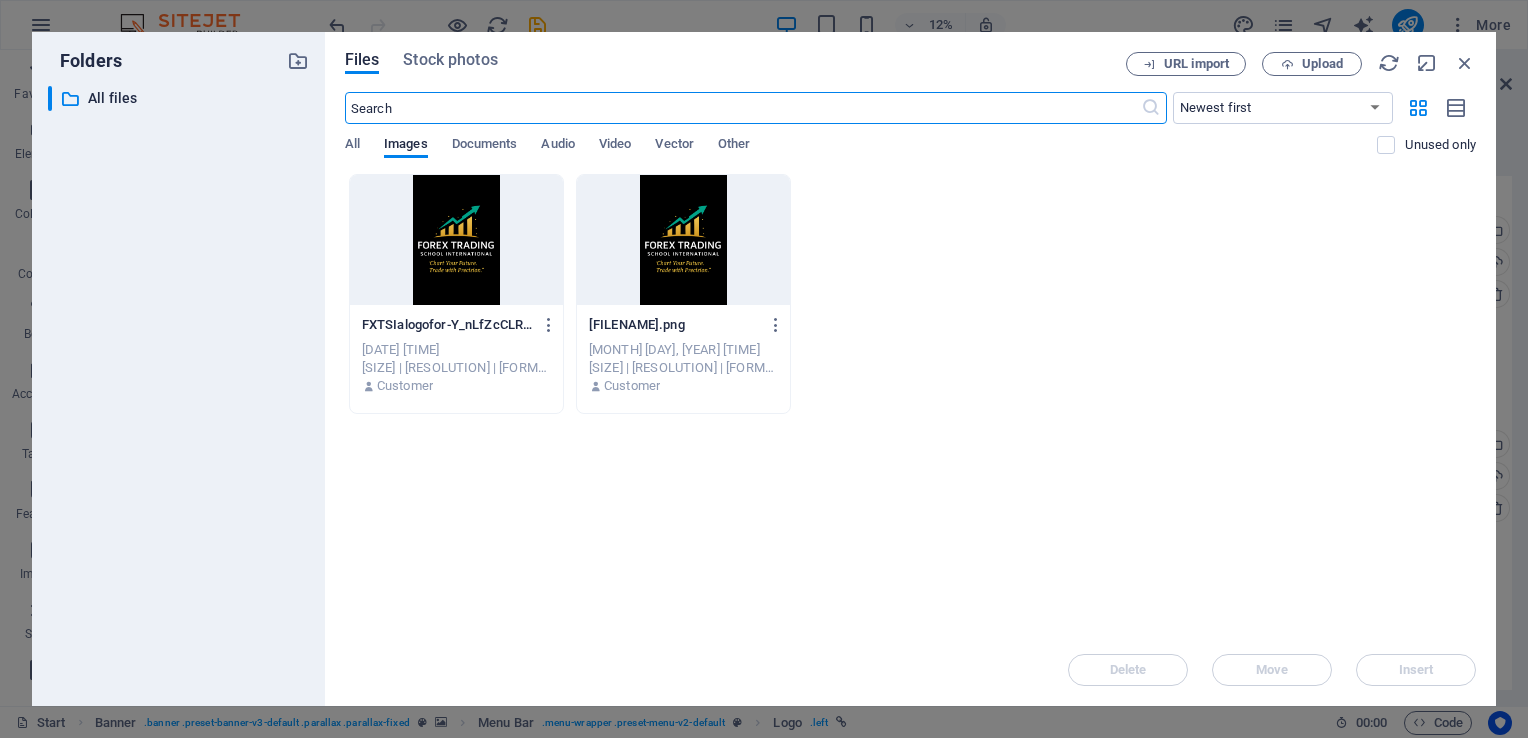 click at bounding box center [683, 240] 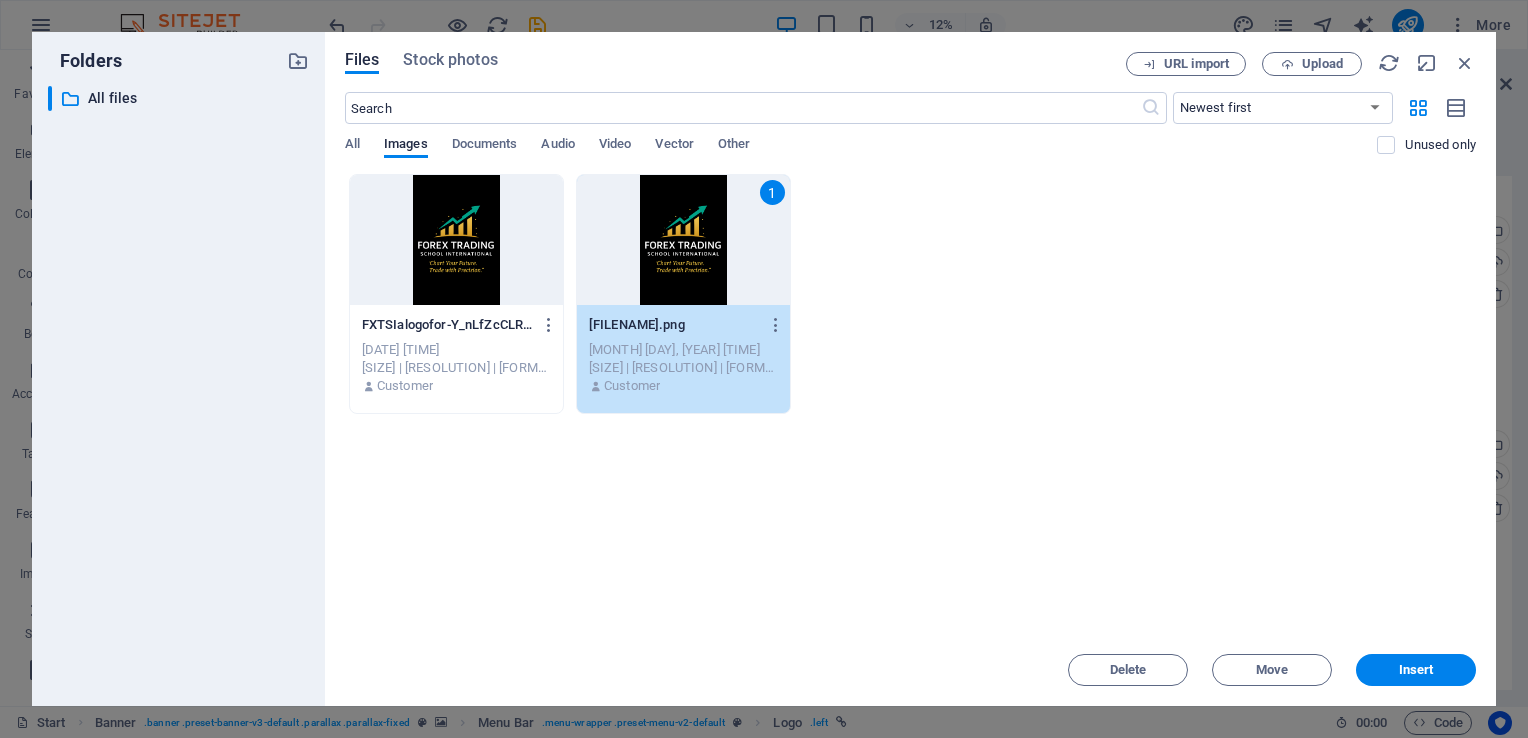 click on "1" at bounding box center (683, 240) 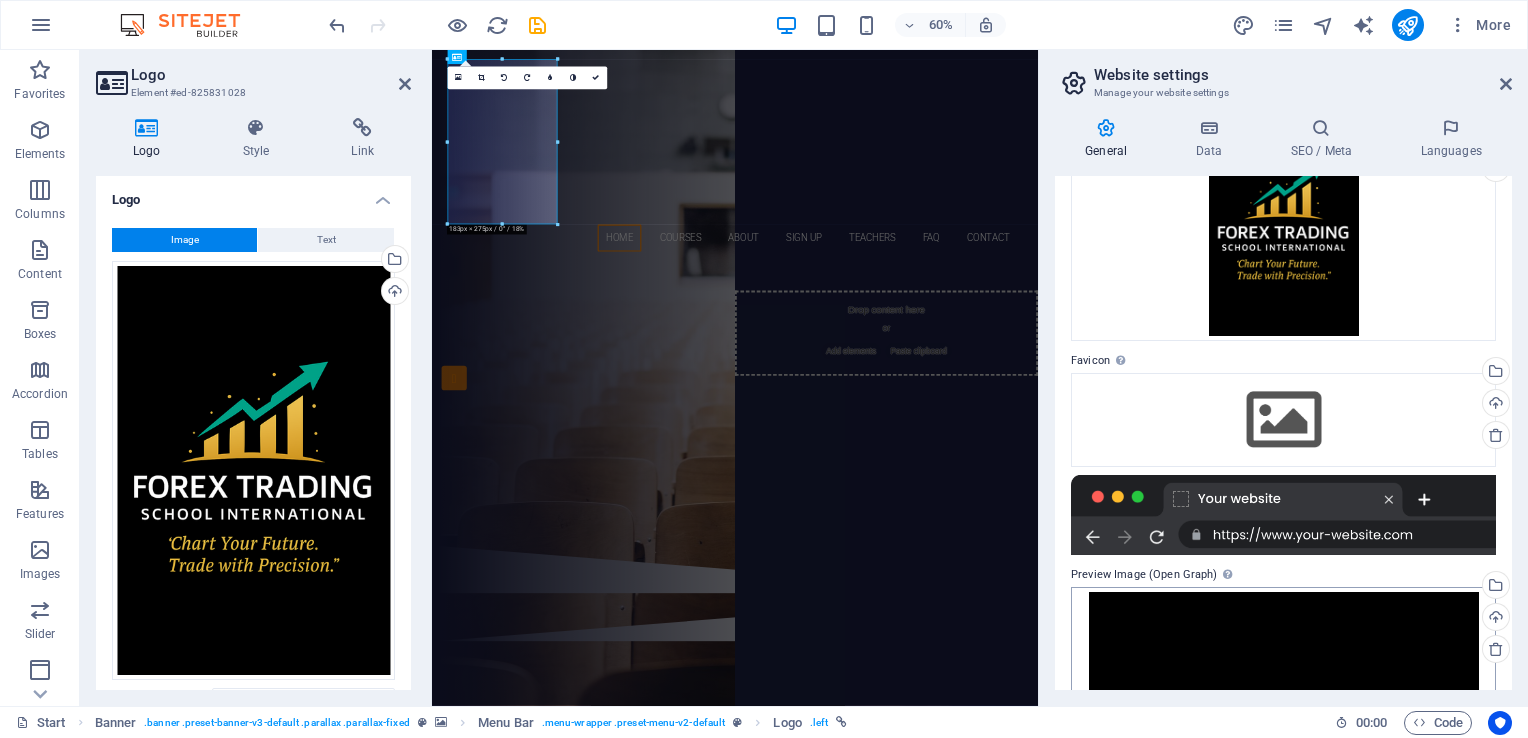 scroll, scrollTop: 0, scrollLeft: 0, axis: both 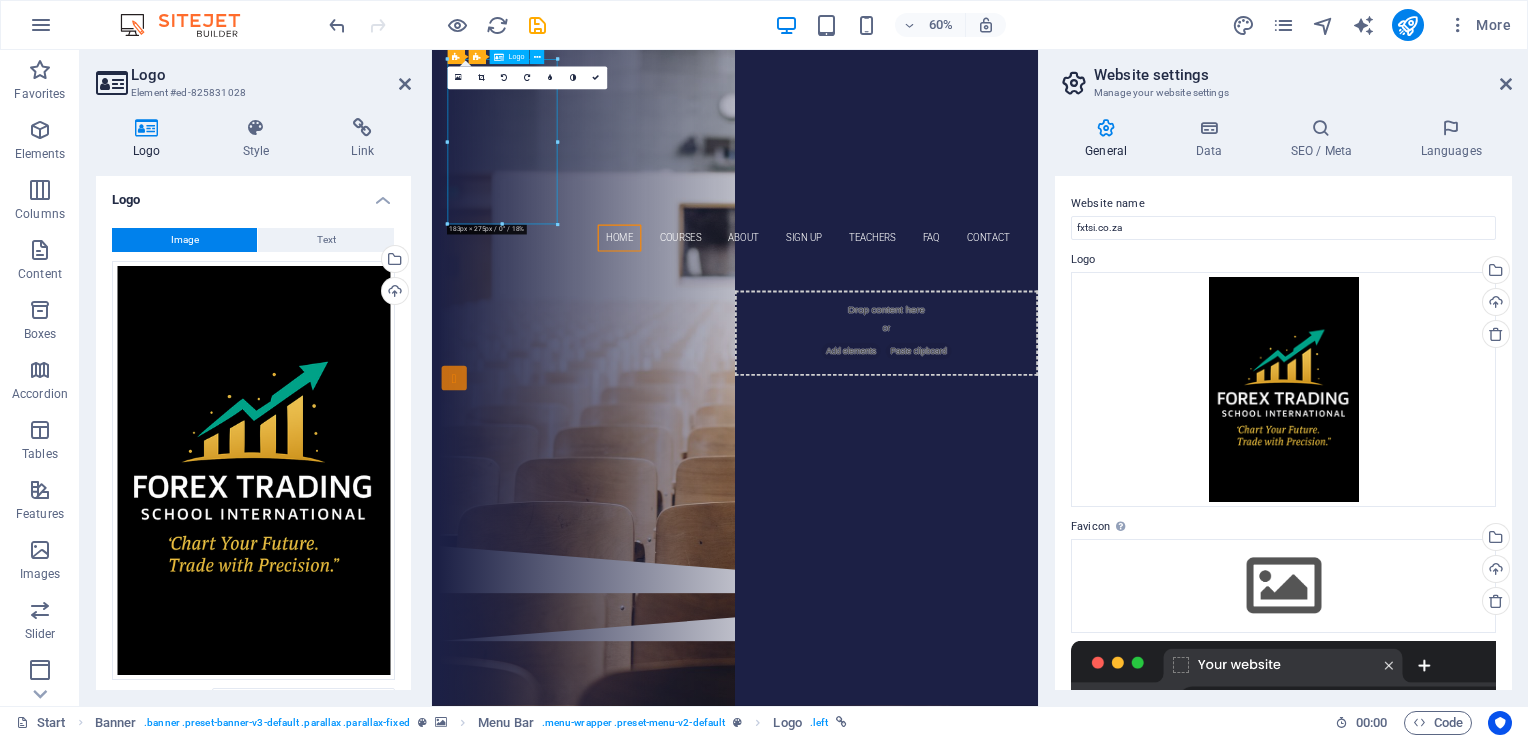 drag, startPoint x: 546, startPoint y: 335, endPoint x: 578, endPoint y: 212, distance: 127.09445 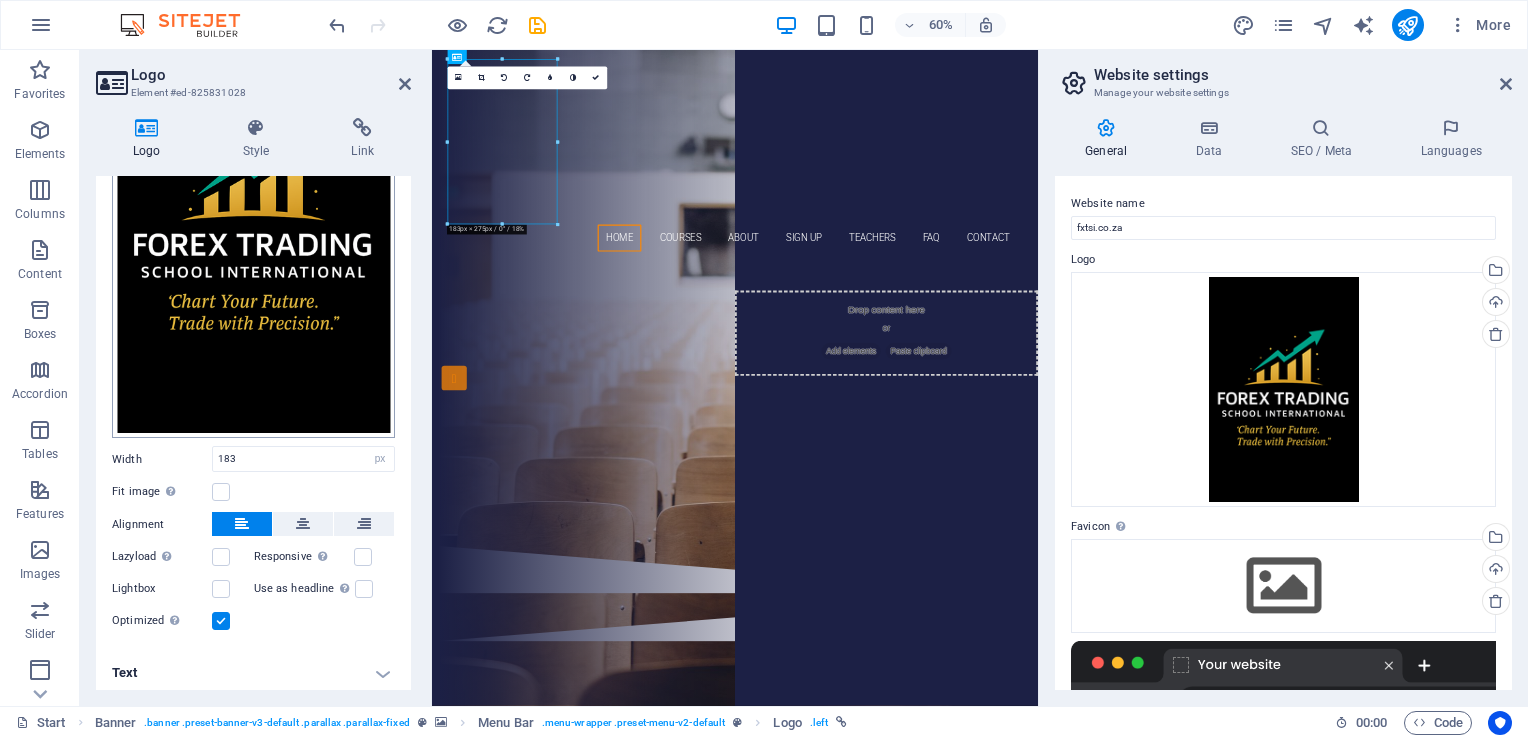 scroll, scrollTop: 241, scrollLeft: 0, axis: vertical 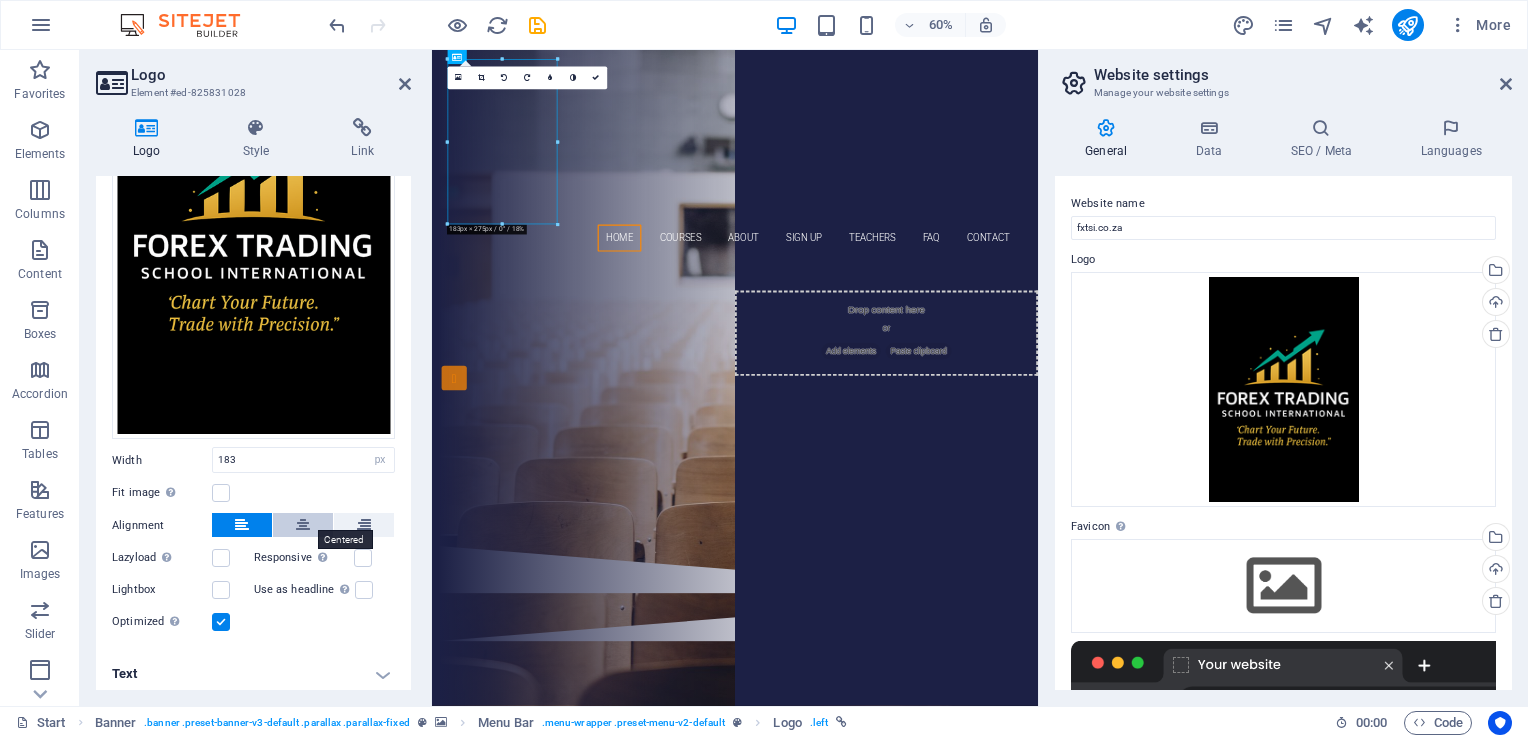 click at bounding box center [303, 525] 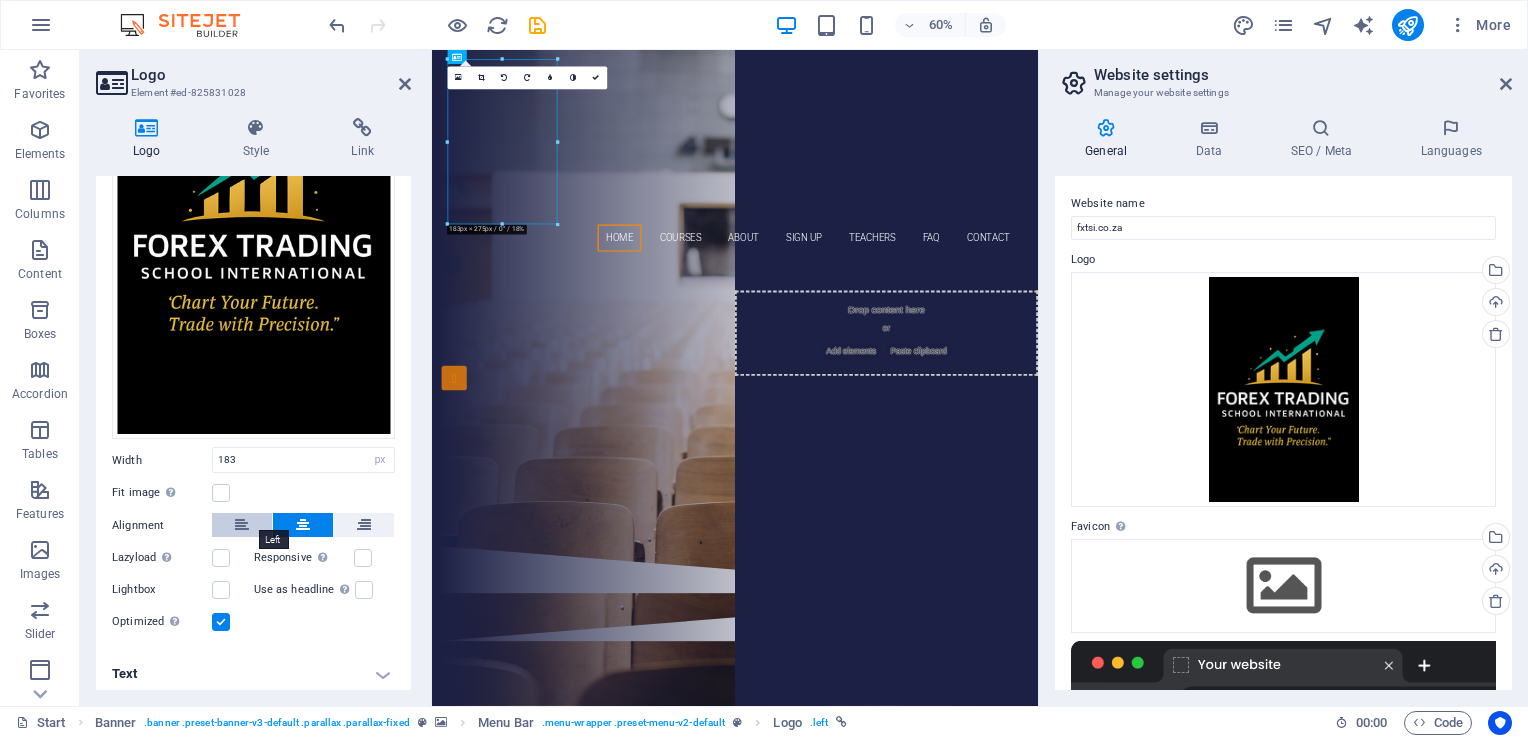 click at bounding box center (242, 525) 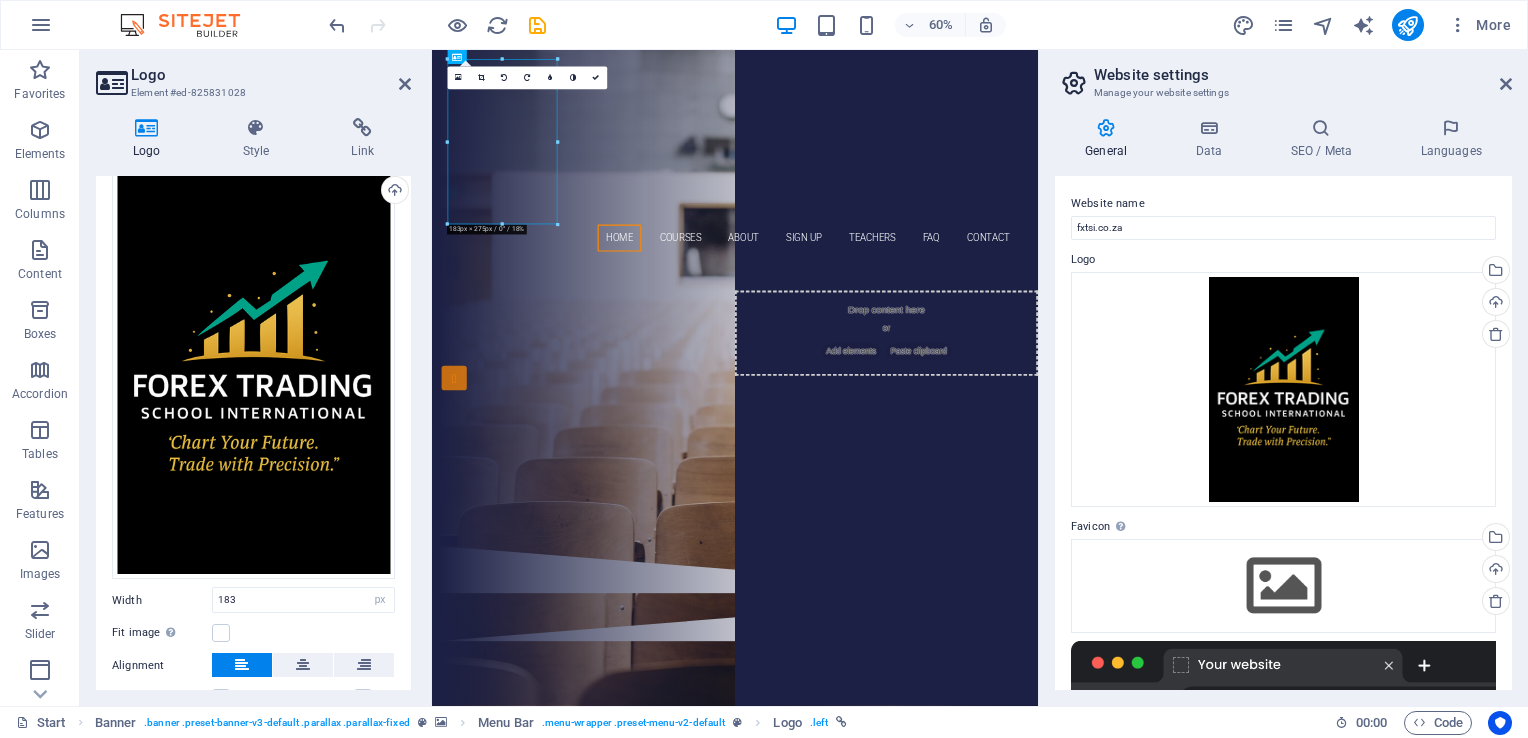 scroll, scrollTop: 0, scrollLeft: 0, axis: both 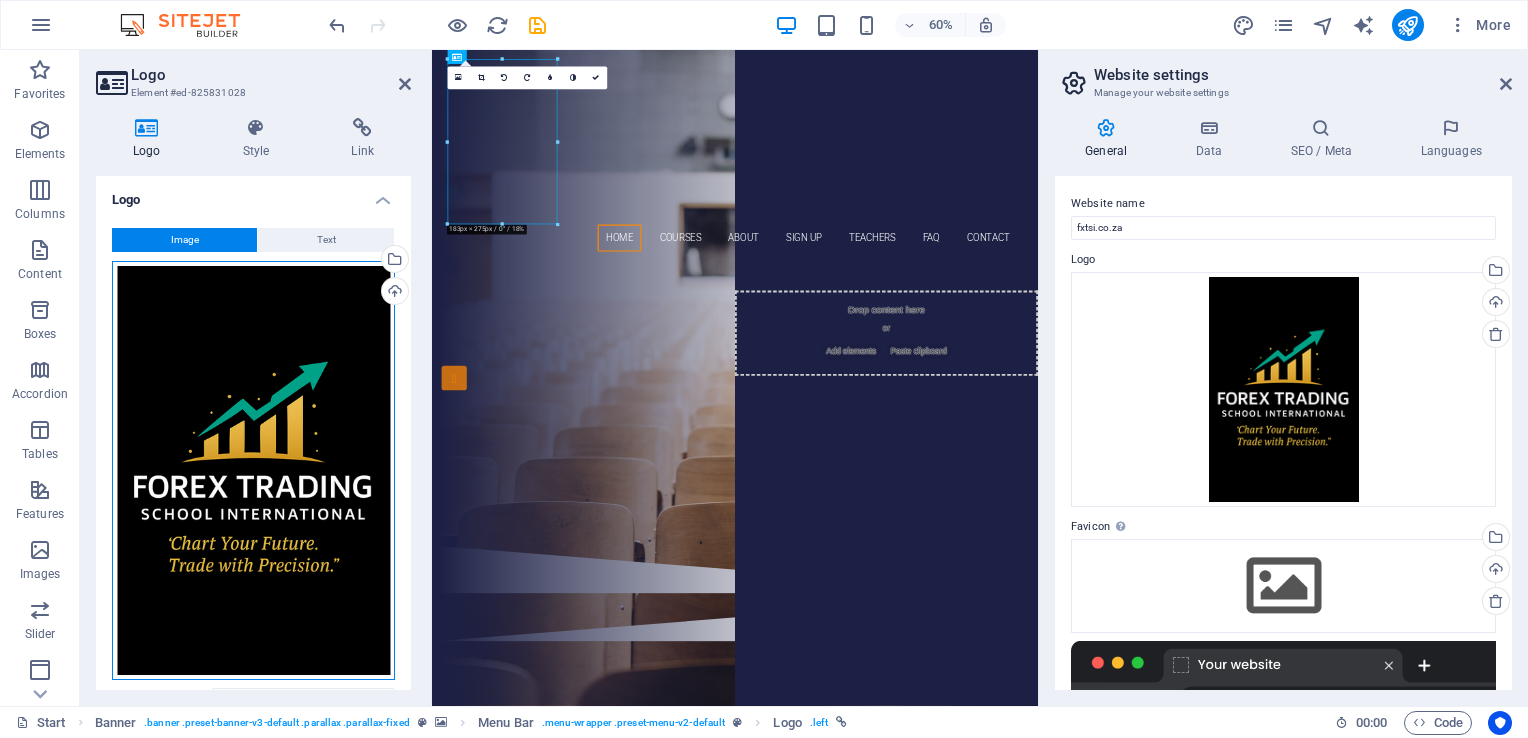 click on "Drag files here, click to choose files or select files from Files or our free stock photos & videos" at bounding box center [253, 471] 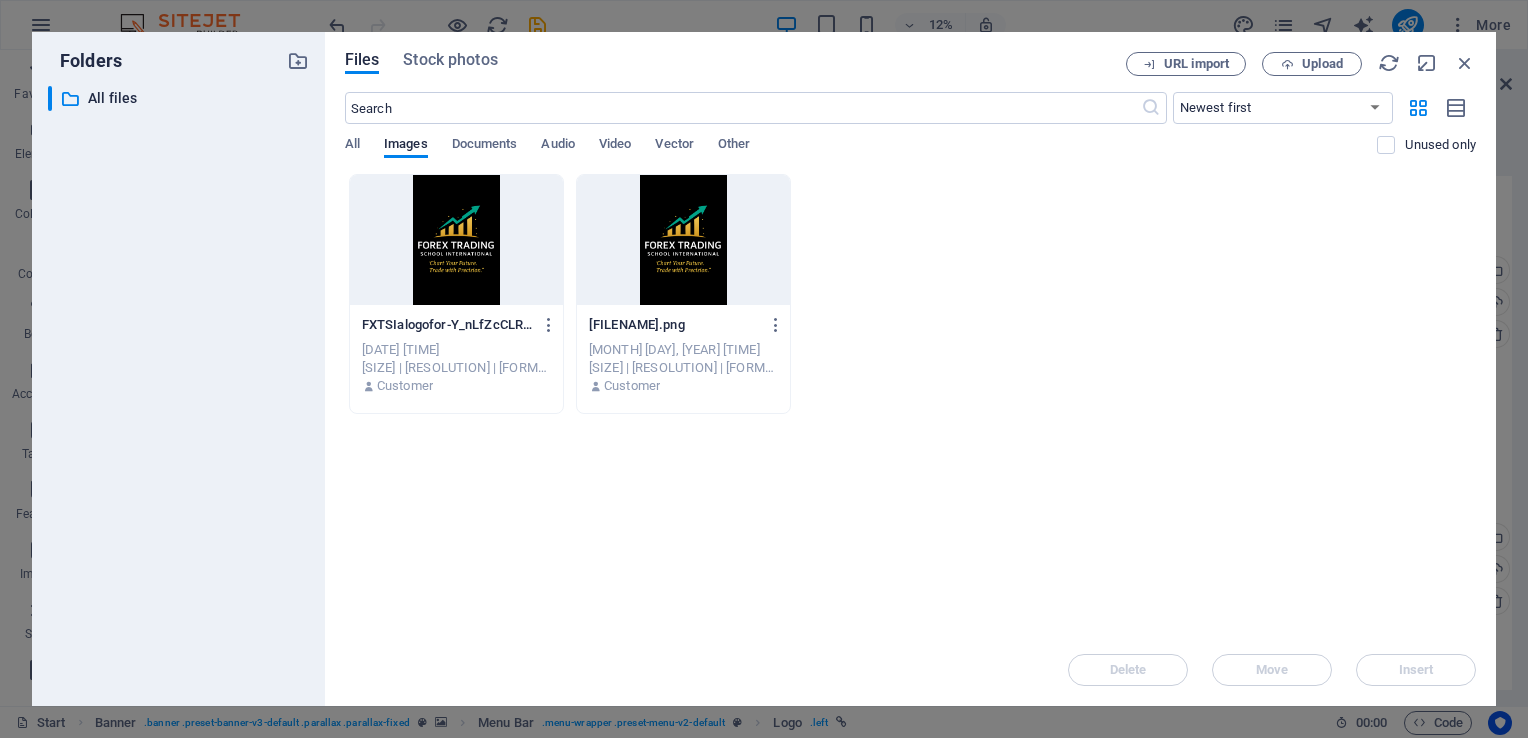 click on "​ All files All files" at bounding box center [178, 388] 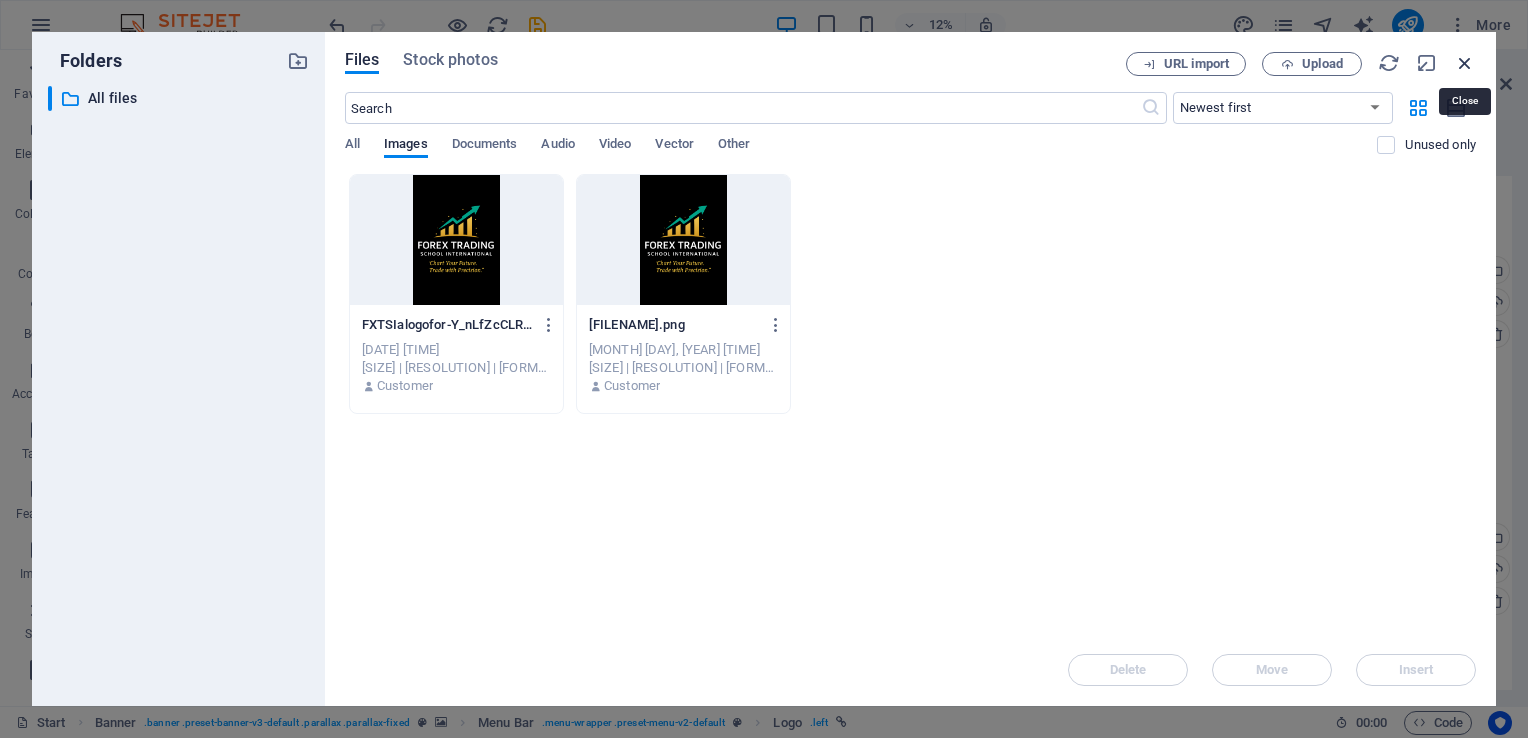 click at bounding box center [1465, 63] 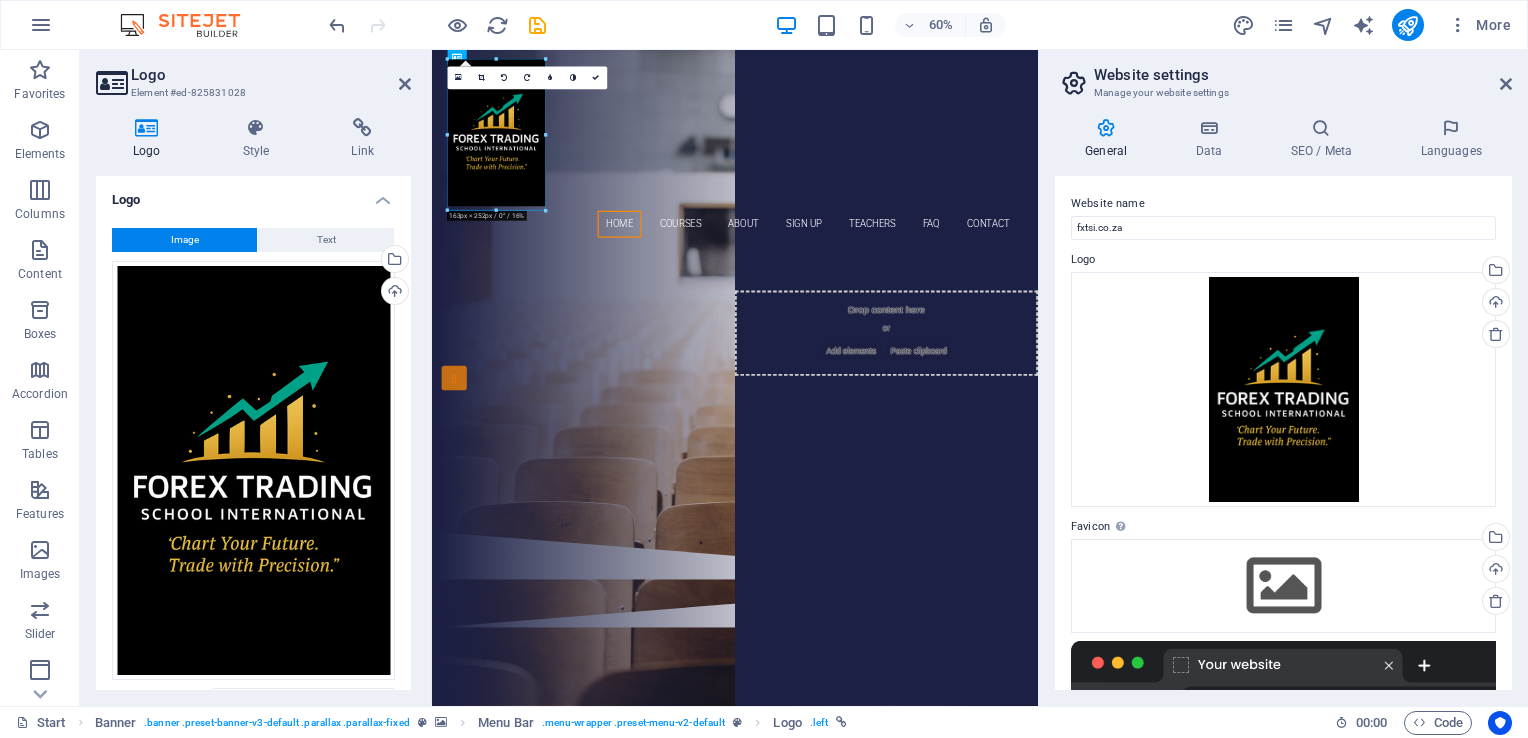 drag, startPoint x: 555, startPoint y: 228, endPoint x: 529, endPoint y: 141, distance: 90.80198 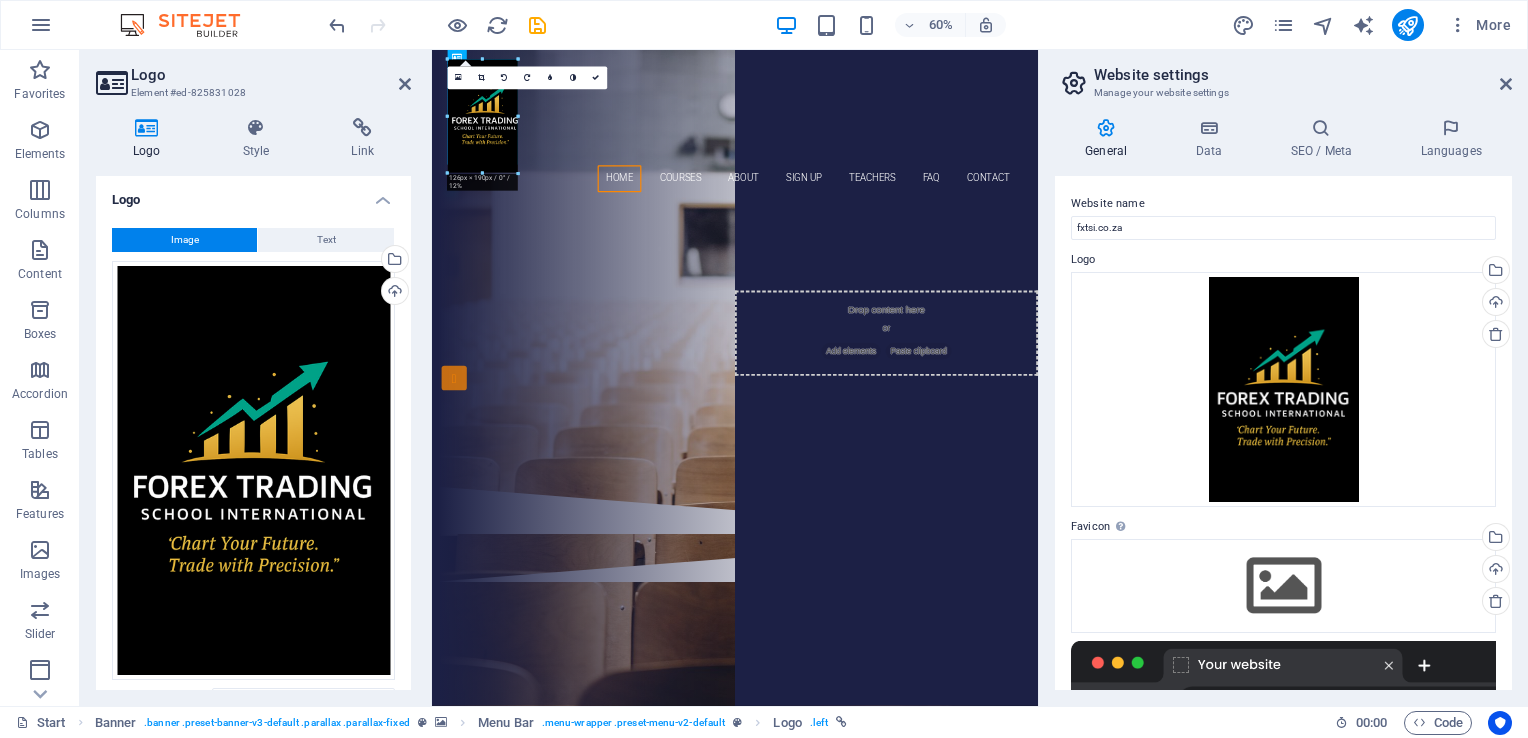drag, startPoint x: 108, startPoint y: 262, endPoint x: 505, endPoint y: 139, distance: 415.6176 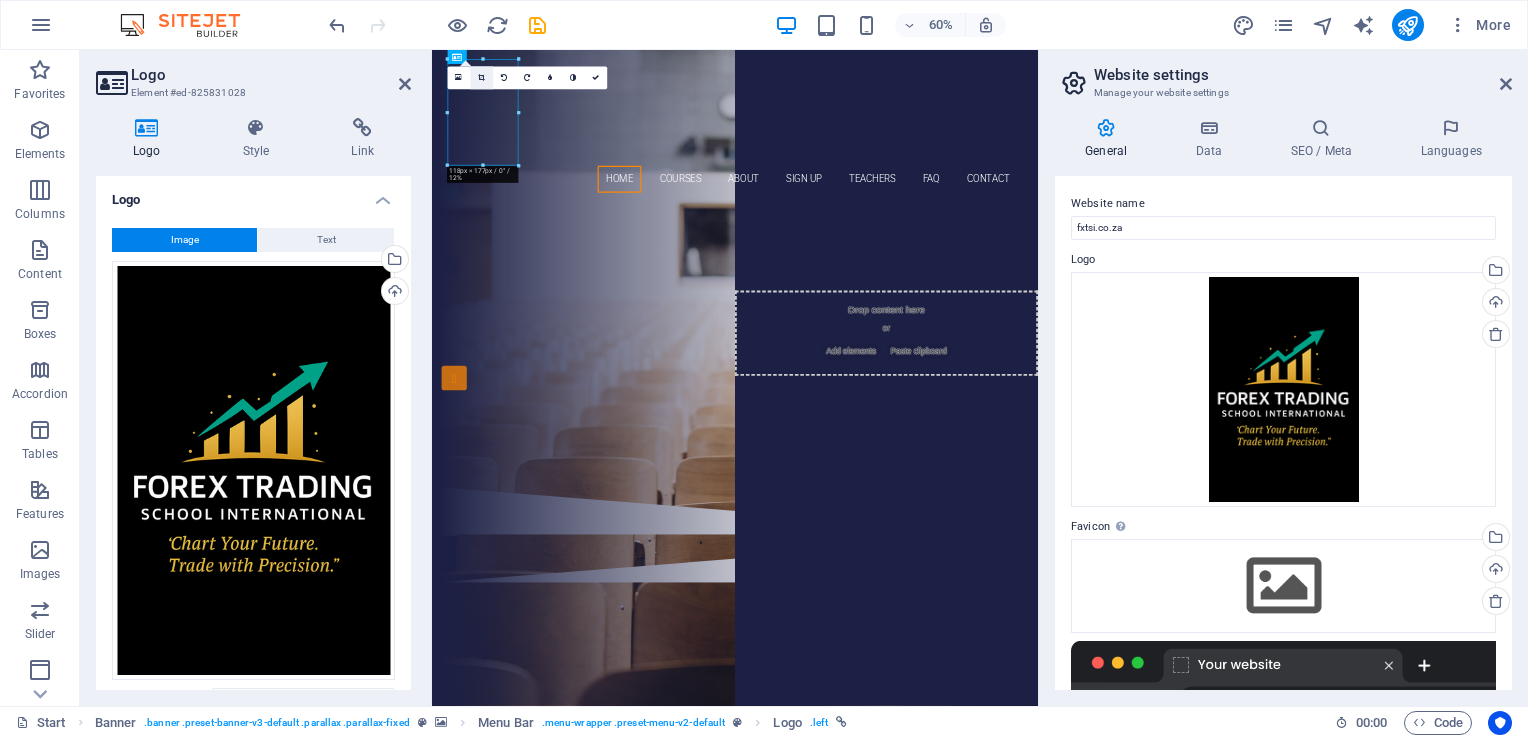 click at bounding box center (481, 78) 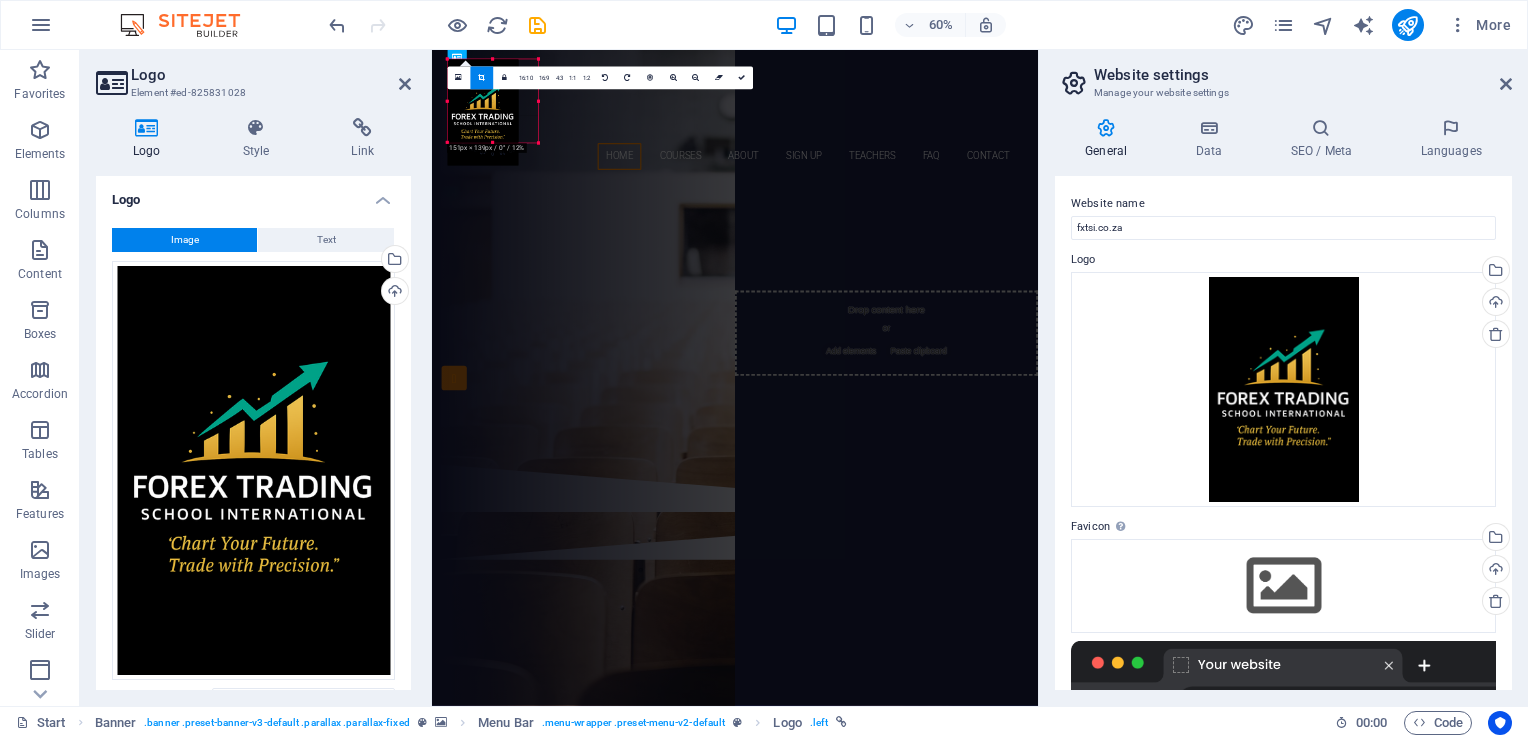 drag, startPoint x: 521, startPoint y: 168, endPoint x: 554, endPoint y: 130, distance: 50.32892 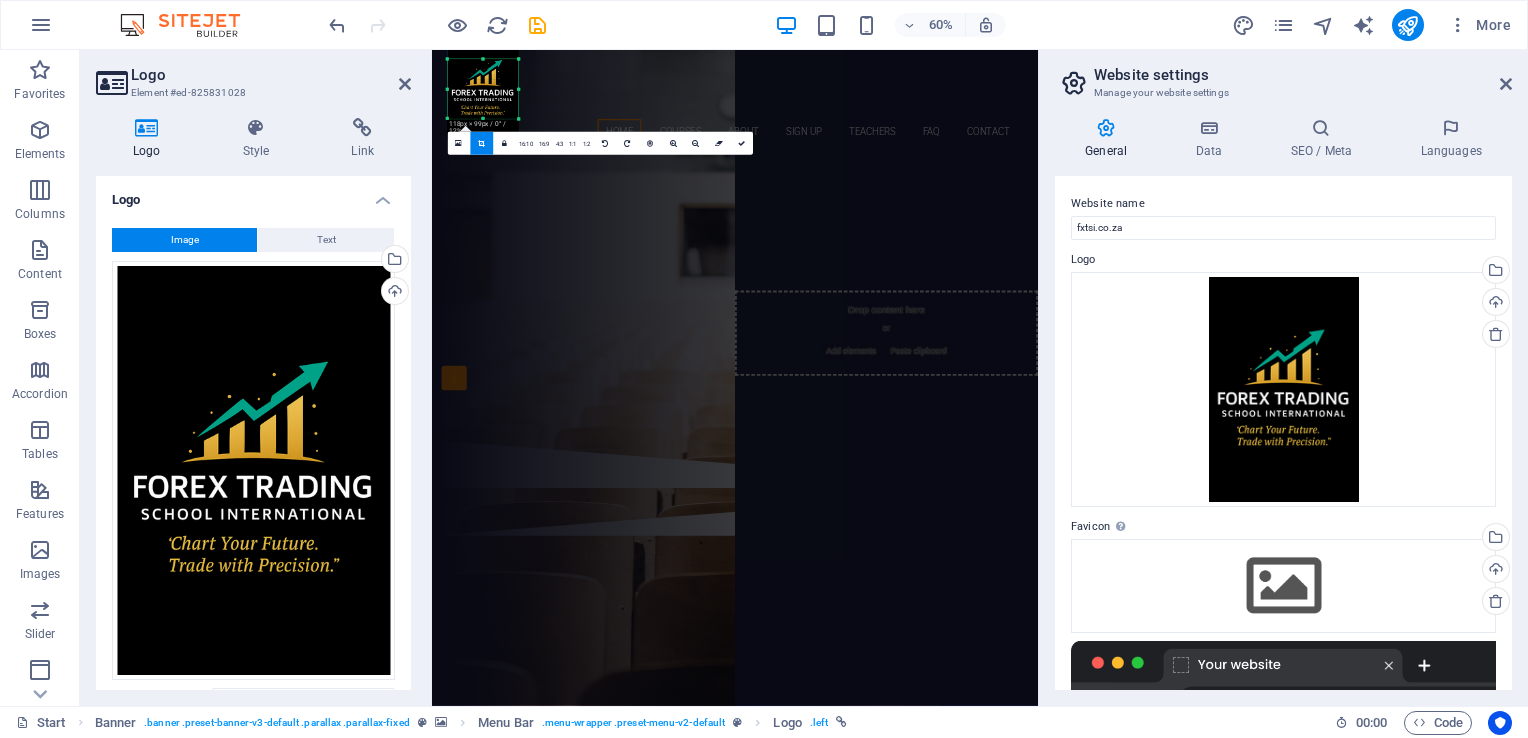 drag, startPoint x: 483, startPoint y: 61, endPoint x: 482, endPoint y: 101, distance: 40.012497 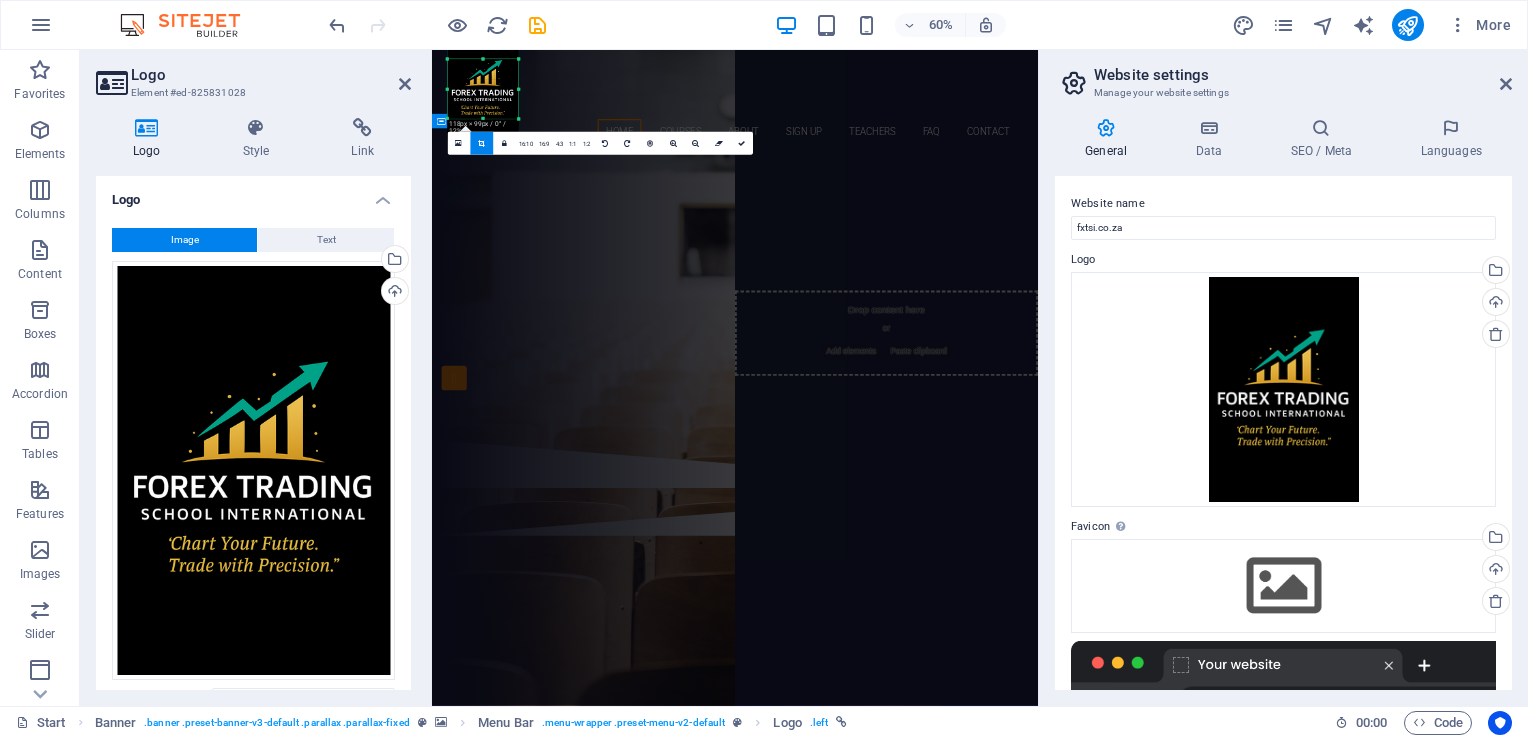 click on "are you rEADY tO BECOME A PROFESSIONAL FOREX TRADER? jOIN FOREX TRADING SCHOOL INTERNATIONAL Our Courses Sign up now" at bounding box center [937, 463] 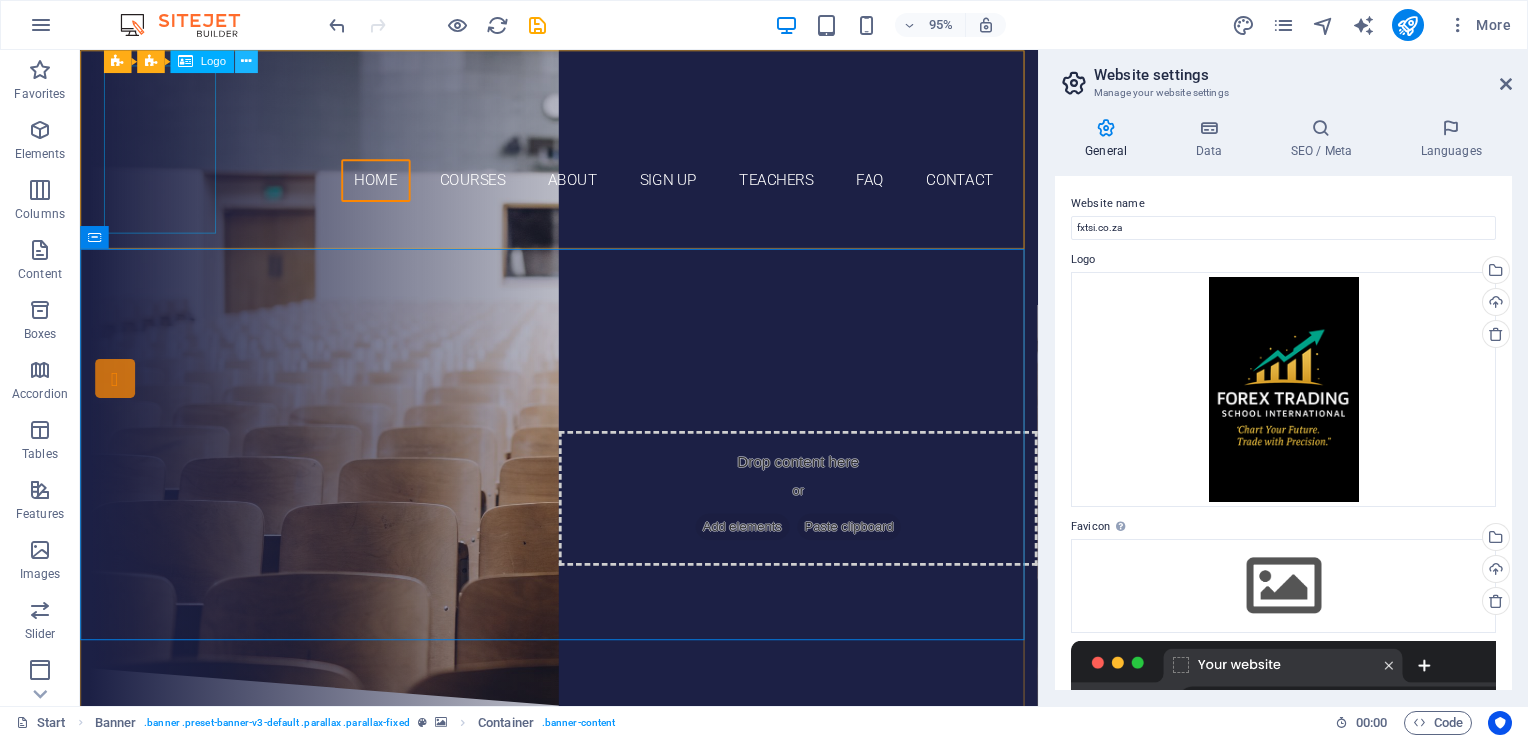 click at bounding box center [246, 61] 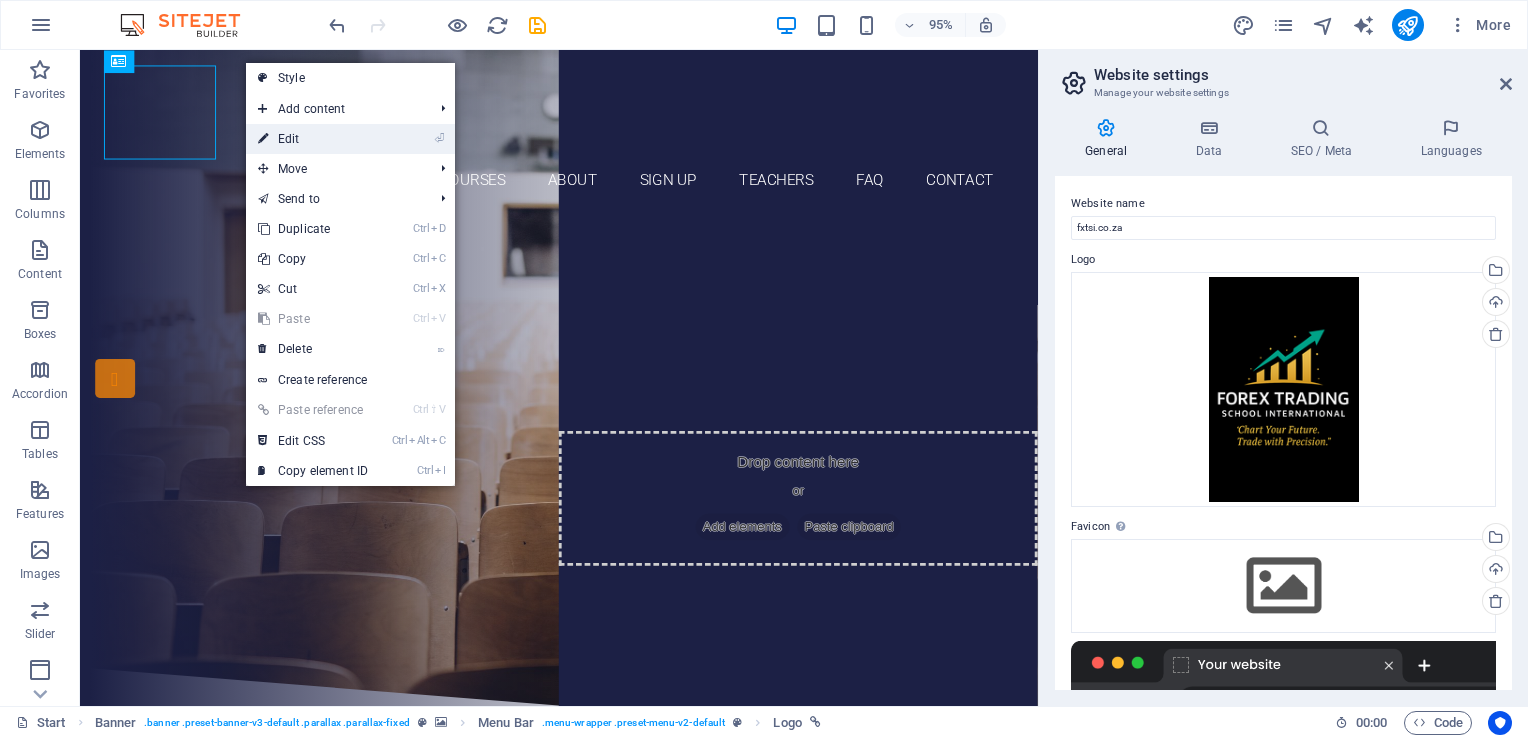 click on "⏎  Edit" at bounding box center (313, 139) 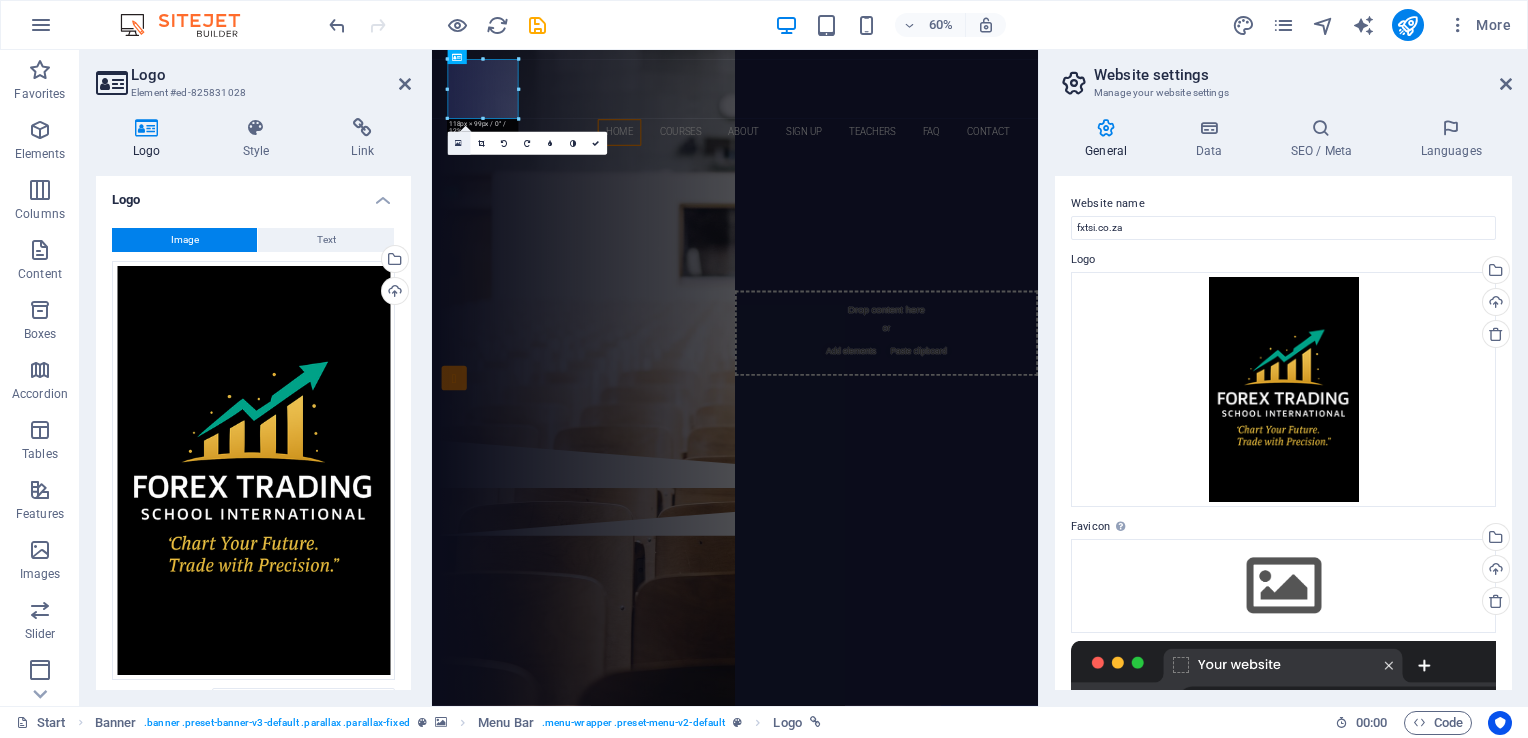 click at bounding box center (458, 143) 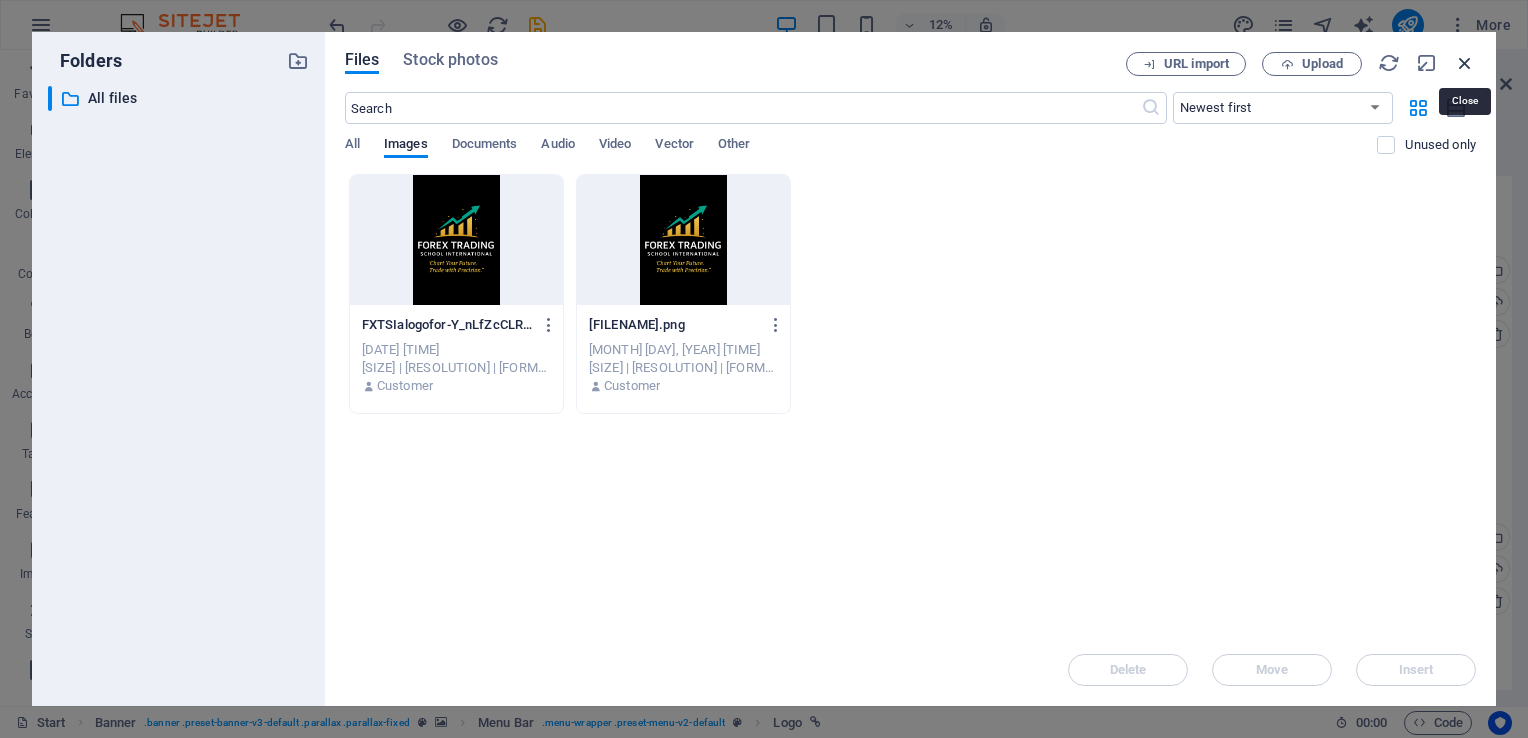 click at bounding box center [1465, 63] 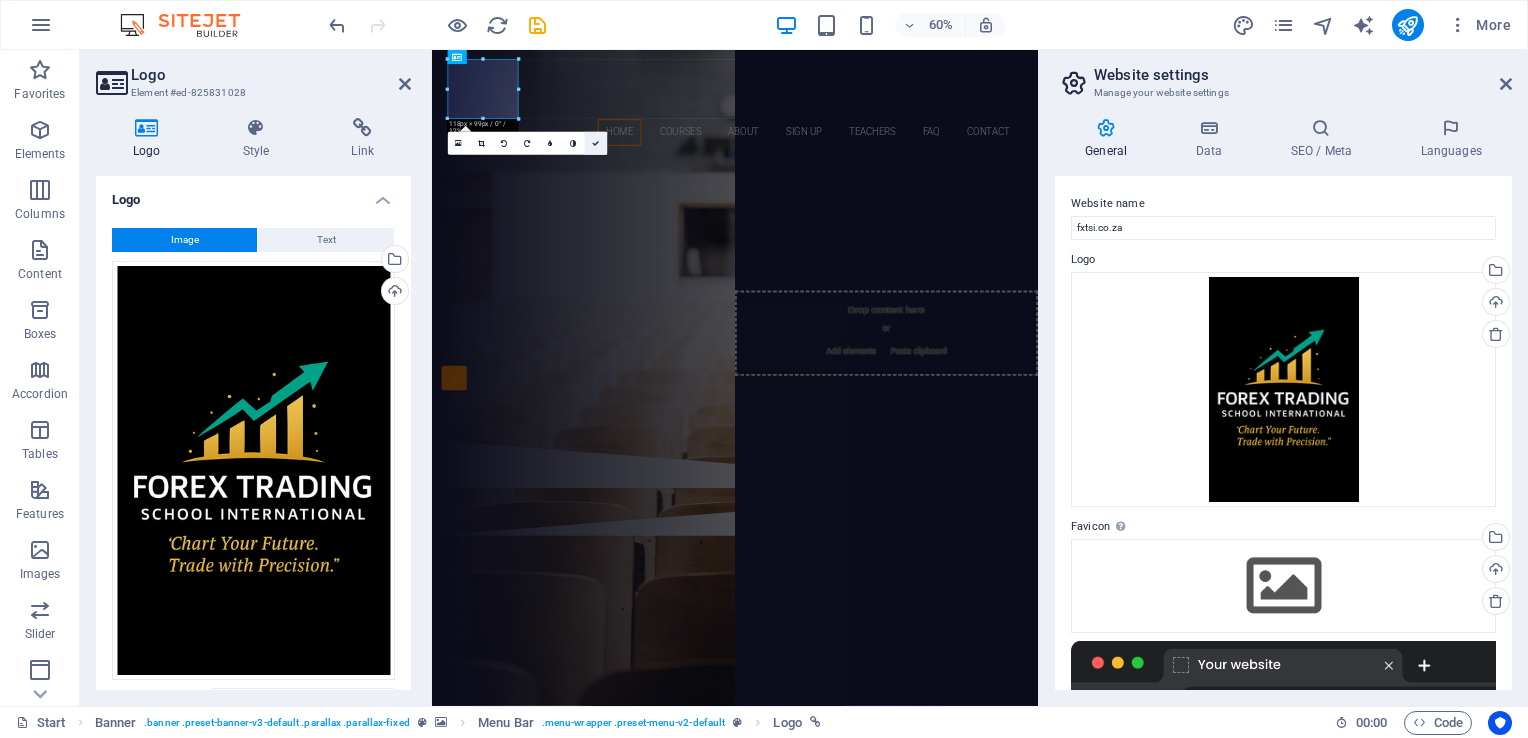 click at bounding box center (595, 143) 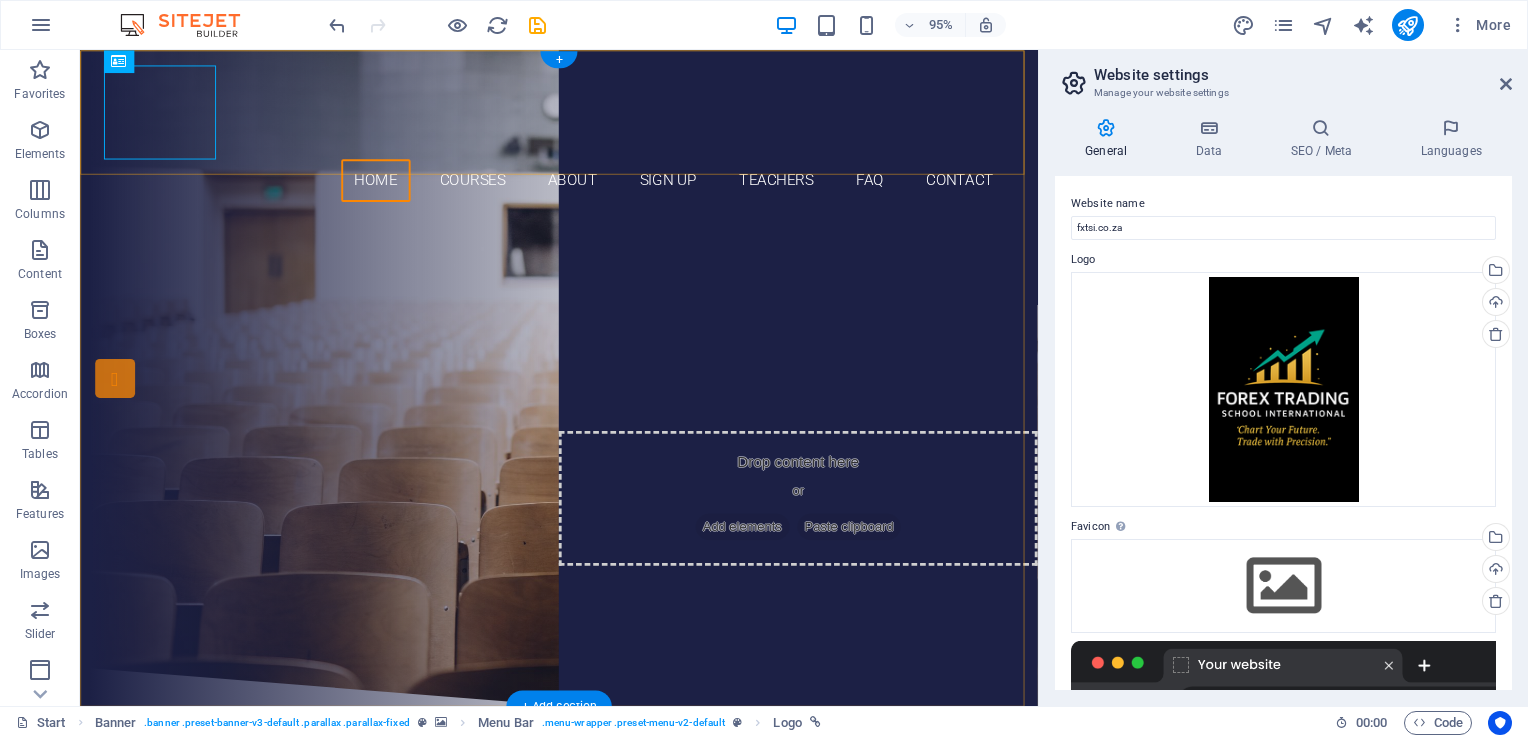 drag, startPoint x: 669, startPoint y: 196, endPoint x: 330, endPoint y: 226, distance: 340.32486 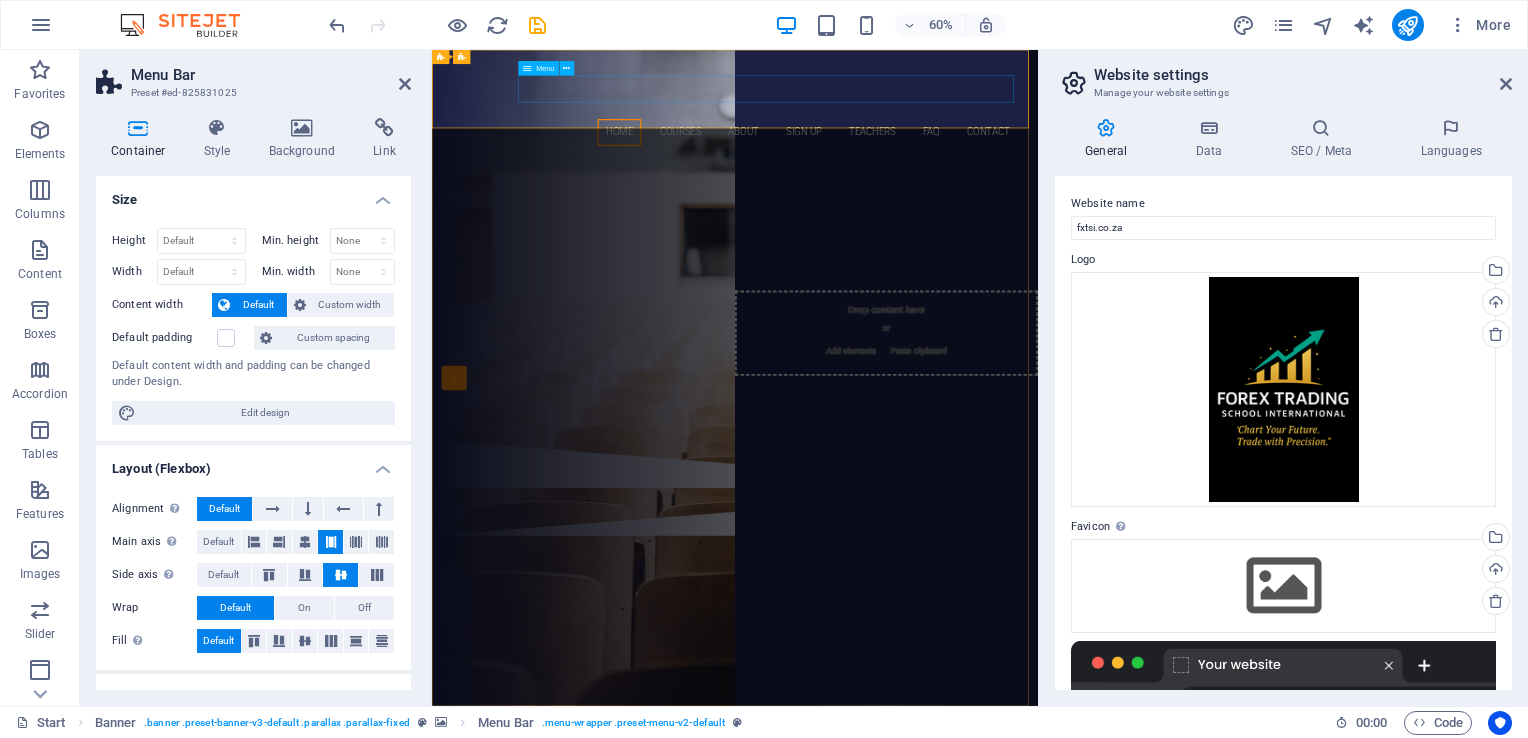 click at bounding box center [527, 68] 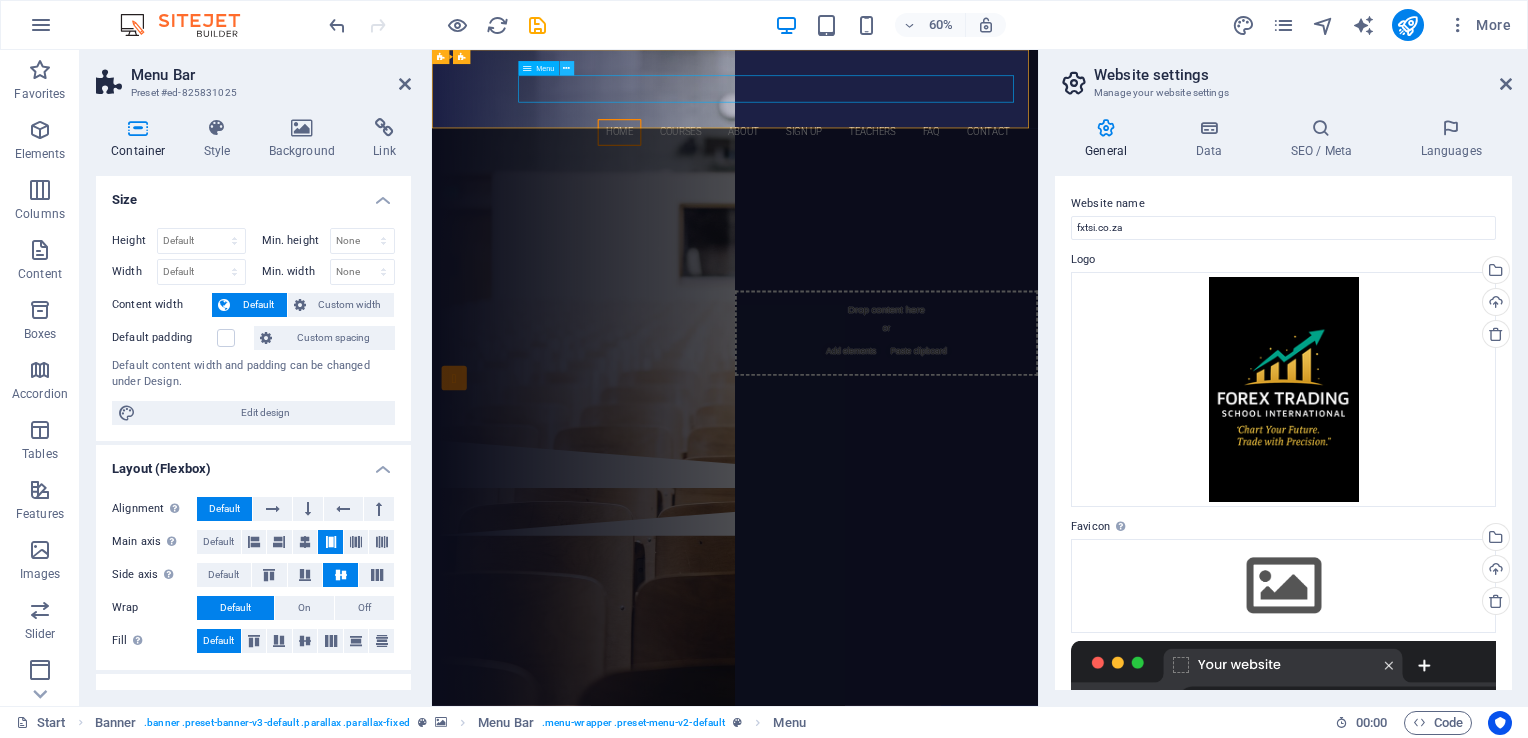 click at bounding box center [566, 68] 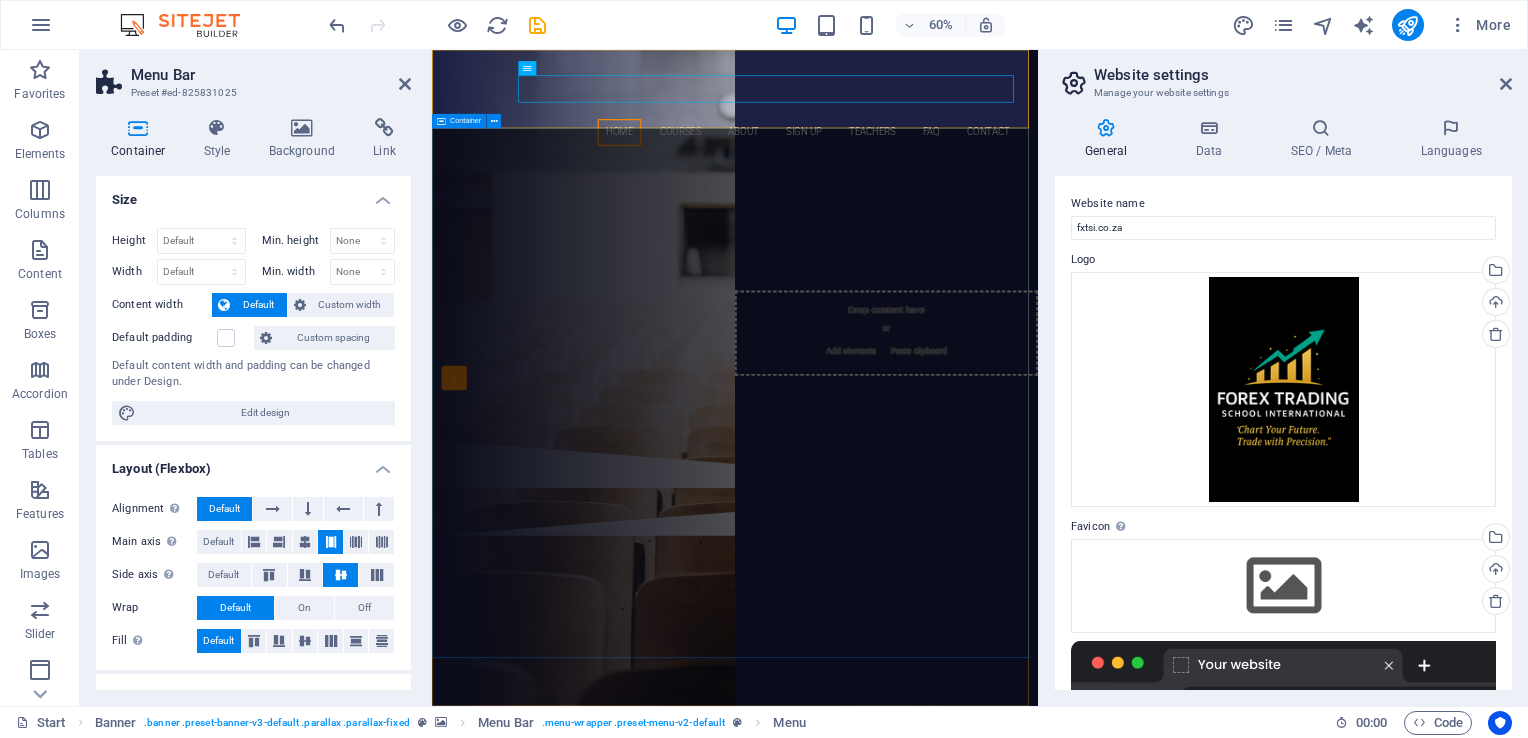 click on "are you rEADY tO BECOME A PROFESSIONAL FOREX TRADER? jOIN FOREX TRADING SCHOOL INTERNATIONAL Our Courses Sign up now" at bounding box center [937, 463] 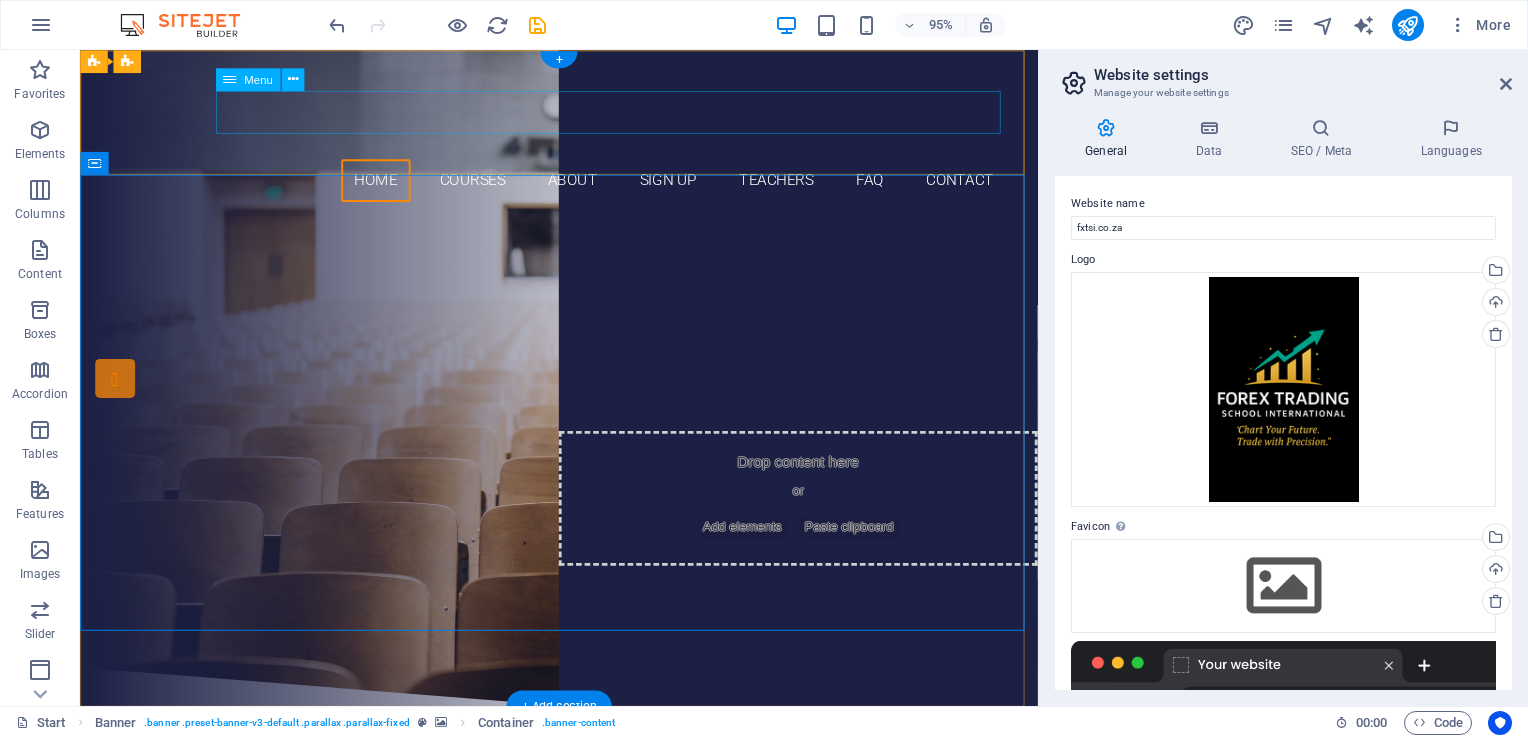 click on "Home Courses About Sign up Teachers FAQ Contact" at bounding box center [584, 187] 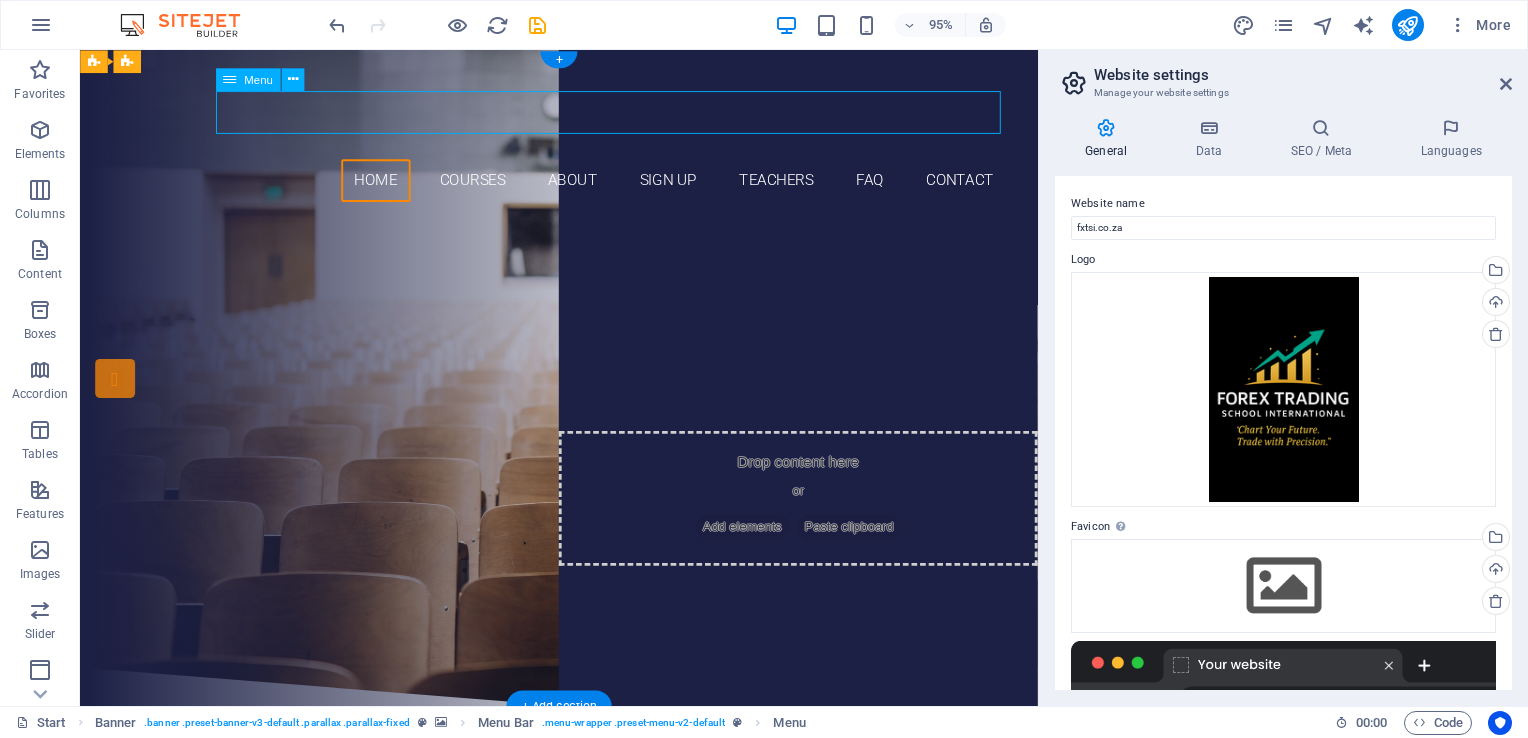 click on "Home Courses About Sign up Teachers FAQ Contact" at bounding box center (584, 187) 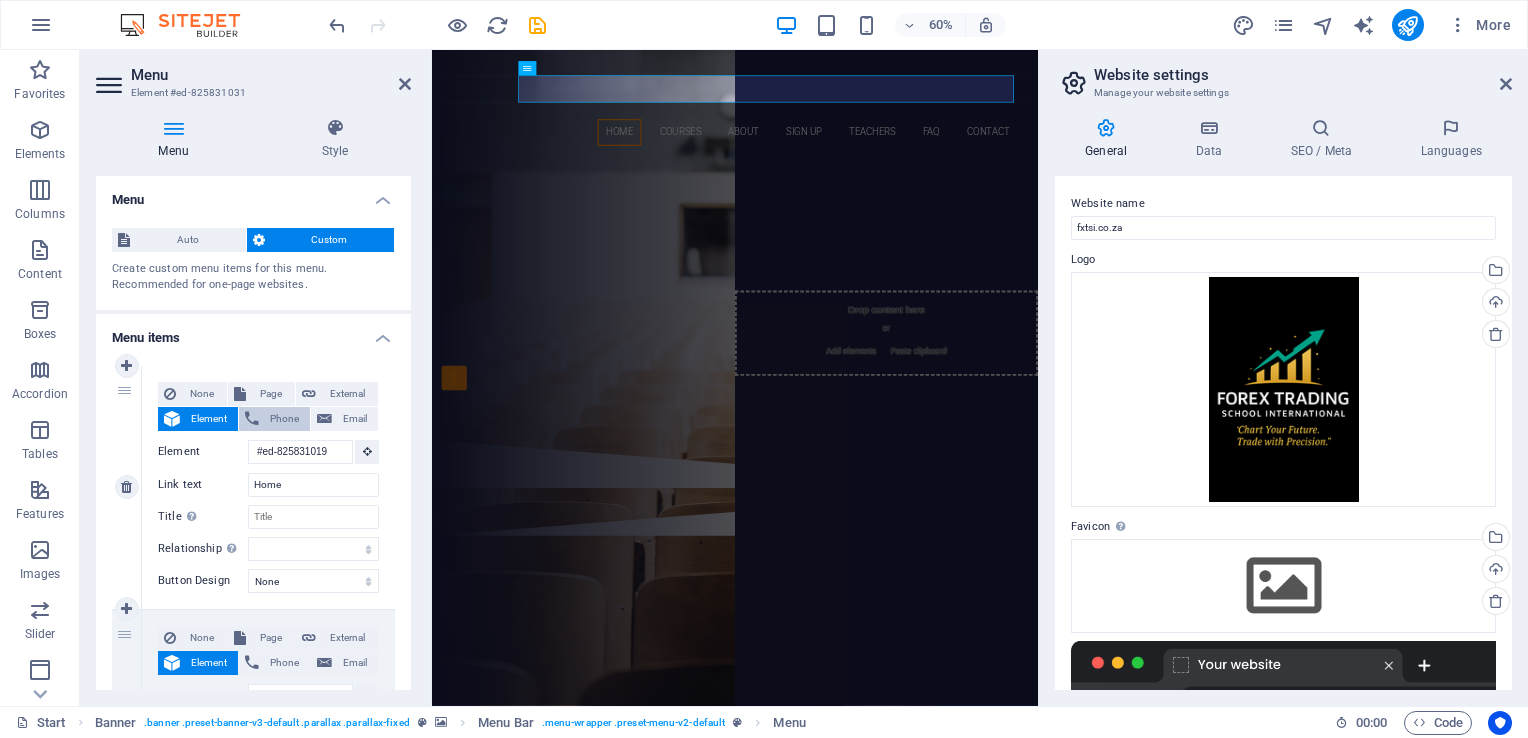 click on "Phone" at bounding box center [284, 419] 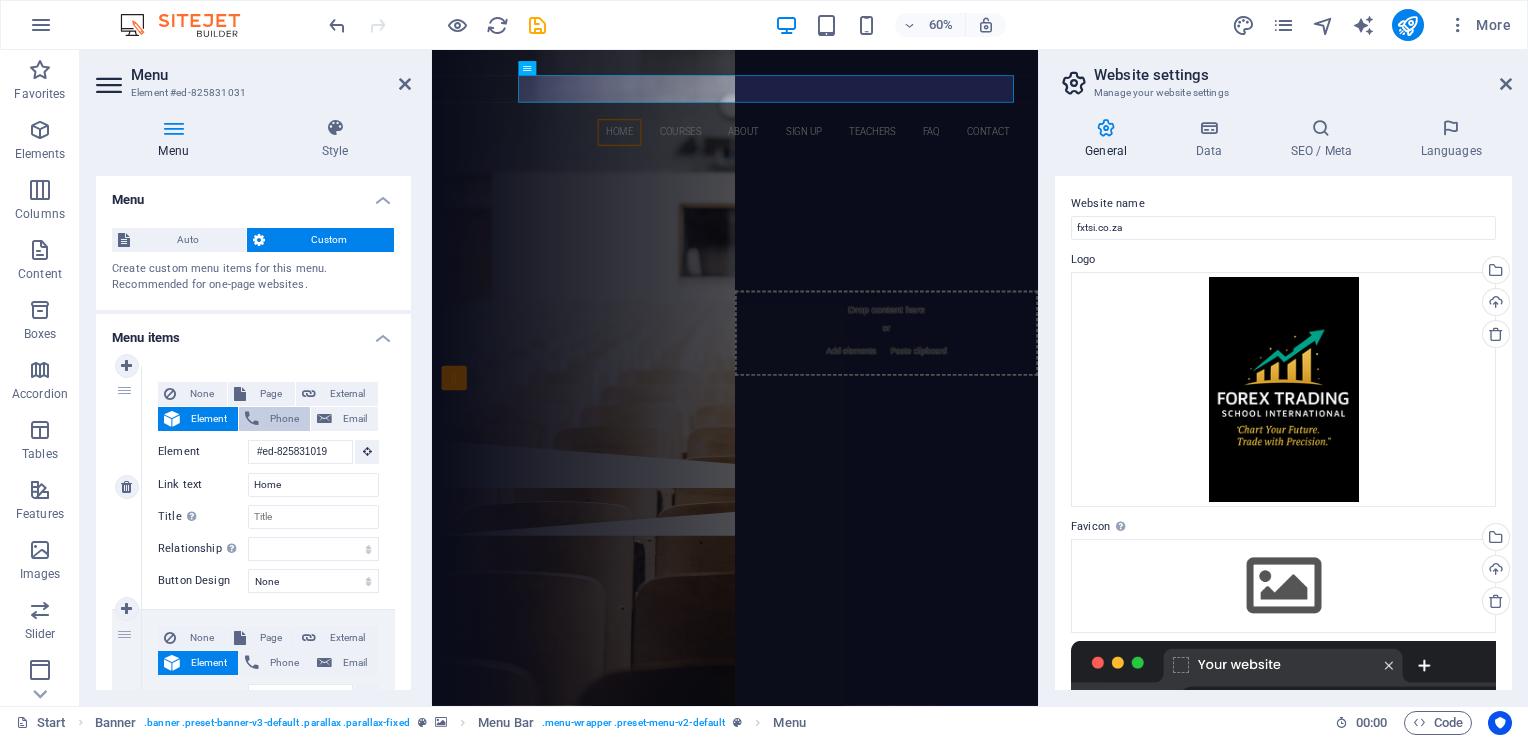 select 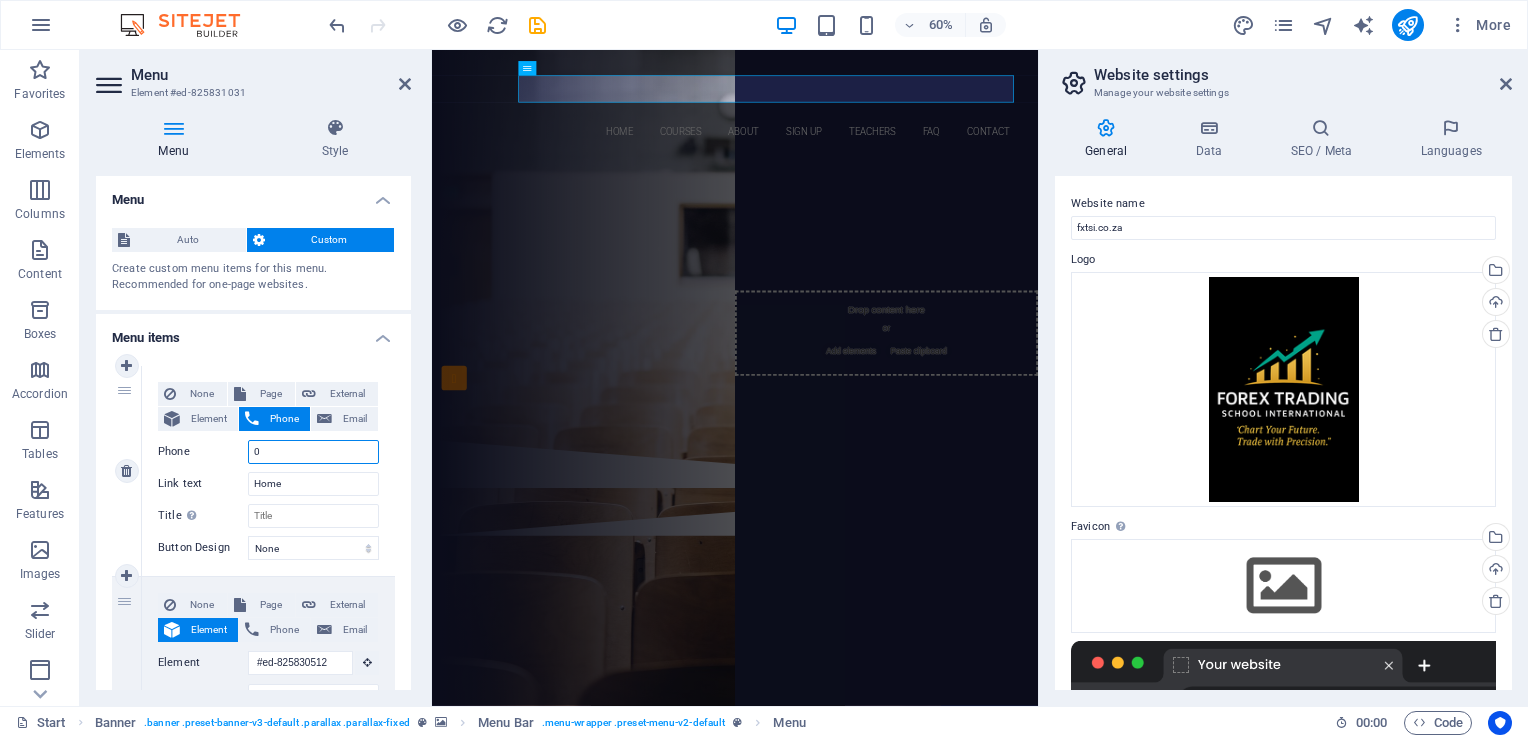 type on "07" 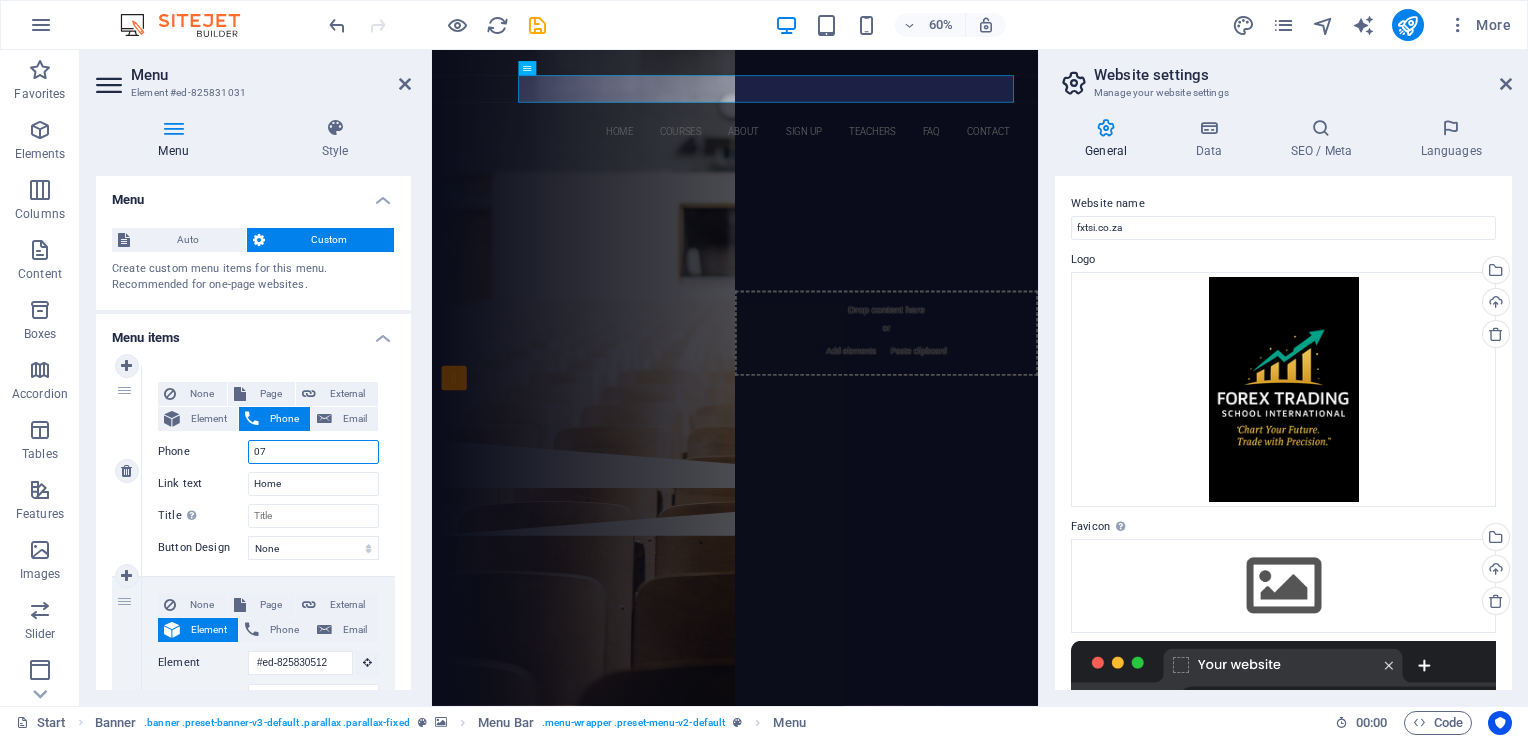 select 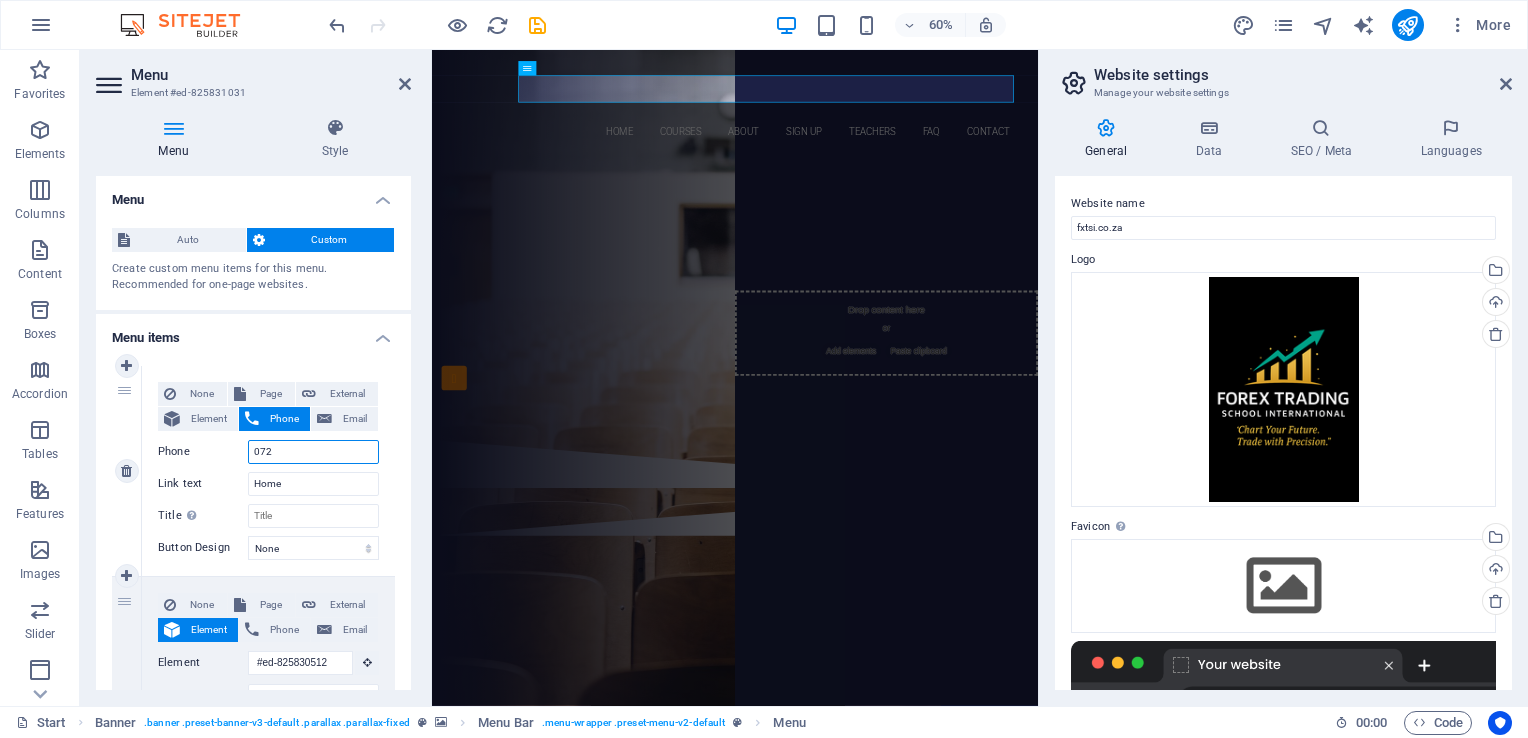 select 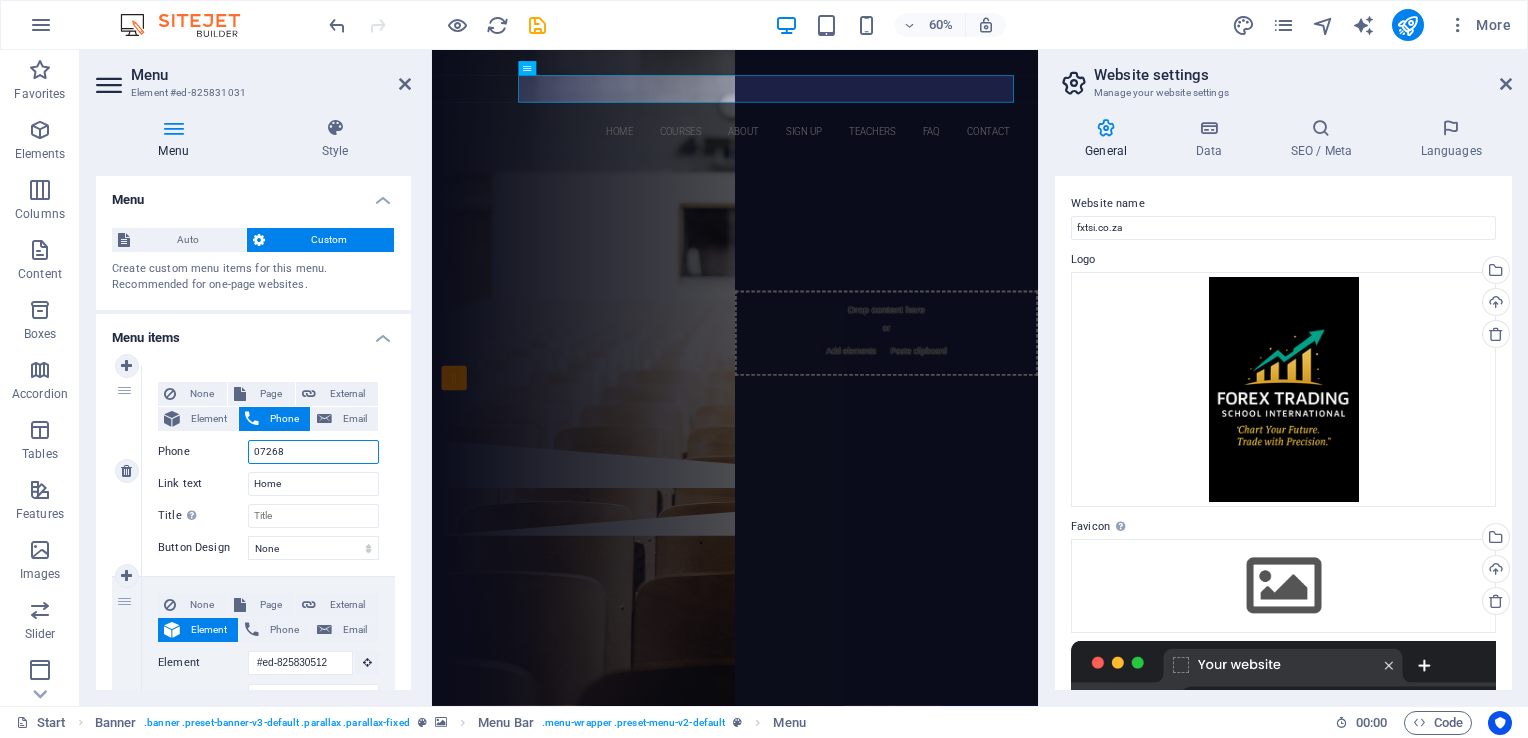 type on "[PHONE_PREFIX]" 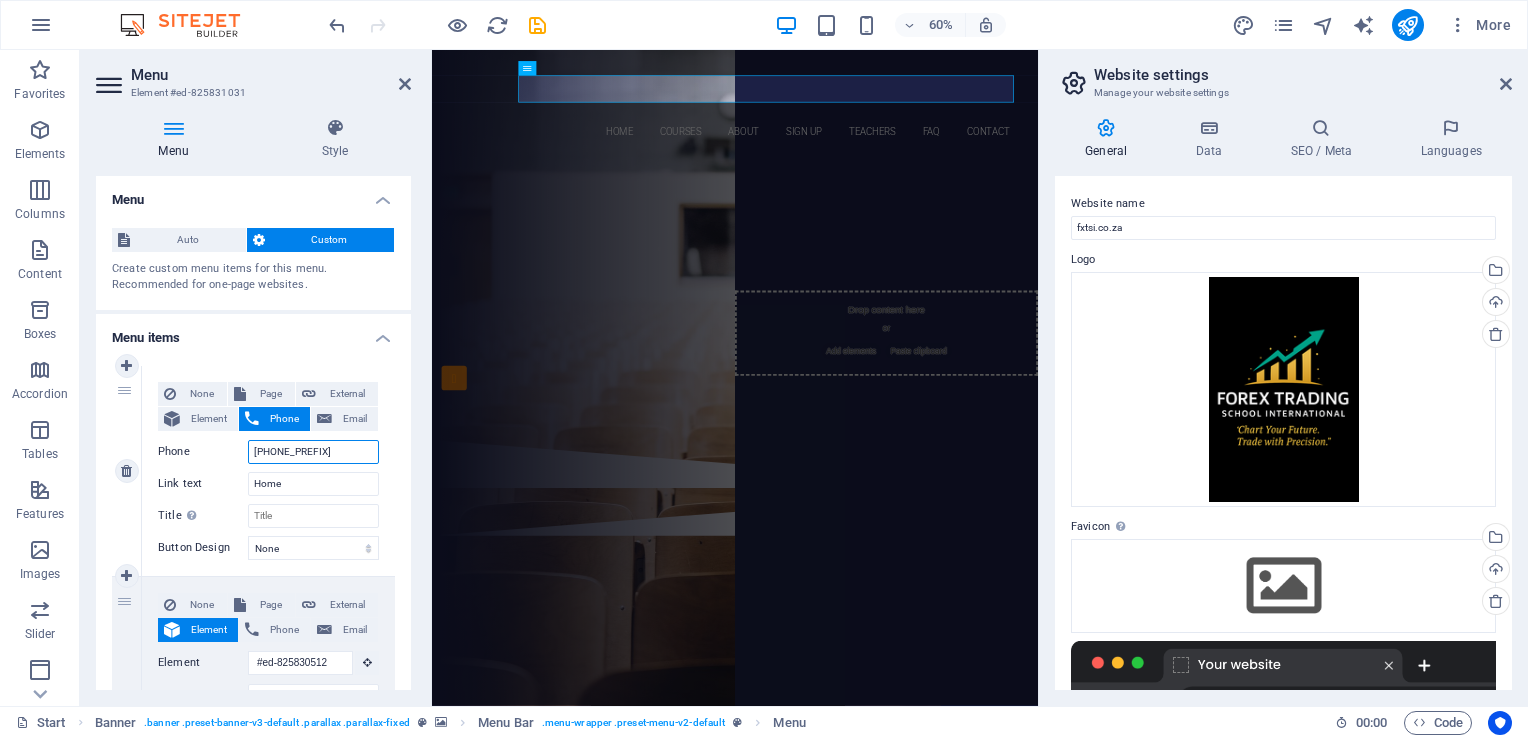 select 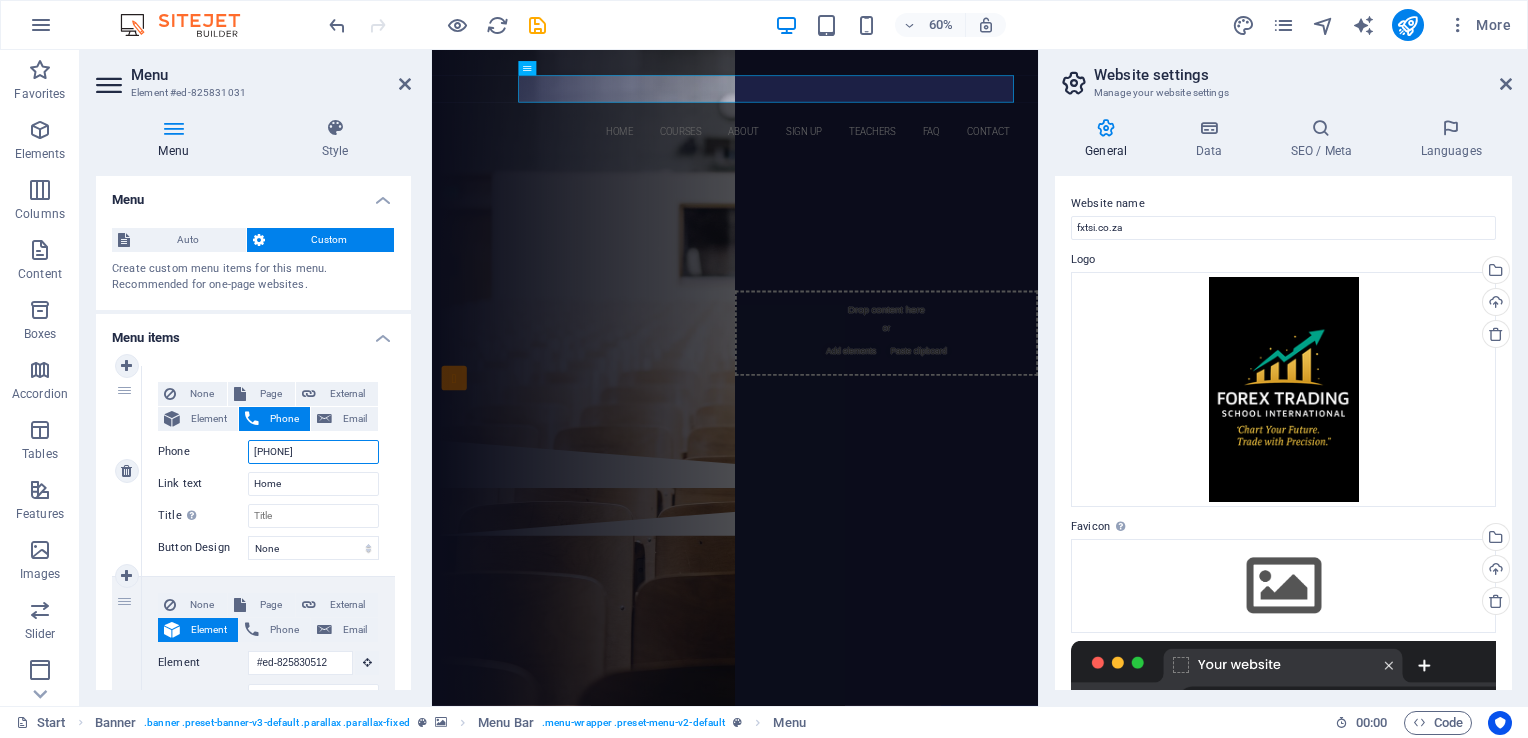 select 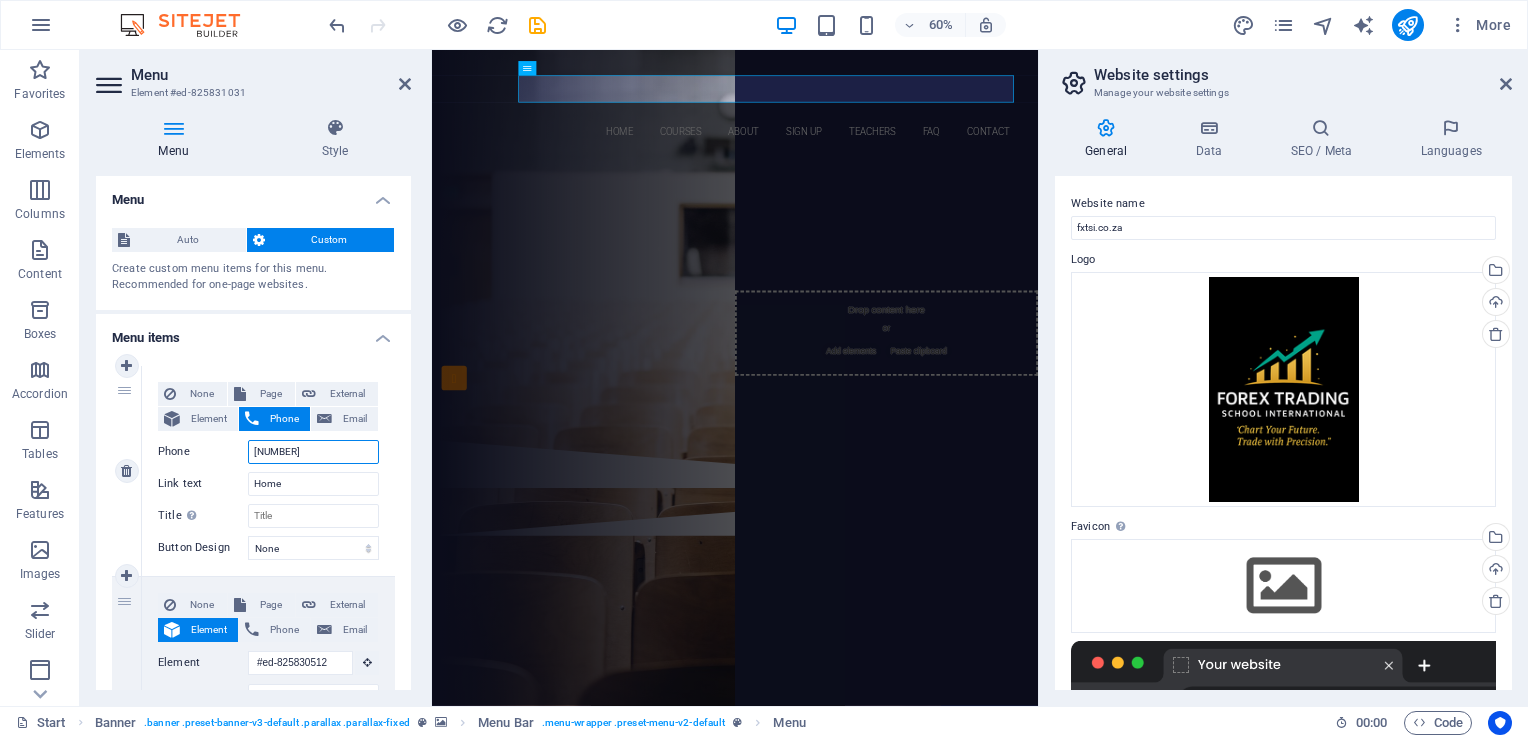 select 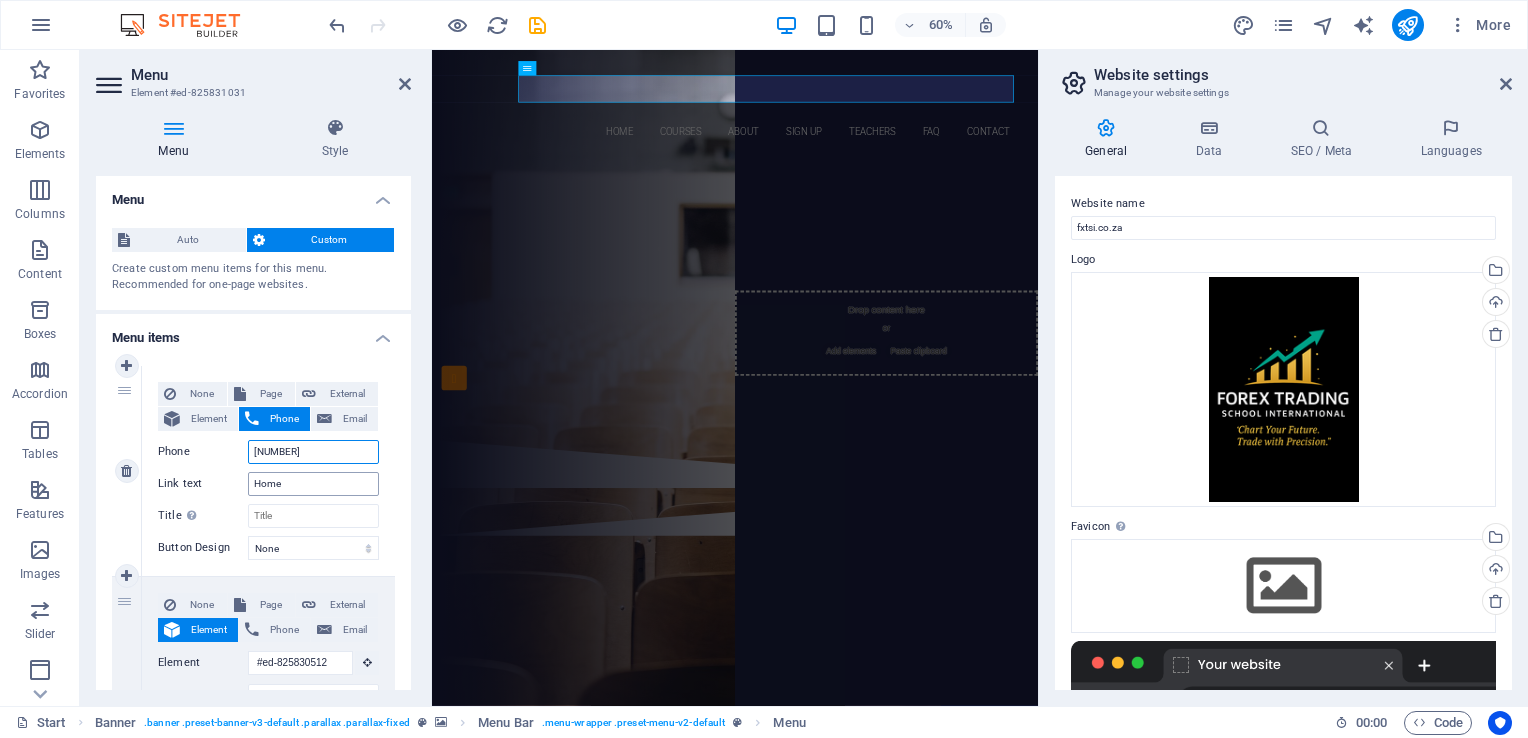 type on "[NUMBER]" 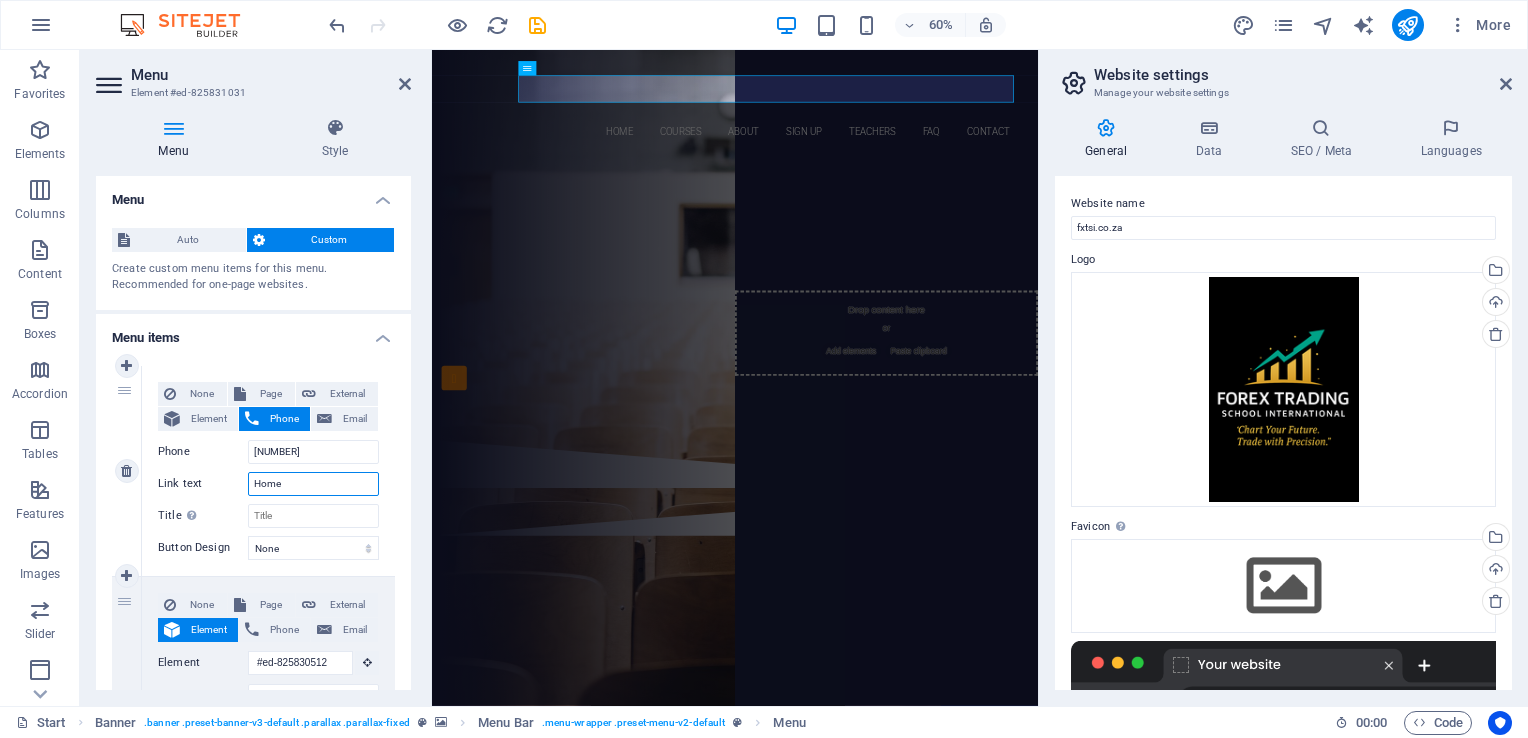 click on "Home" at bounding box center [313, 484] 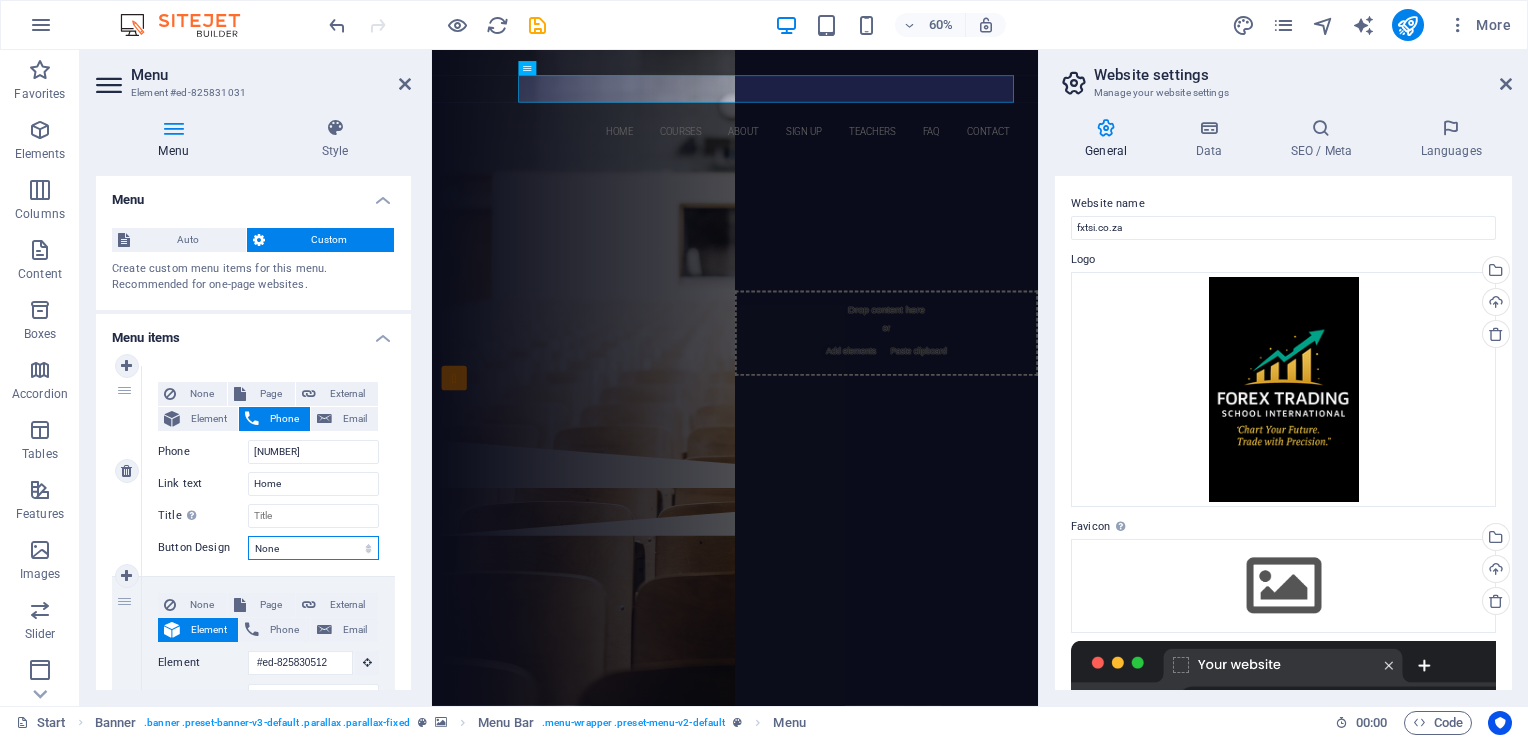 click on "None Default Primary Secondary" at bounding box center [313, 548] 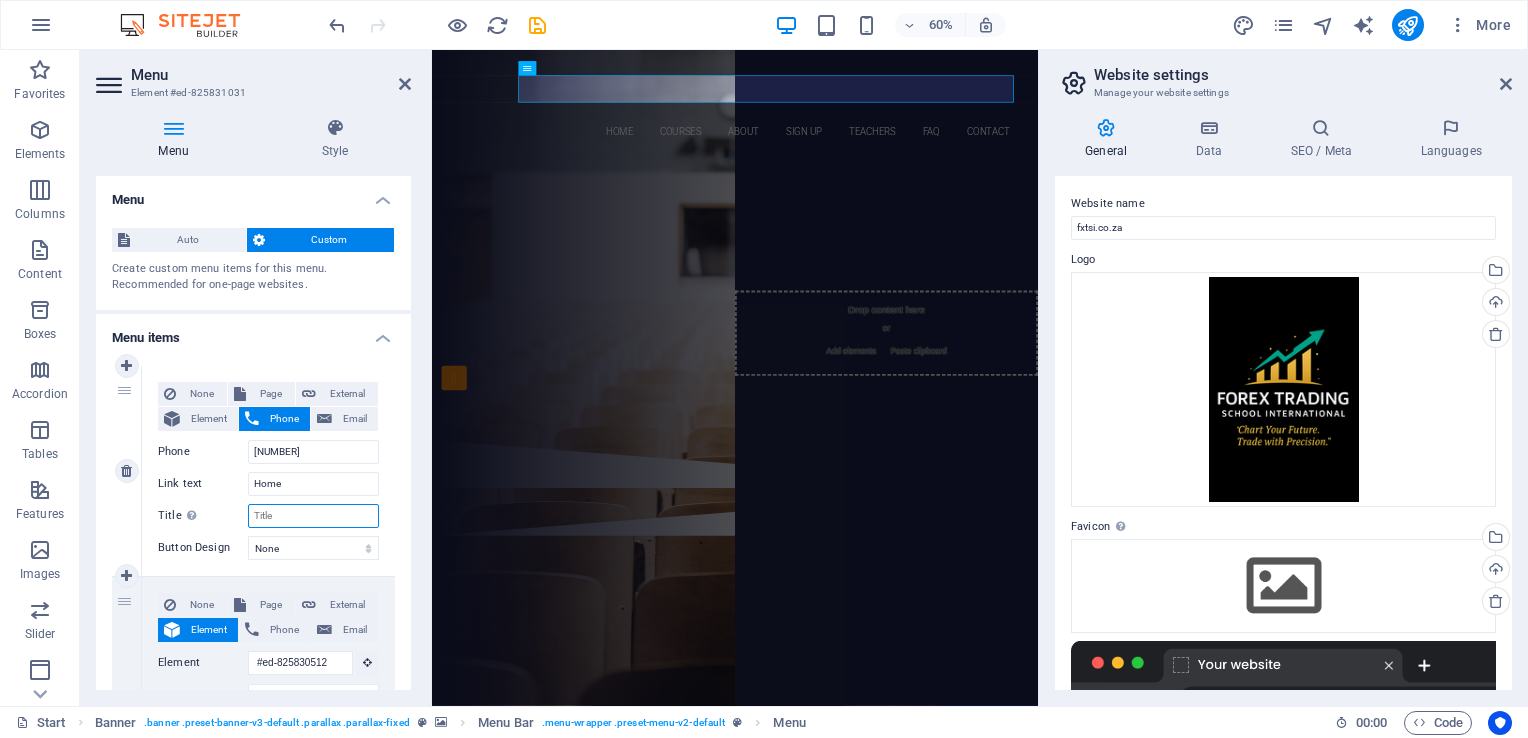 click on "Title Additional link description, should not be the same as the link text. The title is most often shown as a tooltip text when the mouse moves over the element. Leave empty if uncertain." at bounding box center (313, 516) 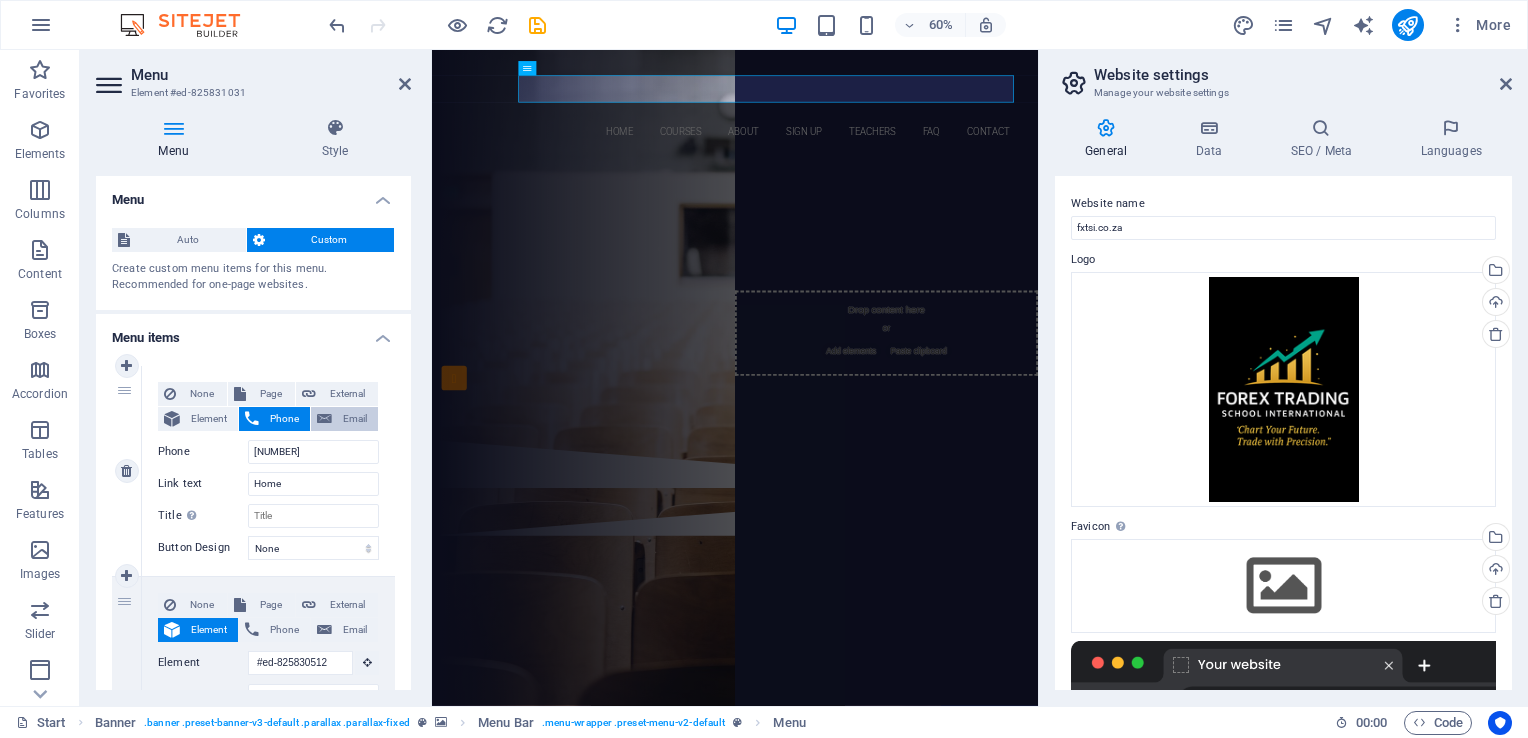 click on "Email" at bounding box center (355, 419) 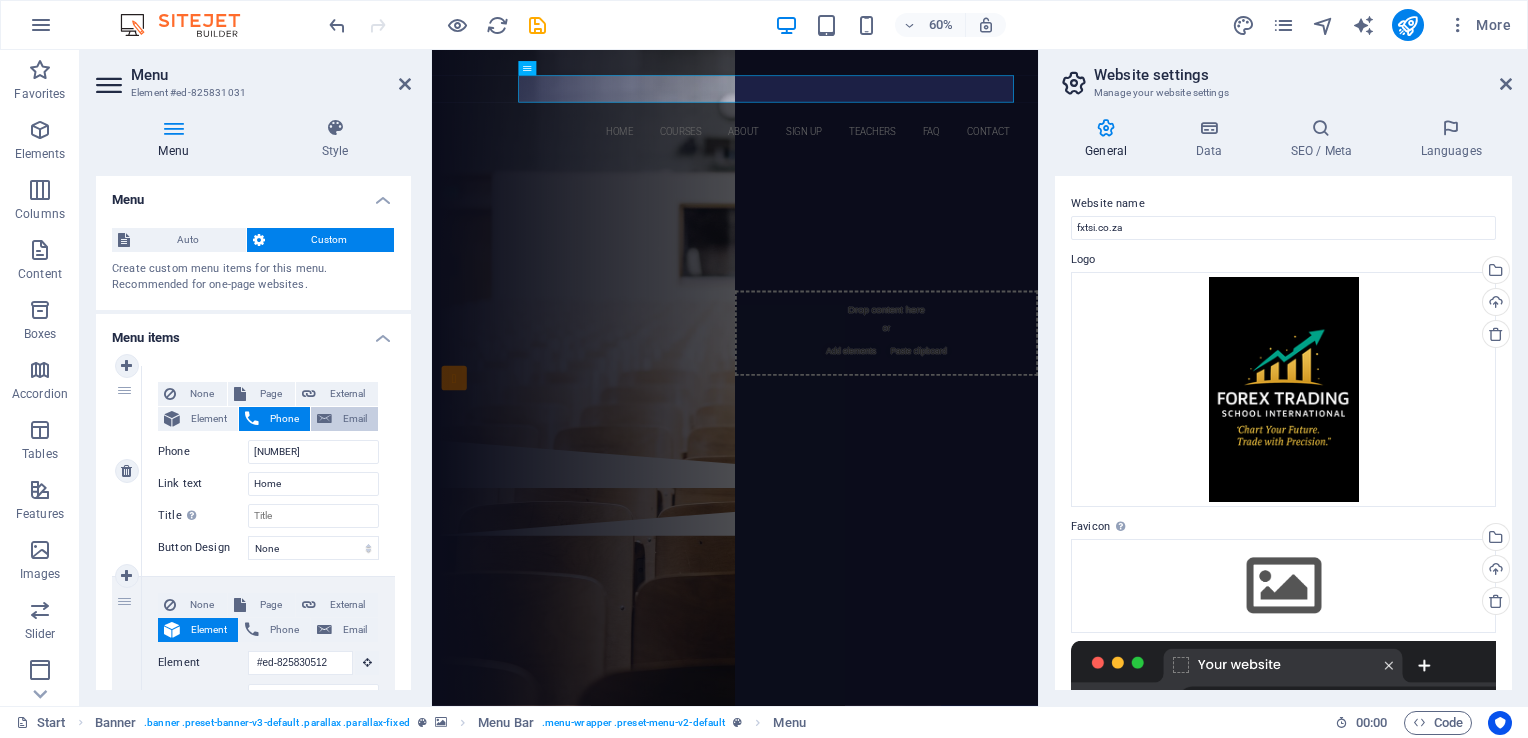 select 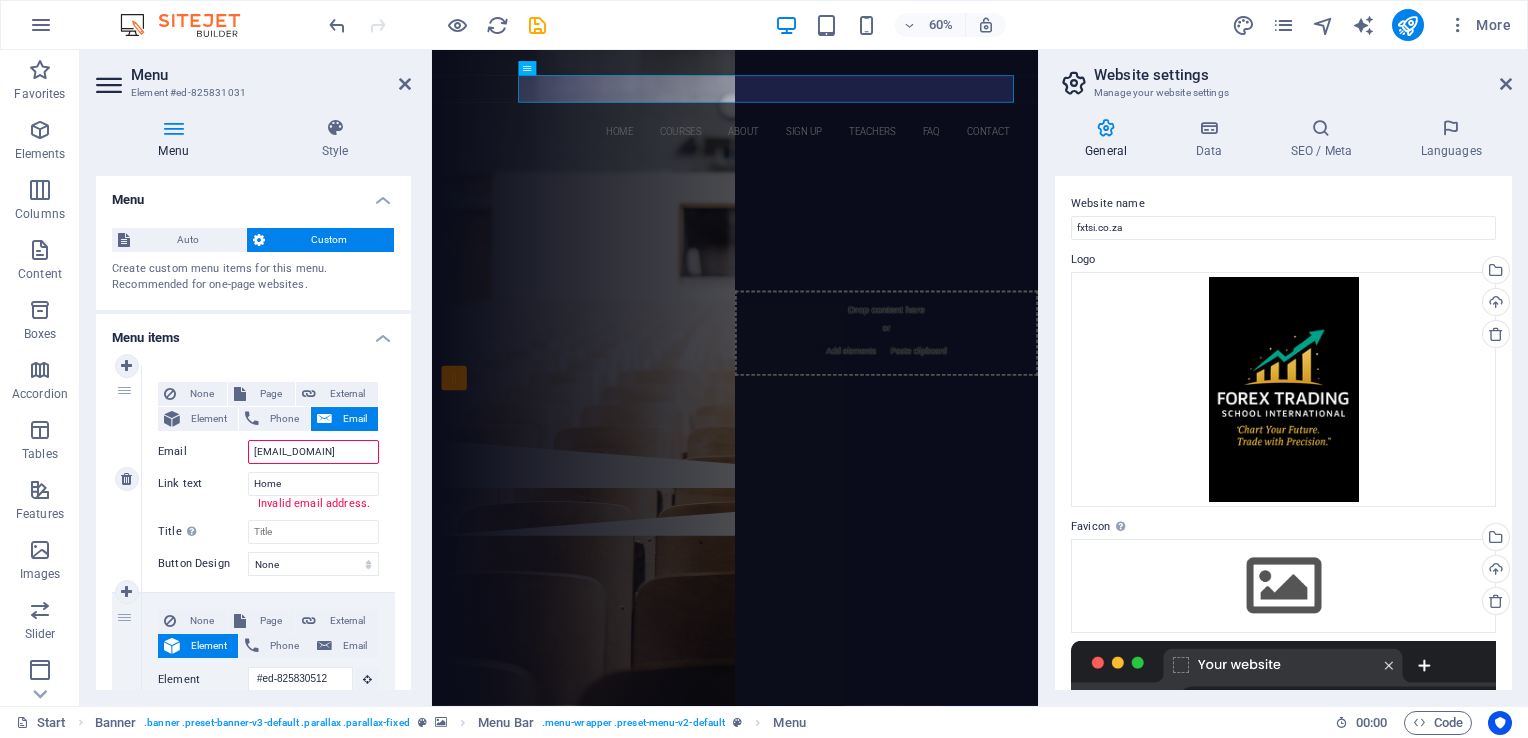 type on "SUPPORT@[DOMAIN].ZA" 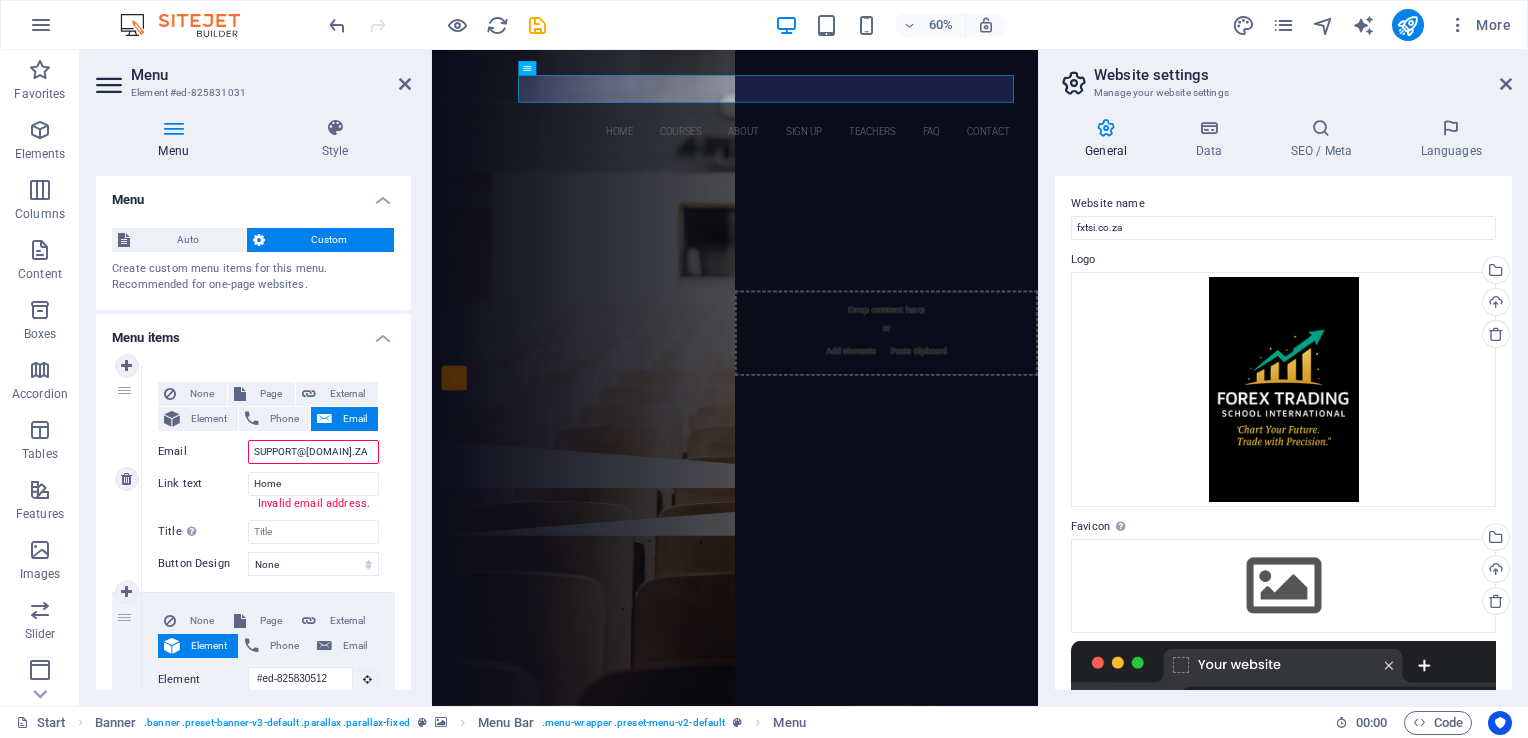 select 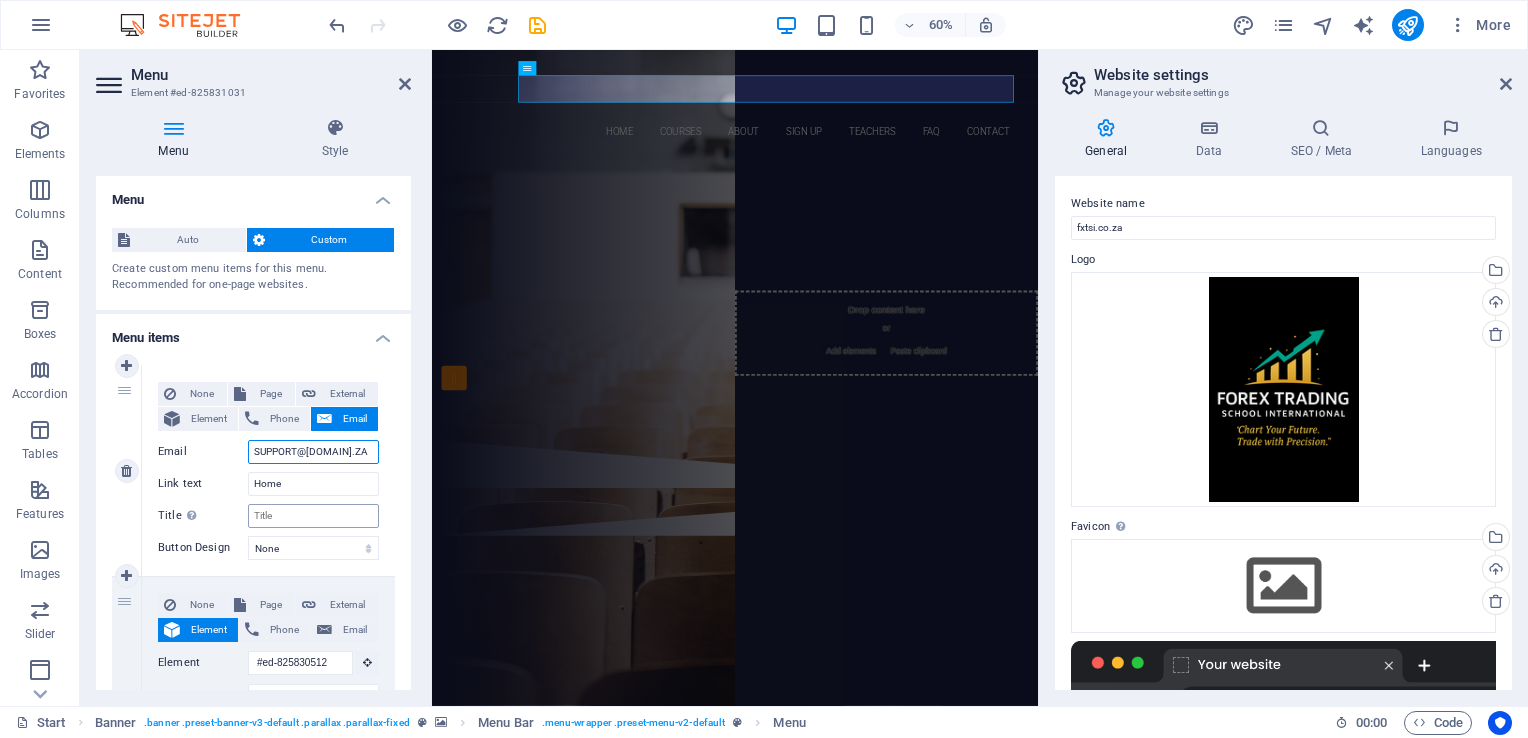 type on "SUPPORT@[DOMAIN].ZA" 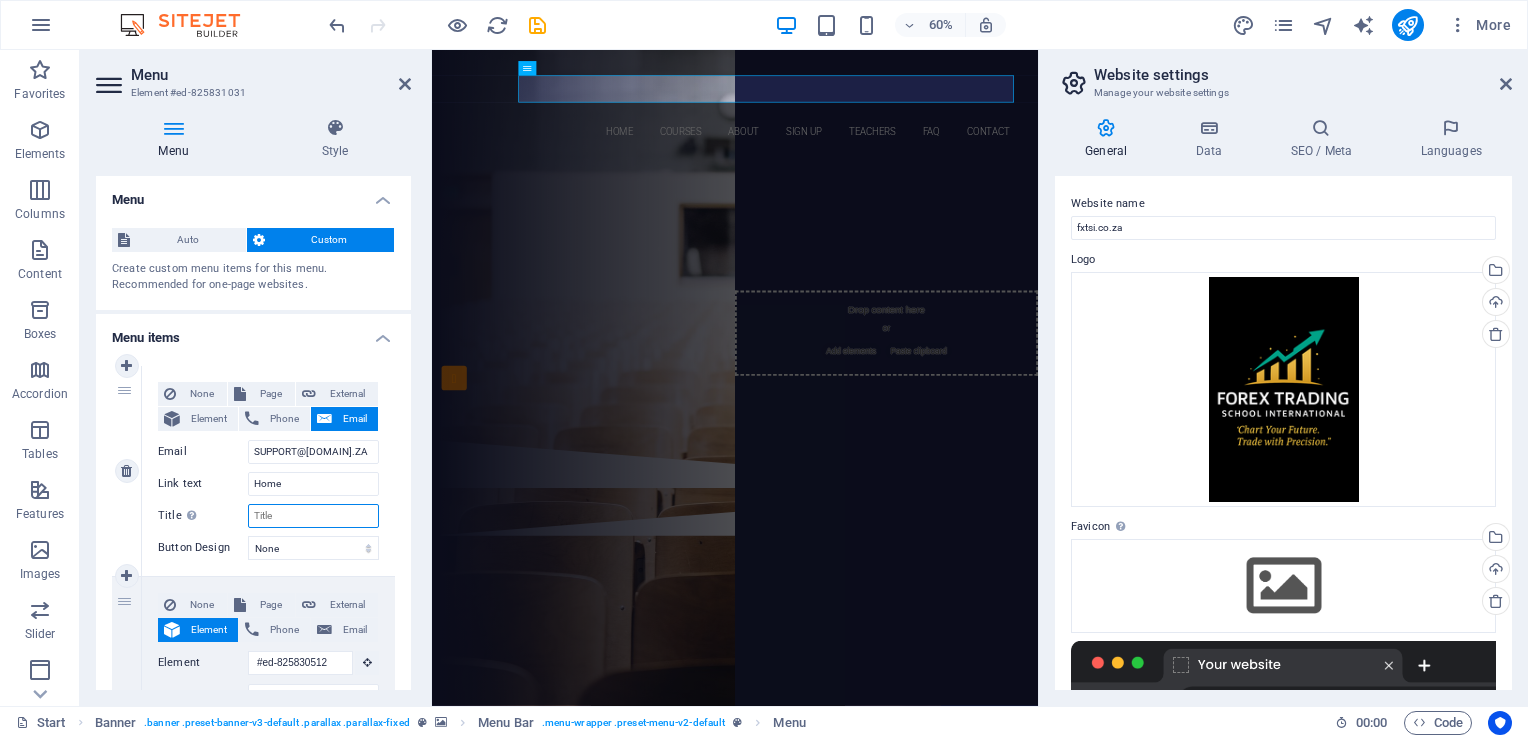 click on "Title Additional link description, should not be the same as the link text. The title is most often shown as a tooltip text when the mouse moves over the element. Leave empty if uncertain." at bounding box center [313, 516] 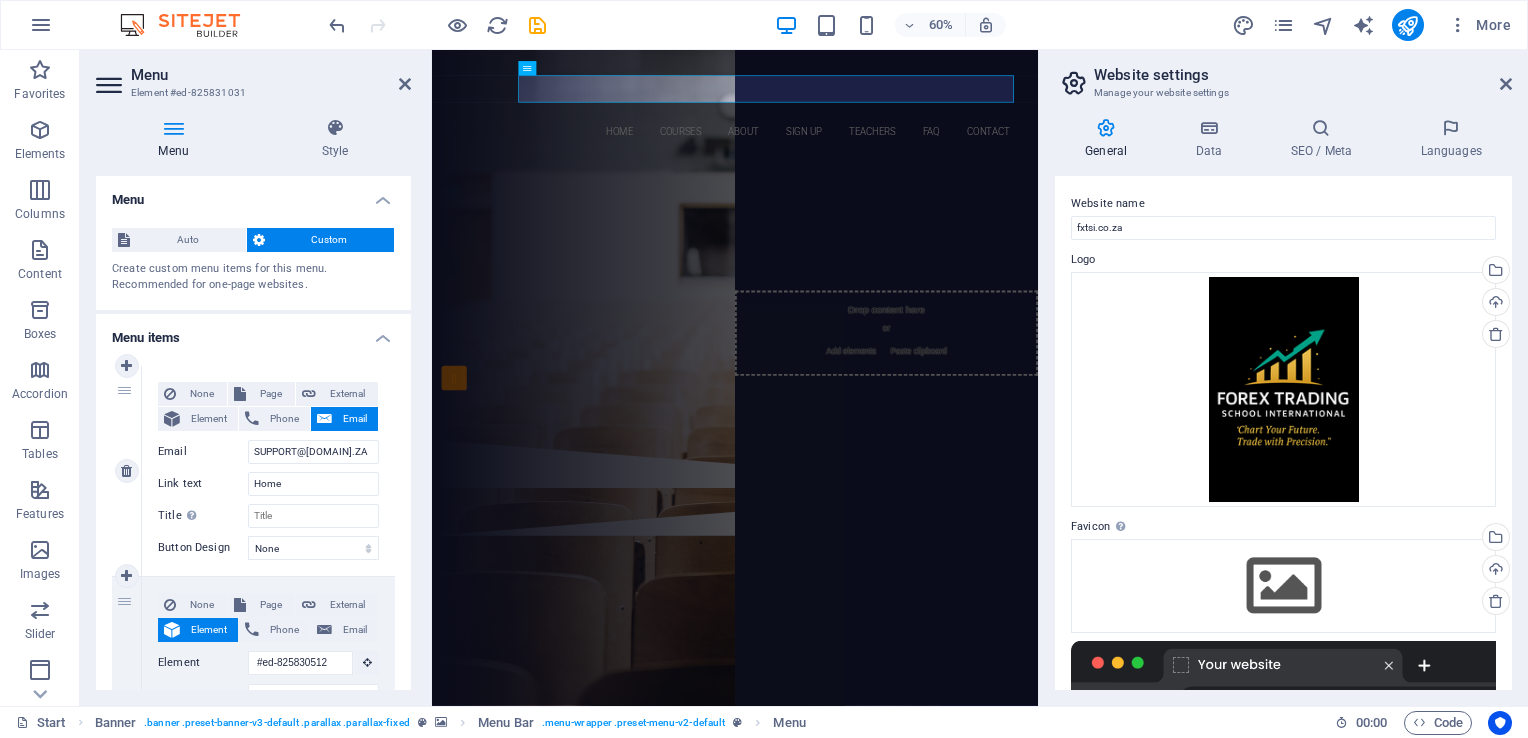 click on "None Page External Element Phone Email Page Start Subpage Legal notice Privacy Element #[ID]
URL Phone [PHONE] Email [EMAIL] Link text Home Invalid email address. Link target New tab Same tab Overlay Title Additional link description, should not be the same as the link text. The title is most often shown as a tooltip text when the mouse moves over the element. Leave empty if uncertain. Relationship Sets the  relationship of this link to the link target . For example, the value "nofollow" instructs search engines not to follow the link. Can be left empty. alternate author bookmark external help license next nofollow noreferrer noopener prev search tag Button Design None Default Primary Secondary" at bounding box center (268, 471) 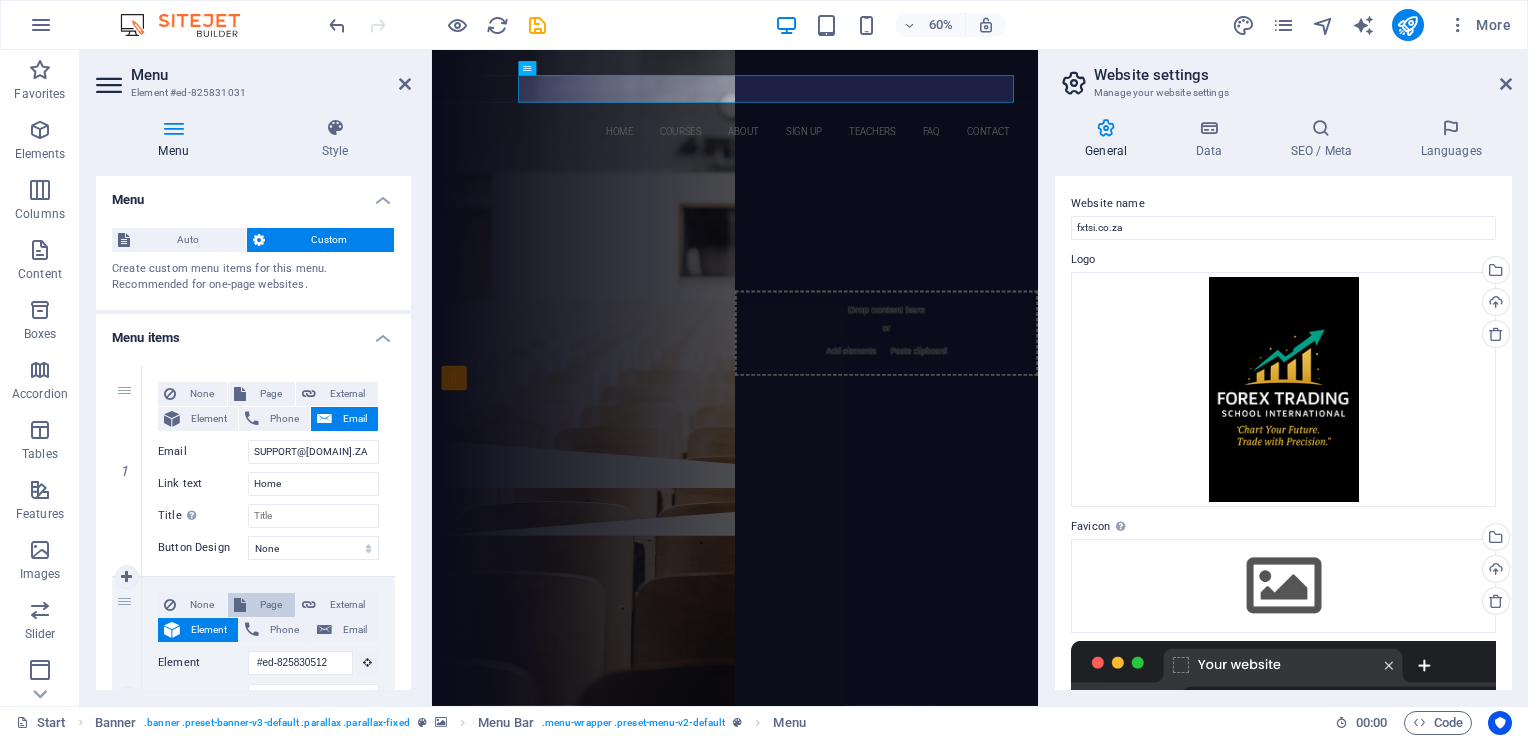 click on "Page" at bounding box center (270, 605) 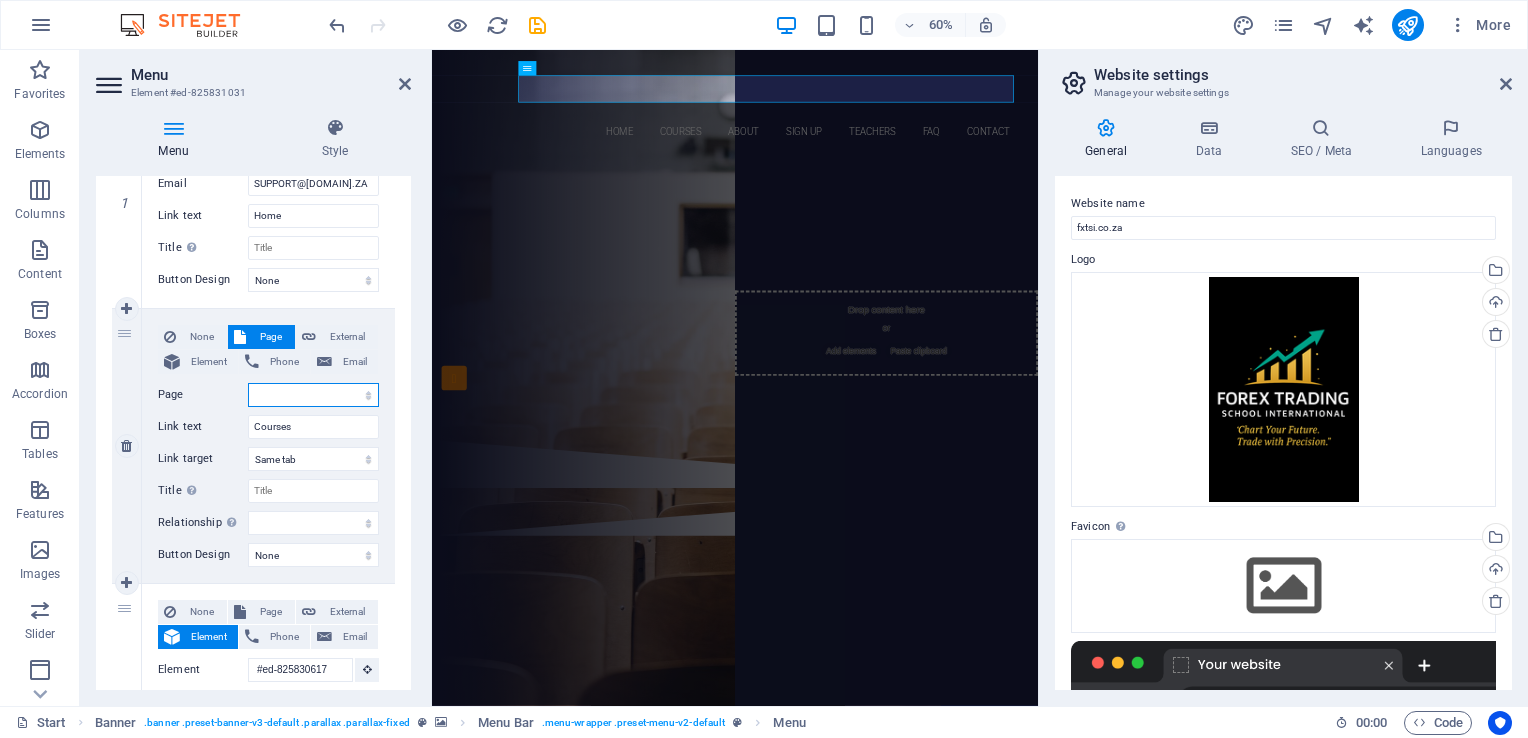 scroll, scrollTop: 268, scrollLeft: 0, axis: vertical 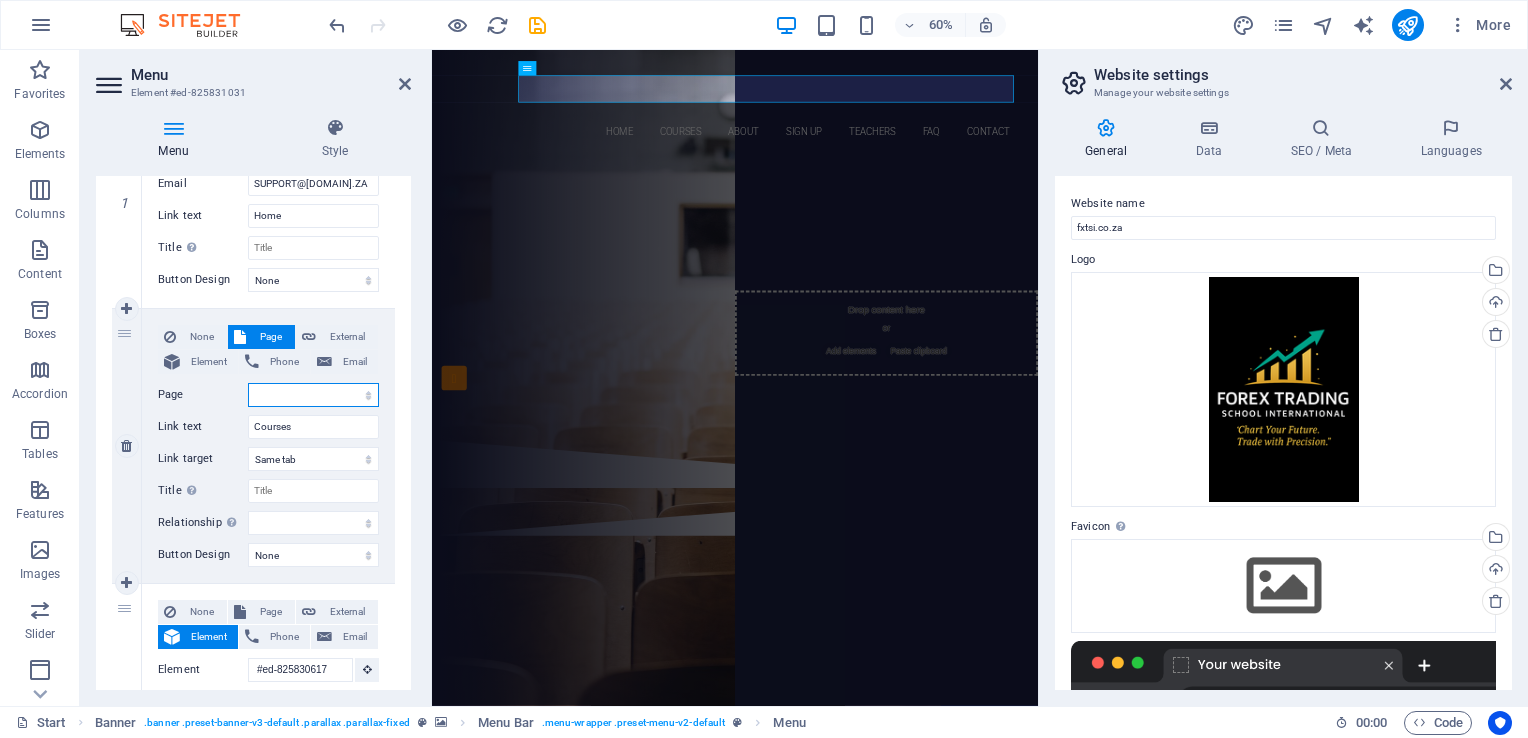 click on "Start Subpage Legal notice Privacy" at bounding box center (313, 395) 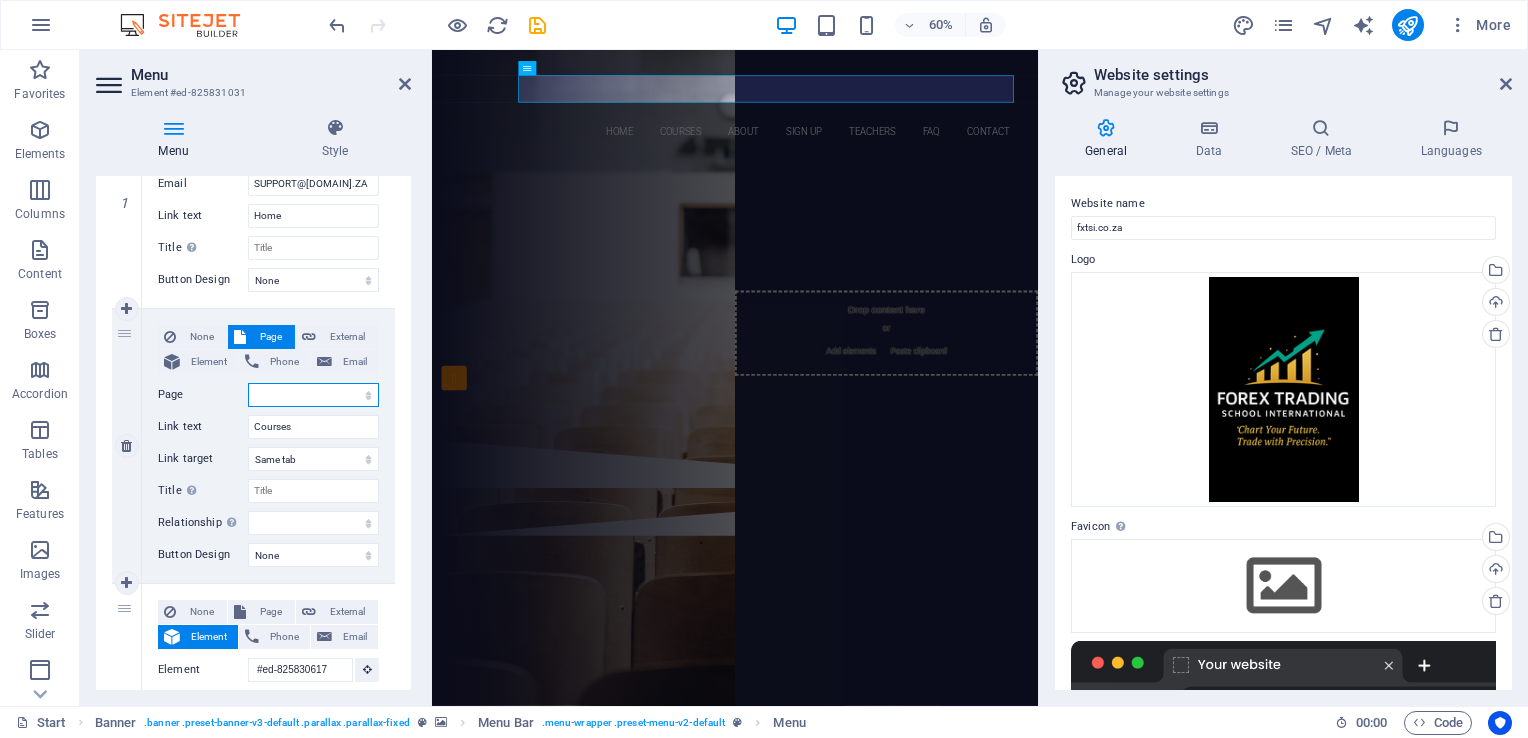 click on "Start Subpage Legal notice Privacy" at bounding box center (313, 395) 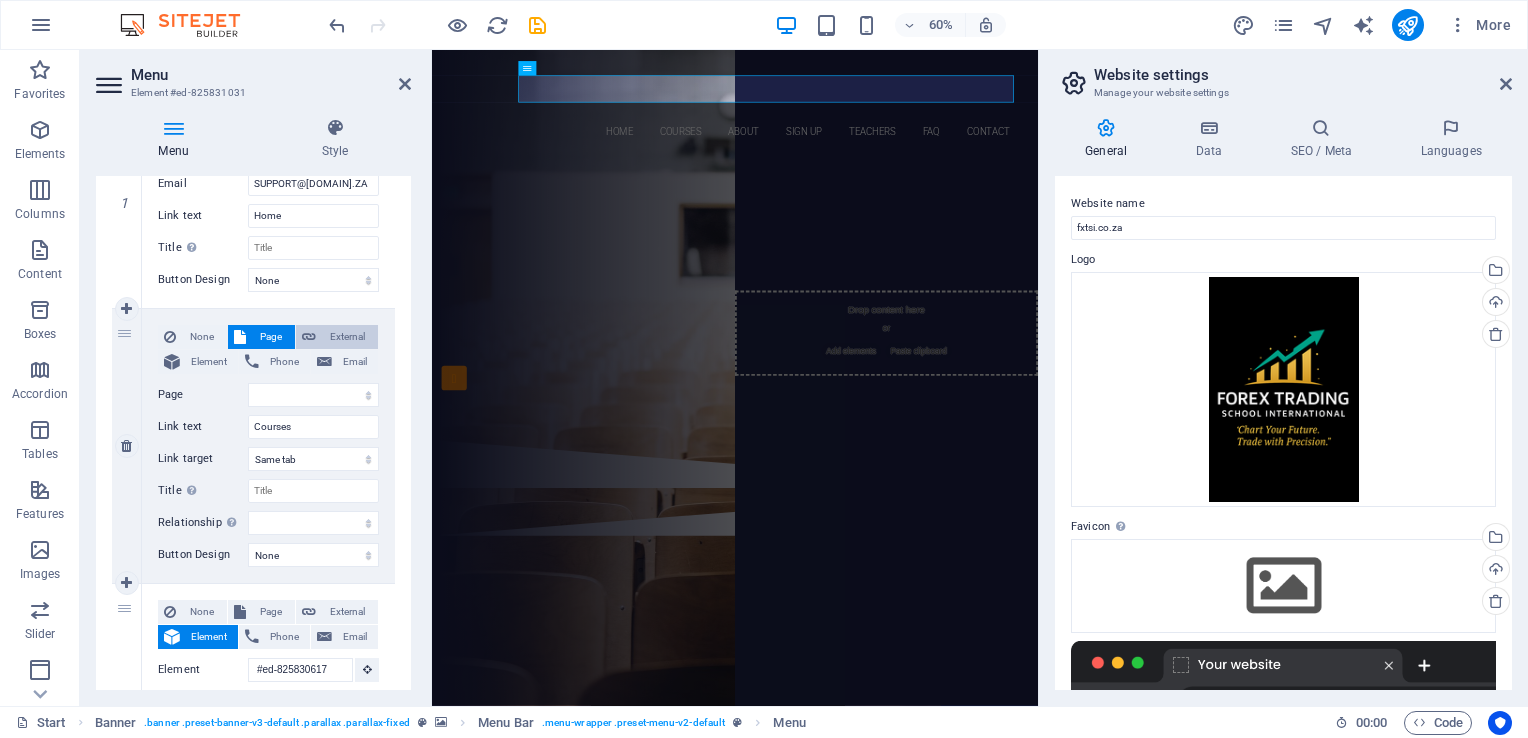 click on "External" at bounding box center (347, 337) 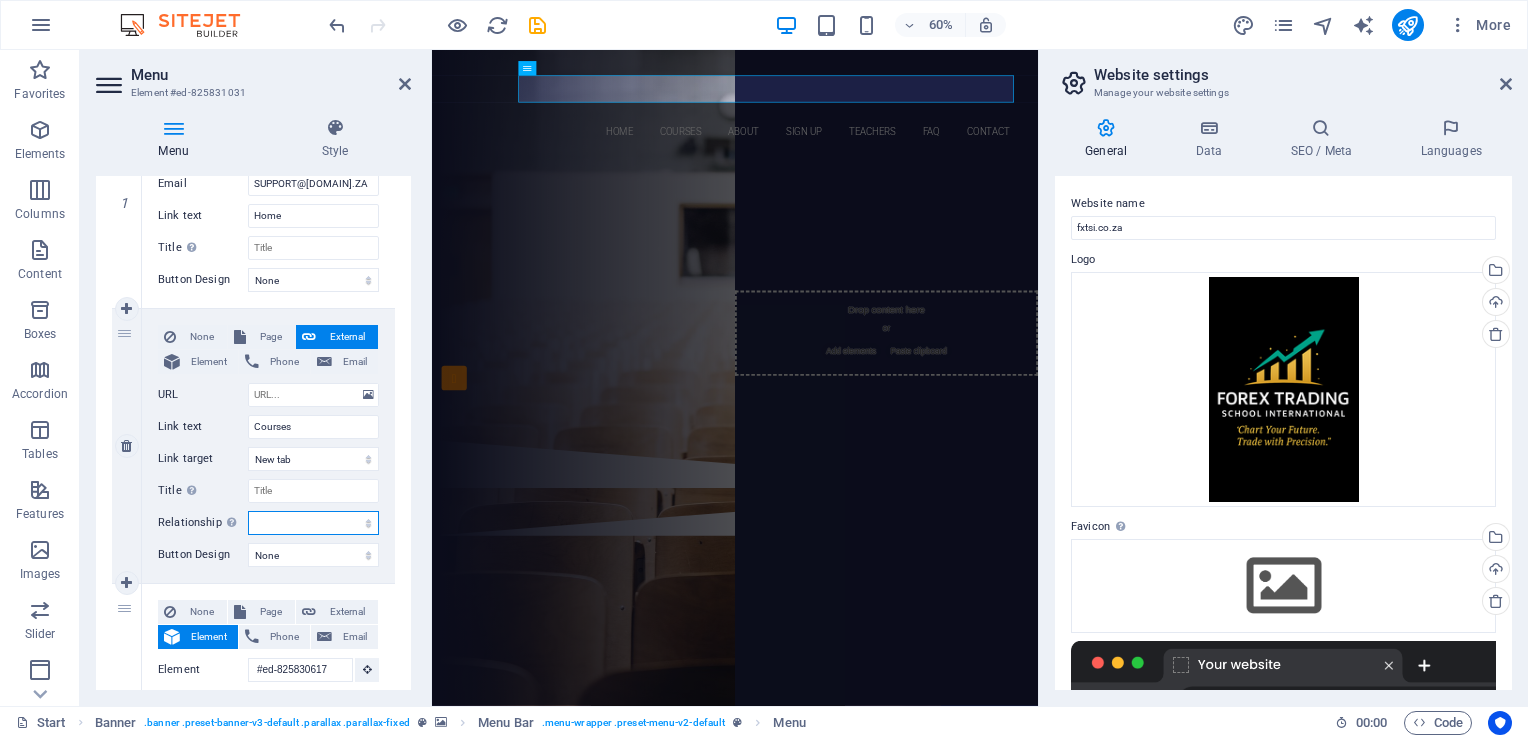 click on "alternate author bookmark external help license next nofollow noreferrer noopener prev search tag" at bounding box center (313, 523) 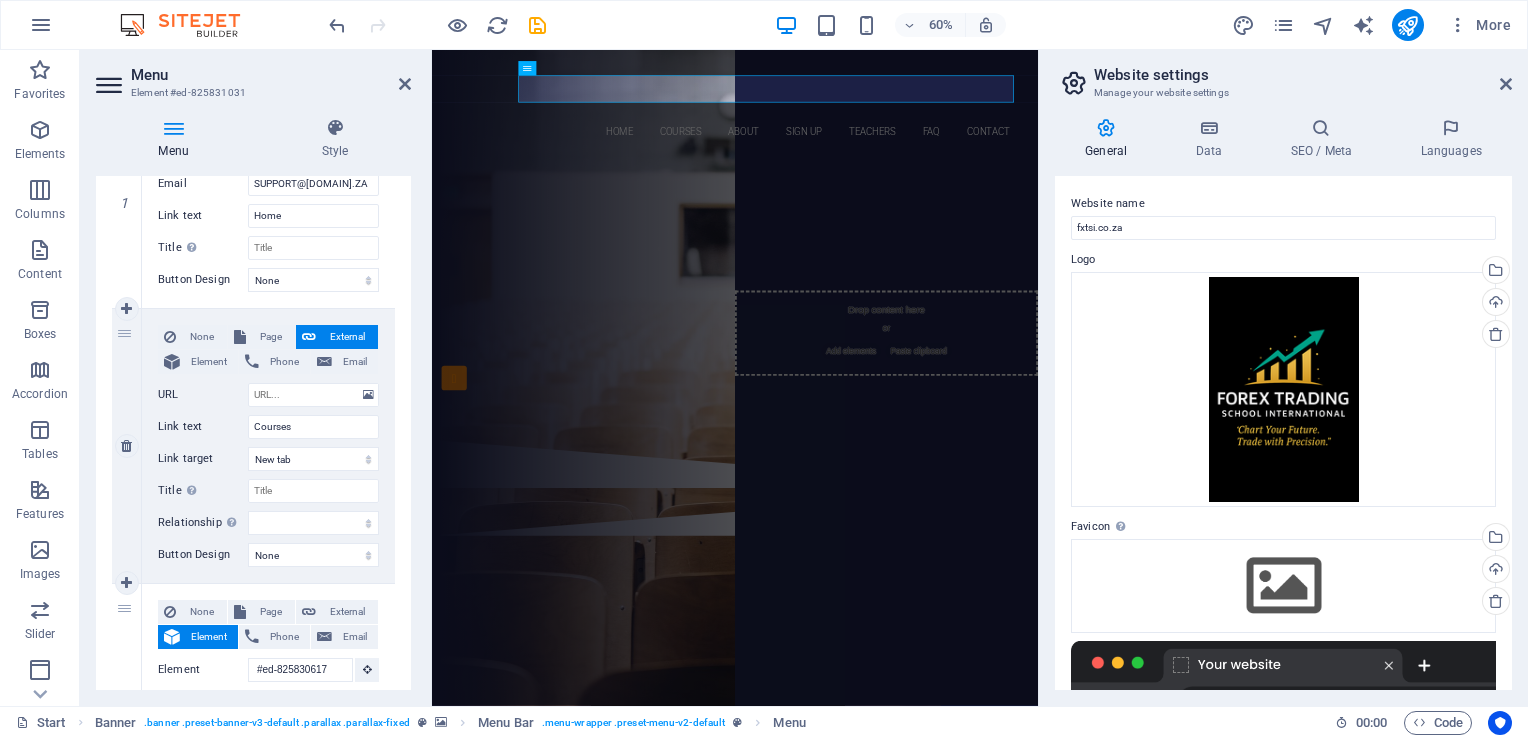 click on "URL" at bounding box center (203, 395) 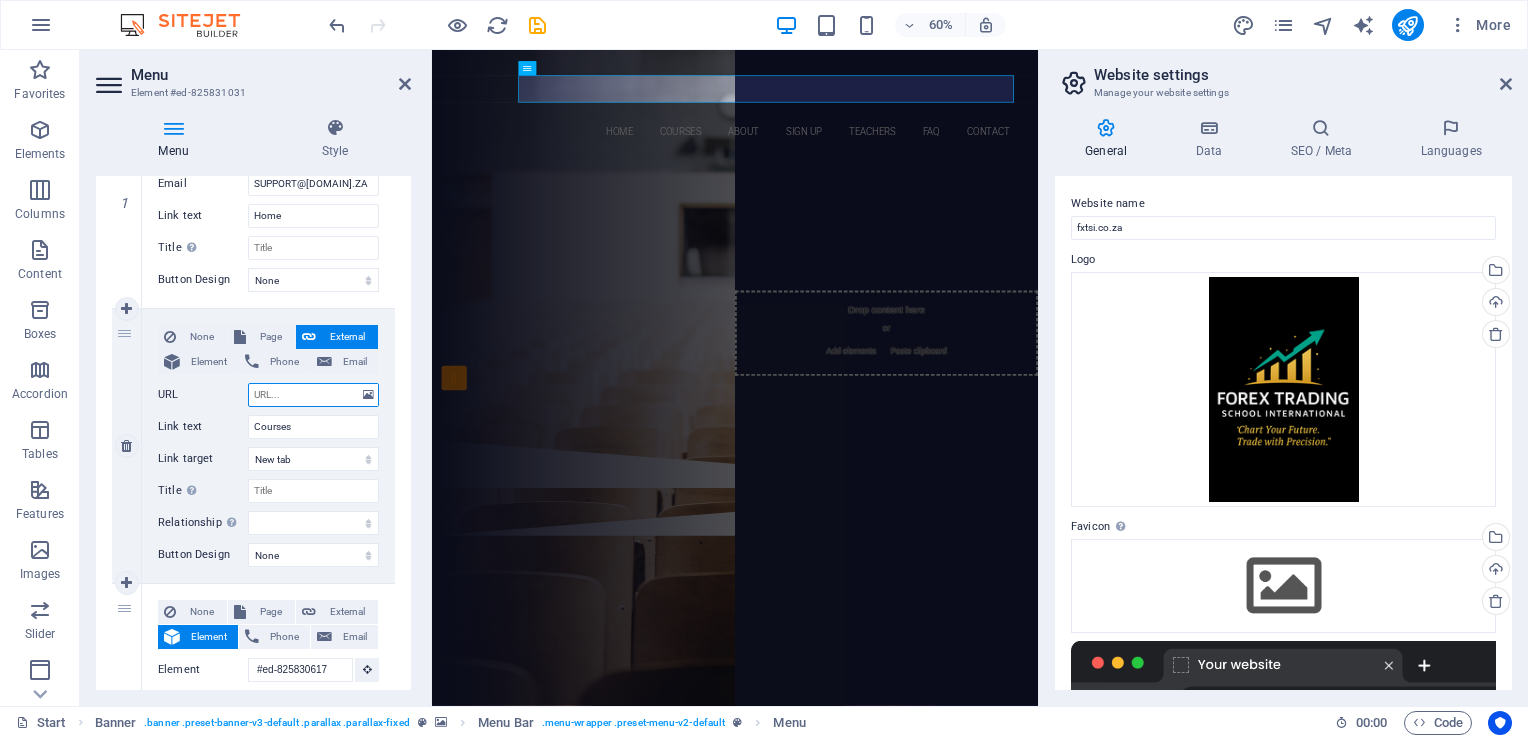 click on "URL" at bounding box center [313, 395] 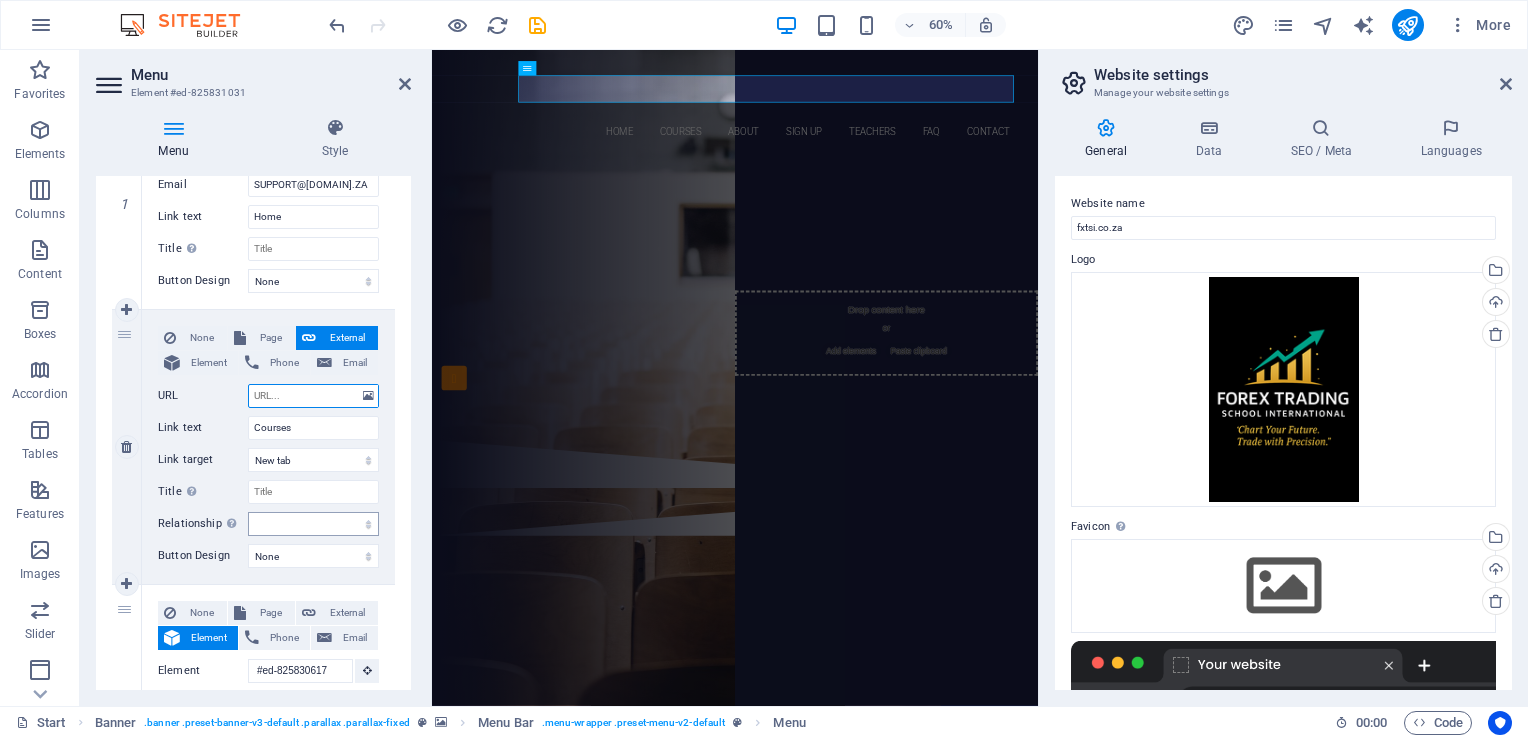 scroll, scrollTop: 188, scrollLeft: 0, axis: vertical 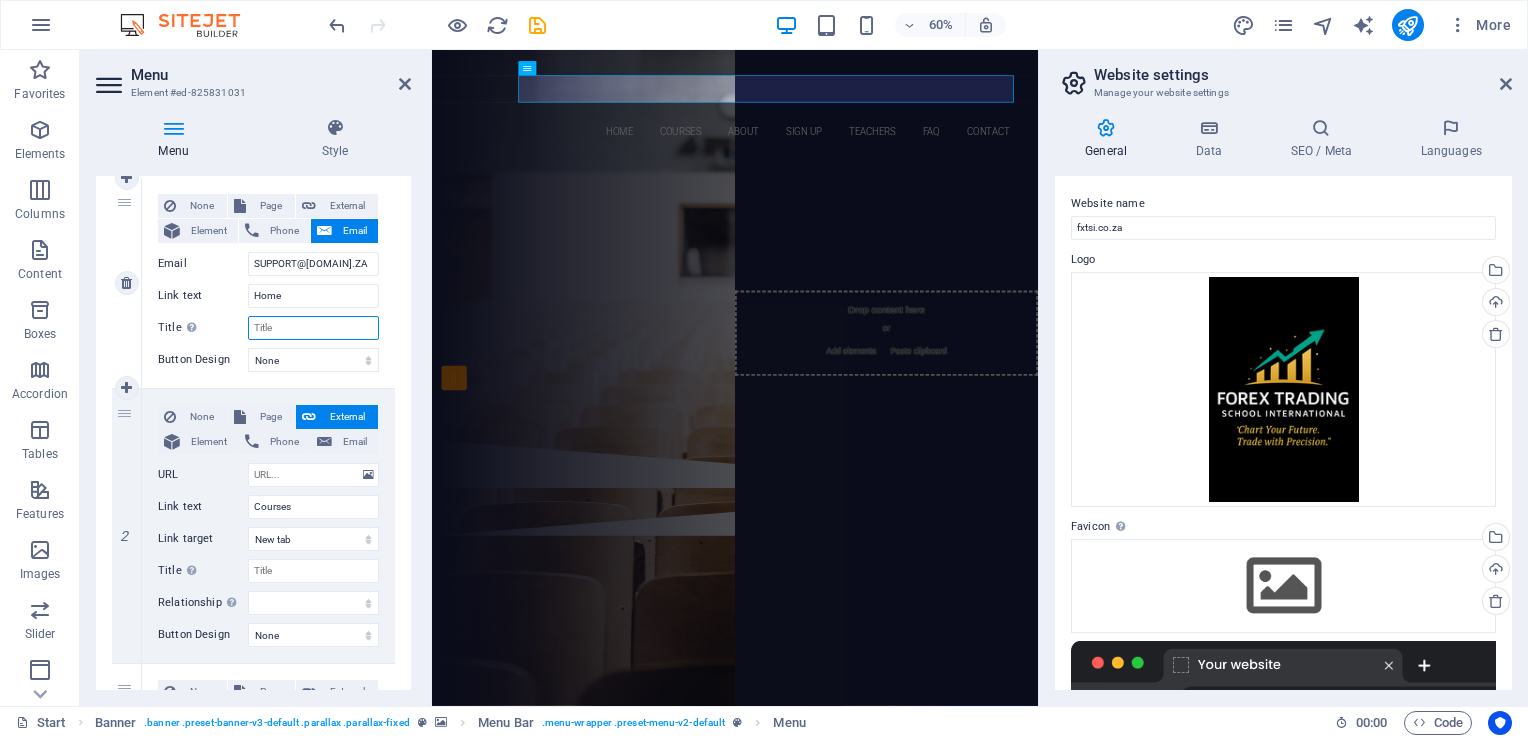 click on "Title Additional link description, should not be the same as the link text. The title is most often shown as a tooltip text when the mouse moves over the element. Leave empty if uncertain." at bounding box center (313, 328) 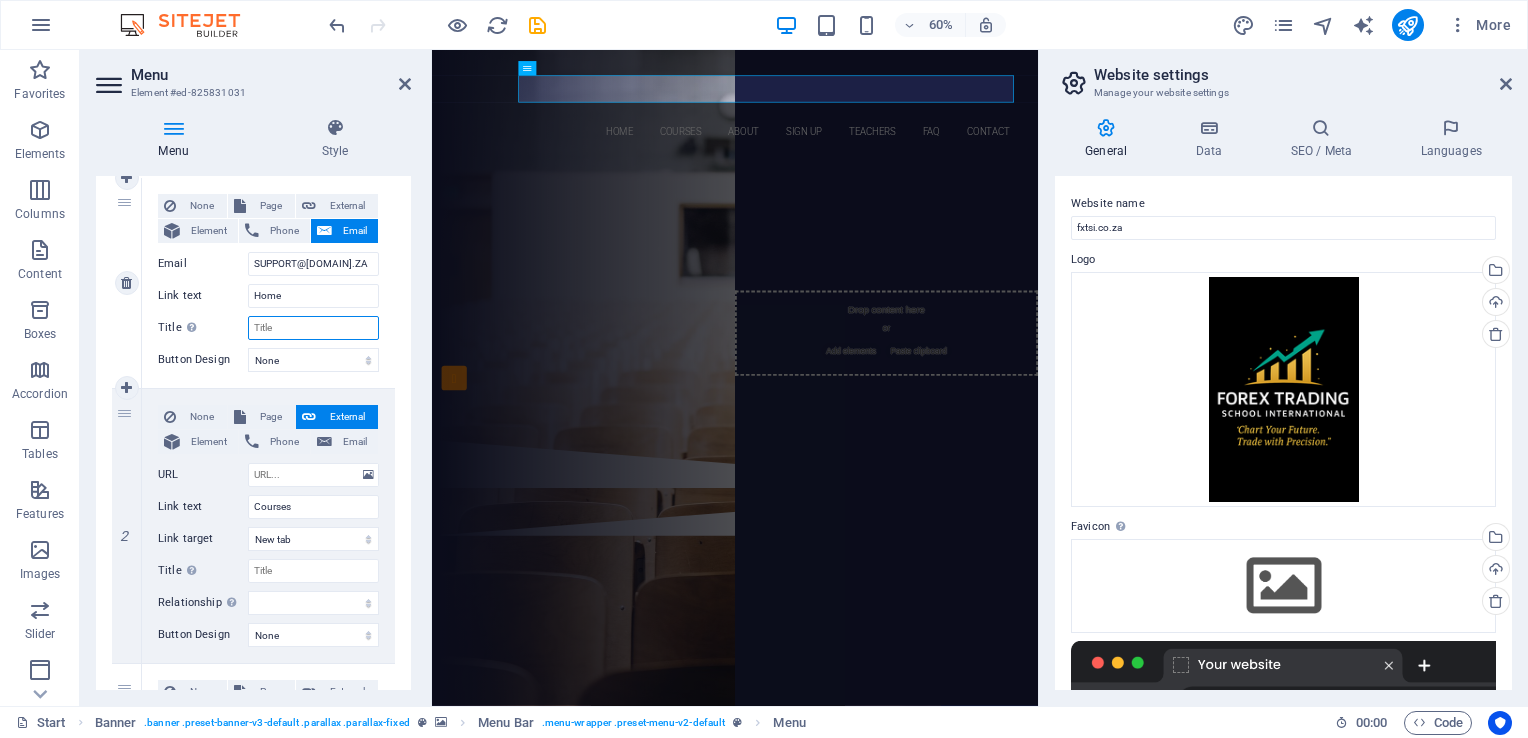 type on "s" 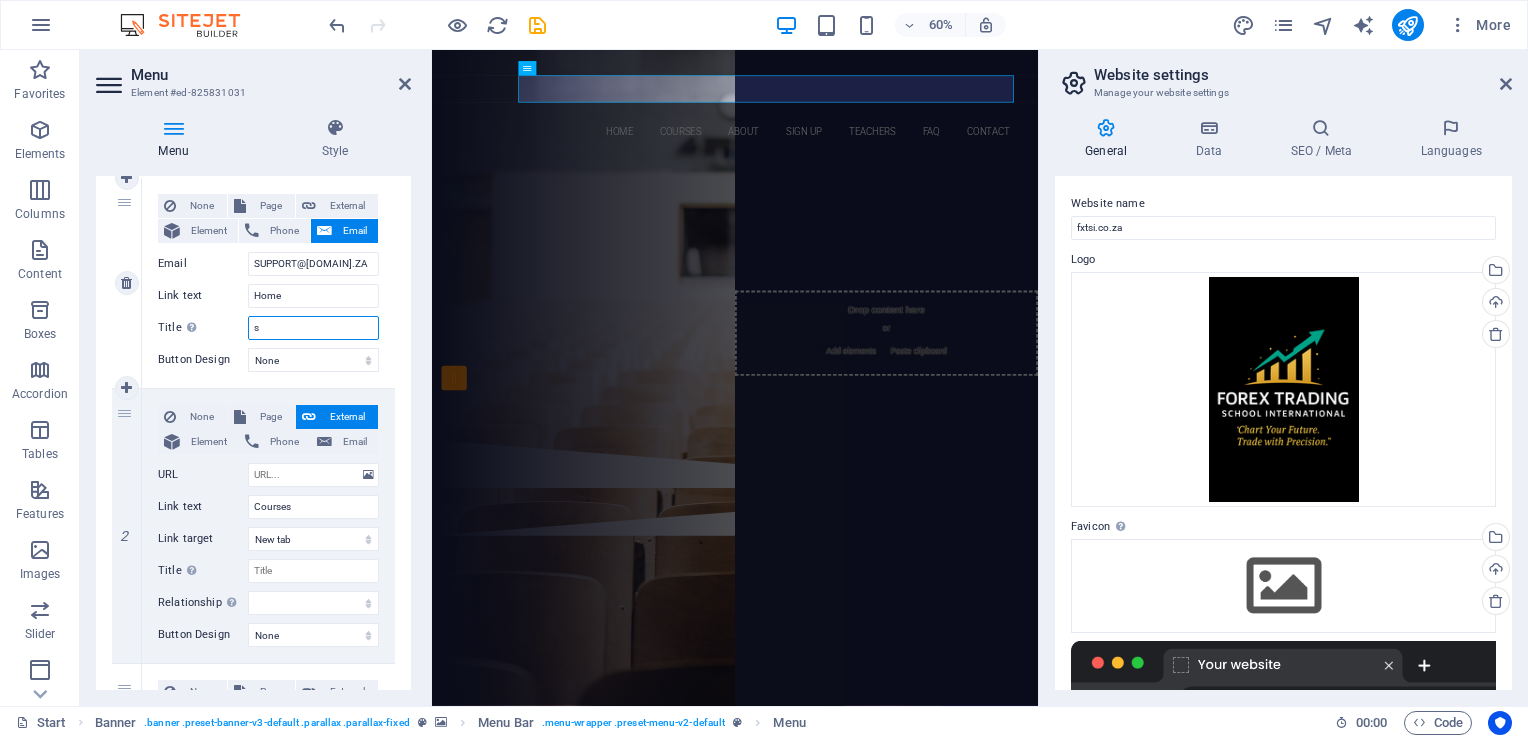 select 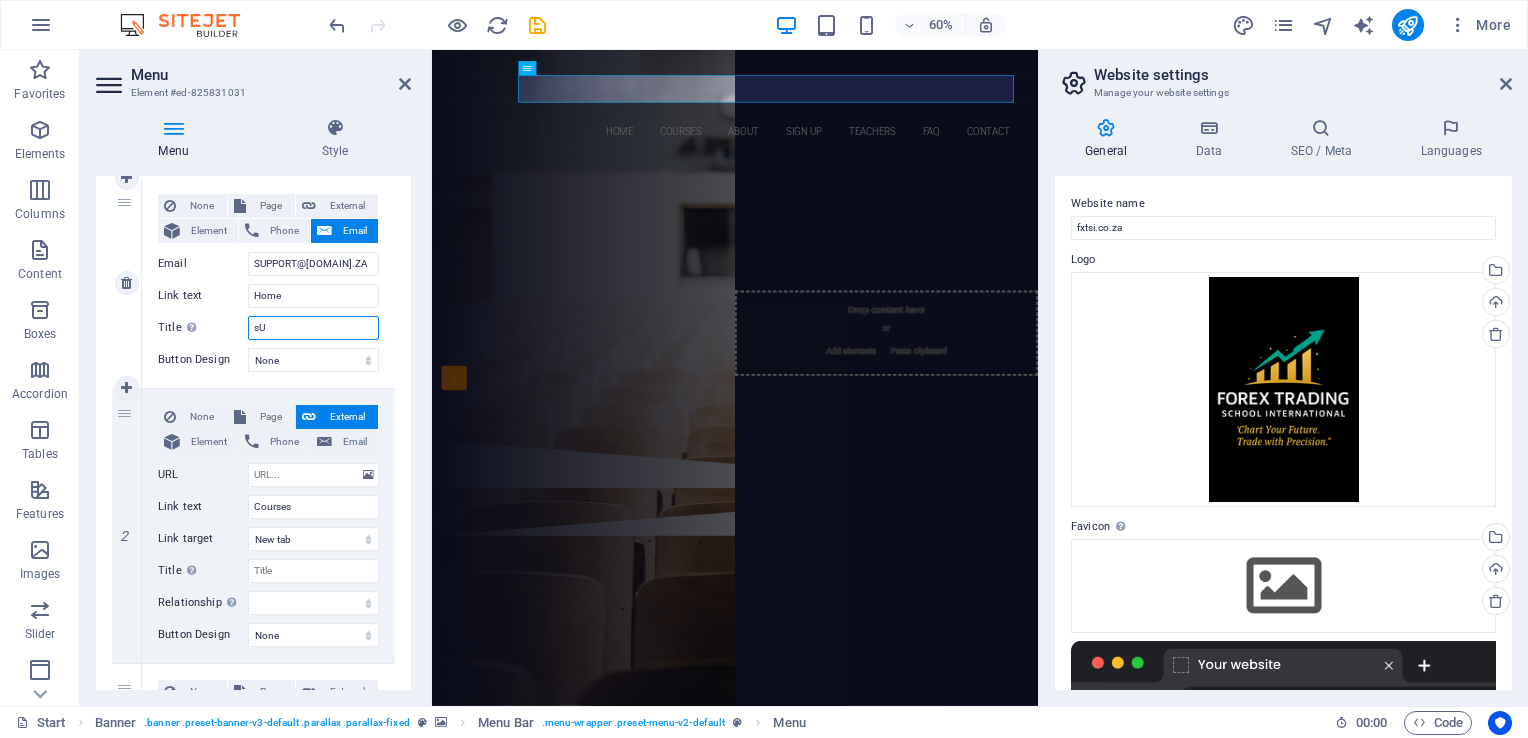 select 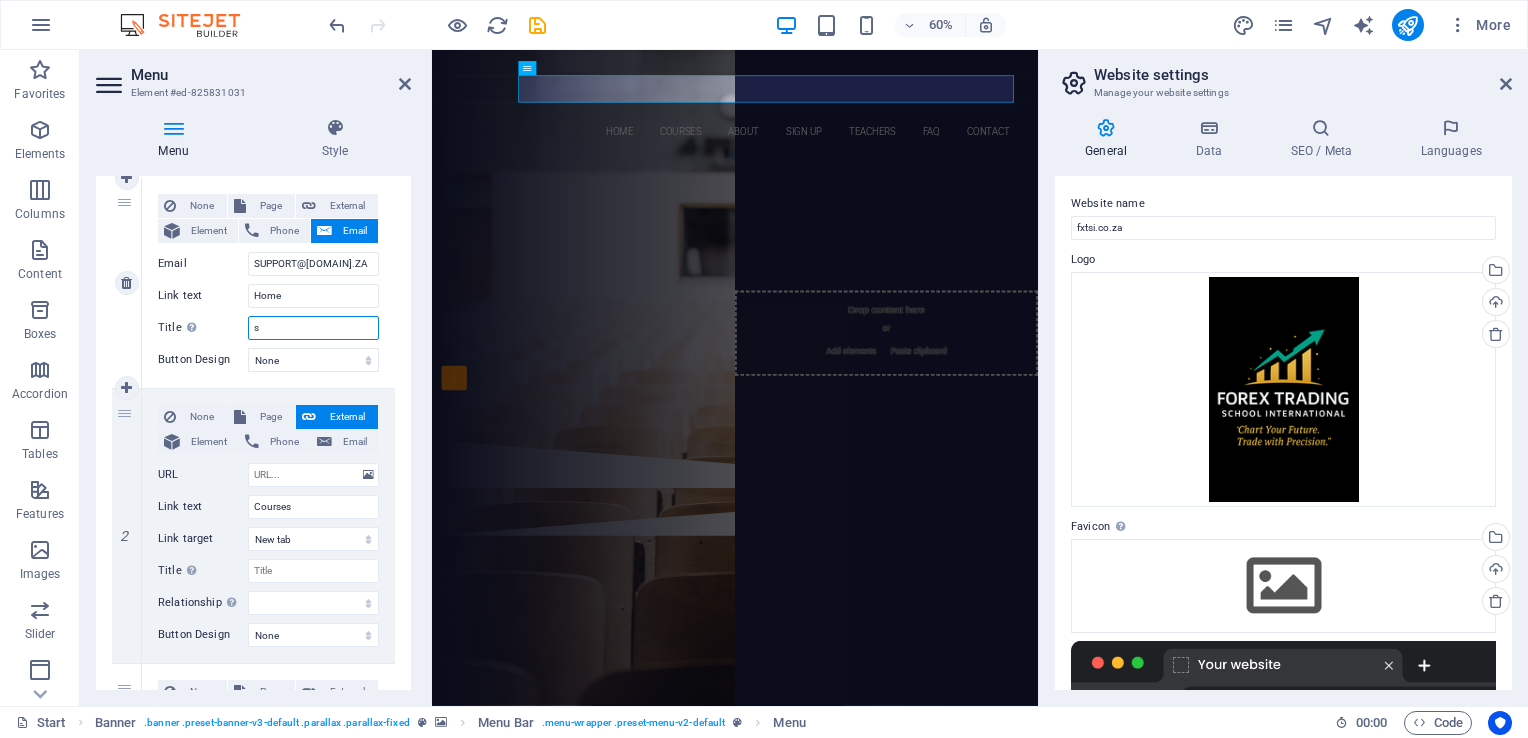 type 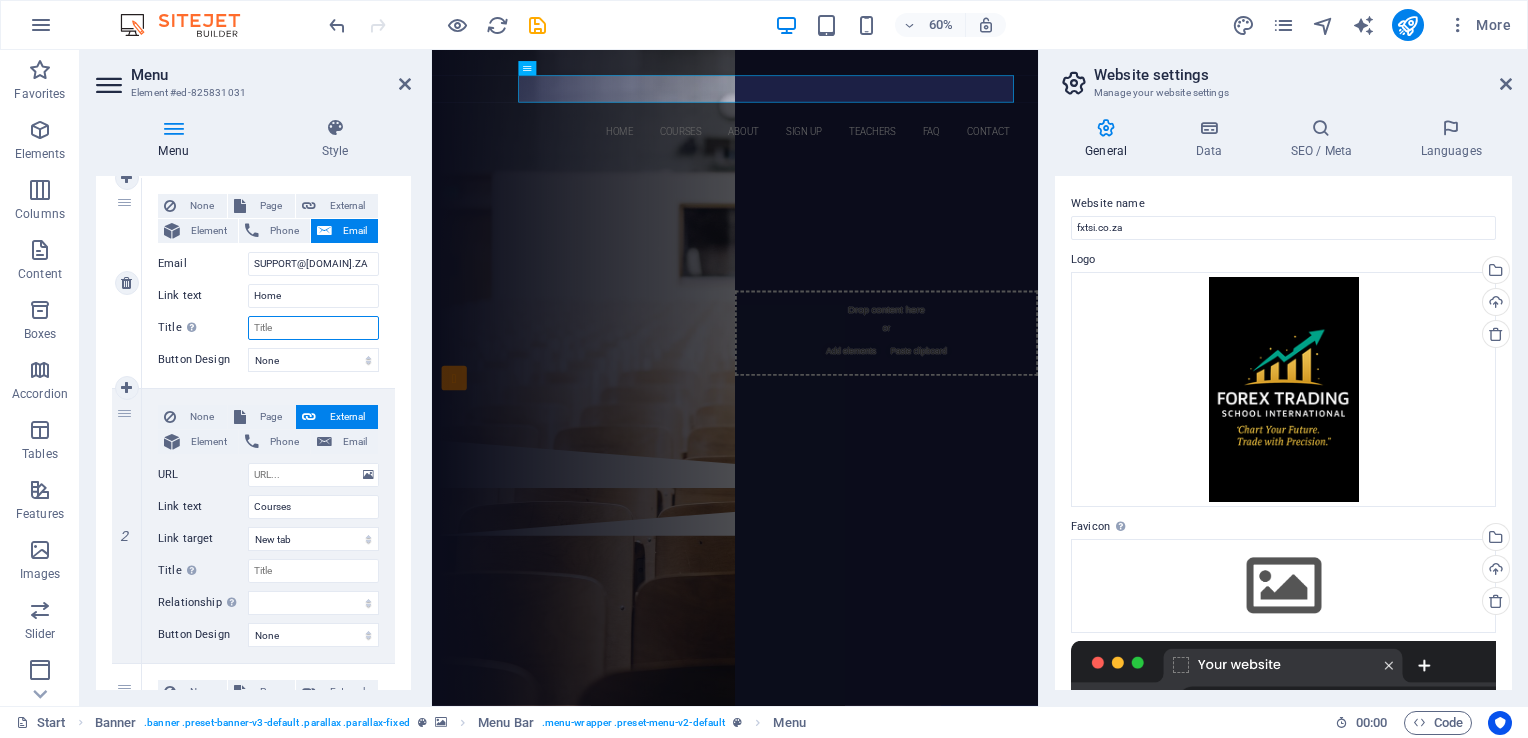 select 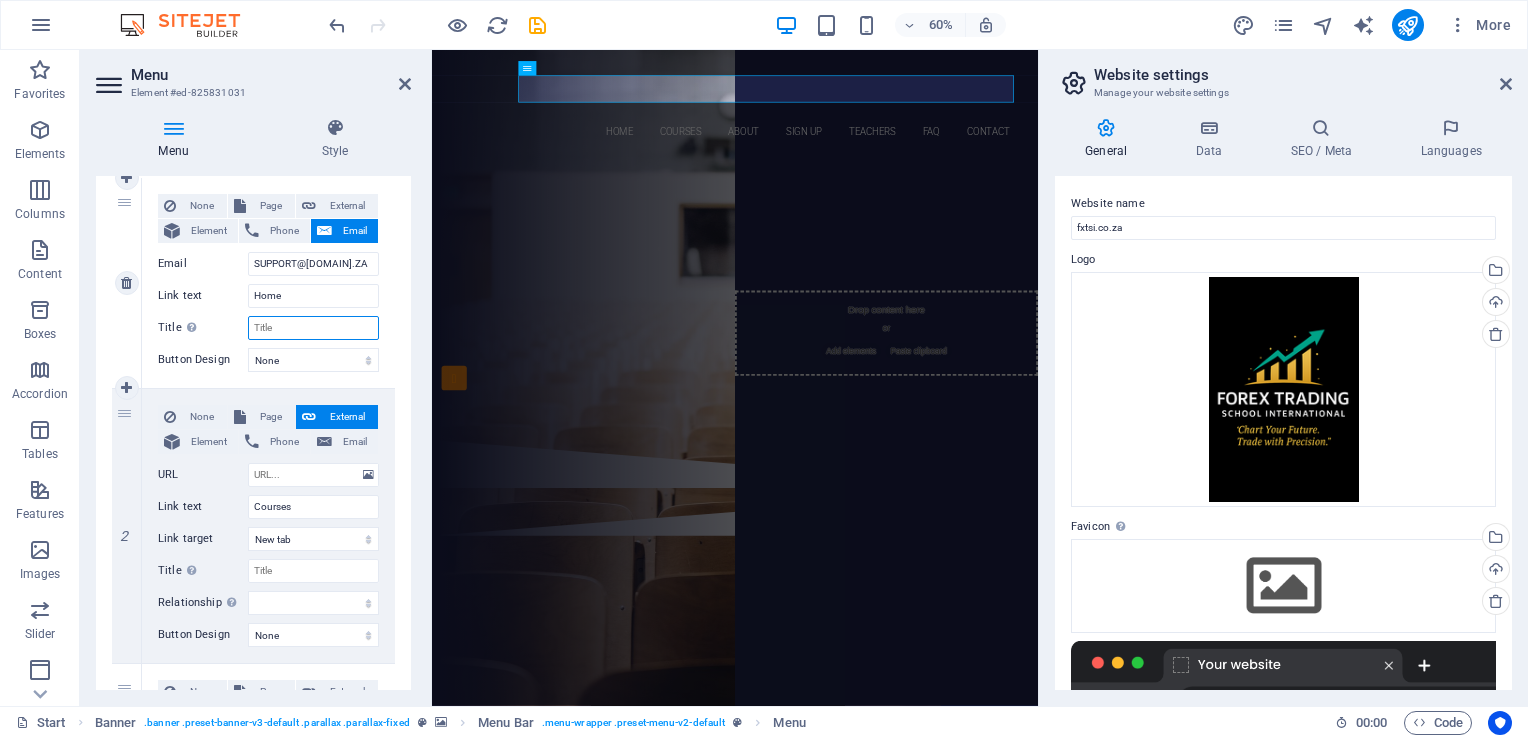 type on "S" 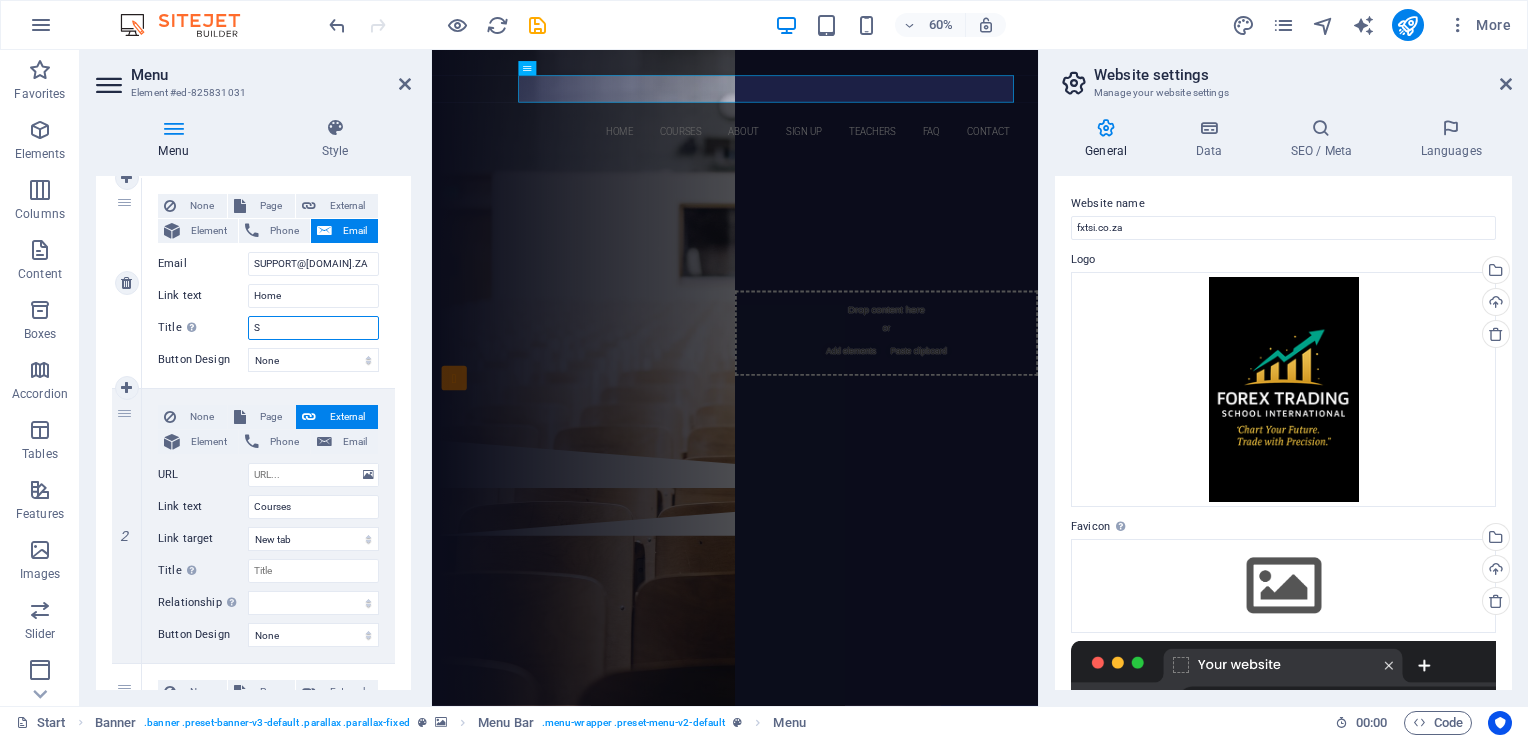 select 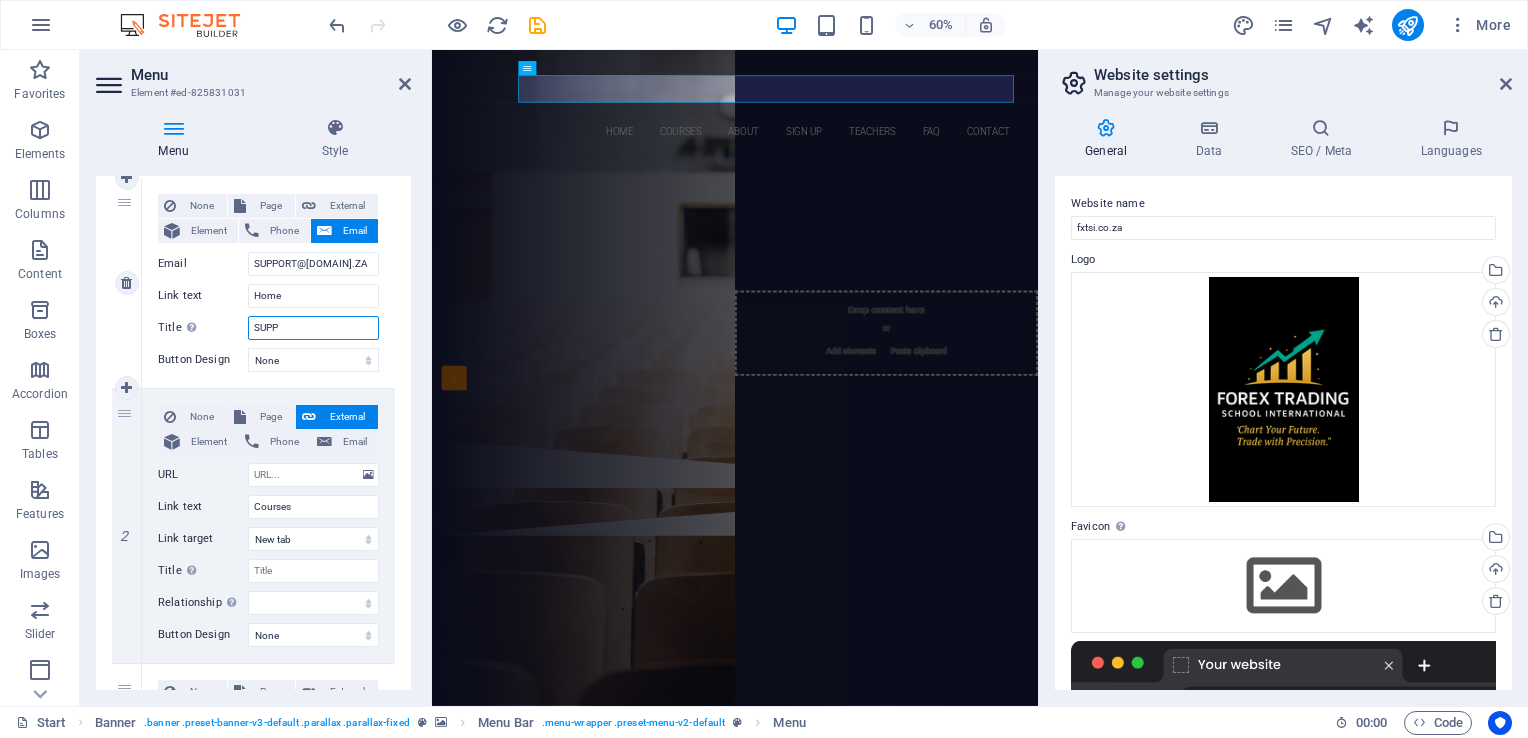 type on "SUPPO" 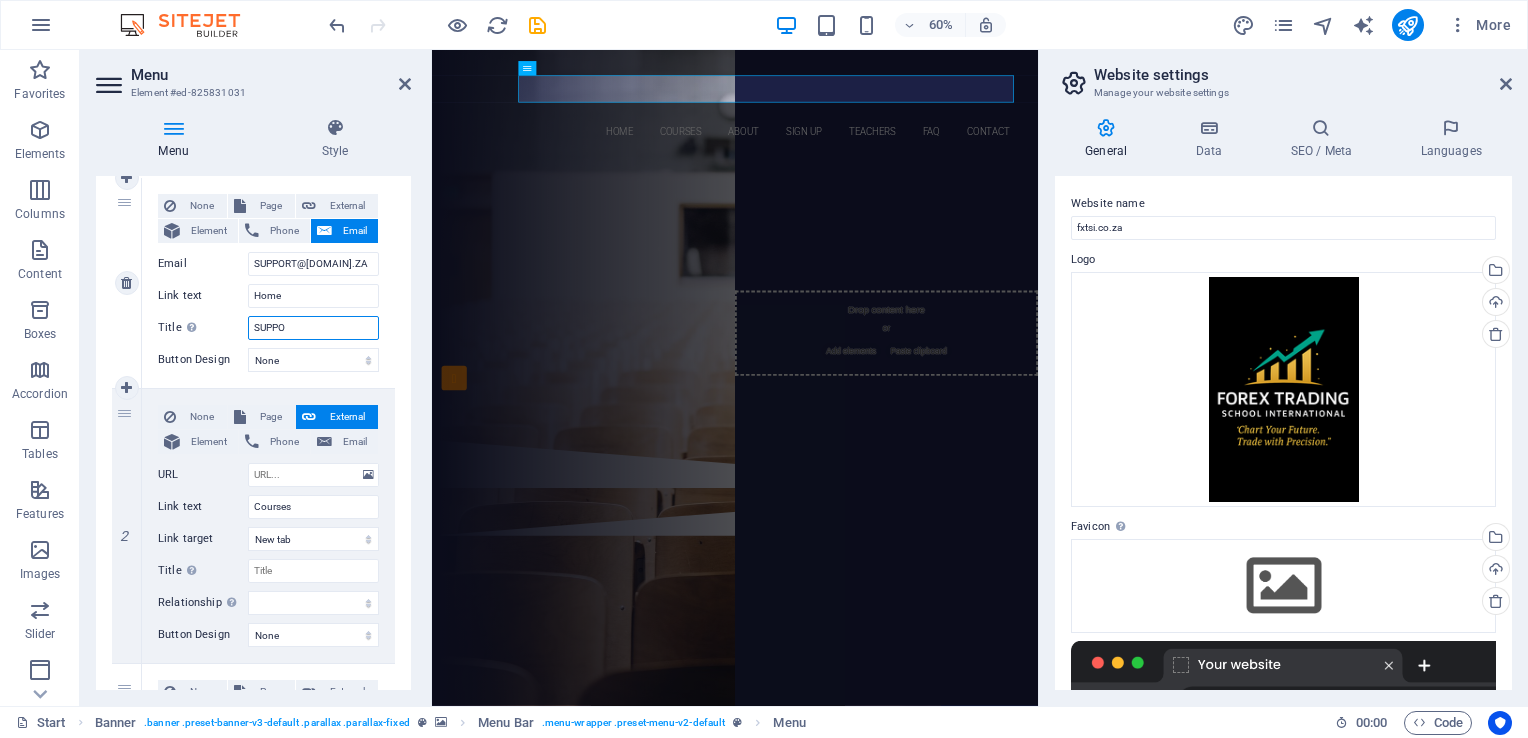 select 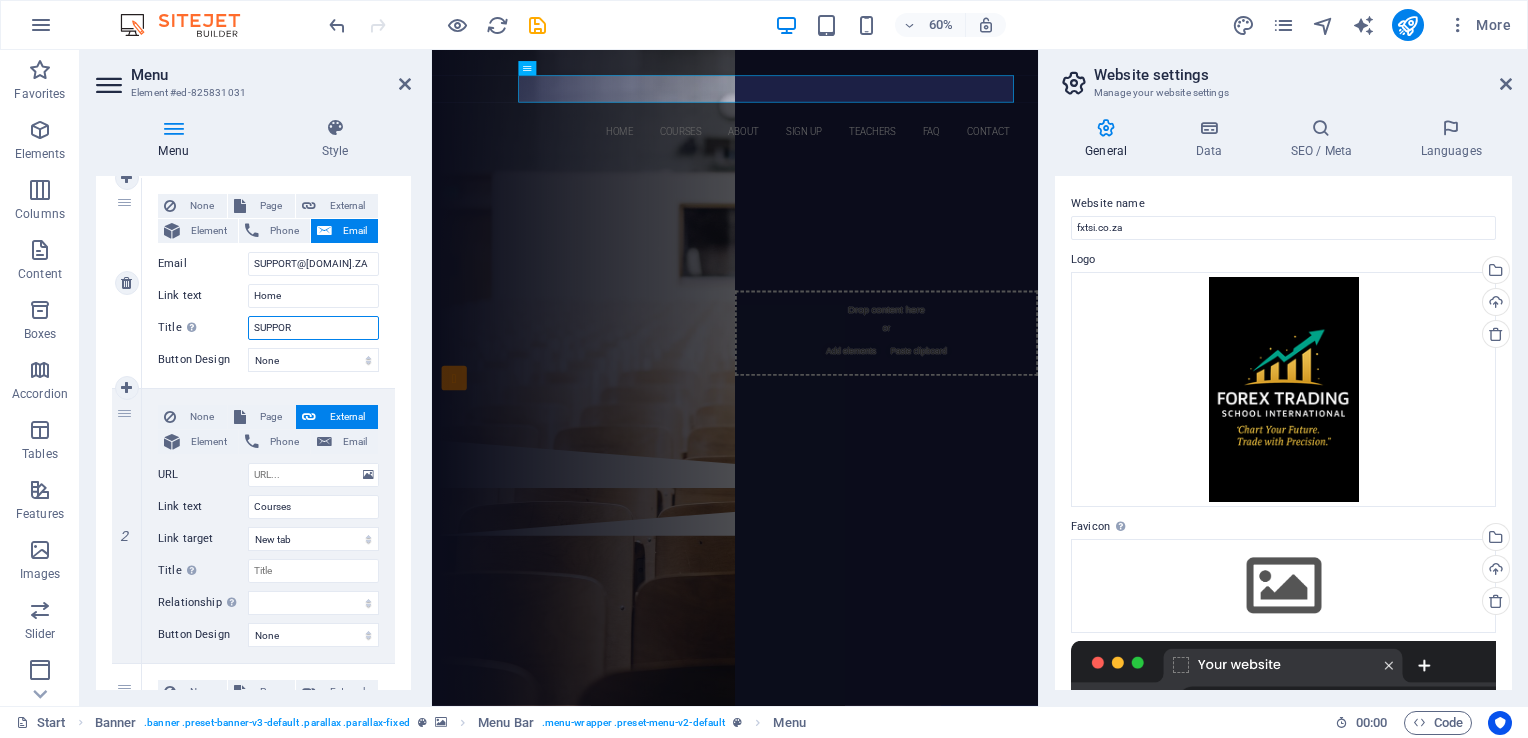type on "SUPPORT" 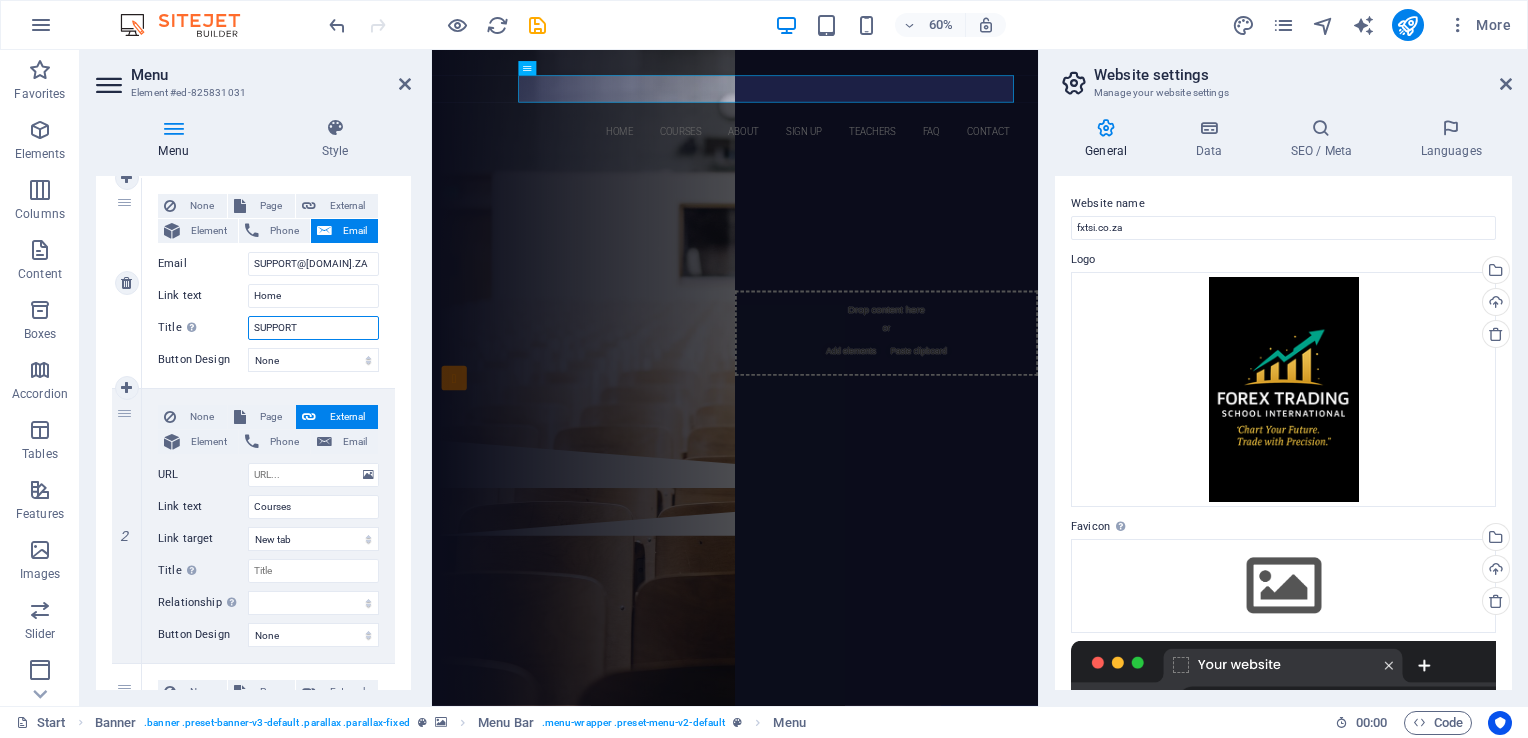 select 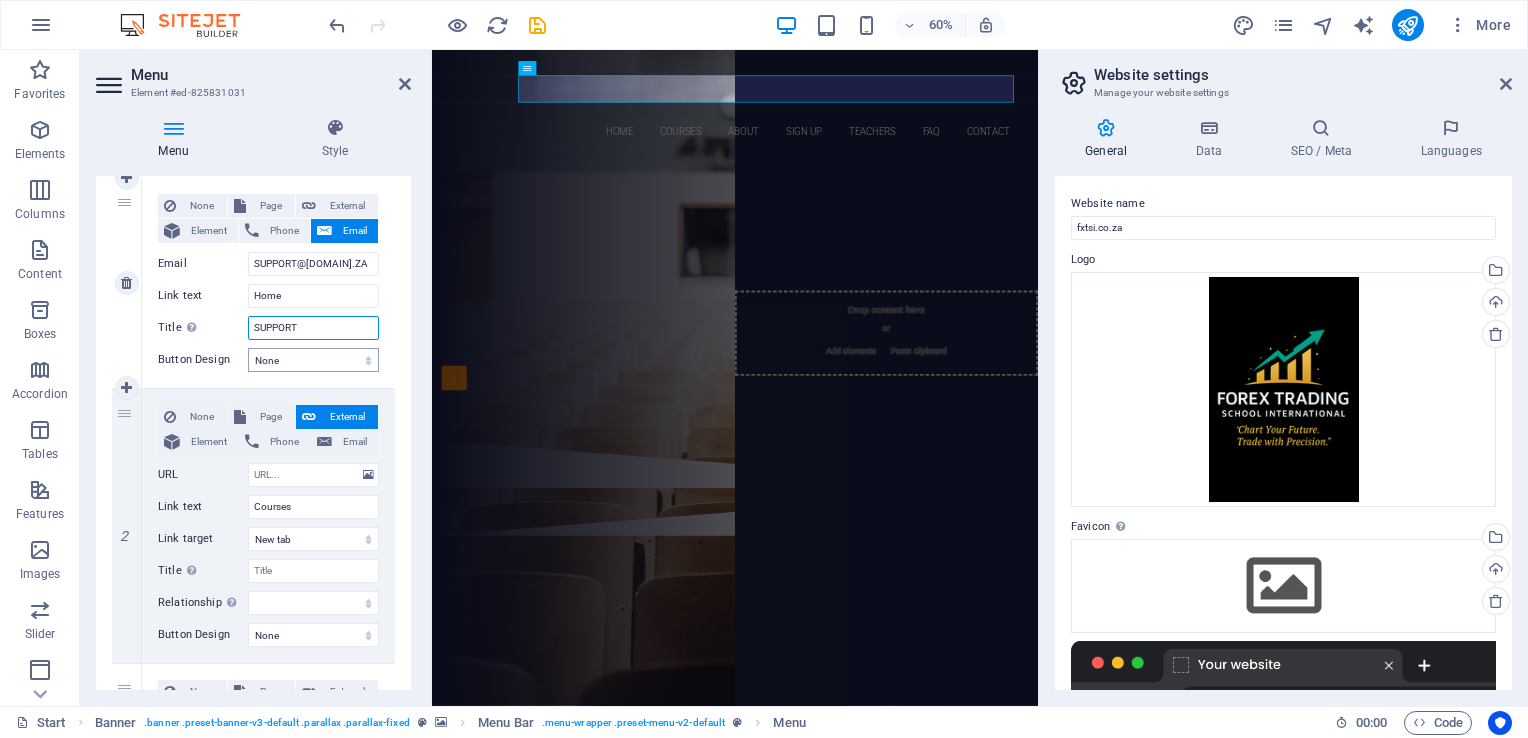 type on "SUPPORT" 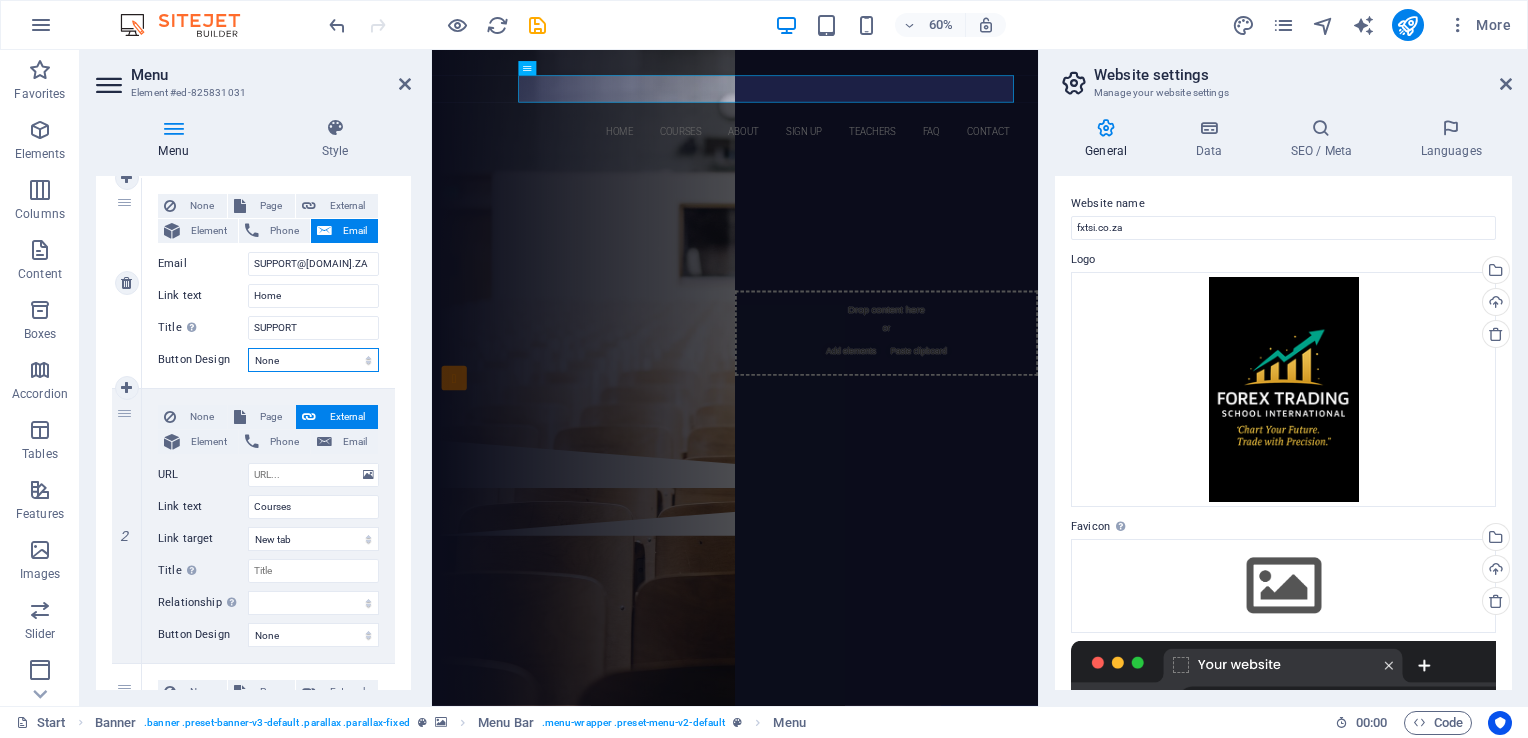 click on "None Default Primary Secondary" at bounding box center (313, 360) 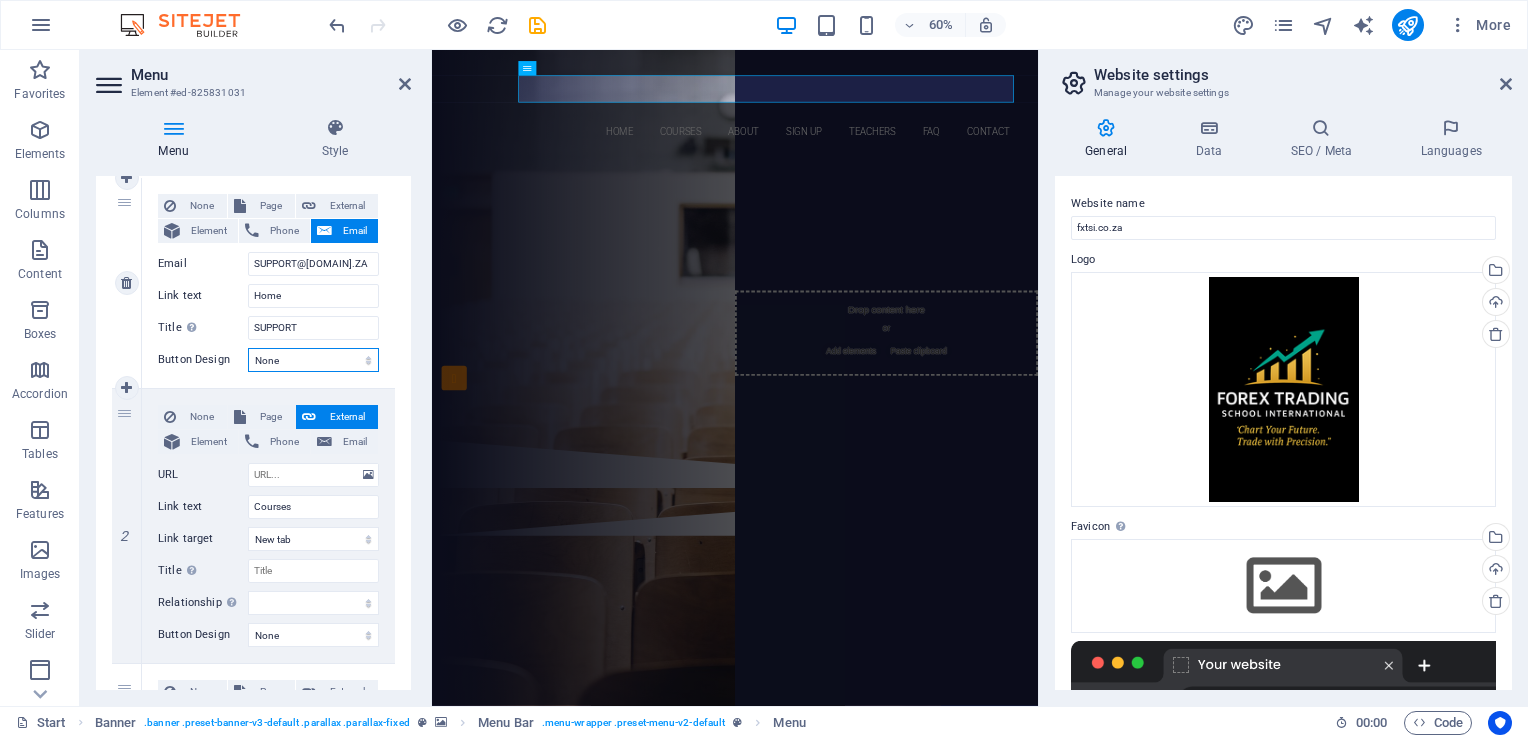 select on "primary" 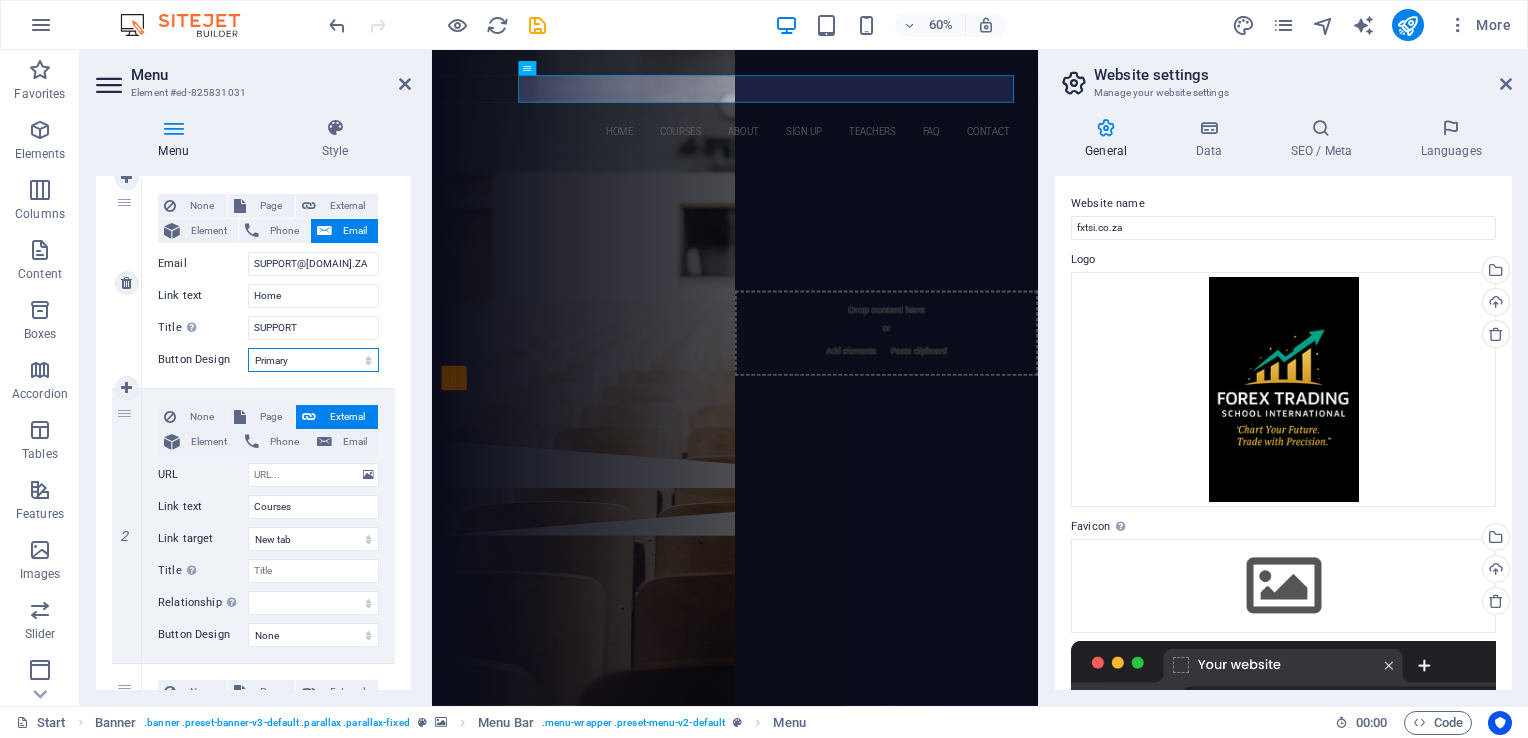 click on "None Default Primary Secondary" at bounding box center [313, 360] 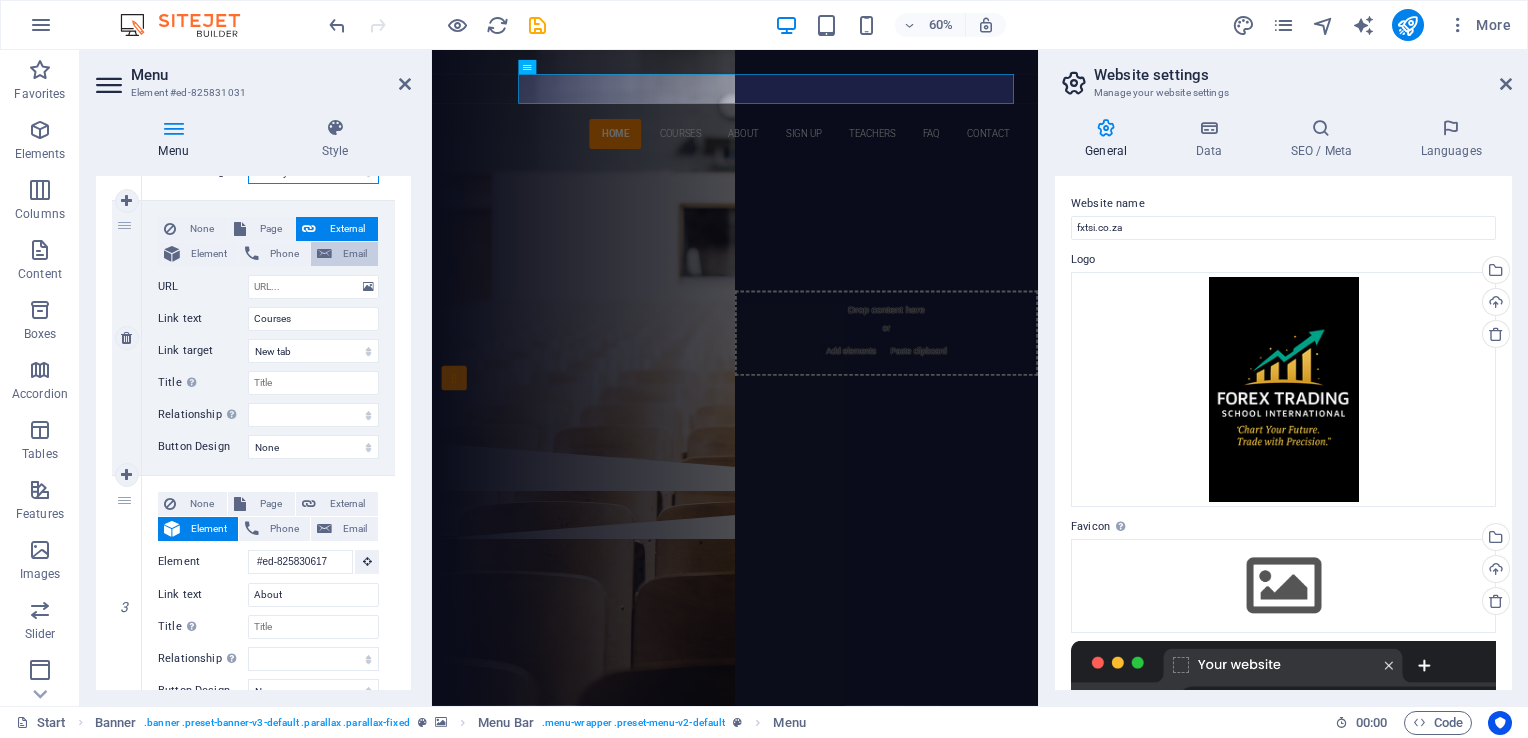 scroll, scrollTop: 376, scrollLeft: 0, axis: vertical 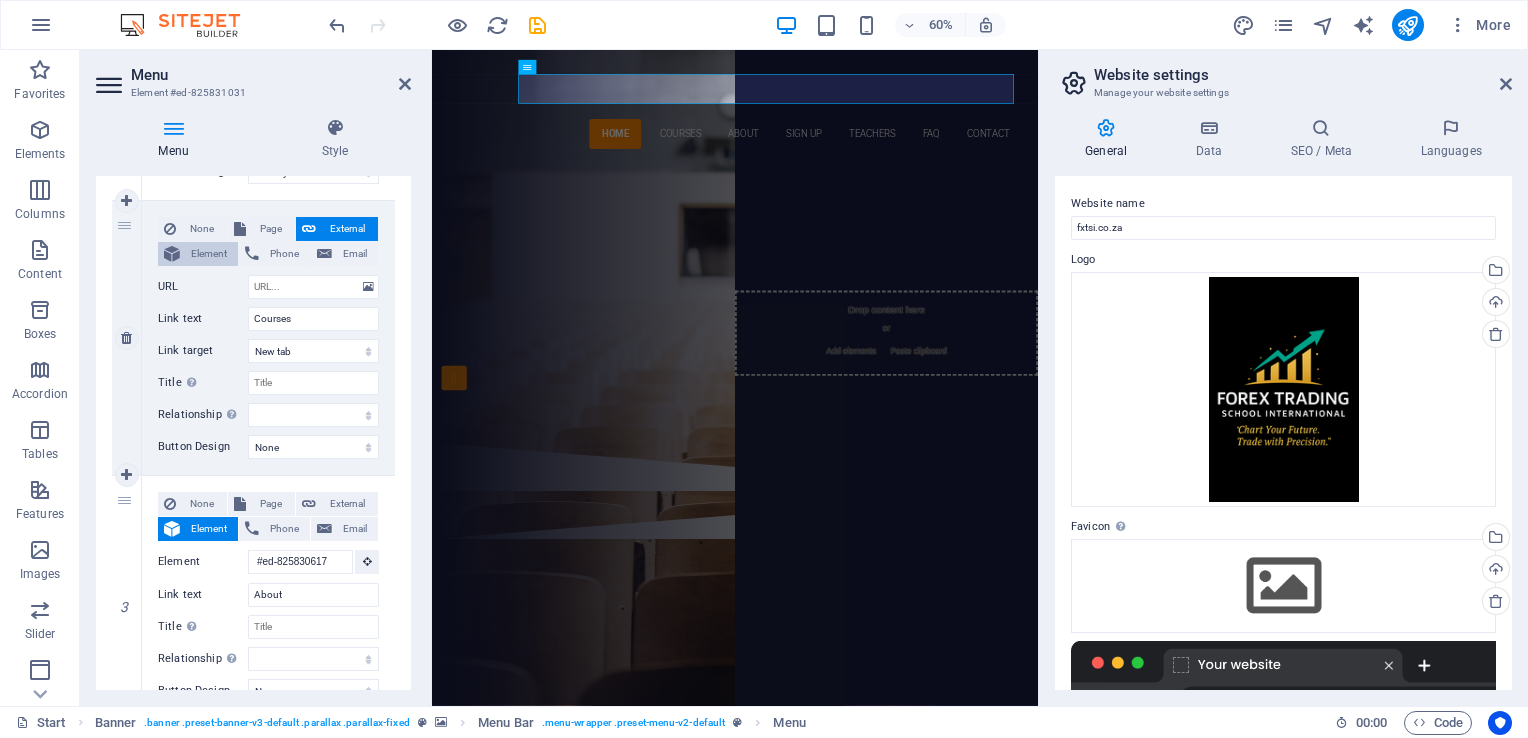 click on "Element" at bounding box center [209, 254] 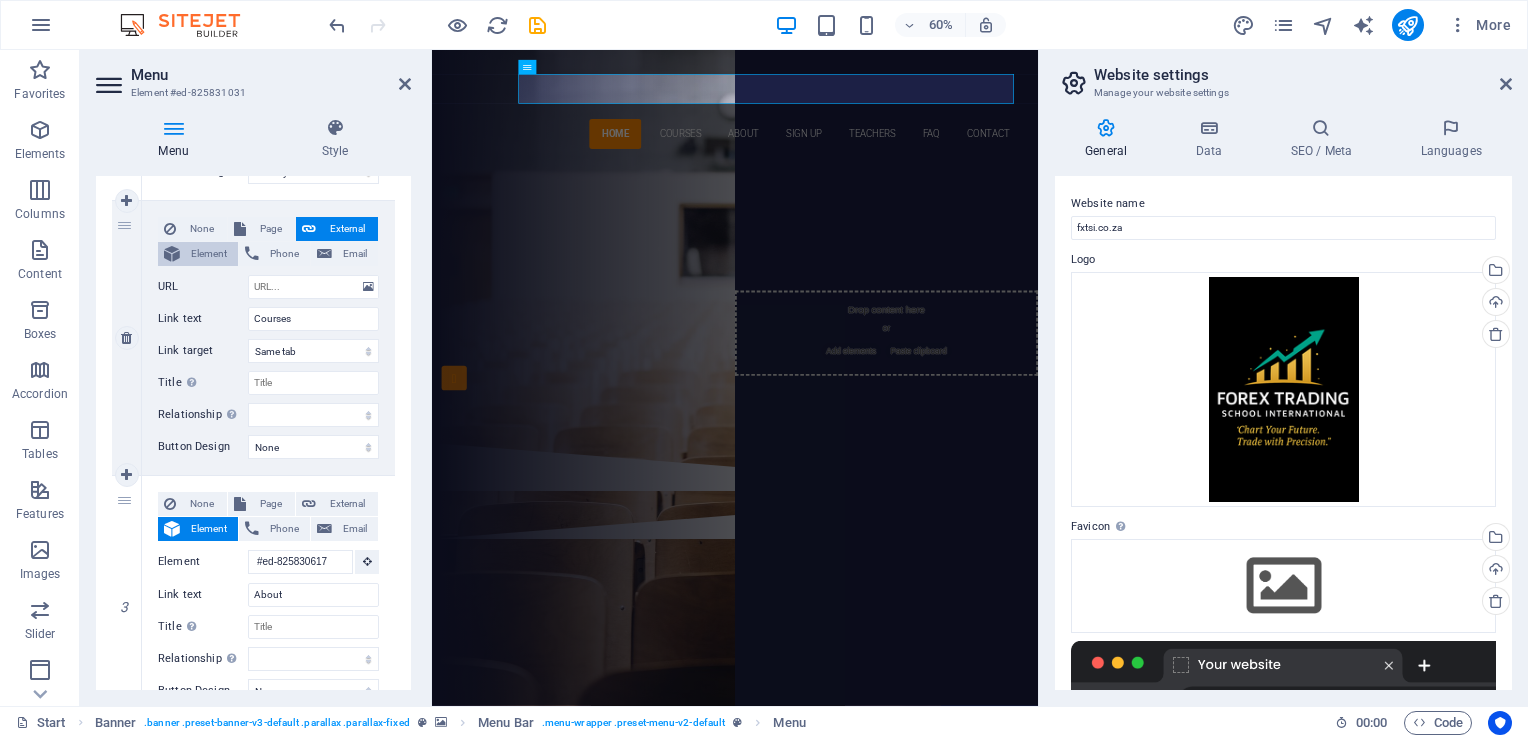 scroll, scrollTop: 0, scrollLeft: 2, axis: horizontal 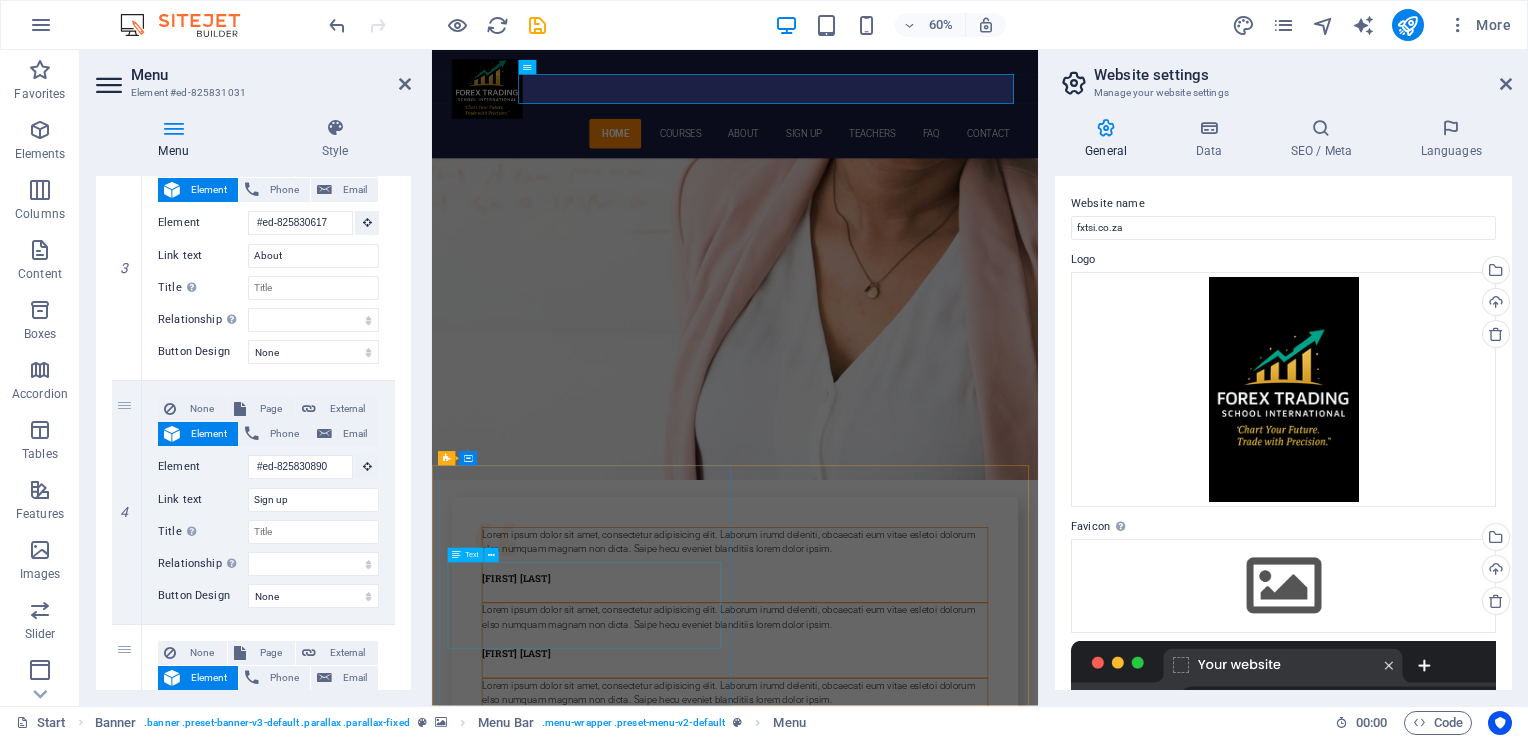 click on "example.com [NUMBER] [STREET], [CITY], [STATE] [PHONE] [HASH] Legal Notice  |  Privacy" at bounding box center [693, 7402] 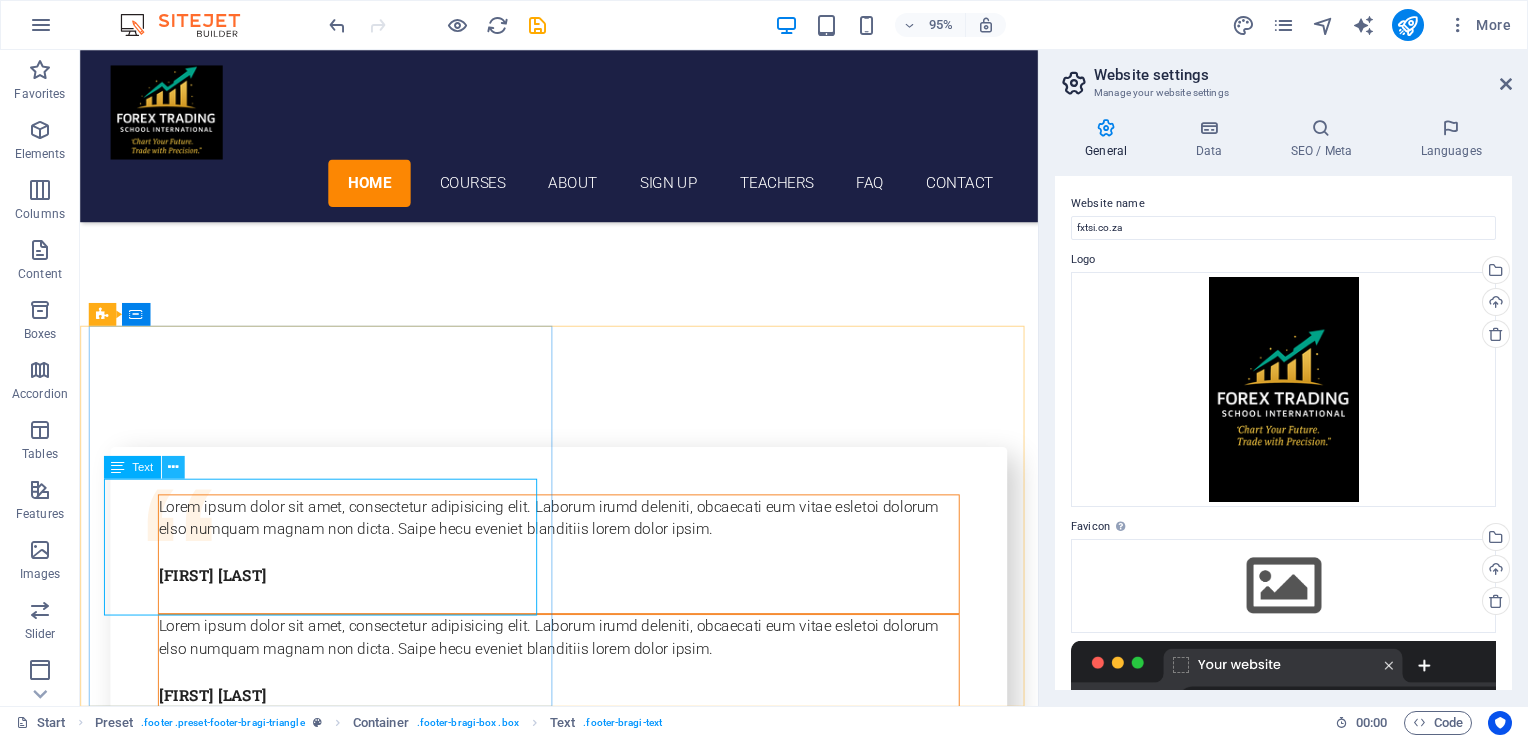 click at bounding box center (173, 467) 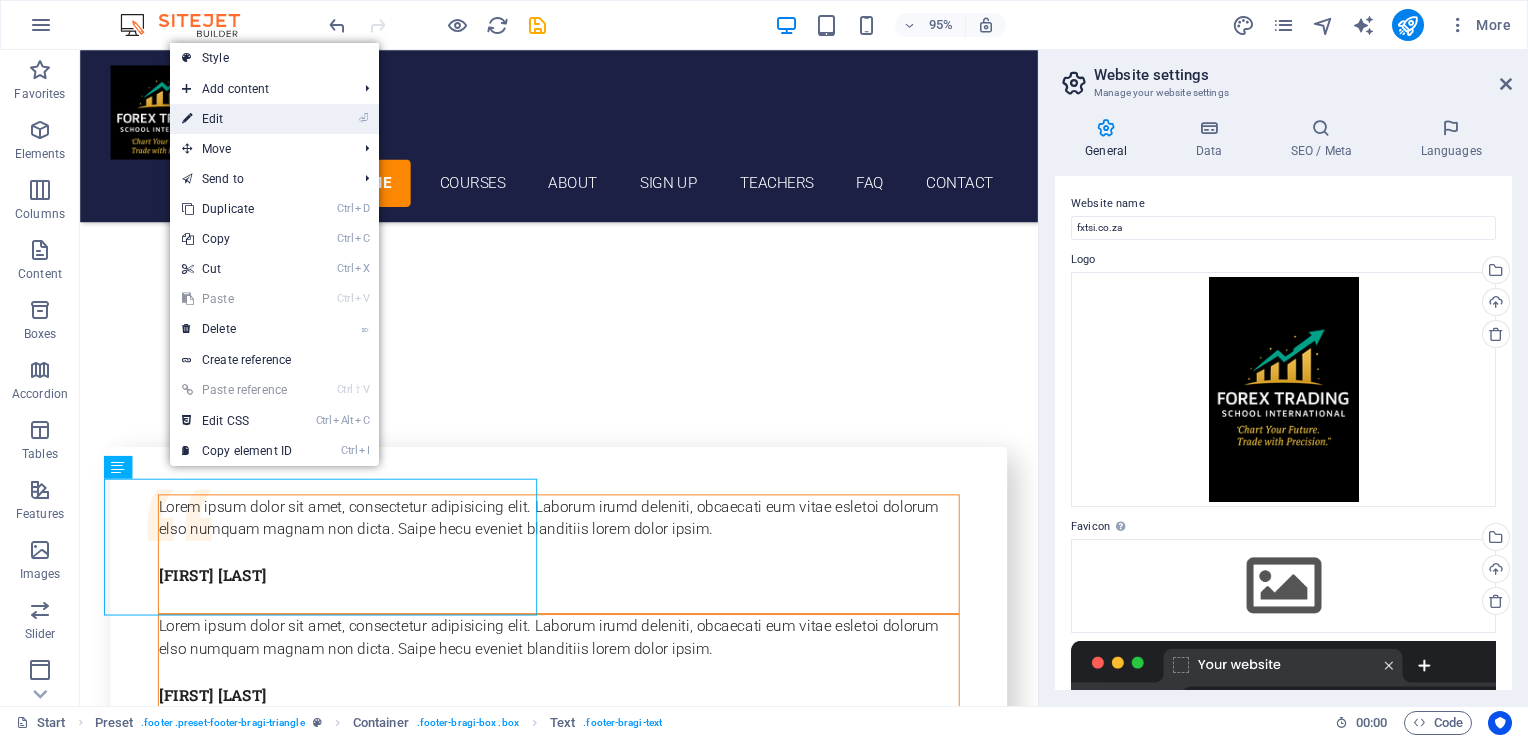 click on "⏎  Edit" at bounding box center [237, 119] 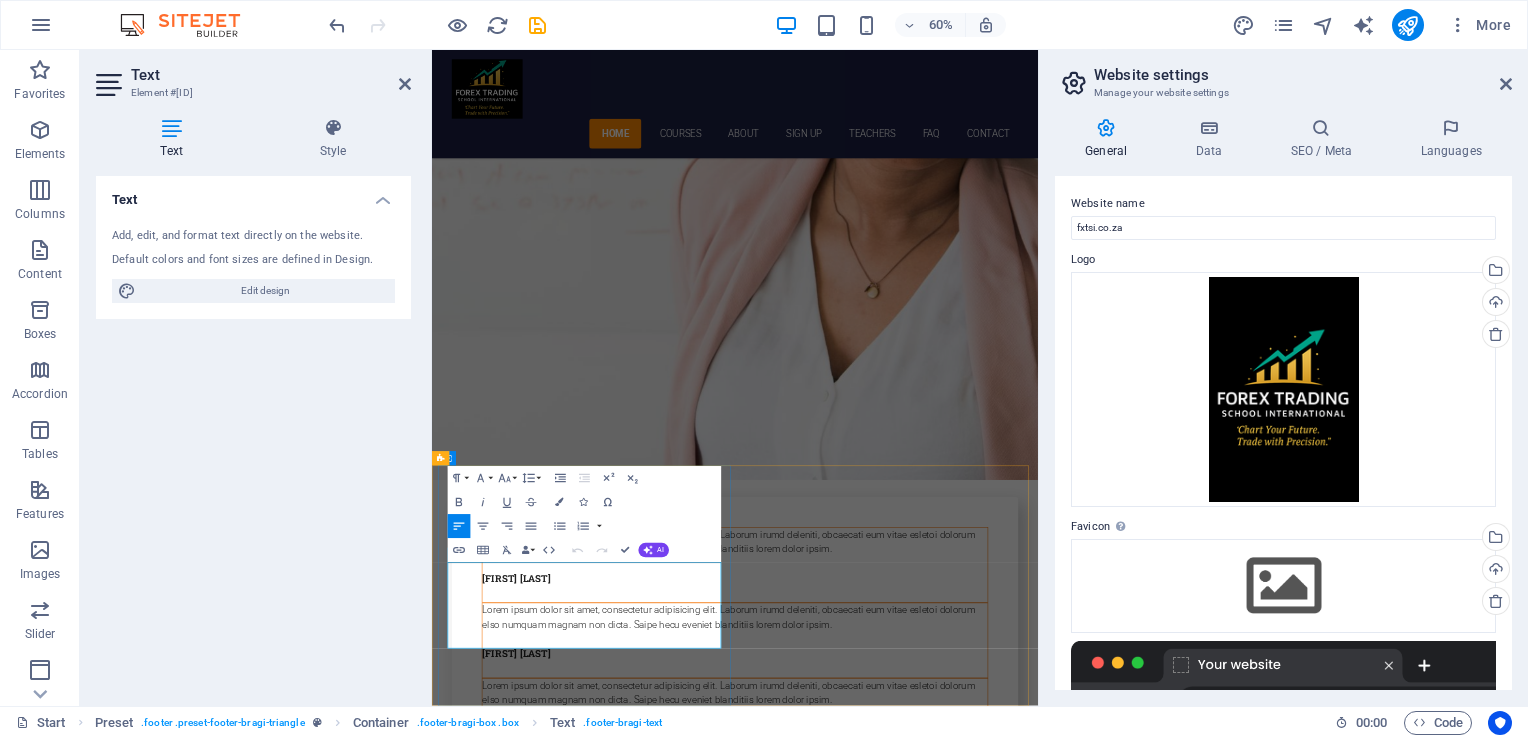 click on "[NUMBER] [STREET] ,  [CITY], [STATE]   [POSTAL_CODE]" at bounding box center (705, 7366) 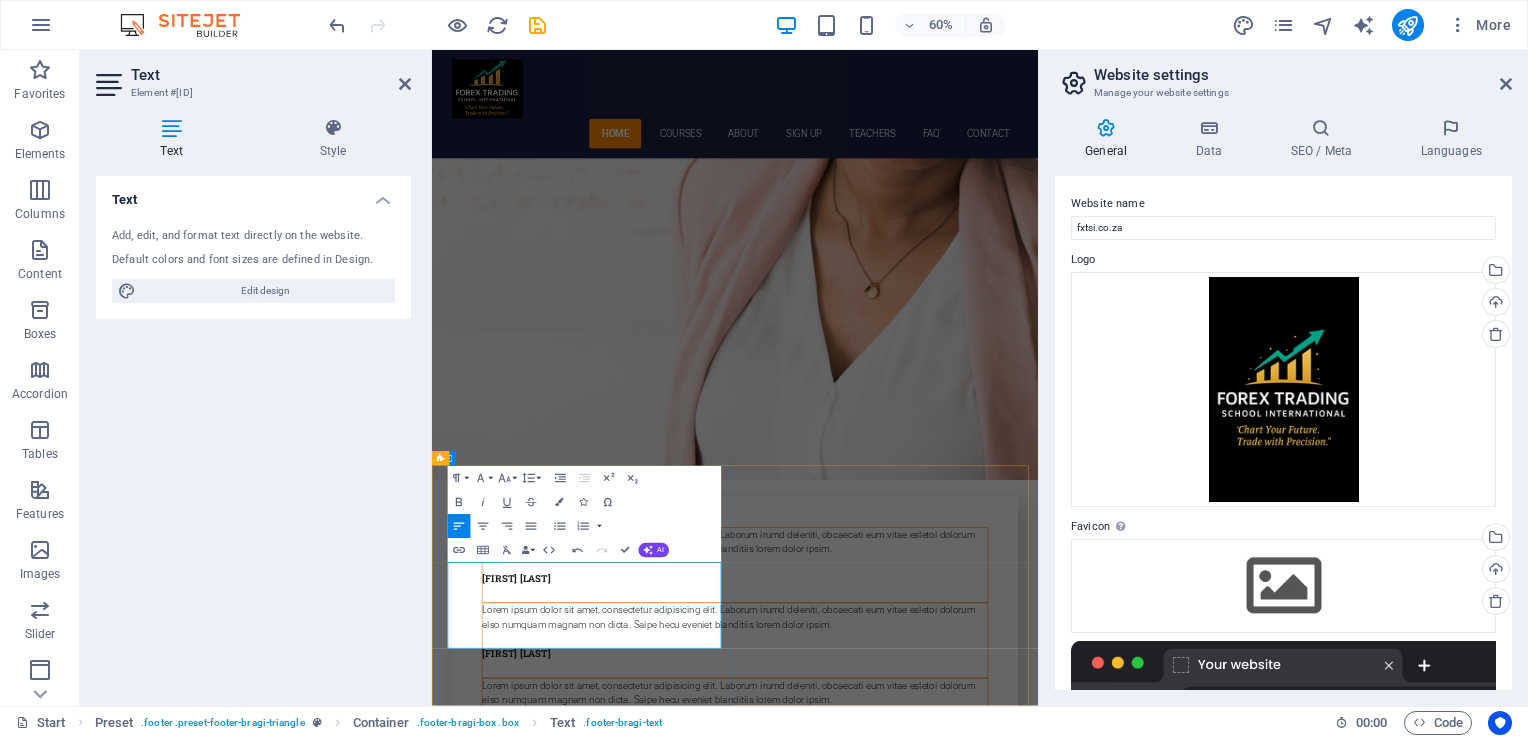type 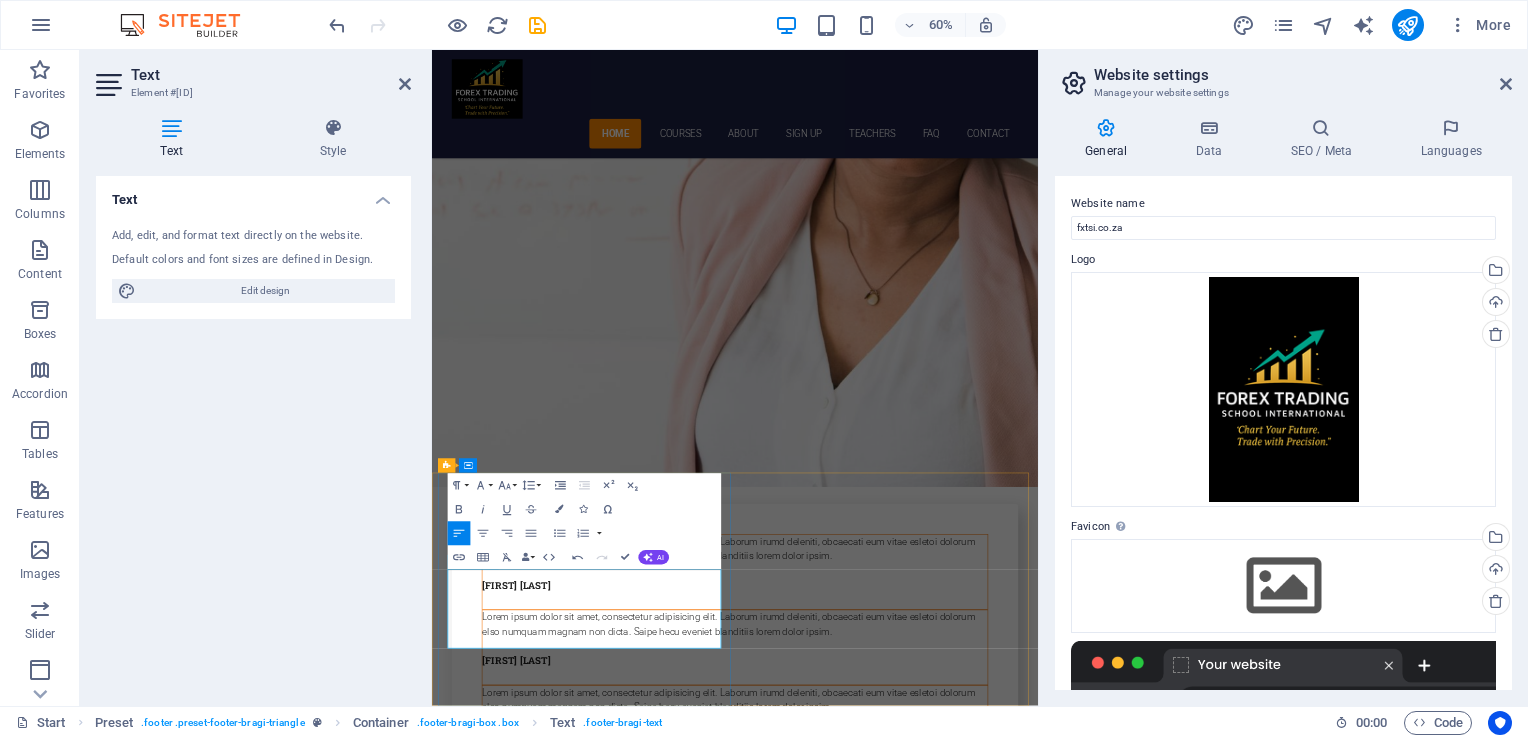 scroll, scrollTop: 7501, scrollLeft: 0, axis: vertical 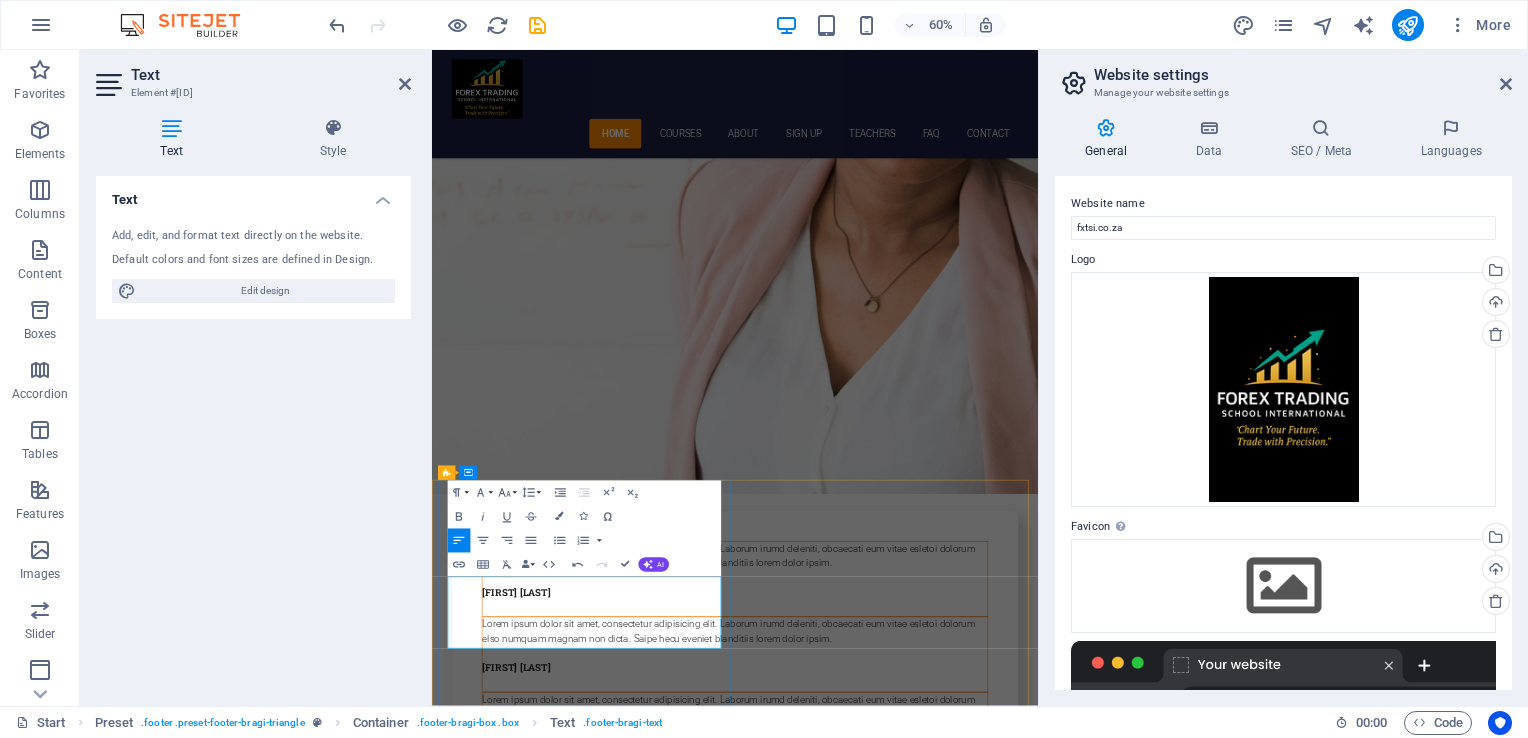 click on "​" at bounding box center (705, 7438) 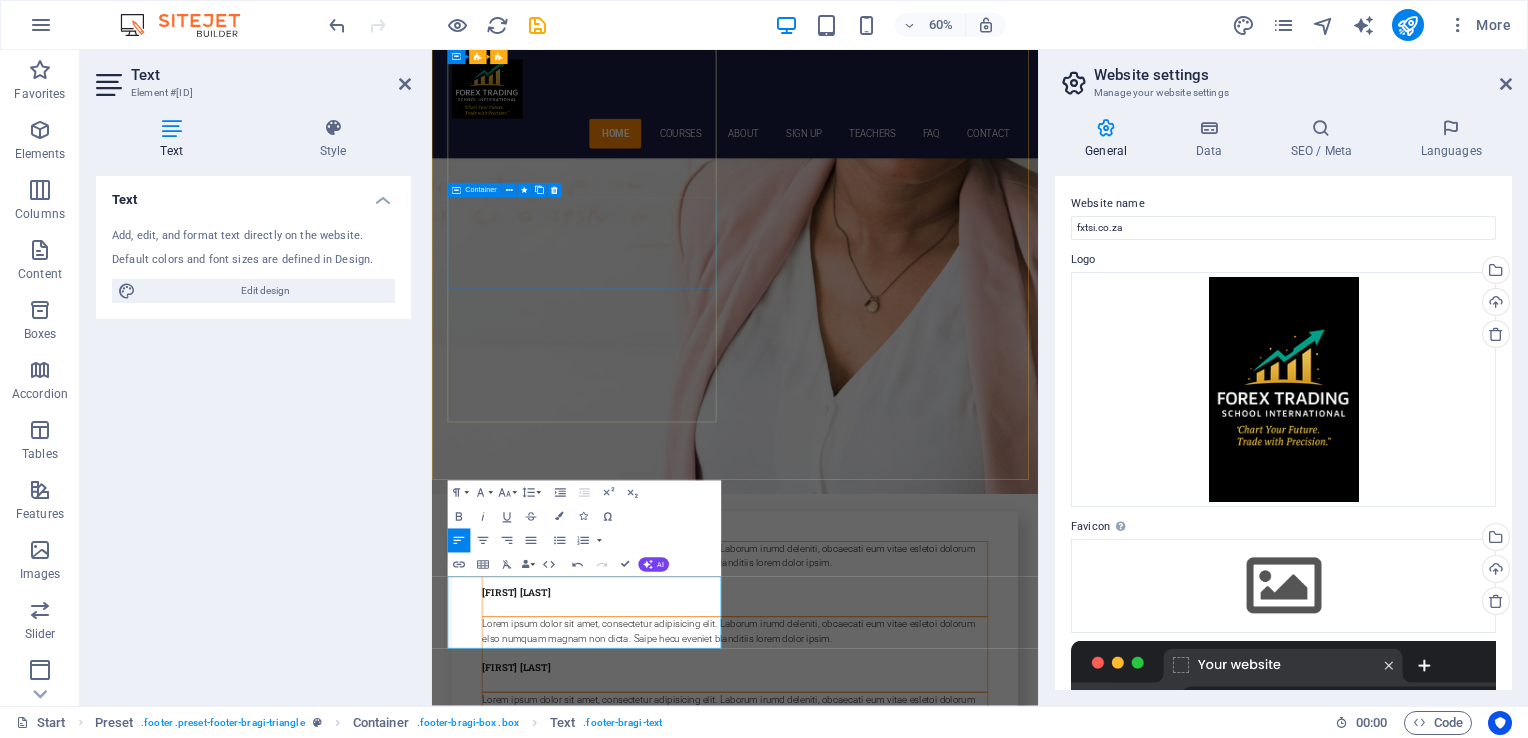 drag, startPoint x: 594, startPoint y: 759, endPoint x: 573, endPoint y: 440, distance: 319.69046 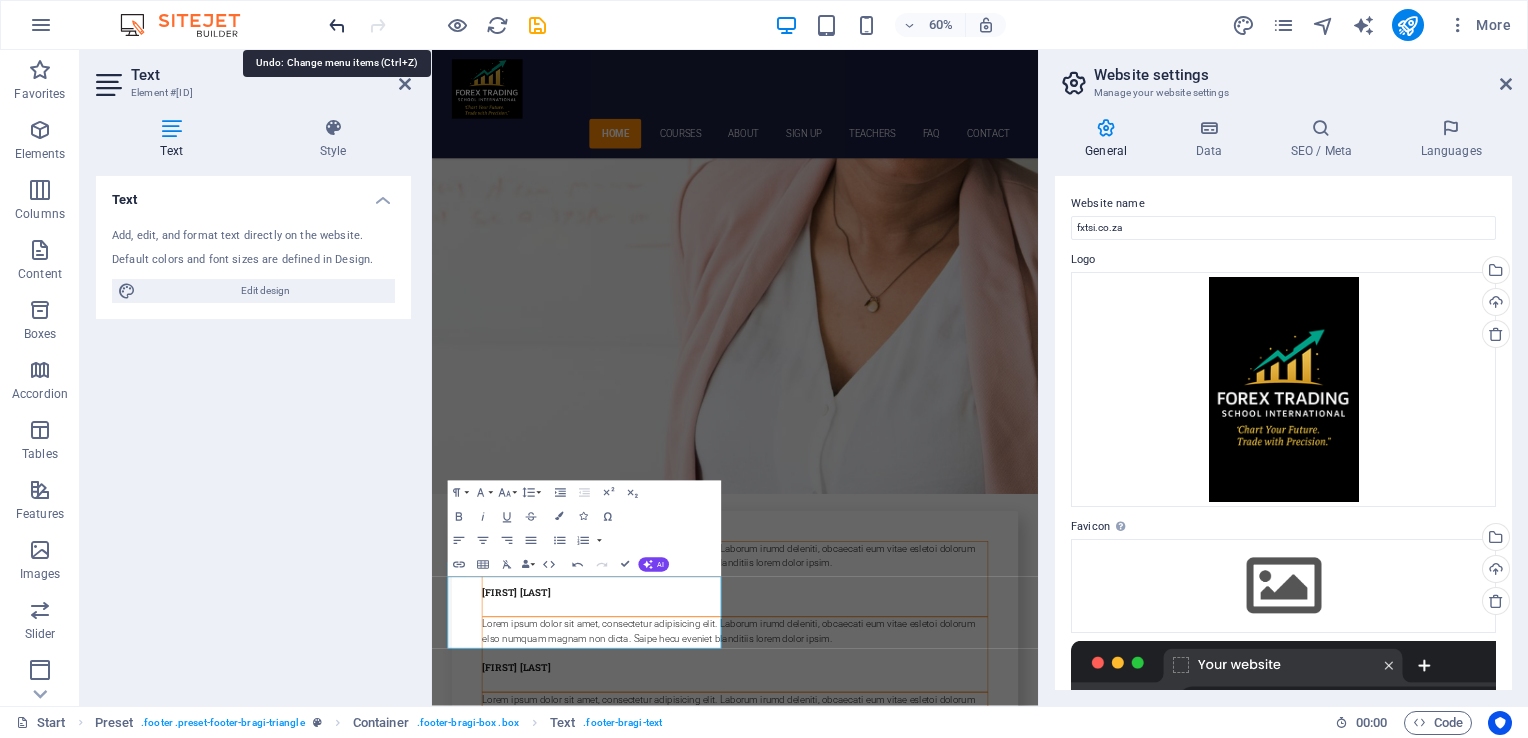 click at bounding box center (337, 25) 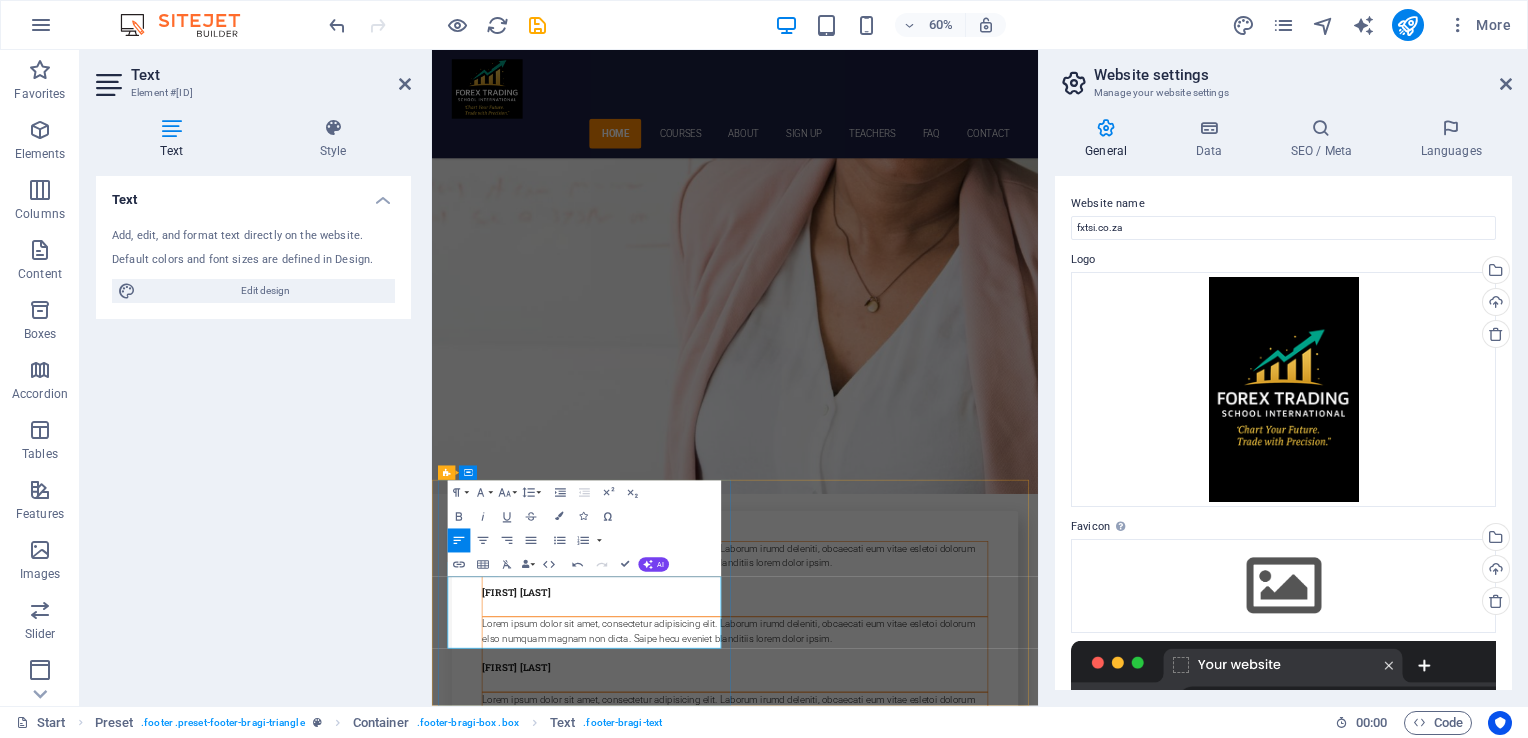 click at bounding box center [705, 7438] 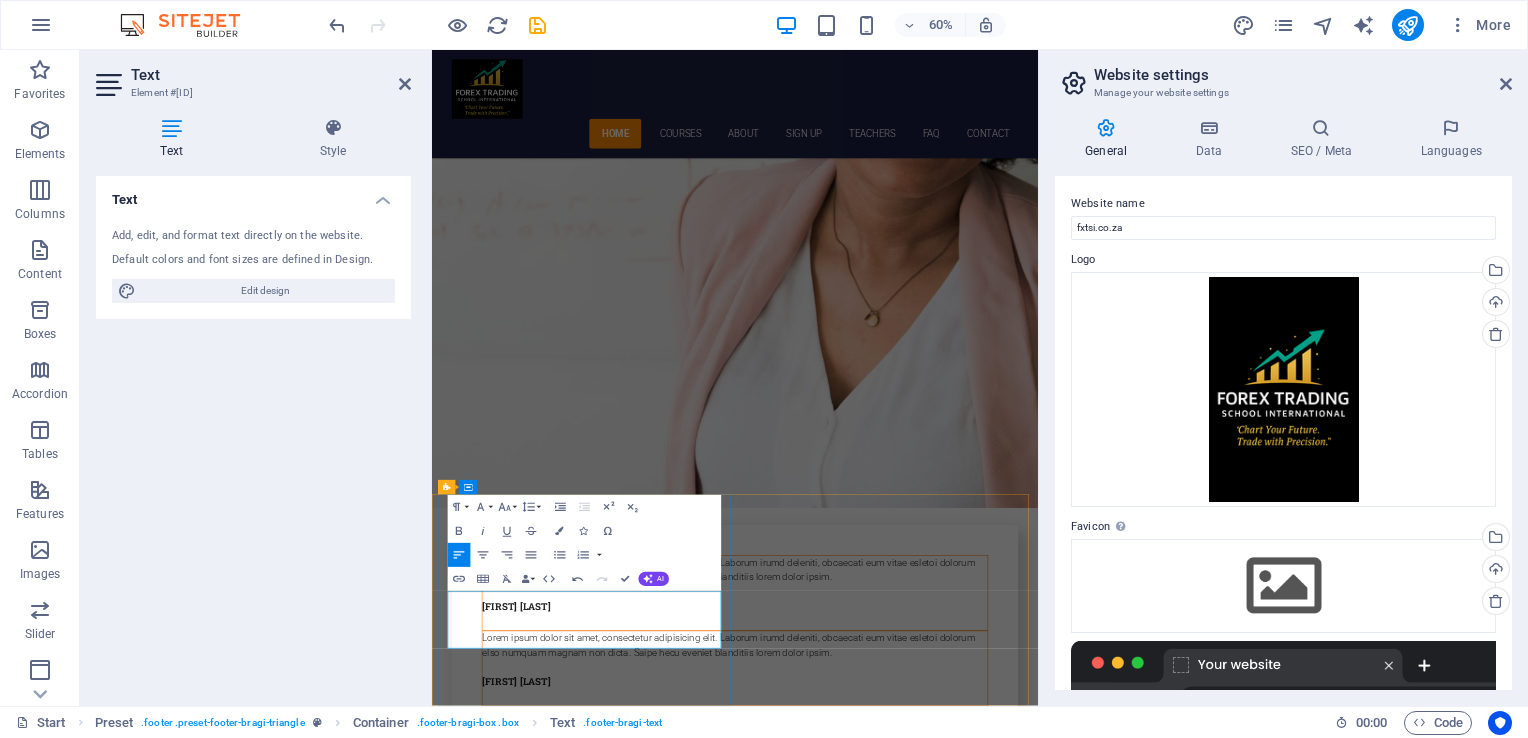 scroll, scrollTop: 7501, scrollLeft: 0, axis: vertical 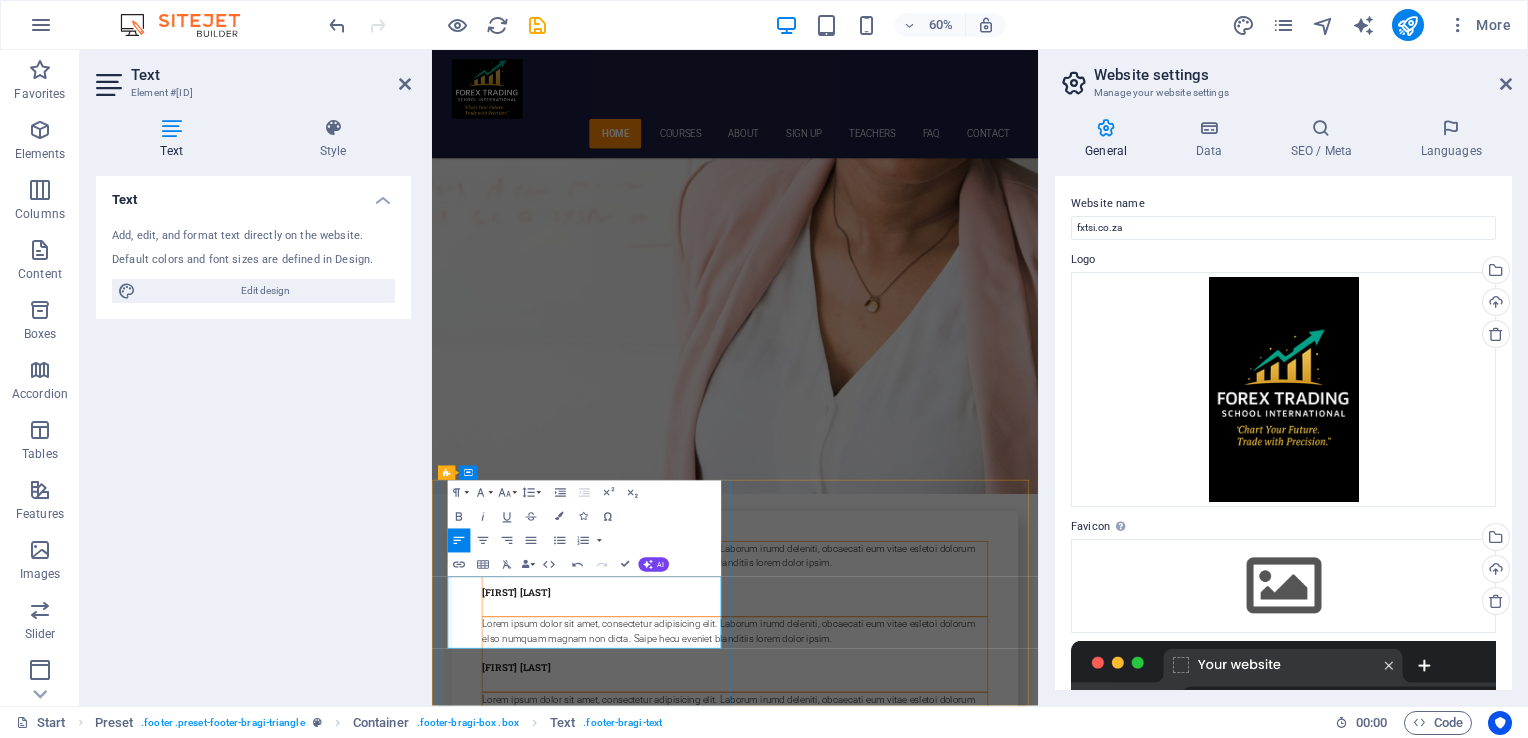 click at bounding box center (705, 7438) 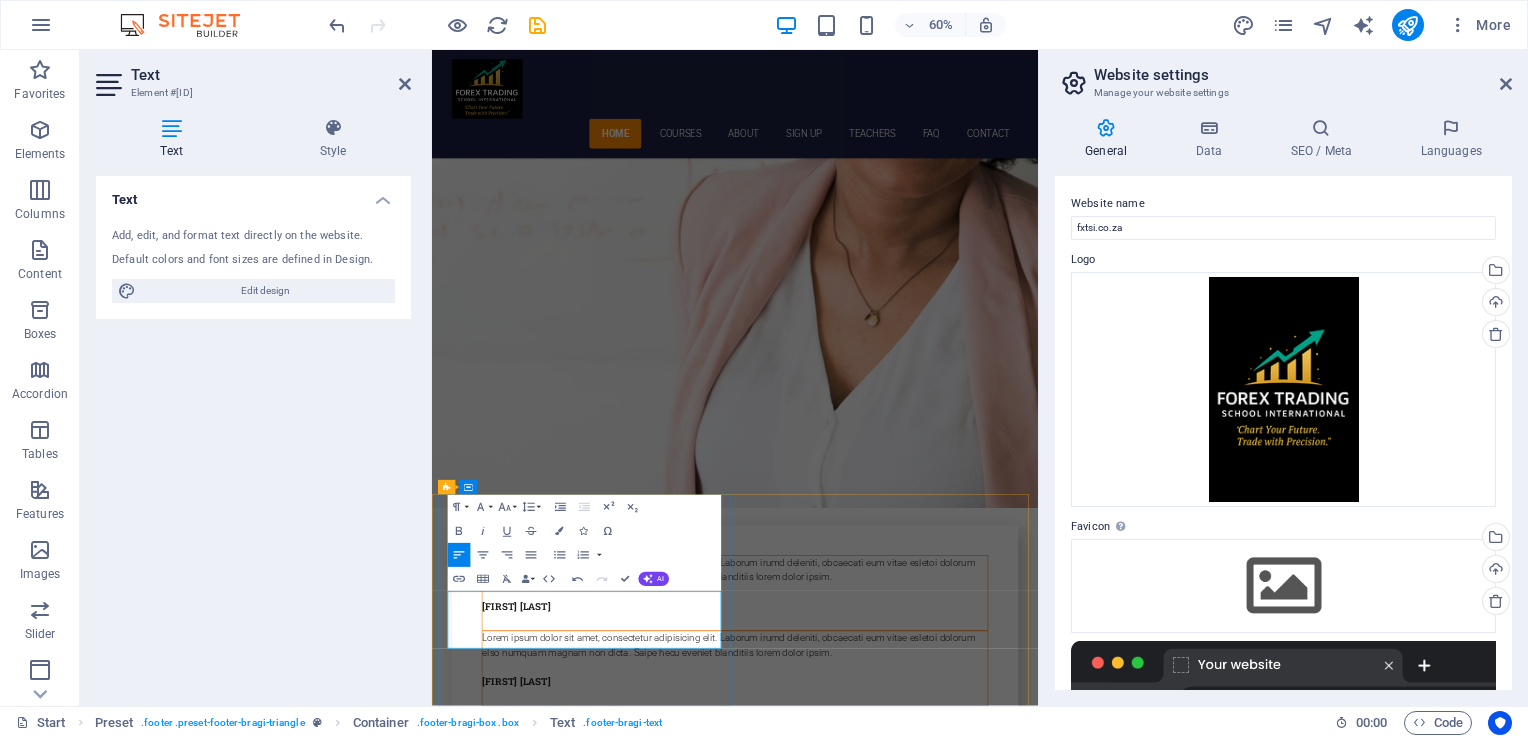 scroll, scrollTop: 7501, scrollLeft: 0, axis: vertical 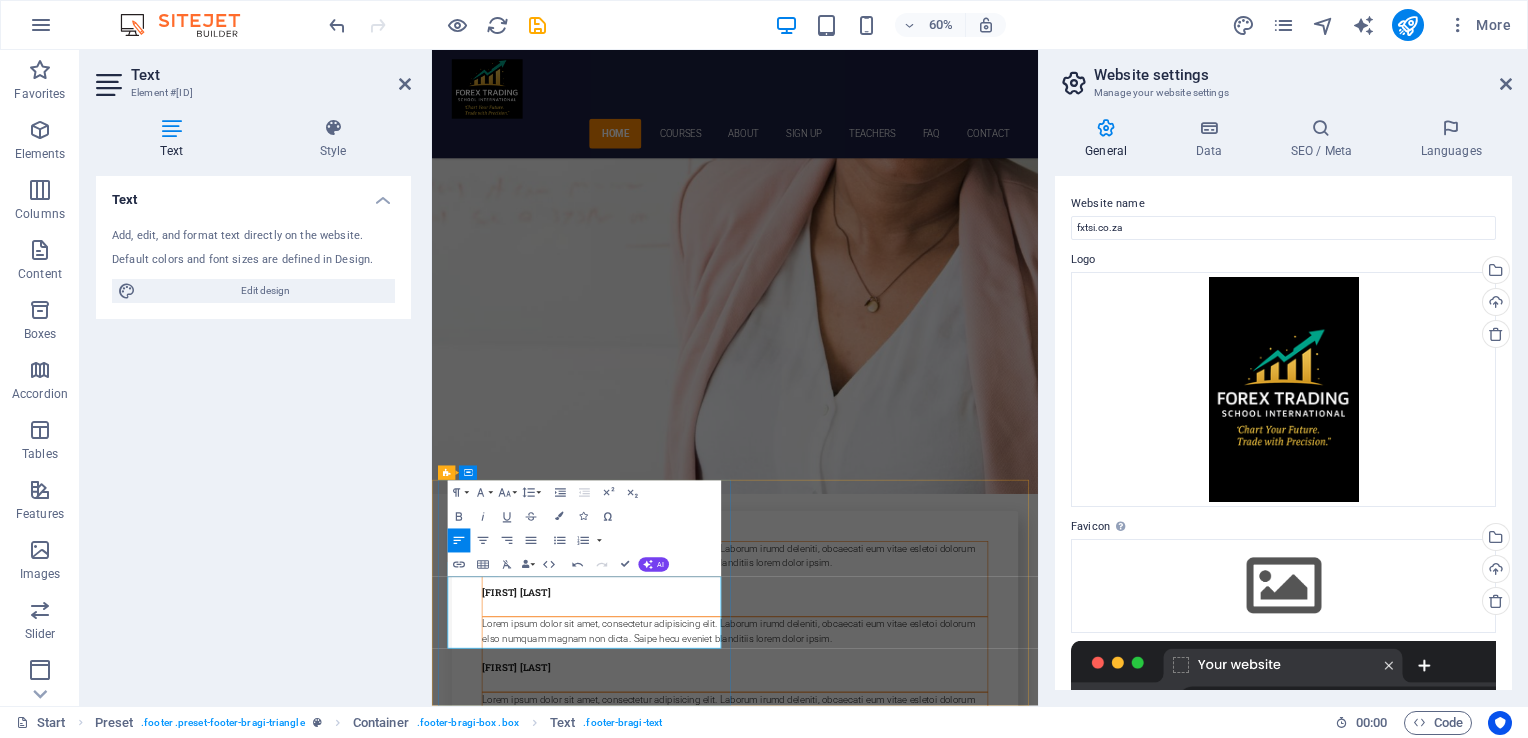 click on "Legal Notice" at bounding box center [532, 7461] 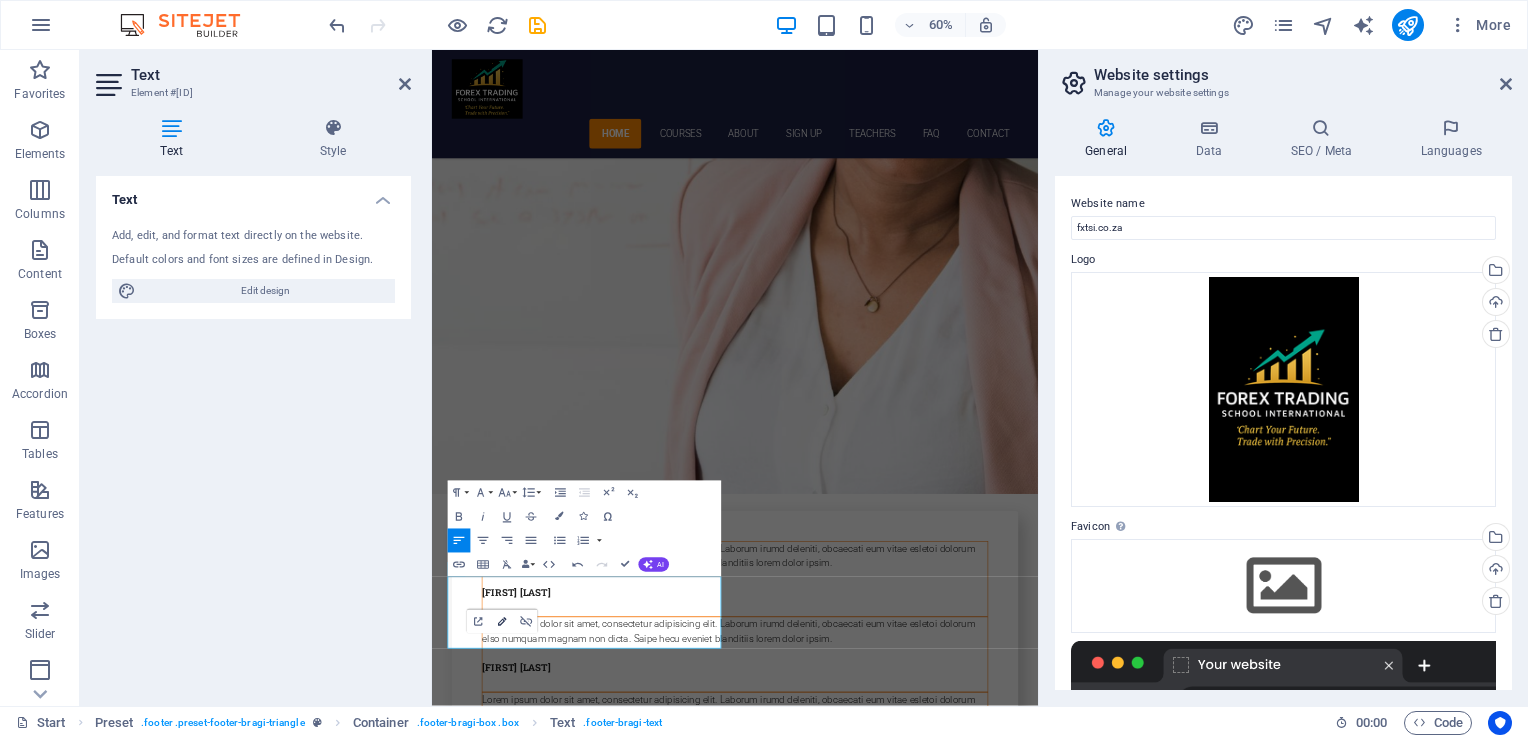 click 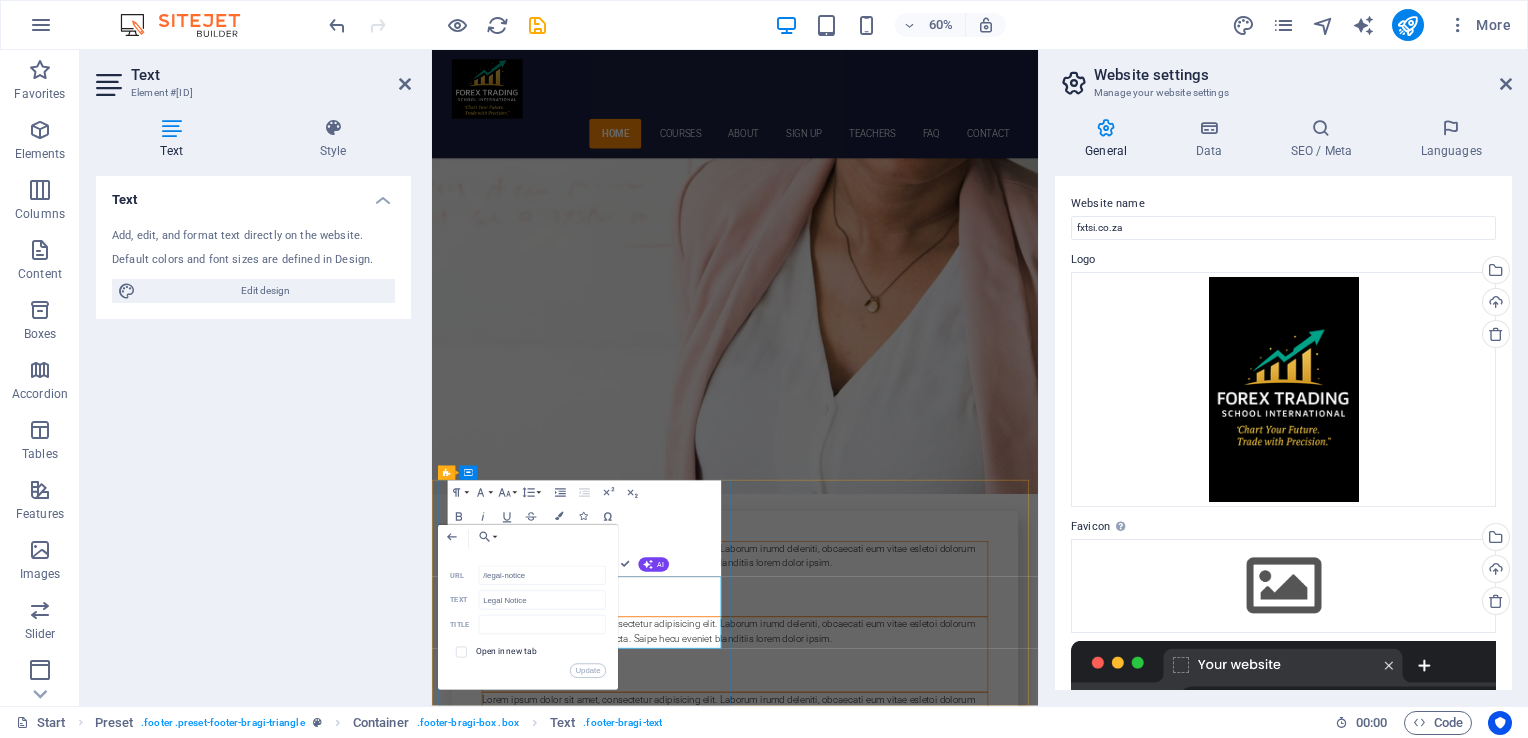 click on "Virtual" at bounding box center (705, 7390) 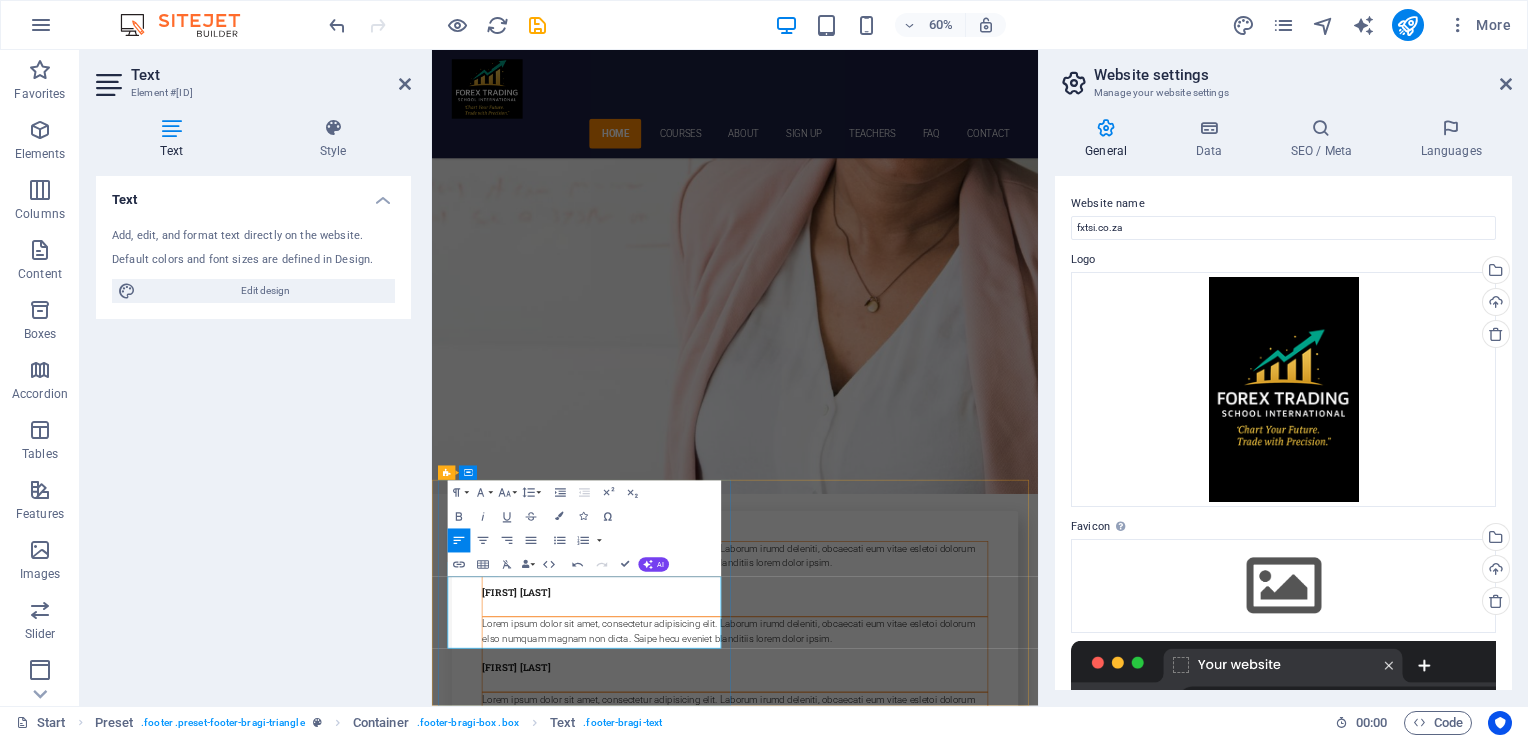 click on "Legal Notice  |  Privacy" at bounding box center [705, 7462] 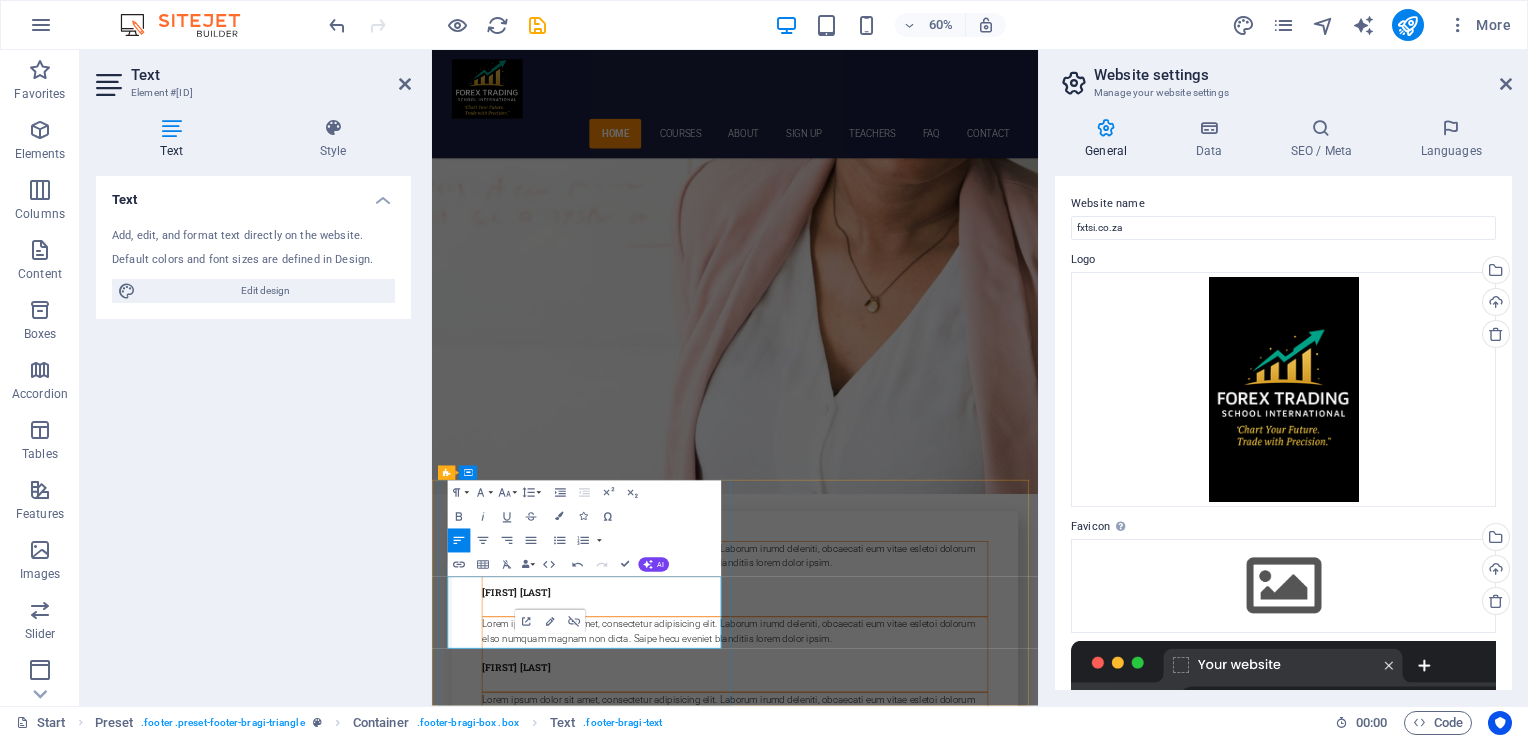 click on "Virtual" at bounding box center [705, 7390] 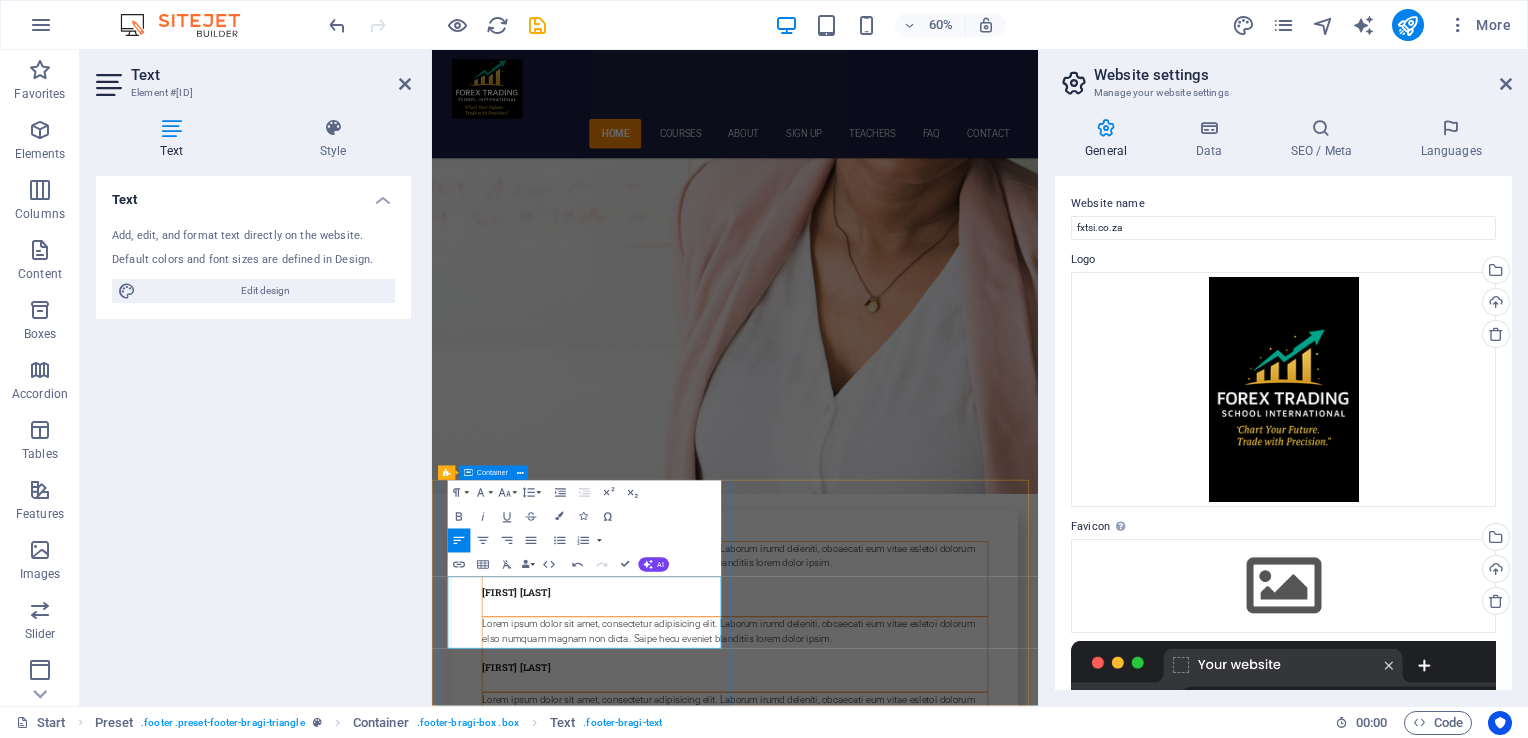 click on "Get in touch example.com Virtual [PHONE] support@example.com Legal Notice  |  Privacy" at bounding box center (693, 7381) 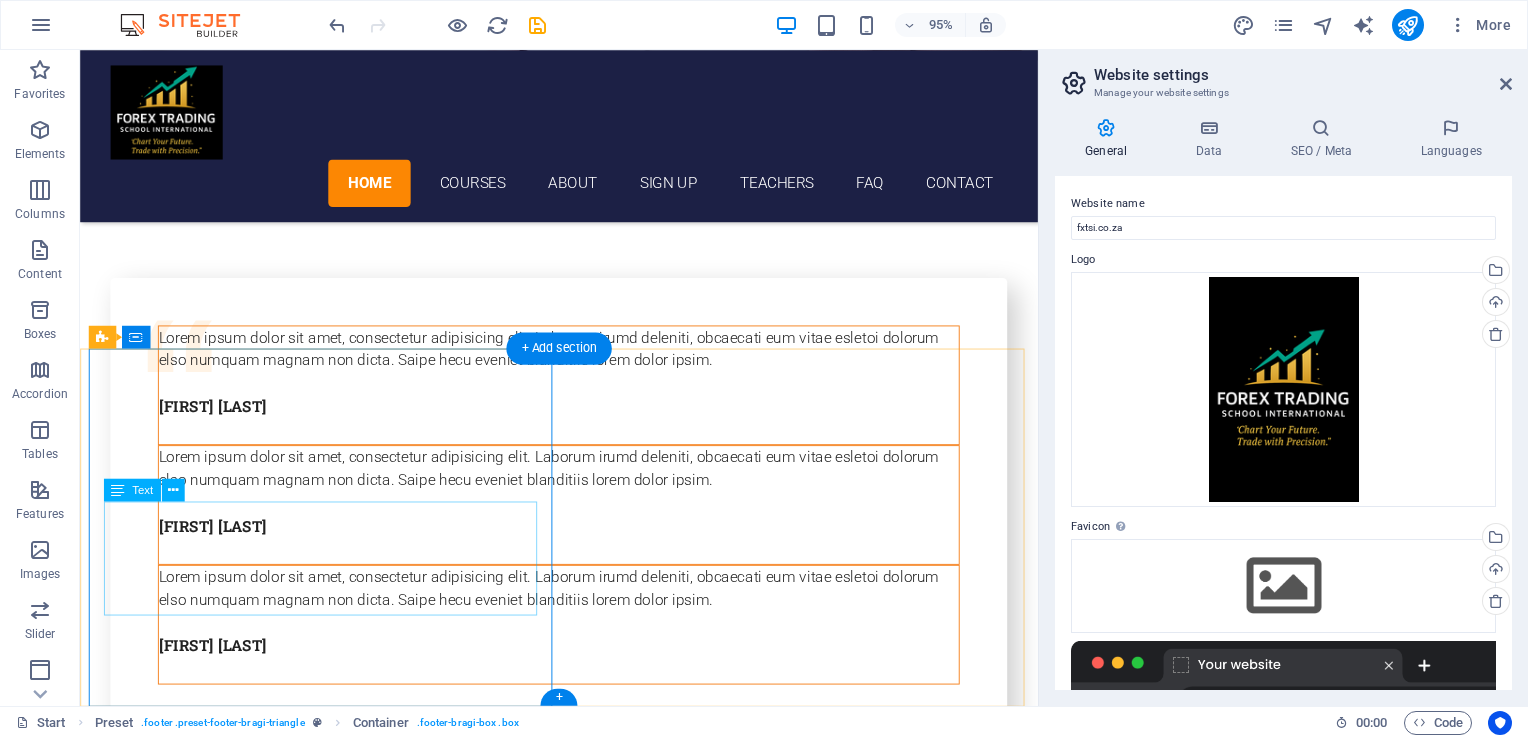 click on "fxtsi.co.za Virtual [PHONE] [EMAIL] Legal Notice  |  Privacy" at bounding box center [340, 6684] 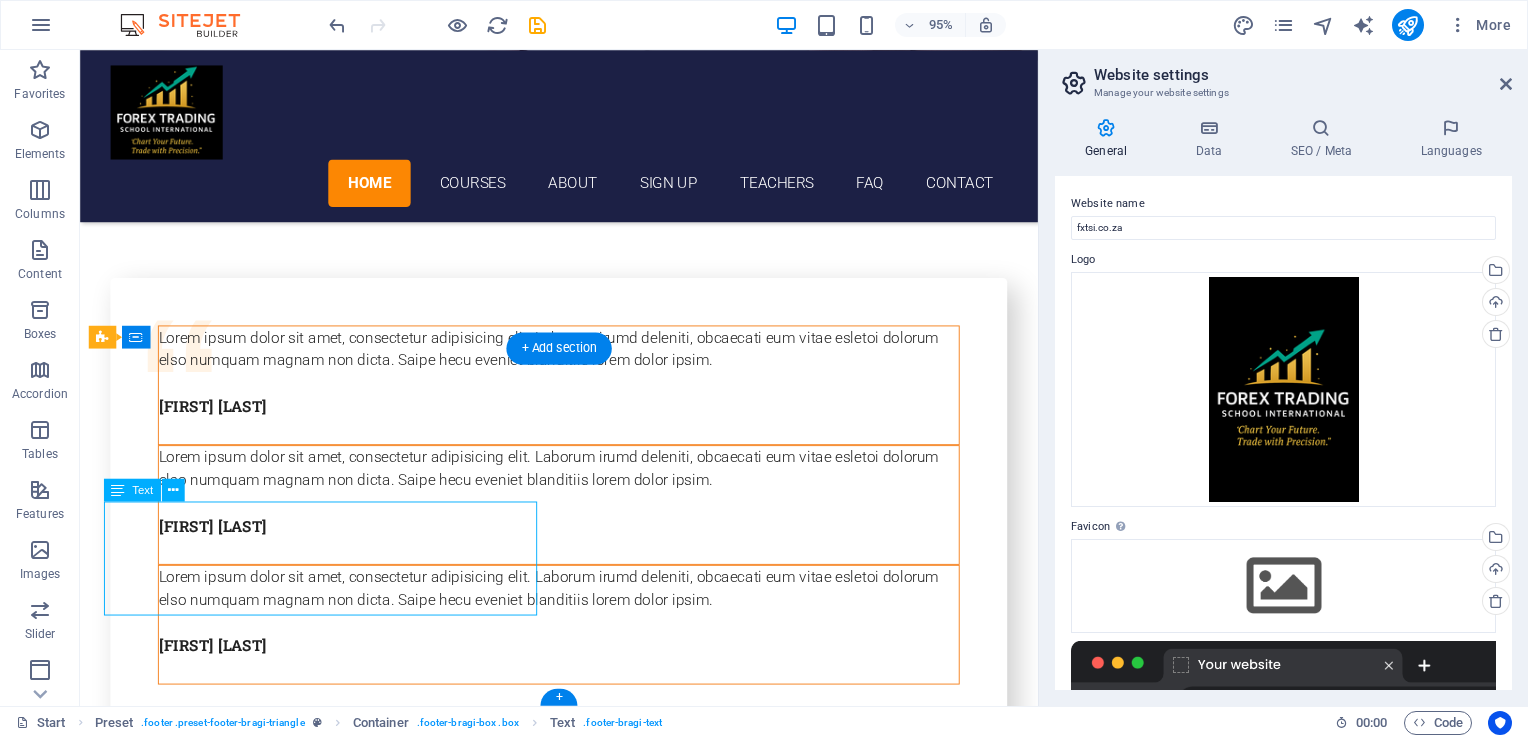 click on "fxtsi.co.za Virtual [PHONE] [EMAIL] Legal Notice  |  Privacy" at bounding box center [340, 6684] 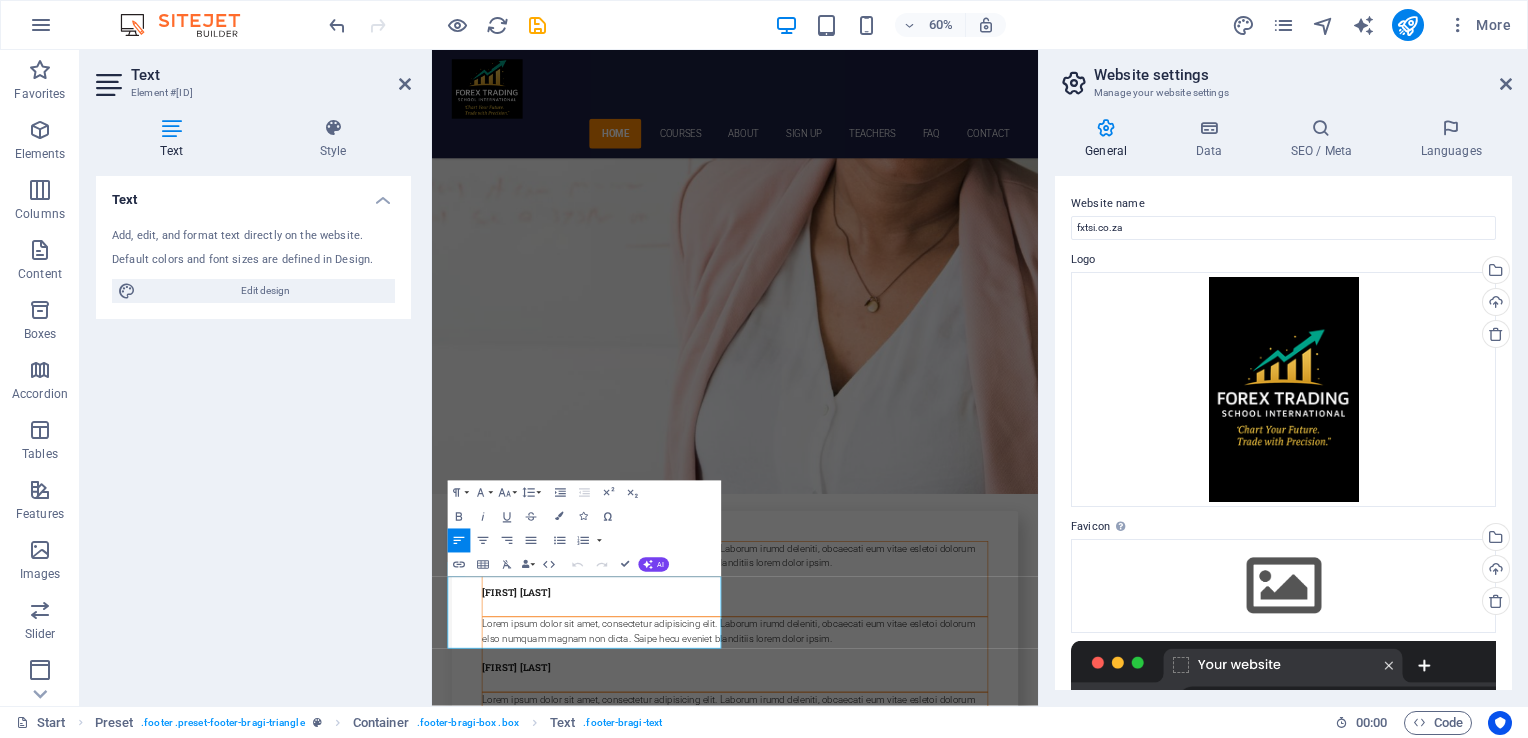 click at bounding box center (1189, -7301) 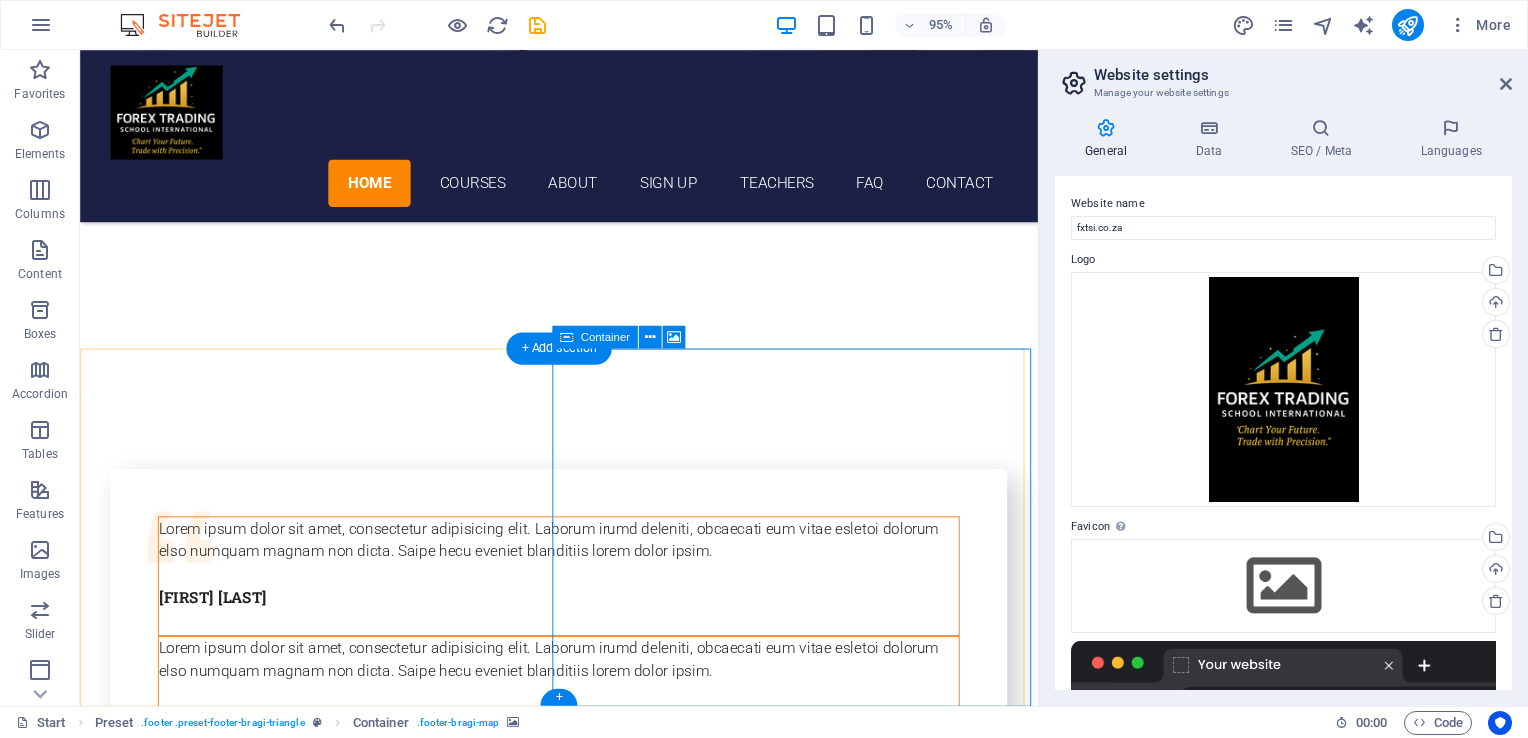 click on "Drop content here or  Add elements  Paste clipboard" at bounding box center [836, -7080] 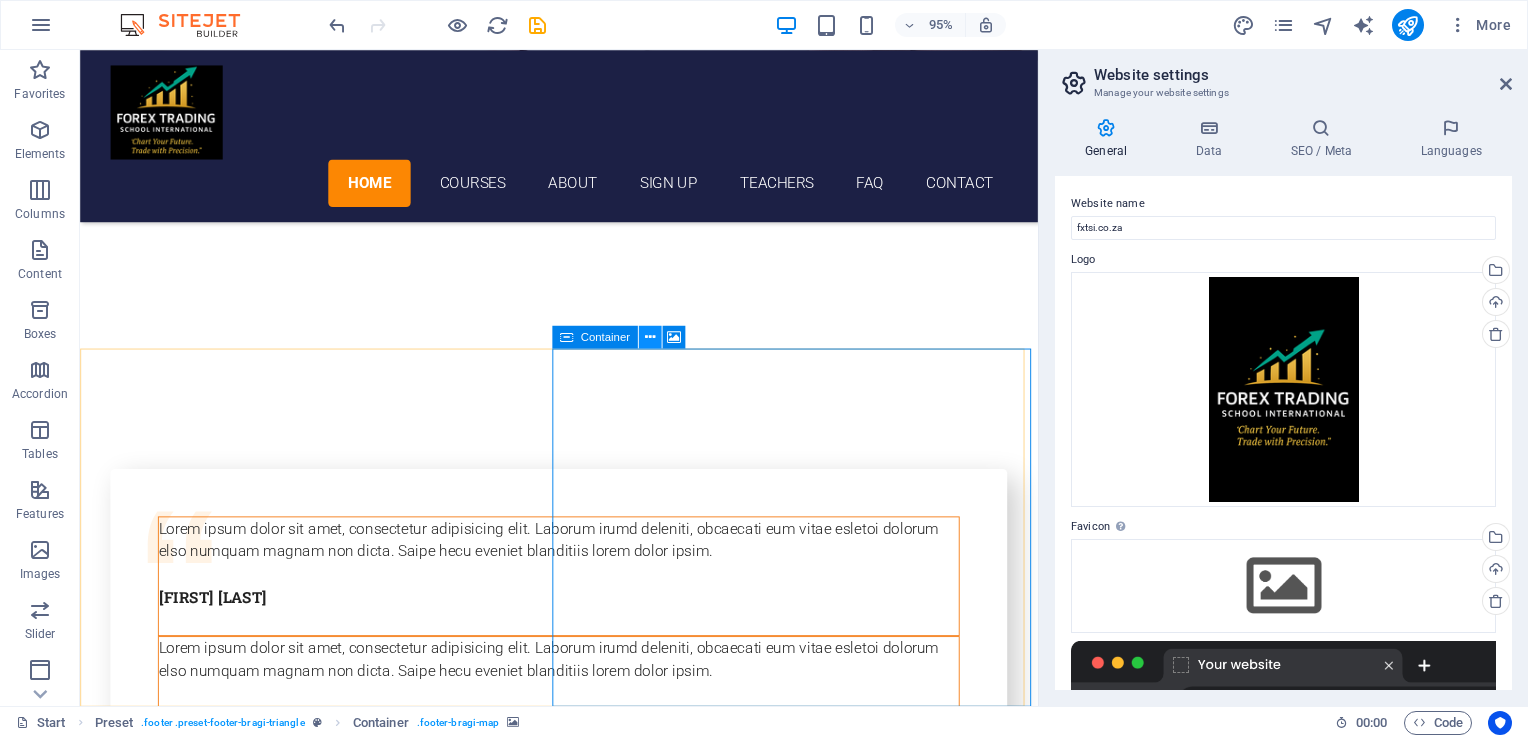 click at bounding box center [650, 337] 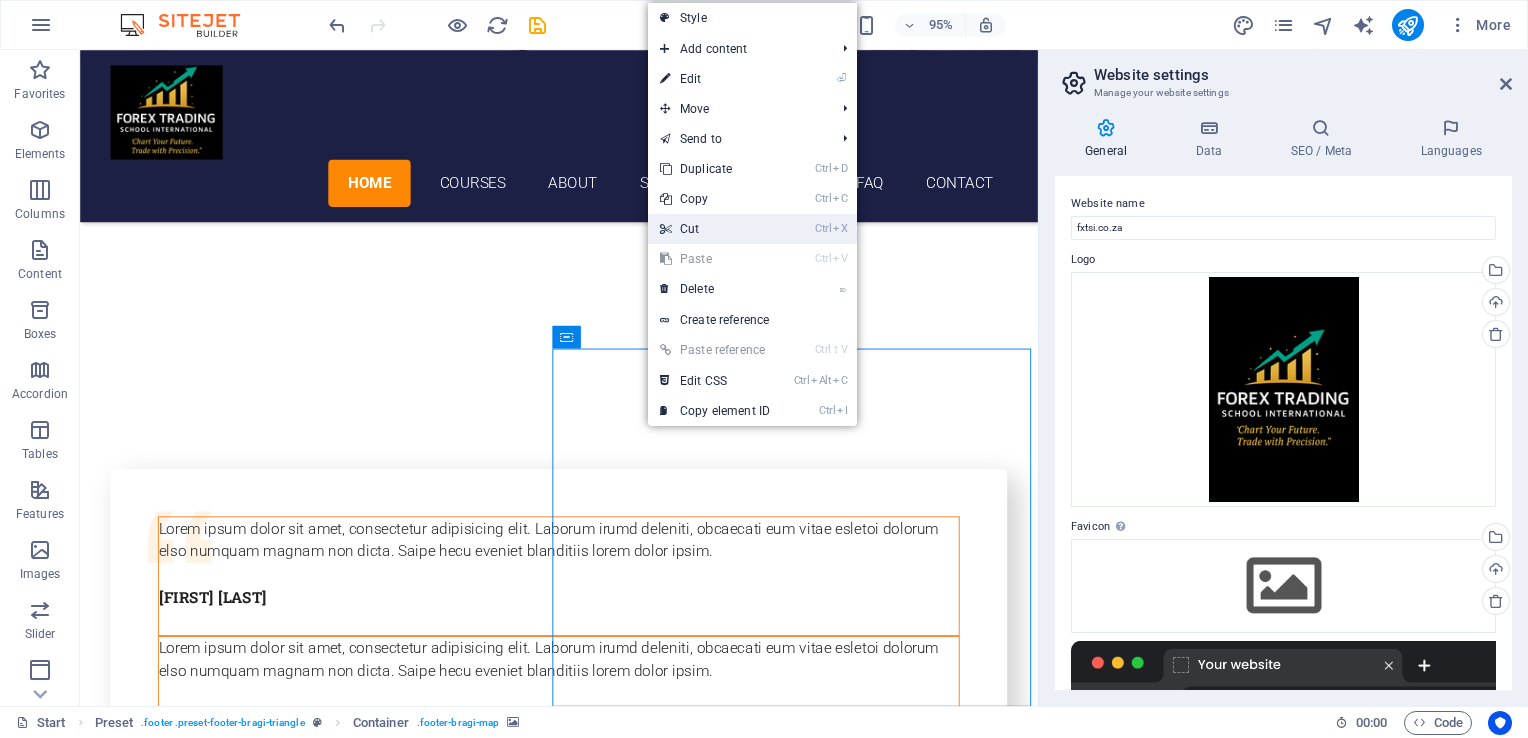 click on "Ctrl X  Cut" at bounding box center [715, 229] 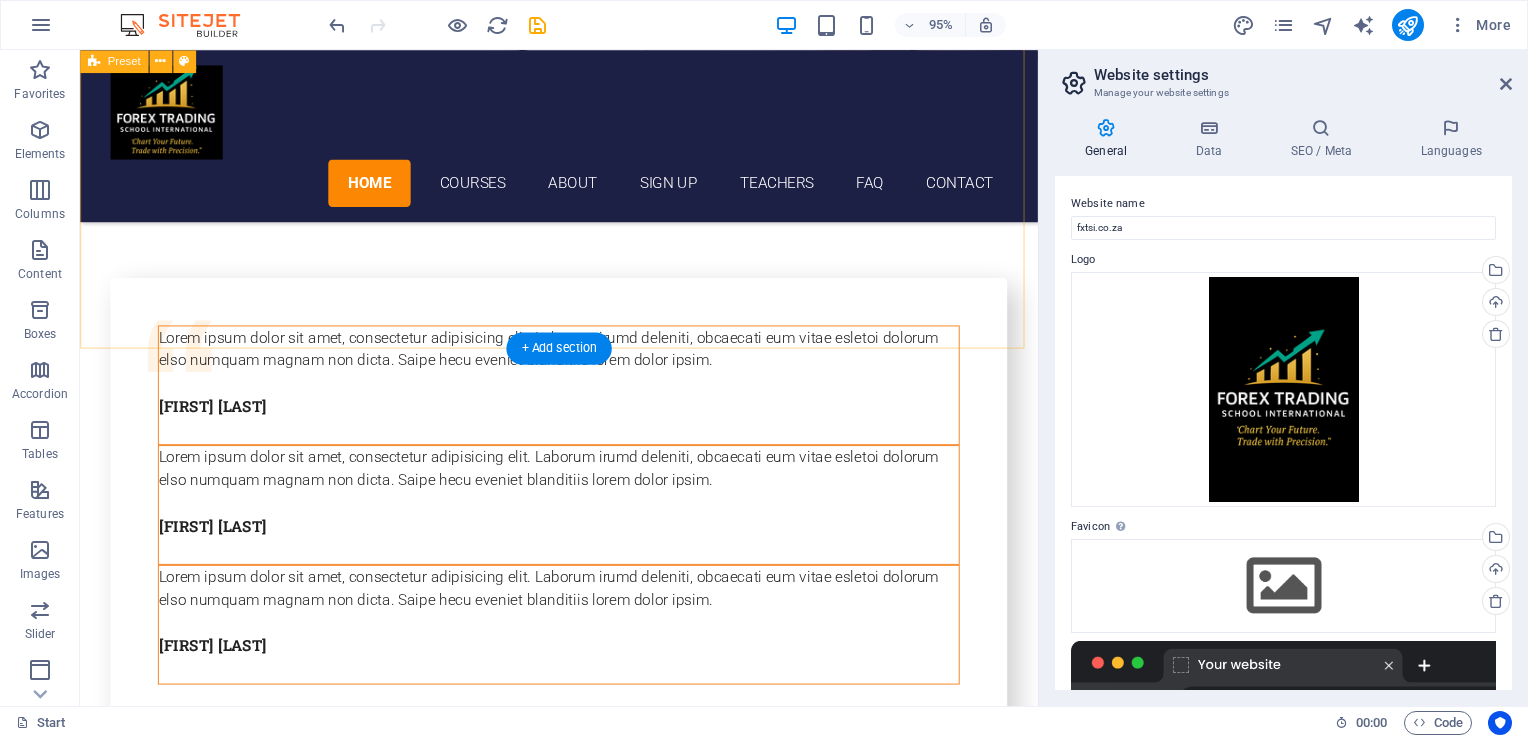 click on "FAQ Lorem ipsum dolor sit amet Lorem ipsum dolor sit amet, consectetur adipisicing elit. Maiores ipsum repellat minus nihil. Labore, delectus, nam dignissimos ea repudiandae minima voluptatum magni pariatur possimus quia accusamus harum facilis corporis animi nisi. Enim, pariatur, impedit quia repellat harum. Harum facilis corporis animi Lorem ipsum dolor sit amet, consectetur adipisicing elit. Maiores ipsum repellat minus nihil. Labore, delectus, nam dignissimos ea repudiandae minima voluptatum magni pariatur possimus quia accusamus harum facilis corporis animi nisi. Enim, pariatur, impedit quia repellat harum. Enim pariatur impedit quia Lorem ipsum dolor sit amet, consectetur adipisicing elit. Maiores ipsum repellat minus nihil. Labore, delectus, nam dignissimos ea repudiandae minima voluptatum magni pariatur possimus quia accusamus harum facilis corporis animi nisi. Enim, pariatur, impedit quia repellat harum. Labore delectus Kepudiandae" at bounding box center (584, 5936) 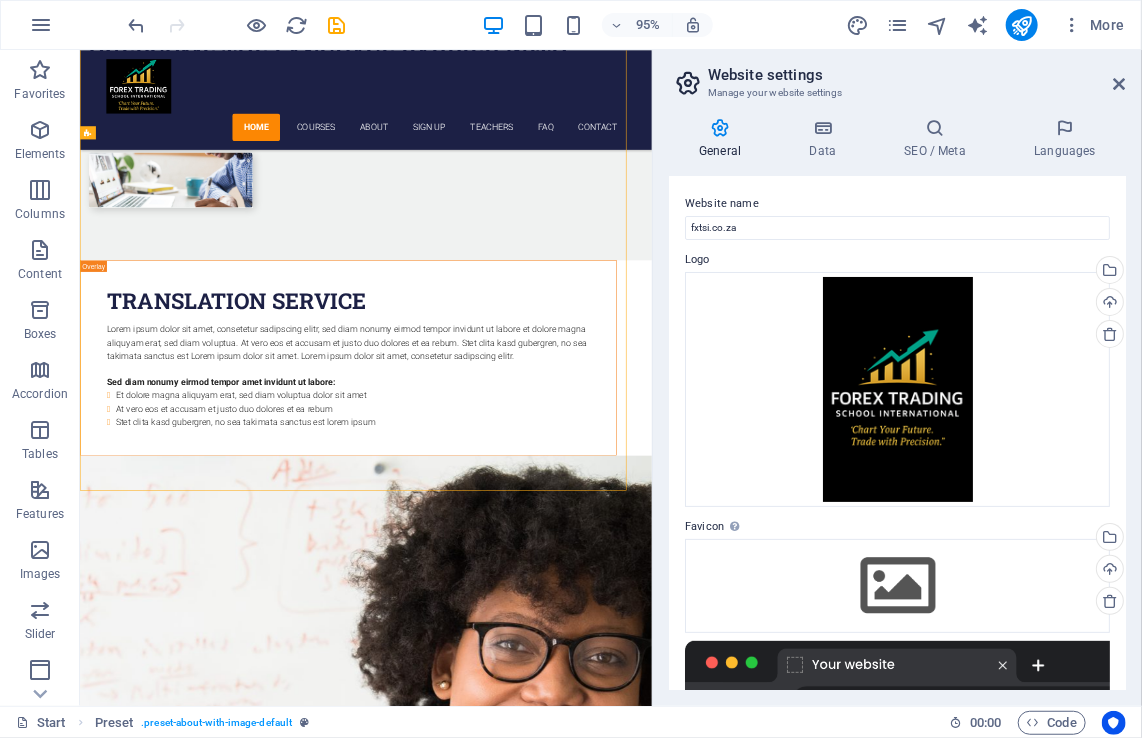 scroll, scrollTop: 7014, scrollLeft: 0, axis: vertical 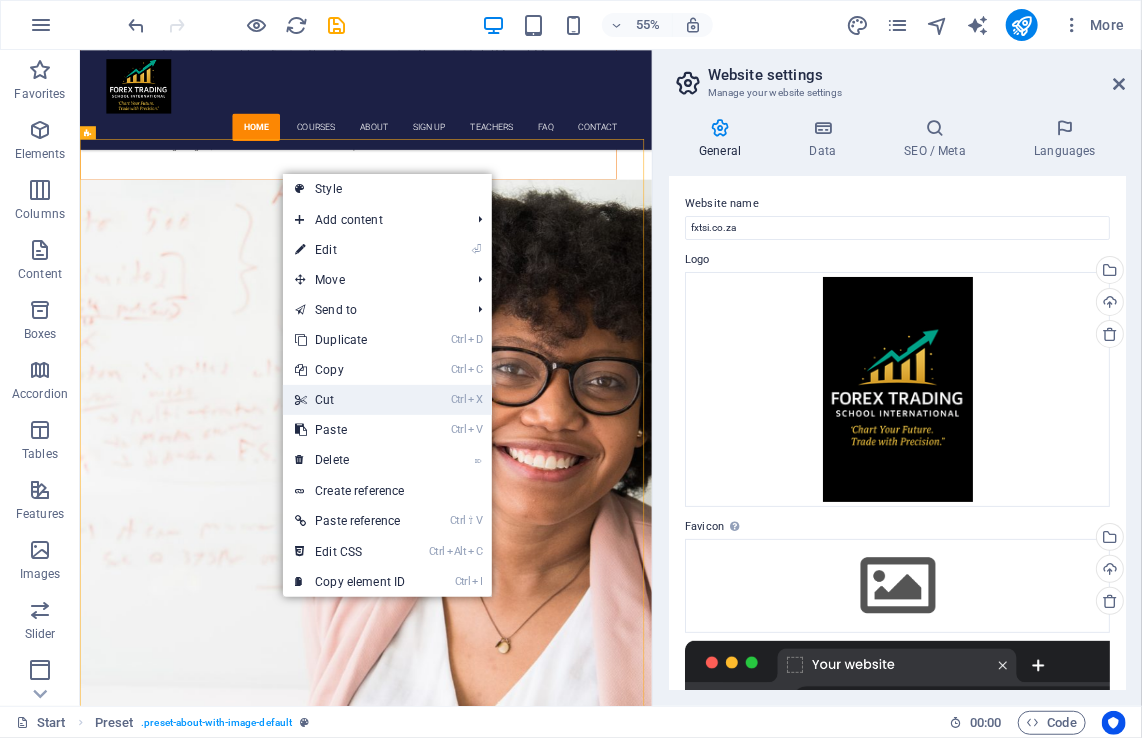 click on "Ctrl X  Cut" at bounding box center (350, 400) 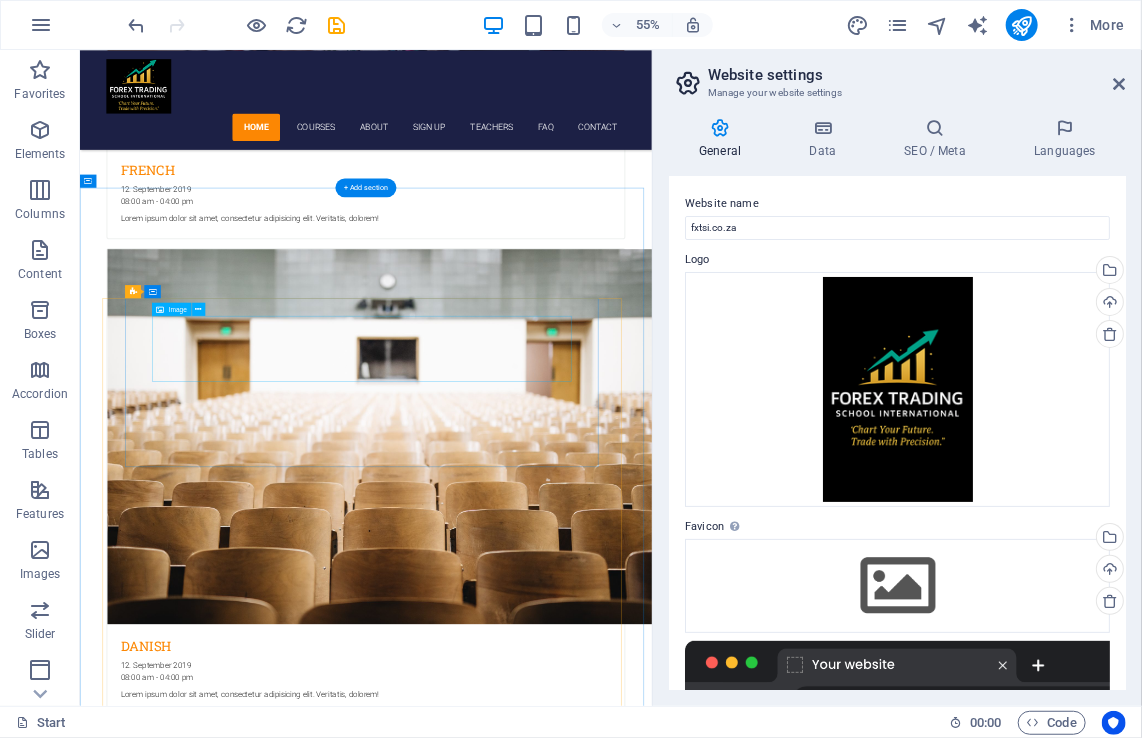 scroll, scrollTop: 5095, scrollLeft: 0, axis: vertical 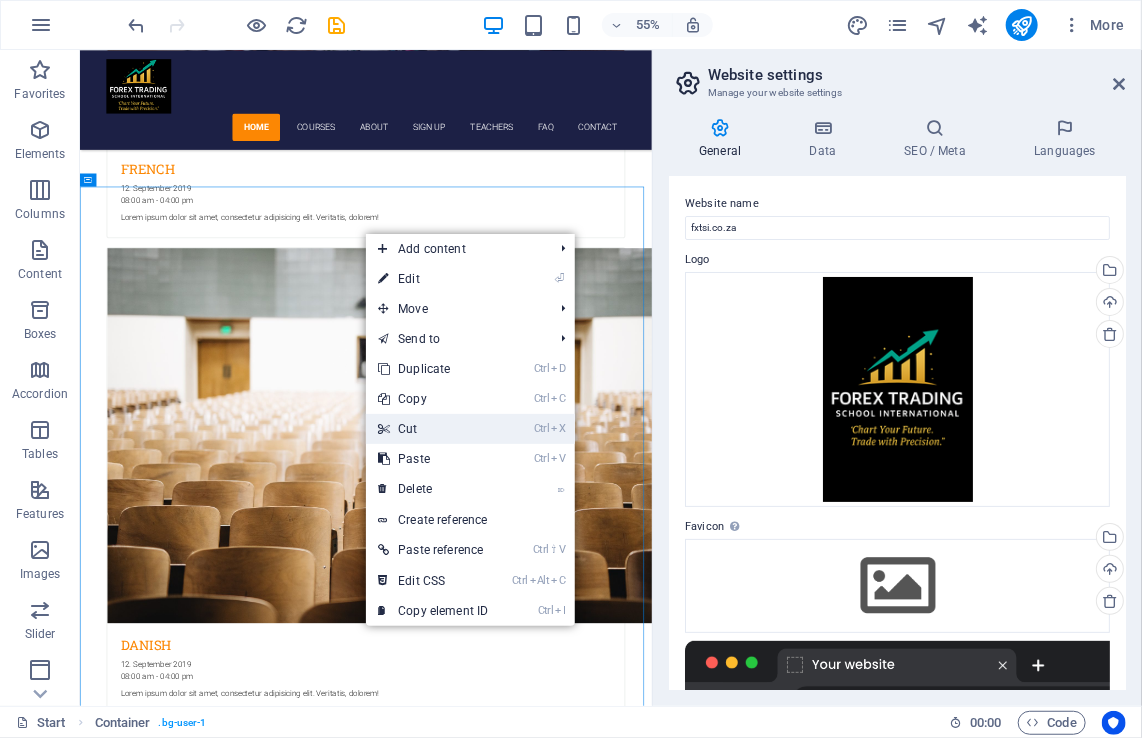 click on "Ctrl X  Cut" at bounding box center (433, 429) 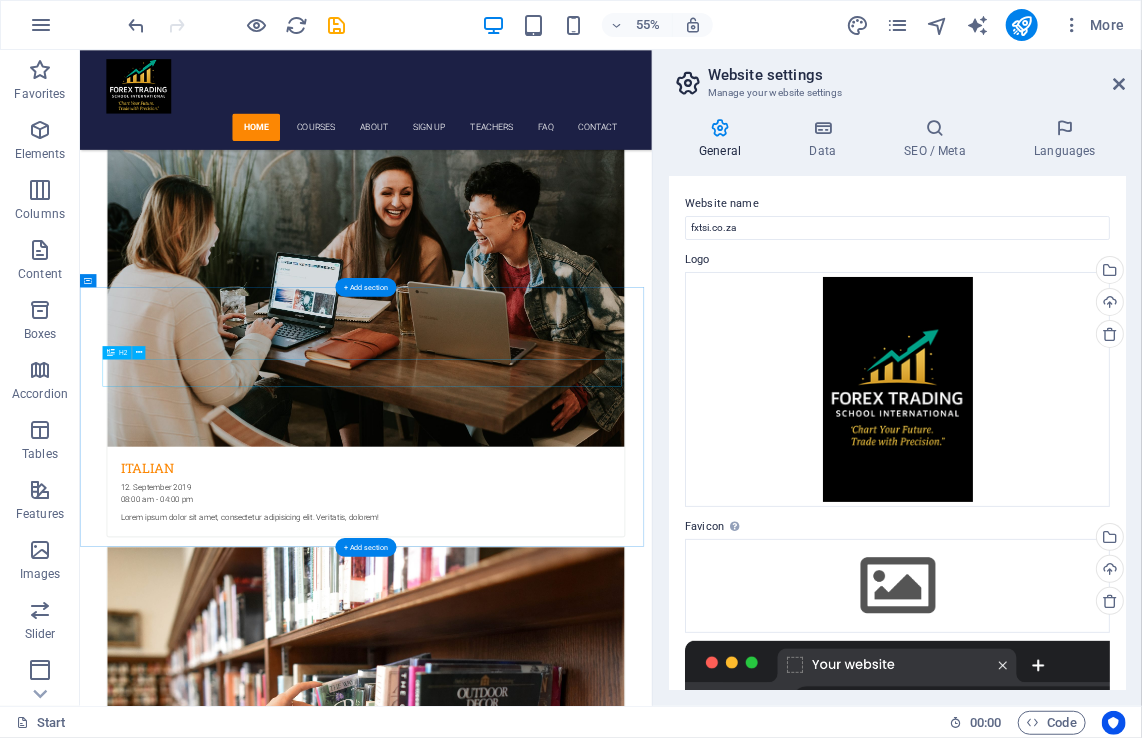 scroll, scrollTop: 3707, scrollLeft: 0, axis: vertical 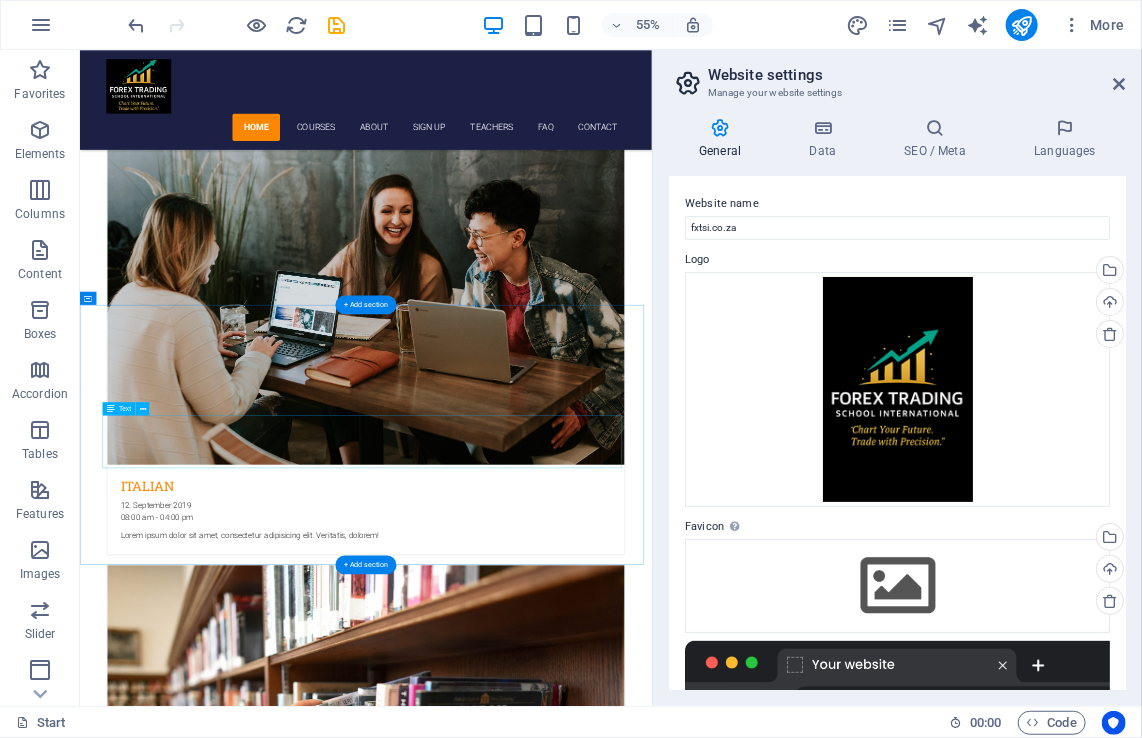 click on "Lorem ipsum dolor sit amet, consetetur sadipscing elitr, sed diam nonumy eirmod tempor invidunt ut labore et dolore magna aliquyam erat, sed diam voluptua. At vero eos et accusam et justo duo dolores et ea rebum. Stet clita kasd gubergren, no sea takimata sanctus est Lorem ipsum dolor sit amet. Lorem ipsum dolor sit amet, consetetur sadipscing elitr, sed diam nonumy eirmod tempor invidunt ut labore et dolore magna aliquyam erat, sed diam voluptua. At vero eos et accusam et justo duo dolores." at bounding box center (599, 5585) 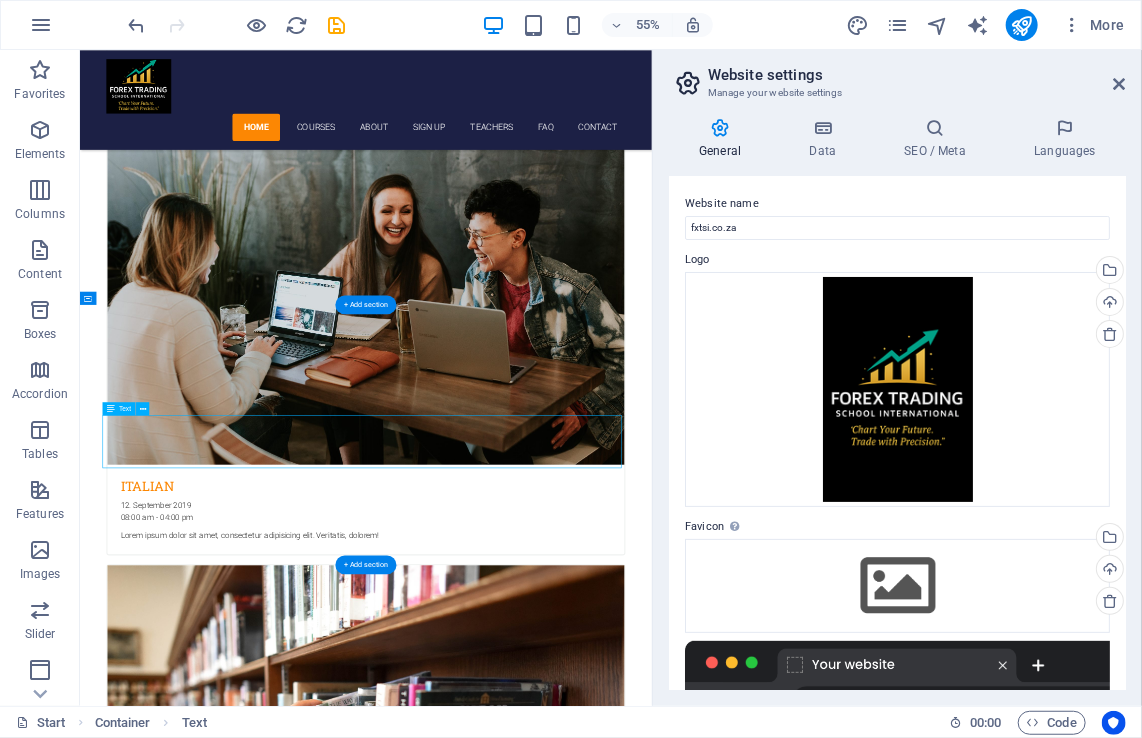 click on "Lorem ipsum dolor sit amet, consetetur sadipscing elitr, sed diam nonumy eirmod tempor invidunt ut labore et dolore magna aliquyam erat, sed diam voluptua. At vero eos et accusam et justo duo dolores et ea rebum. Stet clita kasd gubergren, no sea takimata sanctus est Lorem ipsum dolor sit amet. Lorem ipsum dolor sit amet, consetetur sadipscing elitr, sed diam nonumy eirmod tempor invidunt ut labore et dolore magna aliquyam erat, sed diam voluptua. At vero eos et accusam et justo duo dolores." at bounding box center [599, 5585] 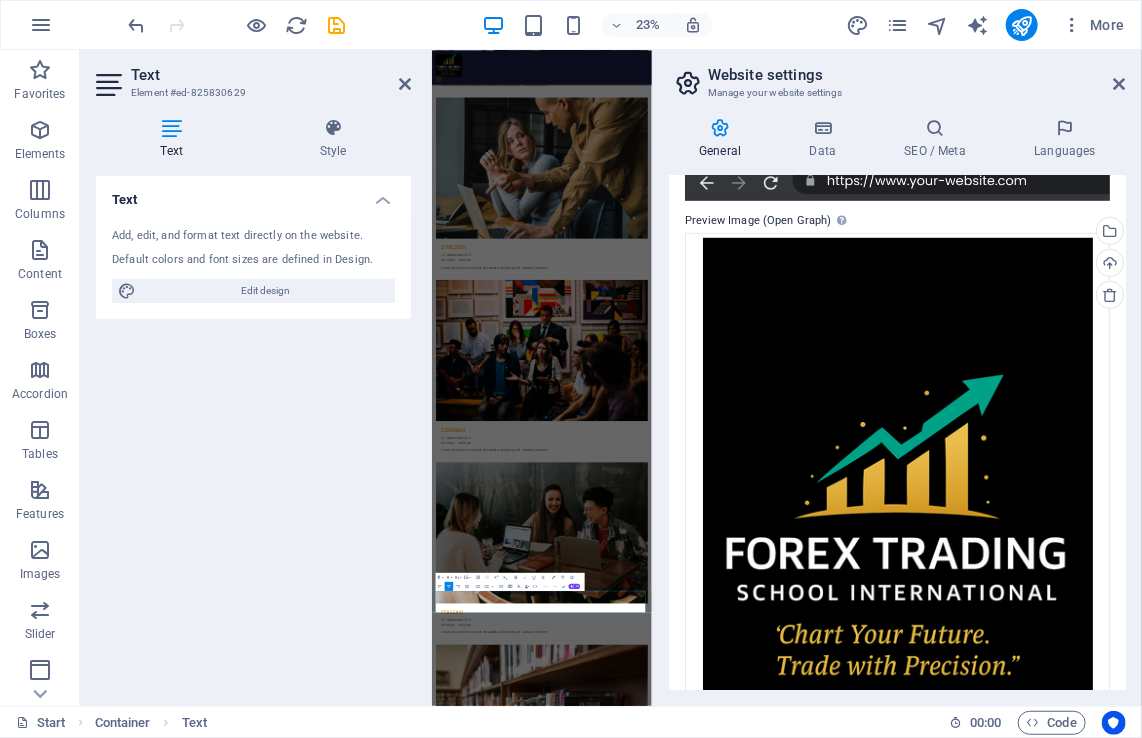 scroll, scrollTop: 672, scrollLeft: 0, axis: vertical 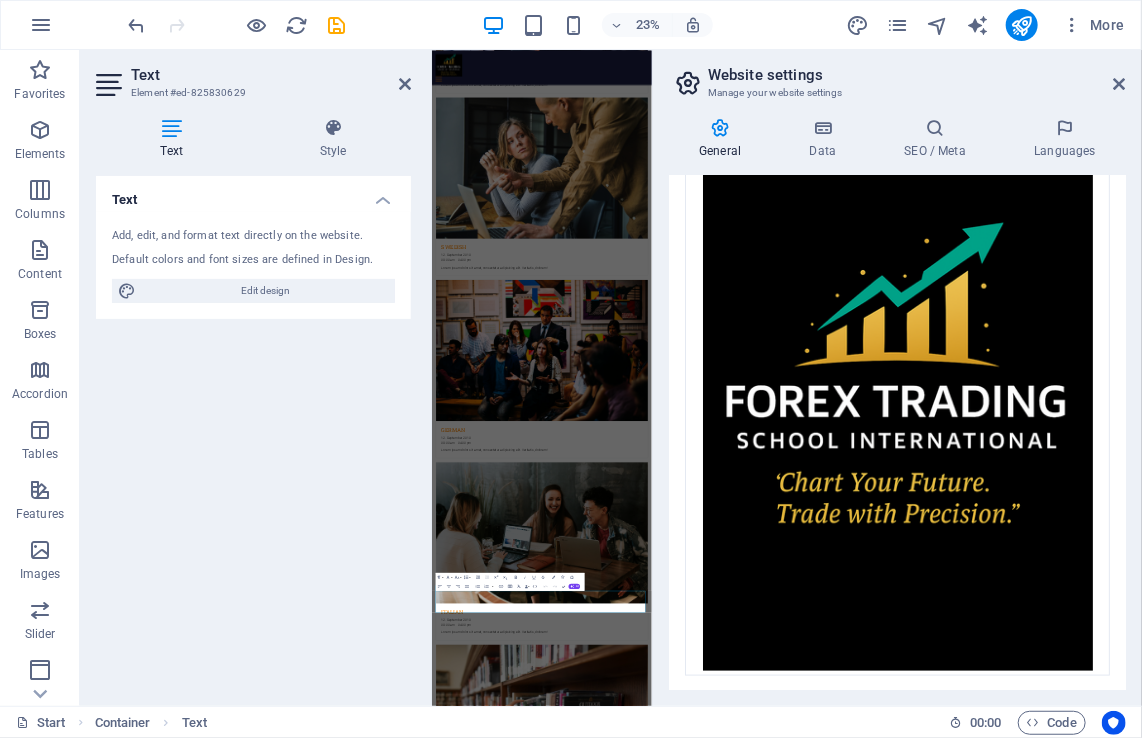 click at bounding box center [918, 6068] 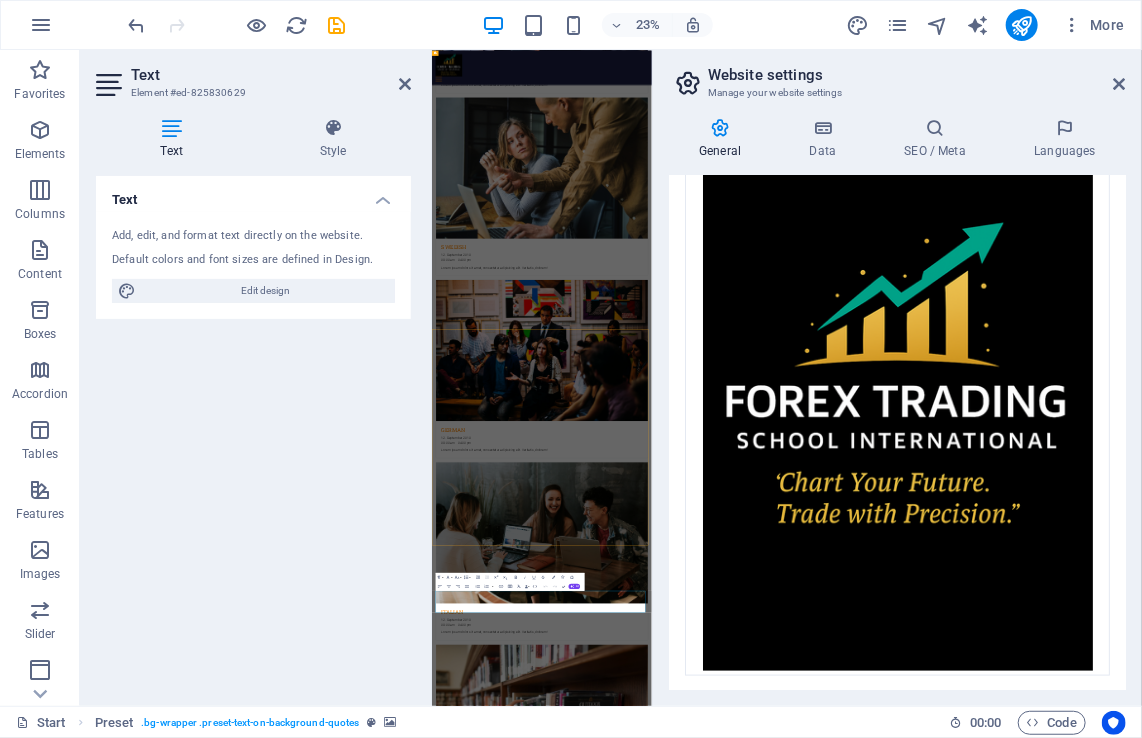 click at bounding box center (918, 6068) 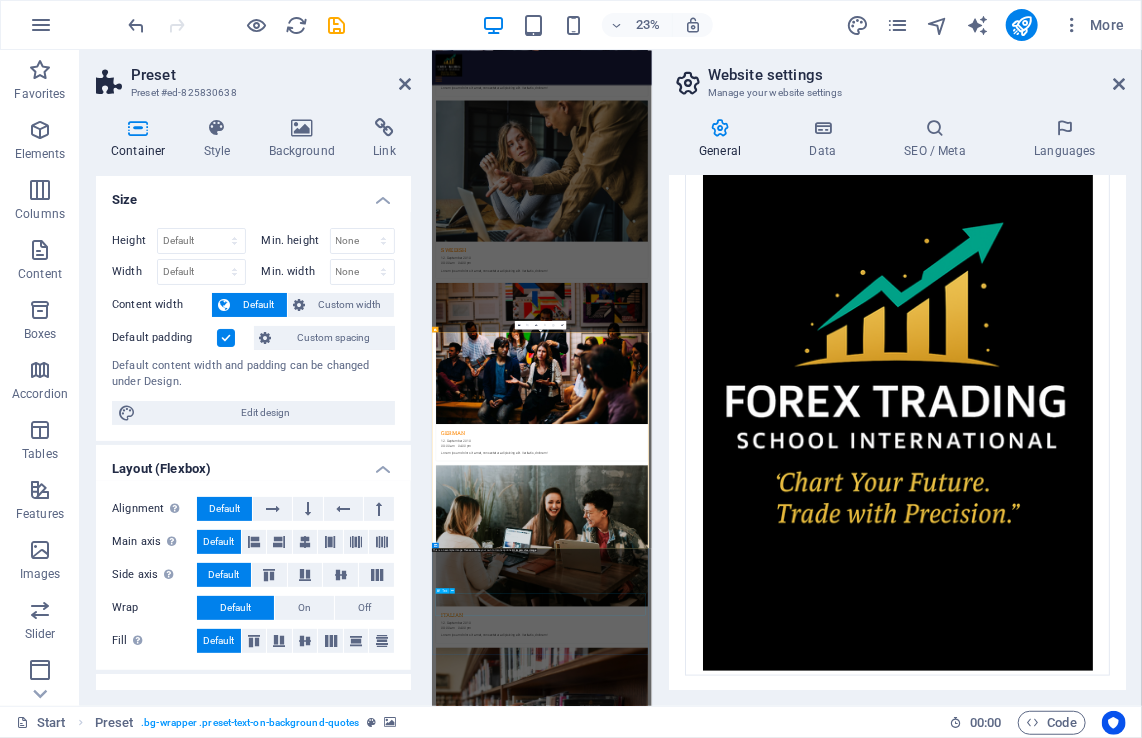 scroll, scrollTop: 3696, scrollLeft: 0, axis: vertical 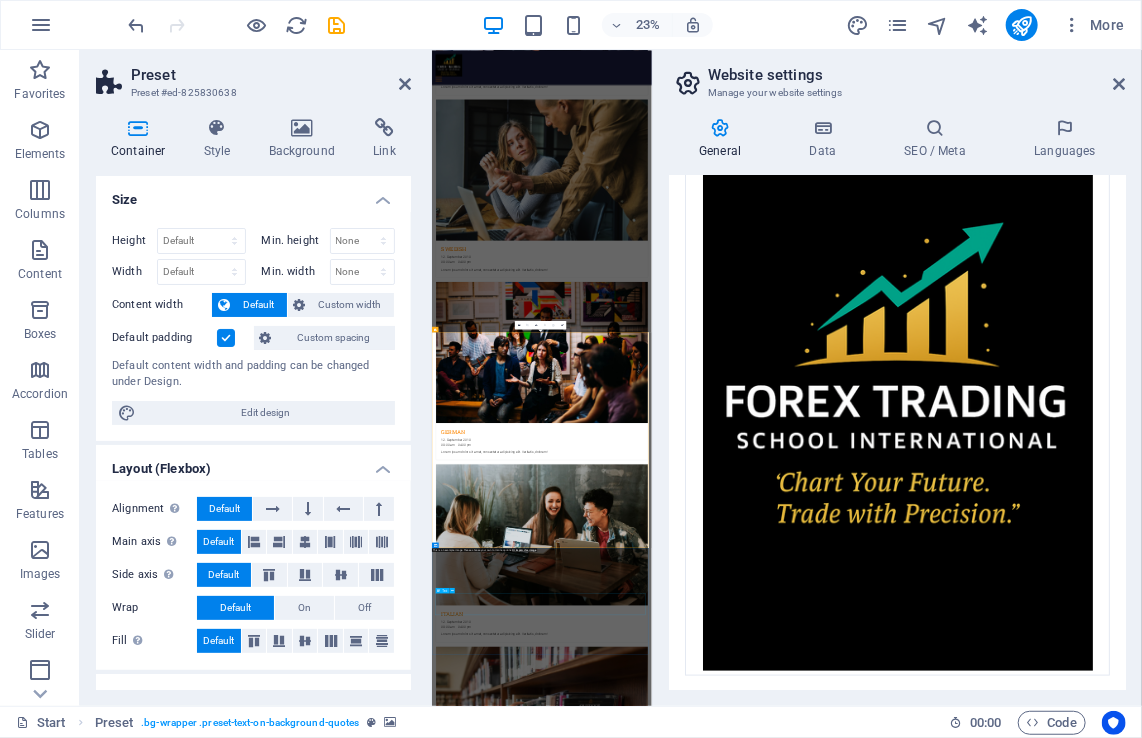 click on "Lorem ipsum dolor sit amet, consetetur sadipscing elitr, sed diam nonumy eirmod tempor invidunt ut labore et dolore magna aliquyam erat, sed diam voluptua. At vero eos et accusam et justo duo dolores et ea rebum. Stet clita kasd gubergren, no sea takimata sanctus est Lorem ipsum dolor sit amet. Lorem ipsum dolor sit amet, consetetur sadipscing elitr, sed diam nonumy eirmod tempor invidunt ut labore et dolore magna aliquyam erat, sed diam voluptua. At vero eos et accusam et justo duo dolores." at bounding box center [918, 8133] 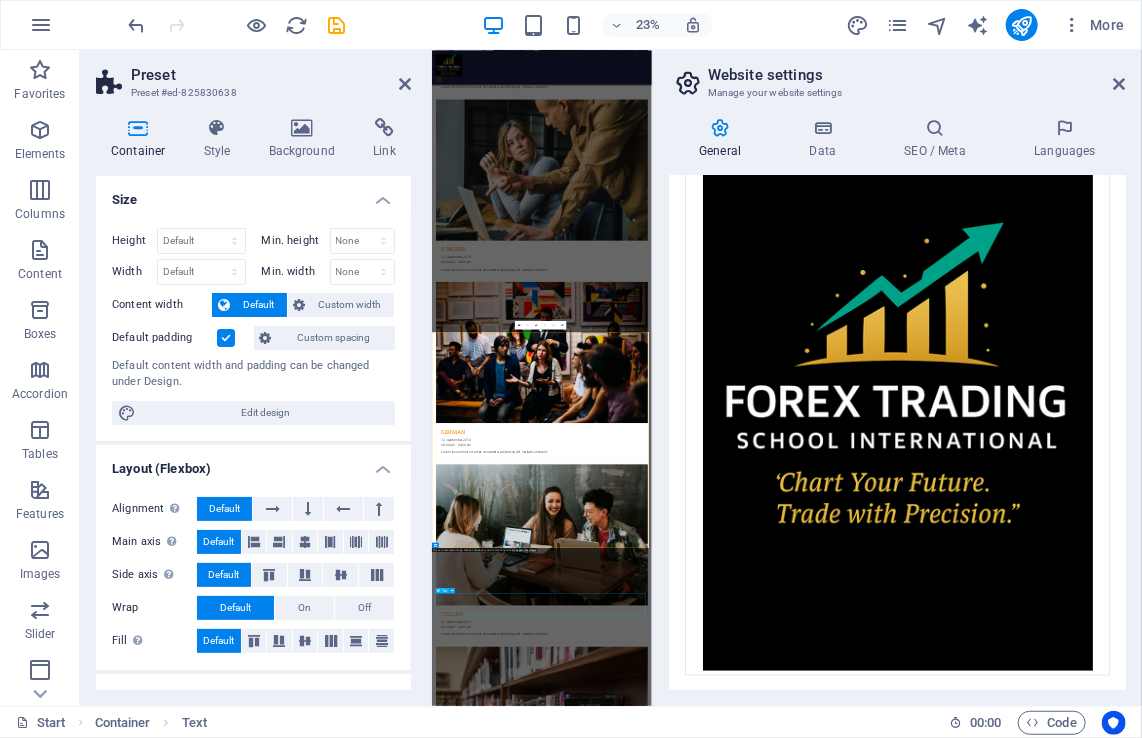 scroll, scrollTop: 3822, scrollLeft: 0, axis: vertical 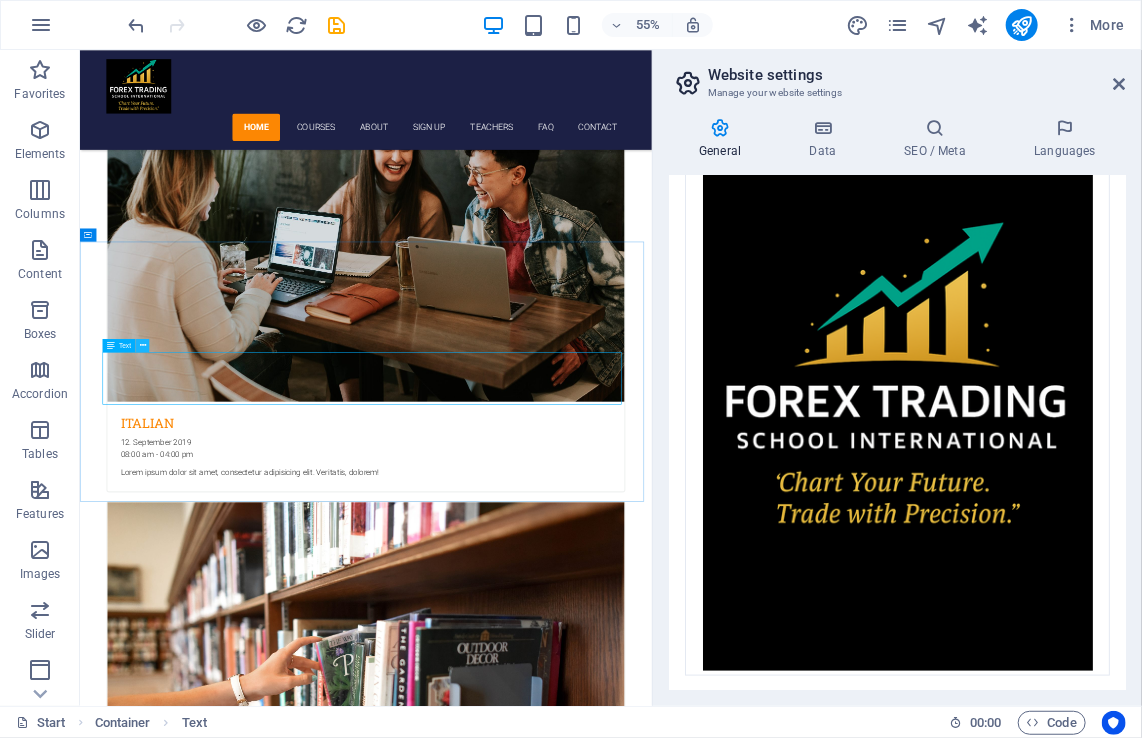 click at bounding box center [143, 346] 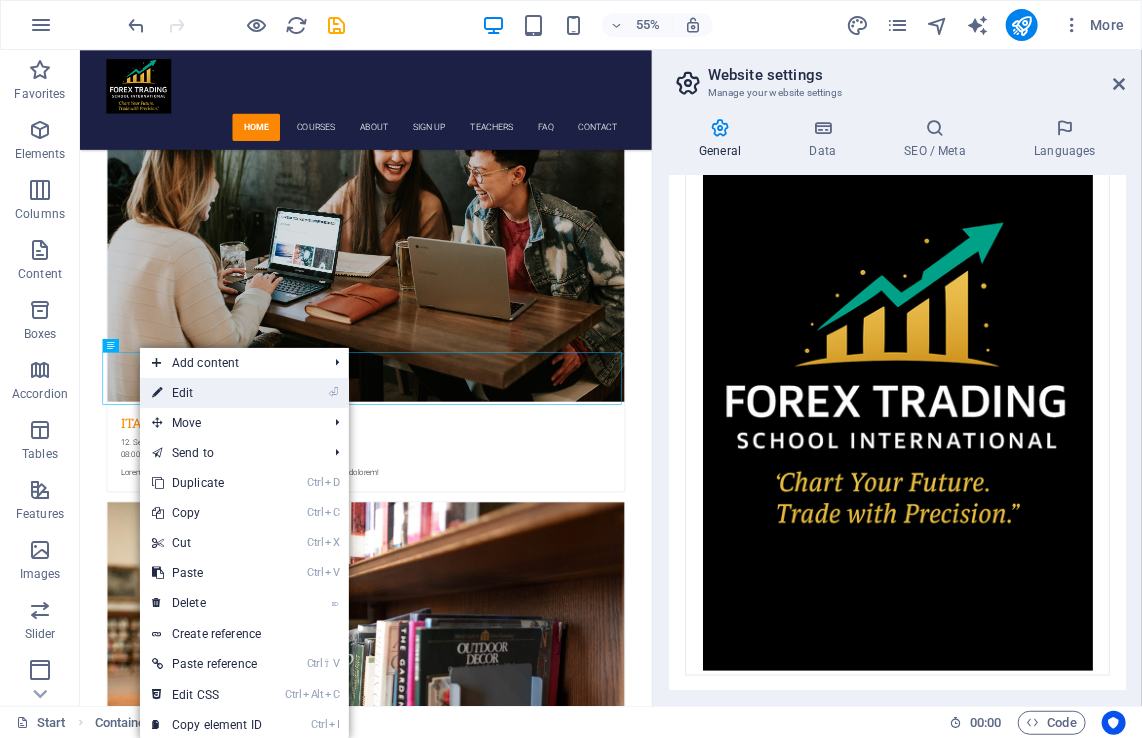 click on "⏎  Edit" at bounding box center [207, 393] 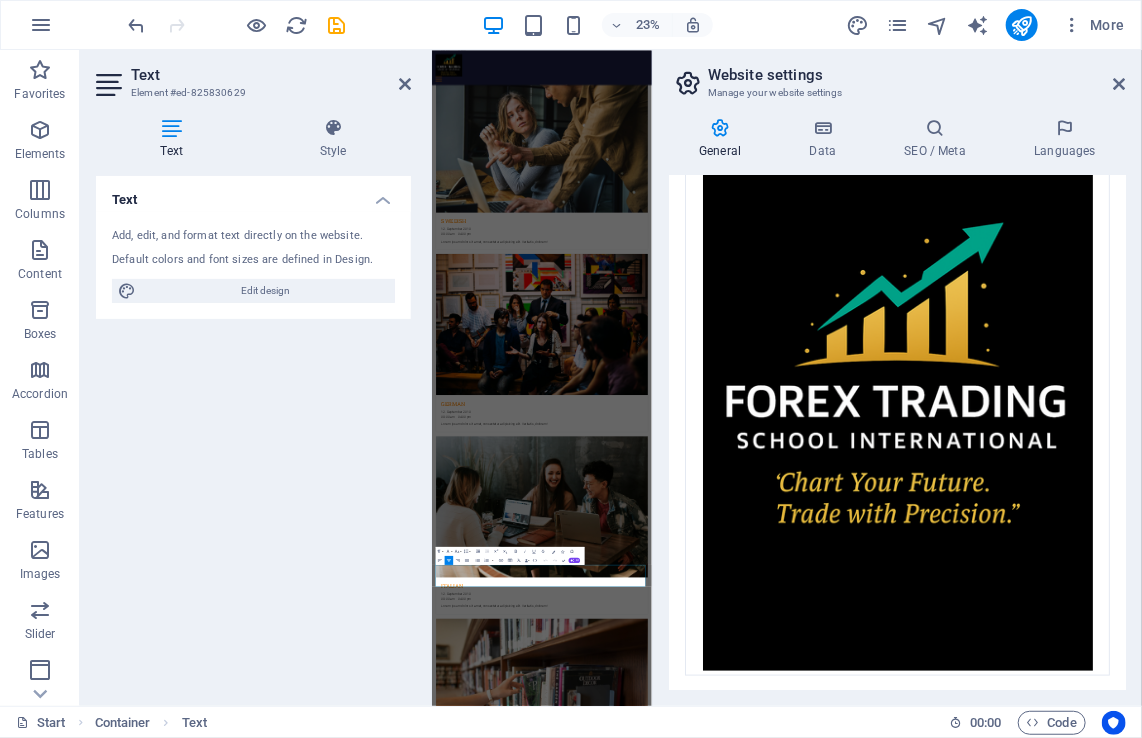click on "Text" at bounding box center (253, 194) 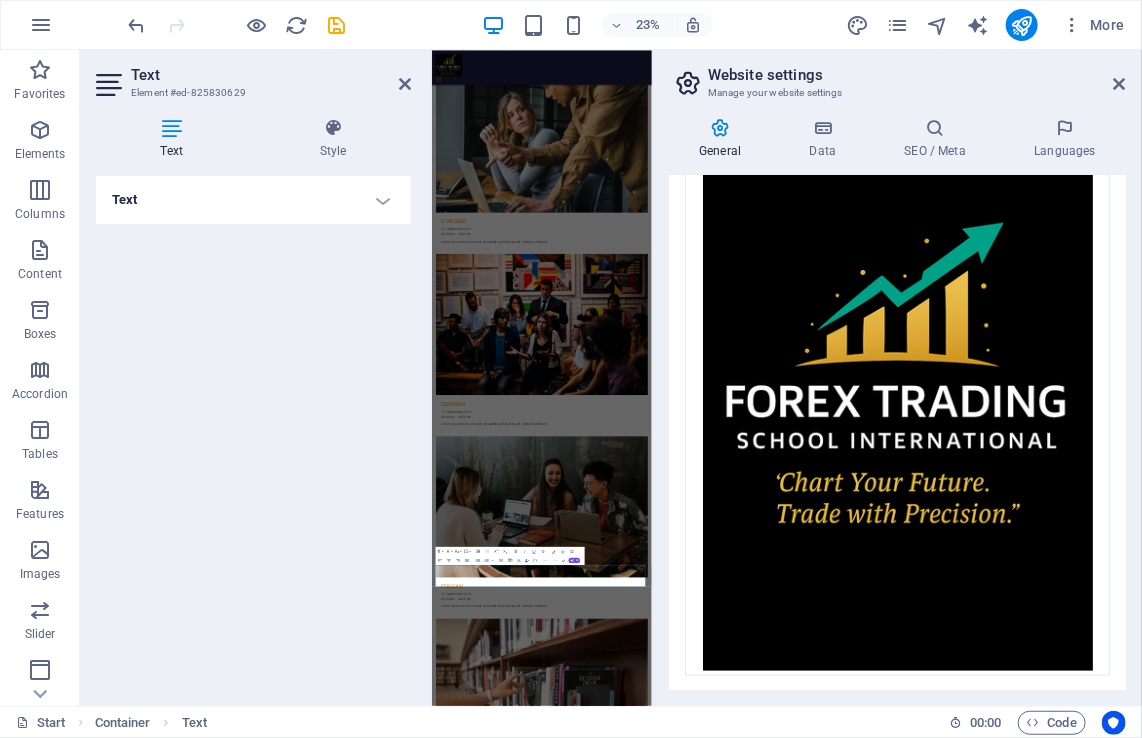 click on "Text" at bounding box center [253, 200] 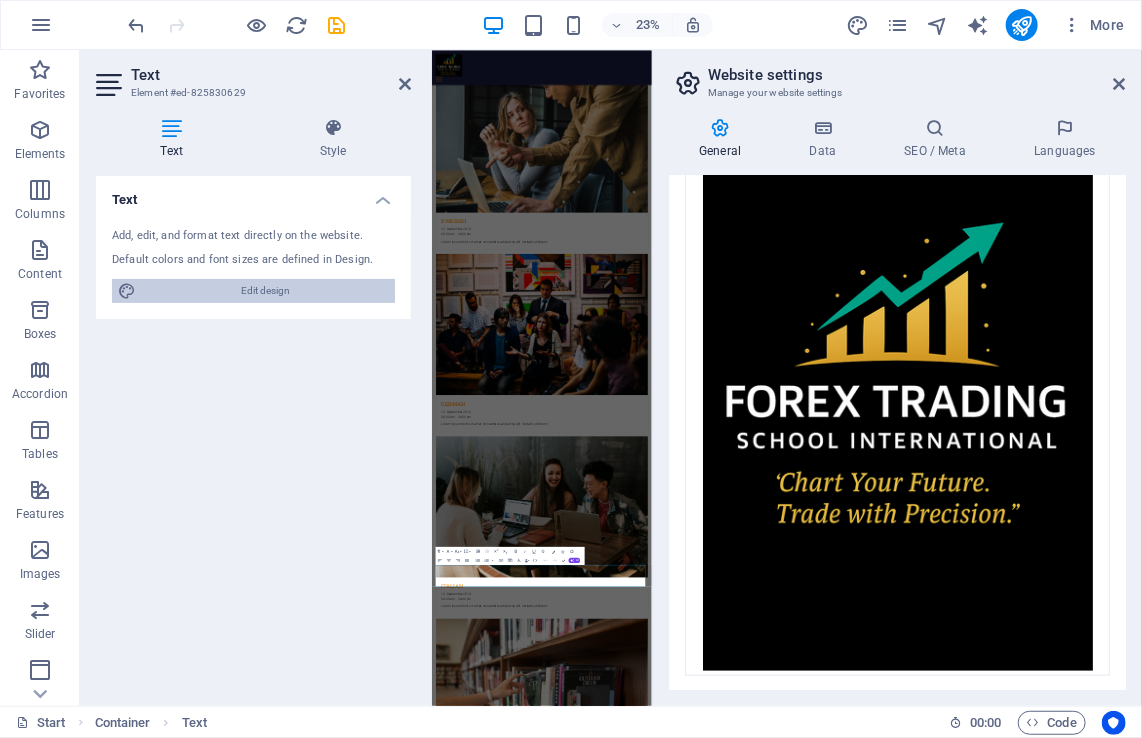 click on "Edit design" at bounding box center [265, 291] 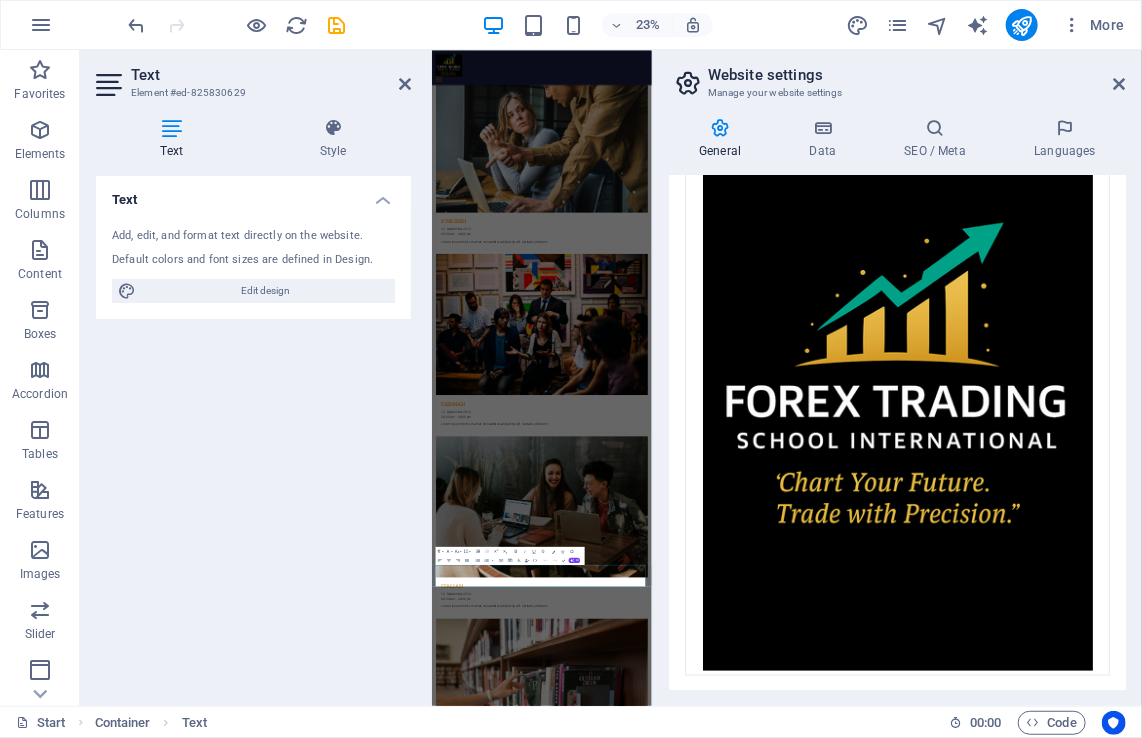 select on "px" 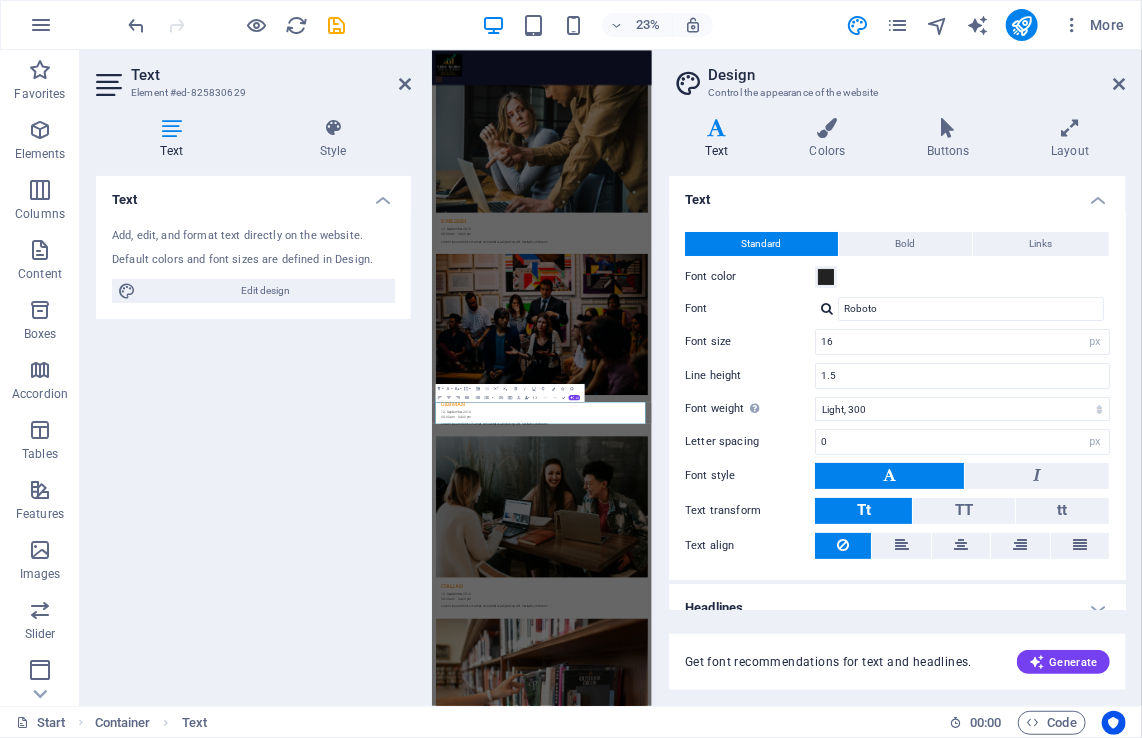 scroll, scrollTop: 4544, scrollLeft: 0, axis: vertical 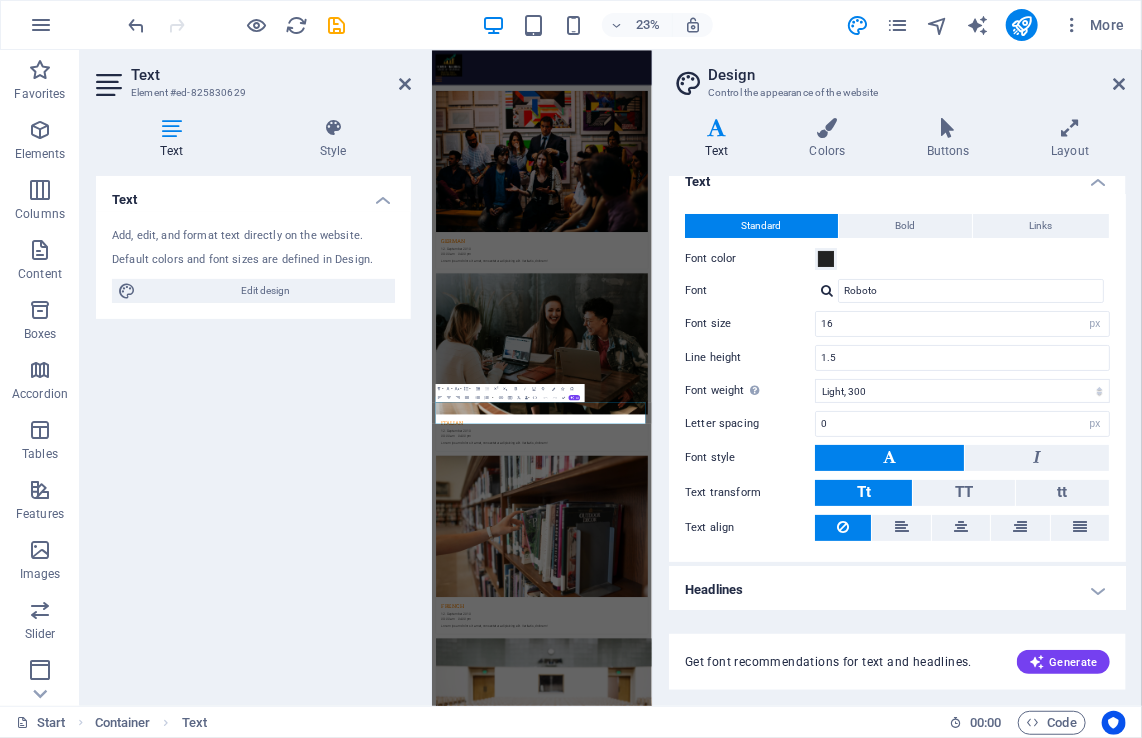 click on "Text Add, edit, and format text directly on the website. Default colors and font sizes are defined in Design. Edit design Alignment Left aligned Centered Right aligned" at bounding box center (253, 433) 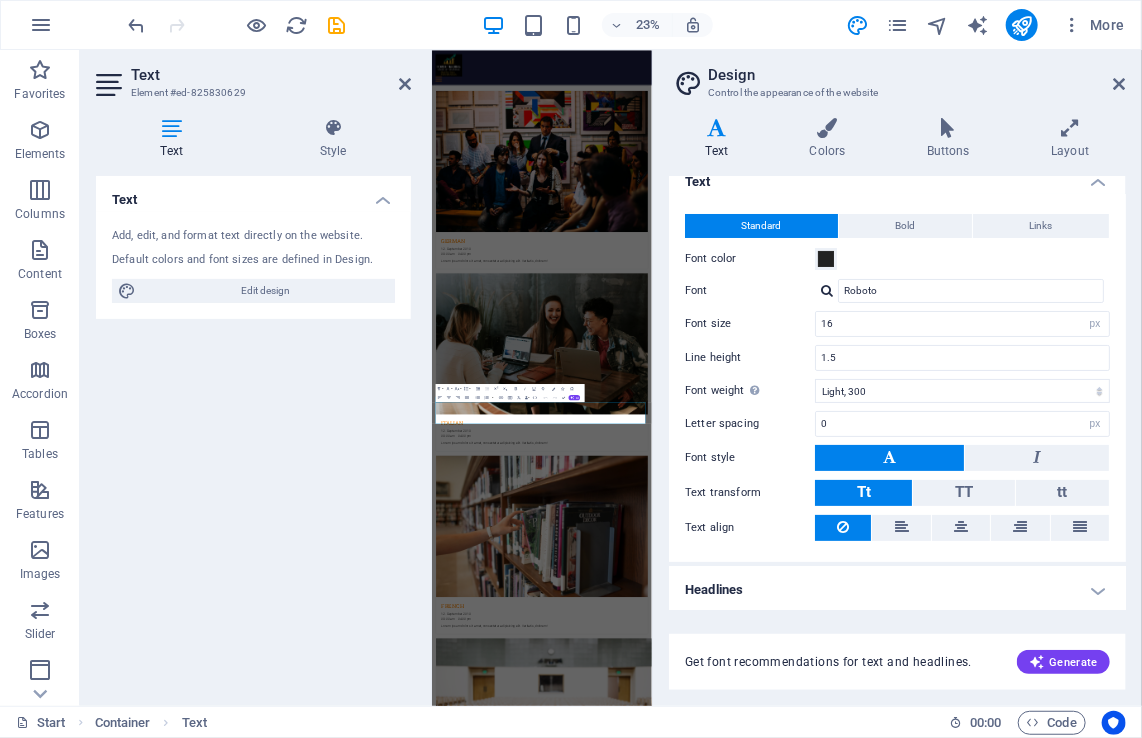 click at bounding box center [918, 7496] 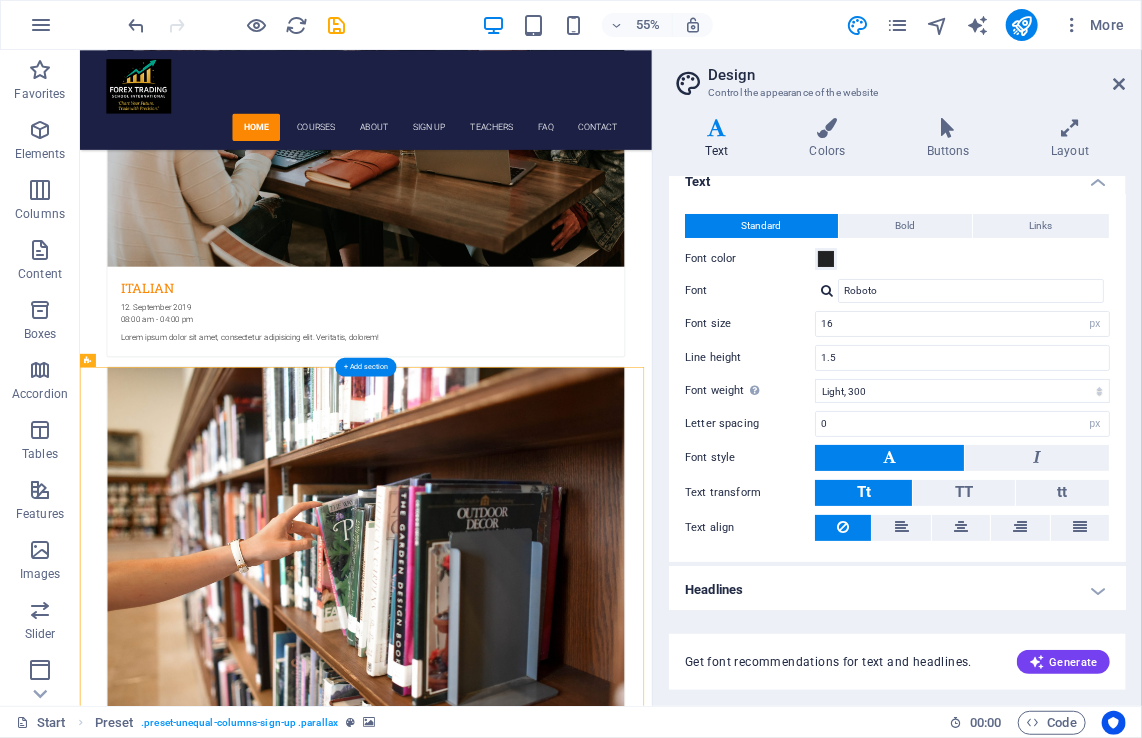 scroll, scrollTop: 4045, scrollLeft: 0, axis: vertical 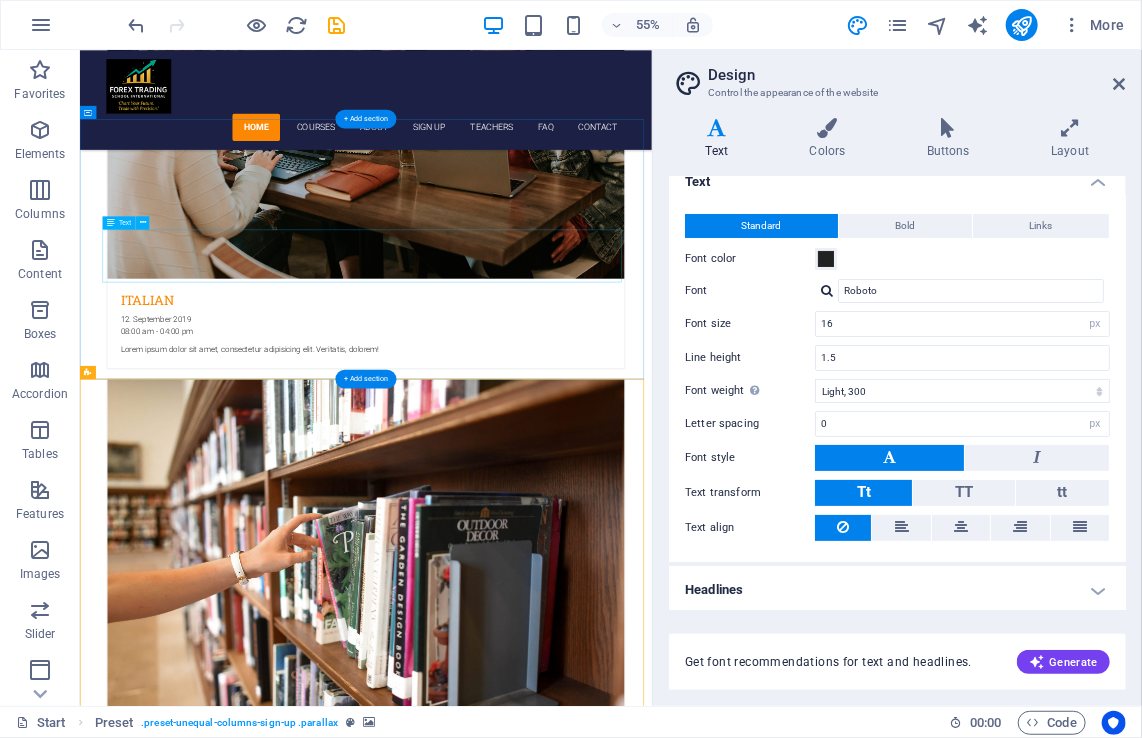 click on "Lorem ipsum dolor sit amet, consetetur sadipscing elitr, sed diam nonumy eirmod tempor invidunt ut labore et dolore magna aliquyam erat, sed diam voluptua. At vero eos et accusam et justo duo dolores et ea rebum. Stet clita kasd gubergren, no sea takimata sanctus est Lorem ipsum dolor sit amet. Lorem ipsum dolor sit amet, consetetur sadipscing elitr, sed diam nonumy eirmod tempor invidunt ut labore et dolore magna aliquyam erat, sed diam voluptua. At vero eos et accusam et justo duo dolores." at bounding box center [599, 5247] 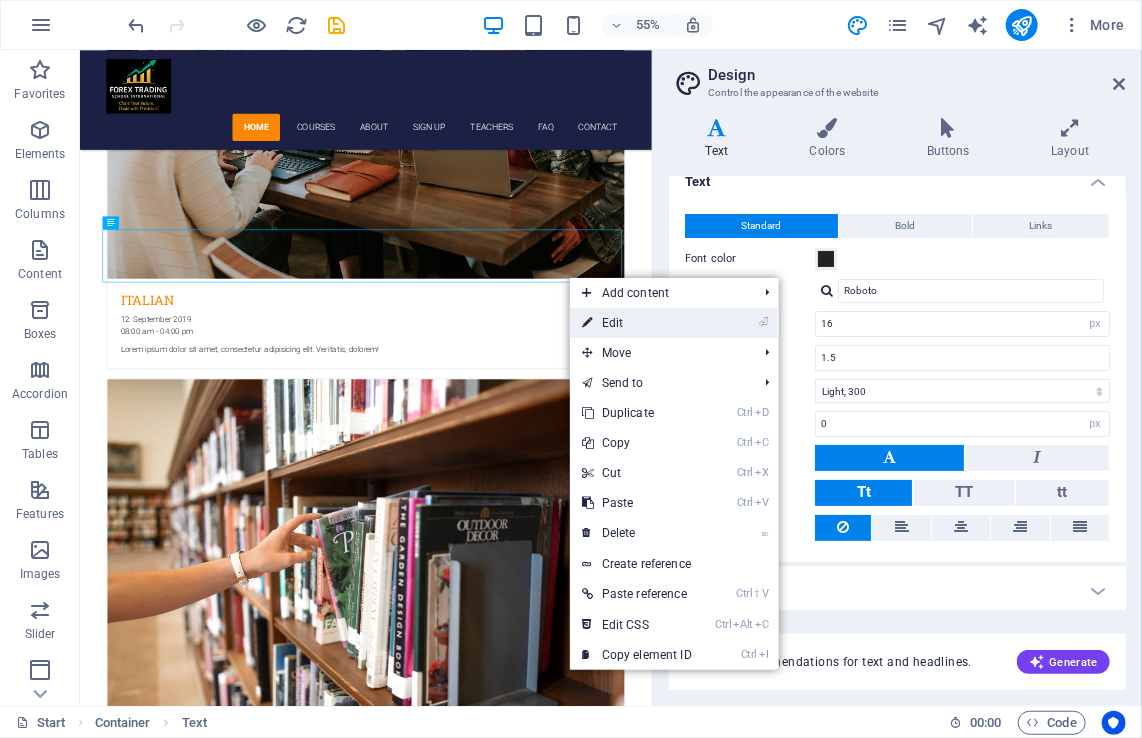 click on "⏎  Edit" at bounding box center (637, 323) 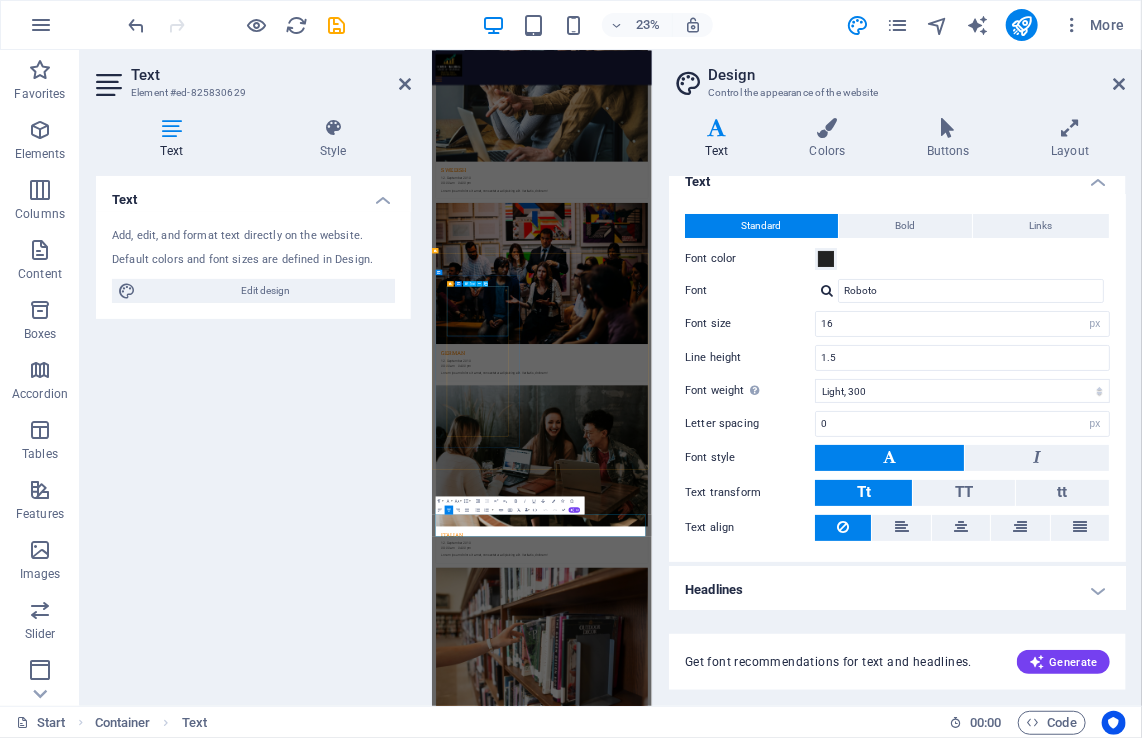 click on "Lorem ipsum dolor sit amet, consectetur adipisicing elit. Laborum irumd deleniti, obcaecati eum vitae esletoi dolorum elso numquam magnam non dicta. Saipe hecu eveniet blanditiis lorem dolor ipsim. [FIRST] [LAST]" at bounding box center (918, 6231) 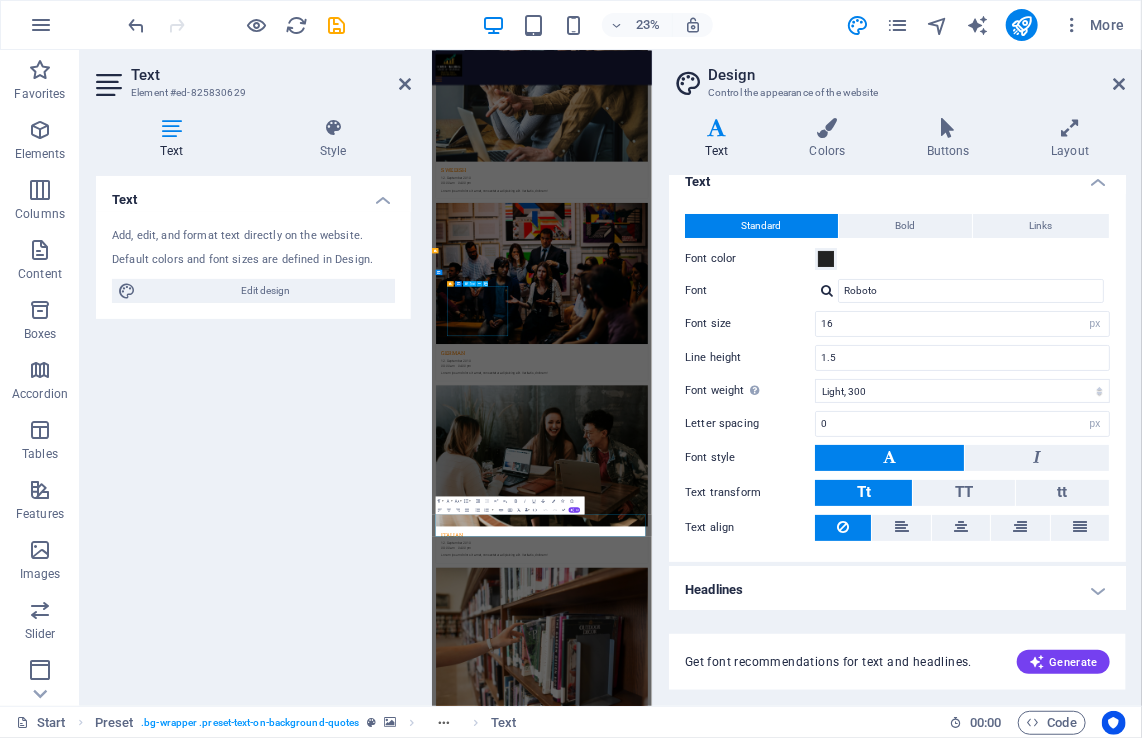 click on "Lorem ipsum dolor sit amet, consectetur adipisicing elit. Laborum irumd deleniti, obcaecati eum vitae esletoi dolorum elso numquam magnam non dicta. Saipe hecu eveniet blanditiis lorem dolor ipsim. [FIRST] [LAST]" at bounding box center [918, 6231] 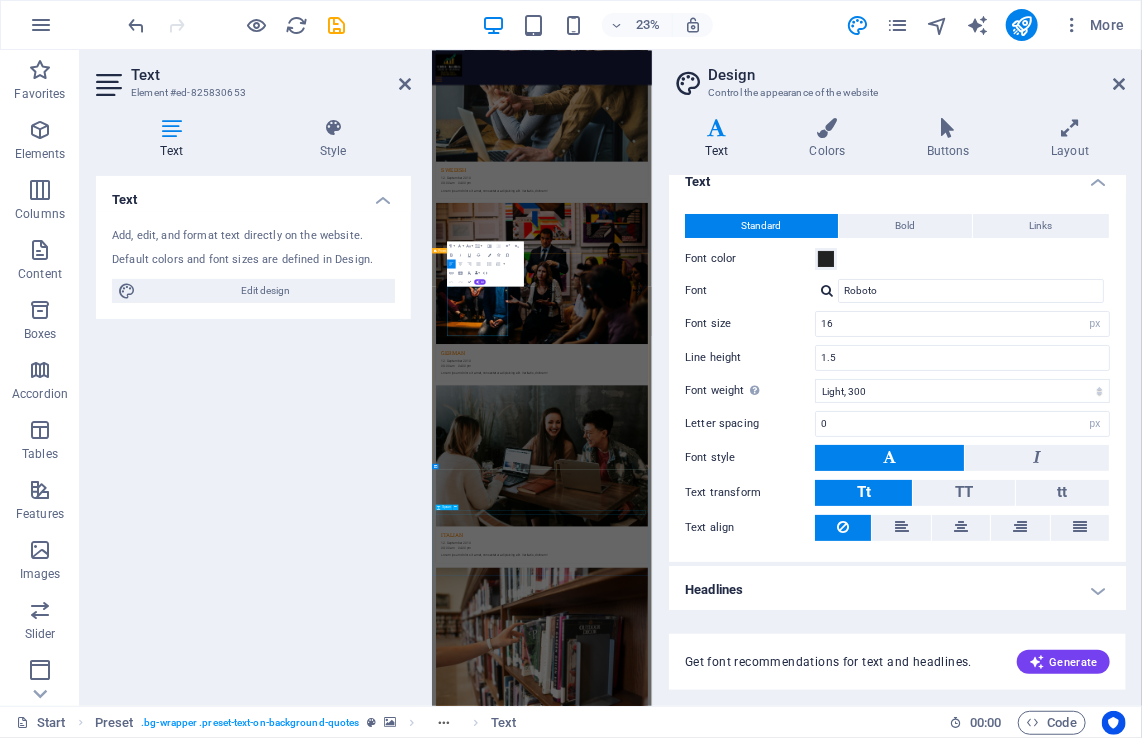 click at bounding box center [918, 6870] 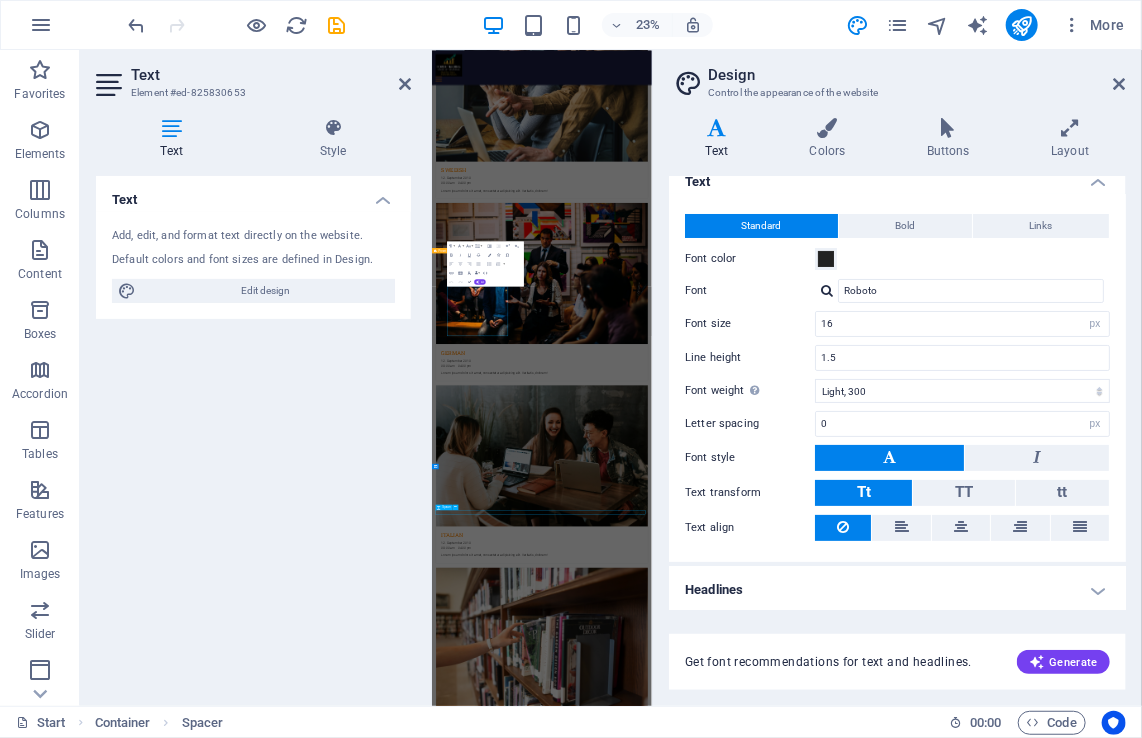 click at bounding box center [918, 6870] 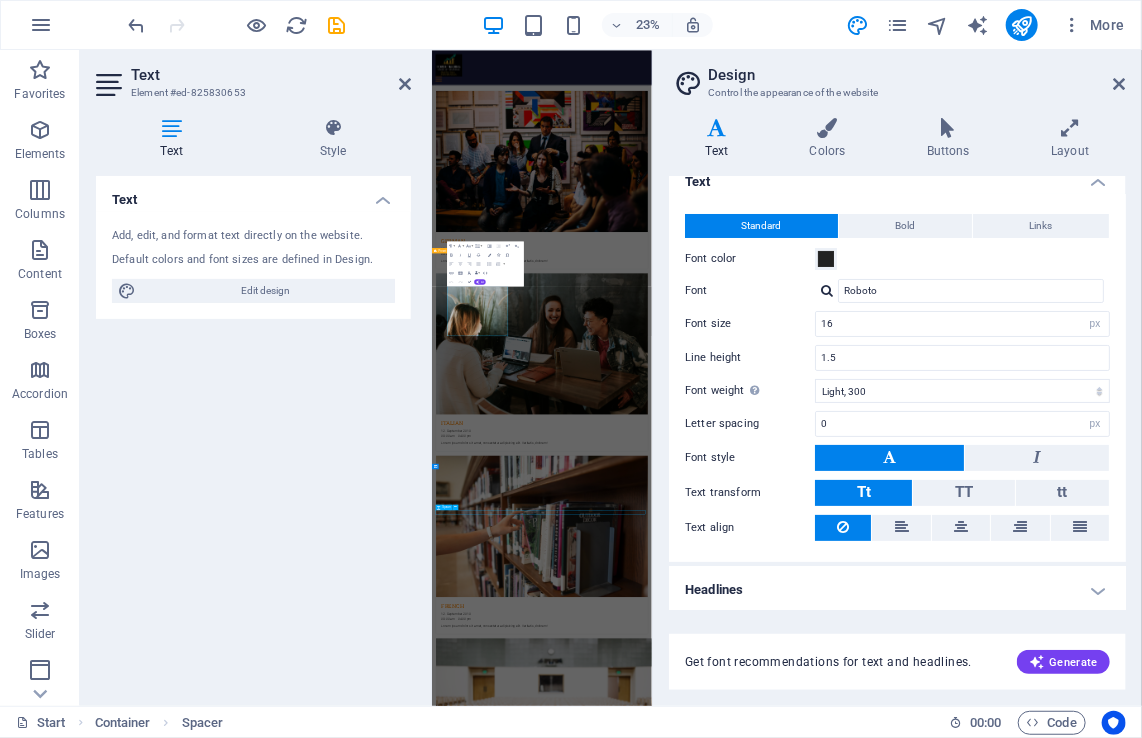 select on "px" 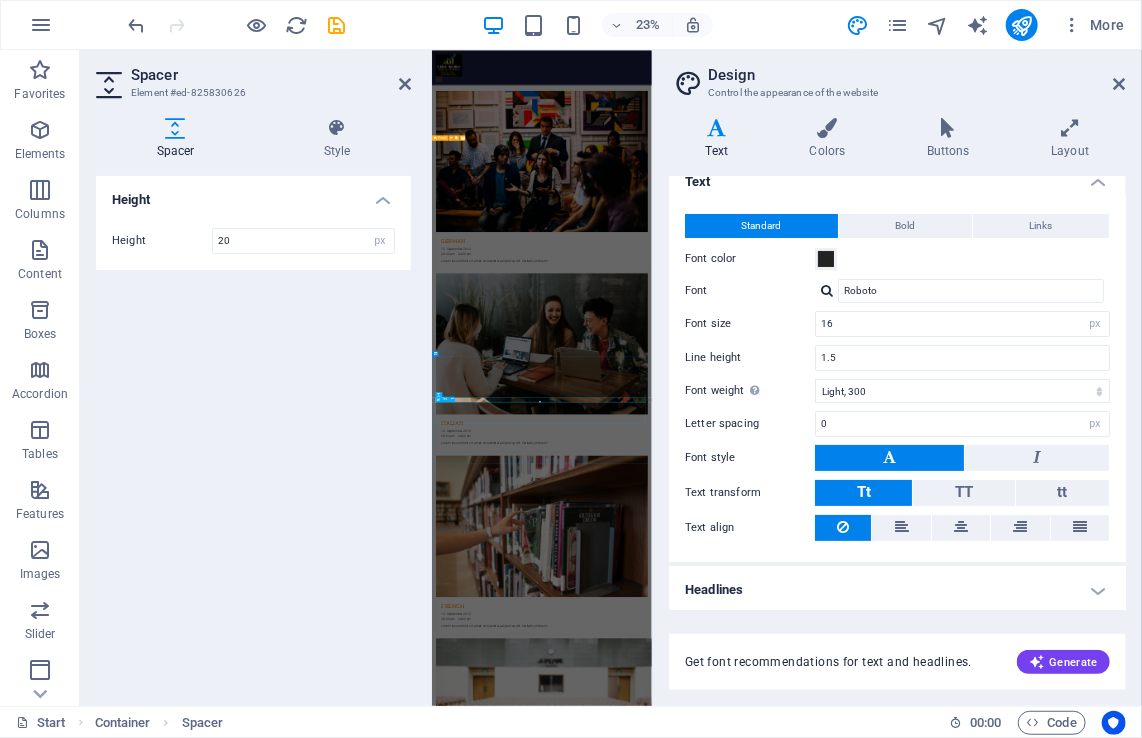 click on "Lorem ipsum dolor sit amet, consetetur sadipscing elitr, sed diam nonumy eirmod tempor invidunt ut labore et dolore magna aliquyam erat, sed diam voluptua. At vero eos et accusam et justo duo dolores et ea rebum. Stet clita kasd gubergren, no sea takimata sanctus est Lorem ipsum dolor sit amet. Lorem ipsum dolor sit amet, consetetur sadipscing elitr, sed diam nonumy eirmod tempor invidunt ut labore et dolore magna aliquyam erat, sed diam voluptua. At vero eos et accusam et justo duo dolores." at bounding box center [918, 7285] 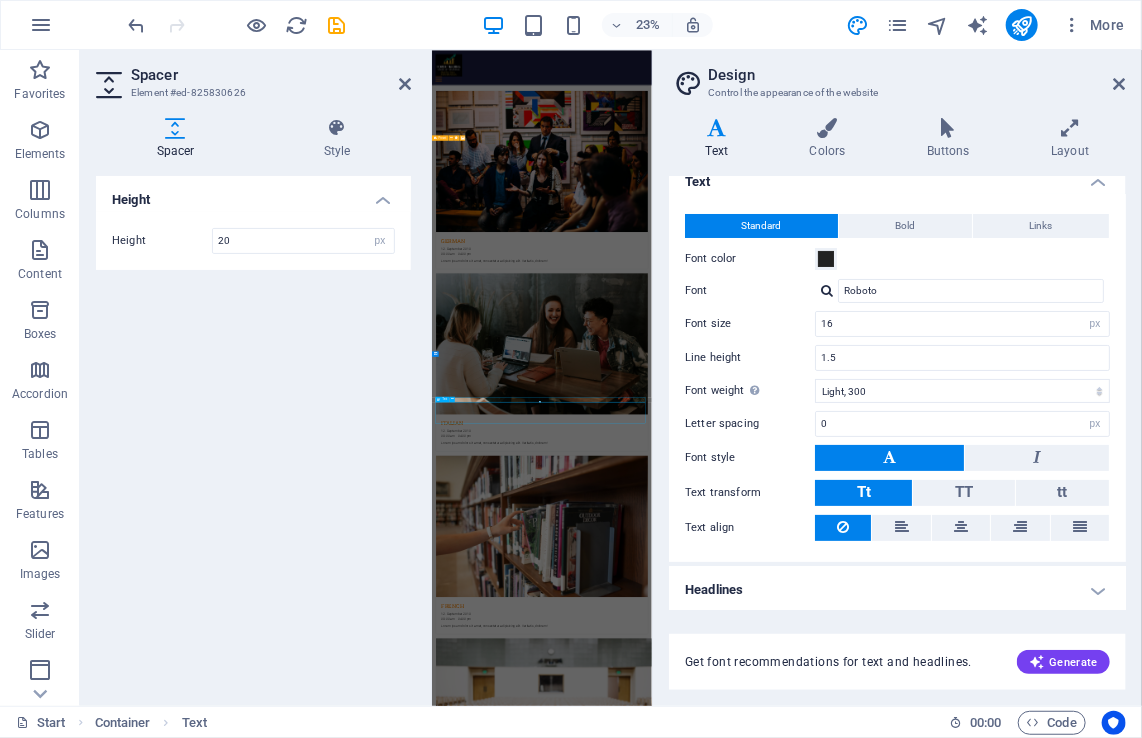 click on "Lorem ipsum dolor sit amet, consetetur sadipscing elitr, sed diam nonumy eirmod tempor invidunt ut labore et dolore magna aliquyam erat, sed diam voluptua. At vero eos et accusam et justo duo dolores et ea rebum. Stet clita kasd gubergren, no sea takimata sanctus est Lorem ipsum dolor sit amet. Lorem ipsum dolor sit amet, consetetur sadipscing elitr, sed diam nonumy eirmod tempor invidunt ut labore et dolore magna aliquyam erat, sed diam voluptua. At vero eos et accusam et justo duo dolores." at bounding box center [918, 7285] 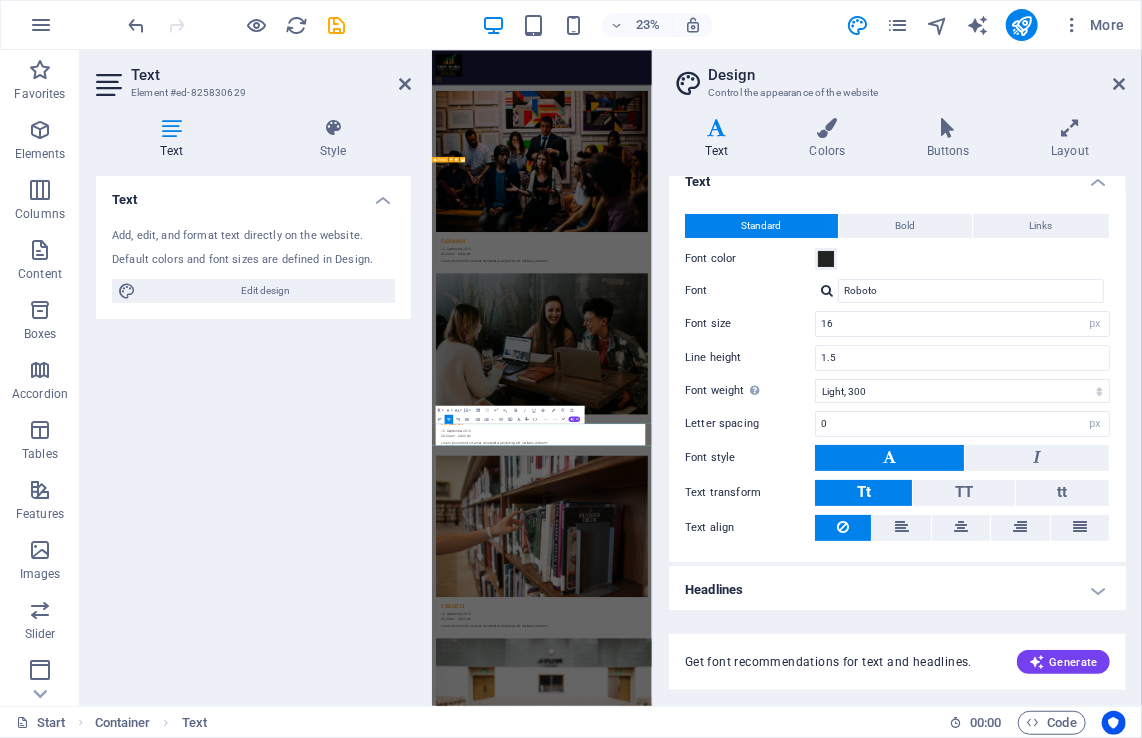 scroll, scrollTop: 4448, scrollLeft: 0, axis: vertical 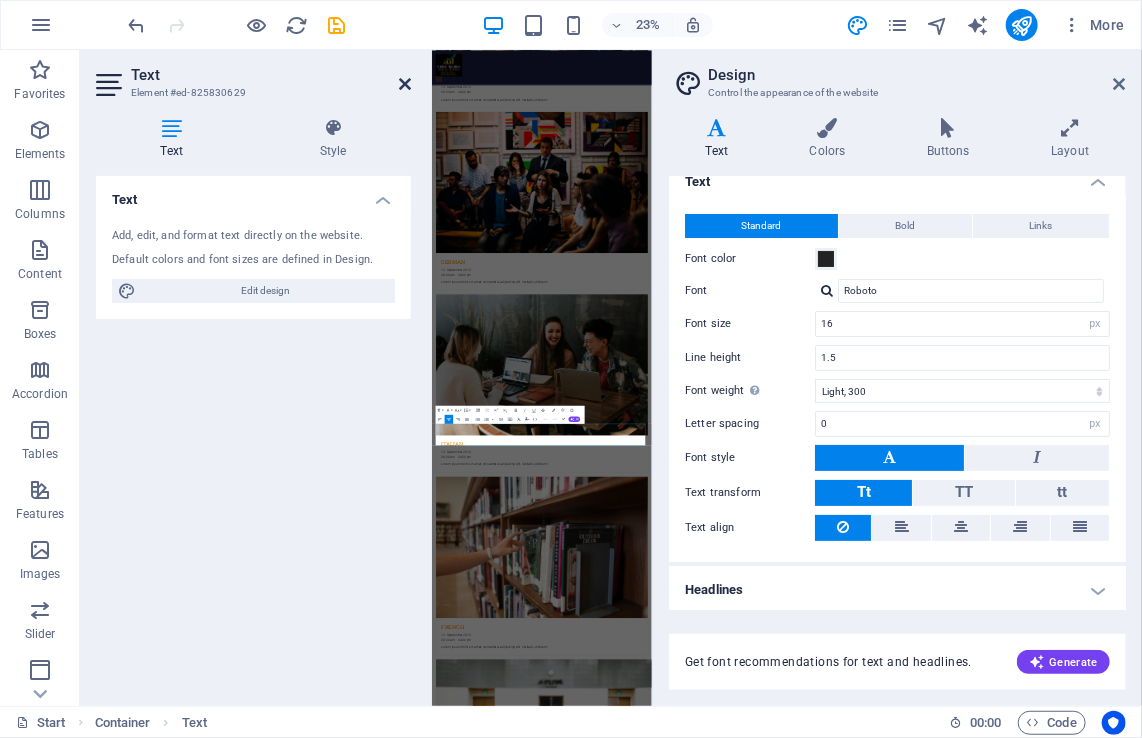 click at bounding box center [405, 84] 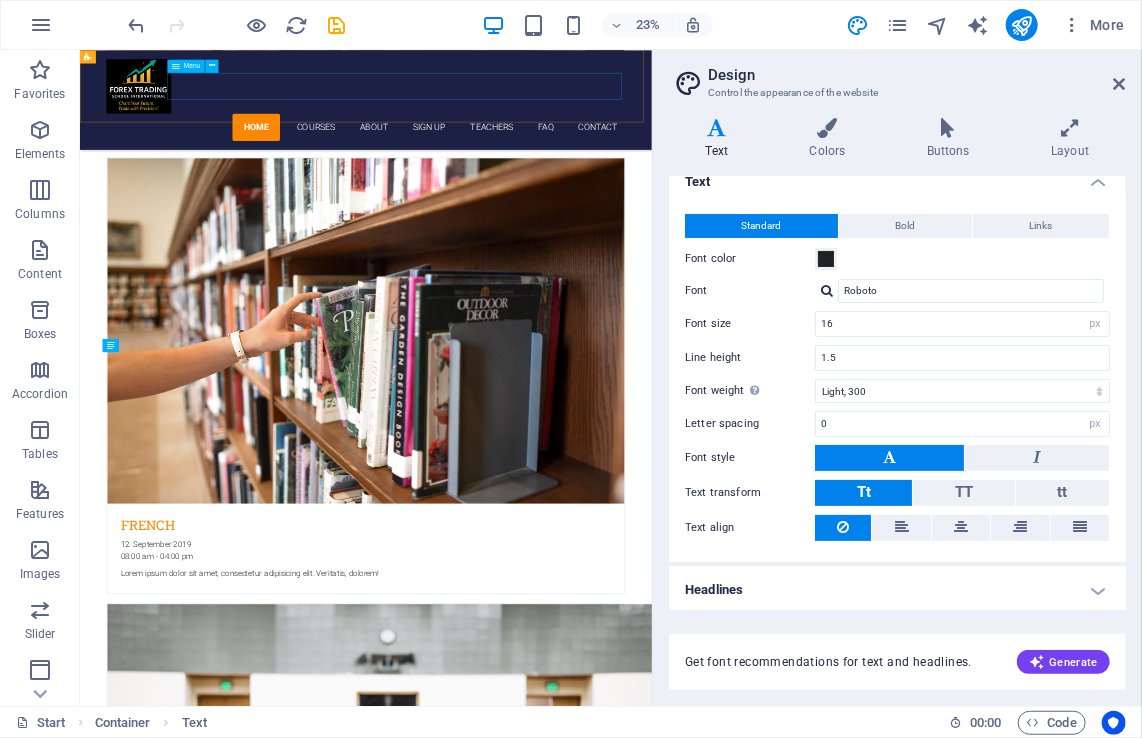 scroll, scrollTop: 3822, scrollLeft: 0, axis: vertical 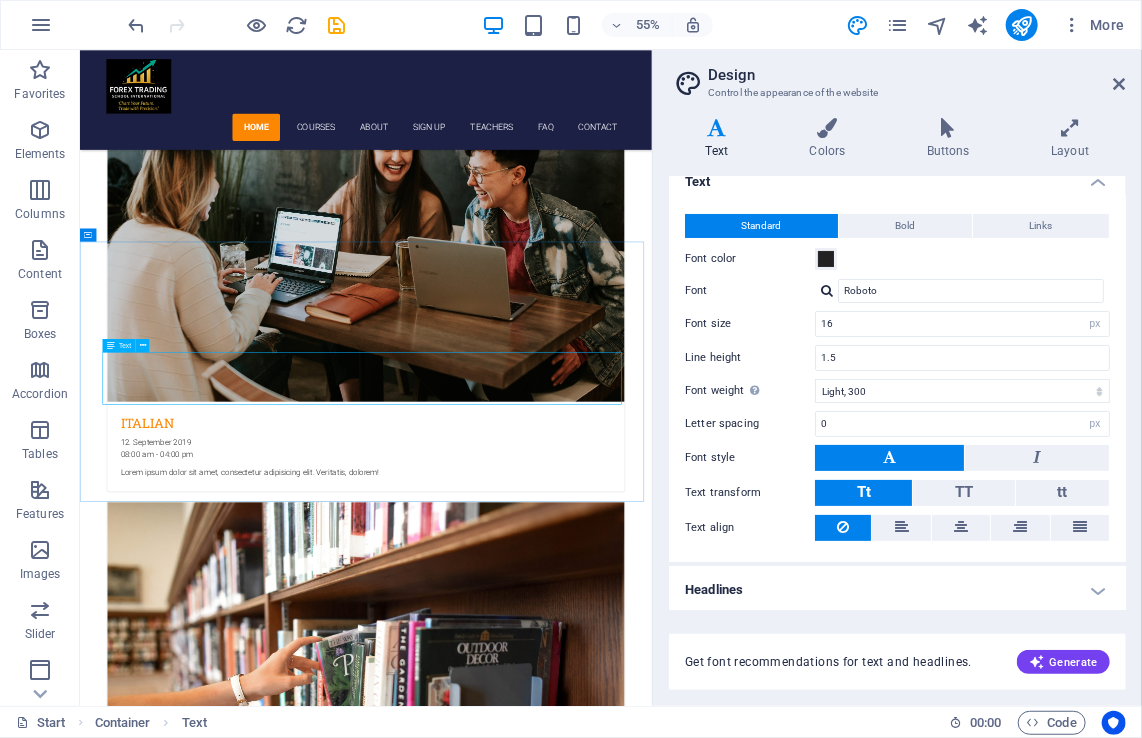 click at bounding box center [111, 345] 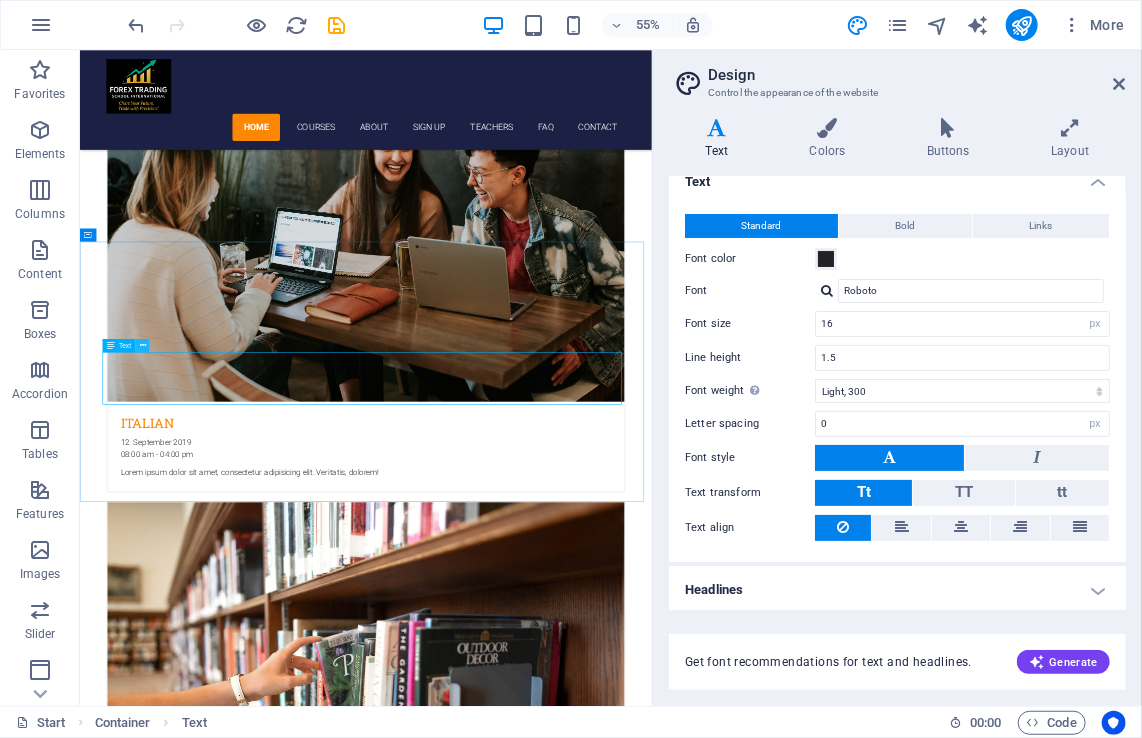 click at bounding box center (143, 346) 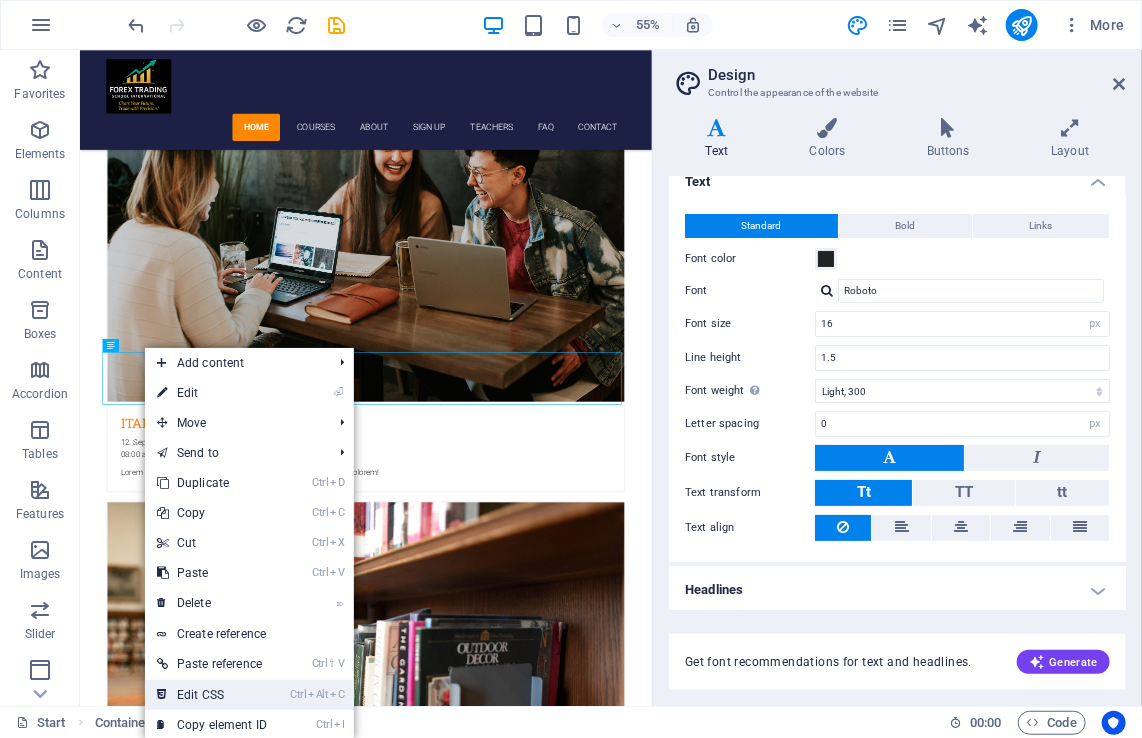 click on "Ctrl Alt C  Edit CSS" at bounding box center [212, 695] 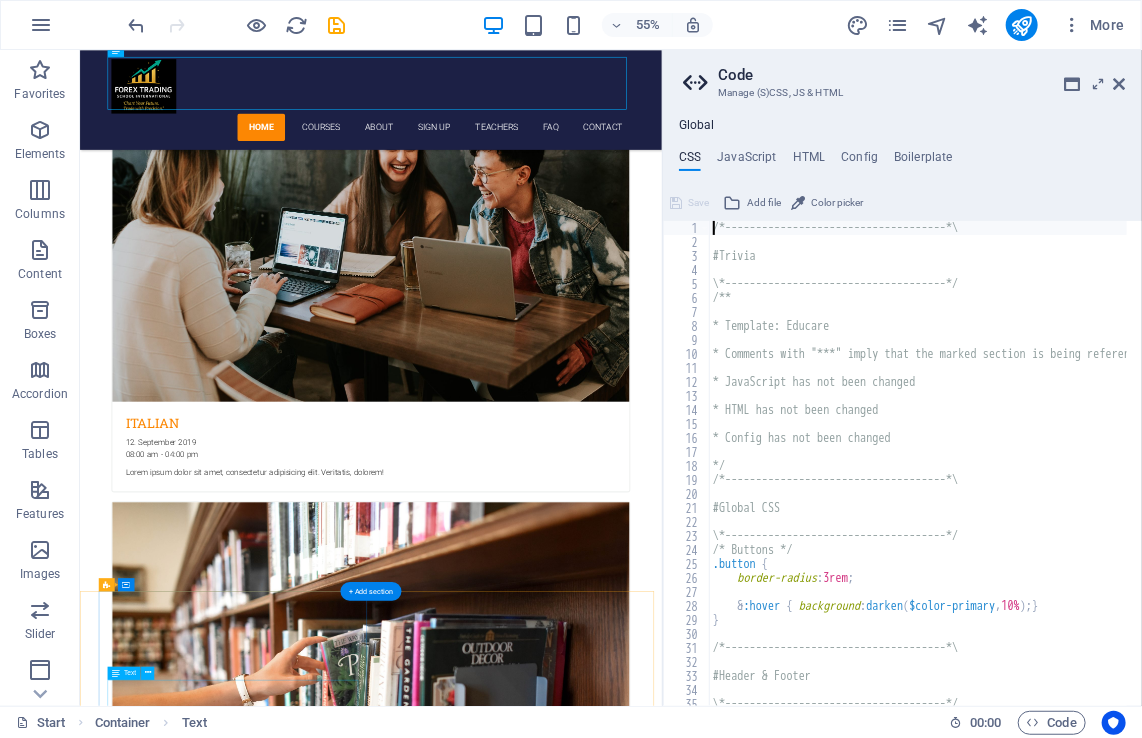 scroll, scrollTop: 4359, scrollLeft: 0, axis: vertical 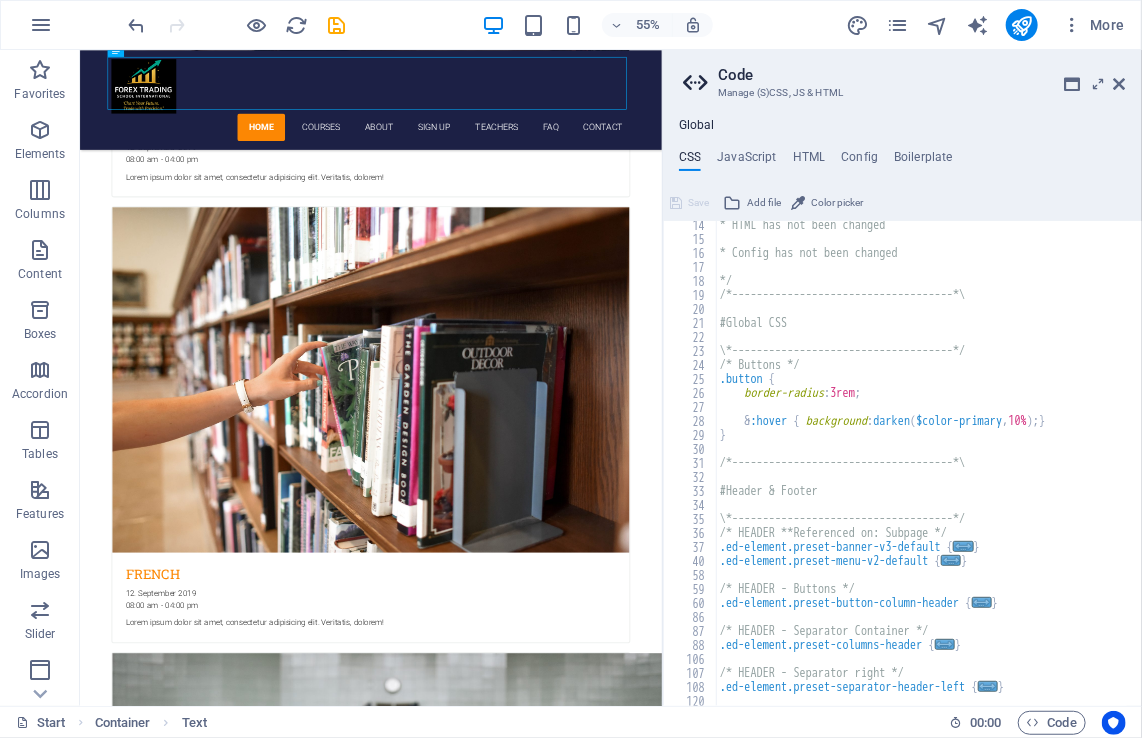 click on "Code Manage (S)CSS, JS & HTML Global CSS JavaScript HTML Config Boilerplate /*------------------------------------*\ 14 15 16 17 18 19 20 21 22 23 24 25 26 27 28 29 30 31 32 33 34 35 36 37 40 58 59 60 86 87 88 106 107 108 120 121 122   * HTML has not been changed   * Config has not been changed   */ /*------------------------------------*\     #Global CSS \*------------------------------------*/ /* Buttons */ .button   {      border-radius :  3rem ;      & :hover   {   background :  darken ( $color-primary ,  10% ) ;  } } /*------------------------------------*\     #Header & Footer \*------------------------------------*/ /* HEADER **Referenced on: Subpage */ .ed-element.preset-banner-v3-default   { ... } .ed-element.preset-menu-v2-default   { ... } /* HEADER - Buttons */ .ed-element.preset-button-column-header   { ... } /* HEADER - Separator Container */ .ed-element.preset-columns-header   { ... } /* HEADER - Separator right */ .ed-element.preset-separator-header-left   { ... }     Save Add file" at bounding box center (902, 378) 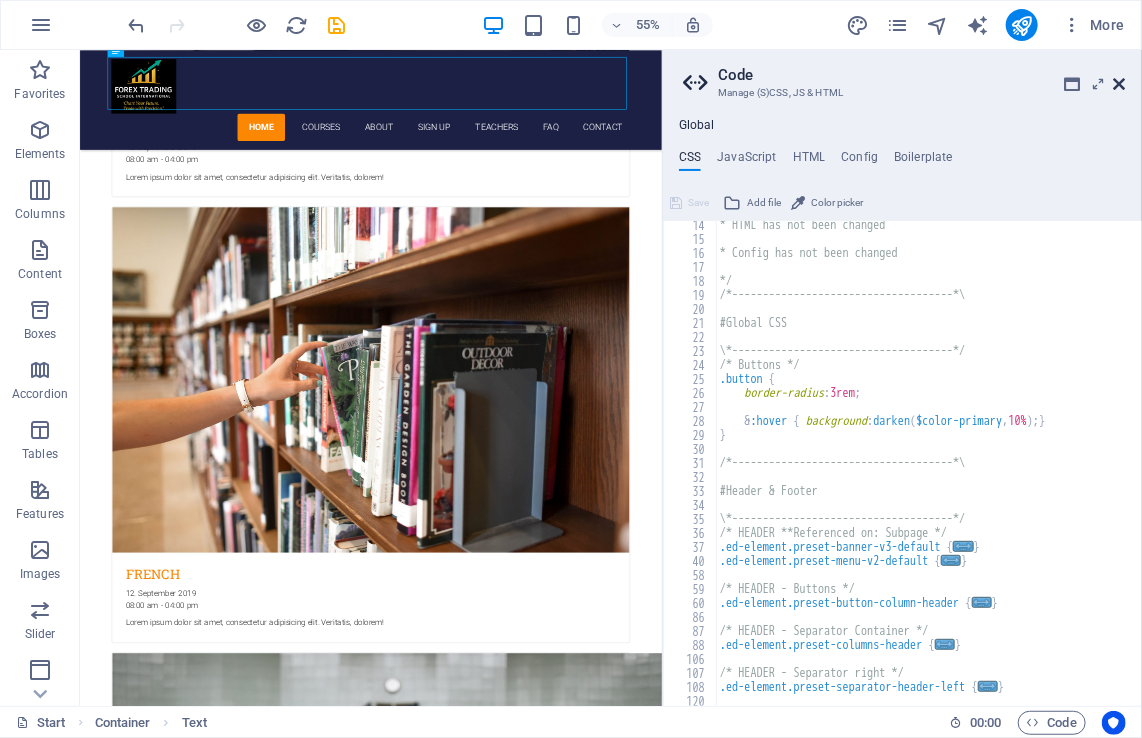 click at bounding box center [1120, 84] 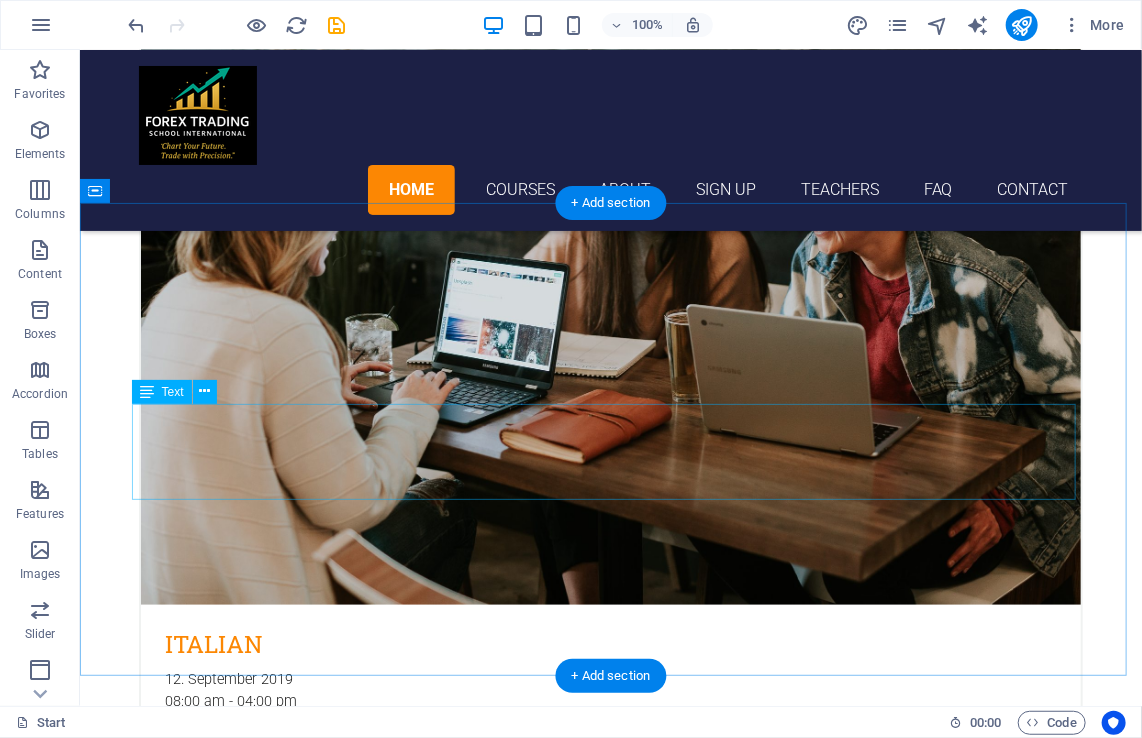scroll, scrollTop: 3480, scrollLeft: 0, axis: vertical 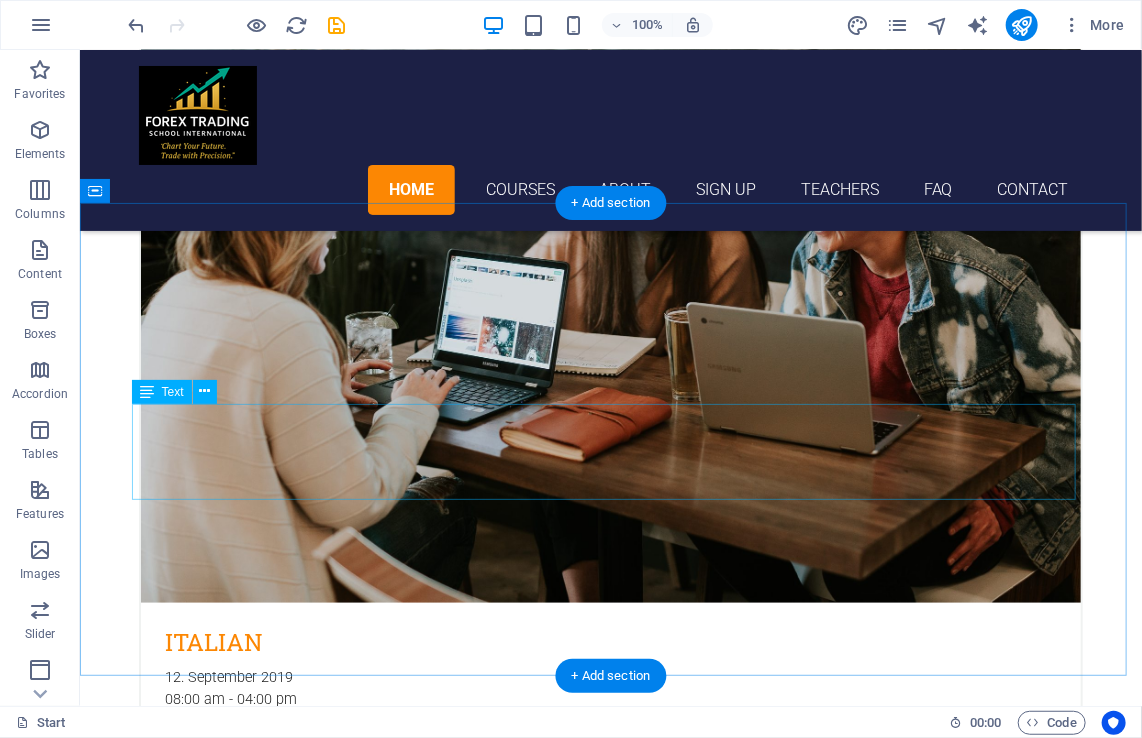 click on "Lorem ipsum dolor sit amet, consetetur sadipscing elitr, sed diam nonumy eirmod tempor invidunt ut labore et dolore magna aliquyam erat, sed diam voluptua. At vero eos et accusam et justo duo dolores et ea rebum. Stet clita kasd gubergren, no sea takimata sanctus est Lorem ipsum dolor sit amet. Lorem ipsum dolor sit amet, consetetur sadipscing elitr, sed diam nonumy eirmod tempor invidunt ut labore et dolore magna aliquyam erat, sed diam voluptua. At vero eos et accusam et justo duo dolores." at bounding box center (610, 5116) 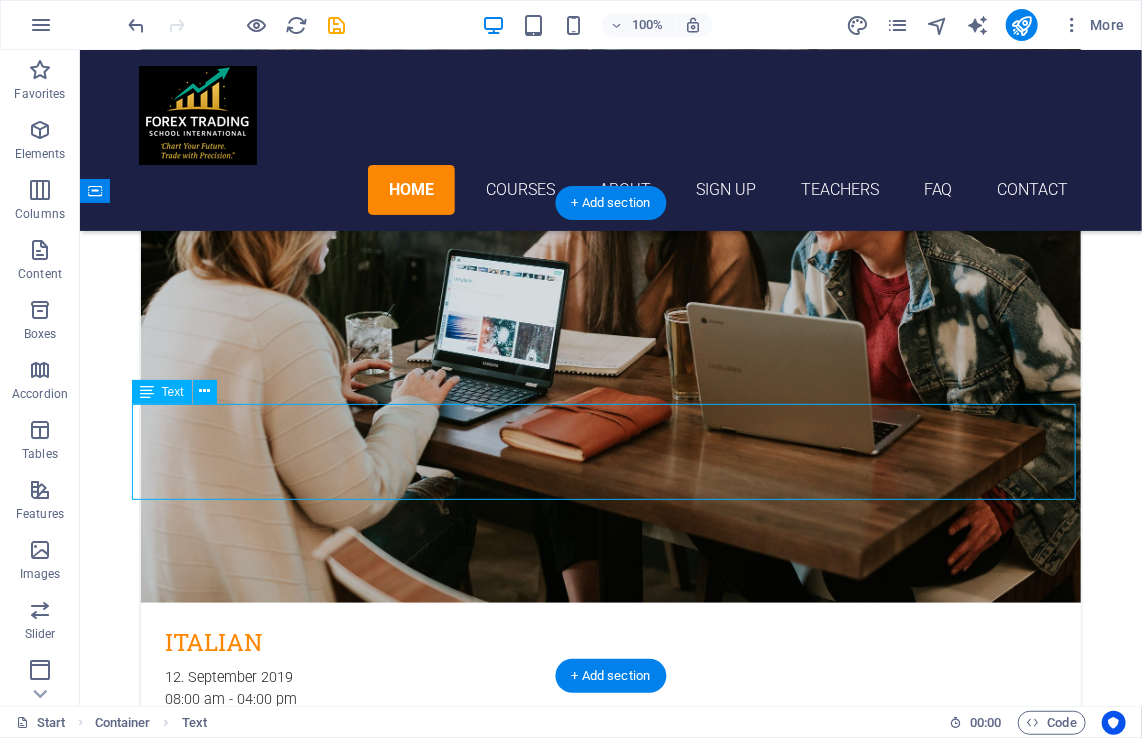 click on "Lorem ipsum dolor sit amet, consetetur sadipscing elitr, sed diam nonumy eirmod tempor invidunt ut labore et dolore magna aliquyam erat, sed diam voluptua. At vero eos et accusam et justo duo dolores et ea rebum. Stet clita kasd gubergren, no sea takimata sanctus est Lorem ipsum dolor sit amet. Lorem ipsum dolor sit amet, consetetur sadipscing elitr, sed diam nonumy eirmod tempor invidunt ut labore et dolore magna aliquyam erat, sed diam voluptua. At vero eos et accusam et justo duo dolores." at bounding box center (610, 5116) 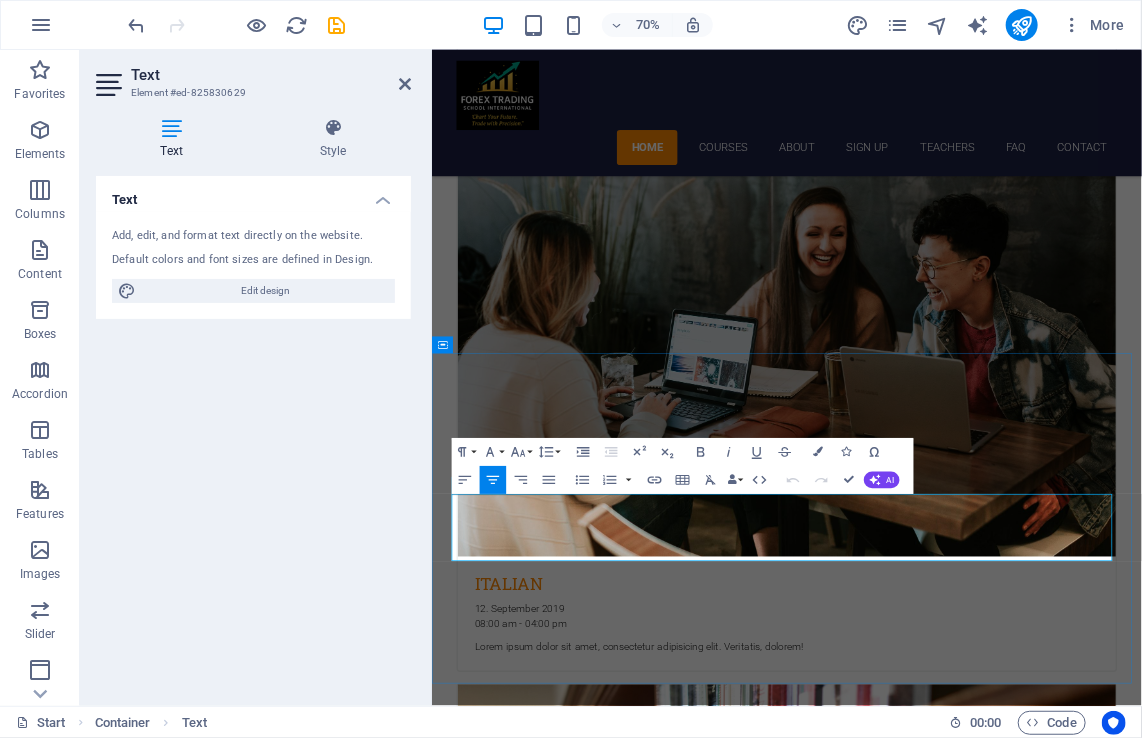 click on "Lorem ipsum dolor sit amet, consetetur sadipscing elitr, sed diam nonumy eirmod tempor invidunt ut labore et dolore magna aliquyam erat, sed diam voluptua. At vero eos et accusam et justo duo dolores et ea rebum. Stet clita kasd gubergren, no sea takimata sanctus est Lorem ipsum dolor sit amet. Lorem ipsum dolor sit amet, consetetur sadipscing elitr, sed diam nonumy eirmod tempor invidunt ut labore et dolore magna aliquyam erat, sed diam voluptua. At vero eos et accusam et justo duo dolores." at bounding box center (938, 5289) 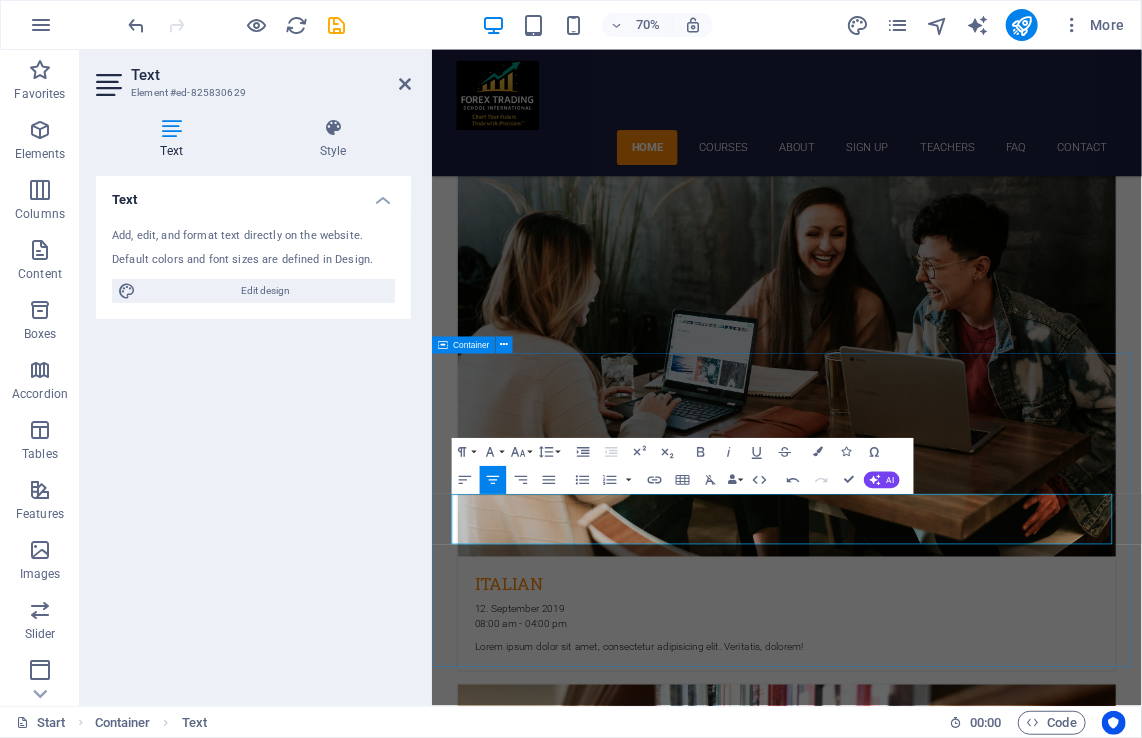 click on "Language School About  example.com ​Forex Trading School International is a premier online education provider dedicated to equipping traders worldwide with the knowledge and practical skills to excel in currency markets. We combine rigorous, research-driven curriculum design with real-world market insights to keep you ahead of global trends. get in touch" at bounding box center [938, 5404] 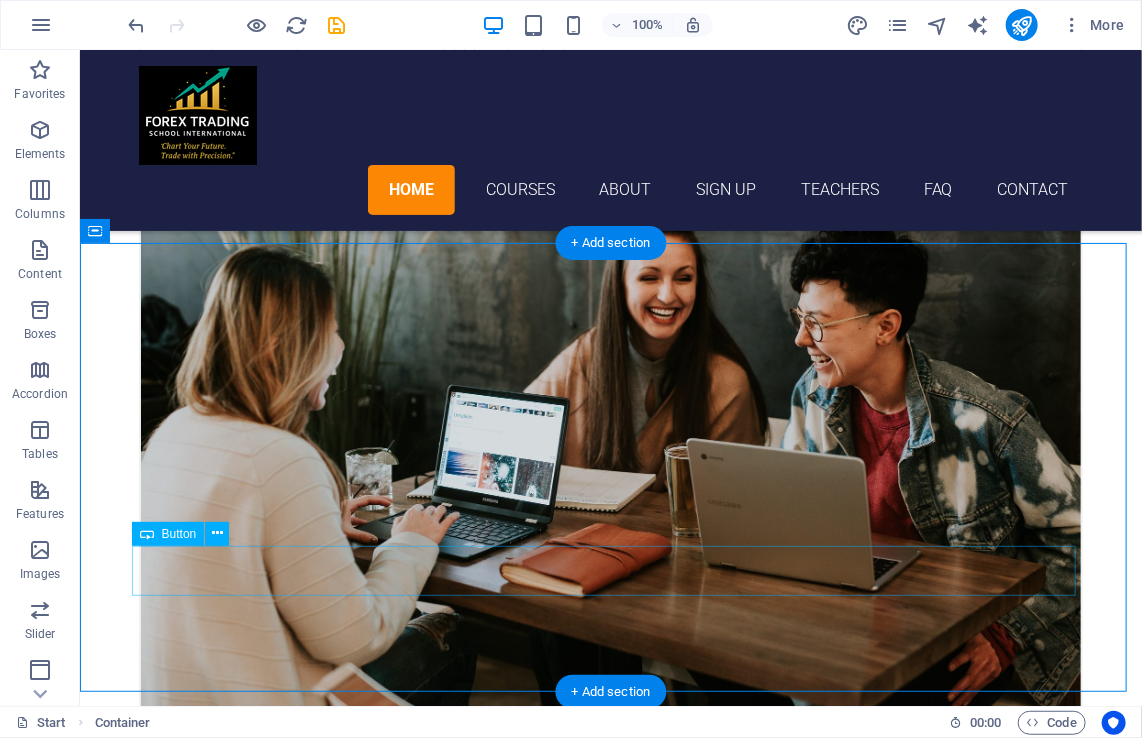 scroll, scrollTop: 3464, scrollLeft: 0, axis: vertical 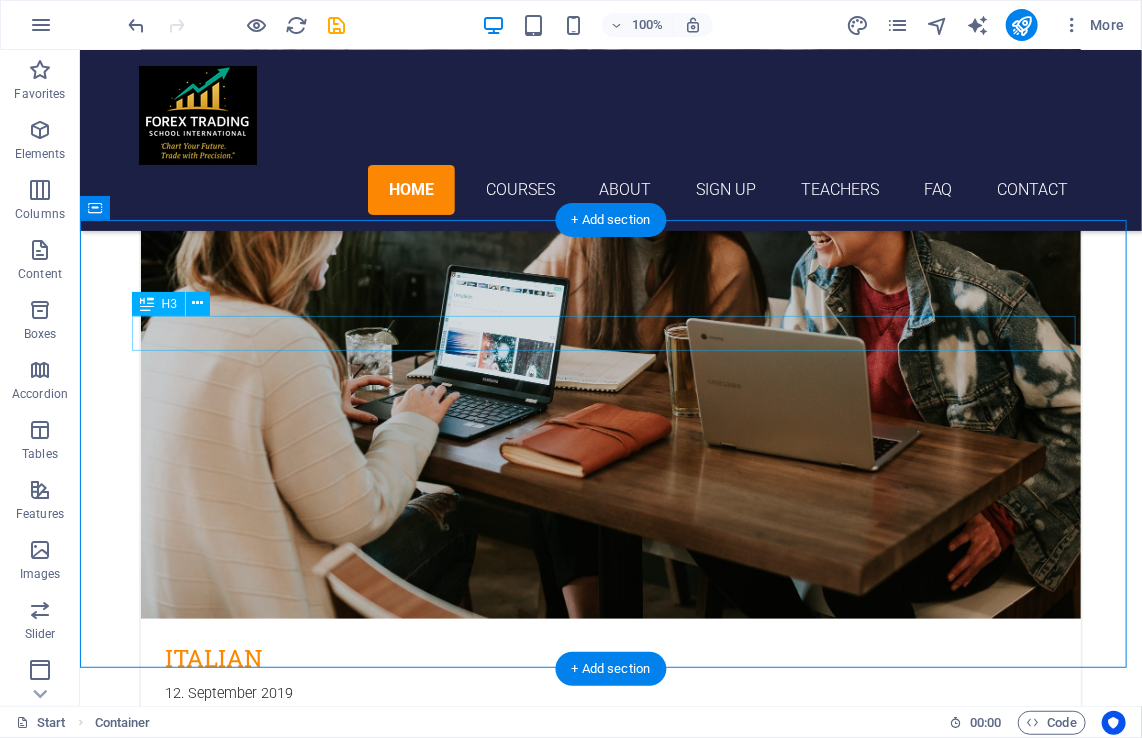 click on "Language School" at bounding box center [610, 4996] 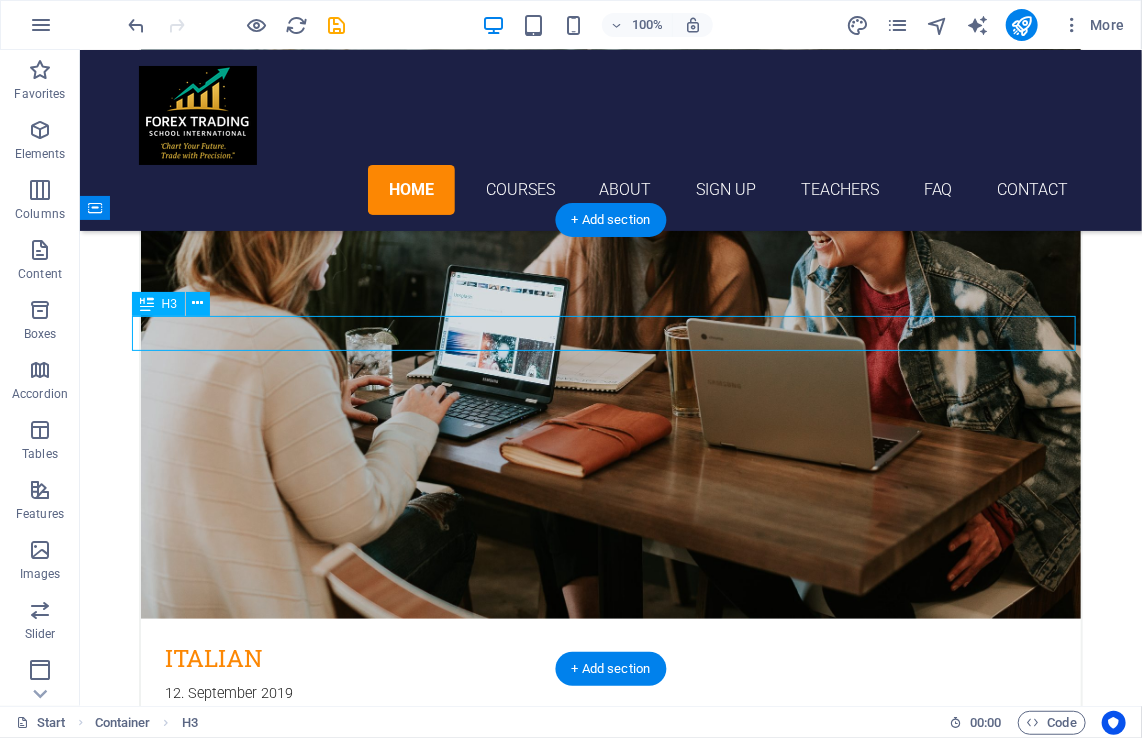 click on "Language School" at bounding box center [610, 4996] 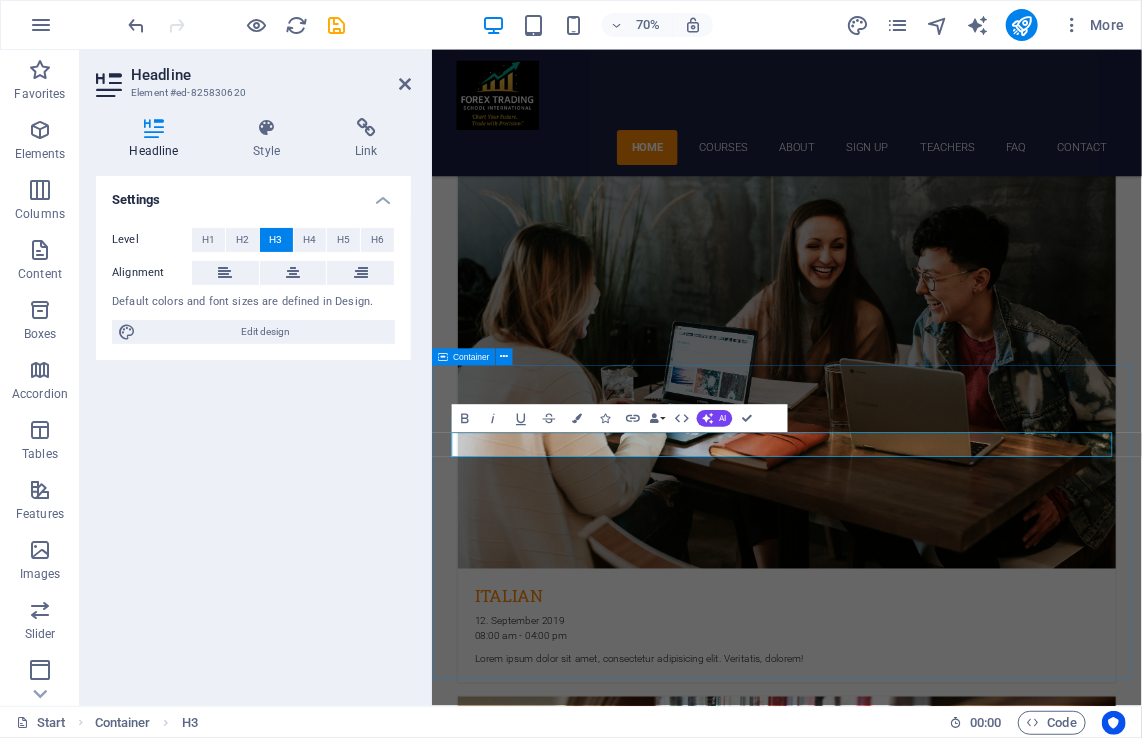 type 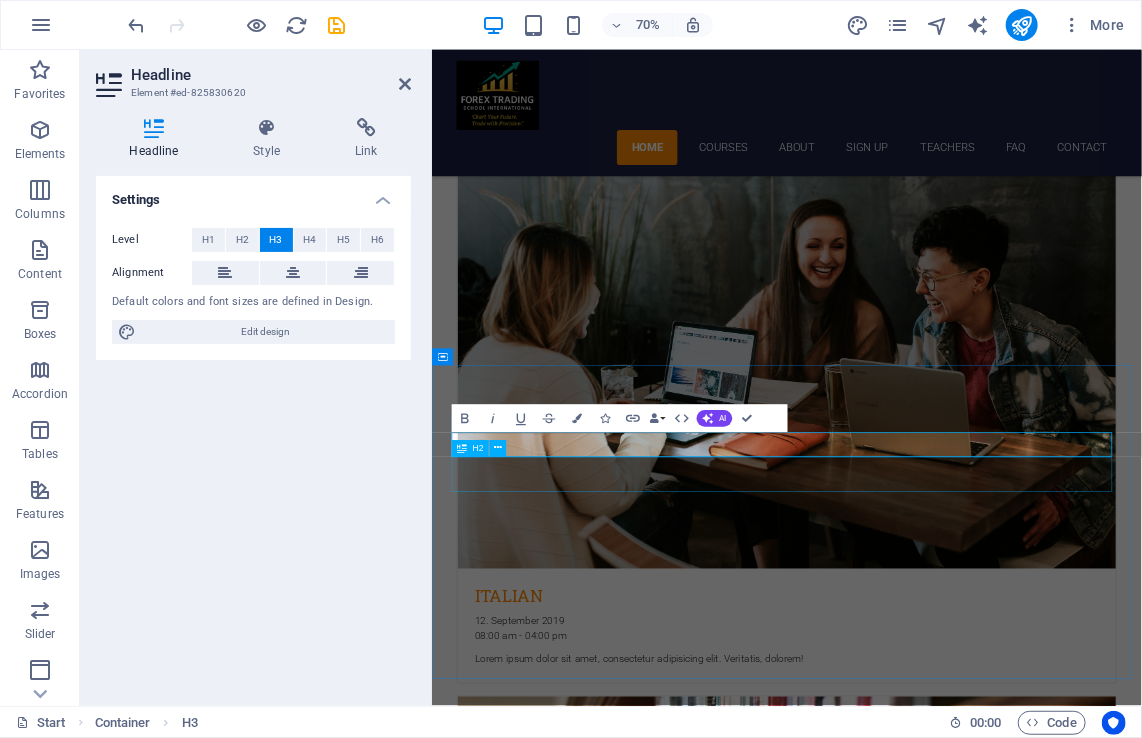 click on "About  fxtsi.co.za" at bounding box center [938, 5352] 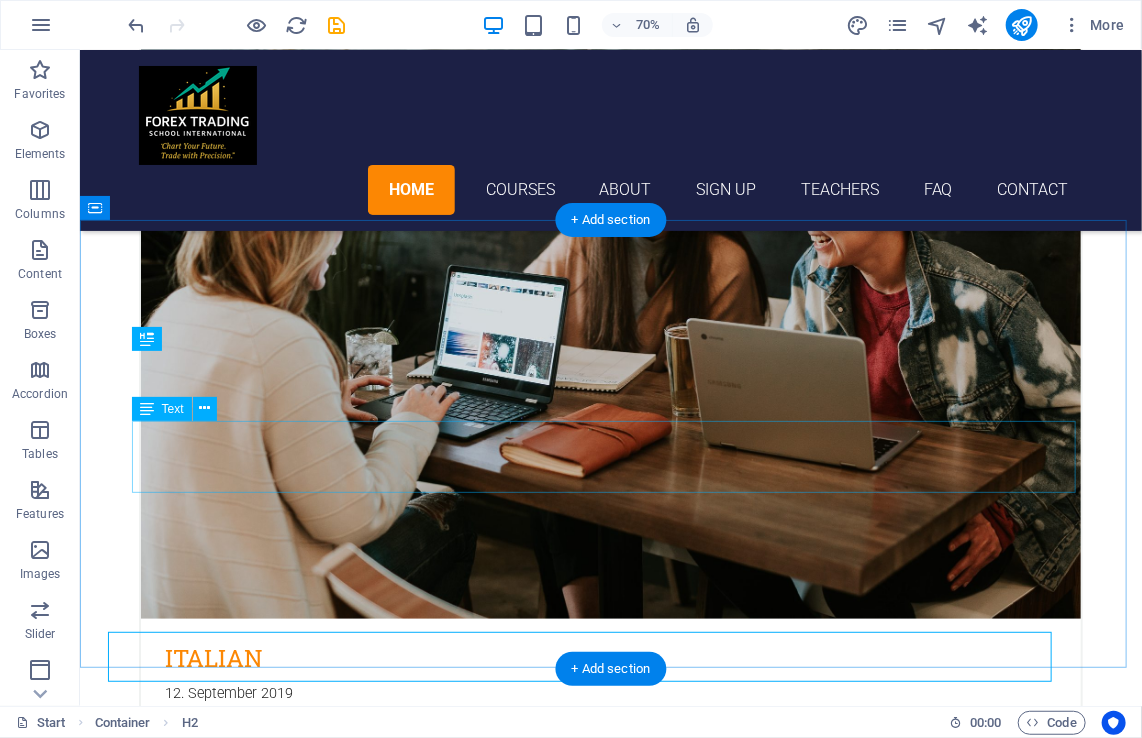 click on "Forex trading school international is a premier online education provider dedicated to equipping traders worldwide with the knowledge and practical skills to excel in currency markets. We combine rigorous, research-driven curriculum design with real-world market insights to keep you ahead of global trends." at bounding box center [610, 5120] 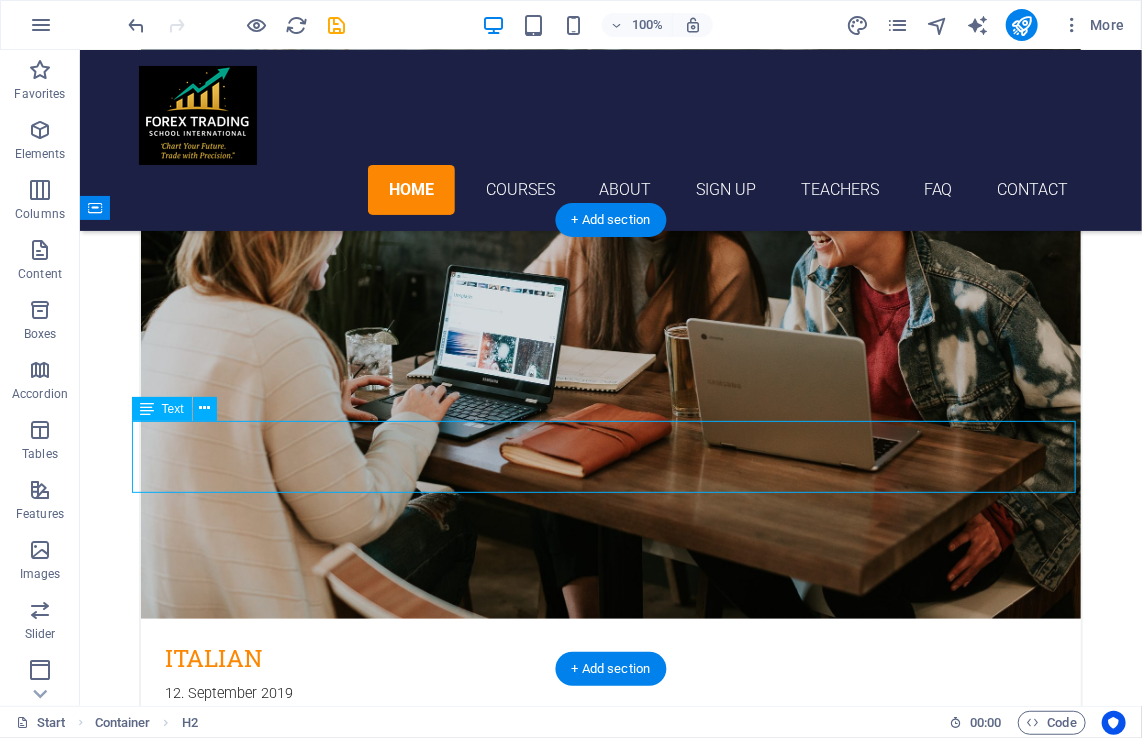 click on "Forex trading school international is a premier online education provider dedicated to equipping traders worldwide with the knowledge and practical skills to excel in currency markets. We combine rigorous, research-driven curriculum design with real-world market insights to keep you ahead of global trends." at bounding box center [610, 5120] 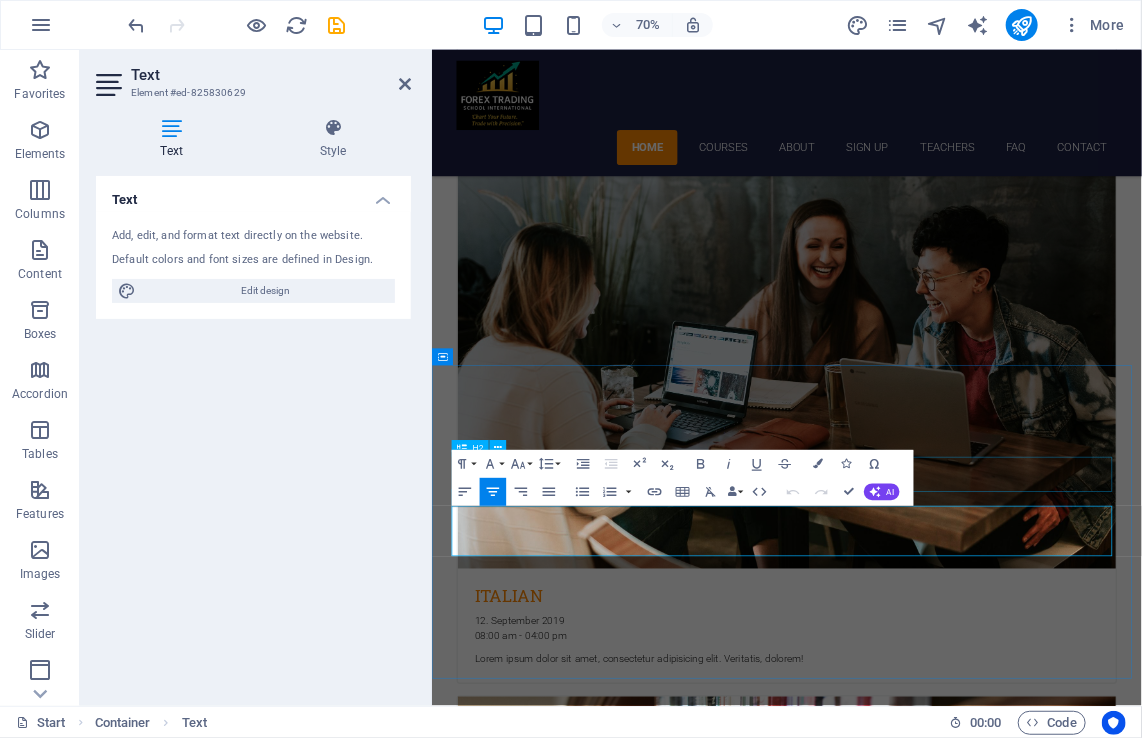 click on "About  fxtsi.co.za" at bounding box center [938, 5212] 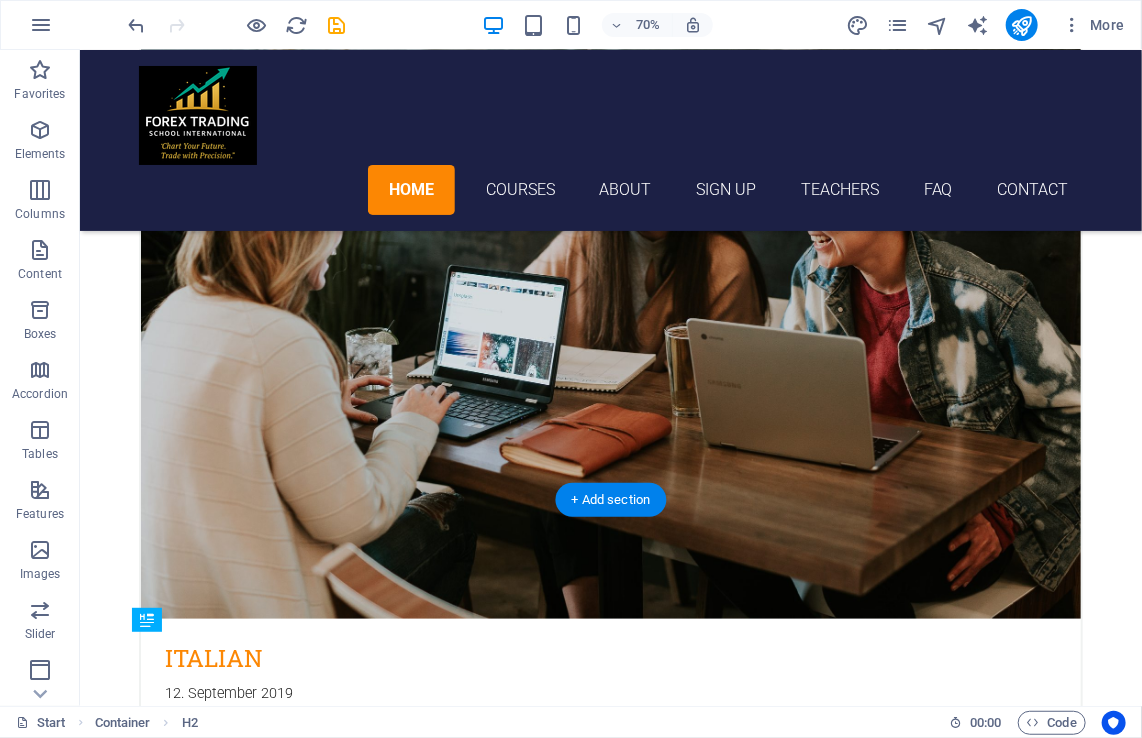 scroll, scrollTop: 3183, scrollLeft: 0, axis: vertical 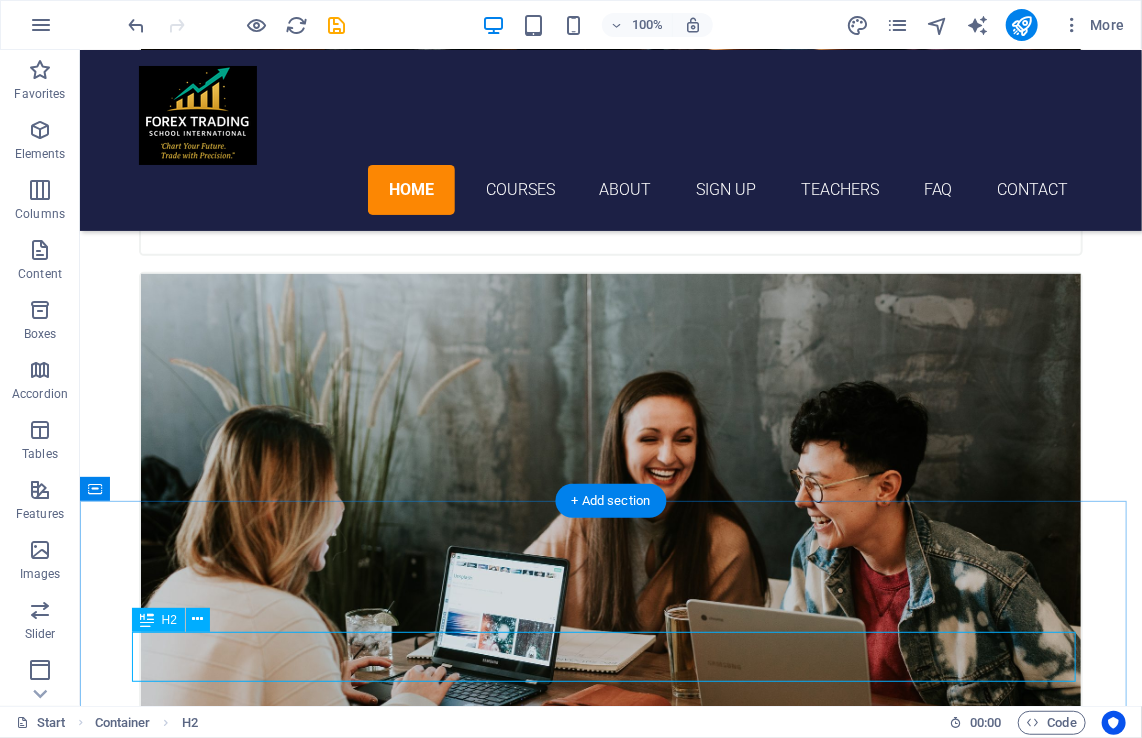click on "About  fxtsi.co.za" at bounding box center [610, 5320] 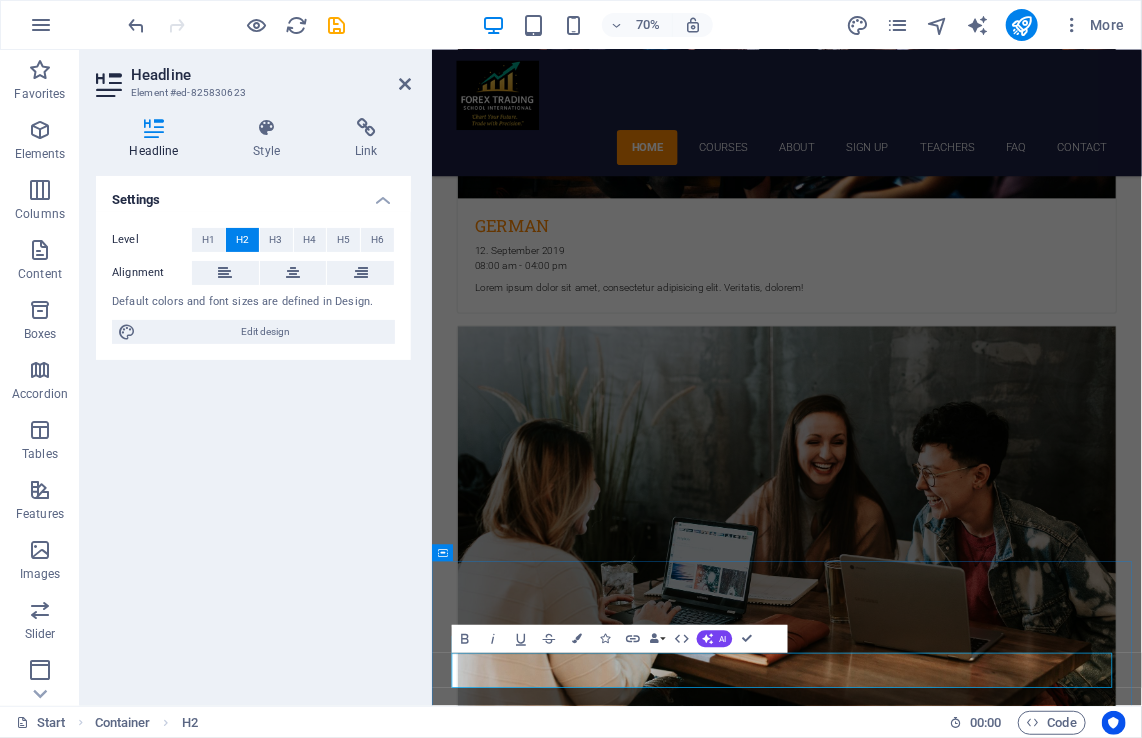 type 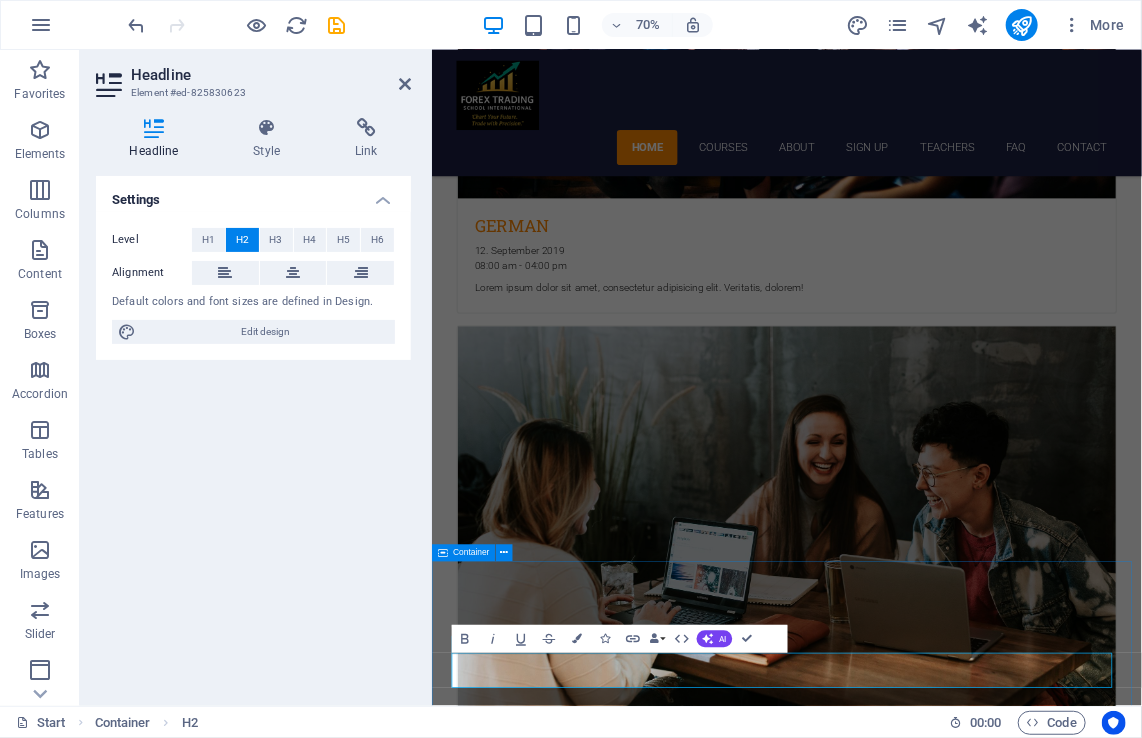 click on "Forex trading school international about fxtsi Forex Trading School International is a premier online education provider dedicated to equipping traders worldwide with the knowledge and practical skills to excel in currency markets. We combine rigorous, research-driven curriculum design with real-world market insights to keep you ahead of global trends. get in touch" at bounding box center [938, 5701] 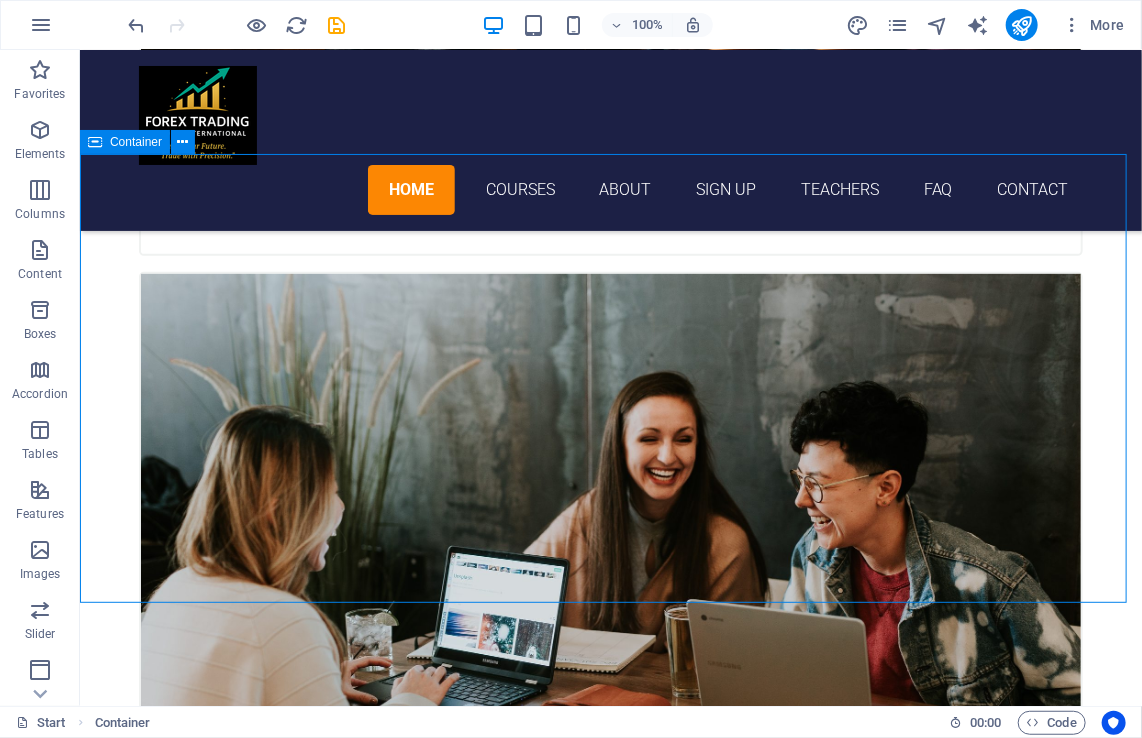 scroll, scrollTop: 3529, scrollLeft: 0, axis: vertical 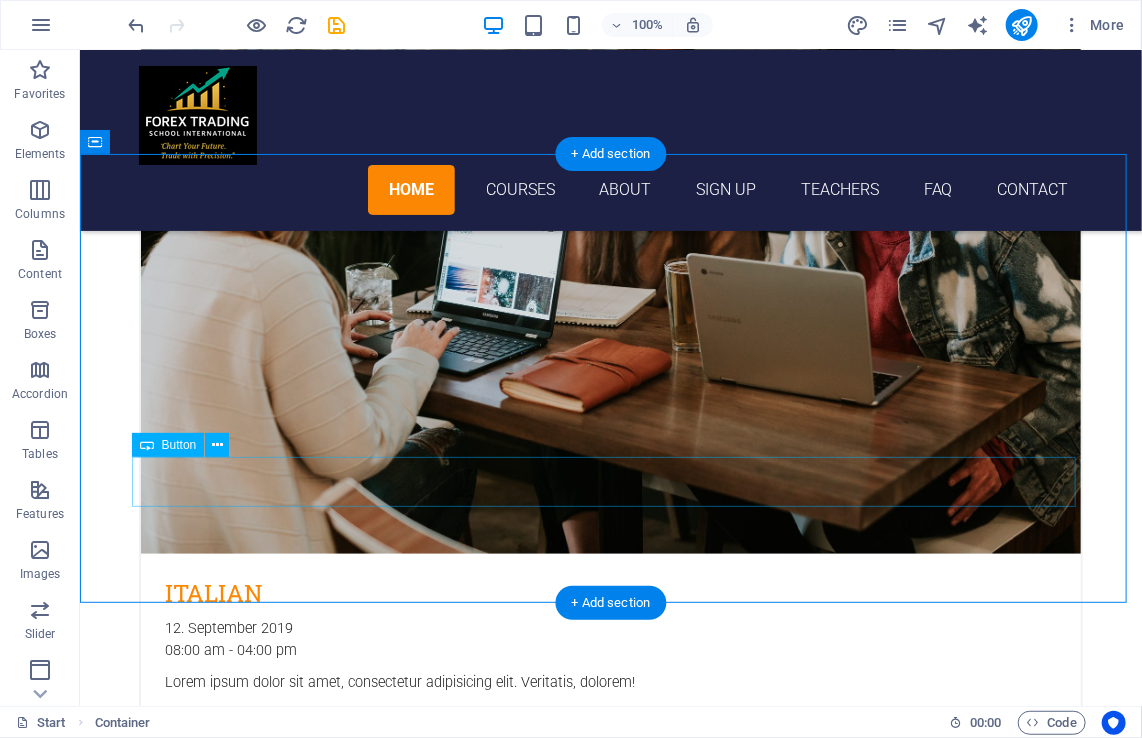 click on "get in touch" at bounding box center [610, 5146] 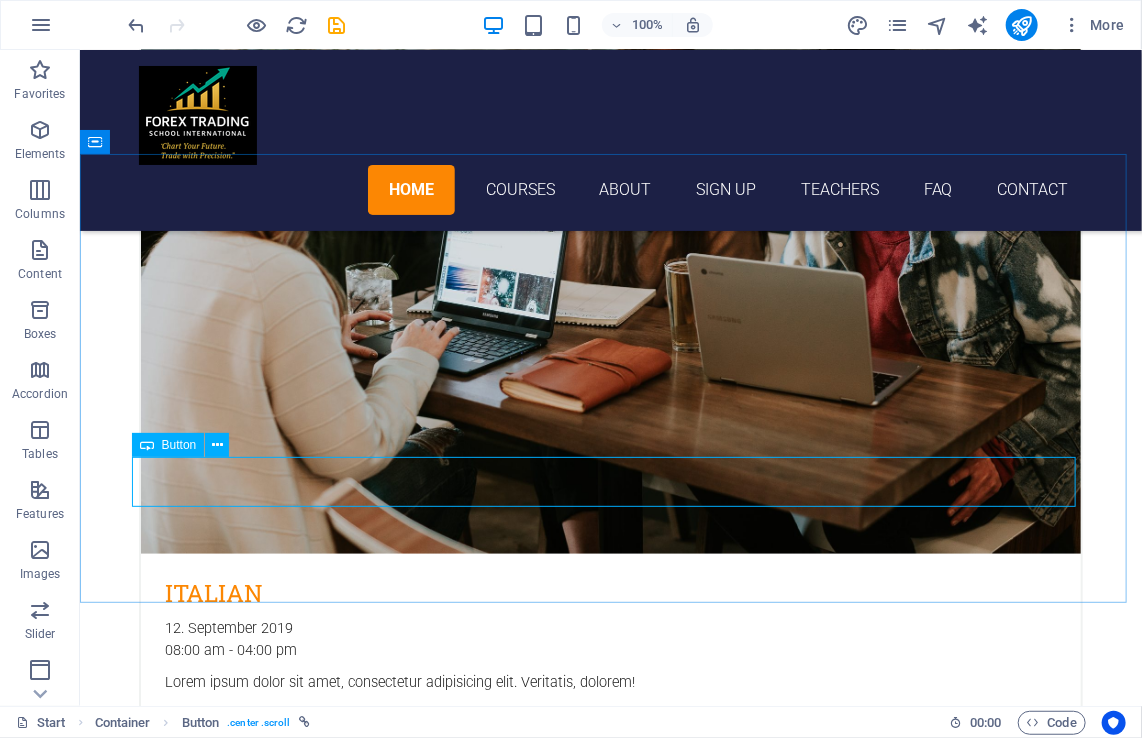 click on "Button" at bounding box center (179, 445) 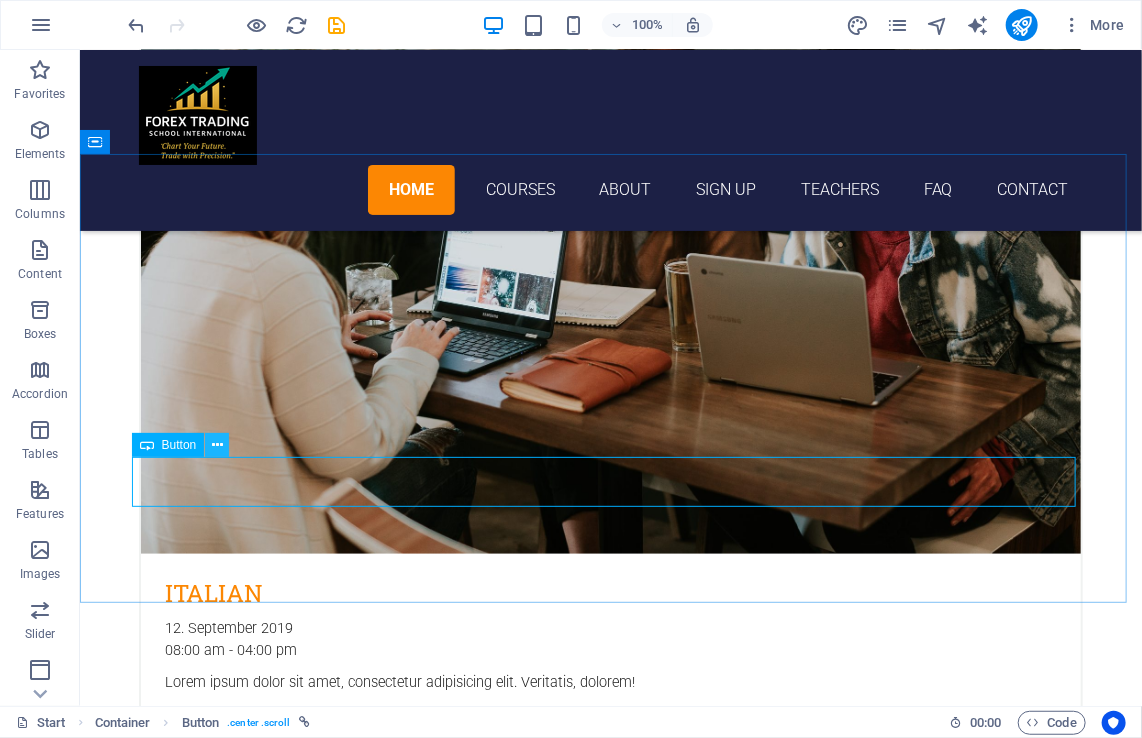 click at bounding box center (217, 445) 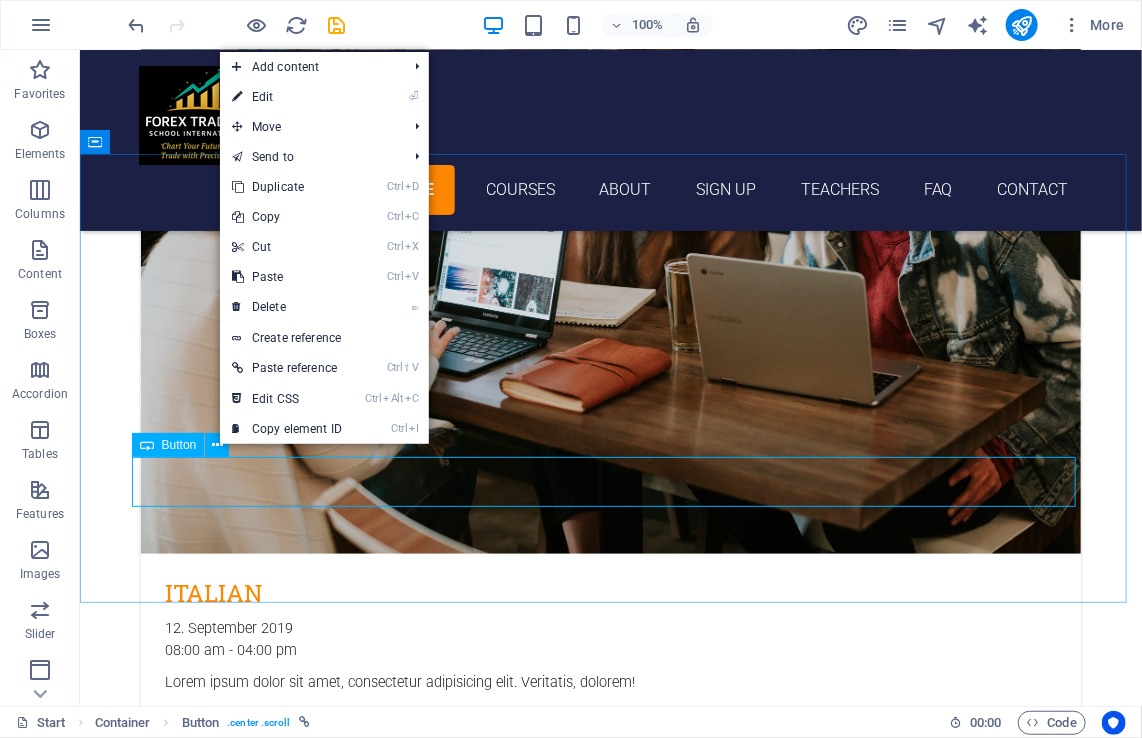 click on "Button" at bounding box center (168, 445) 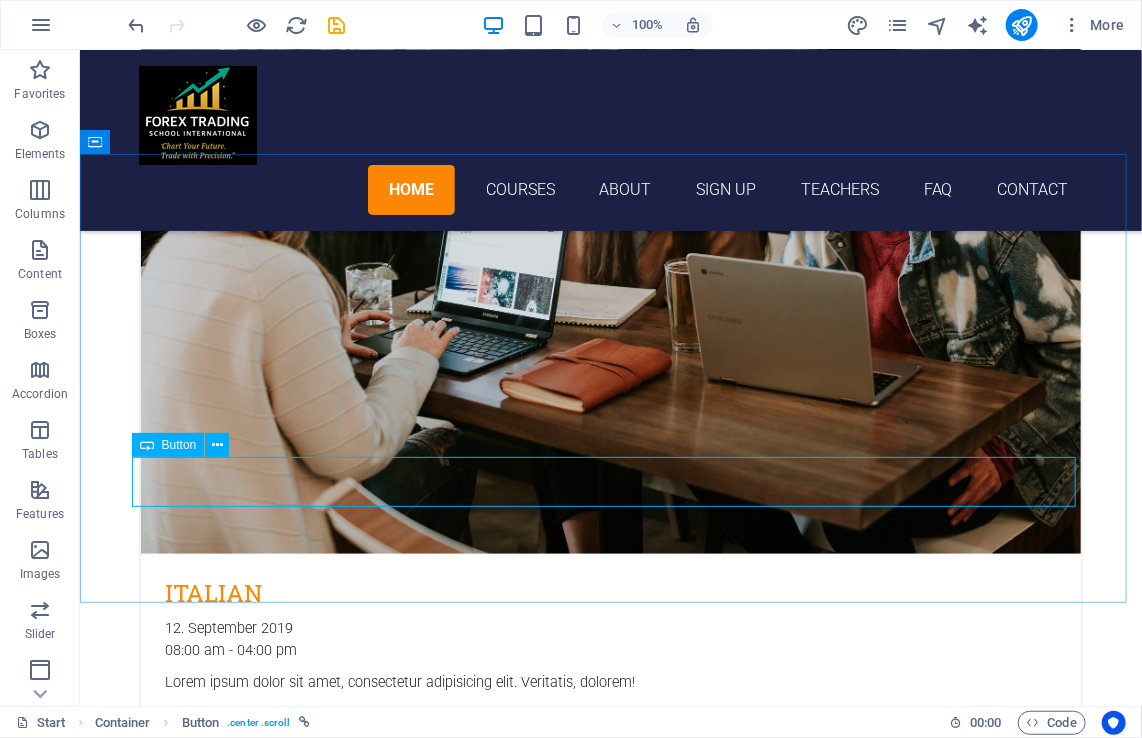 click on "Button" at bounding box center (168, 445) 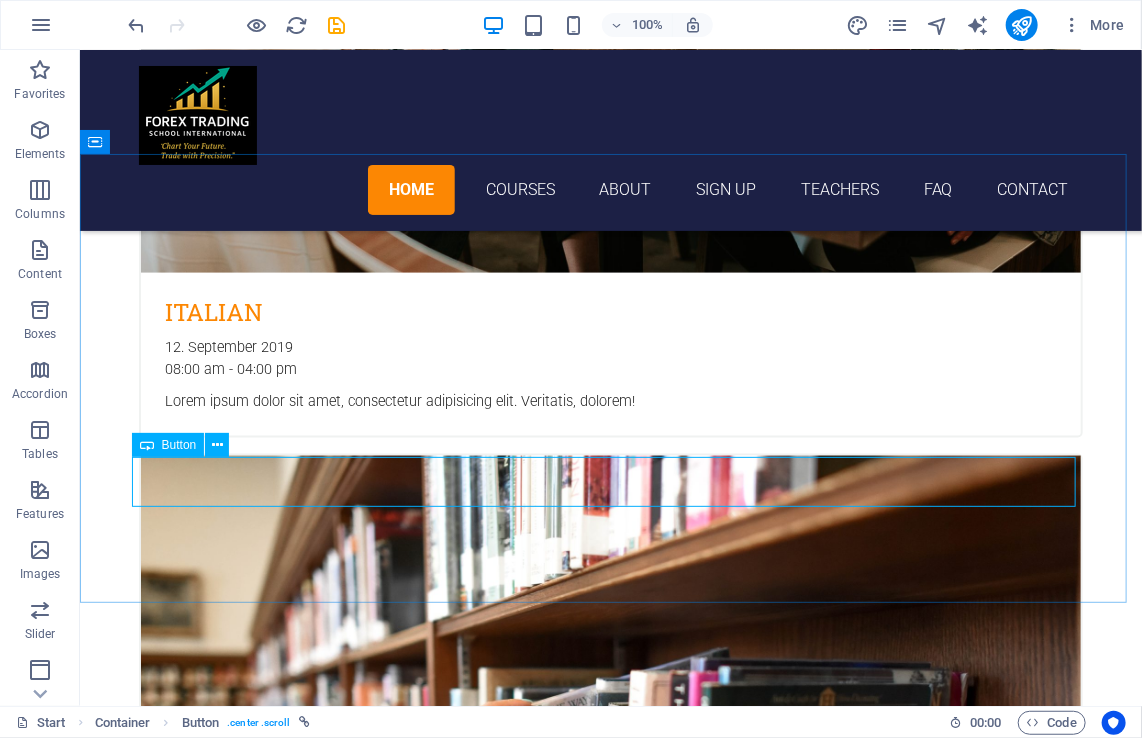 select 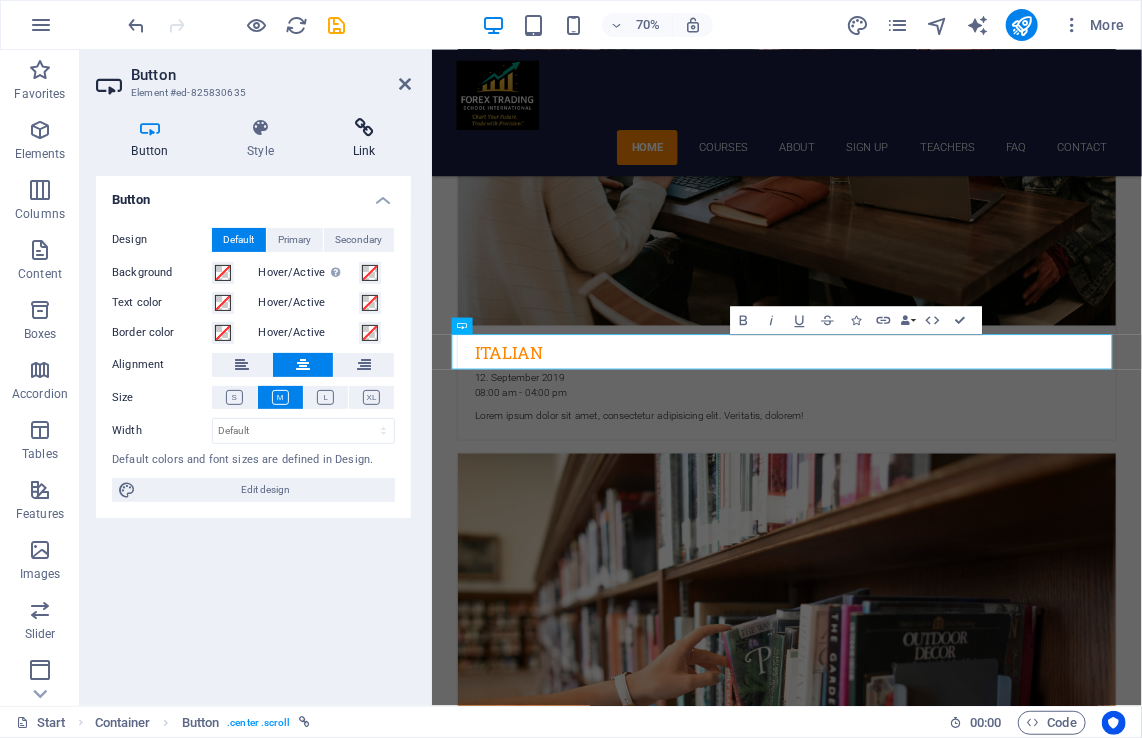 click on "Link" at bounding box center [364, 139] 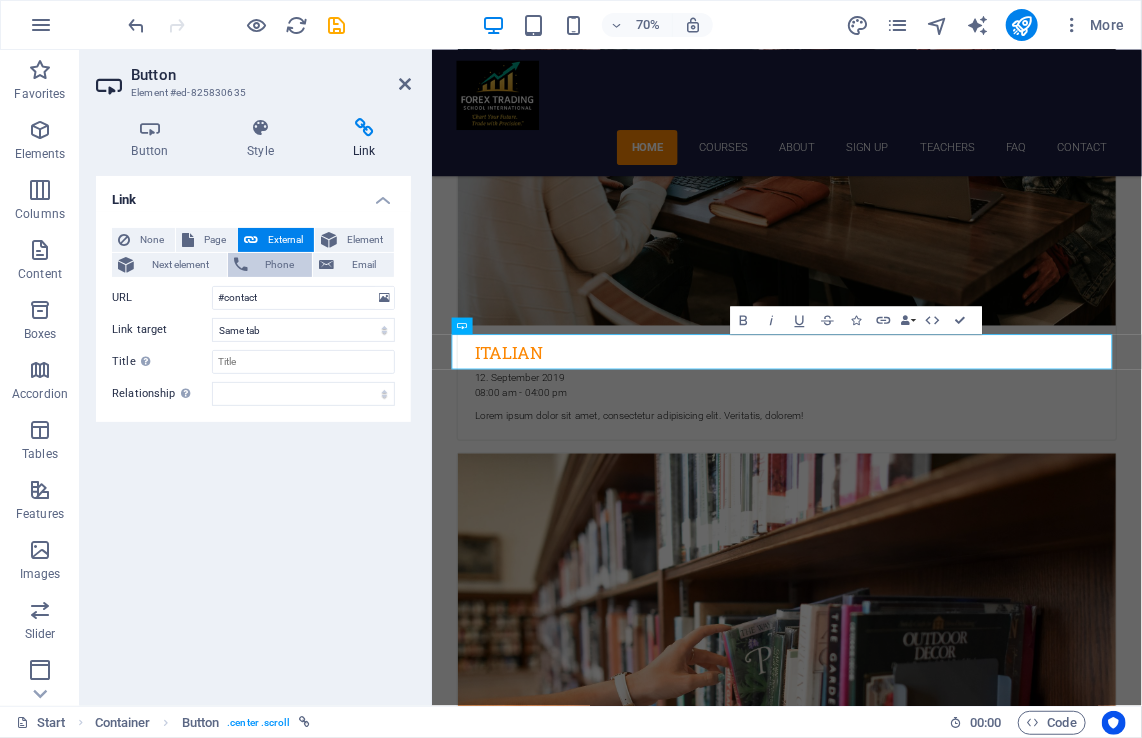 click on "Phone" at bounding box center (280, 265) 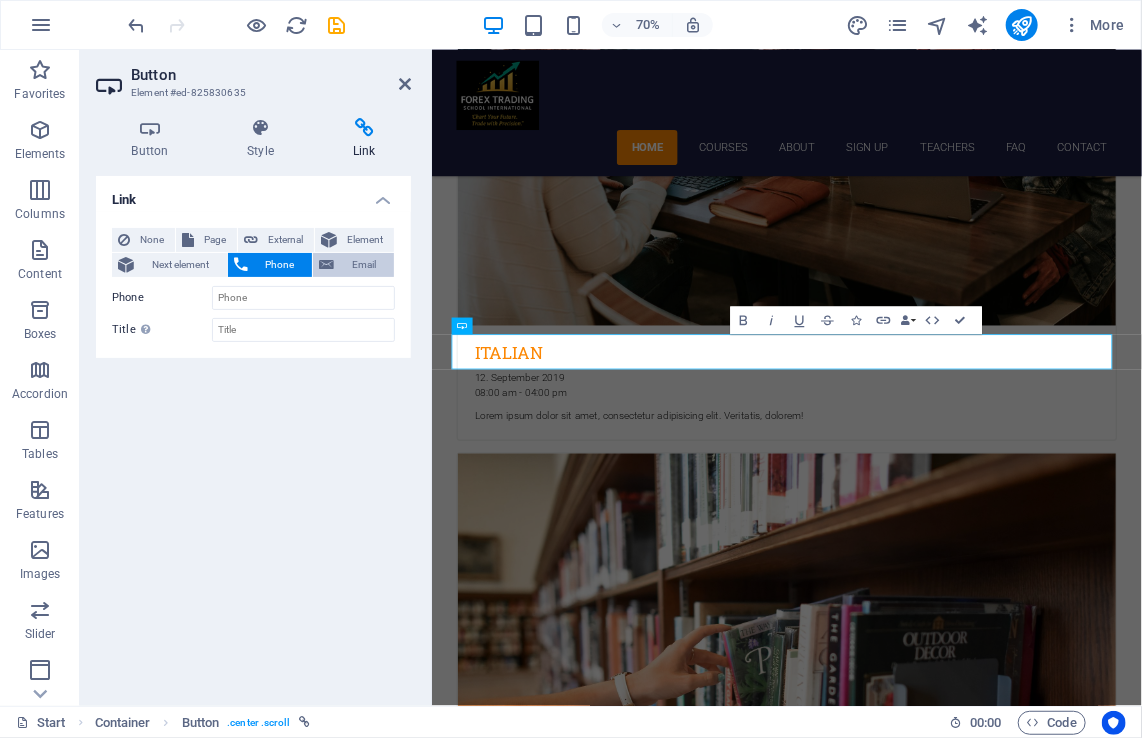 click on "Email" at bounding box center (364, 265) 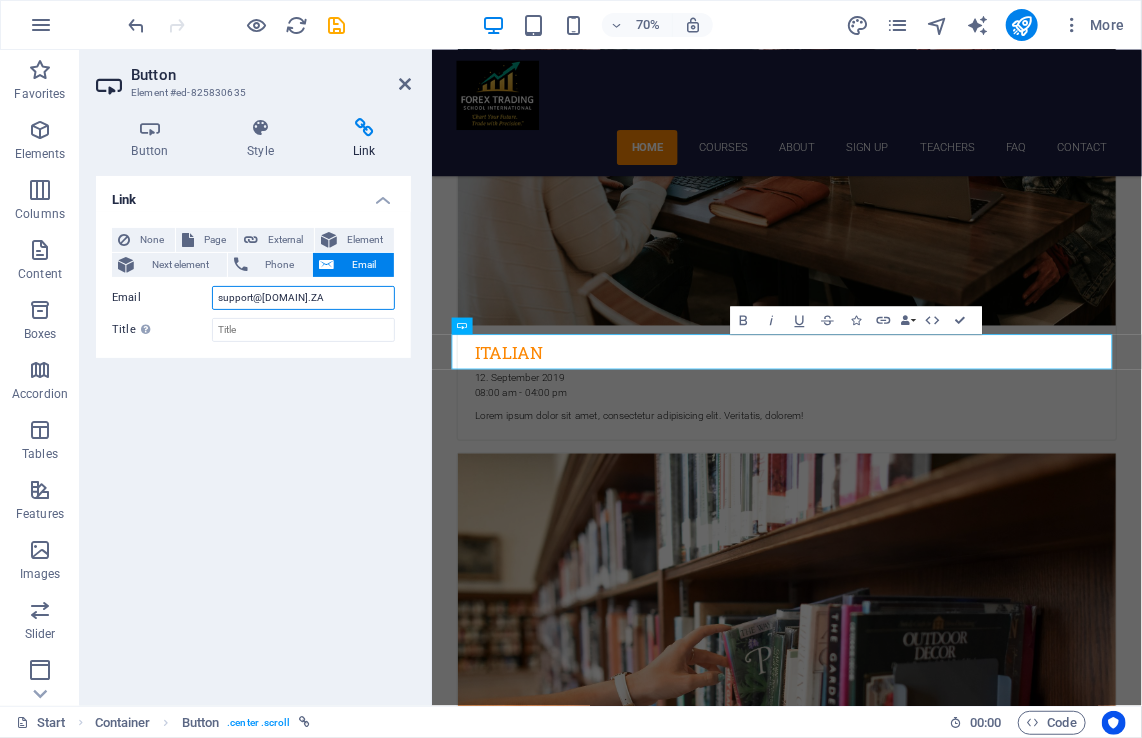 type on "support@[DOMAIN].ZA" 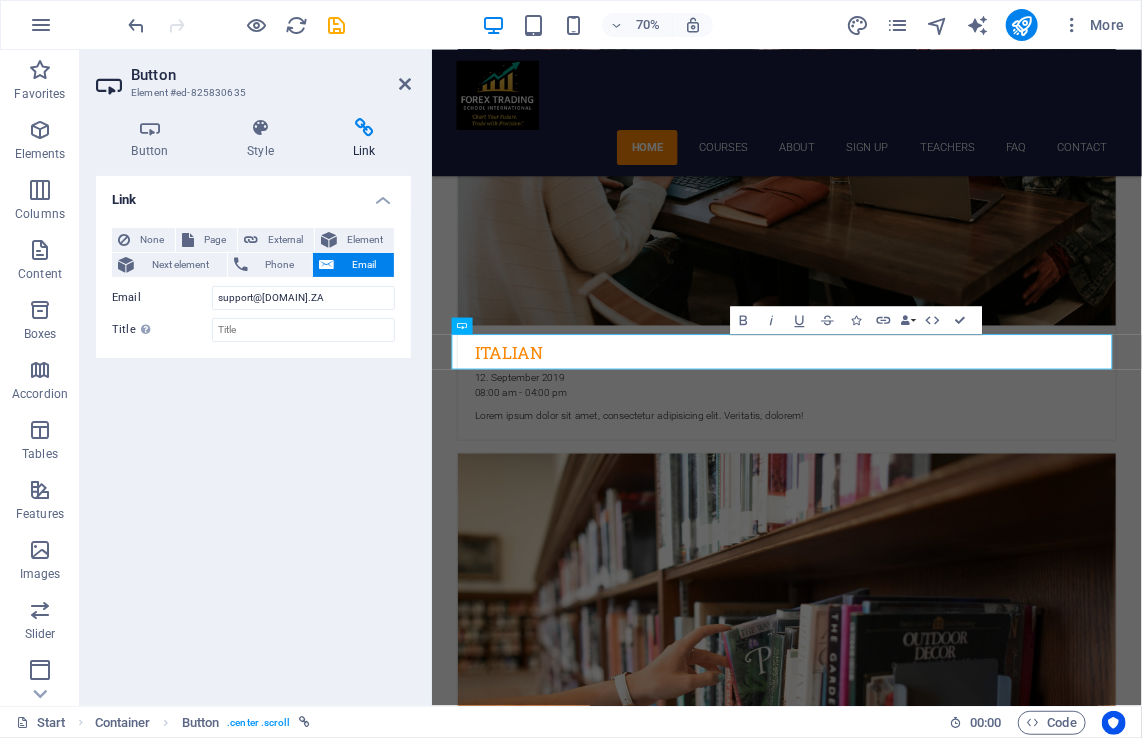click on "Link None Page External Element Next element Phone Email Page Start Subpage Legal notice Privacy Element
URL #contact Phone Email support@example.com Invalid email address. Link target New tab Same tab Overlay Title Additional link description, should not be the same as the link text. The title is most often shown as a tooltip text when the mouse moves over the element. Leave empty if uncertain. Relationship Sets the  relationship of this link to the link target . For example, the value "nofollow" instructs search engines not to follow the link. Can be left empty. alternate author bookmark external help license next nofollow noreferrer noopener prev search tag" at bounding box center [253, 433] 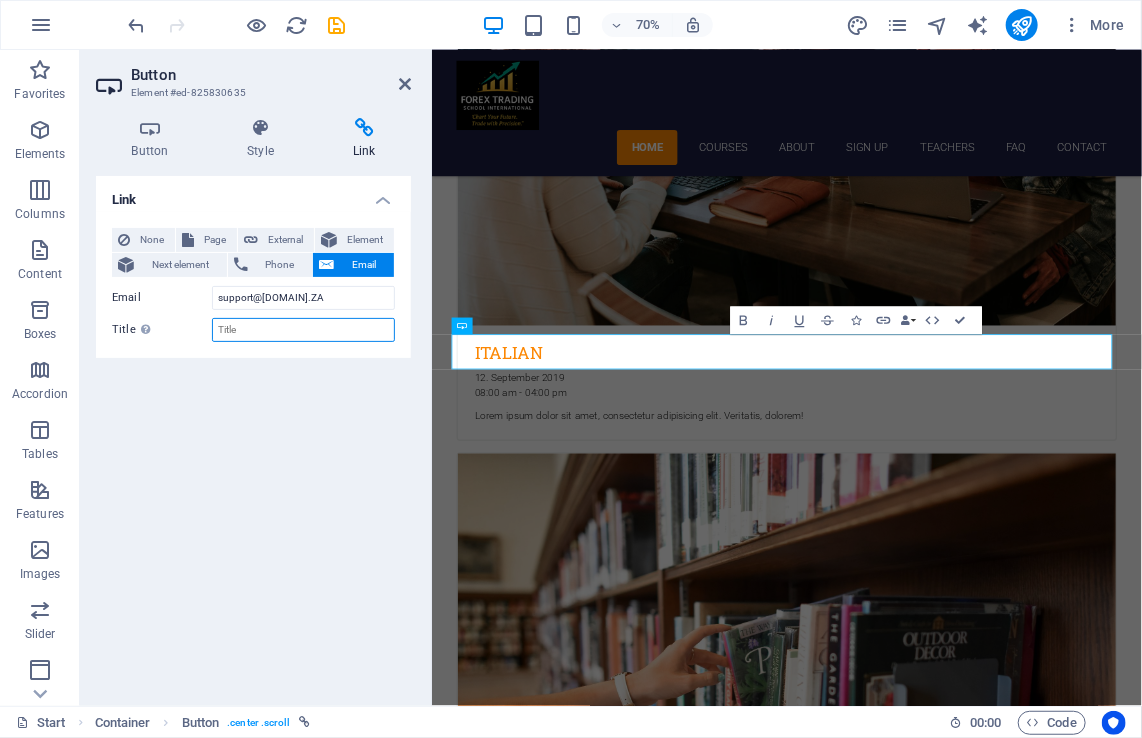 click on "Title Additional link description, should not be the same as the link text. The title is most often shown as a tooltip text when the mouse moves over the element. Leave empty if uncertain." at bounding box center (303, 330) 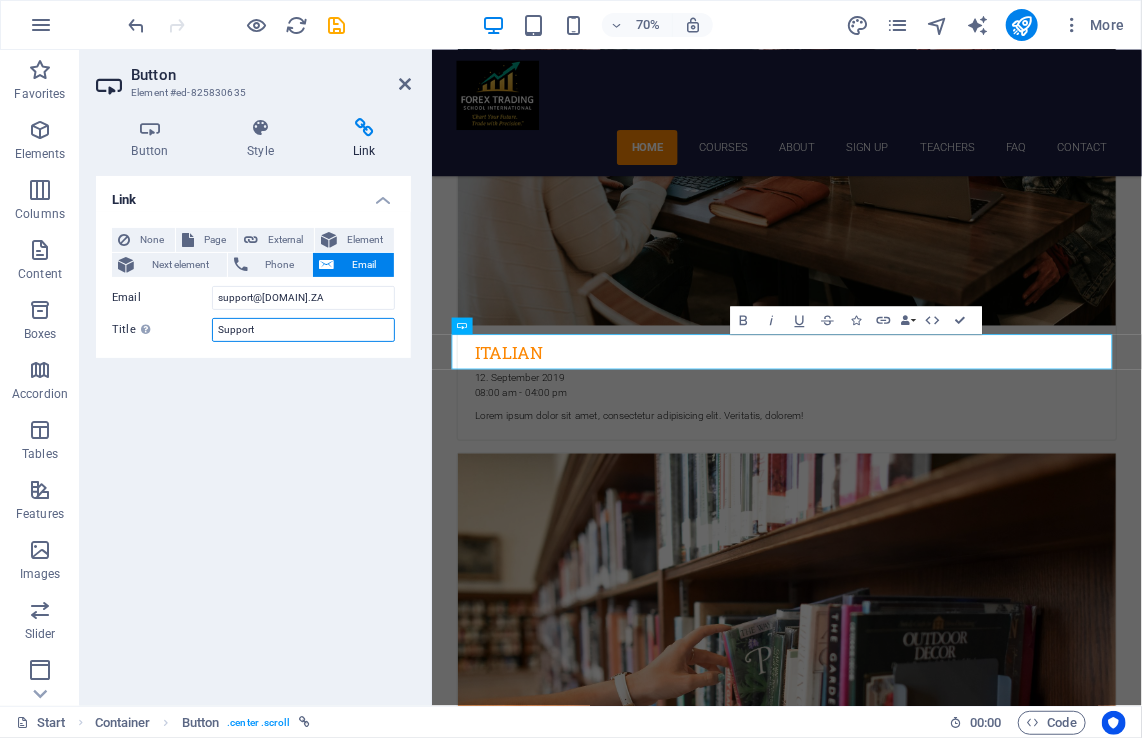 type on "Support" 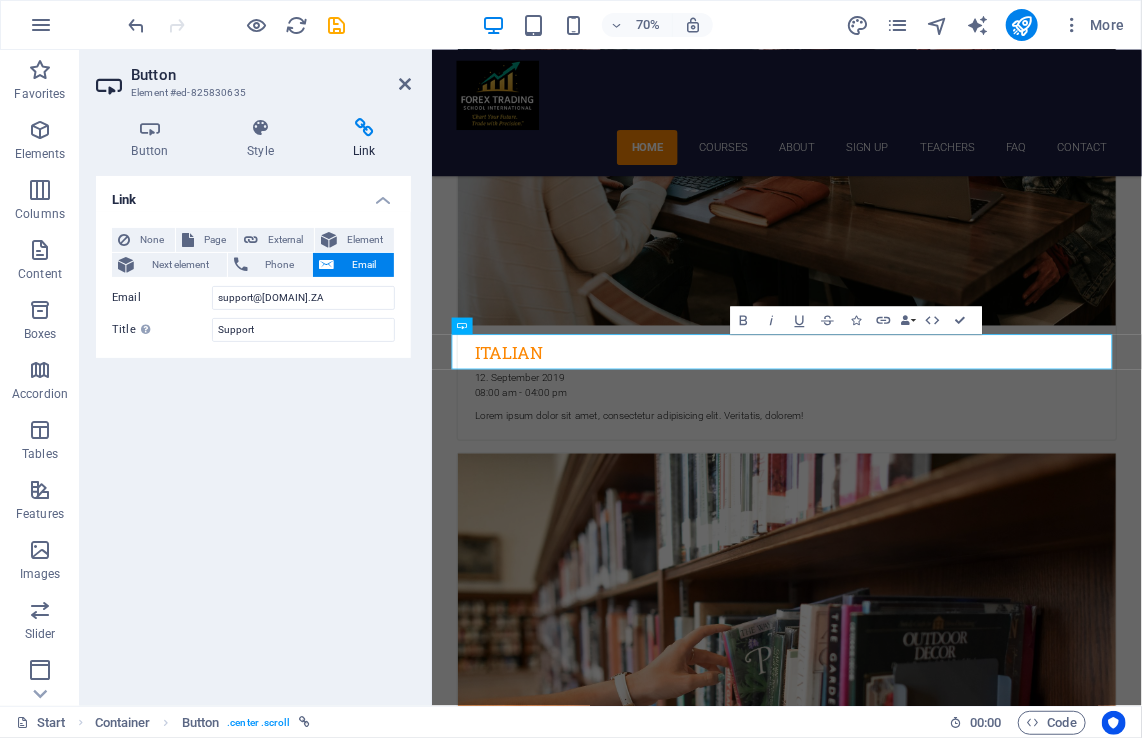 click on "Link None Page External Element Next element Phone Email Page Start Subpage Legal notice Privacy Element
URL #contact Phone Email support@[DOMAIN].co.za Invalid email address. Link target New tab Same tab Overlay Title Additional link description, should not be the same as the link text. The title is most often shown as a tooltip text when the mouse moves over the element. Leave empty if uncertain. Support Relationship Sets the  relationship of this link to the link target . For example, the value "nofollow" instructs search engines not to follow the link. Can be left empty. alternate author bookmark external help license next nofollow noreferrer noopener prev search tag" at bounding box center (253, 433) 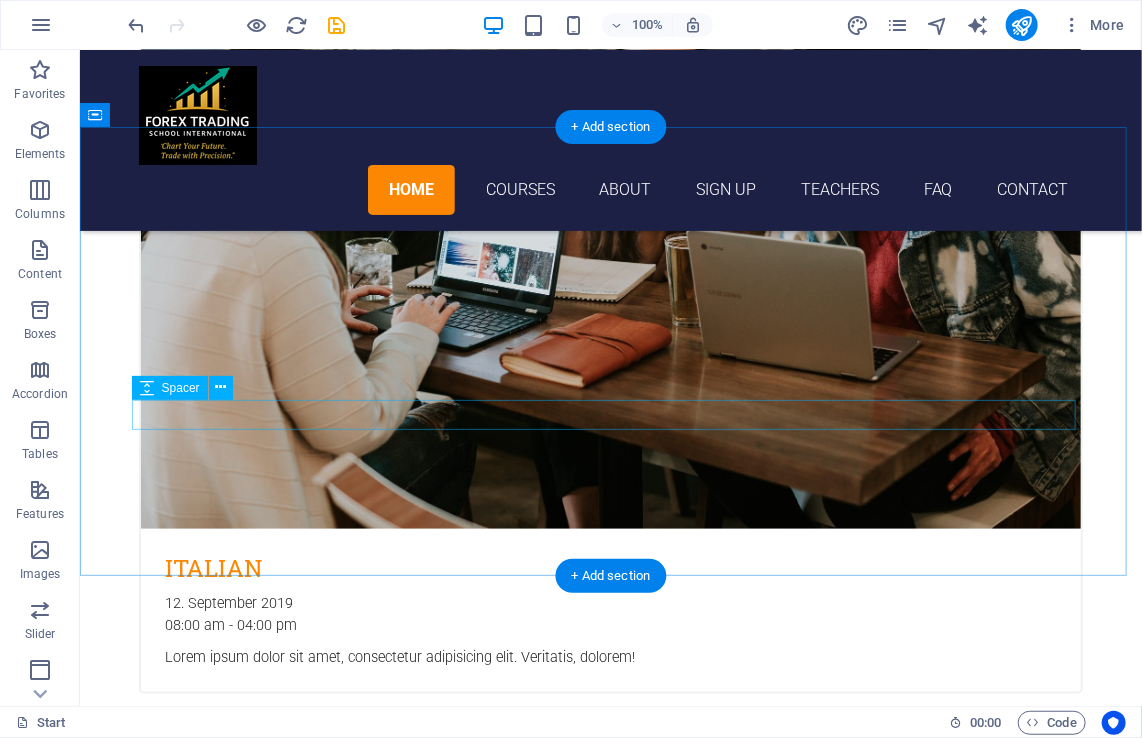 scroll, scrollTop: 3556, scrollLeft: 0, axis: vertical 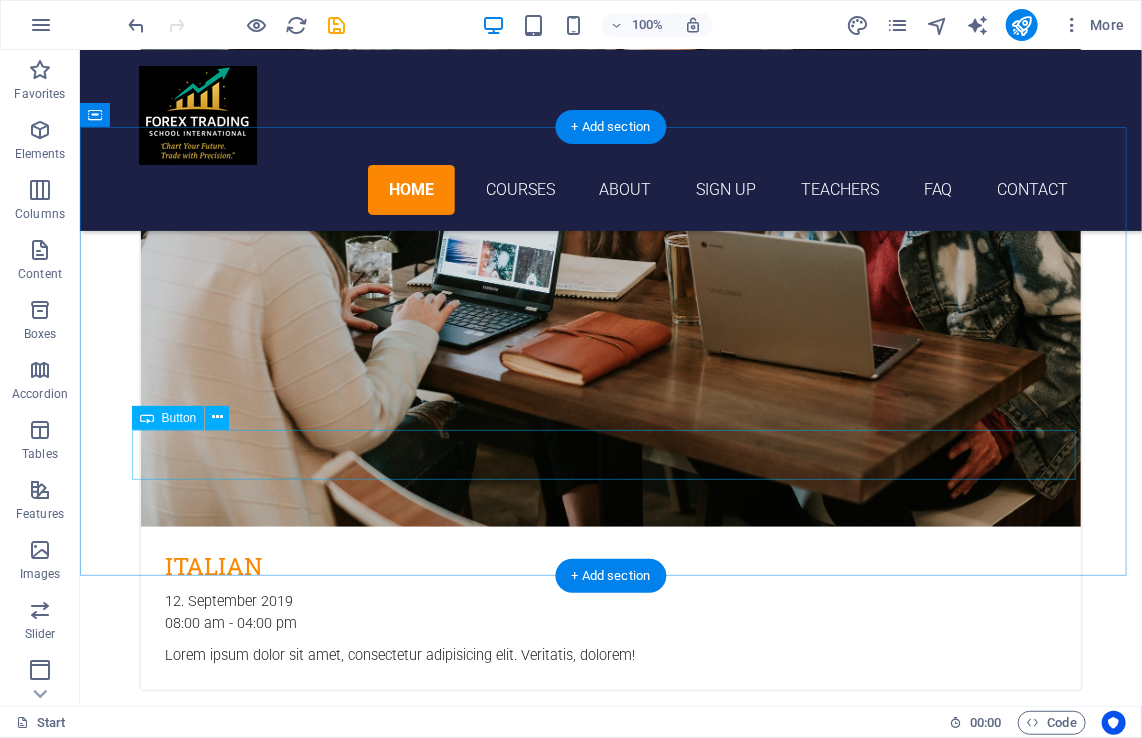 click on "get in touch" at bounding box center (610, 5119) 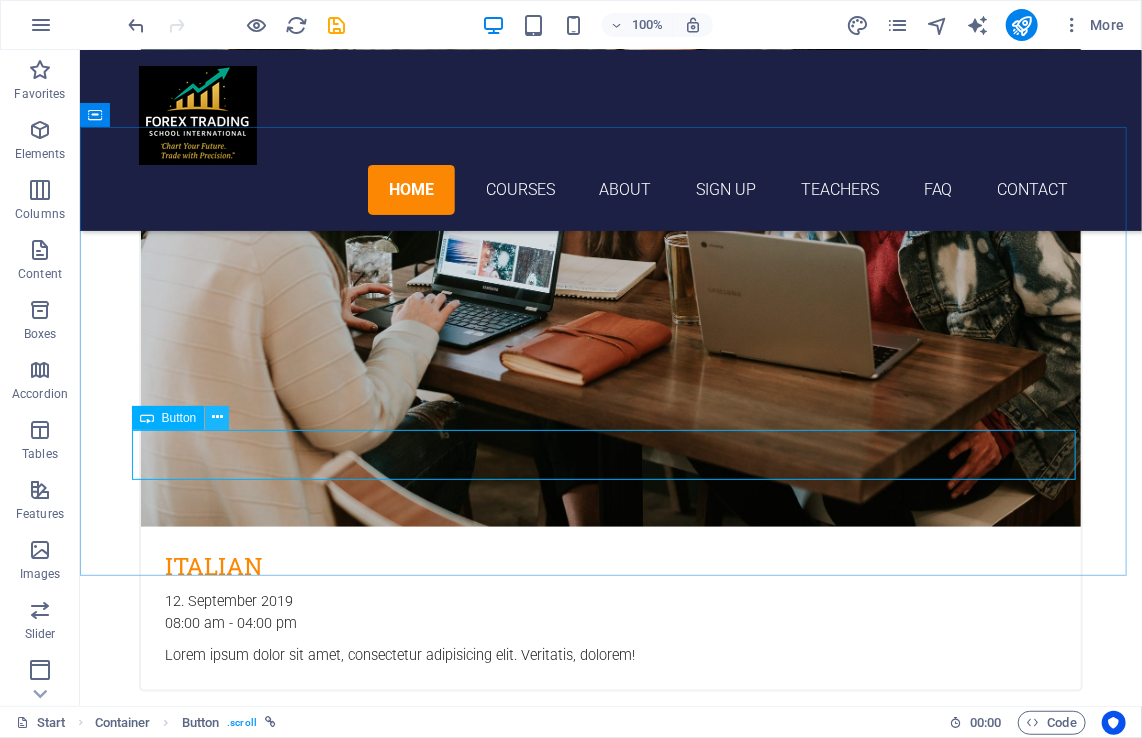 click at bounding box center (217, 417) 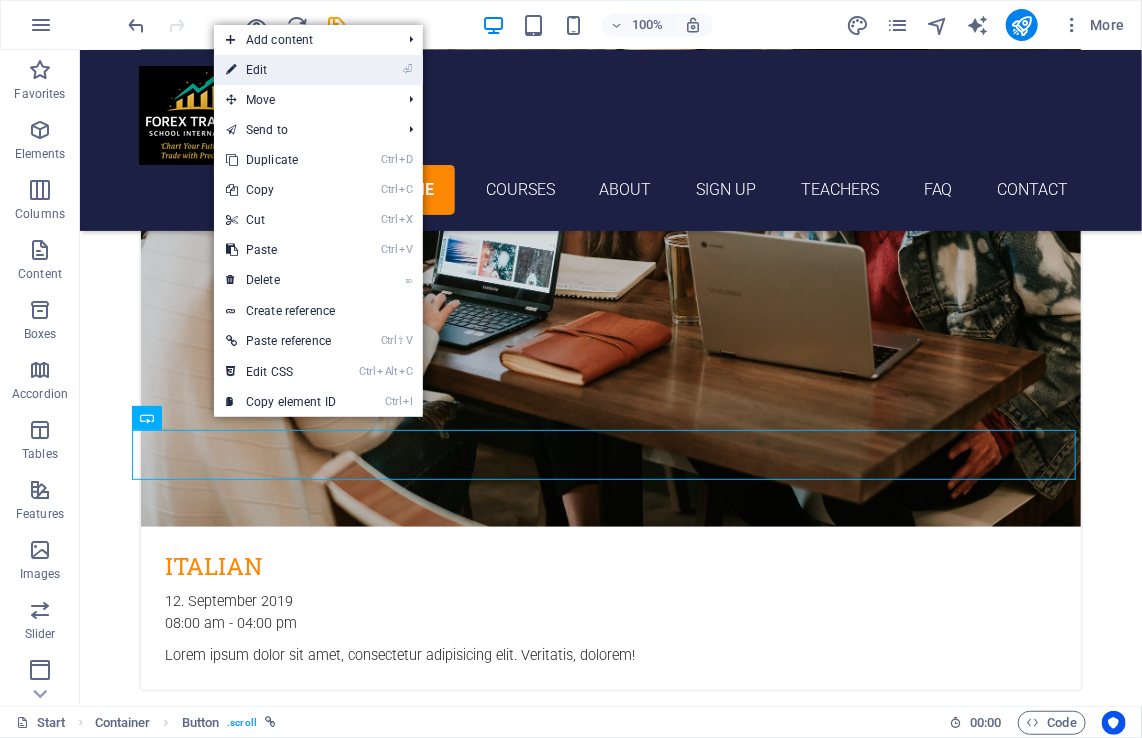 click on "⏎  Edit" at bounding box center [281, 70] 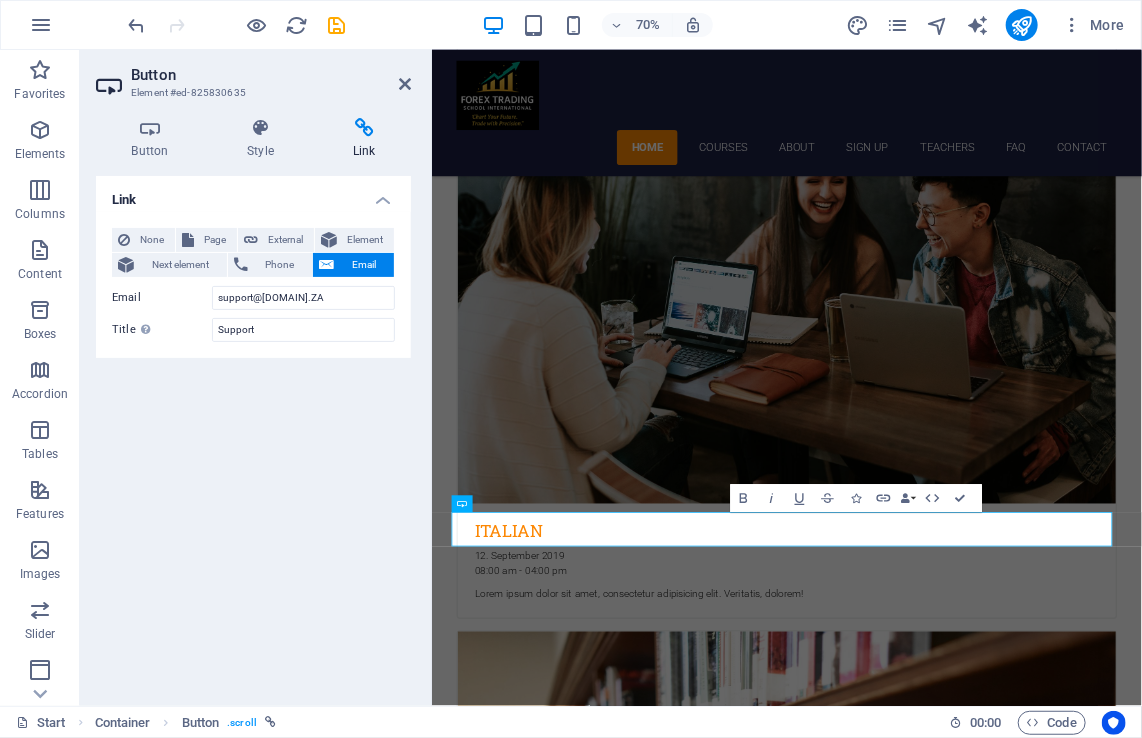 click on "Link None Page External Element Next element Phone Email Page Start Subpage Legal notice Privacy Element
URL #contact Phone Email support@[DOMAIN].co.za Invalid email address. Link target New tab Same tab Overlay Title Additional link description, should not be the same as the link text. The title is most often shown as a tooltip text when the mouse moves over the element. Leave empty if uncertain. Support Relationship Sets the  relationship of this link to the link target . For example, the value "nofollow" instructs search engines not to follow the link. Can be left empty. alternate author bookmark external help license next nofollow noreferrer noopener prev search tag" at bounding box center (253, 433) 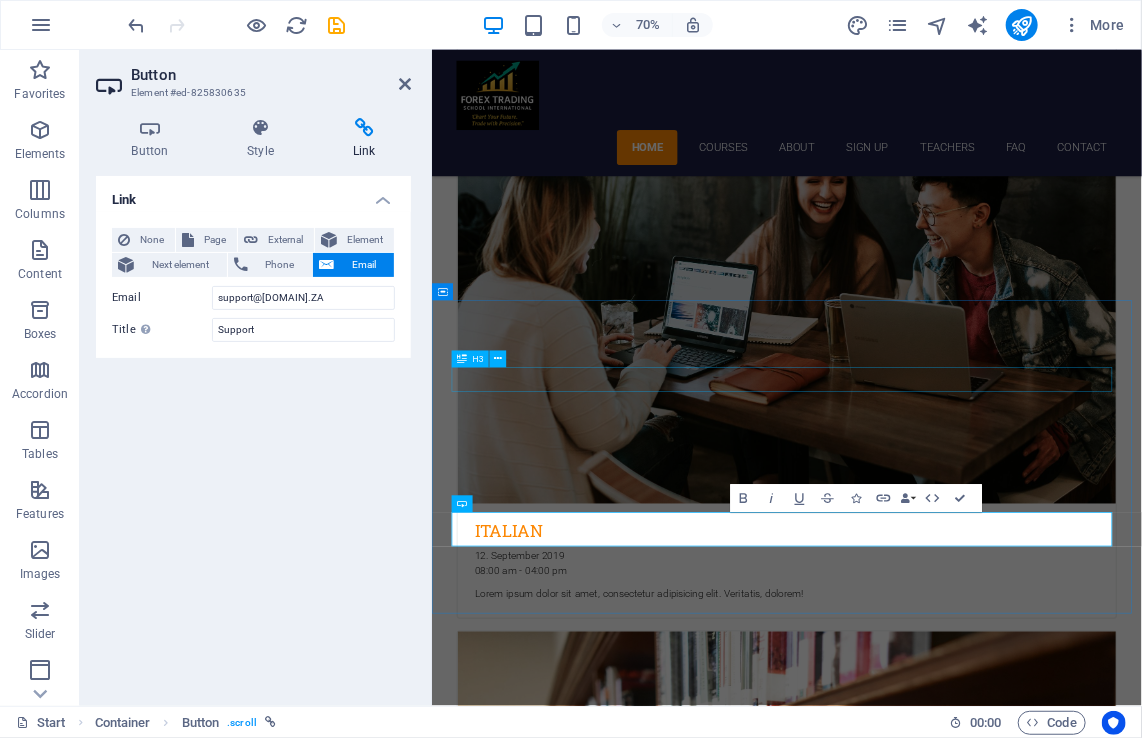 click on "Forex trading school international" at bounding box center (938, 5077) 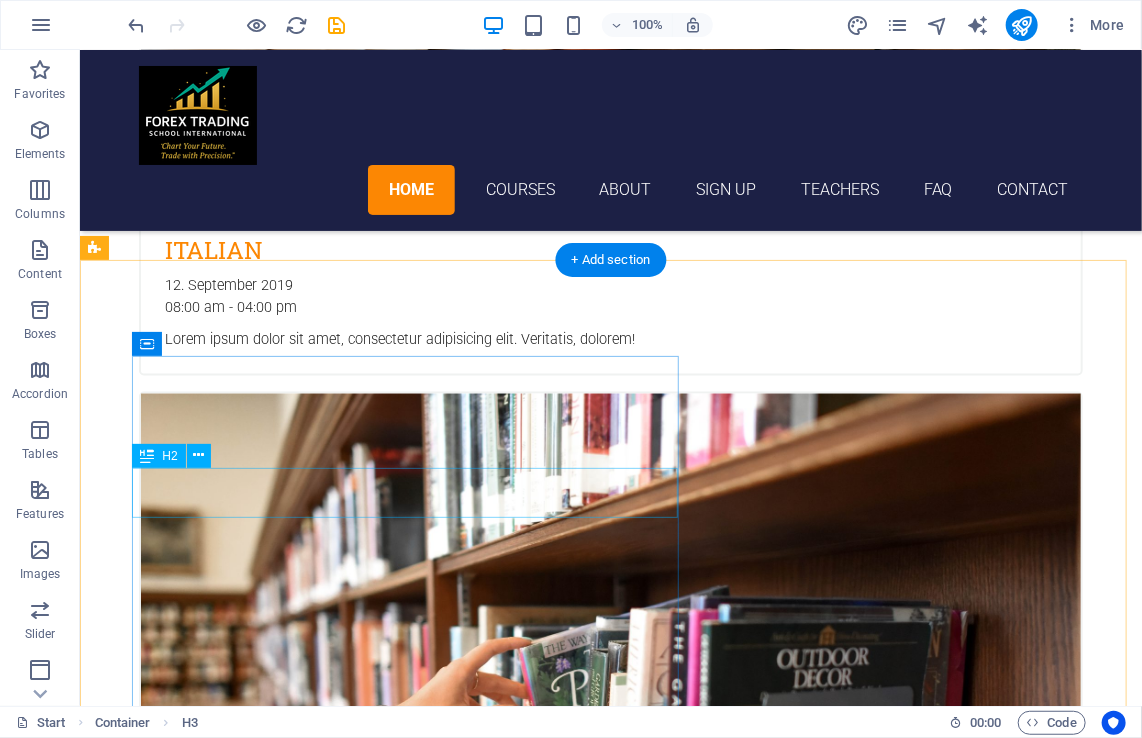 scroll, scrollTop: 4037, scrollLeft: 0, axis: vertical 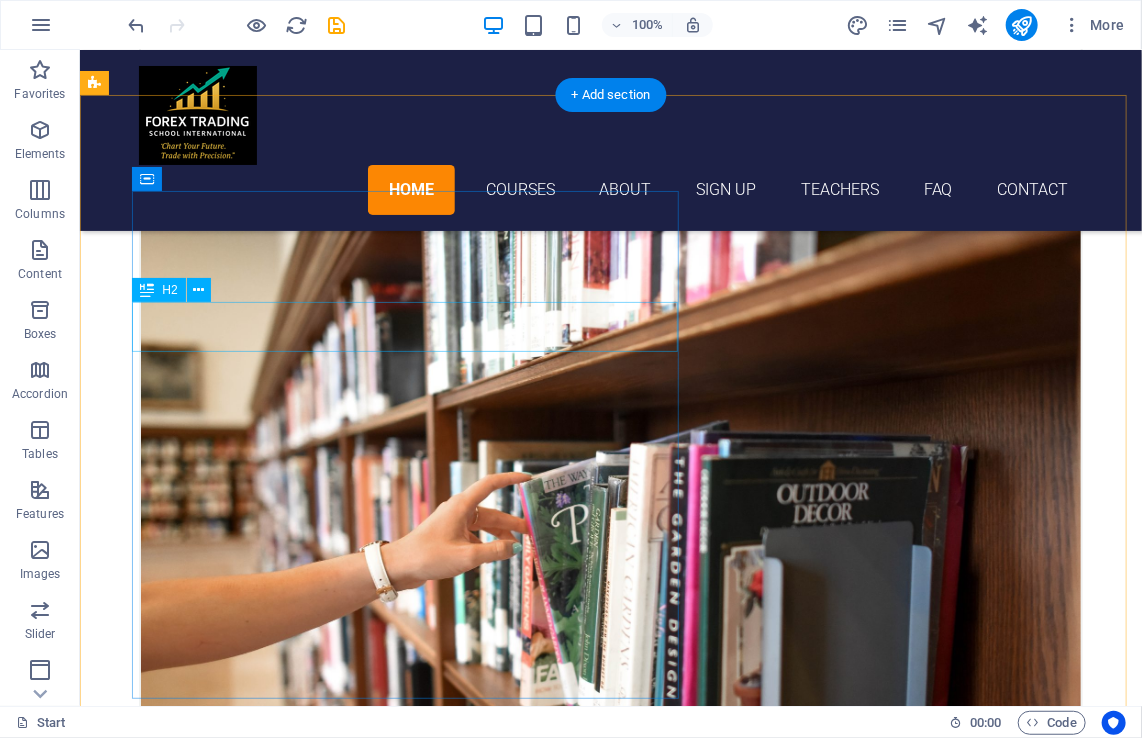 click on "Get 1 Course for free" at bounding box center (567, 5560) 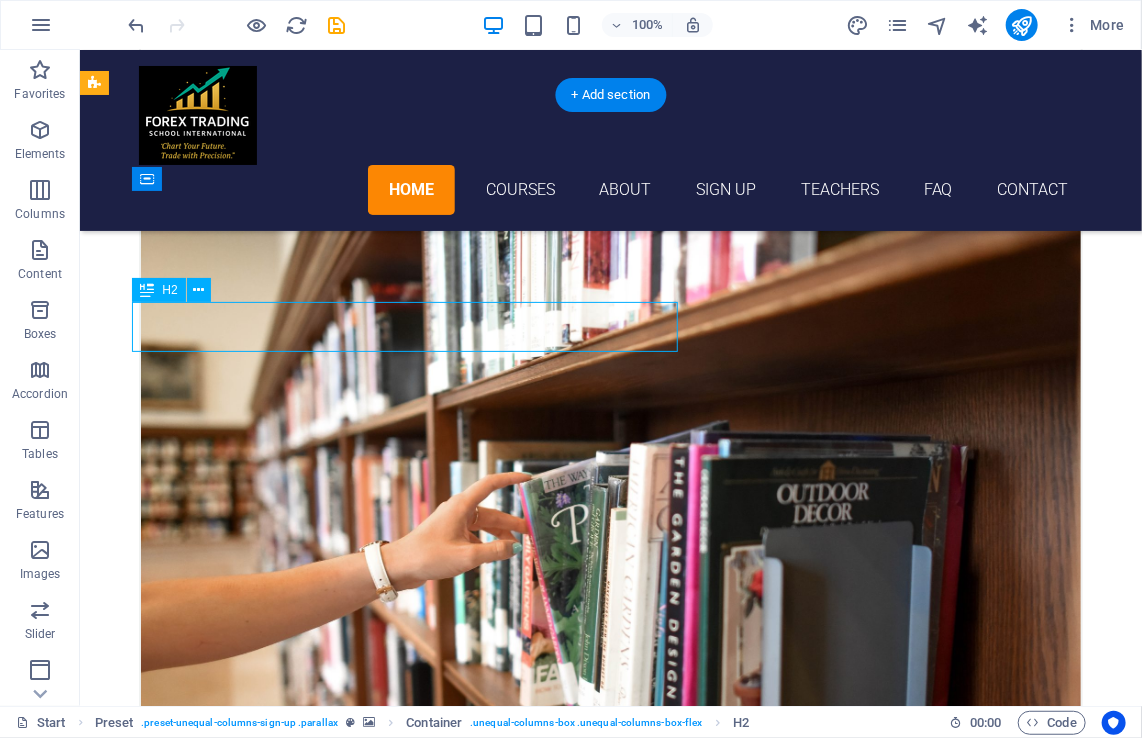 click on "Get 1 Course for free" at bounding box center (567, 5560) 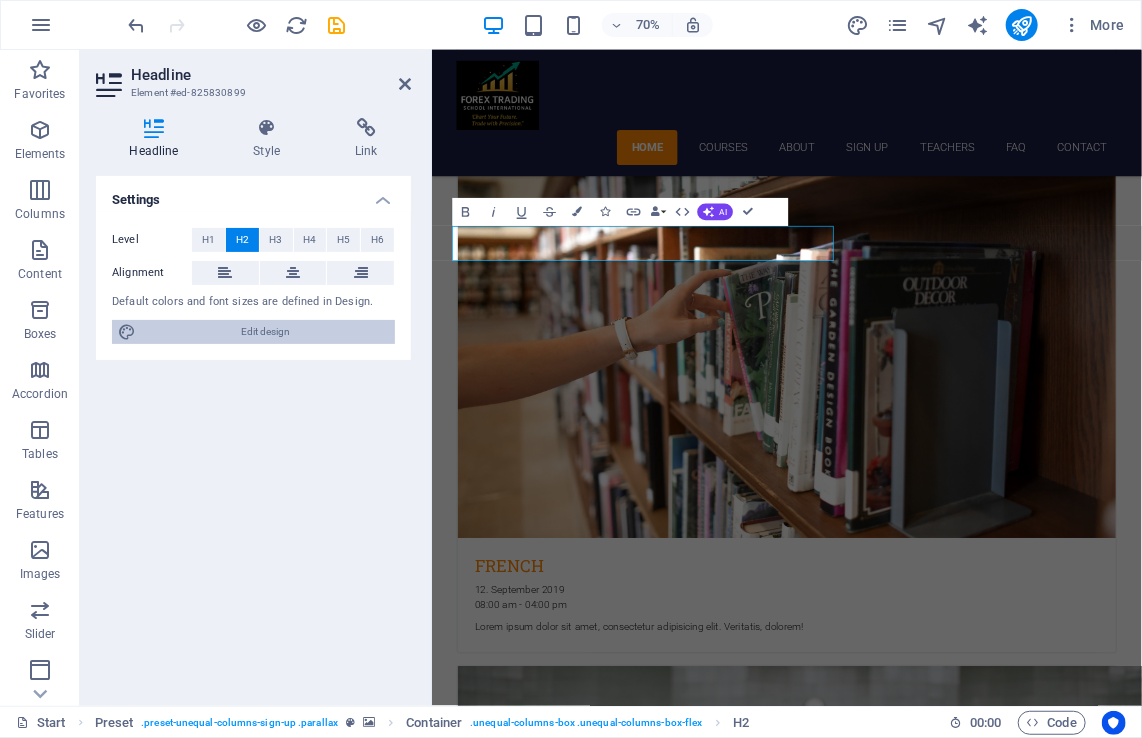 type 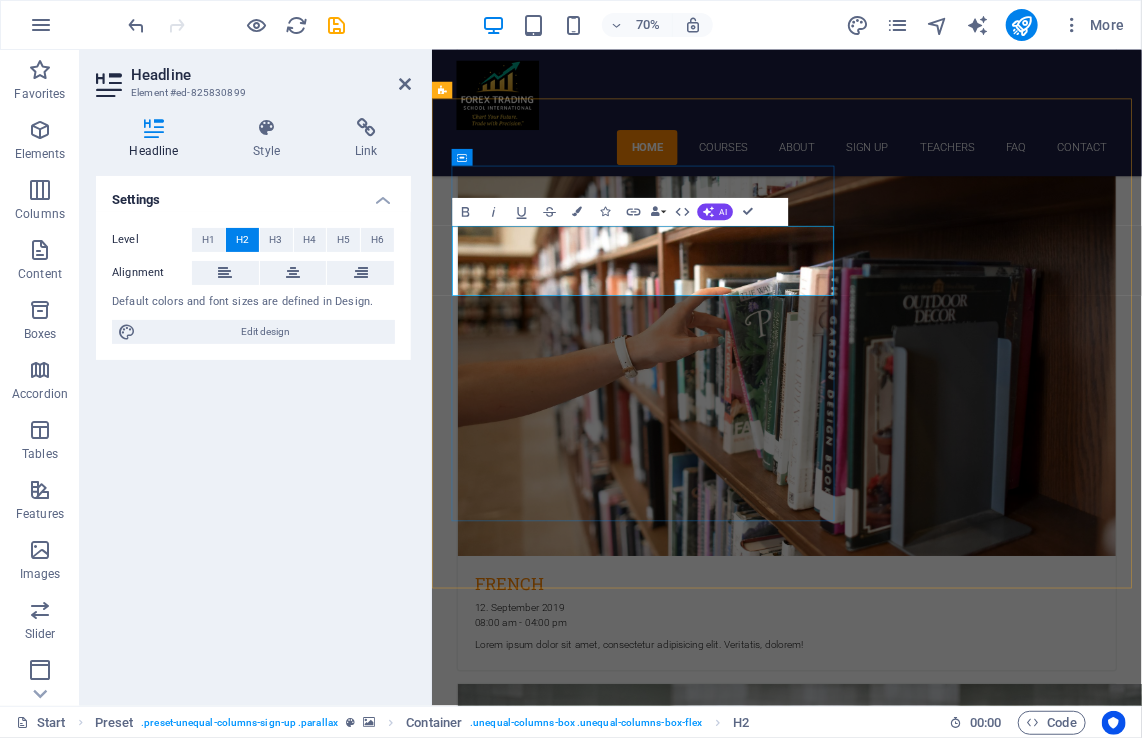 click on "Book your course for august now" at bounding box center (919, 5757) 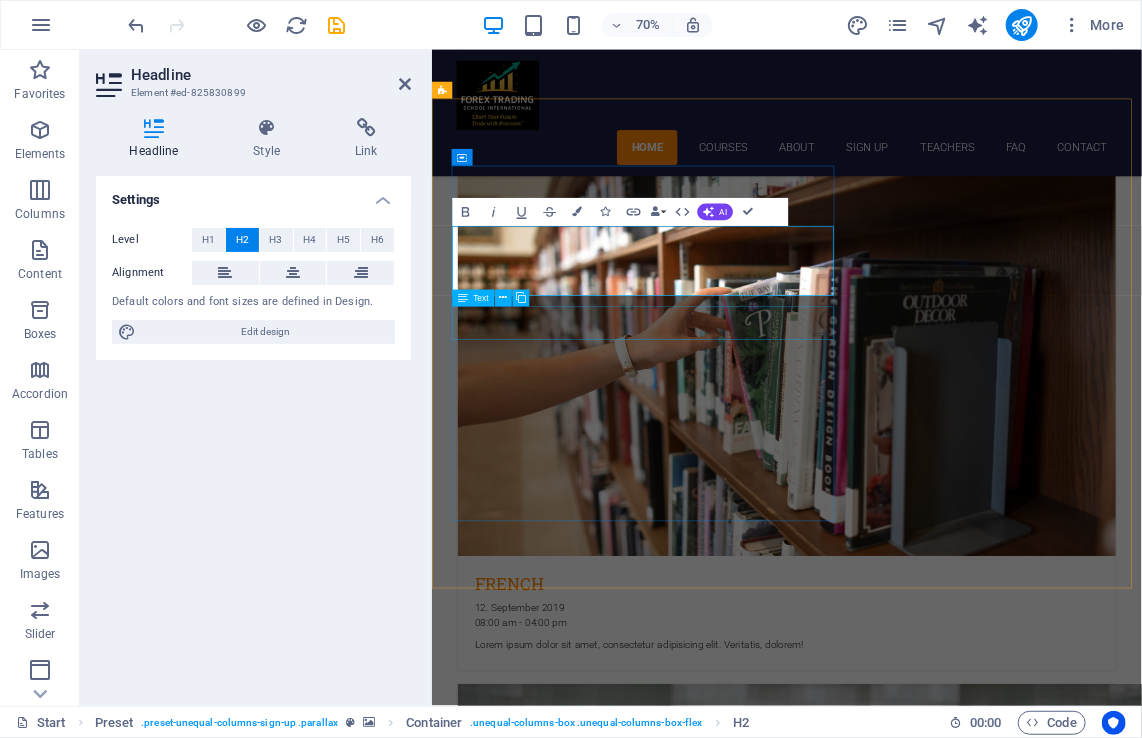 click on "Lorem ipsum dolor sit amet, consectetur adipisicing elit. Laborum irumd deleniti, obcaecati eum vitae esletoi dolorum elso numquam." at bounding box center [919, 5859] 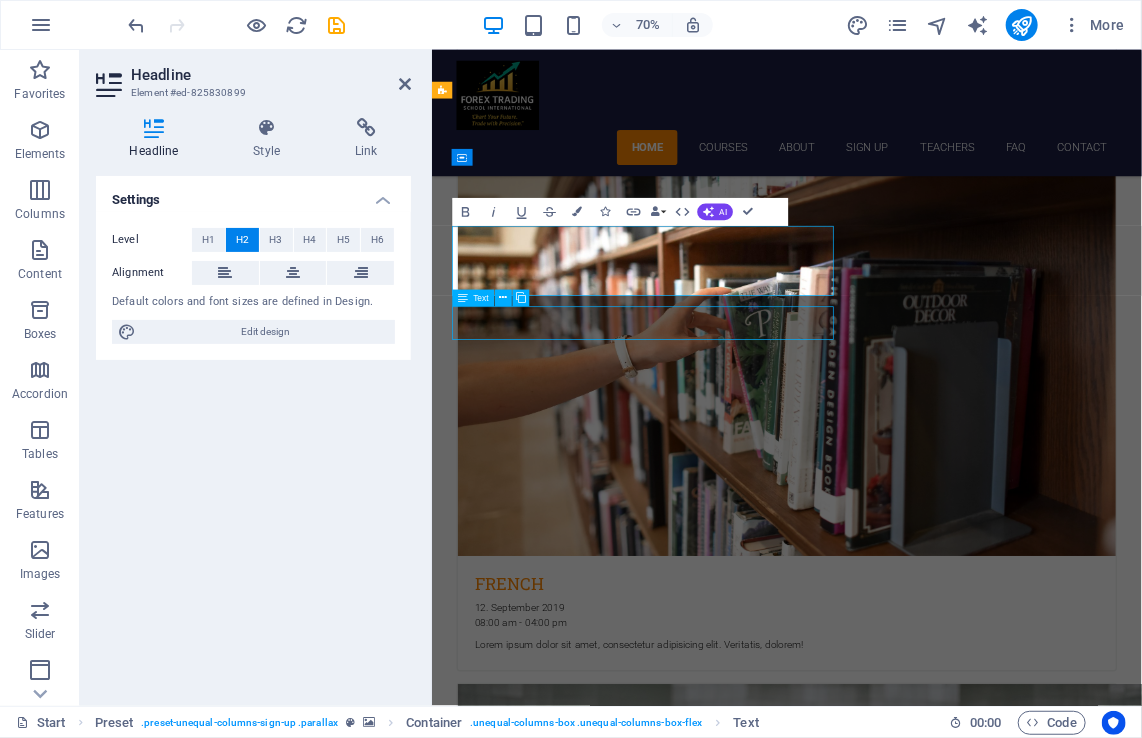 scroll, scrollTop: 4012, scrollLeft: 0, axis: vertical 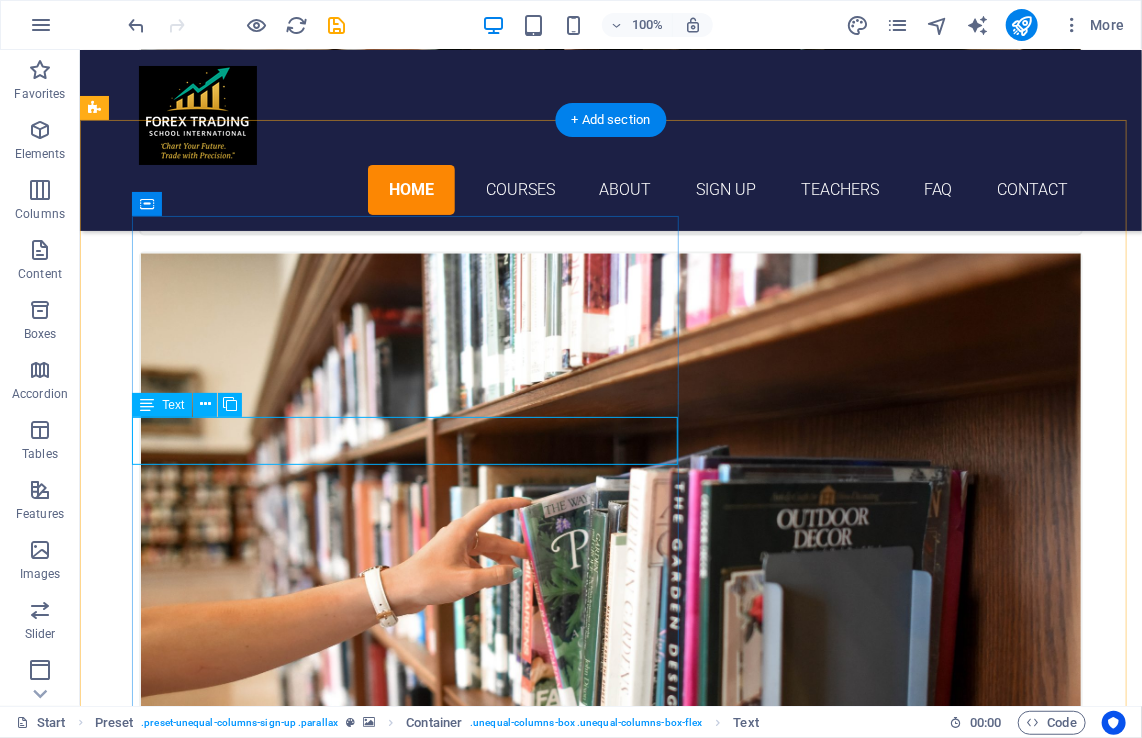 click on "Lorem ipsum dolor sit amet, consectetur adipisicing elit. Laborum irumd deleniti, obcaecati eum vitae esletoi dolorum elso numquam." at bounding box center (567, 5687) 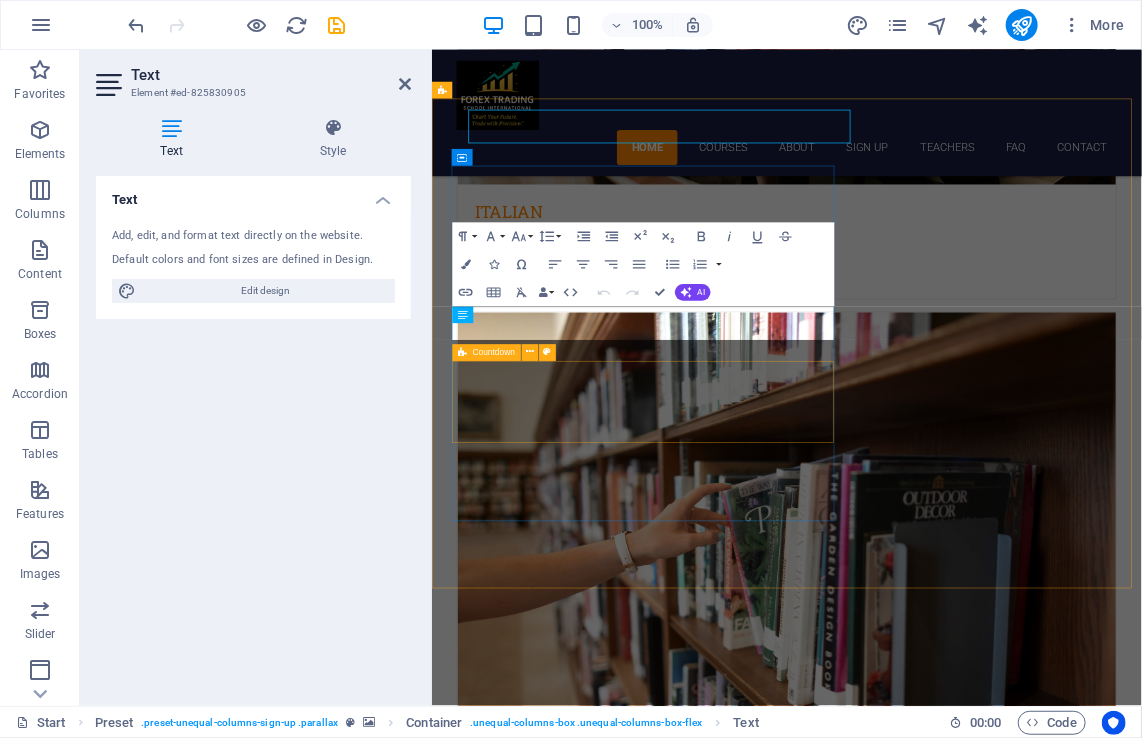 scroll, scrollTop: 4293, scrollLeft: 0, axis: vertical 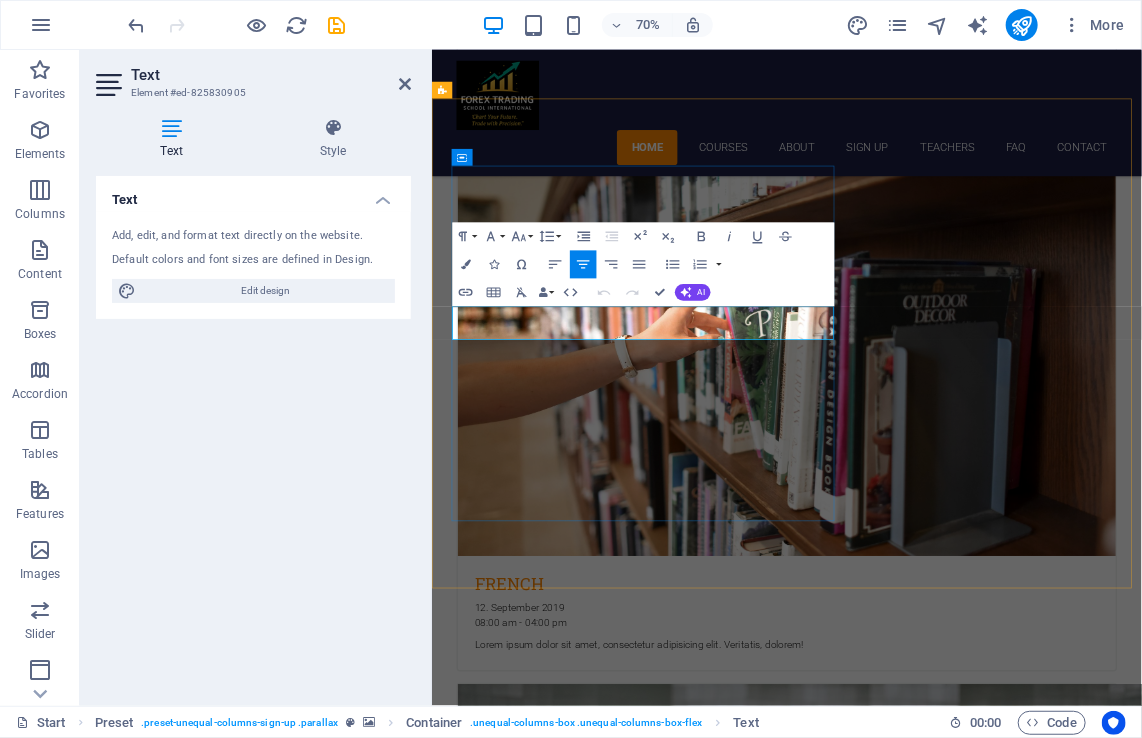 click on "Lorem ipsum dolor sit amet, consectetur adipisicing elit. Laborum irumd deleniti, obcaecati eum vitae esletoi dolorum elso numquam." at bounding box center [919, 5859] 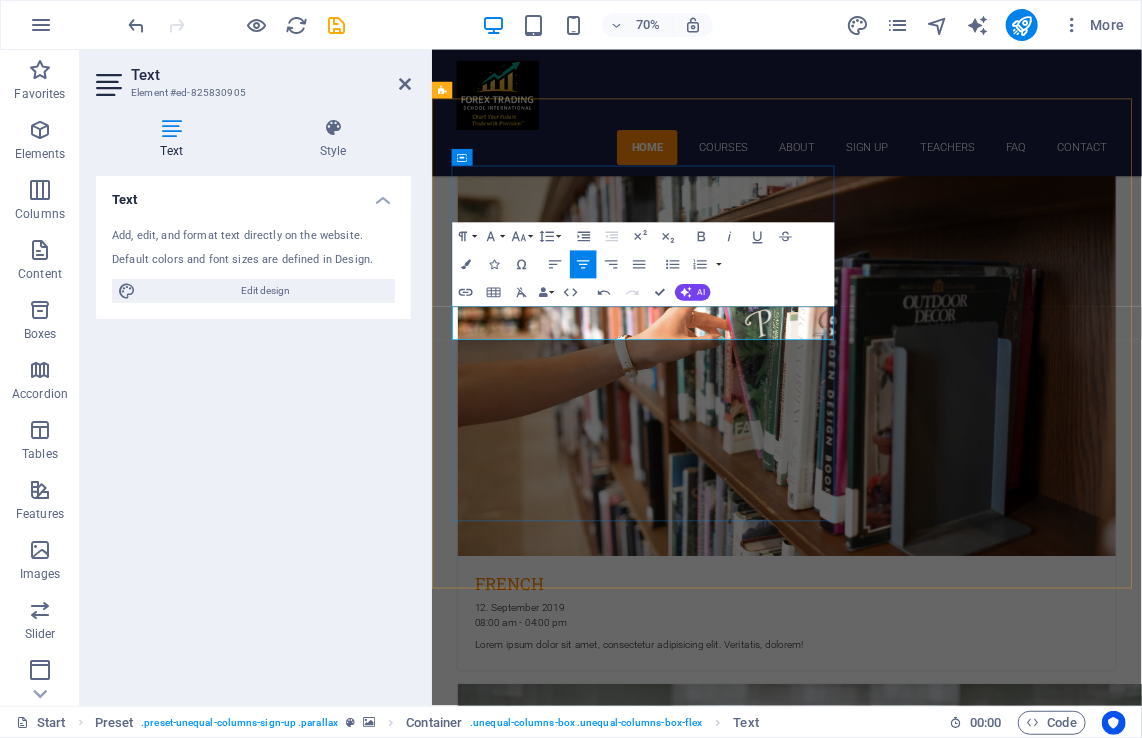 scroll, scrollTop: 4305, scrollLeft: 0, axis: vertical 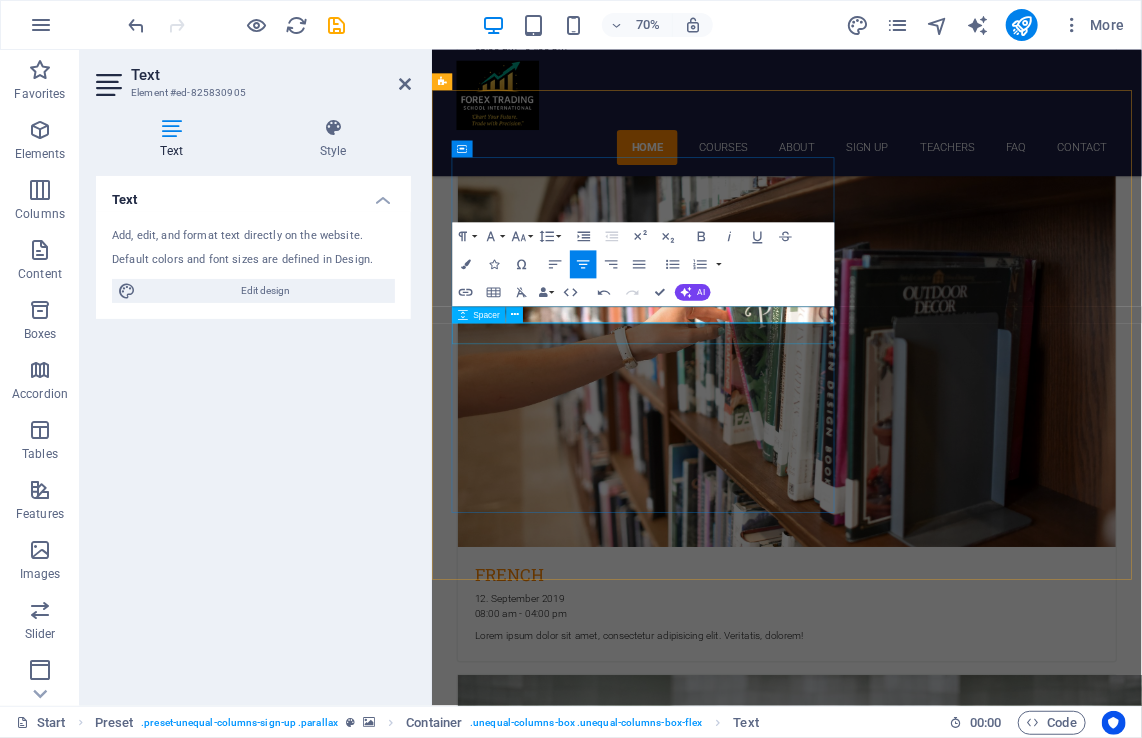 type 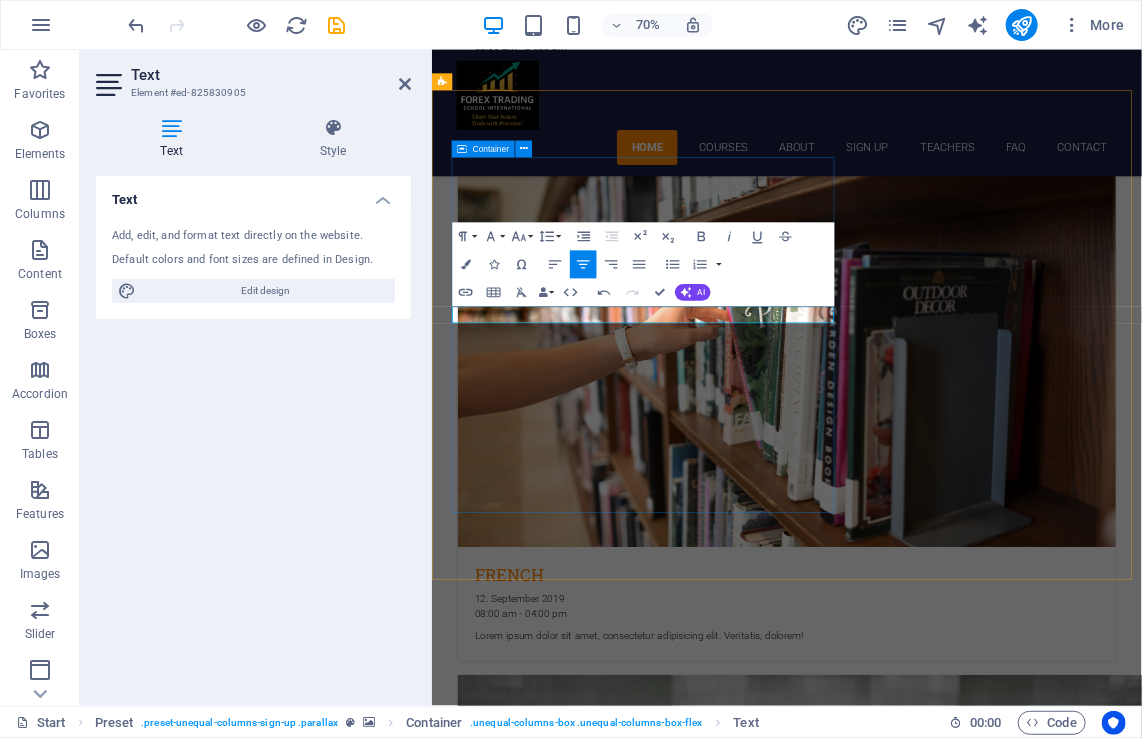 click on "Book your course for [MONTH] [YEAR] now ​Limited seats available every month 0 Days 0 Hours 0 Minutes 0 Seconds" at bounding box center (919, 6065) 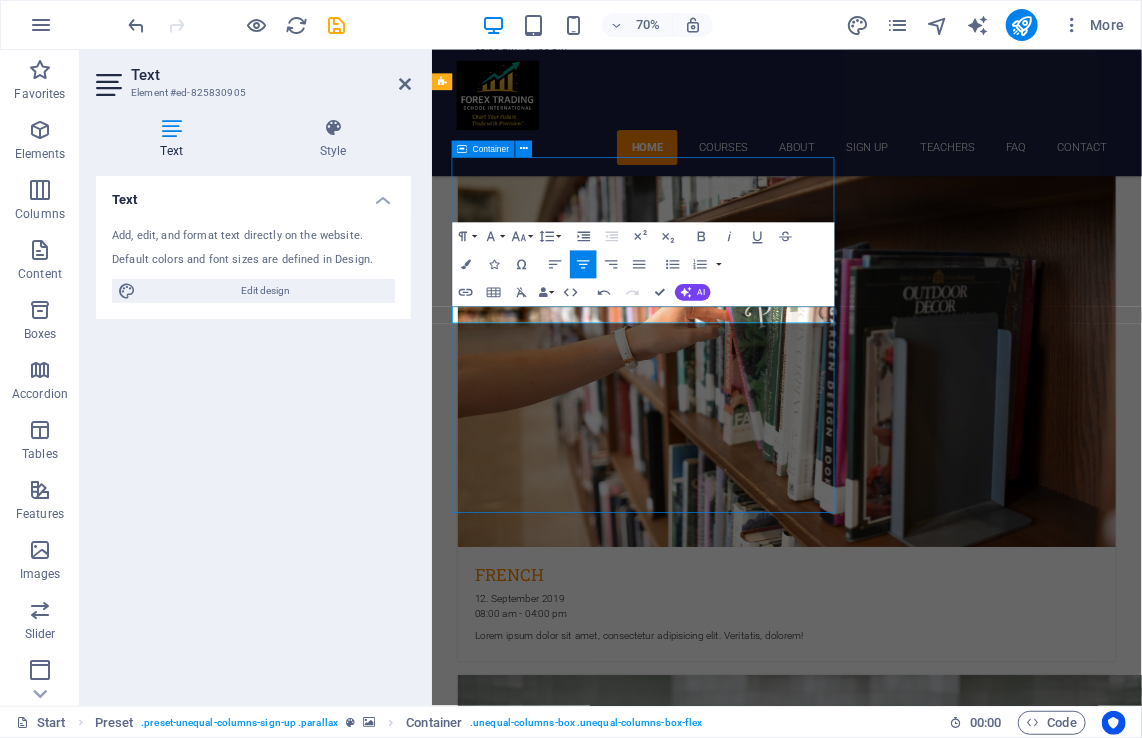 scroll, scrollTop: 4024, scrollLeft: 0, axis: vertical 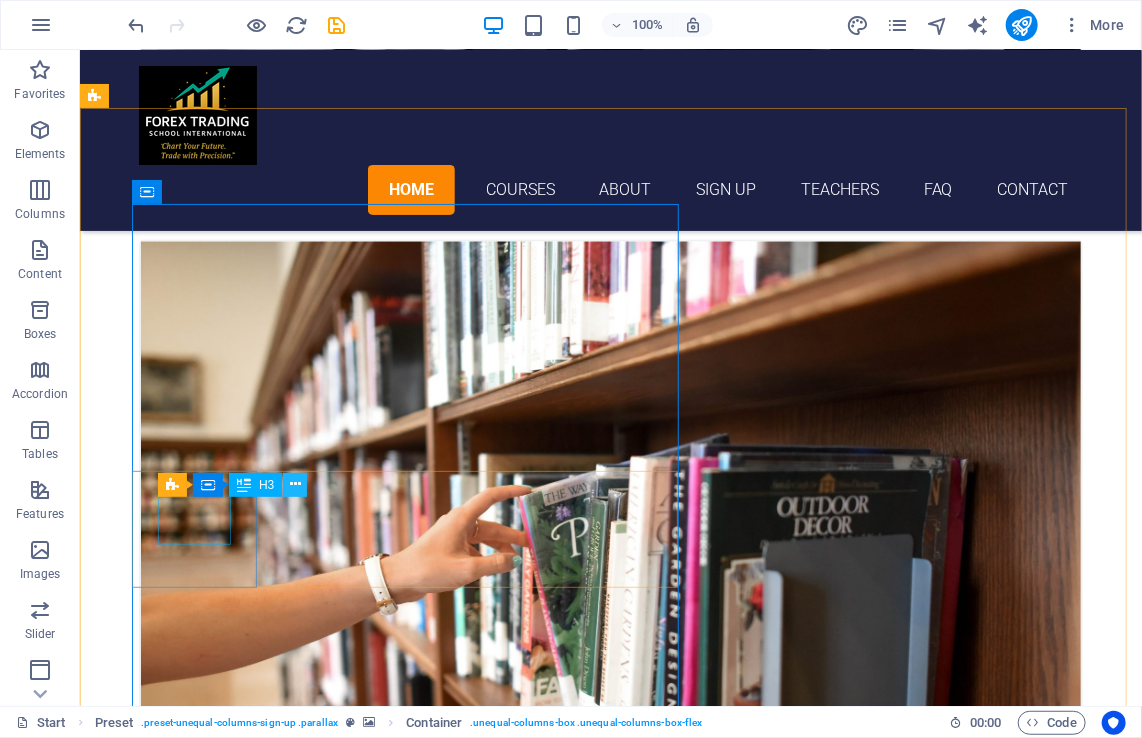 click at bounding box center [295, 485] 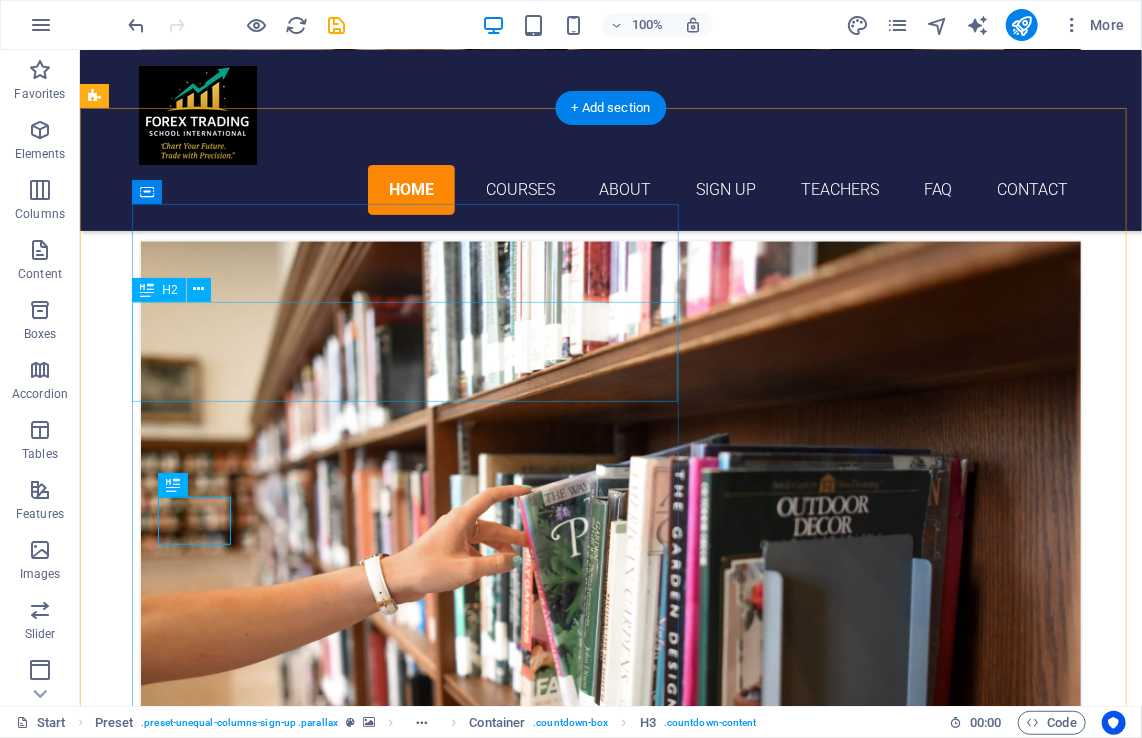 click on "Book your course for [MONTH] [YEAR] now" at bounding box center (567, 5598) 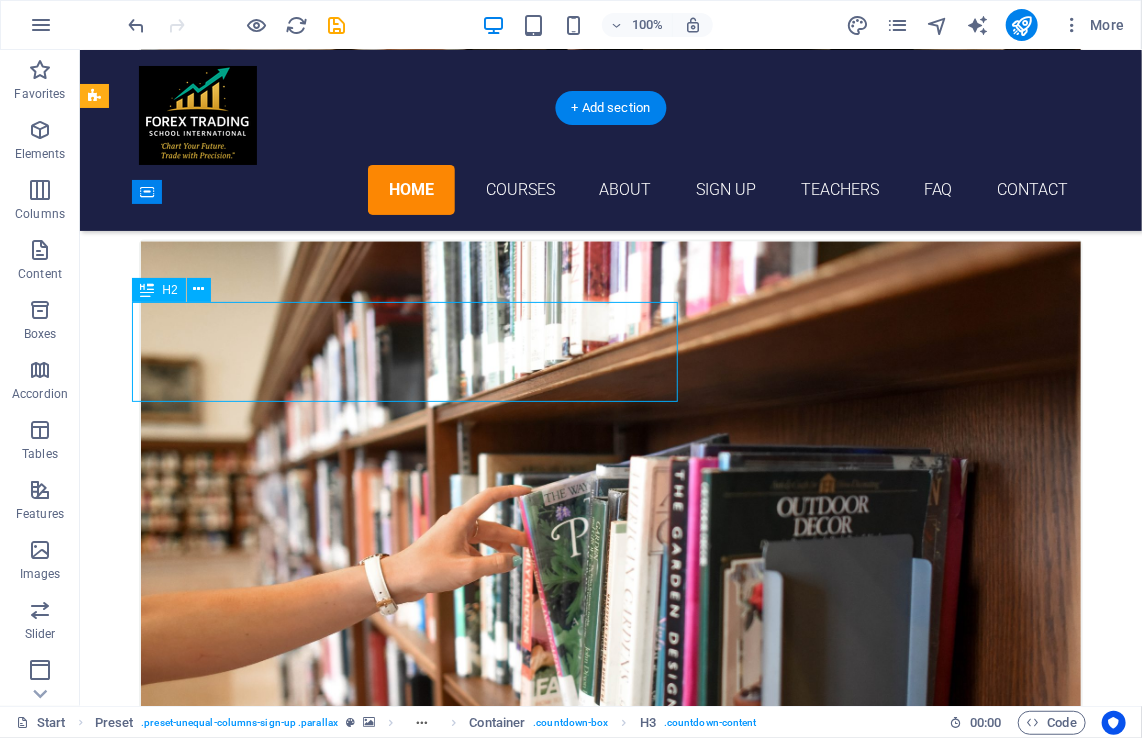 click on "Book your course for [MONTH] [YEAR] now" at bounding box center (567, 5598) 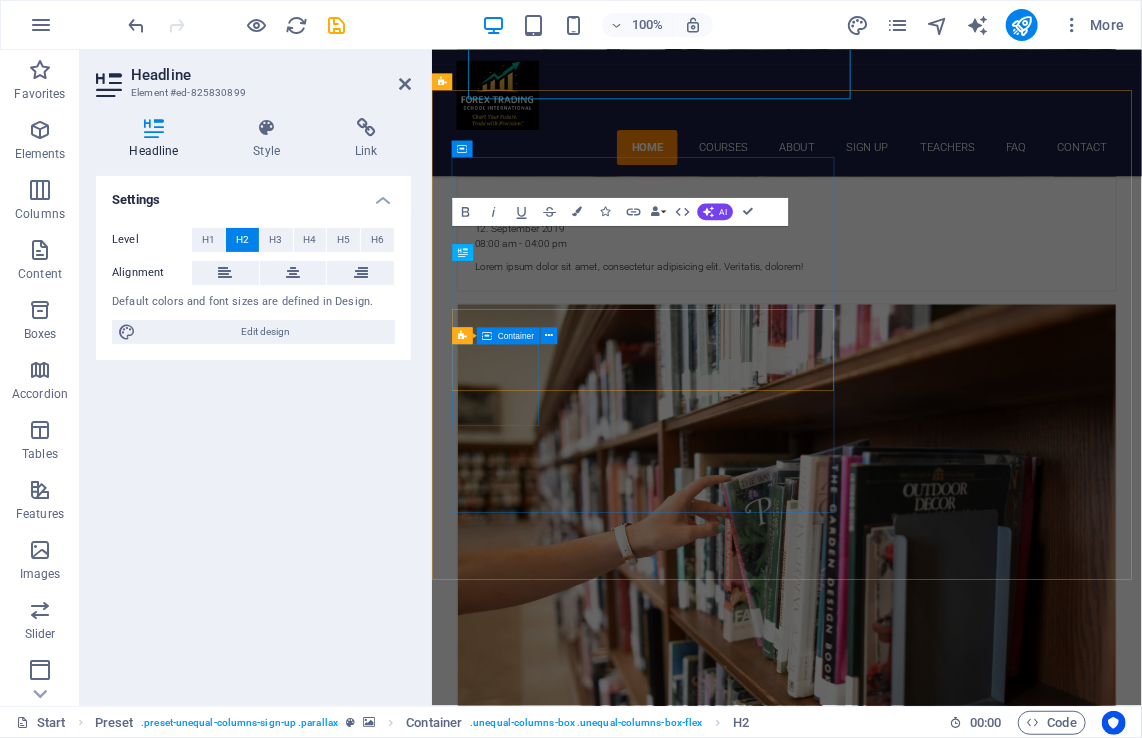 scroll, scrollTop: 4305, scrollLeft: 0, axis: vertical 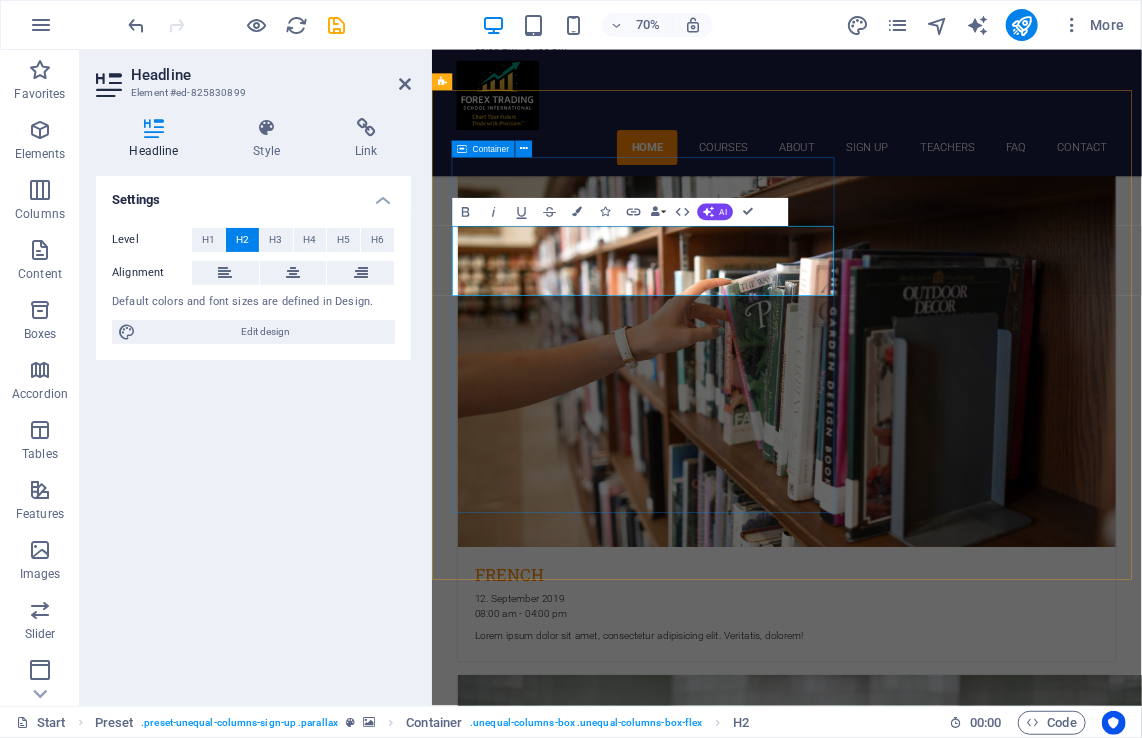 click on "Book your course for [MONTH] [YEAR] now Limited seats available every month 0 Days 0 Hours 0 Minutes 0 Seconds" at bounding box center [919, 6065] 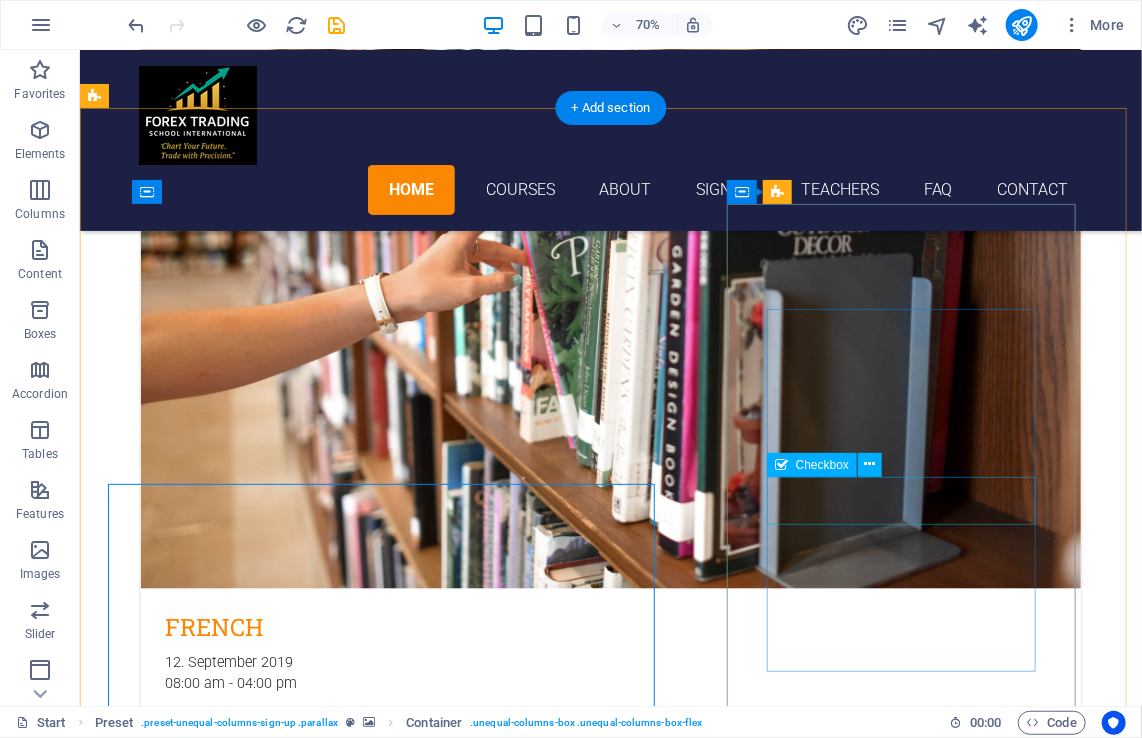 scroll, scrollTop: 4024, scrollLeft: 0, axis: vertical 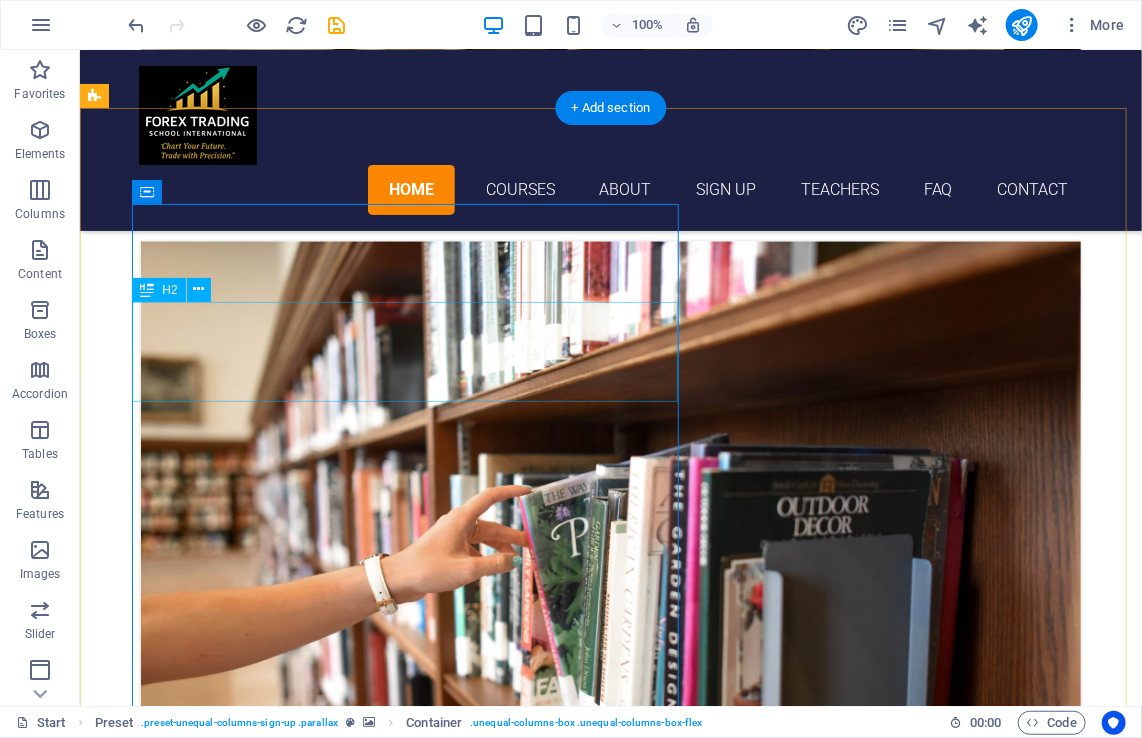 click on "Book your course for [MONTH] [YEAR] now" at bounding box center (567, 5598) 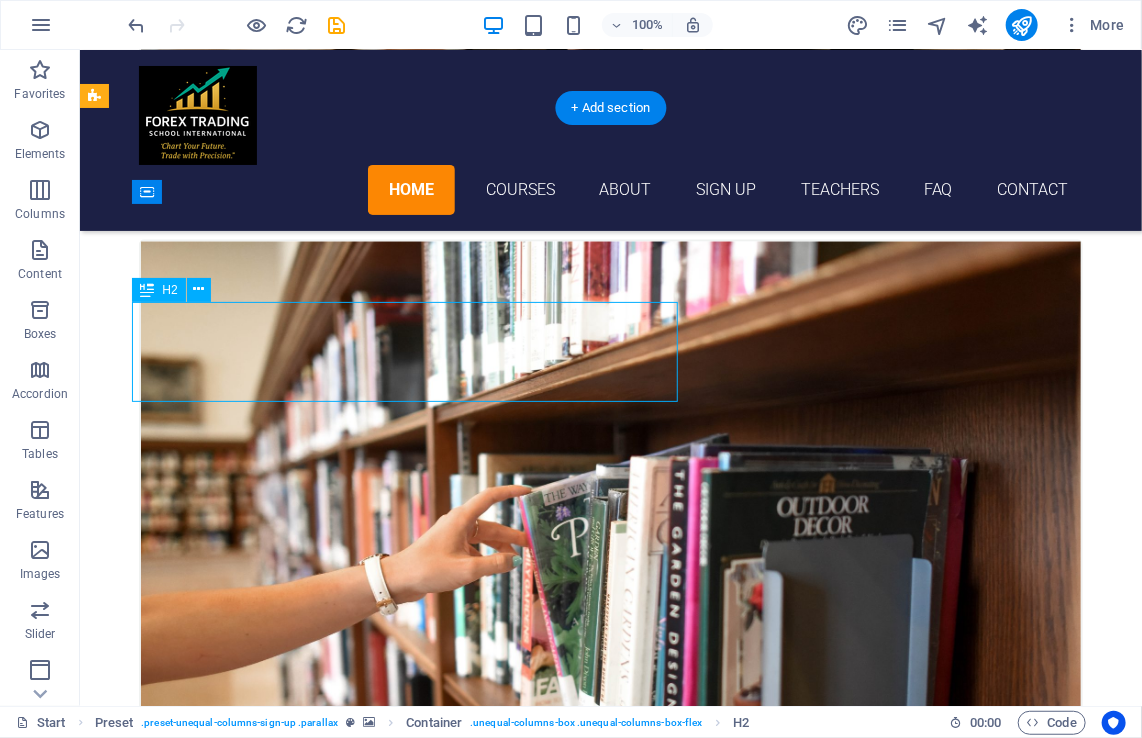 click on "Book your course for [MONTH] [YEAR] now" at bounding box center (567, 5598) 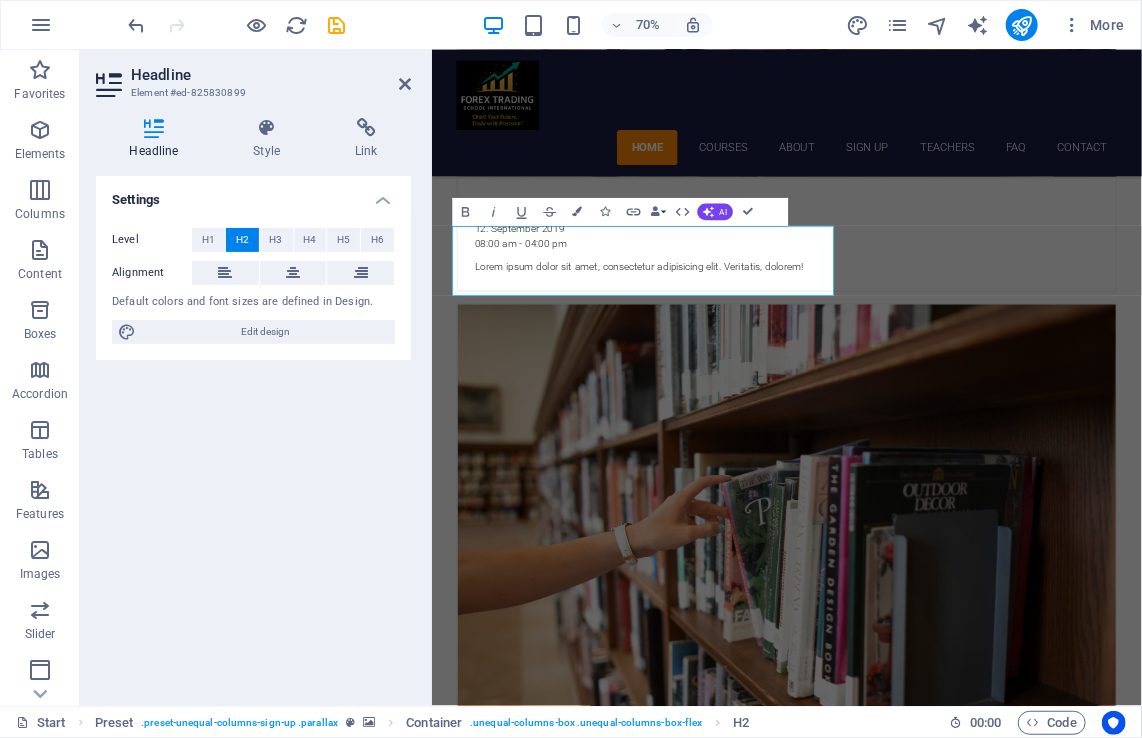 scroll, scrollTop: 4305, scrollLeft: 0, axis: vertical 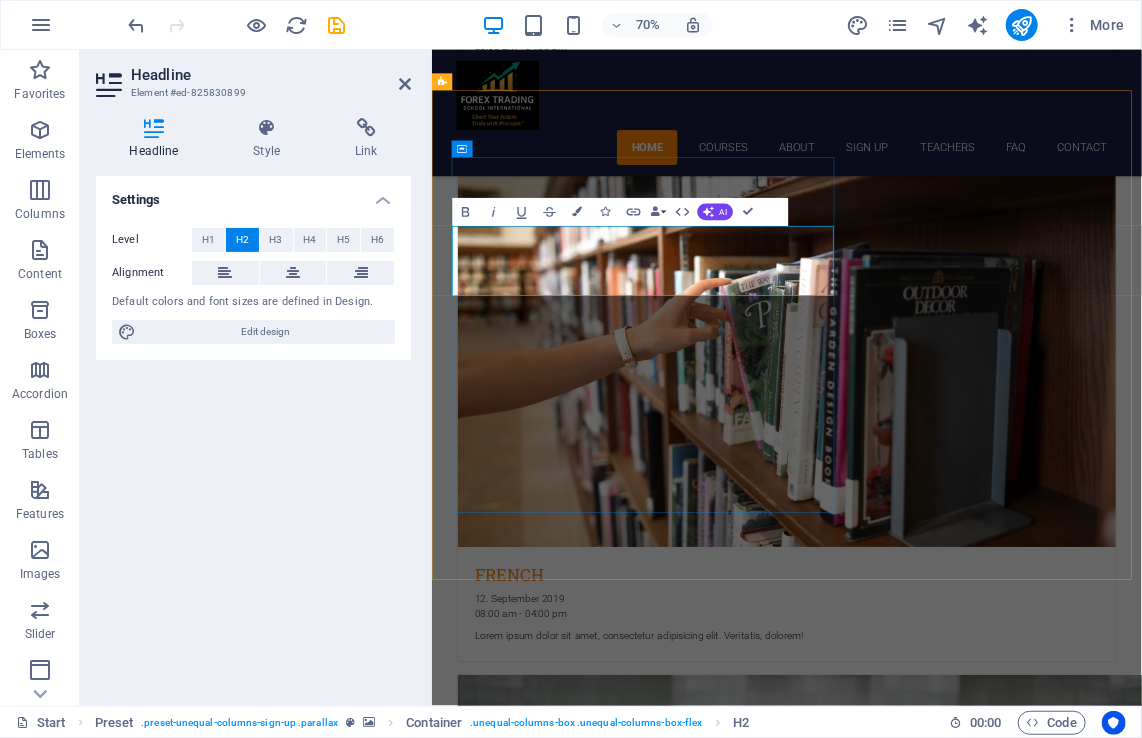 click on "Book your course for [MONTH] [YEAR] now" at bounding box center [919, 5770] 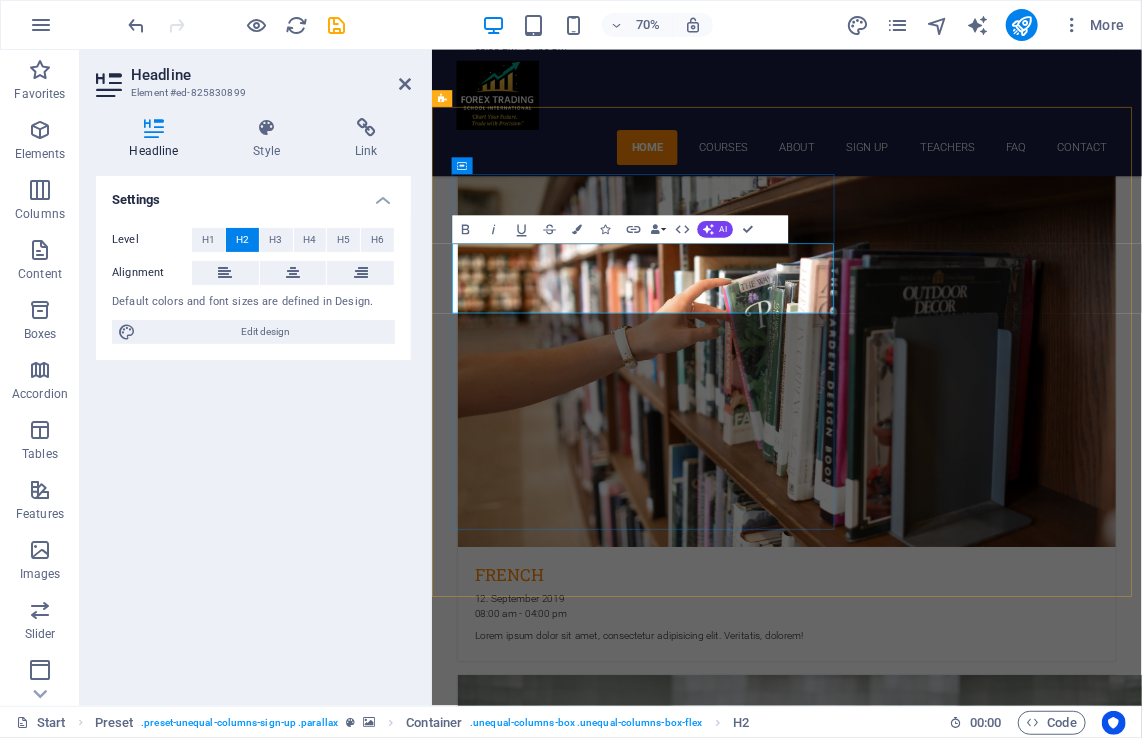 scroll, scrollTop: 4280, scrollLeft: 0, axis: vertical 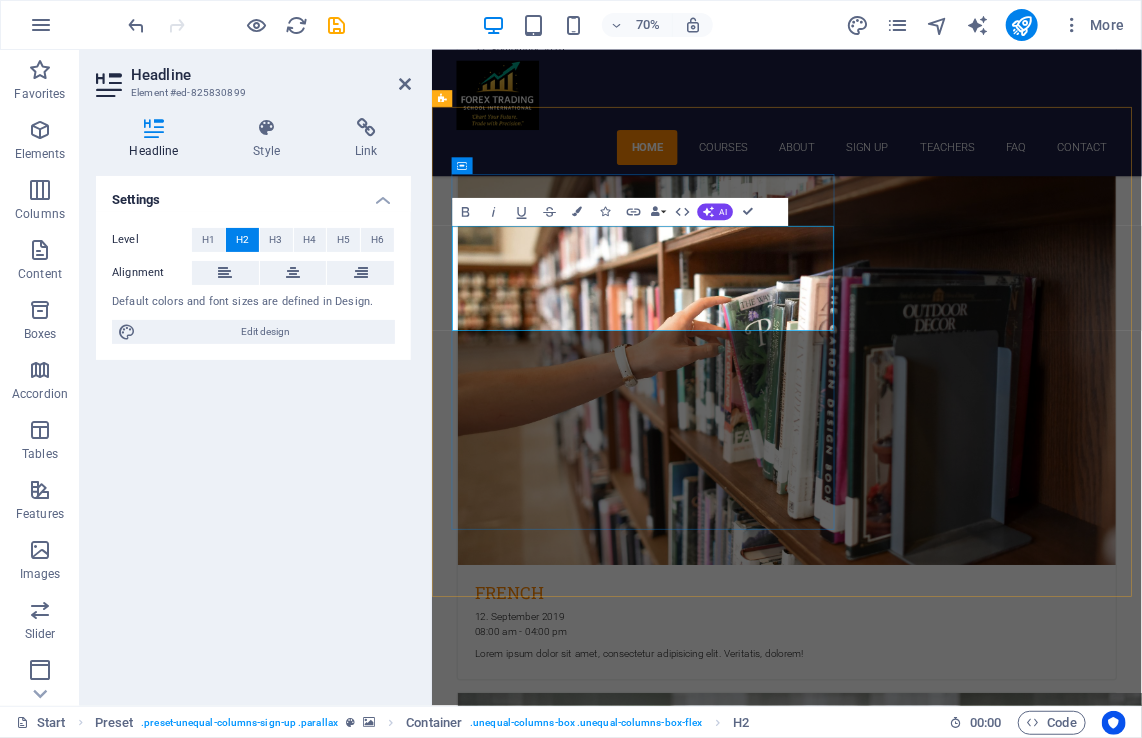 click on "Book your course for week of [DATE]-[DATE] [YEAR] now" at bounding box center [919, 5795] 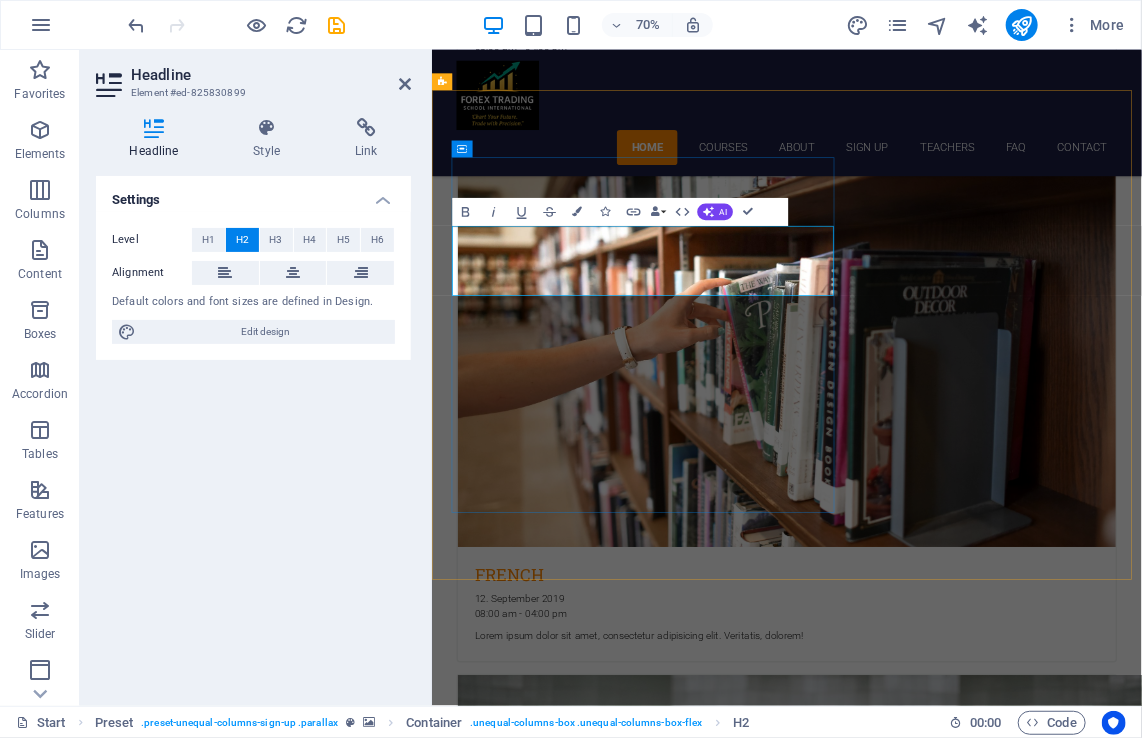 scroll, scrollTop: 4280, scrollLeft: 0, axis: vertical 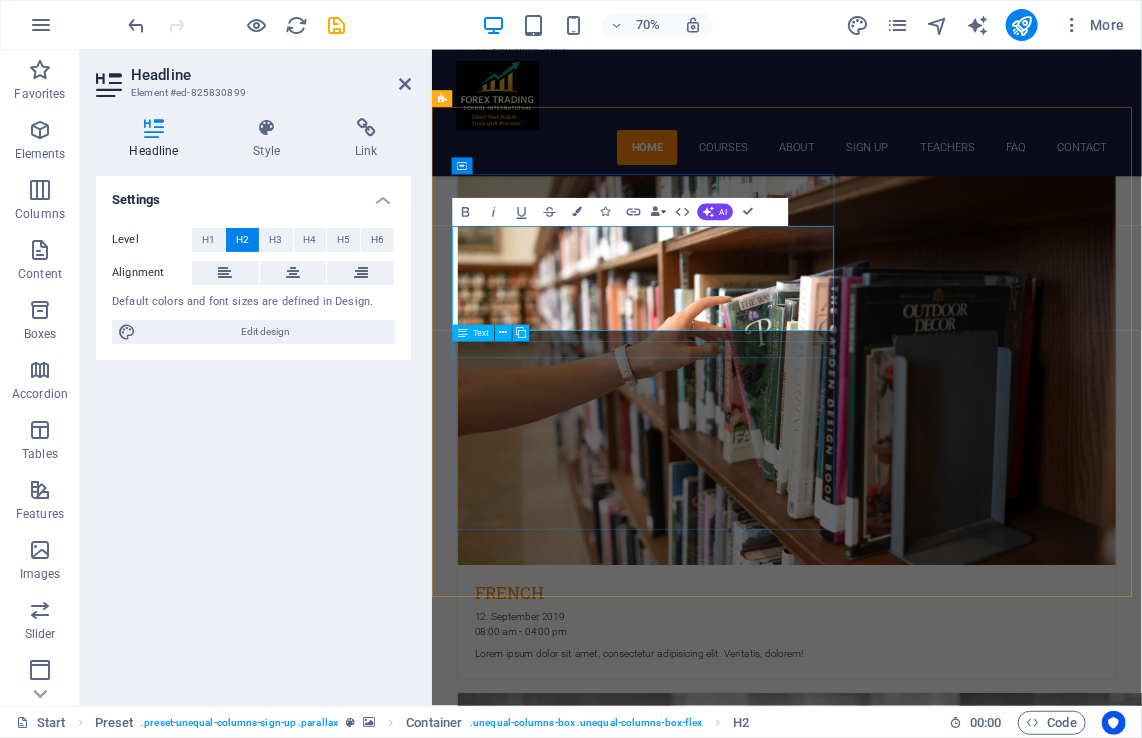 click on "Limited seats available every month" at bounding box center [919, 5872] 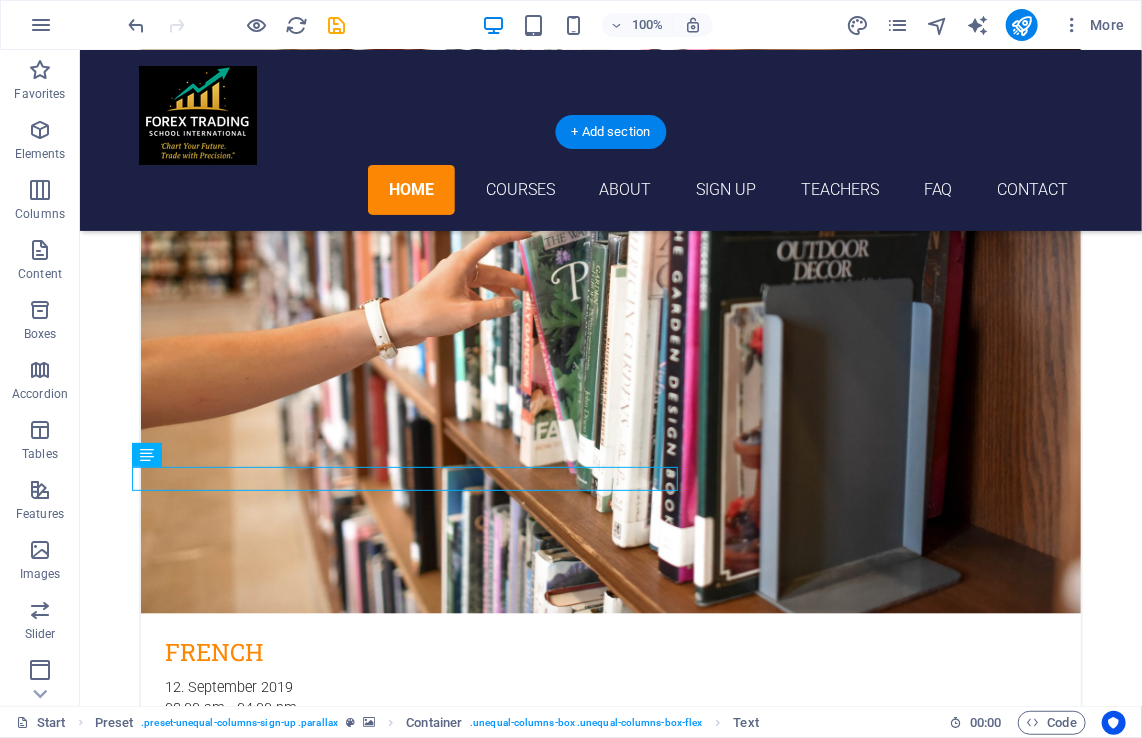scroll, scrollTop: 4000, scrollLeft: 0, axis: vertical 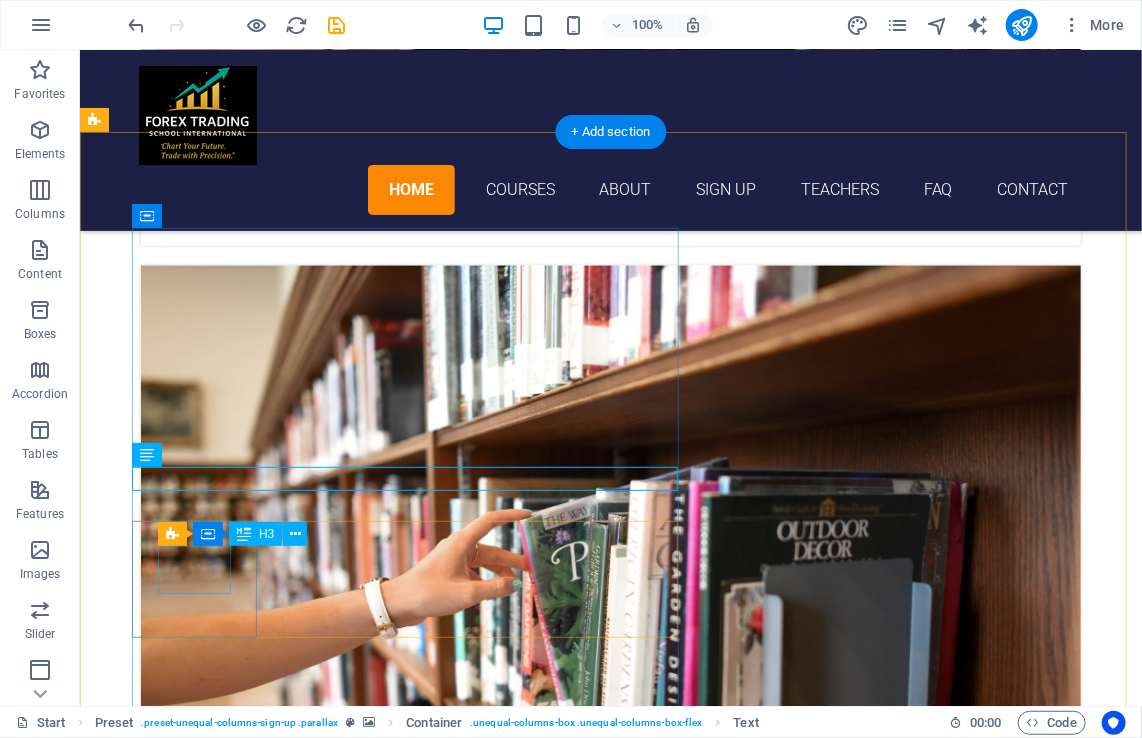 click on "0" at bounding box center (208, 5783) 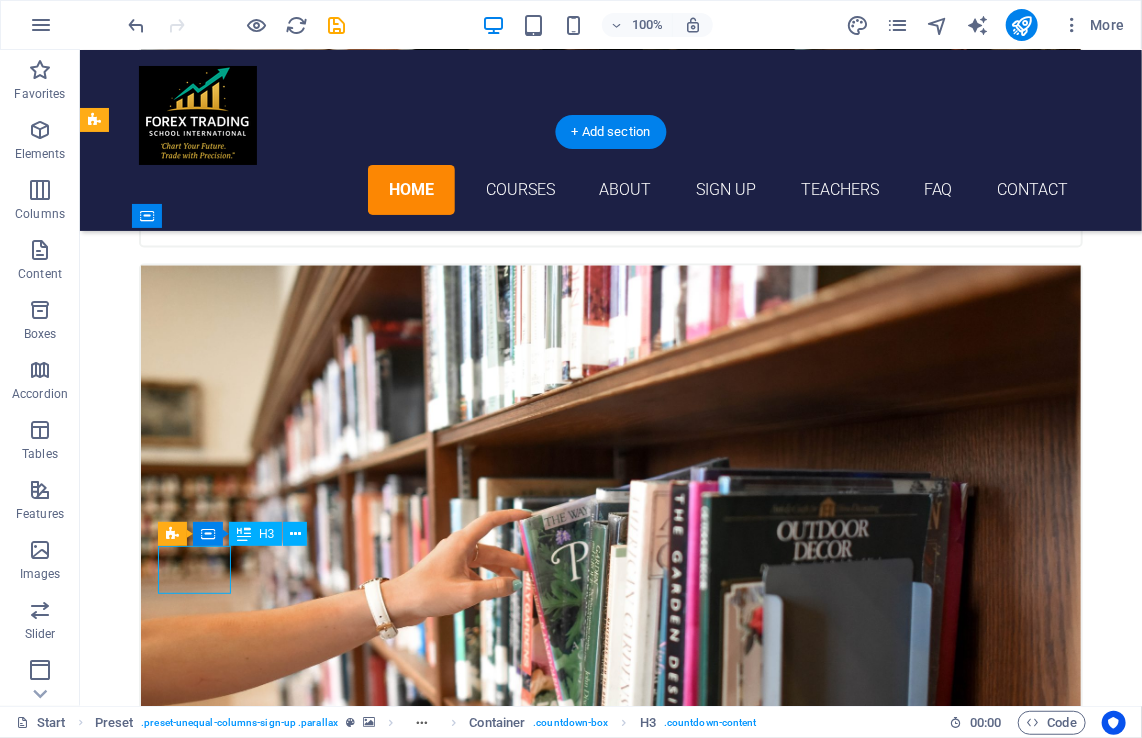 click on "0" at bounding box center (208, 5783) 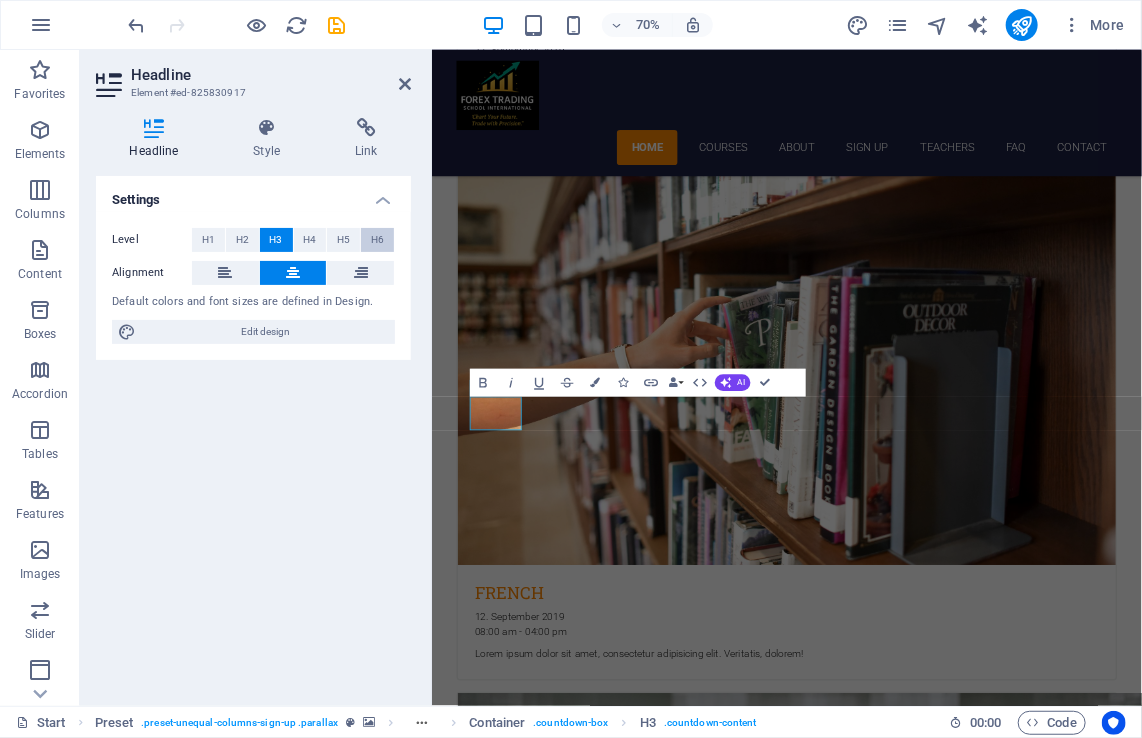 click on "H6" at bounding box center (377, 240) 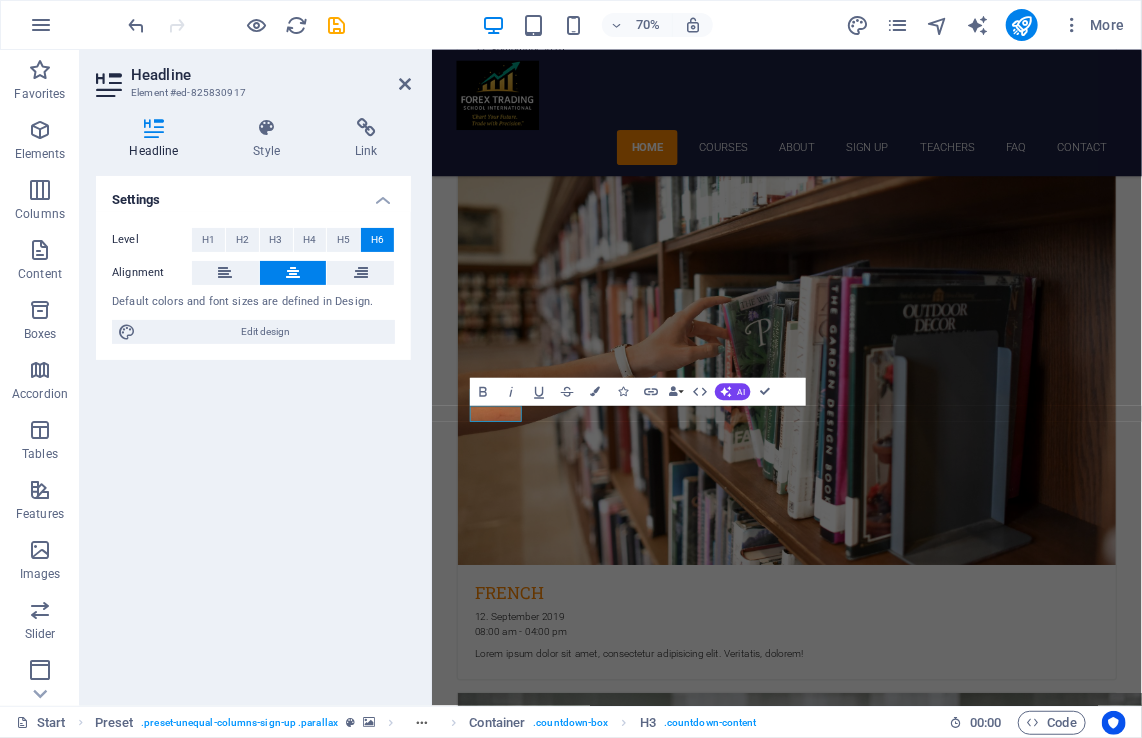 type 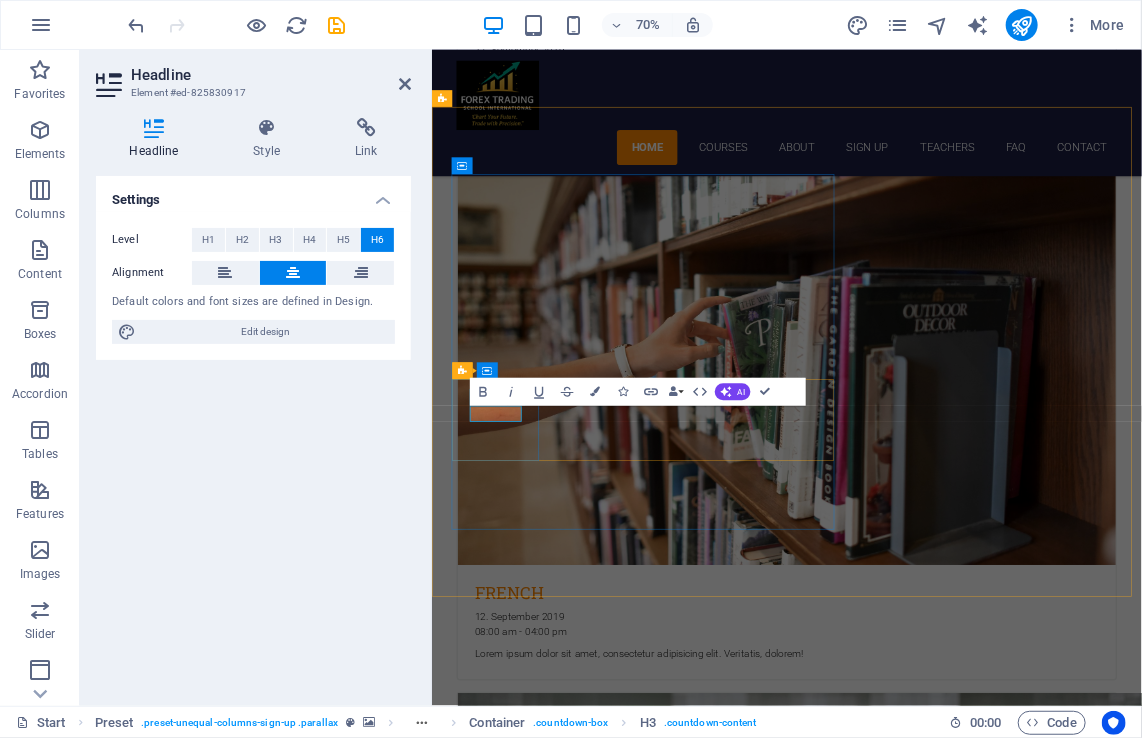 click on "0" at bounding box center (560, 5951) 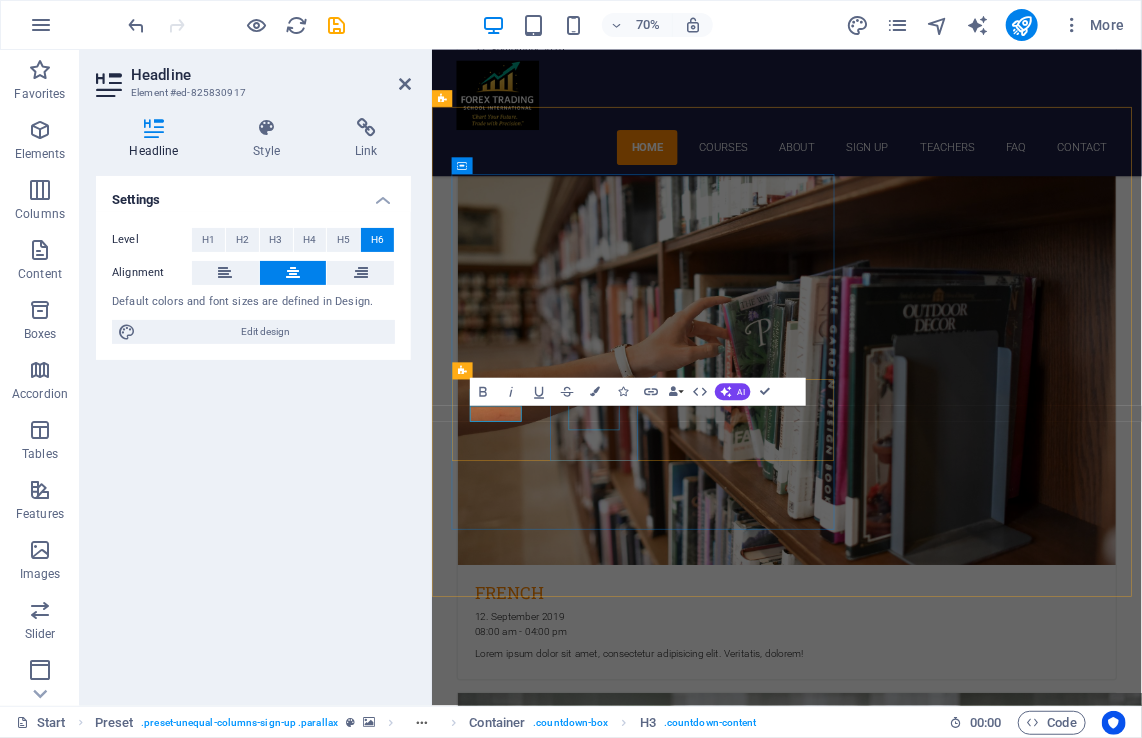 click on "0" at bounding box center (560, 6056) 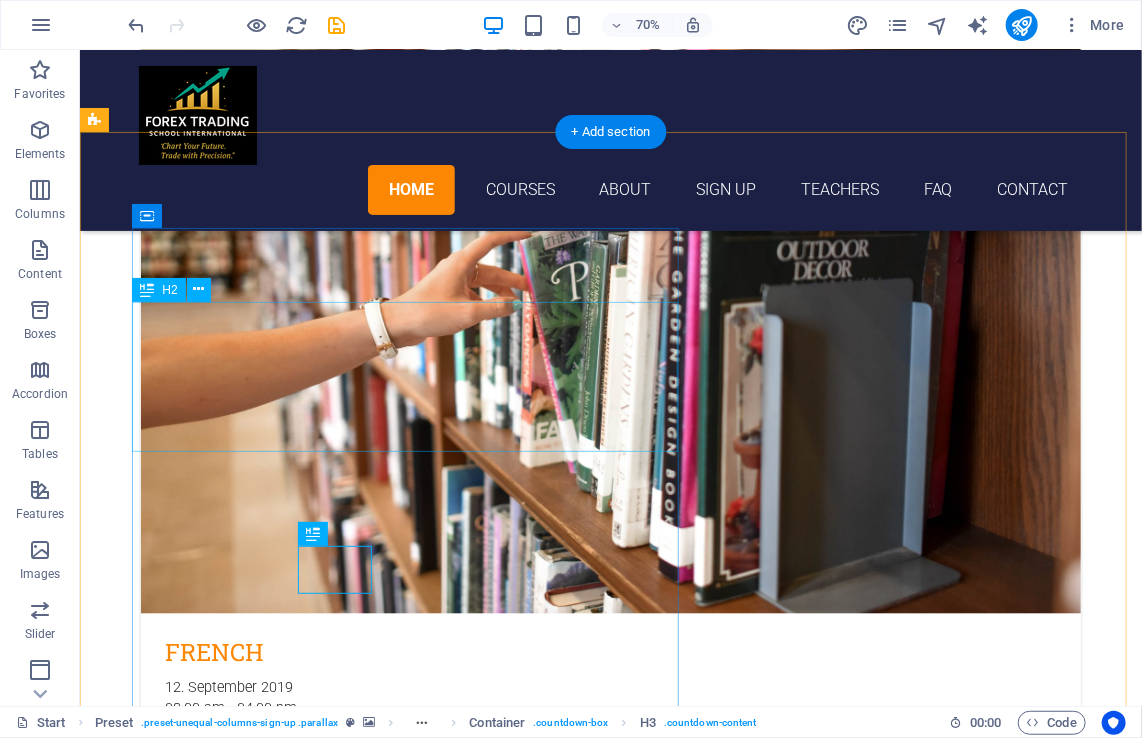 scroll, scrollTop: 4000, scrollLeft: 0, axis: vertical 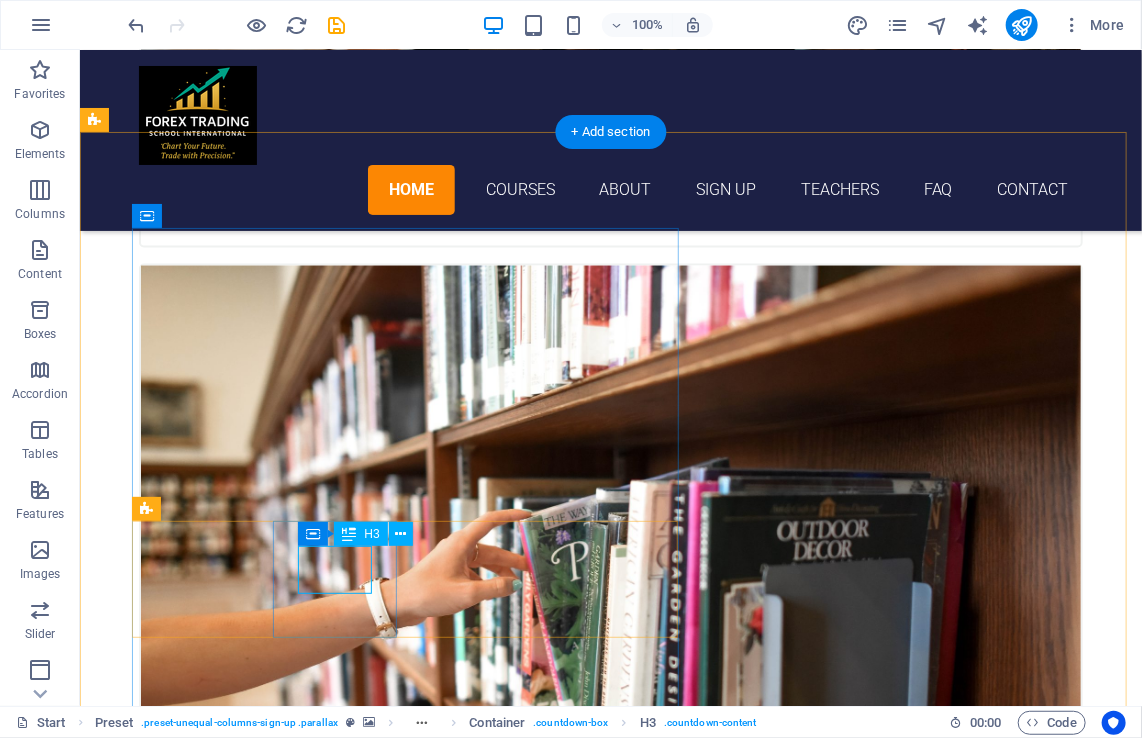 click on "0" at bounding box center (208, 5883) 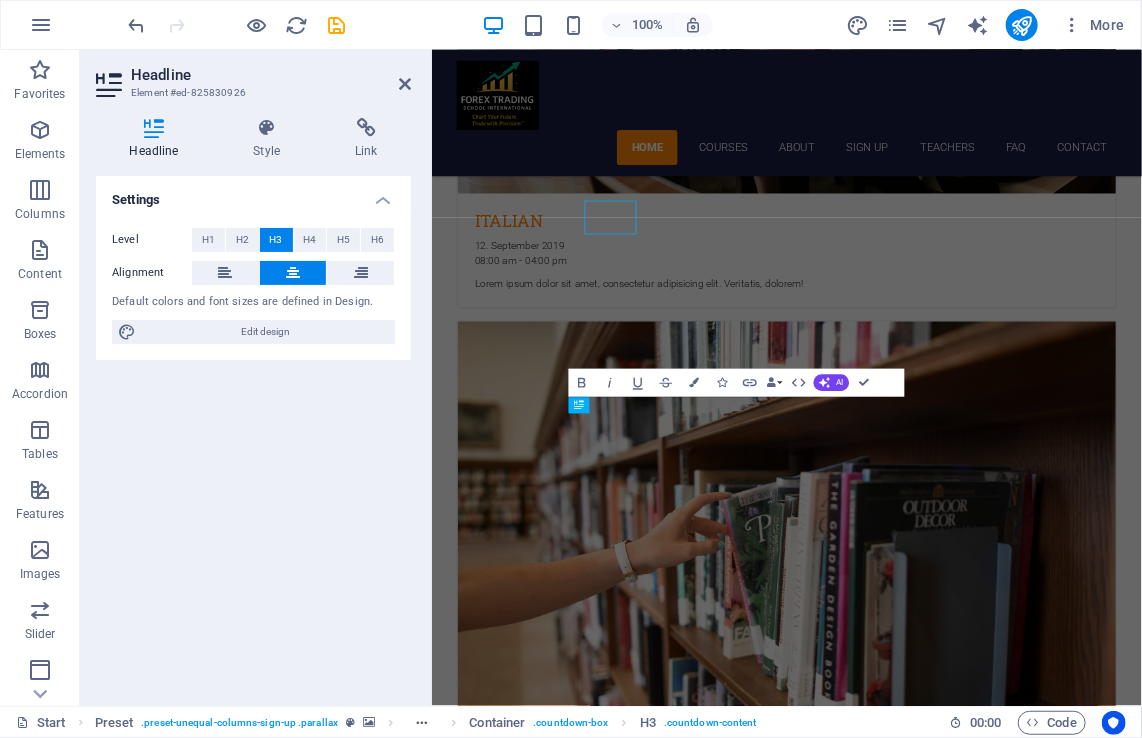 scroll, scrollTop: 4280, scrollLeft: 0, axis: vertical 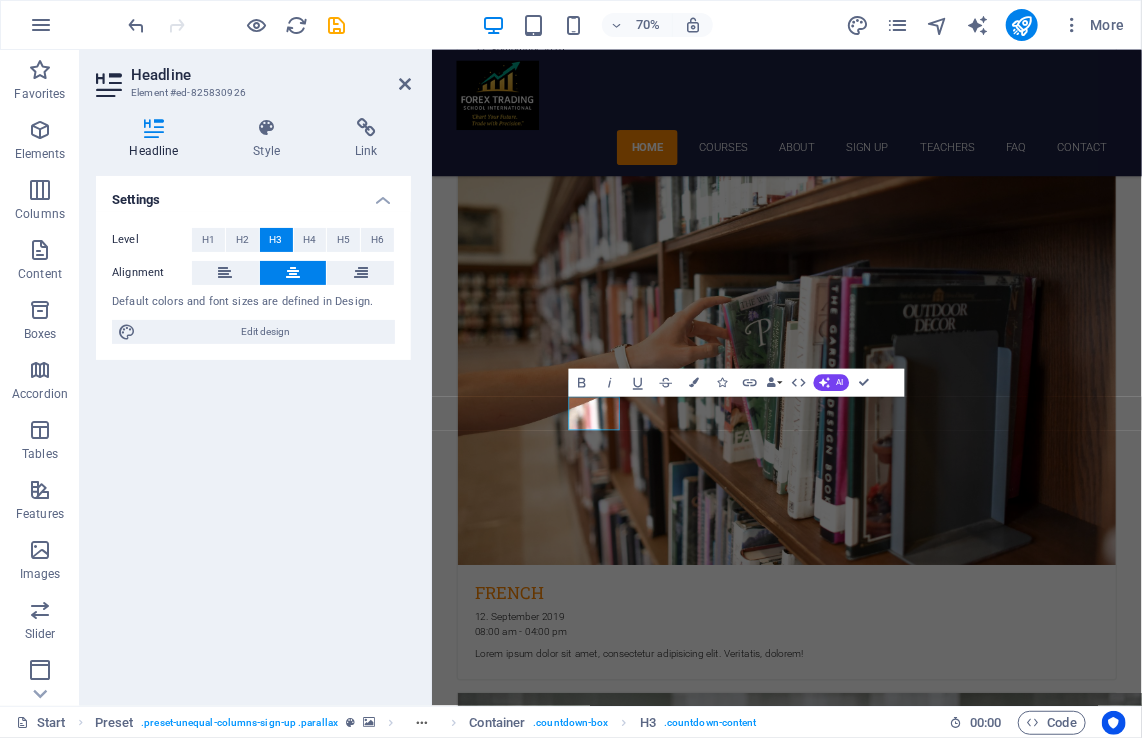 type 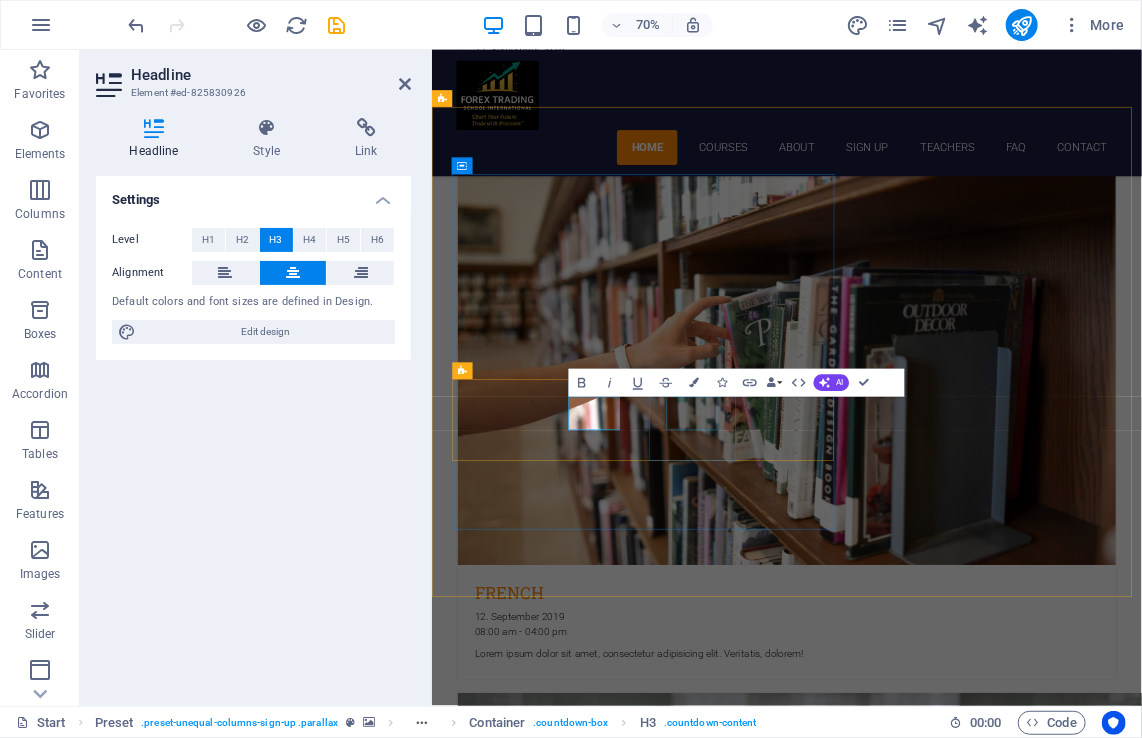 click on "0" at bounding box center [560, 6182] 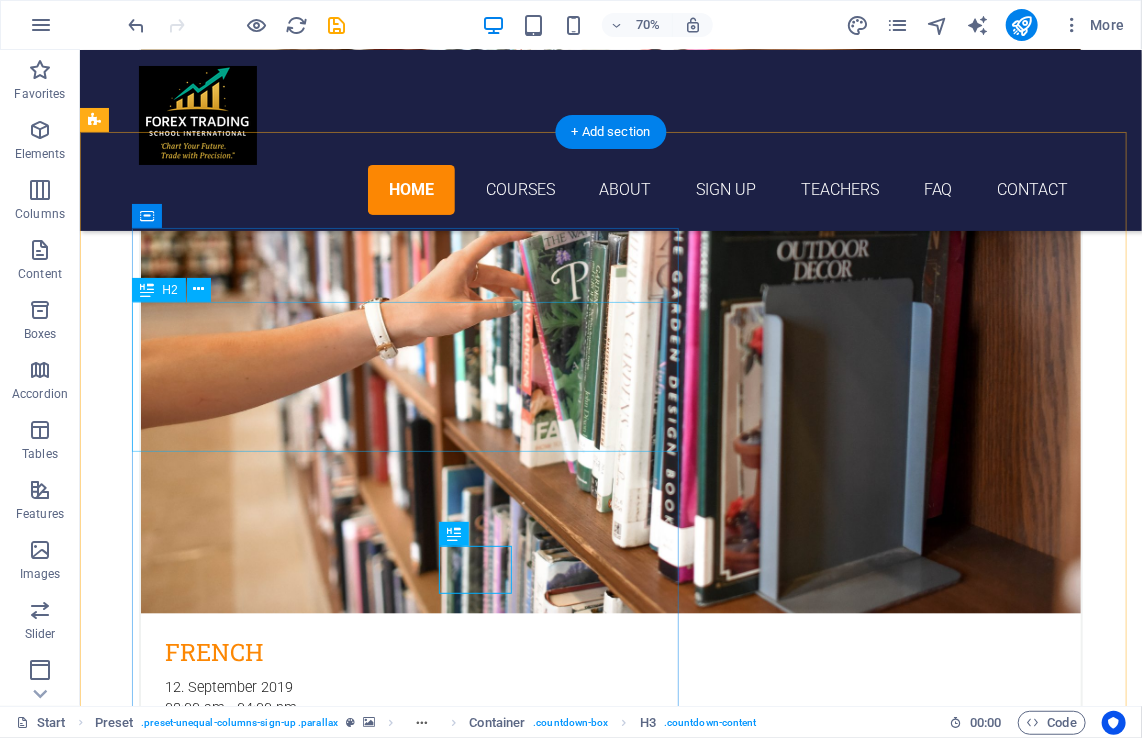 scroll, scrollTop: 4000, scrollLeft: 0, axis: vertical 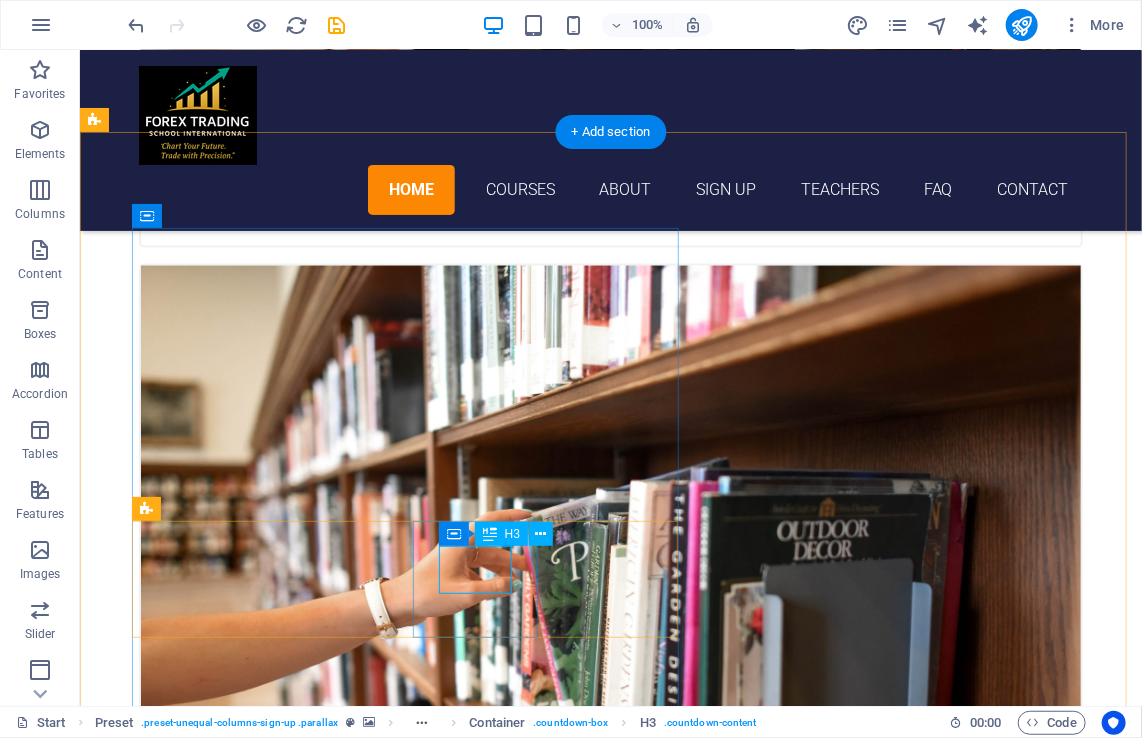 click on "0" at bounding box center [208, 6009] 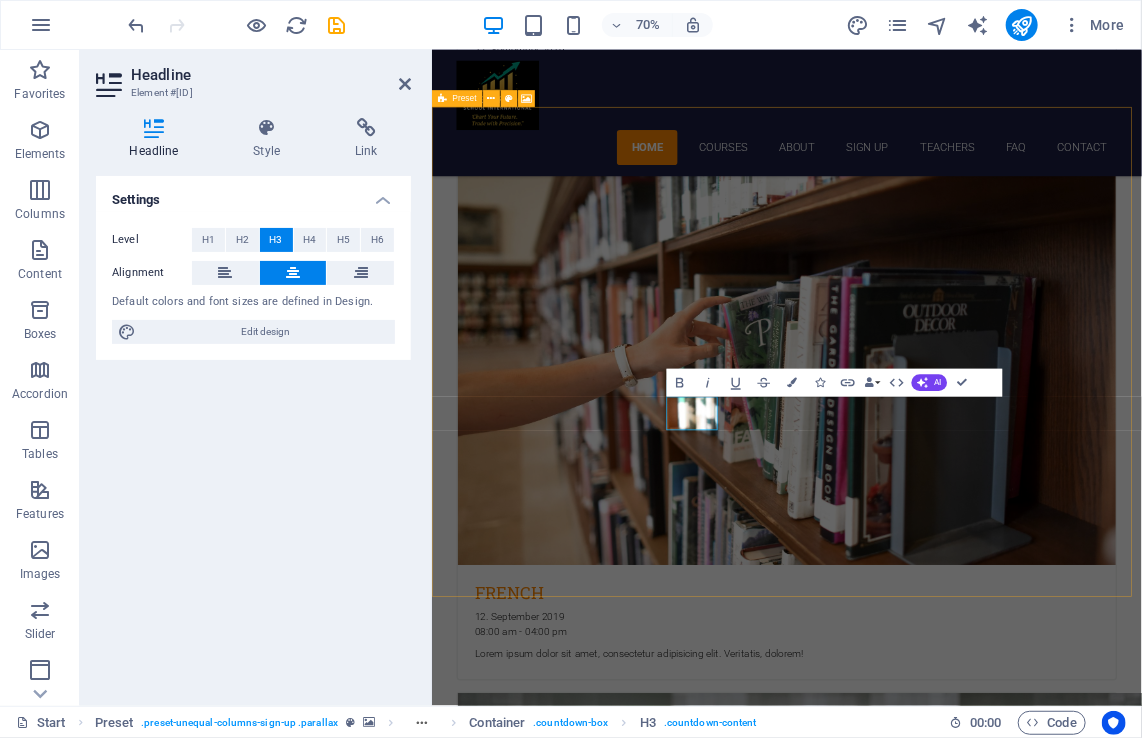 type 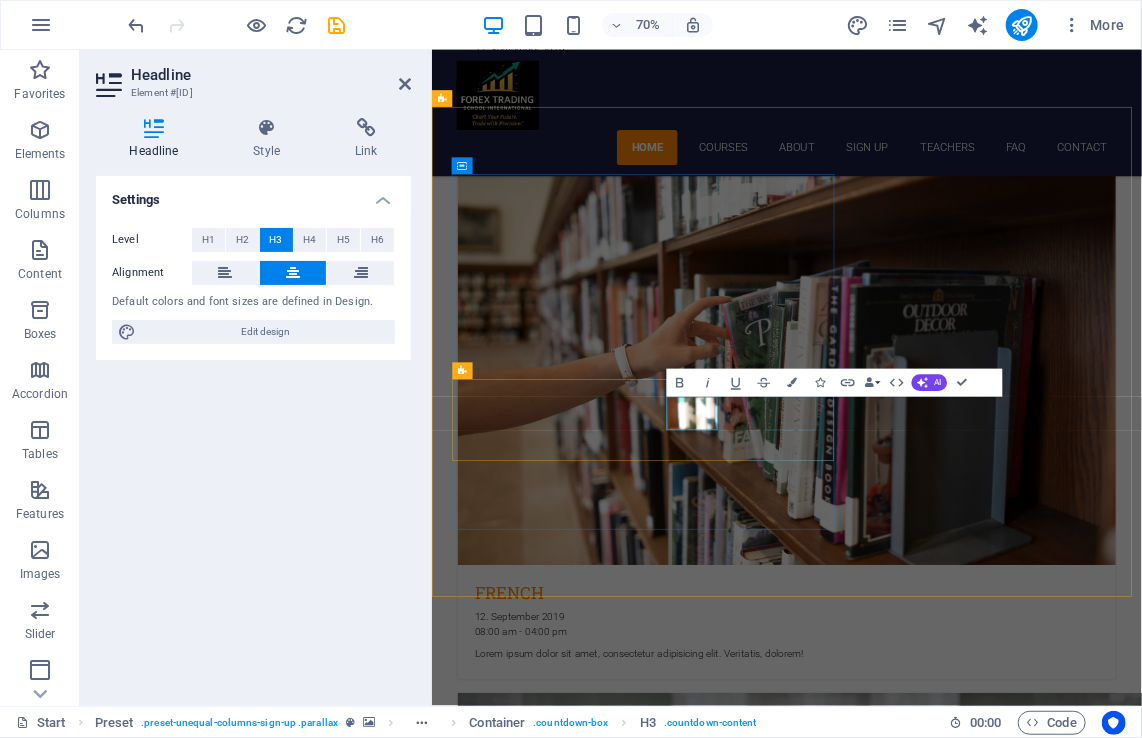 click on "0" at bounding box center [560, 6308] 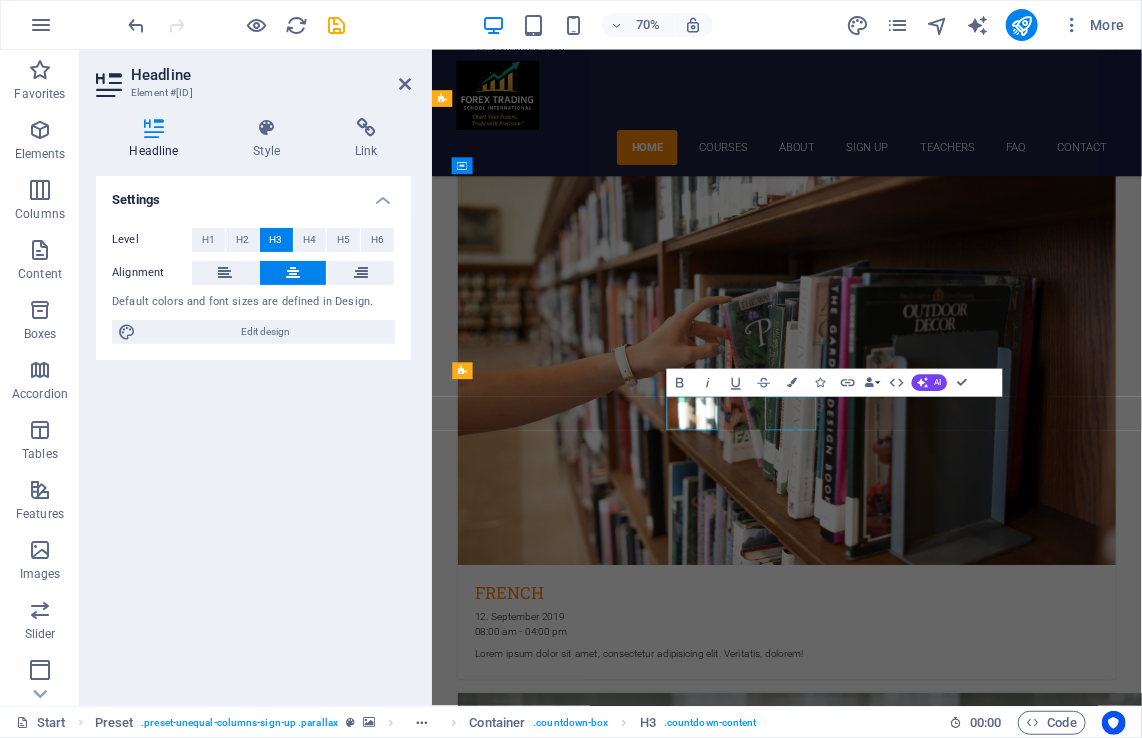 click on "0" at bounding box center [560, 6308] 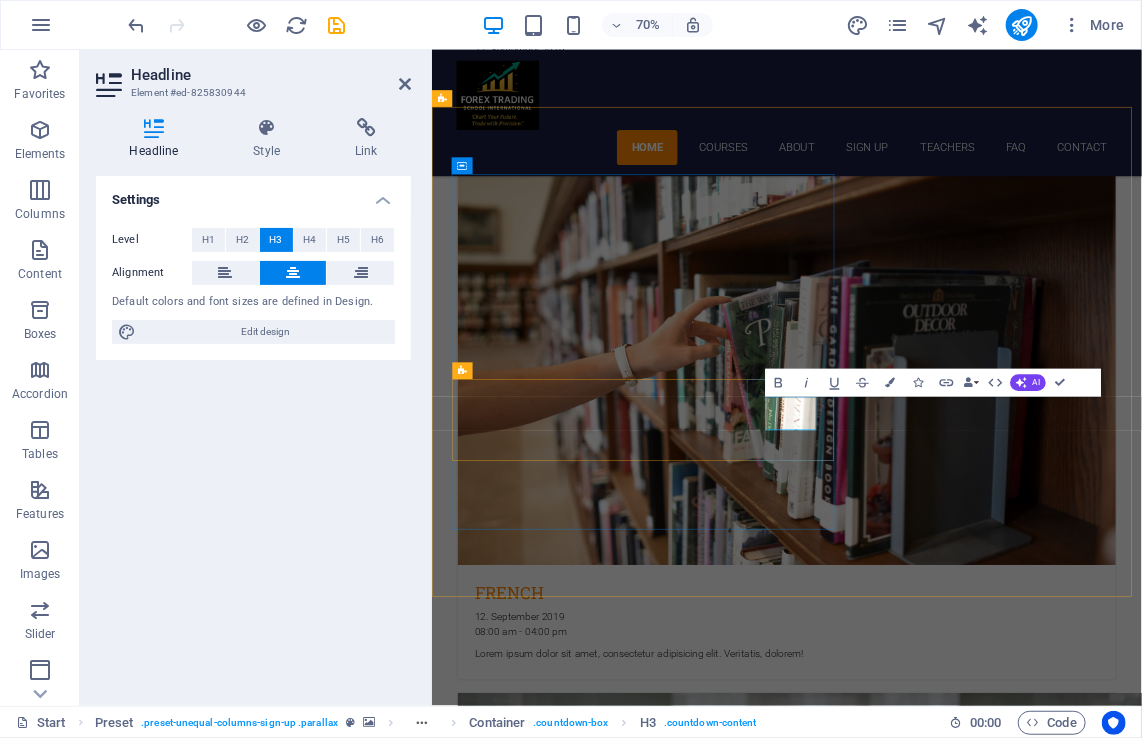 type 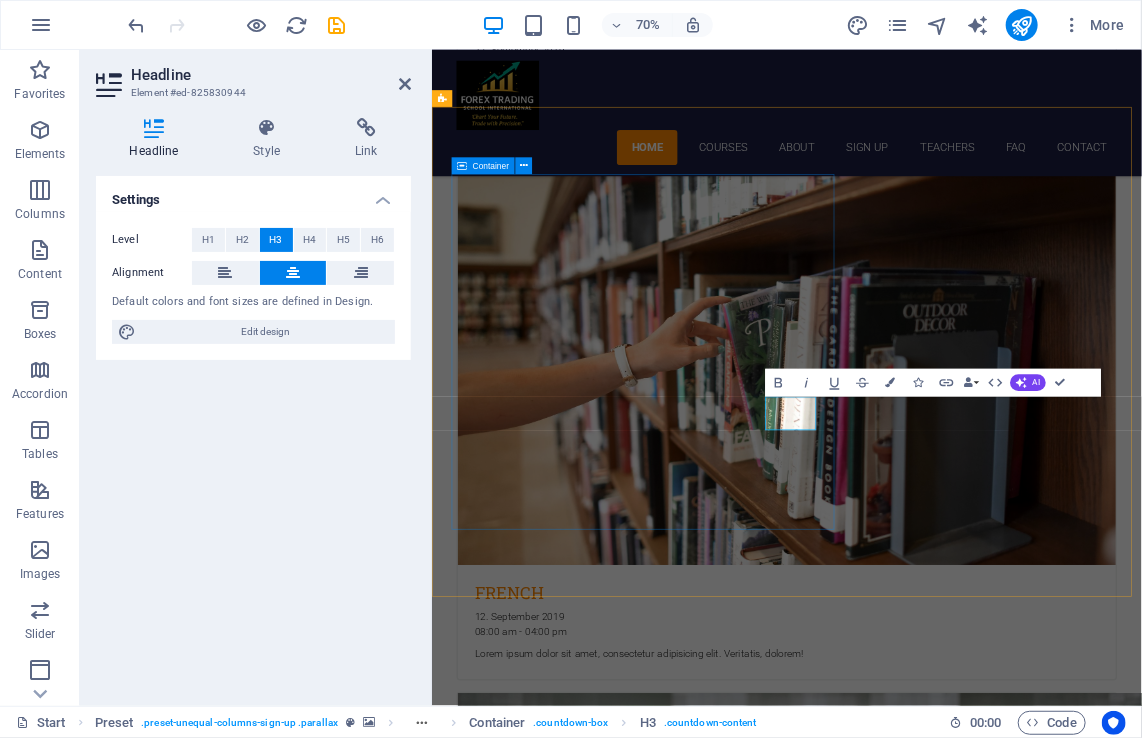 click on "Book your seat for week of 11-17 august 2025 now Limited seats available every month 6 Days 23 Hours 25 Minutes 60 Seconds" at bounding box center (919, 6077) 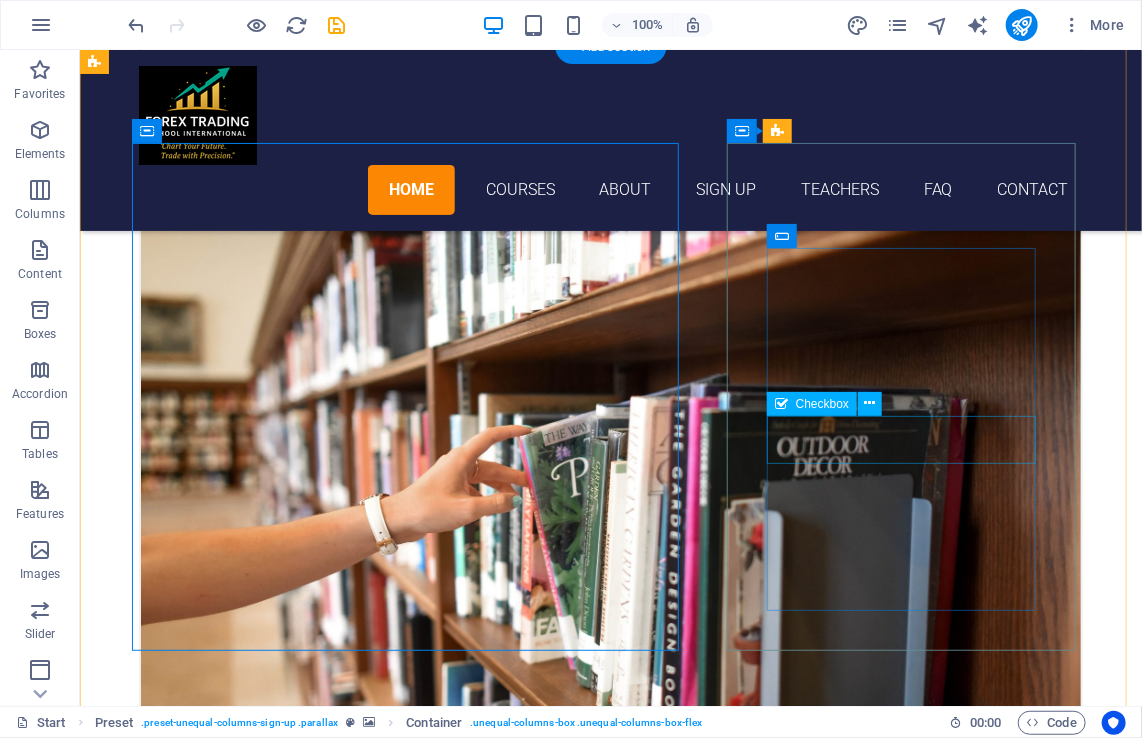 scroll, scrollTop: 4085, scrollLeft: 0, axis: vertical 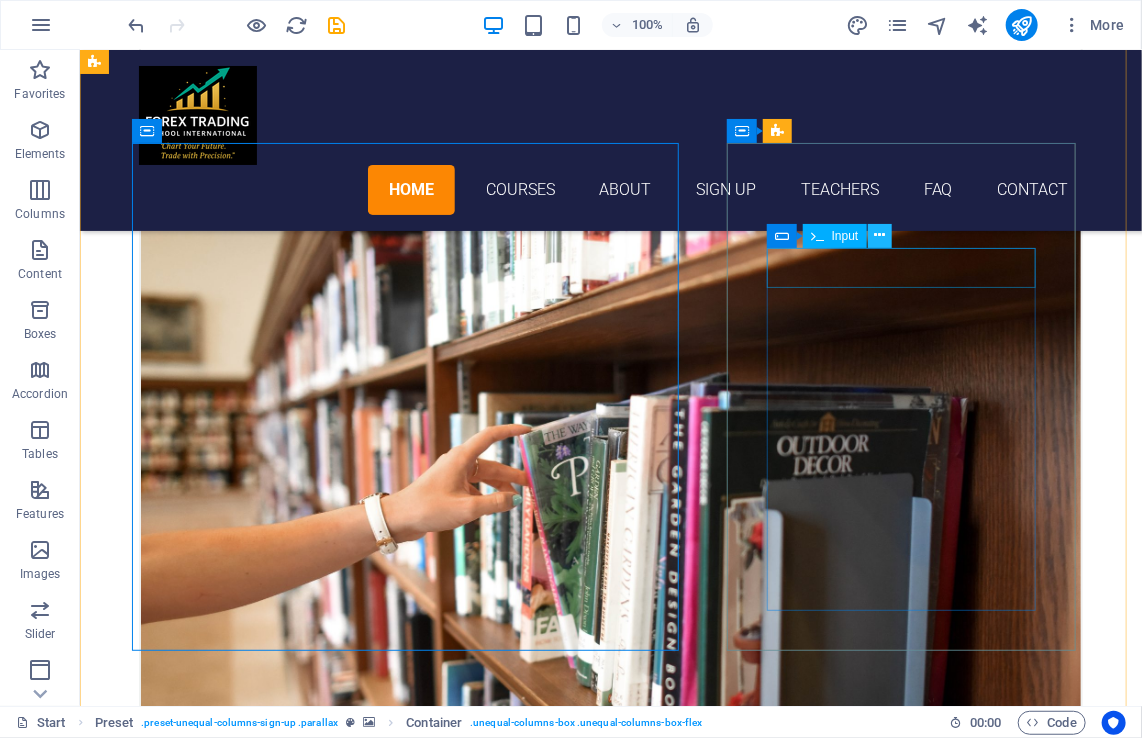 click at bounding box center [879, 235] 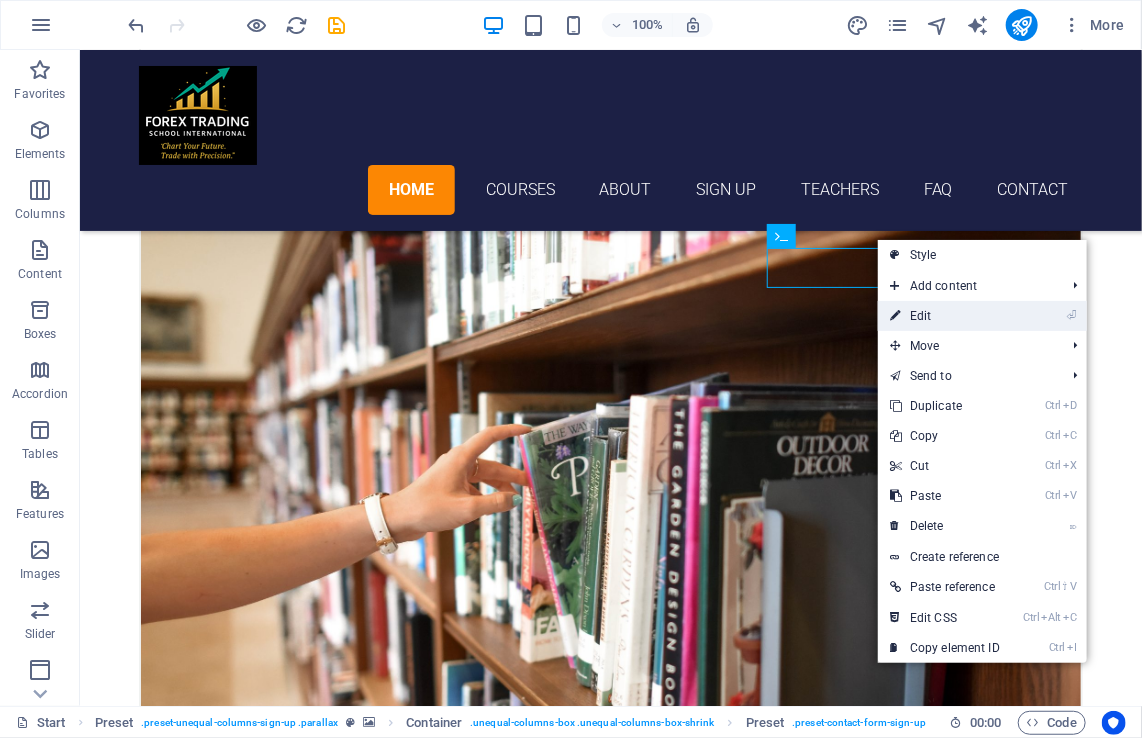 click on "⏎  Edit" at bounding box center (945, 316) 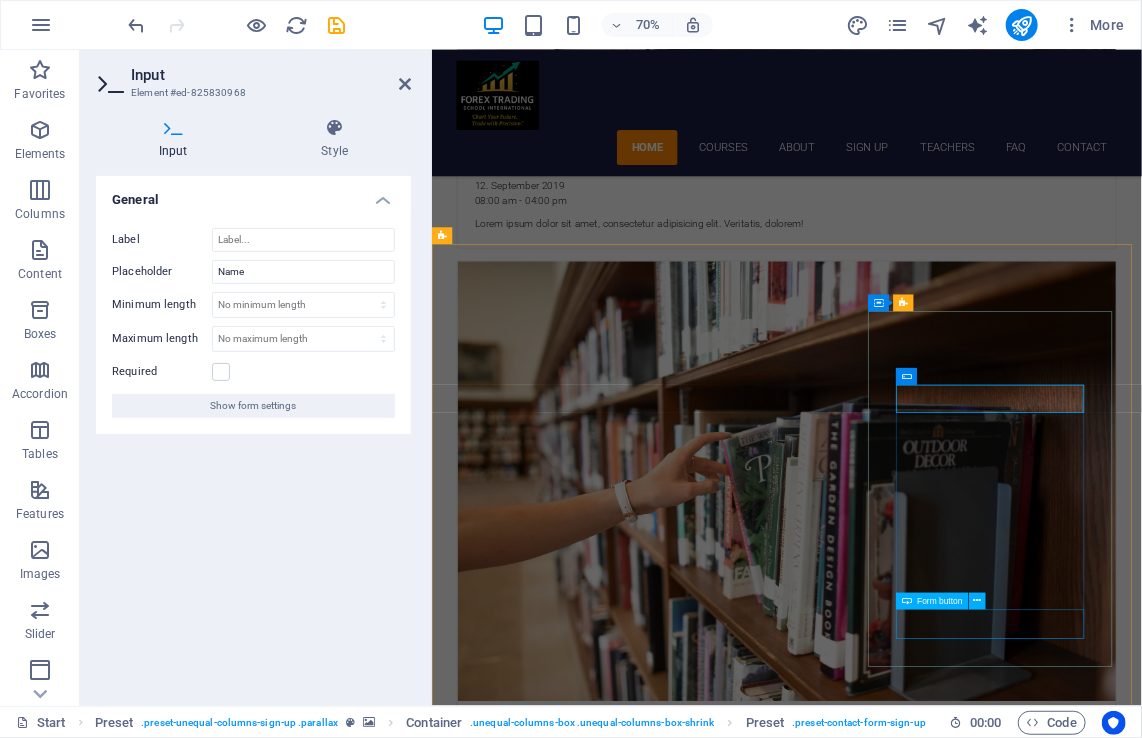 click on "Submit" at bounding box center [919, 6747] 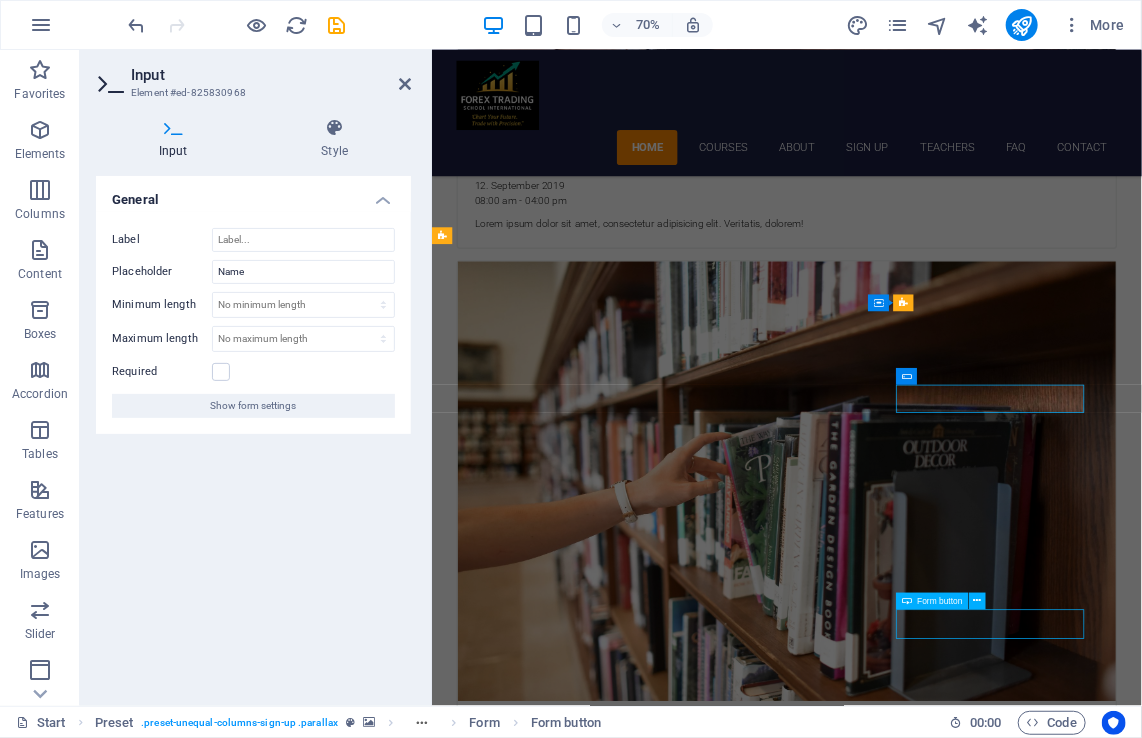 scroll, scrollTop: 4297, scrollLeft: 0, axis: vertical 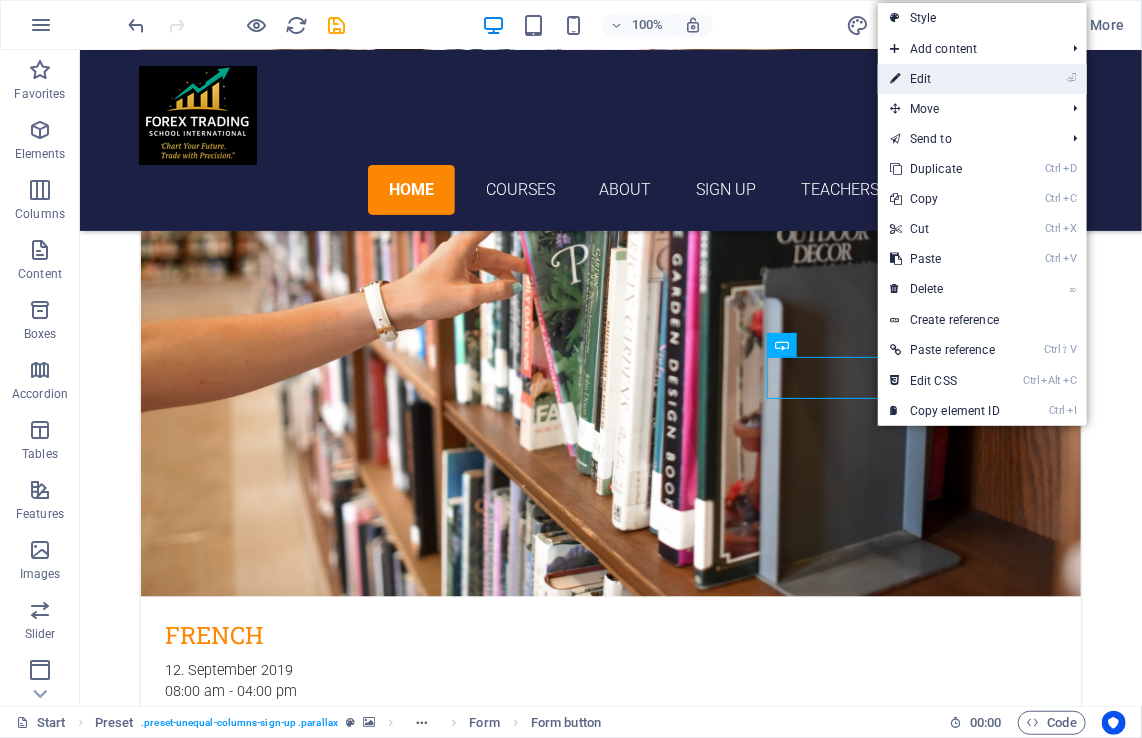 click on "⏎  Edit" at bounding box center [945, 79] 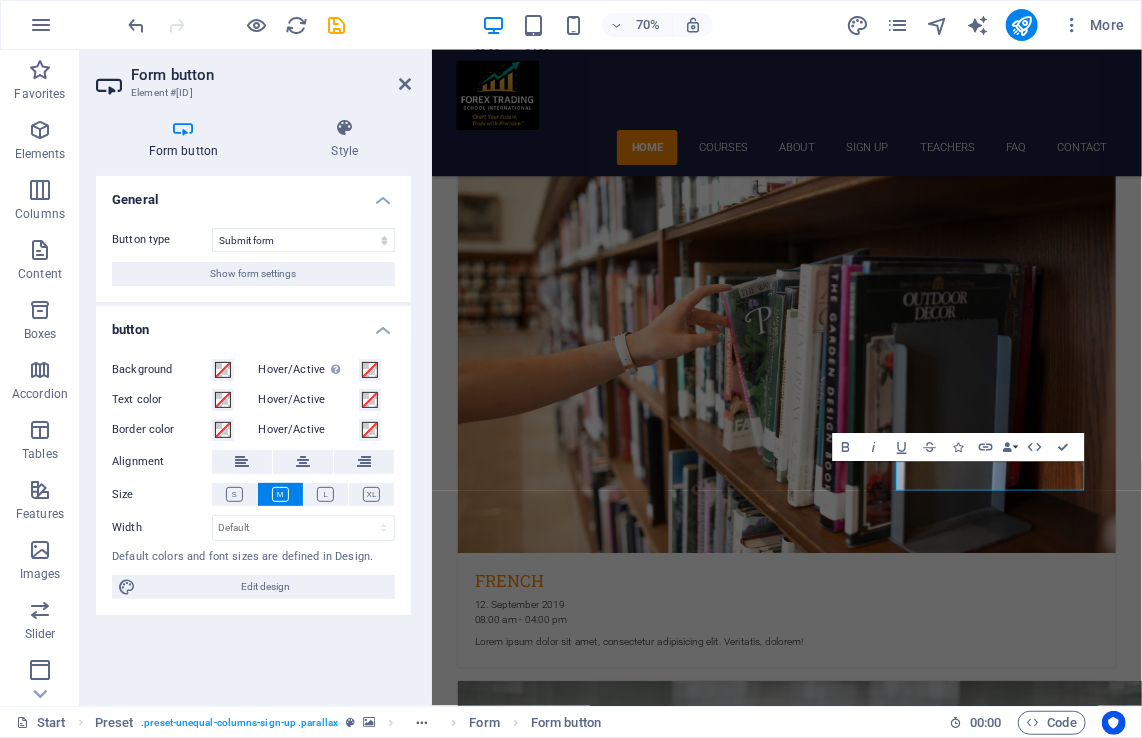 click on "button" at bounding box center (253, 324) 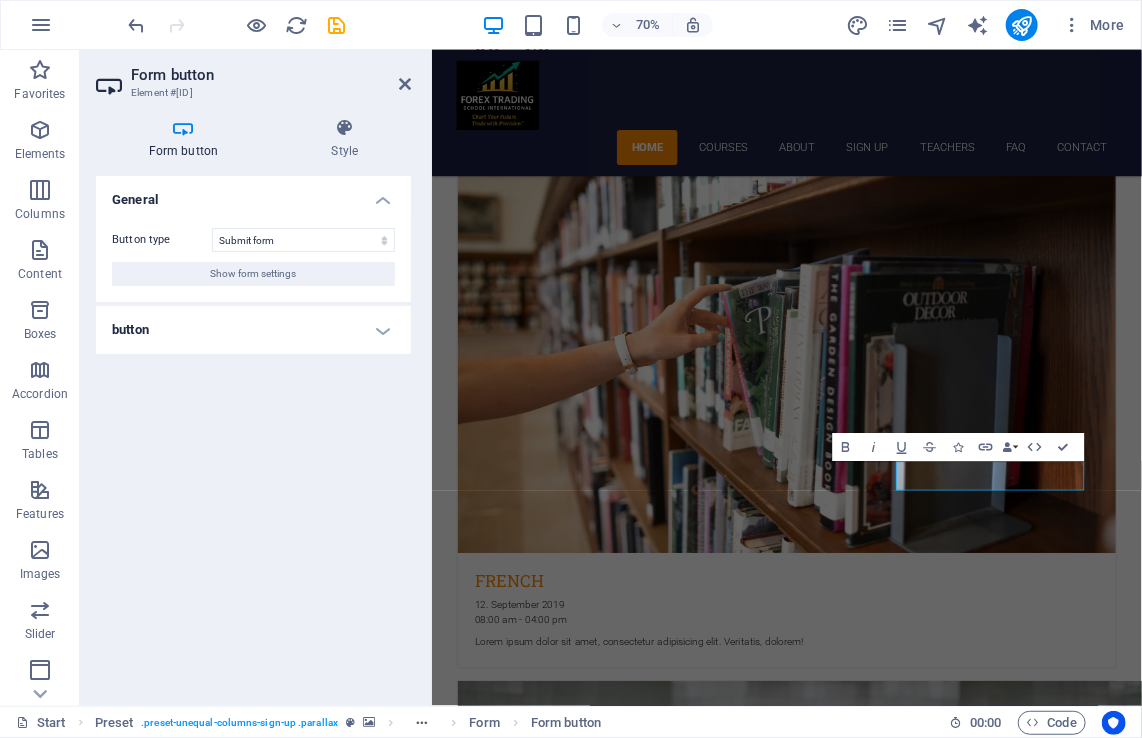 click on "button" at bounding box center [253, 330] 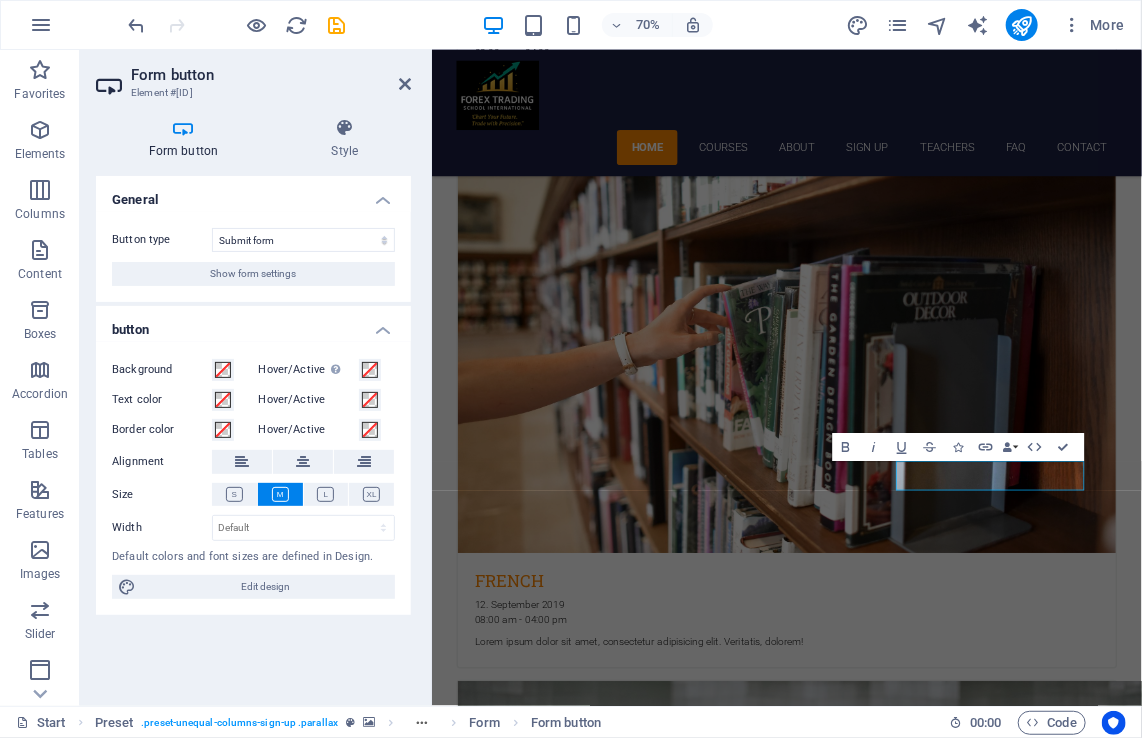 click on "General Button type Submit form Reset form No action Show form settings button Background Hover/Active Switch to preview mode to test the active/hover state Text color Hover/Active Border color Hover/Active Alignment Size Width Default px rem % em vh vw Default colors and font sizes are defined in Design. Edit design" at bounding box center [253, 433] 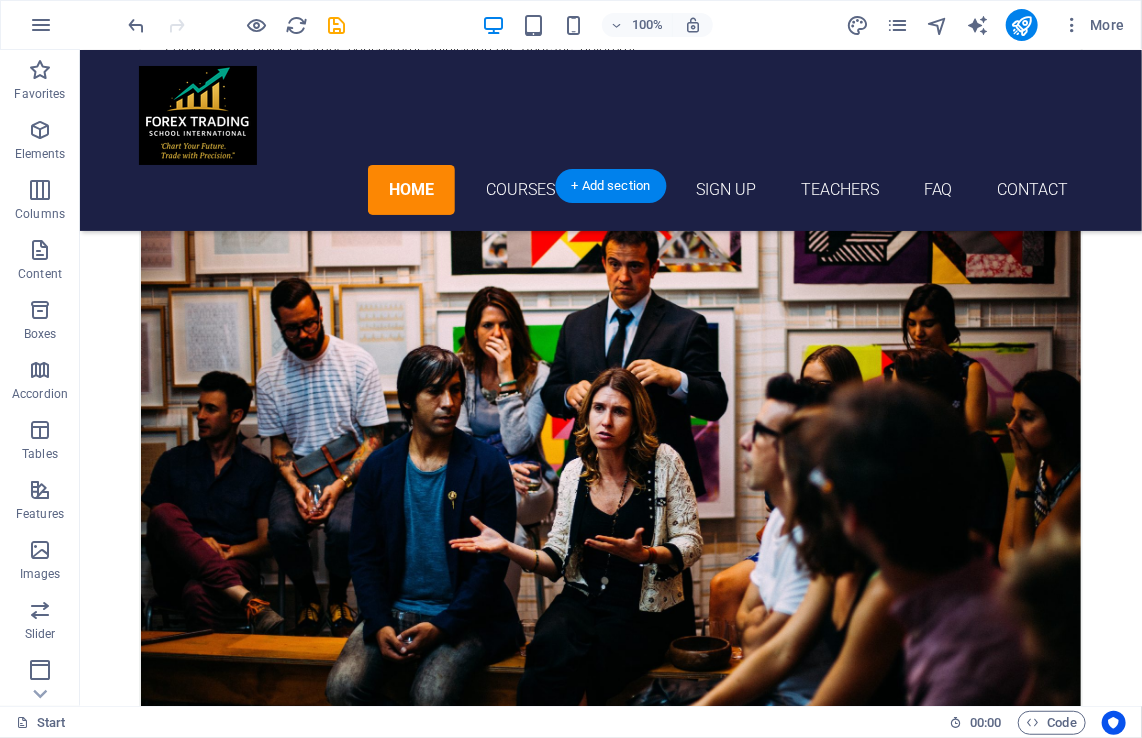 scroll, scrollTop: 2540, scrollLeft: 0, axis: vertical 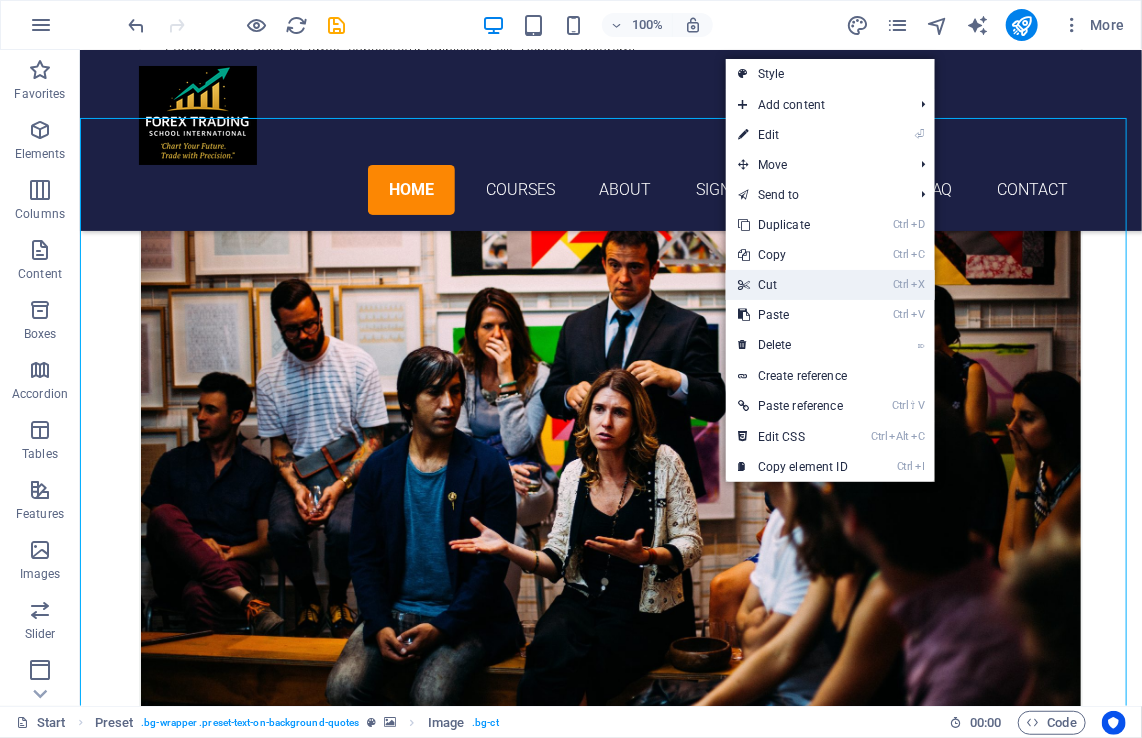 click on "Ctrl X  Cut" at bounding box center [793, 285] 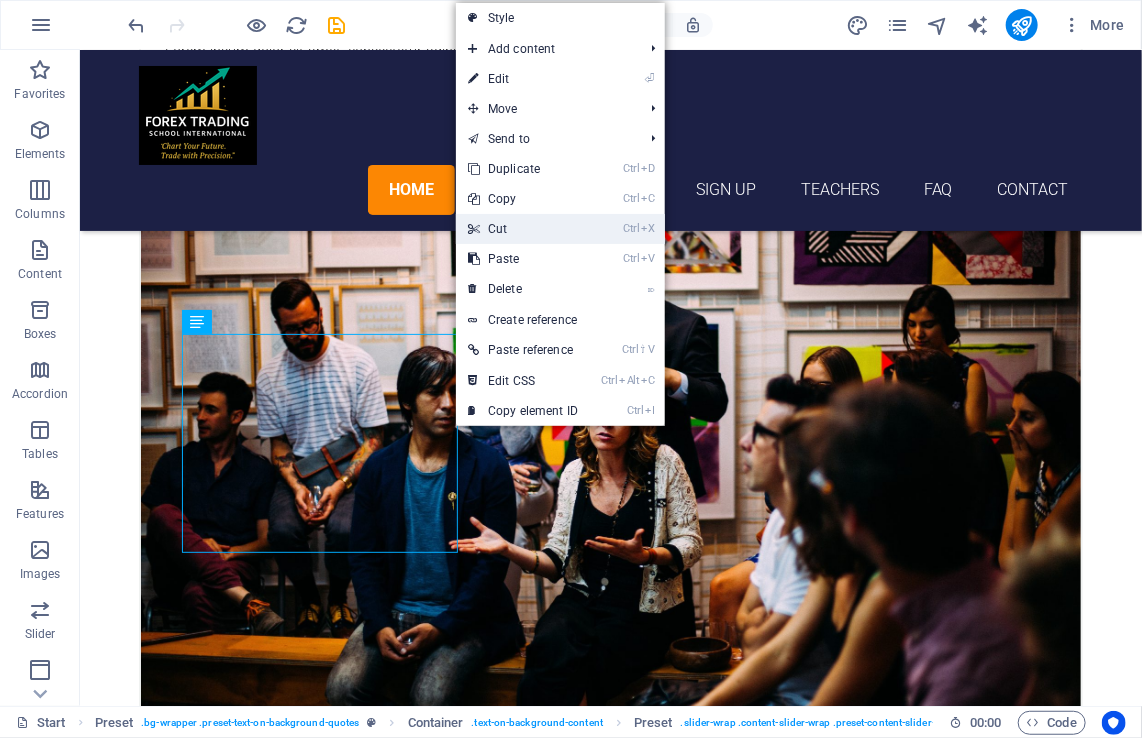 click on "Ctrl X  Cut" at bounding box center (523, 229) 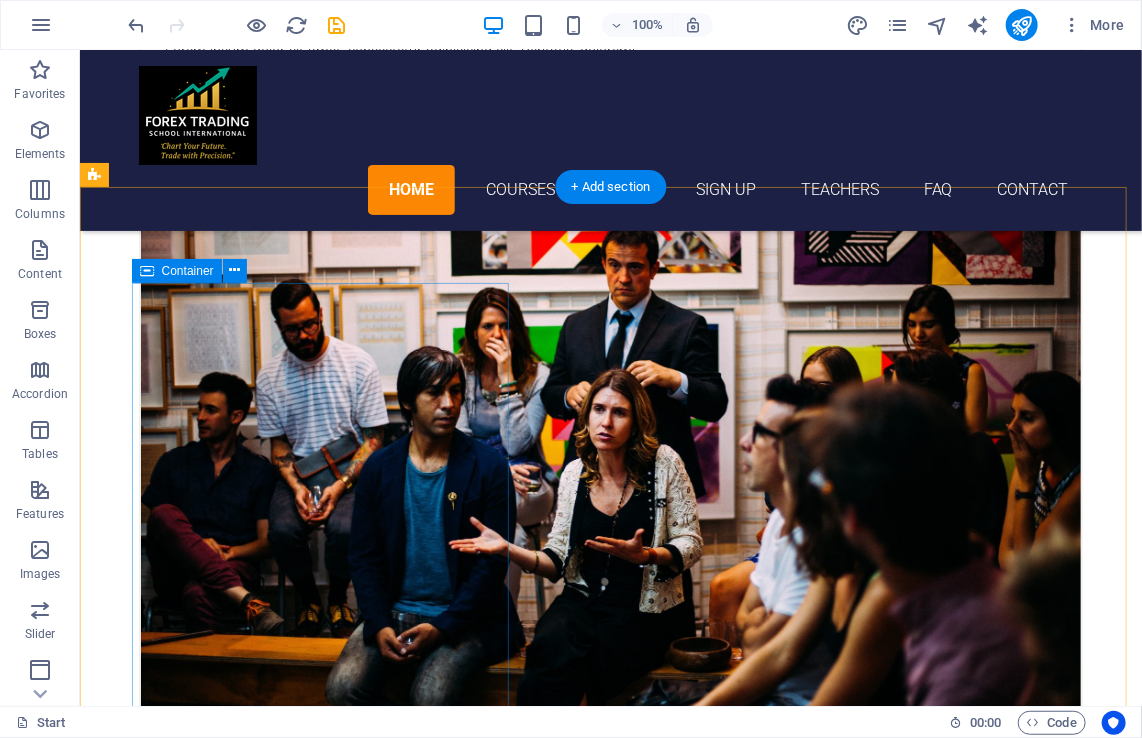 click on "[FIRST] [LAST]" at bounding box center (610, 5481) 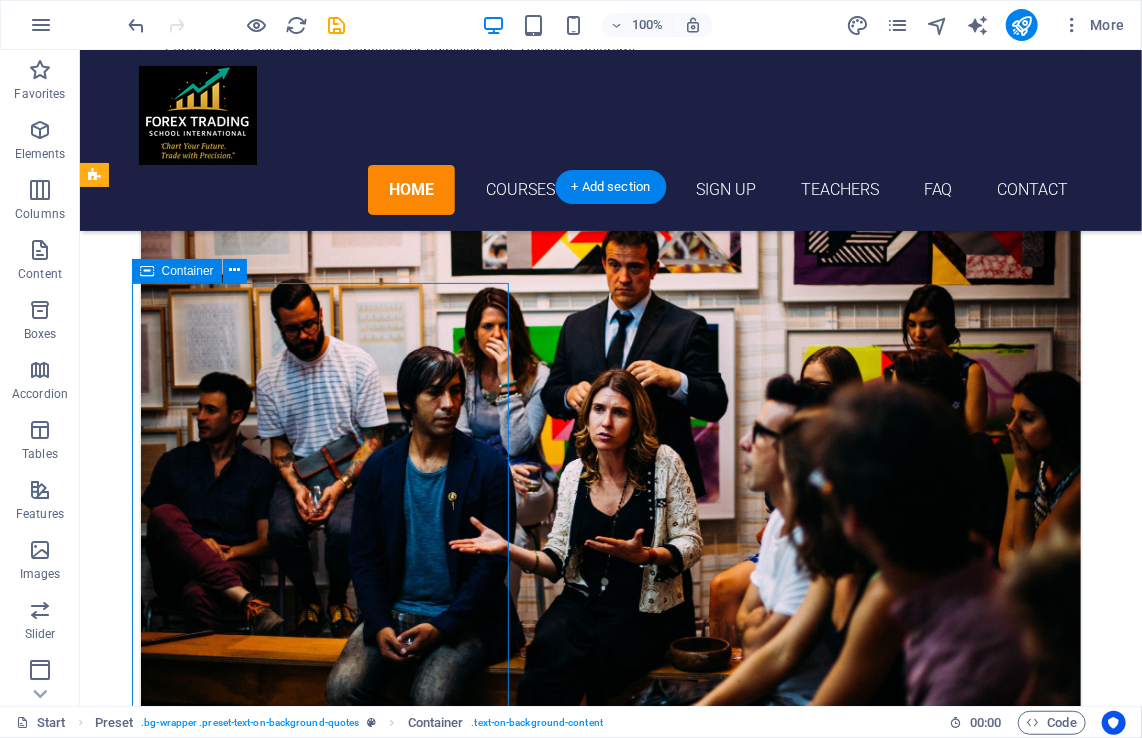 click on "[FIRST] [LAST]" at bounding box center (610, 5481) 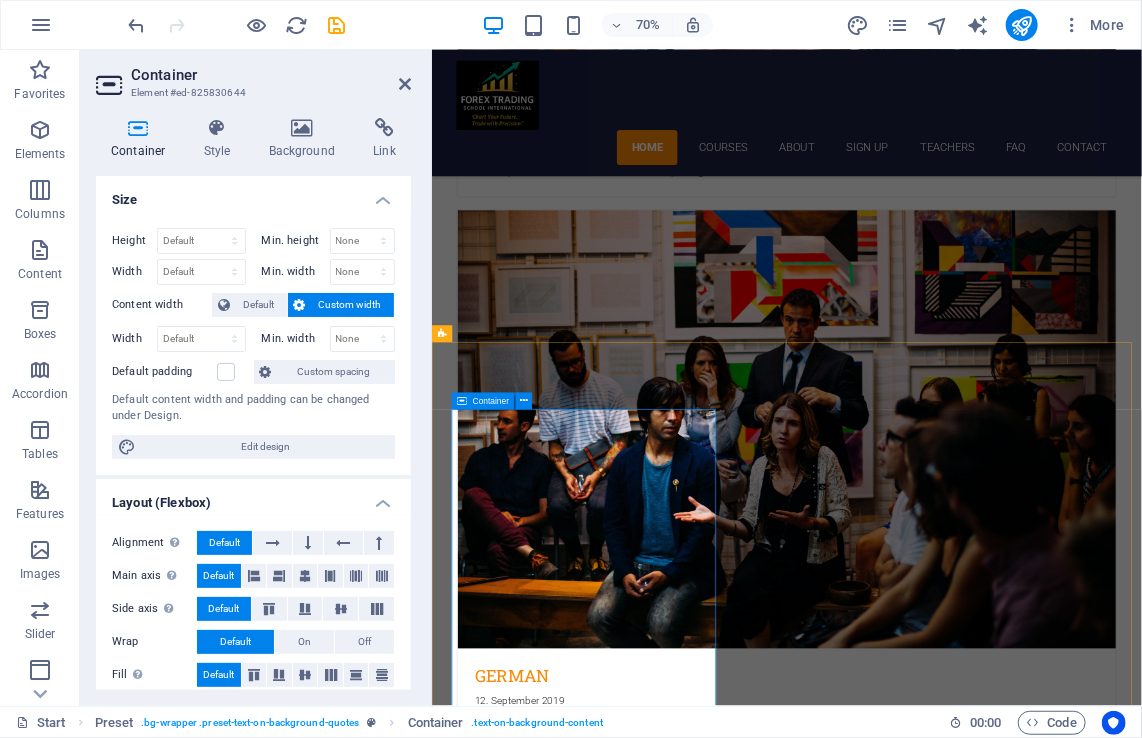 click on "[FIRST] [LAST]" at bounding box center [938, 5654] 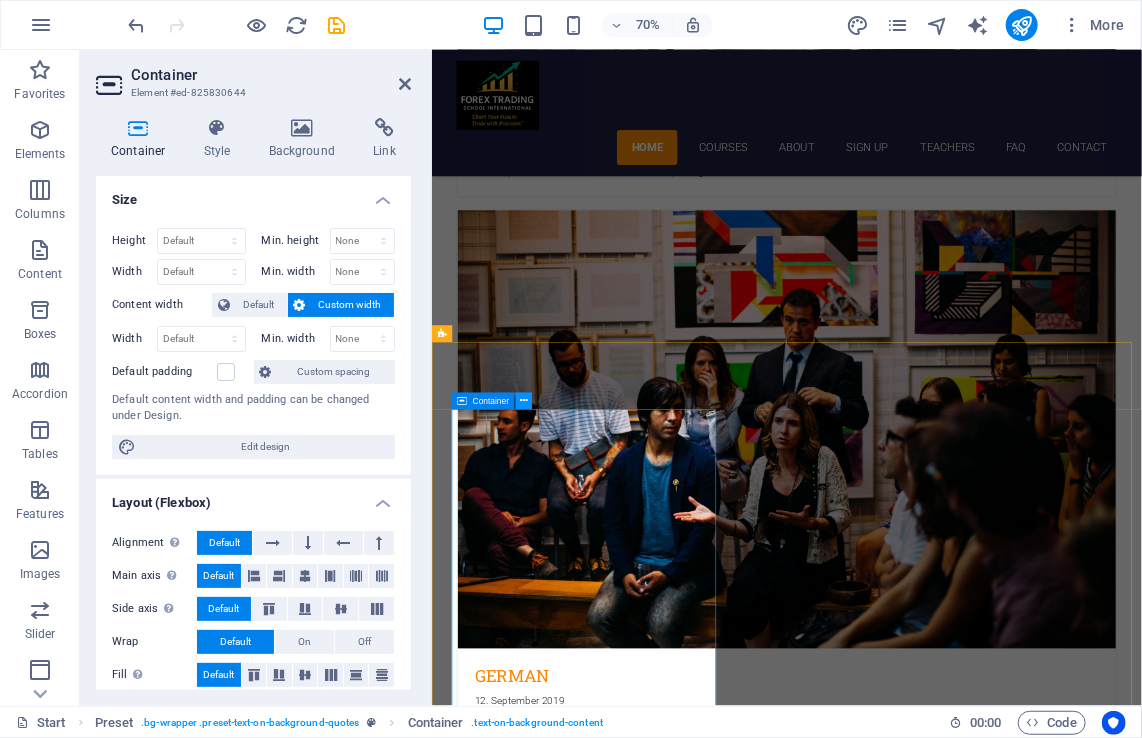 click at bounding box center (524, 401) 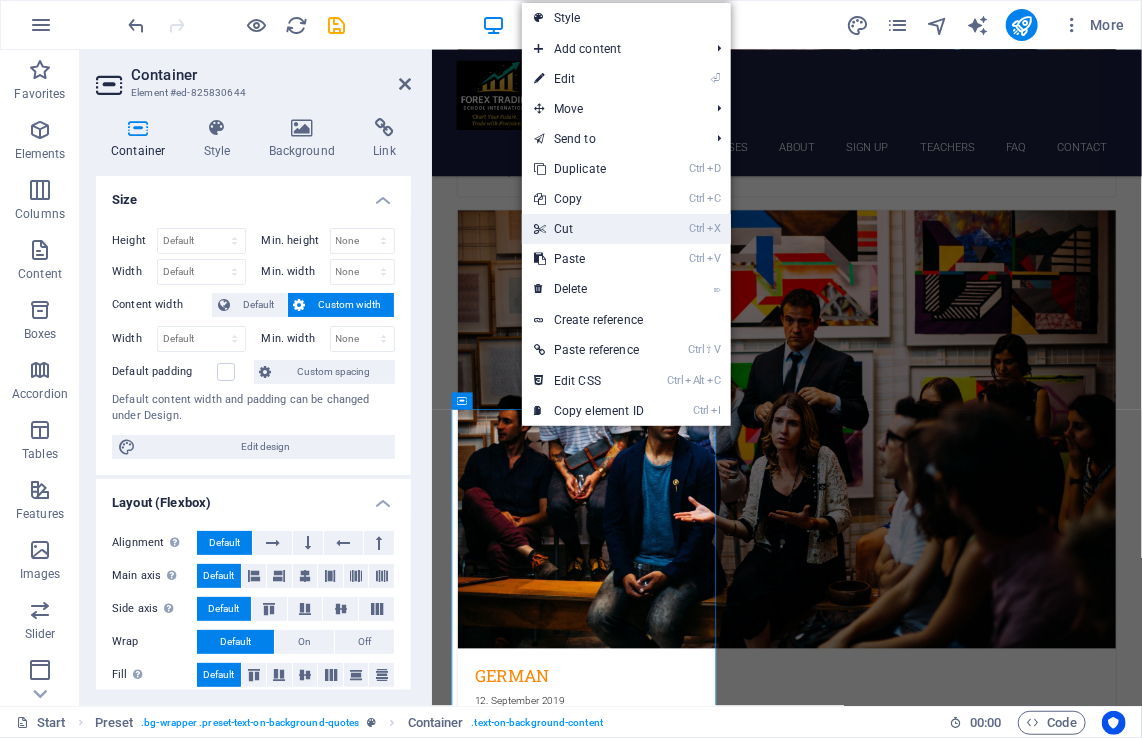 click on "Ctrl X  Cut" at bounding box center [589, 229] 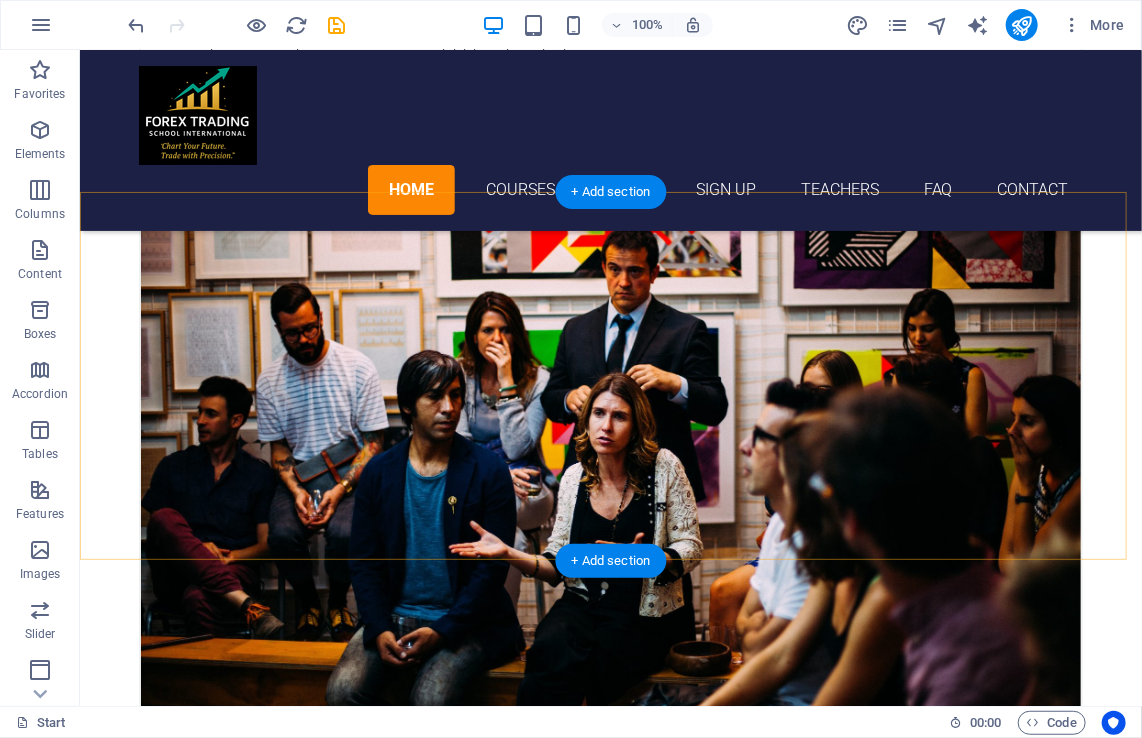 scroll, scrollTop: 2536, scrollLeft: 0, axis: vertical 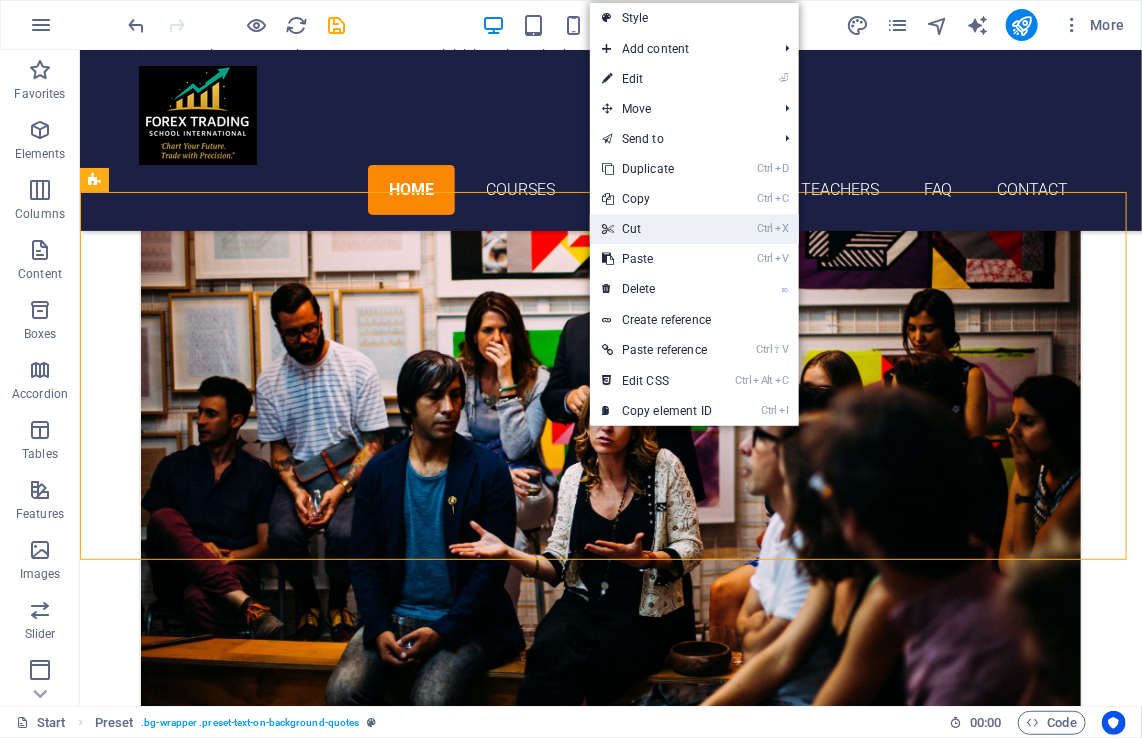 click on "Ctrl X  Cut" at bounding box center [657, 229] 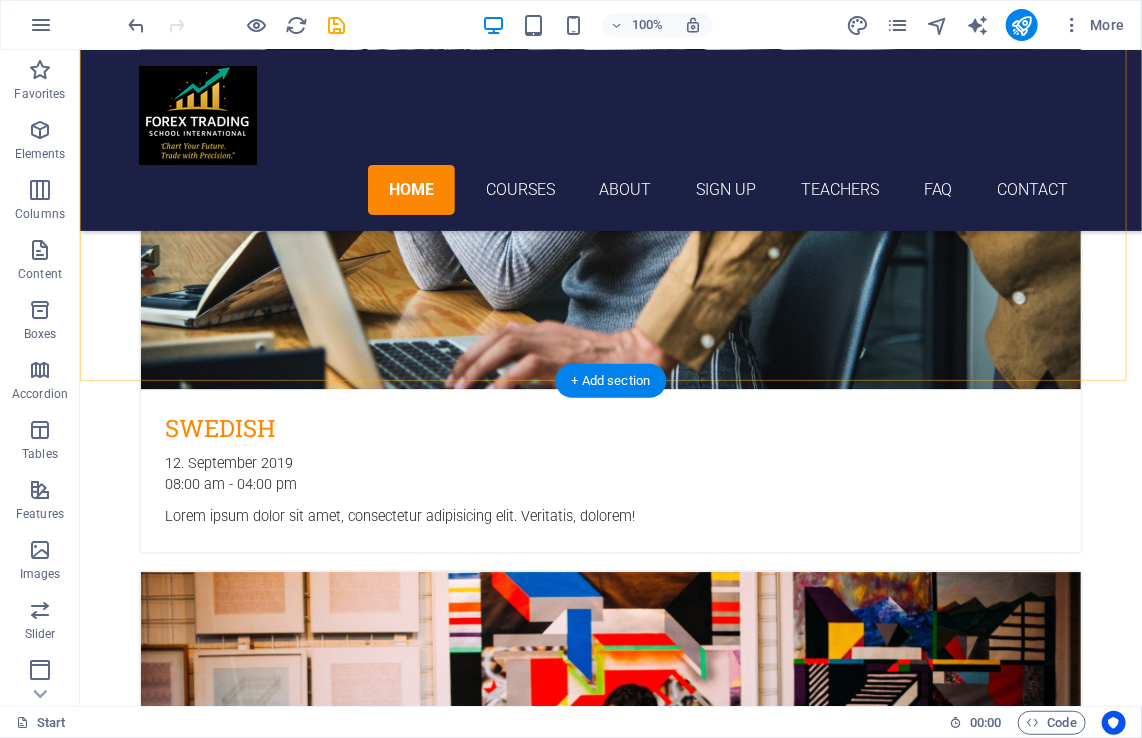 scroll, scrollTop: 1992, scrollLeft: 0, axis: vertical 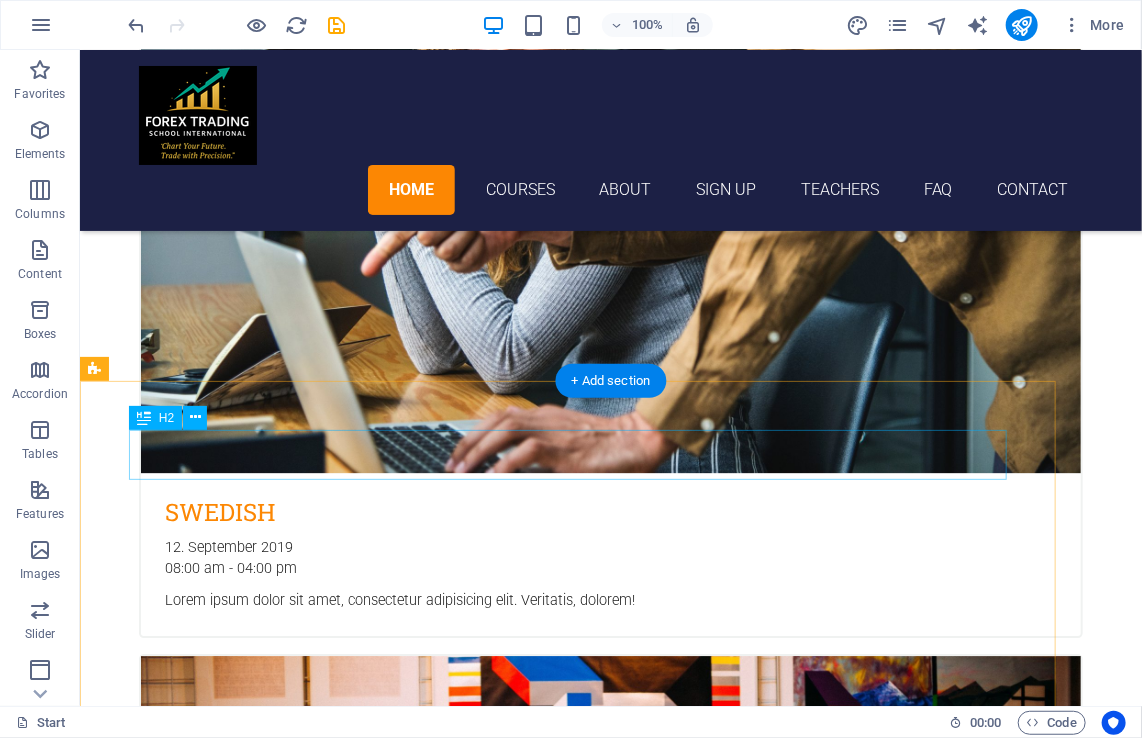 click on "Translation Service" at bounding box center [567, 4597] 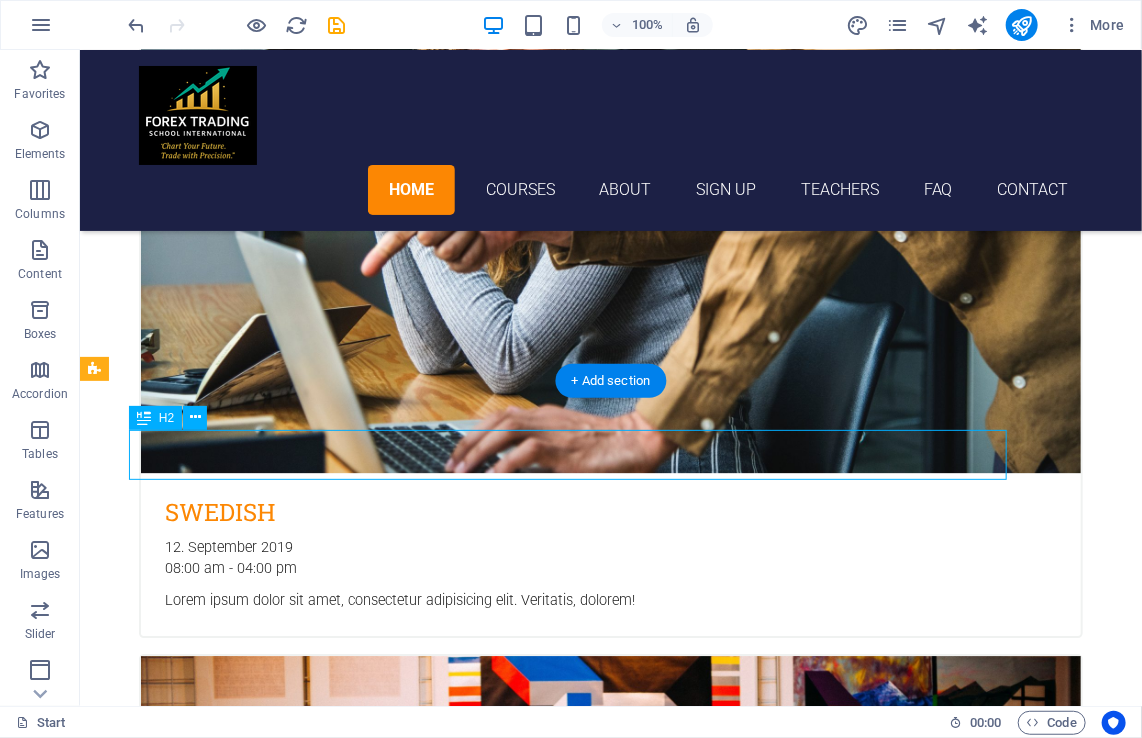 click on "Translation Service" at bounding box center (567, 4597) 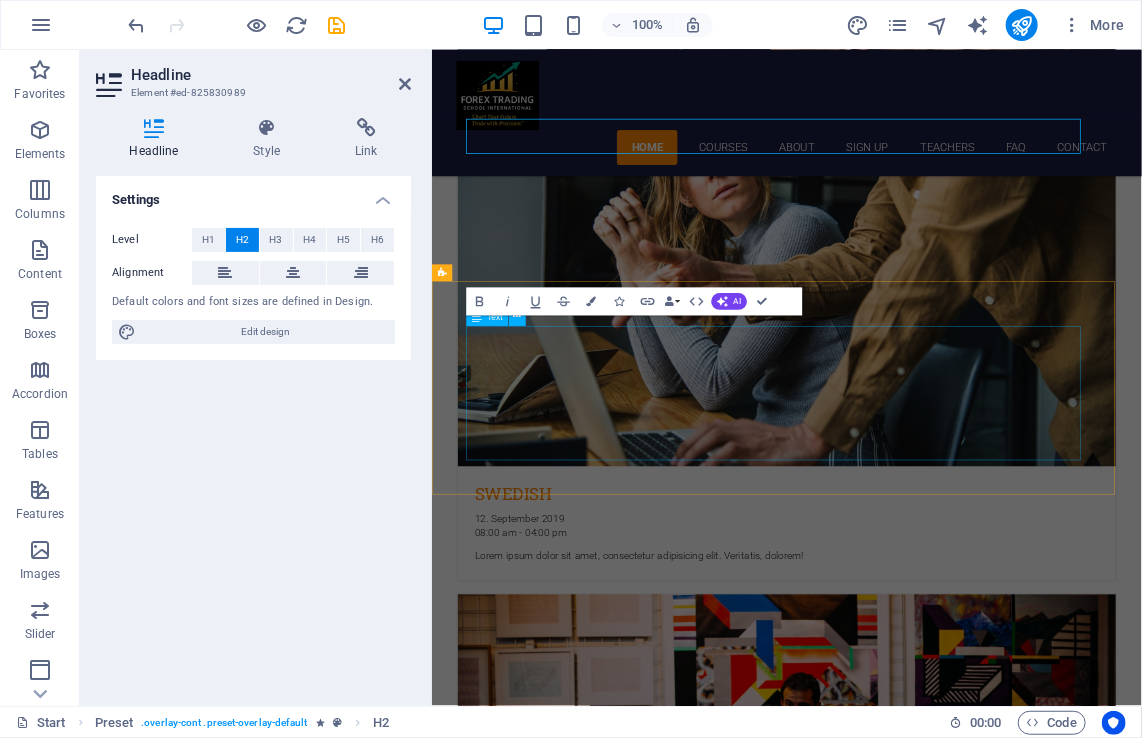 scroll, scrollTop: 2272, scrollLeft: 0, axis: vertical 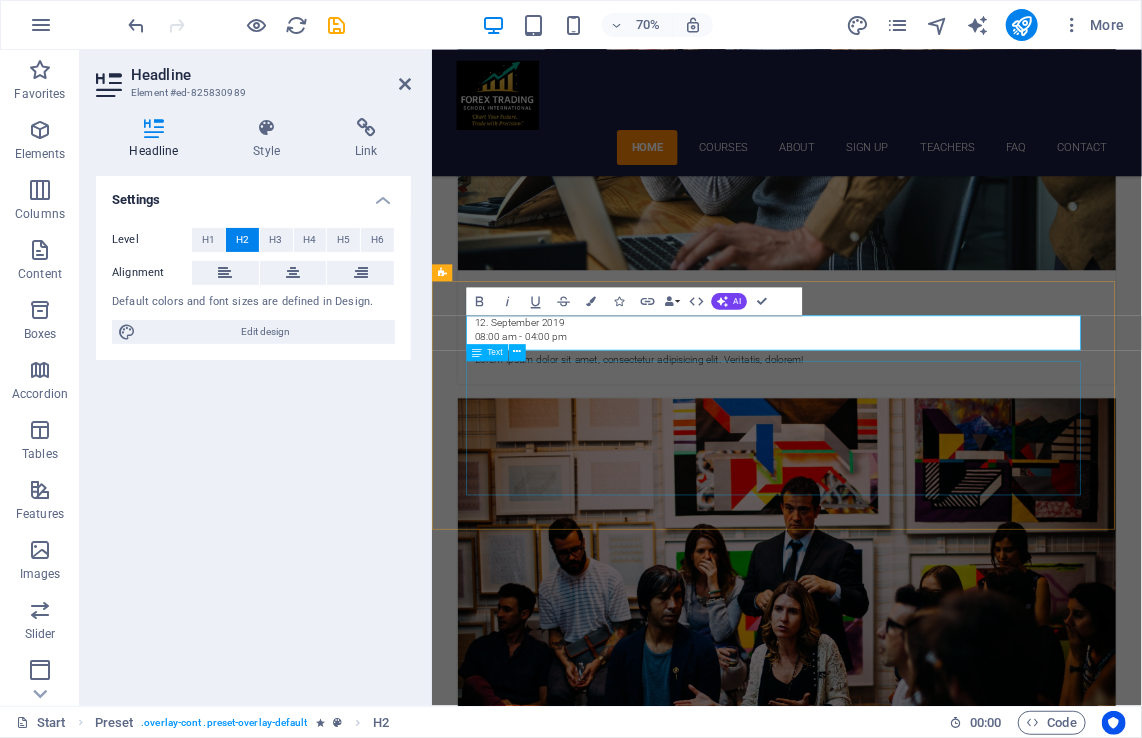 type 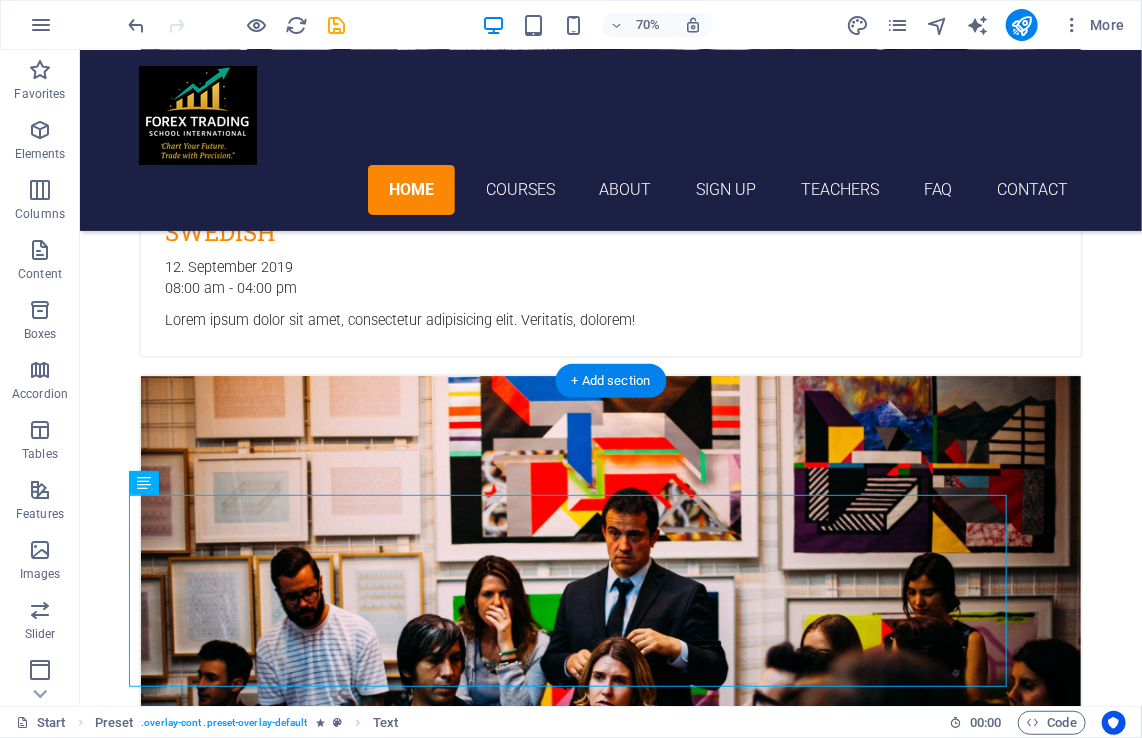 scroll, scrollTop: 1992, scrollLeft: 0, axis: vertical 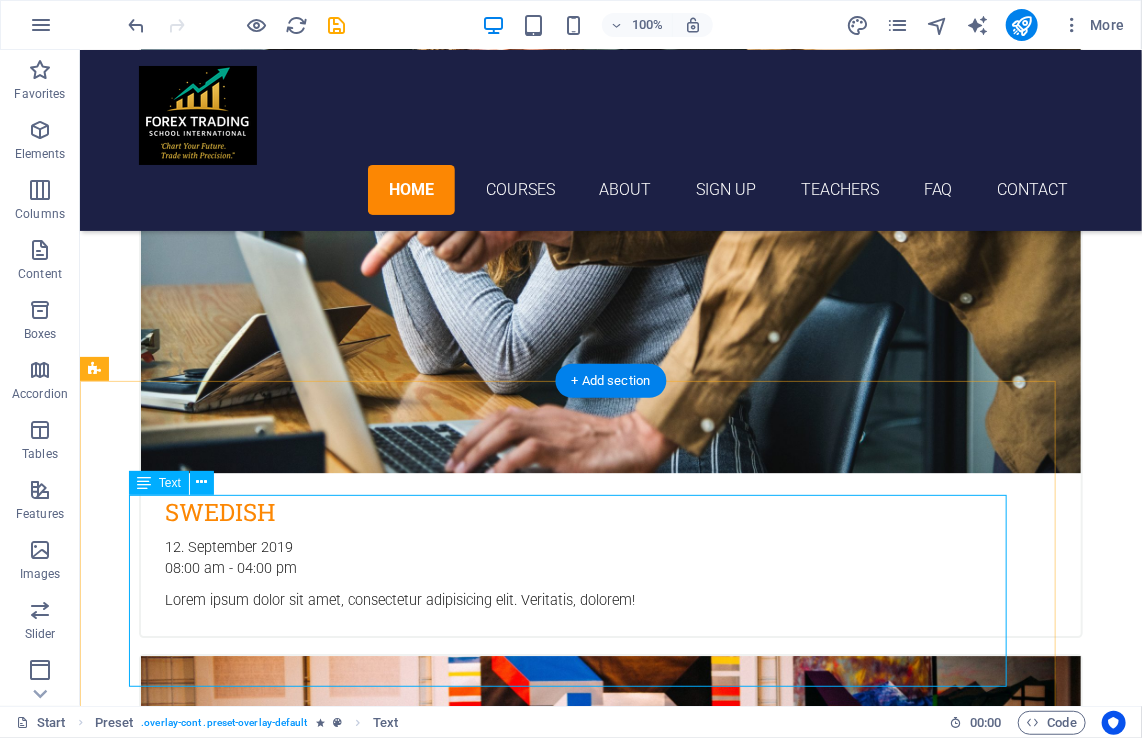 click on "Lorem ipsum dolor sit amet, consetetur sadipscing elitr, sed diam nonumy eirmod tempor invidunt ut labore et dolore magna aliquyam erat, sed diam voluptua. At vero eos et accusam et justo duo dolores et ea rebum. Stet clita kasd gubergren, no sea takimata sanctus est Lorem ipsum dolor sit amet. Lorem ipsum dolor sit amet, consetetur sadipscing elitr. Sed diam nonumy eirmod tempor amet invidunt ut labore: Et dolore magna aliquyam erat, sed diam voluptua dolor sit amet At vero eos et accusam et justo duo dolores et ea rebum Stet clita kasd gubergren, no sea takimata sanctus est lorem ipsum" at bounding box center [567, 4733] 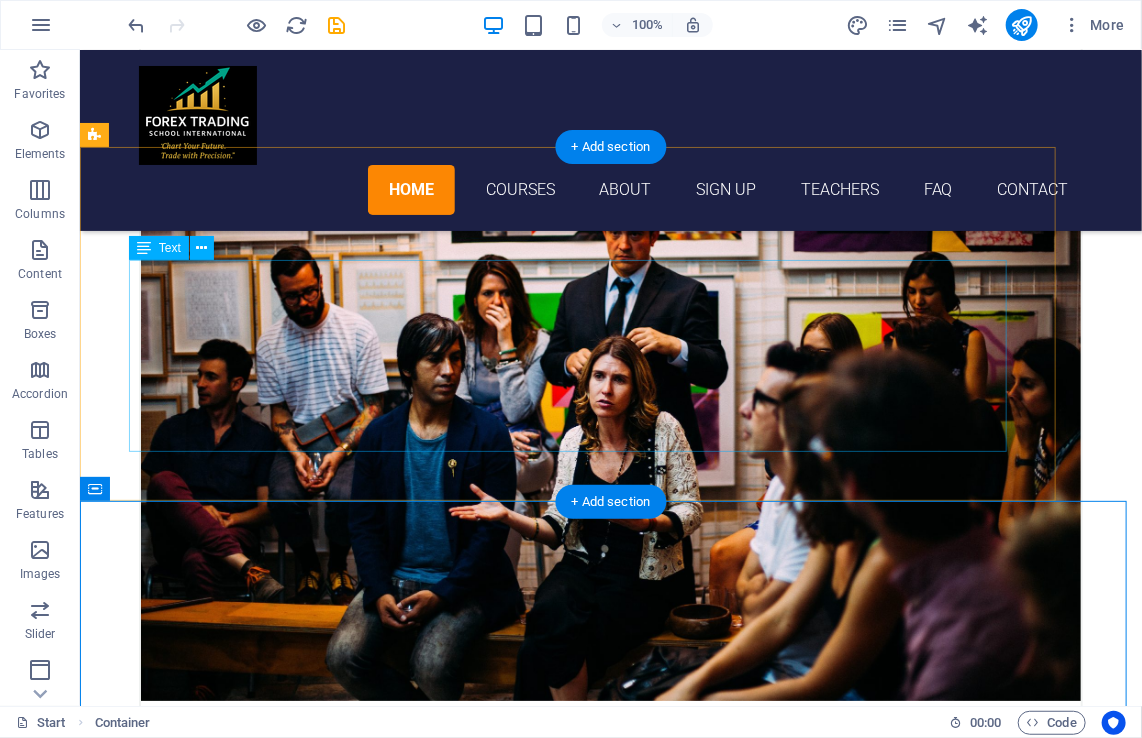 scroll, scrollTop: 2108, scrollLeft: 0, axis: vertical 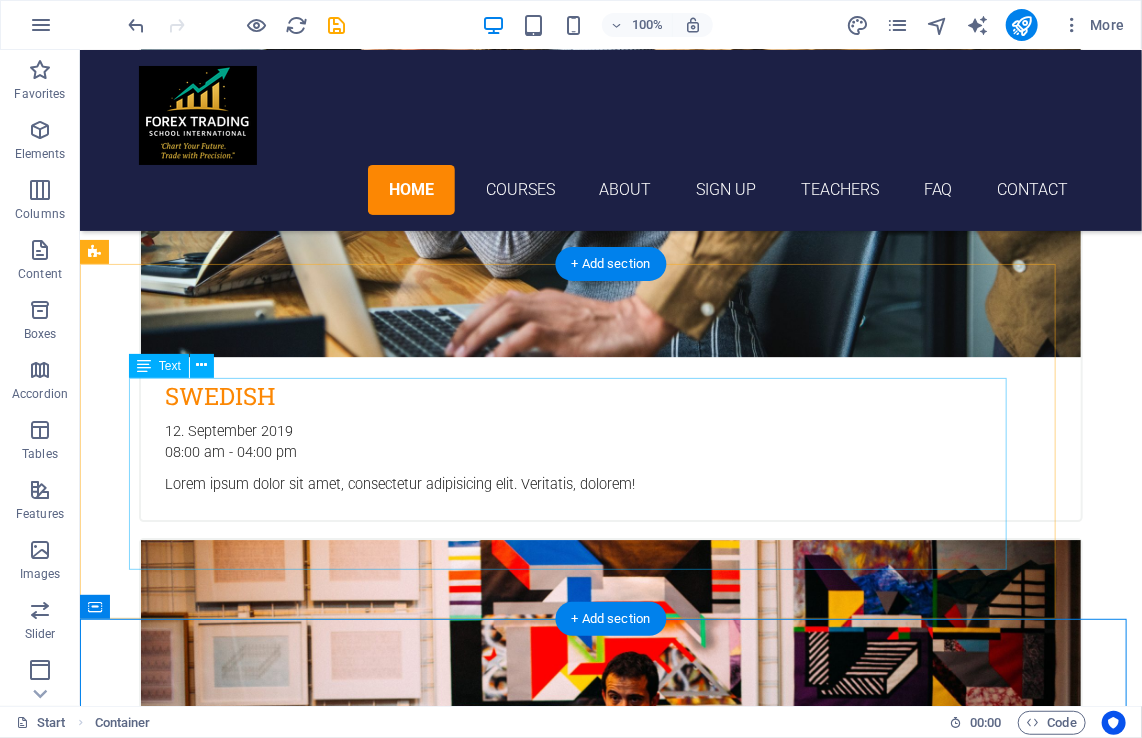 click on "Lorem ipsum dolor sit amet, consetetur sadipscing elitr, sed diam nonumy eirmod tempor invidunt ut labore et dolore magna aliquyam erat, sed diam voluptua. At vero eos et accusam et justo duo dolores et ea rebum. Stet clita kasd gubergren, no sea takimata sanctus est Lorem ipsum dolor sit amet. Lorem ipsum dolor sit amet, consetetur sadipscing elitr. Sed diam nonumy eirmod tempor amet invidunt ut labore: Et dolore magna aliquyam erat, sed diam voluptua dolor sit amet At vero eos et accusam et justo duo dolores et ea rebum Stet clita kasd gubergren, no sea takimata sanctus est lorem ipsum" at bounding box center (567, 4617) 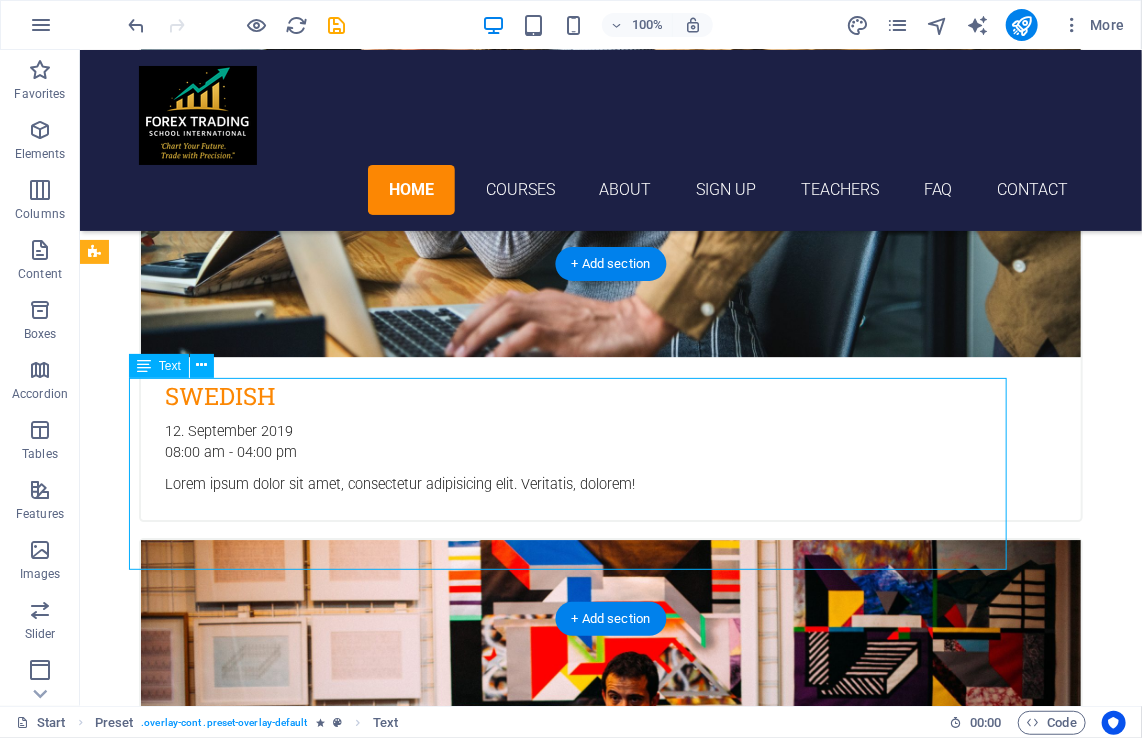 click on "Lorem ipsum dolor sit amet, consetetur sadipscing elitr, sed diam nonumy eirmod tempor invidunt ut labore et dolore magna aliquyam erat, sed diam voluptua. At vero eos et accusam et justo duo dolores et ea rebum. Stet clita kasd gubergren, no sea takimata sanctus est Lorem ipsum dolor sit amet. Lorem ipsum dolor sit amet, consetetur sadipscing elitr. Sed diam nonumy eirmod tempor amet invidunt ut labore: Et dolore magna aliquyam erat, sed diam voluptua dolor sit amet At vero eos et accusam et justo duo dolores et ea rebum Stet clita kasd gubergren, no sea takimata sanctus est lorem ipsum" at bounding box center (567, 4617) 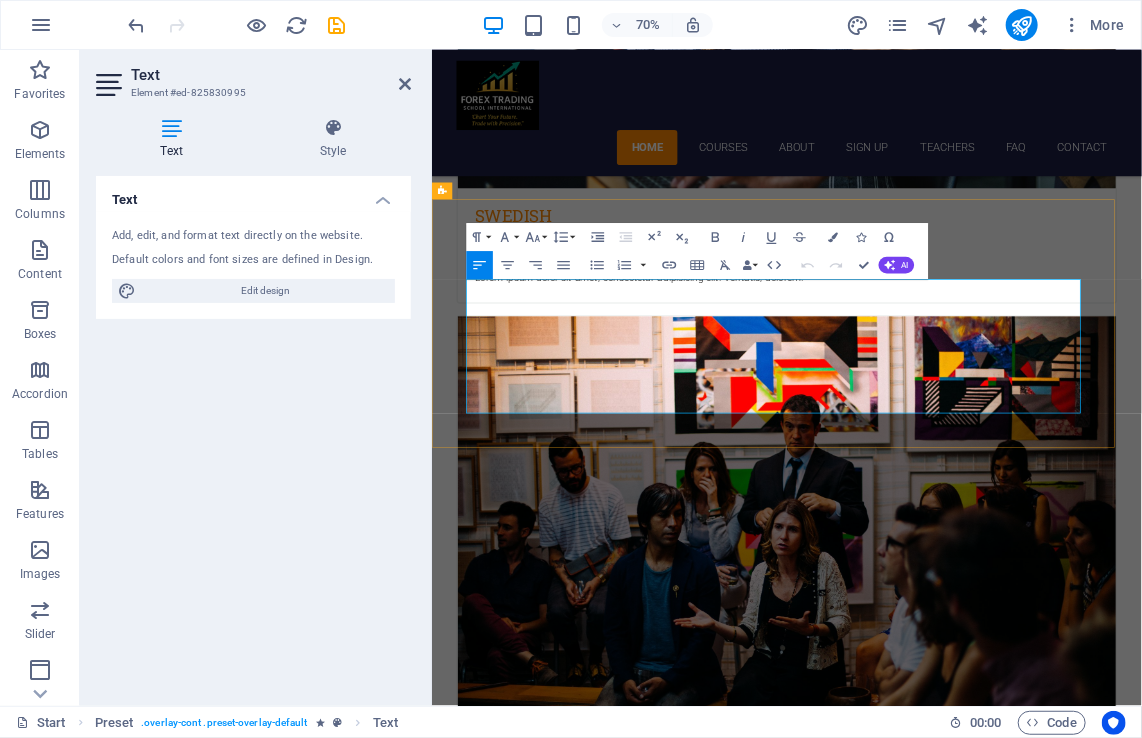 drag, startPoint x: 968, startPoint y: 556, endPoint x: 481, endPoint y: 395, distance: 512.923 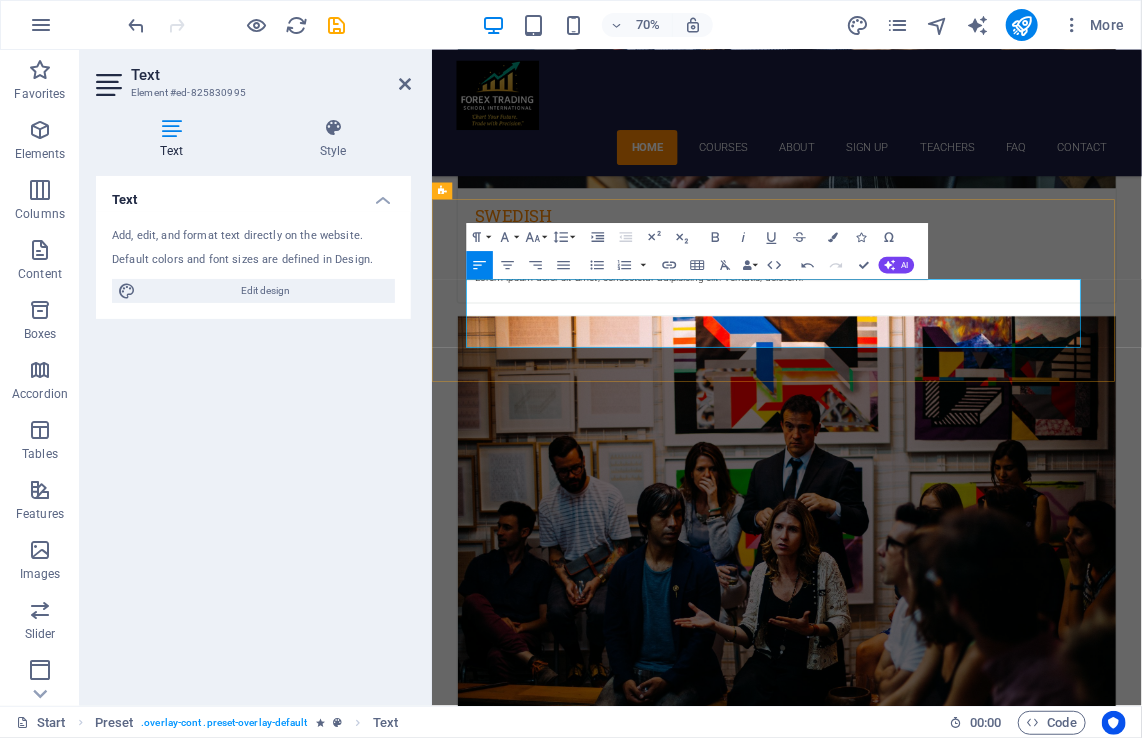 drag, startPoint x: 750, startPoint y: 425, endPoint x: 485, endPoint y: 398, distance: 266.37192 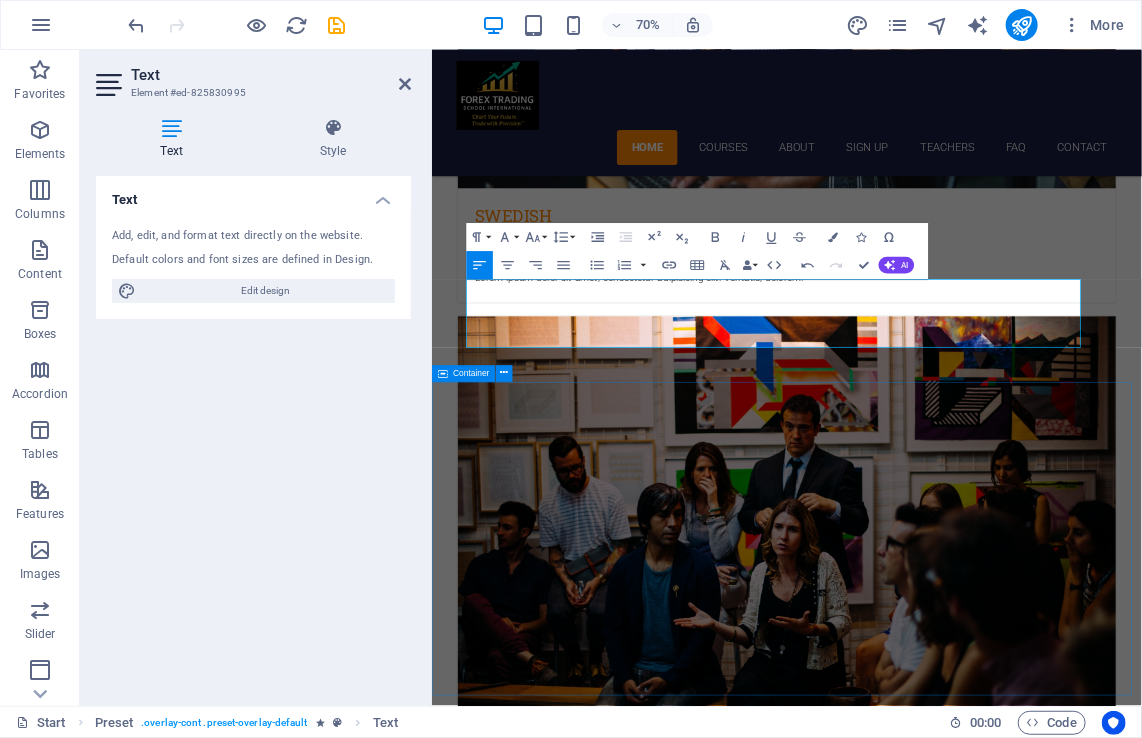 click on "Forex trading school international about fxtsi Forex Trading School International is a premier online education provider dedicated to equipping traders worldwide with the knowledge and practical skills to excel in currency markets. We combine rigorous, research-driven curriculum design with real-world market insights to keep you ahead of global trends. get in touch" at bounding box center (938, 4784) 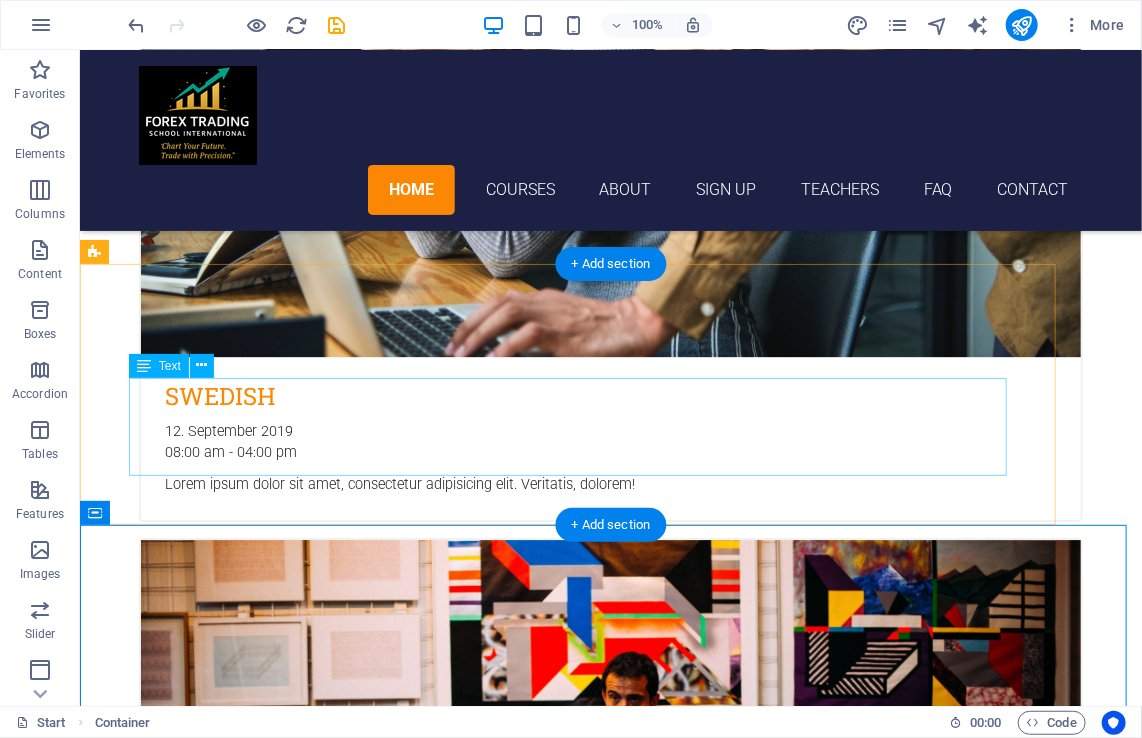click on "Our Mission To democratize professional-grade forex education by making expert knowledge accessible, actionable, and continuously evolving—even before formal accreditation." at bounding box center [567, 4570] 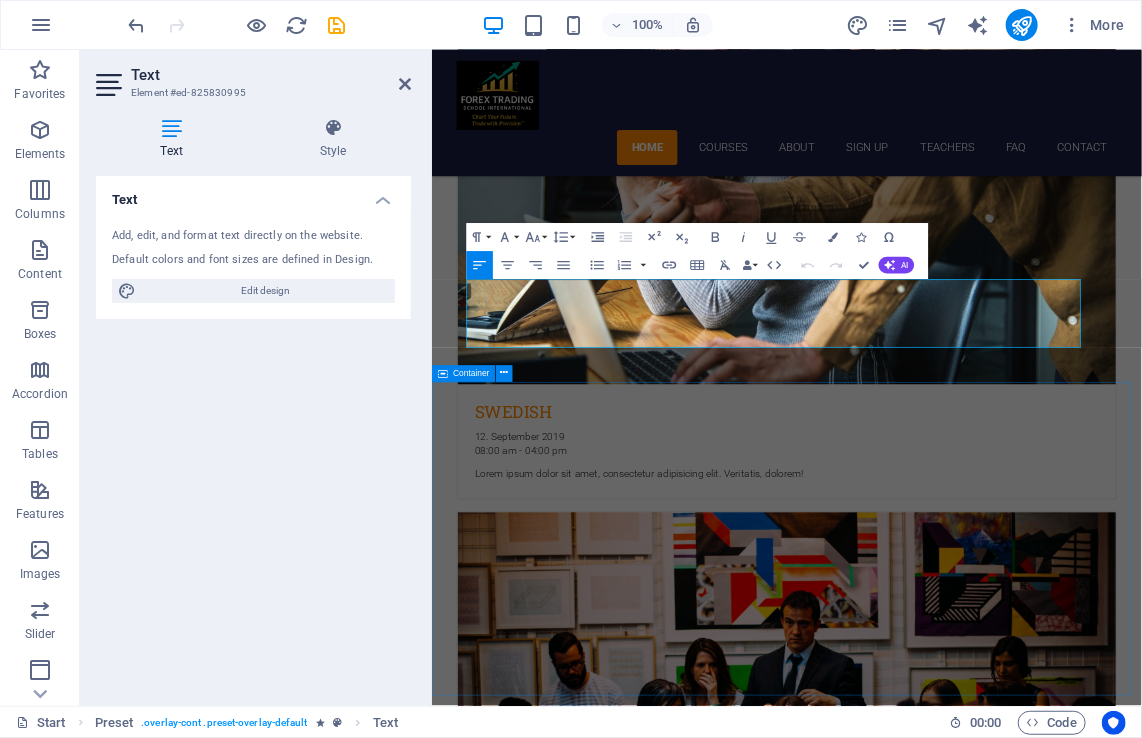 scroll, scrollTop: 2389, scrollLeft: 0, axis: vertical 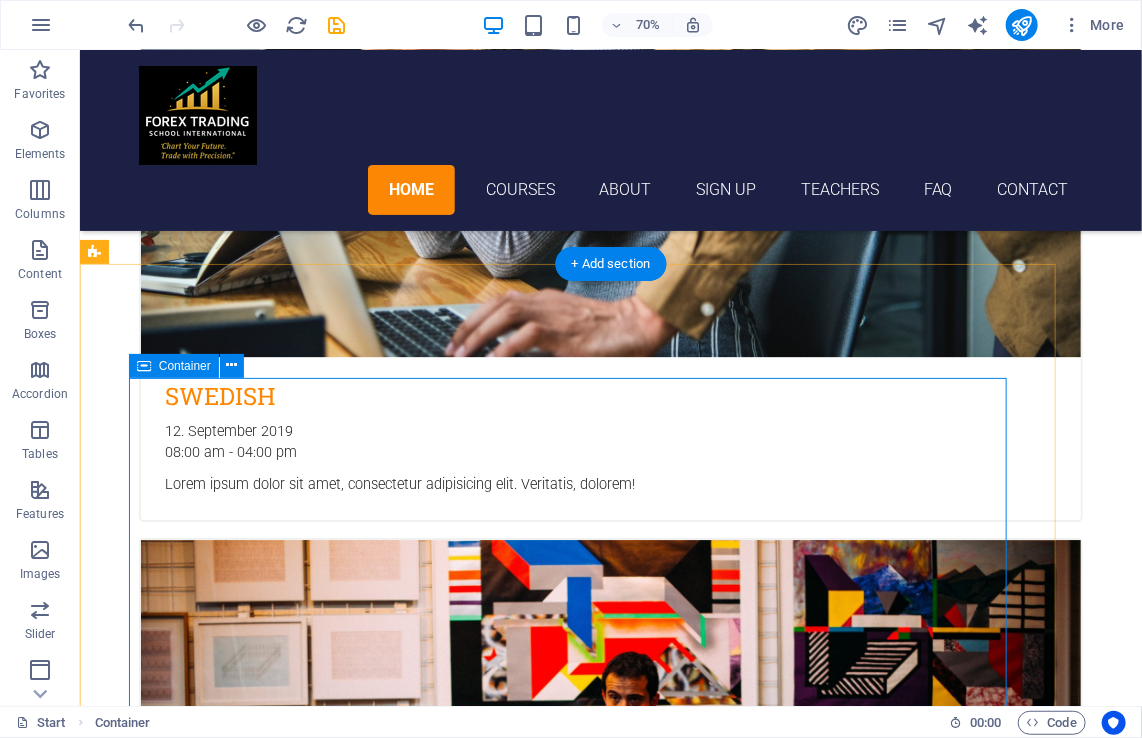 click on "Forex trading school international about fxtsi Forex Trading School International is a premier online education provider dedicated to equipping traders worldwide with the knowledge and practical skills to excel in currency markets. We combine rigorous, research-driven curriculum design with real-world market insights to keep you ahead of global trends. get in touch" at bounding box center [567, 4745] 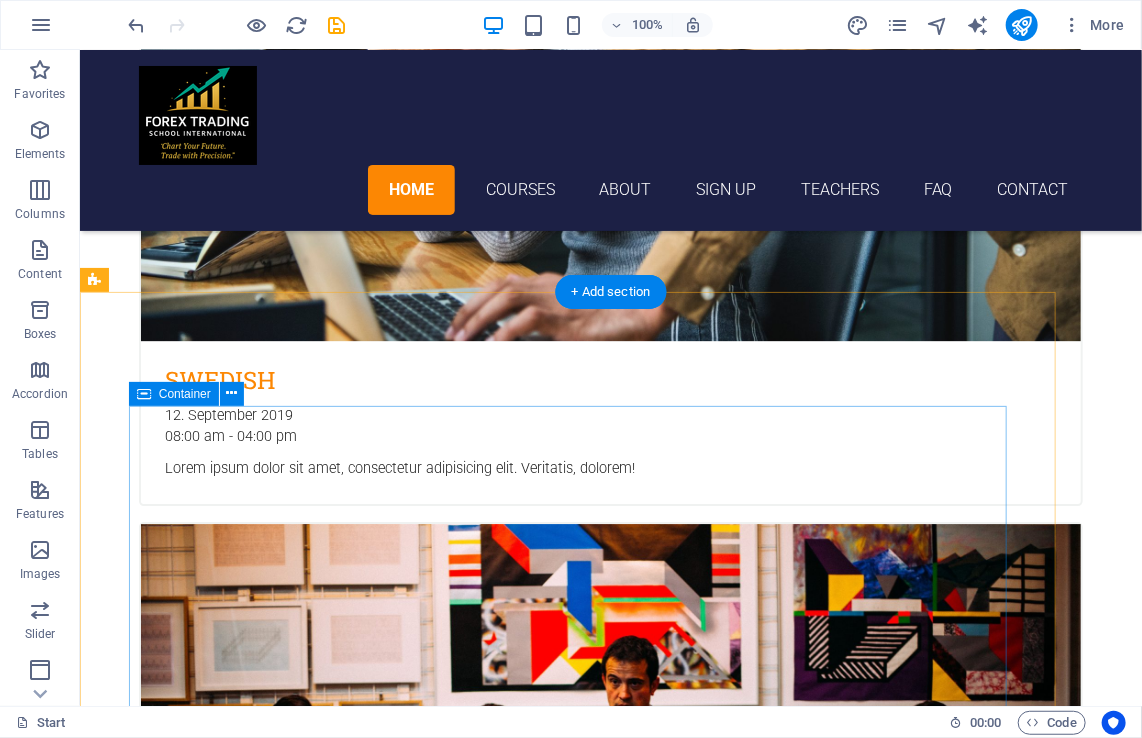 scroll, scrollTop: 2081, scrollLeft: 0, axis: vertical 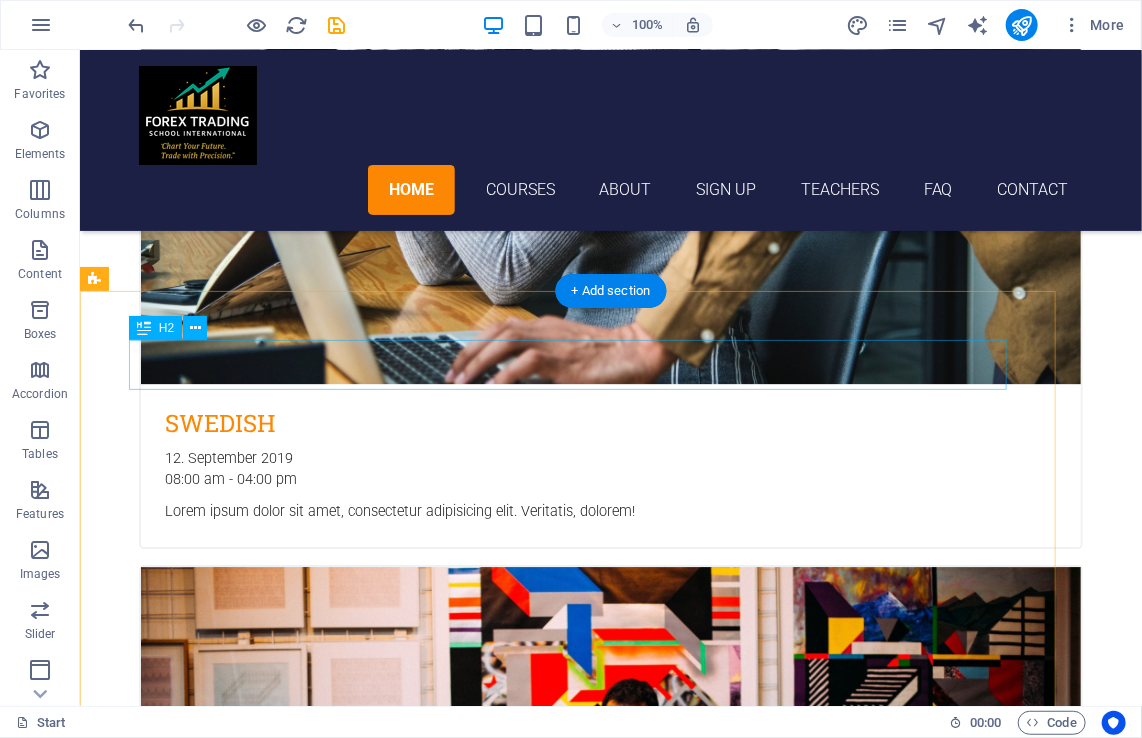 click on "forex trading education" at bounding box center (567, 4508) 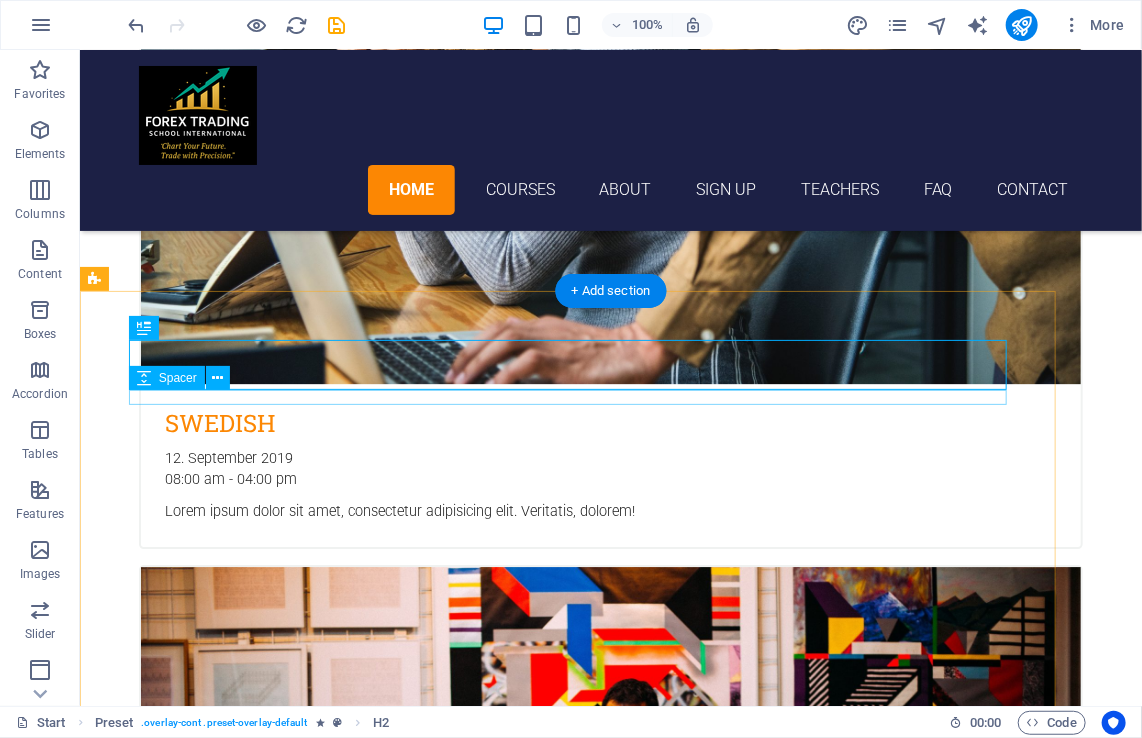 click at bounding box center (567, 4540) 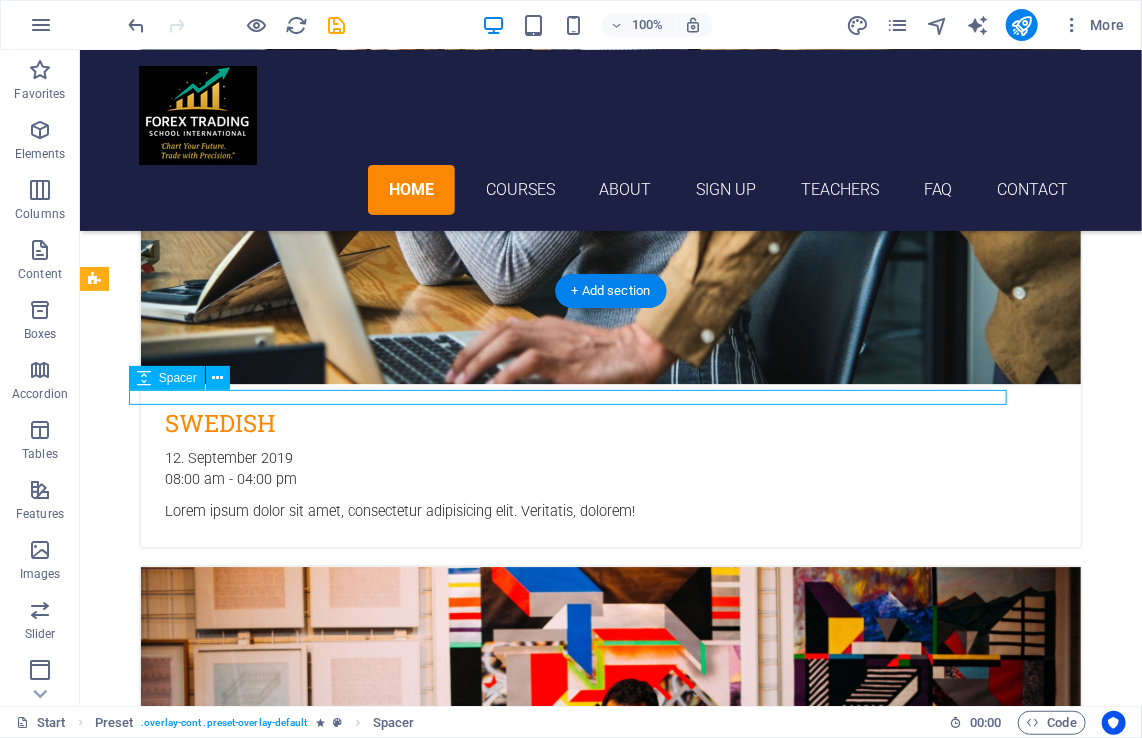click at bounding box center (567, 4540) 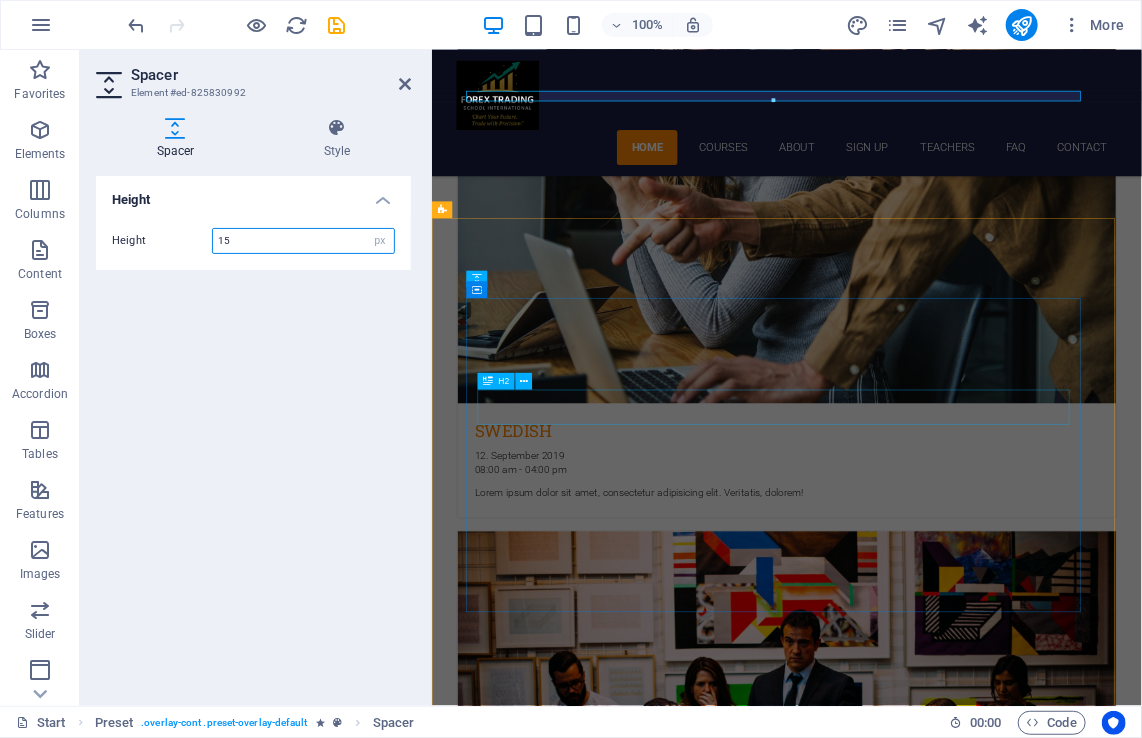 scroll, scrollTop: 2362, scrollLeft: 0, axis: vertical 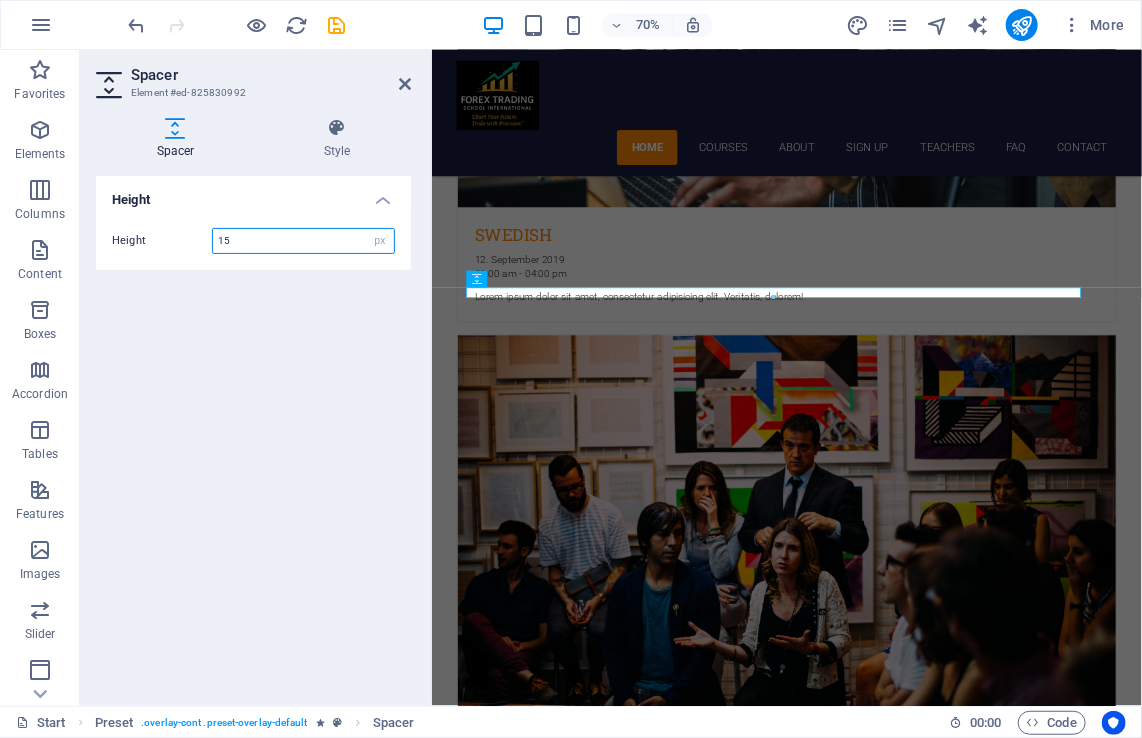 click at bounding box center (773, 298) 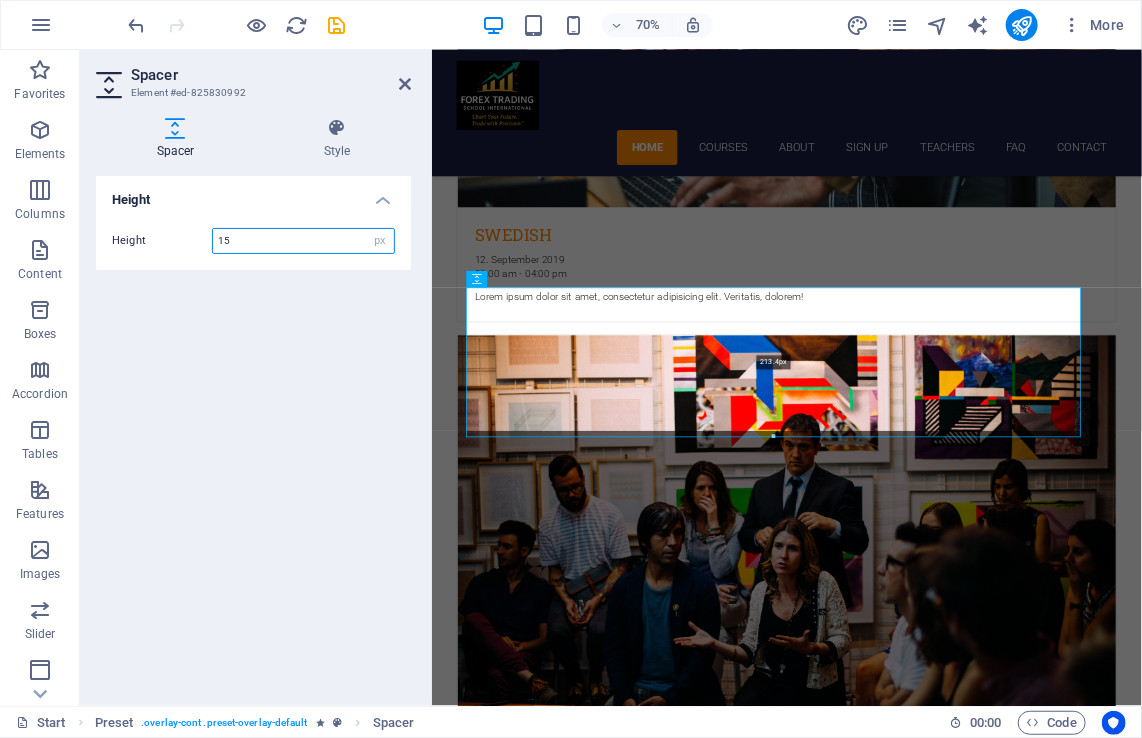 drag, startPoint x: 564, startPoint y: 295, endPoint x: 564, endPoint y: 490, distance: 195 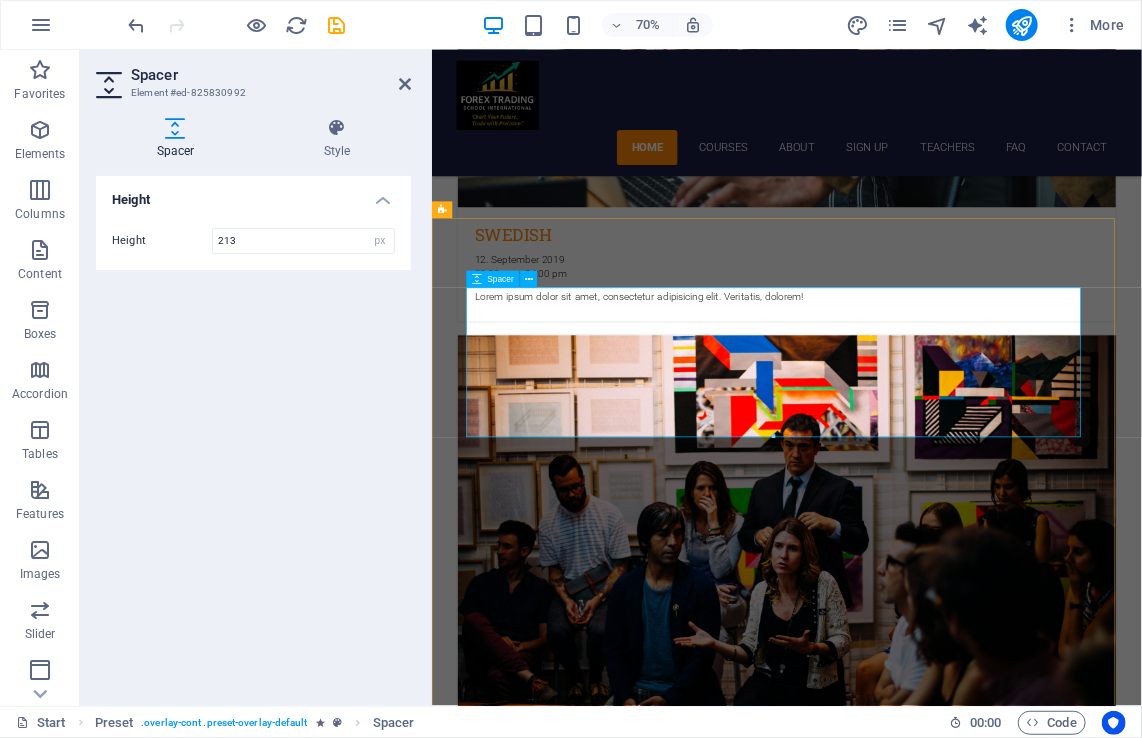 click at bounding box center (919, 4531) 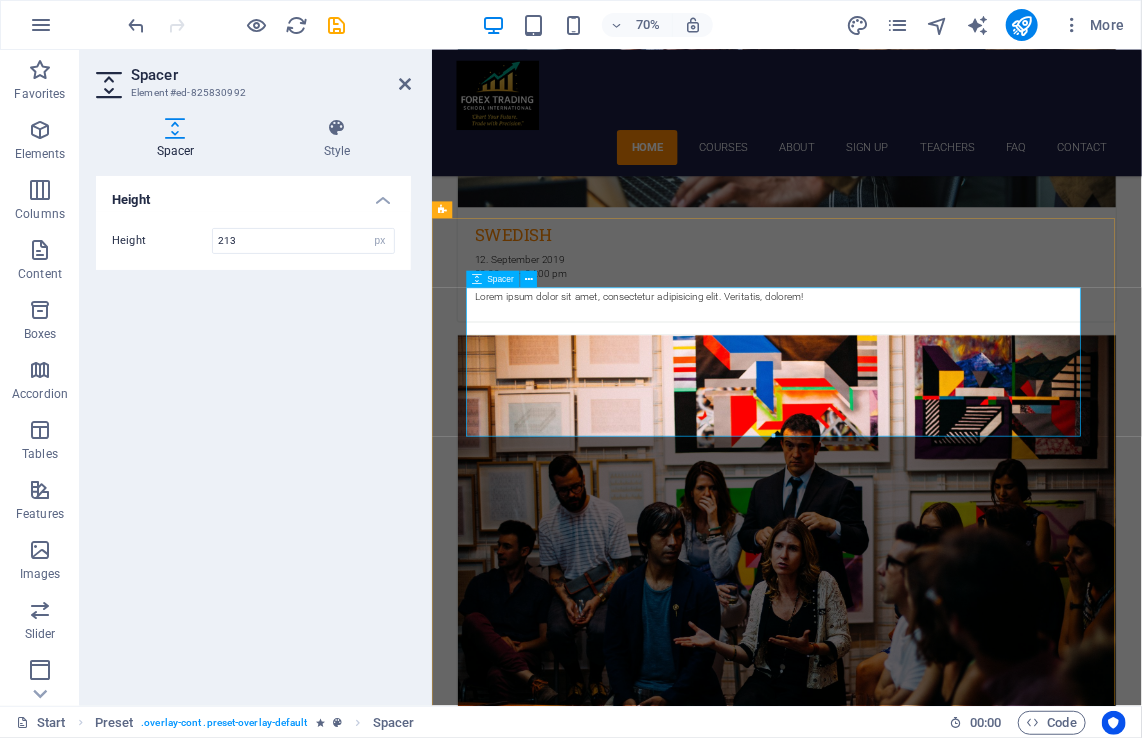 click at bounding box center (919, 4531) 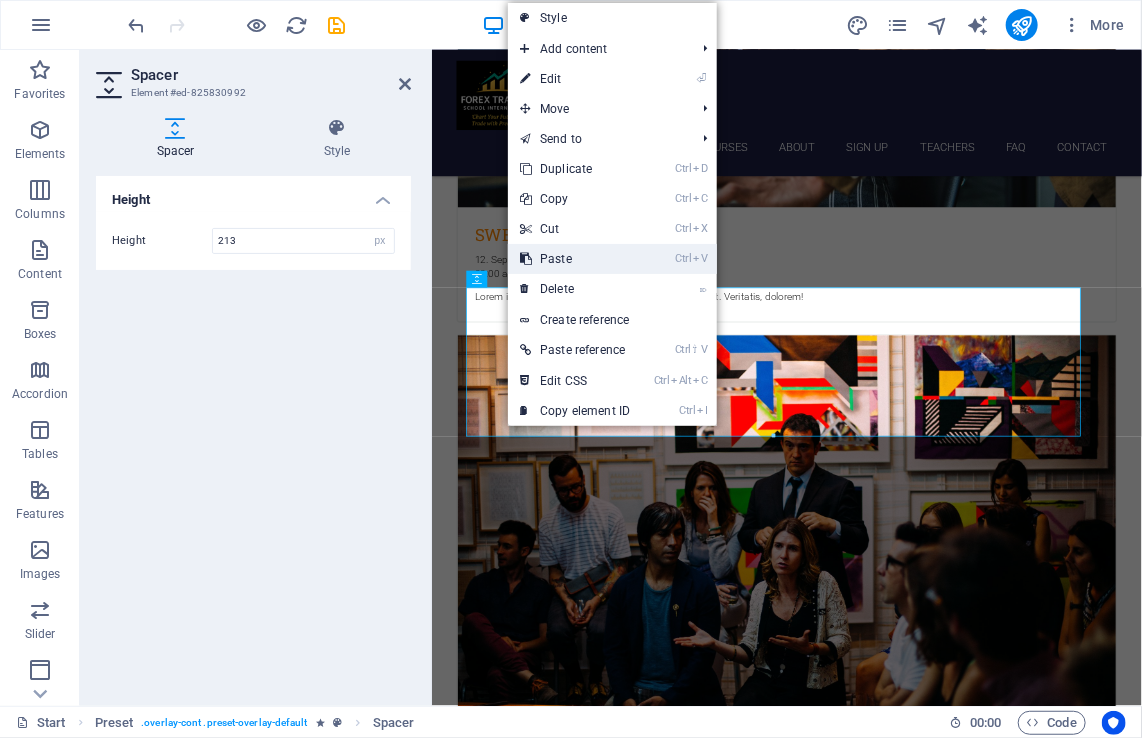 click on "Ctrl V  Paste" at bounding box center (575, 259) 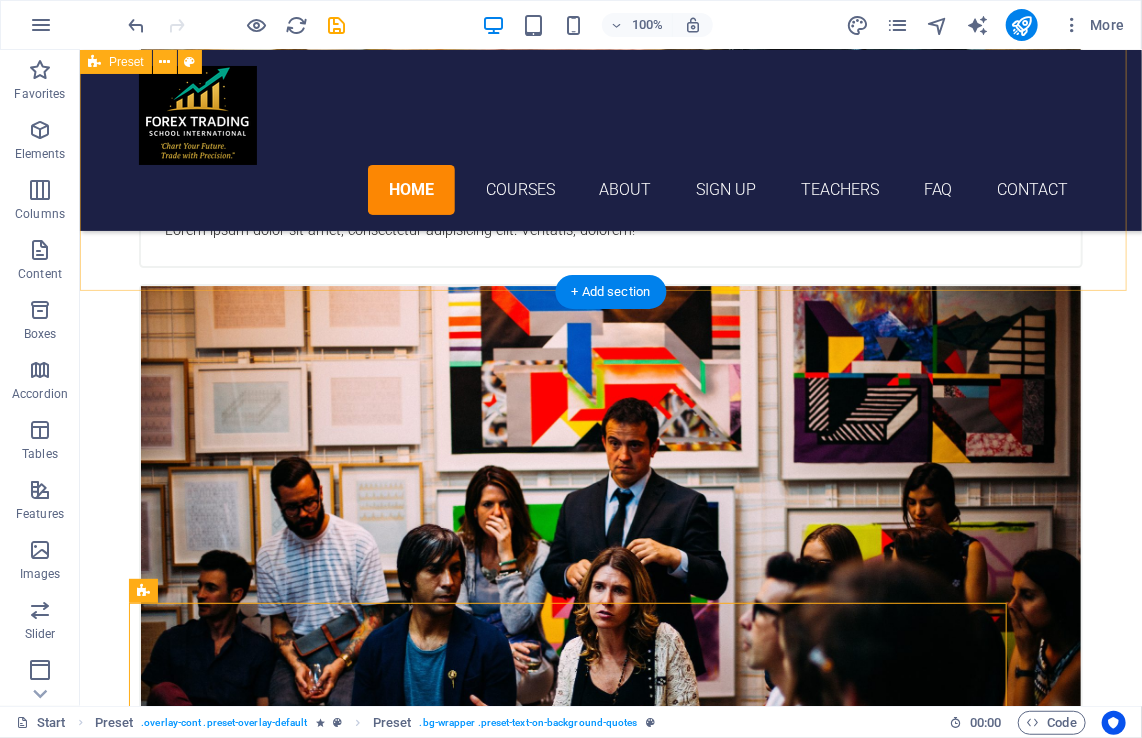 scroll, scrollTop: 2081, scrollLeft: 0, axis: vertical 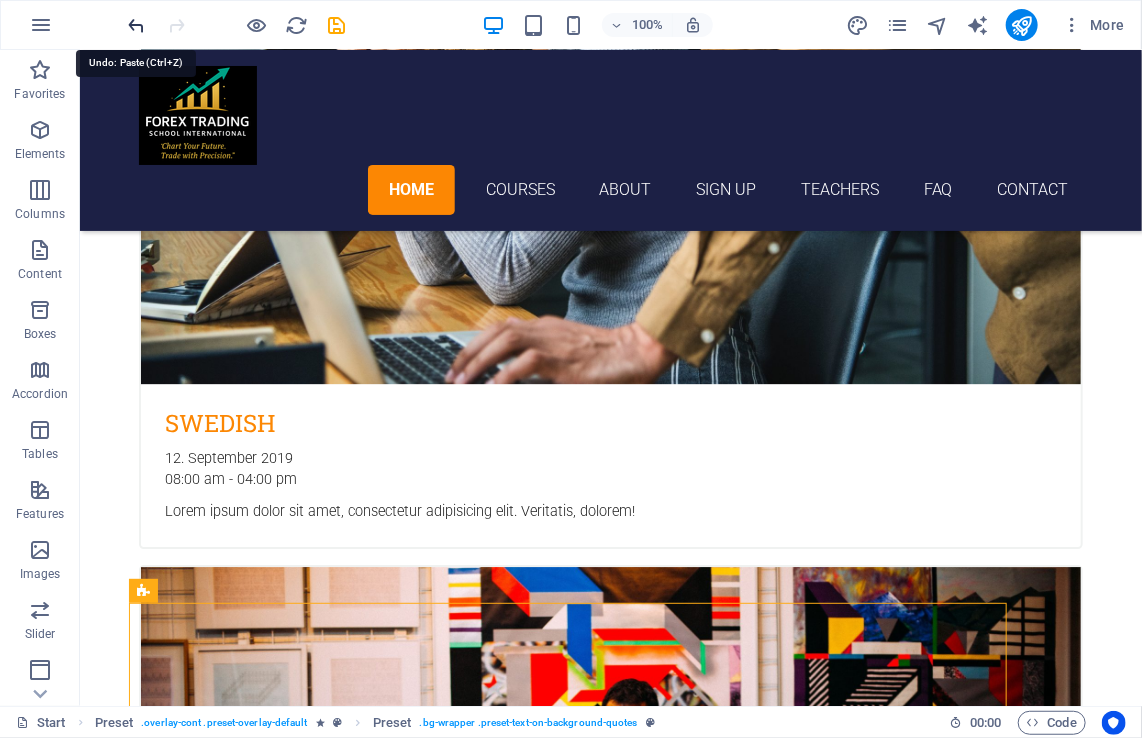 click at bounding box center (137, 25) 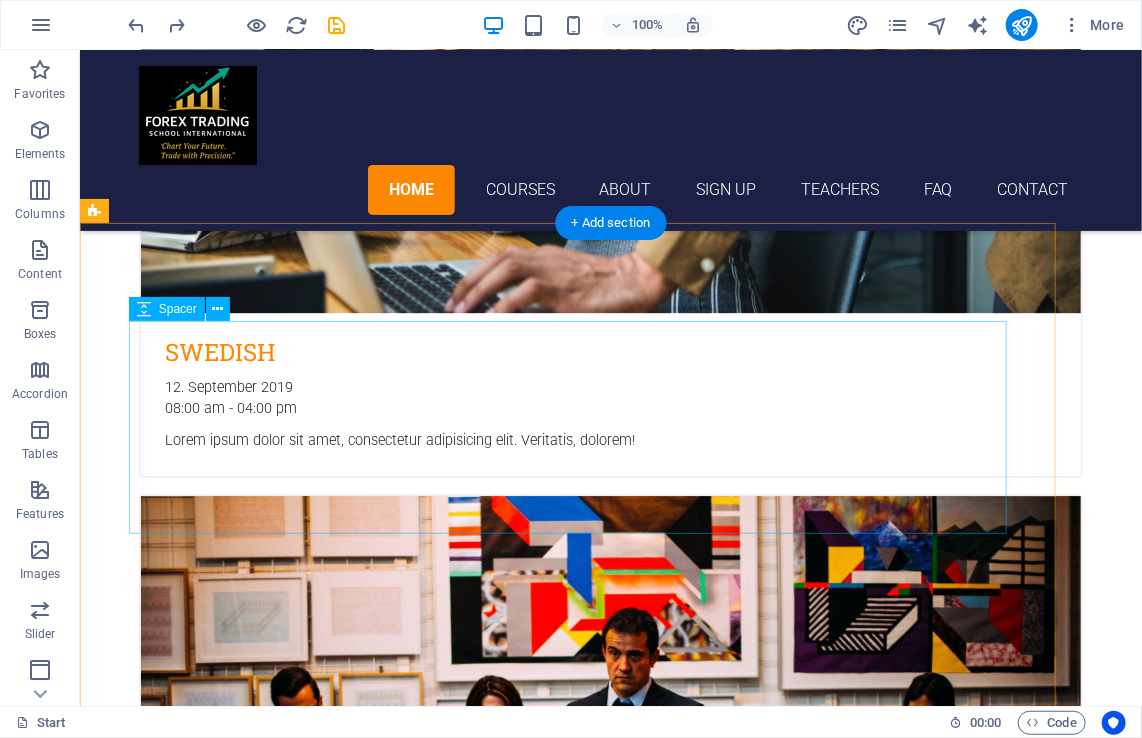 scroll, scrollTop: 2150, scrollLeft: 0, axis: vertical 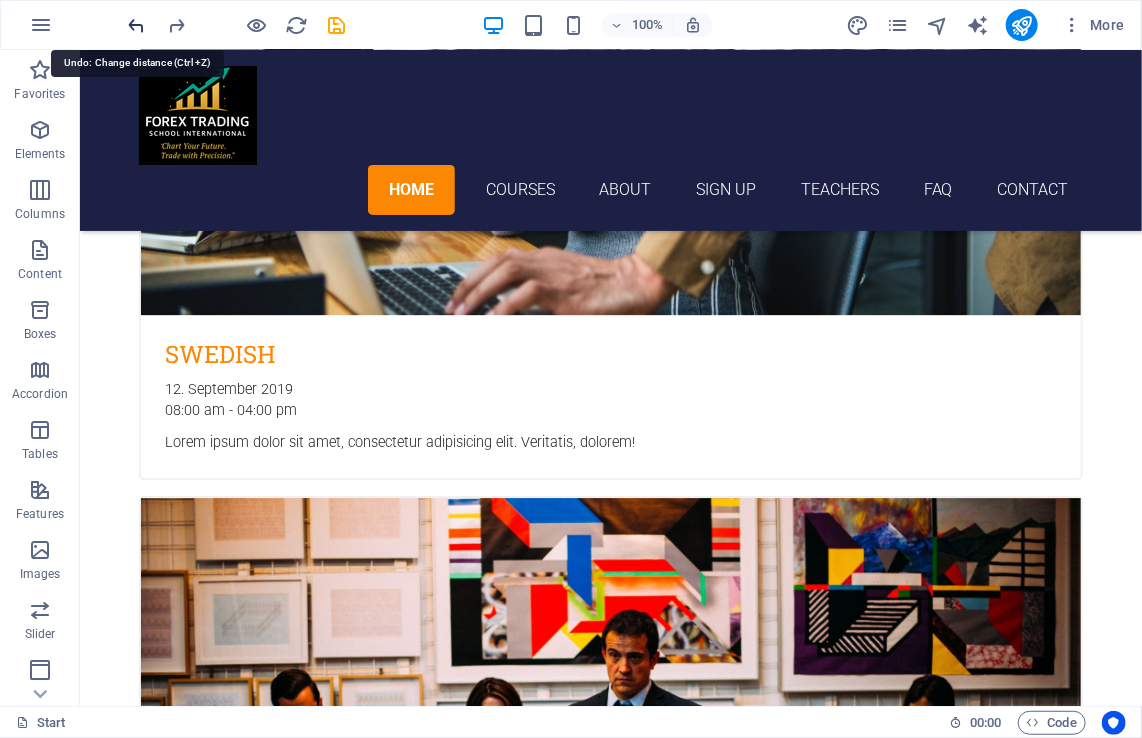 click at bounding box center [137, 25] 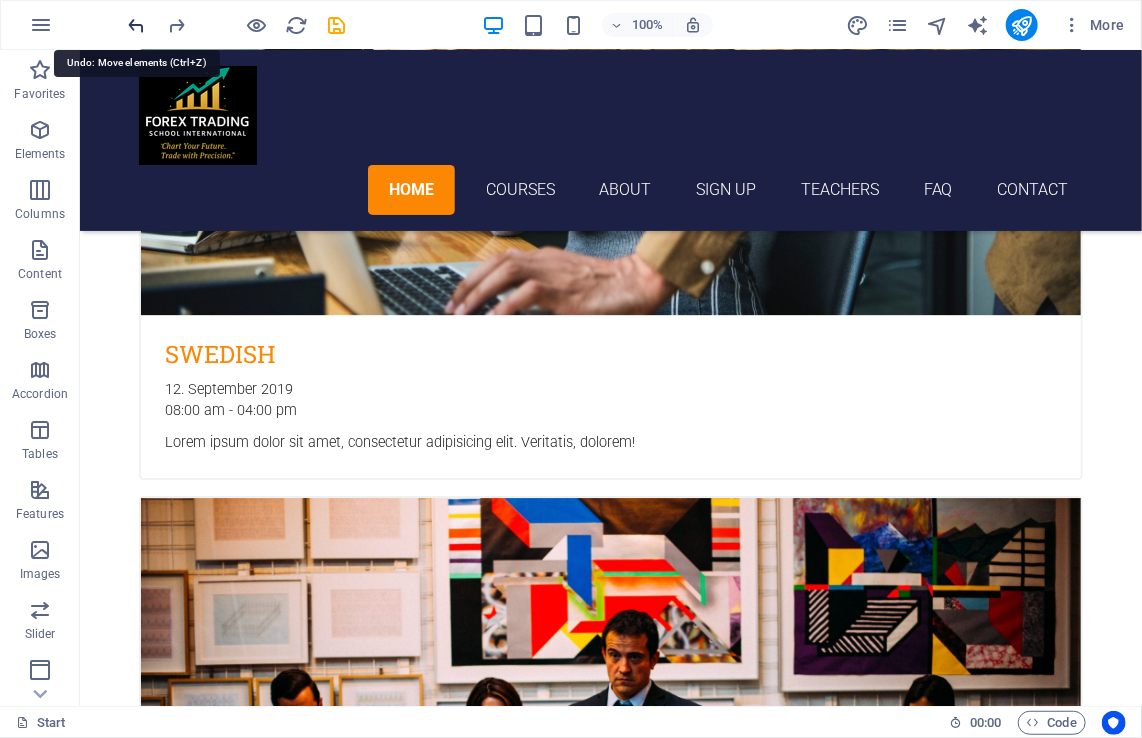 click at bounding box center [137, 25] 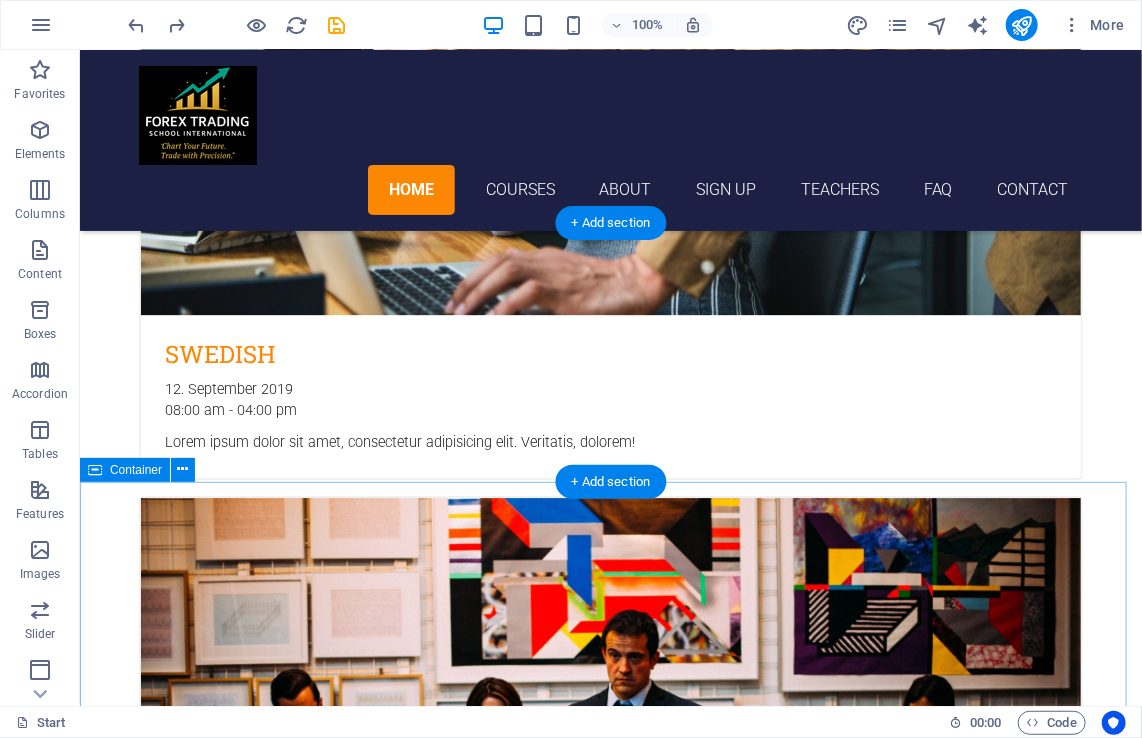 click on "Forex trading school international about fxtsi Forex Trading School International is a premier online education provider dedicated to equipping traders worldwide with the knowledge and practical skills to excel in currency markets. We combine rigorous, research-driven curriculum design with real-world market insights to keep you ahead of global trends. get in touch" at bounding box center (610, 4848) 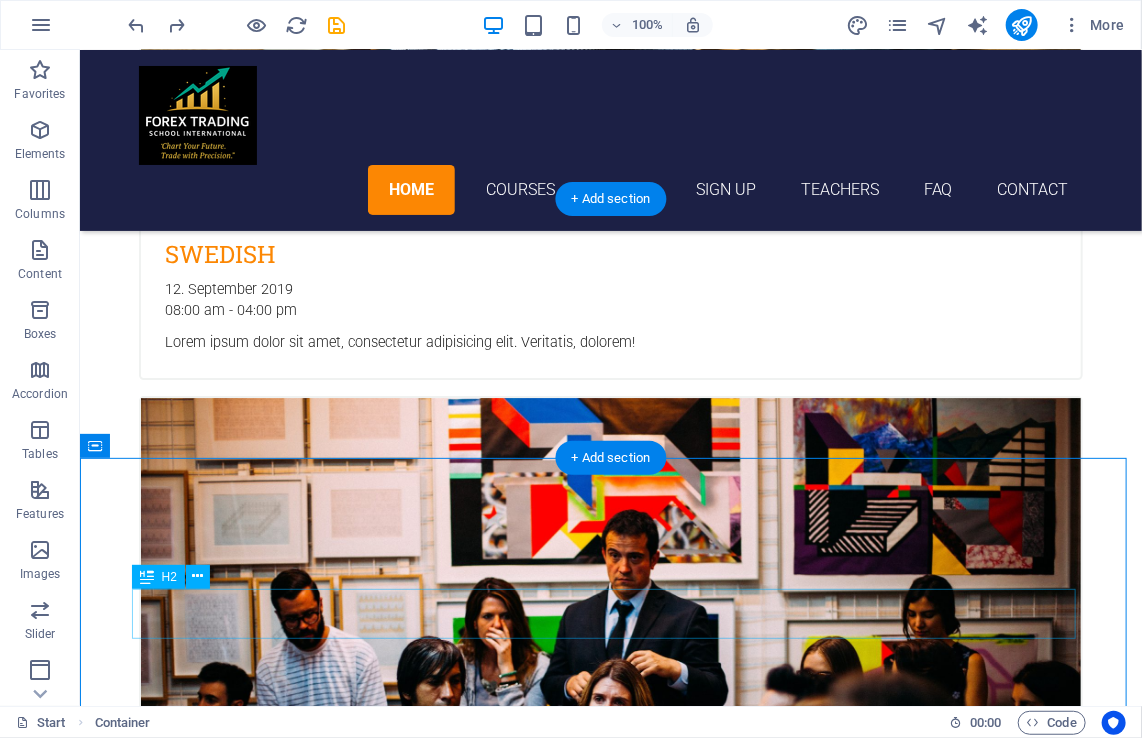 scroll, scrollTop: 2161, scrollLeft: 0, axis: vertical 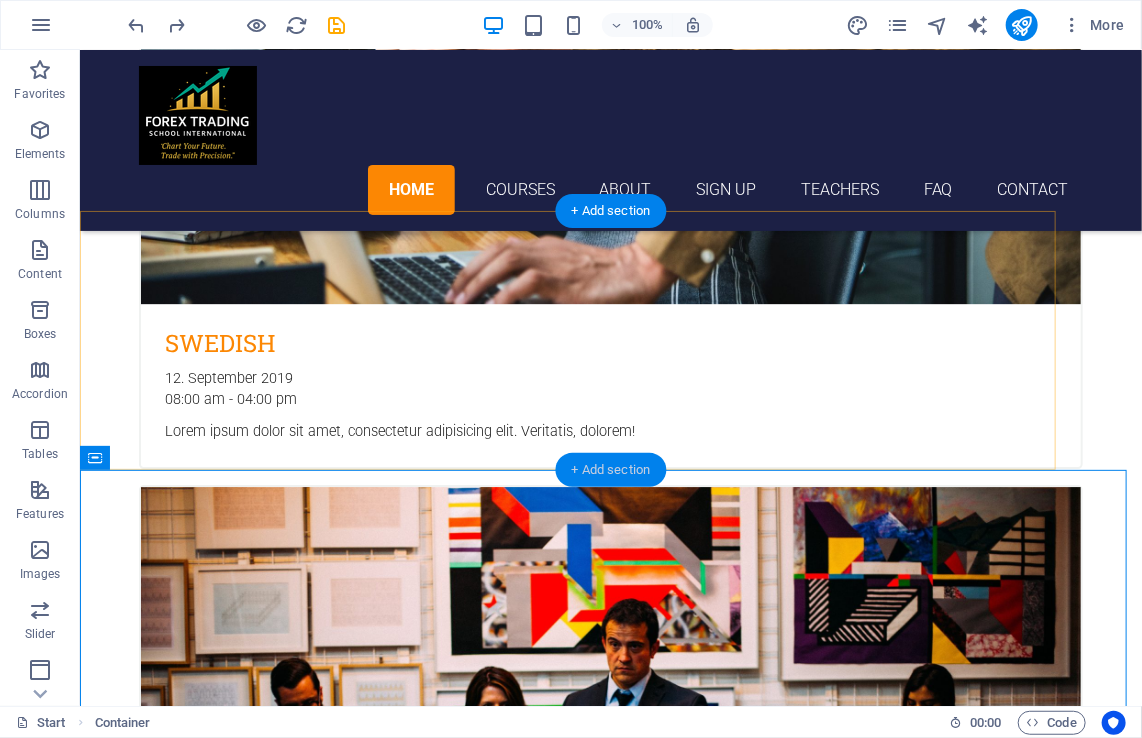 click on "+ Add section" at bounding box center (611, 470) 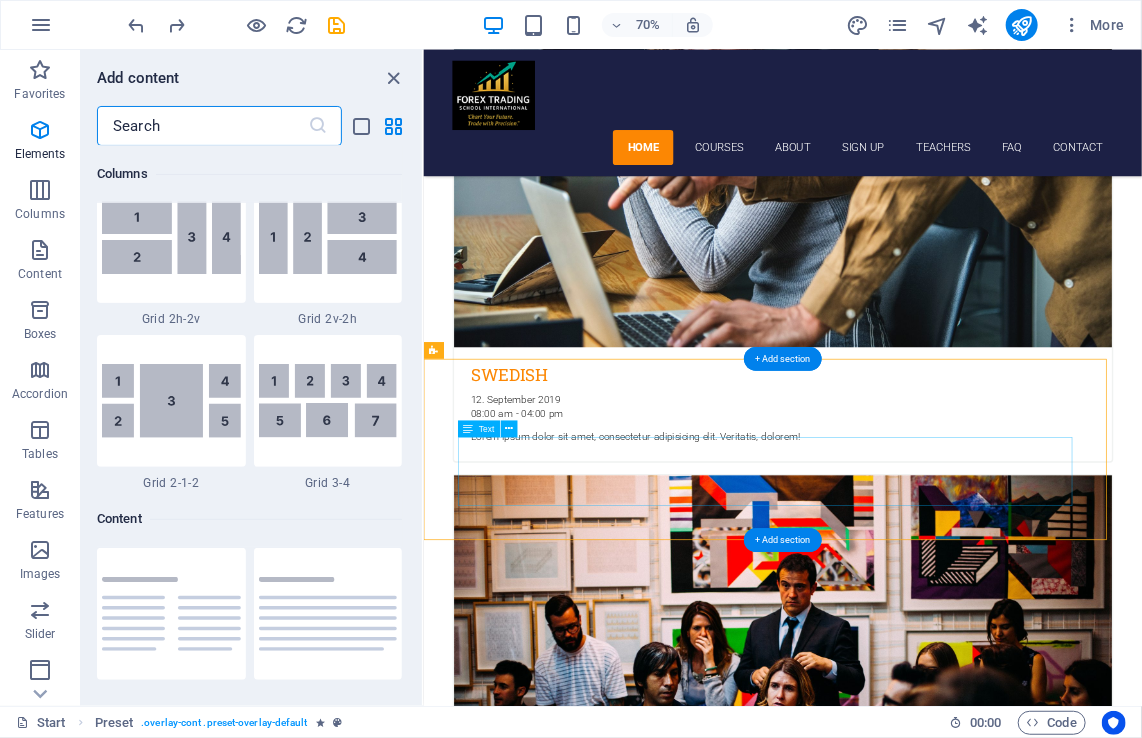 scroll, scrollTop: 3499, scrollLeft: 0, axis: vertical 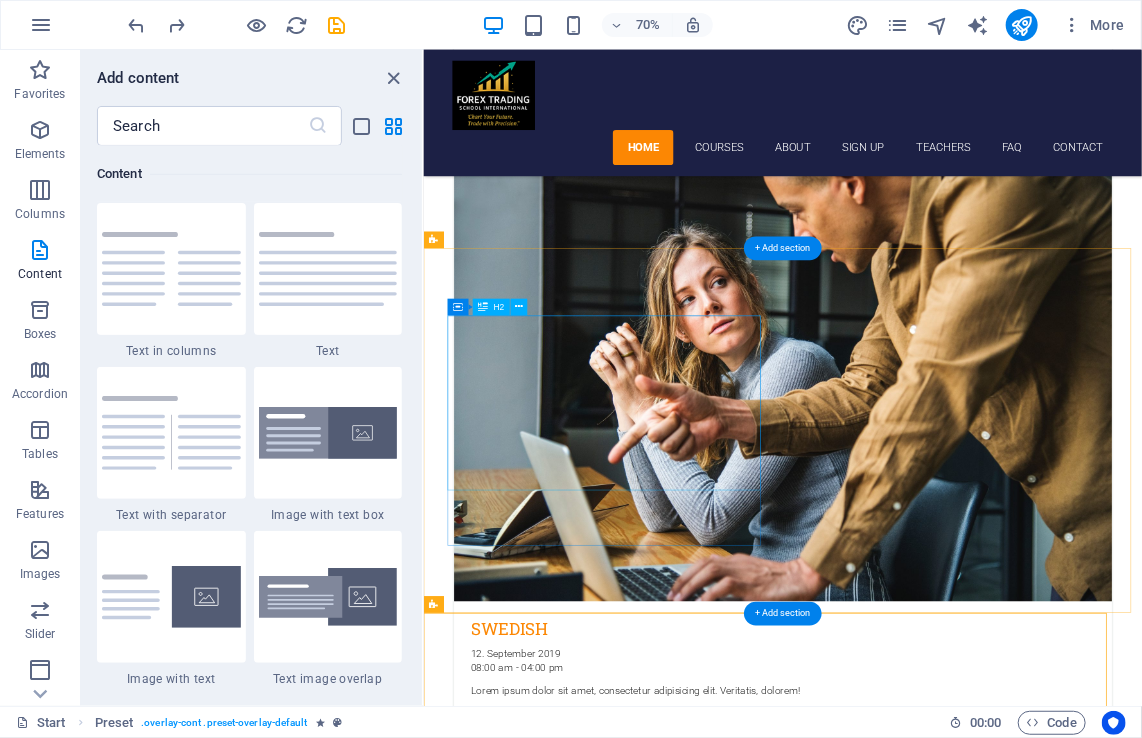 click on "Overcome the Language Barrier with Multilingual Translation Services" at bounding box center [911, 4540] 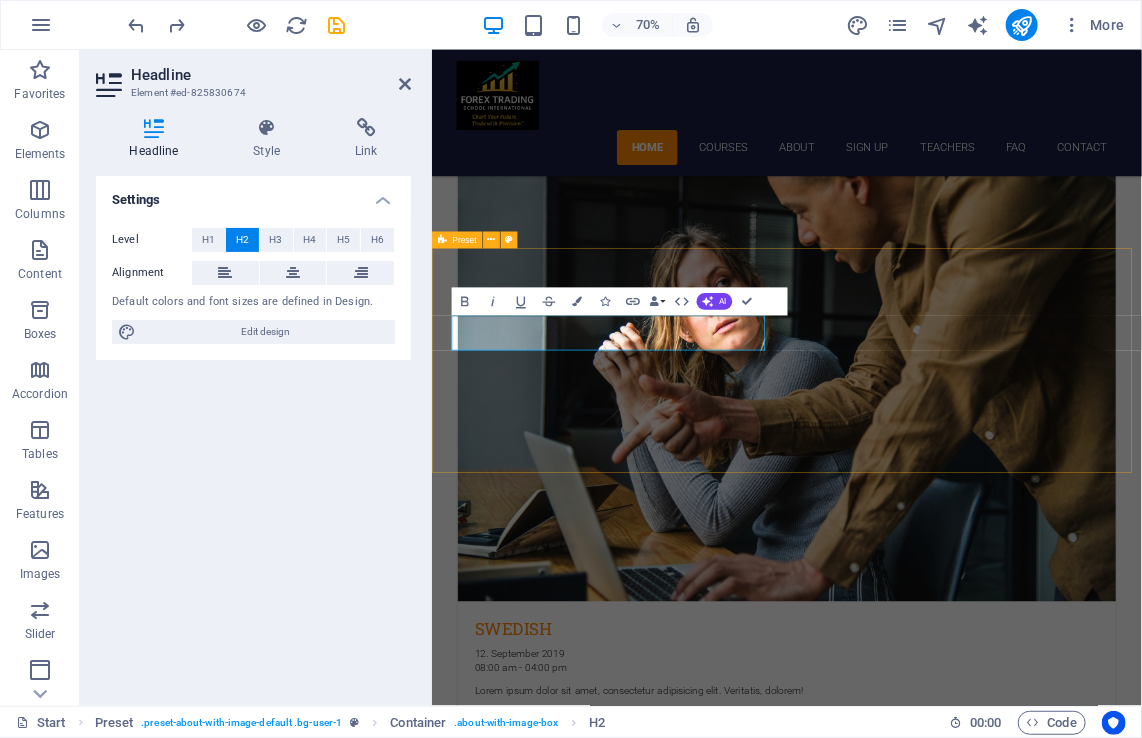 type 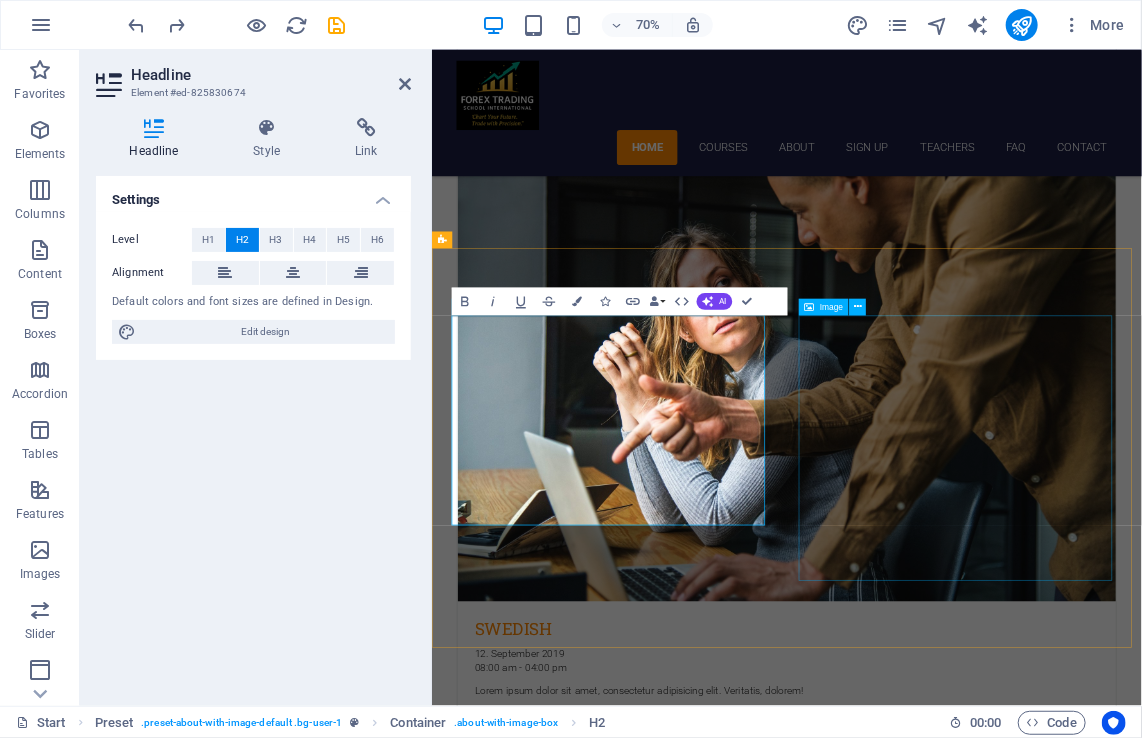click at bounding box center (596, 4794) 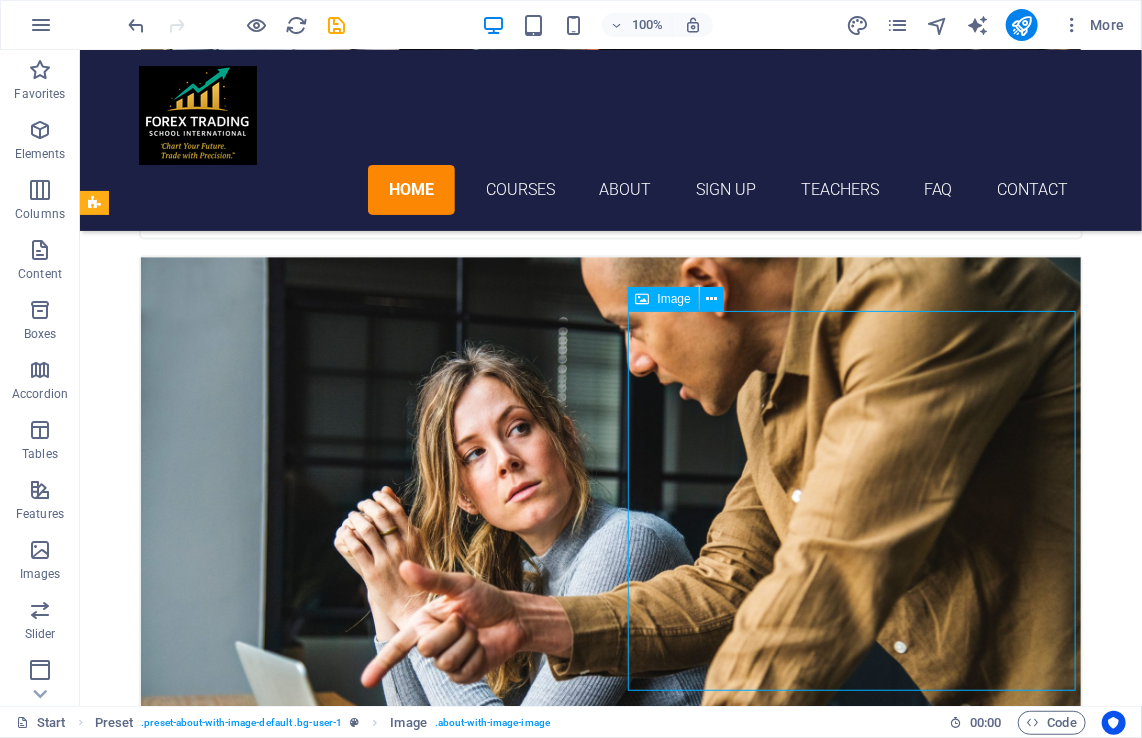 scroll, scrollTop: 1695, scrollLeft: 0, axis: vertical 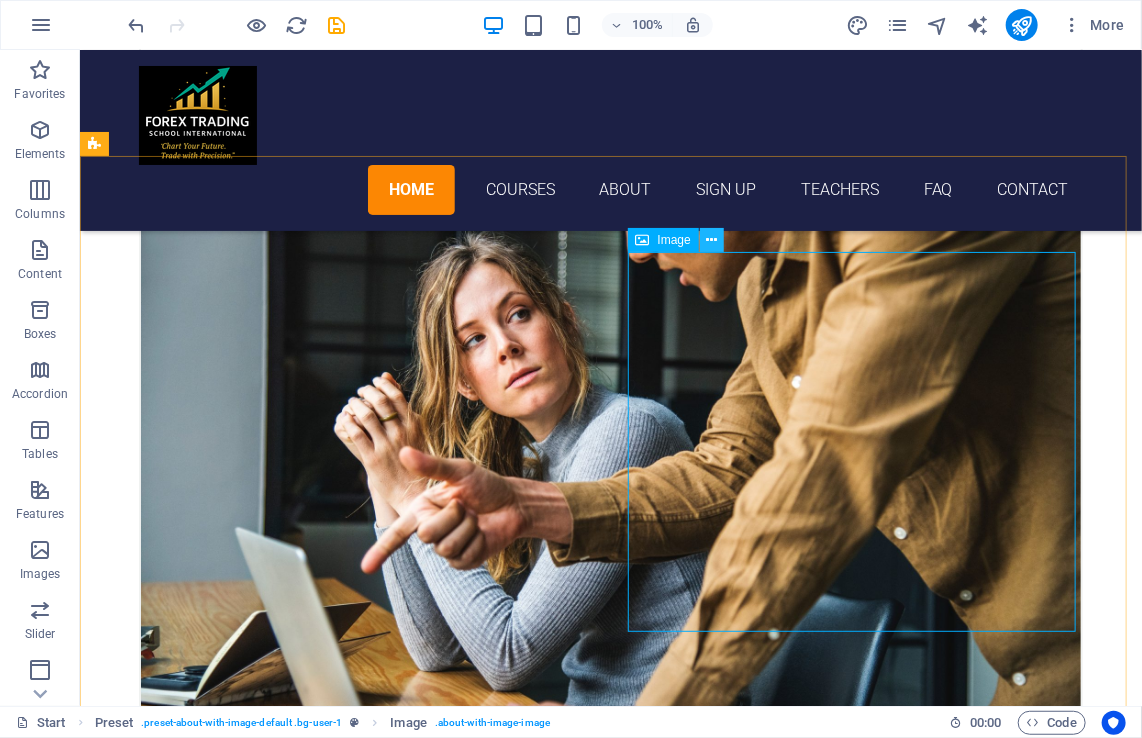 click at bounding box center (711, 240) 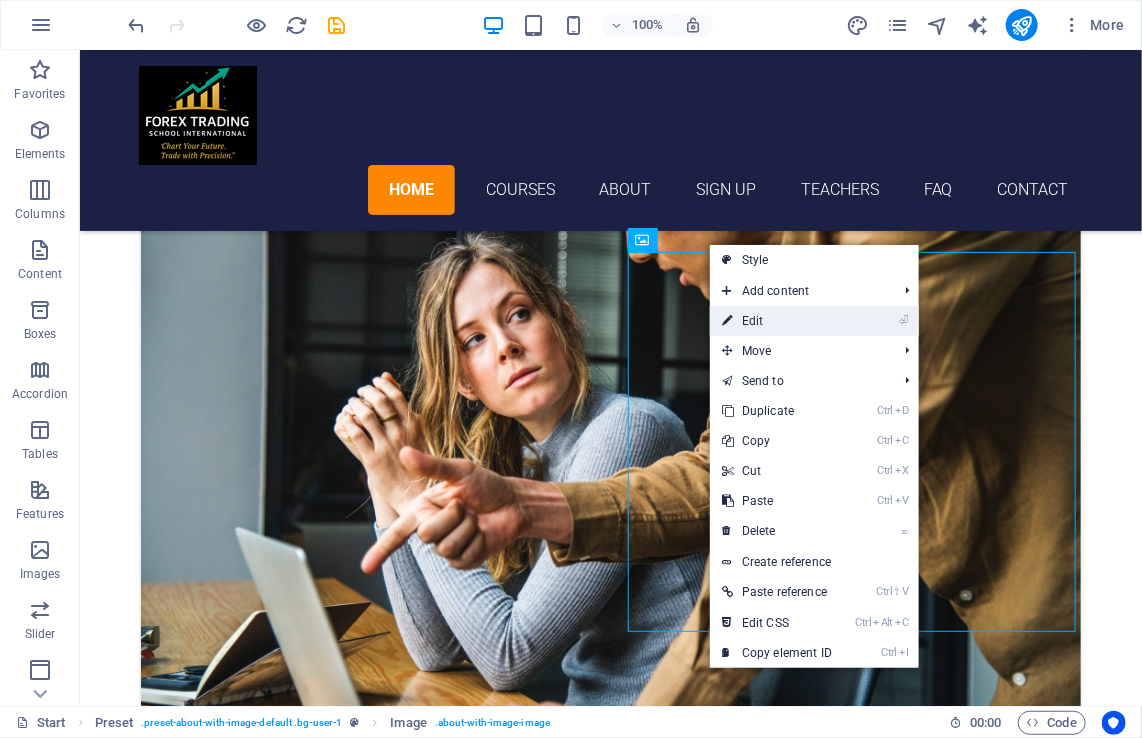 click on "⏎  Edit" at bounding box center (777, 321) 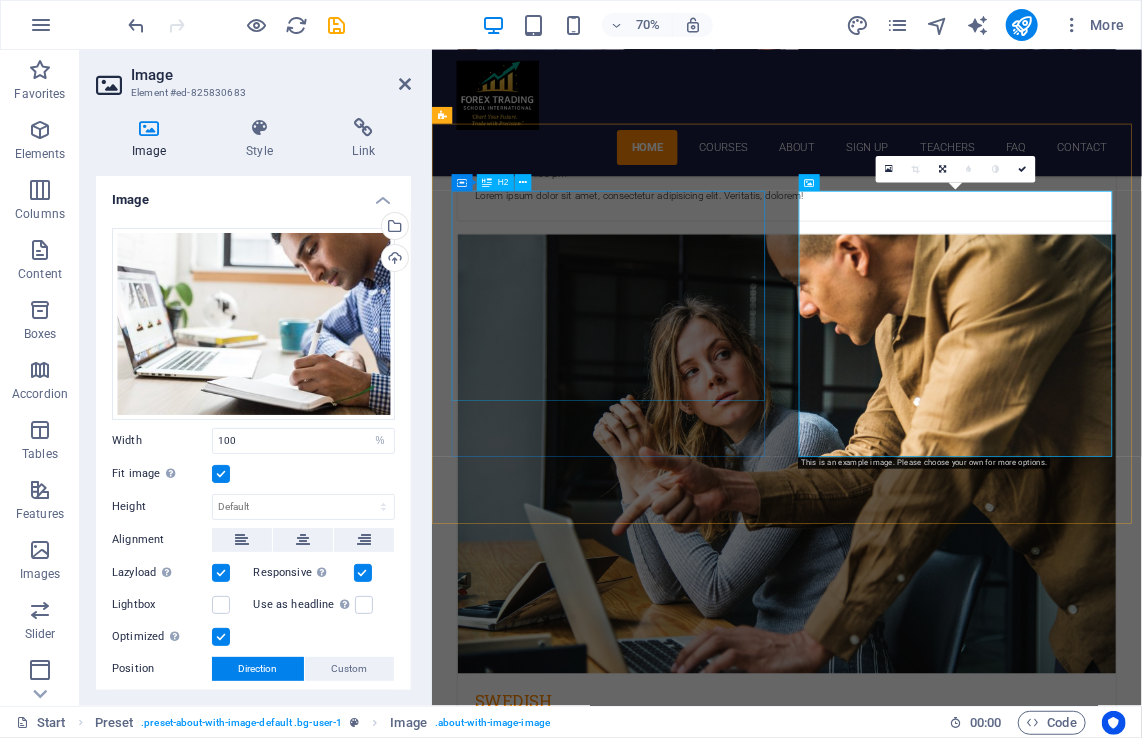 scroll, scrollTop: 1976, scrollLeft: 0, axis: vertical 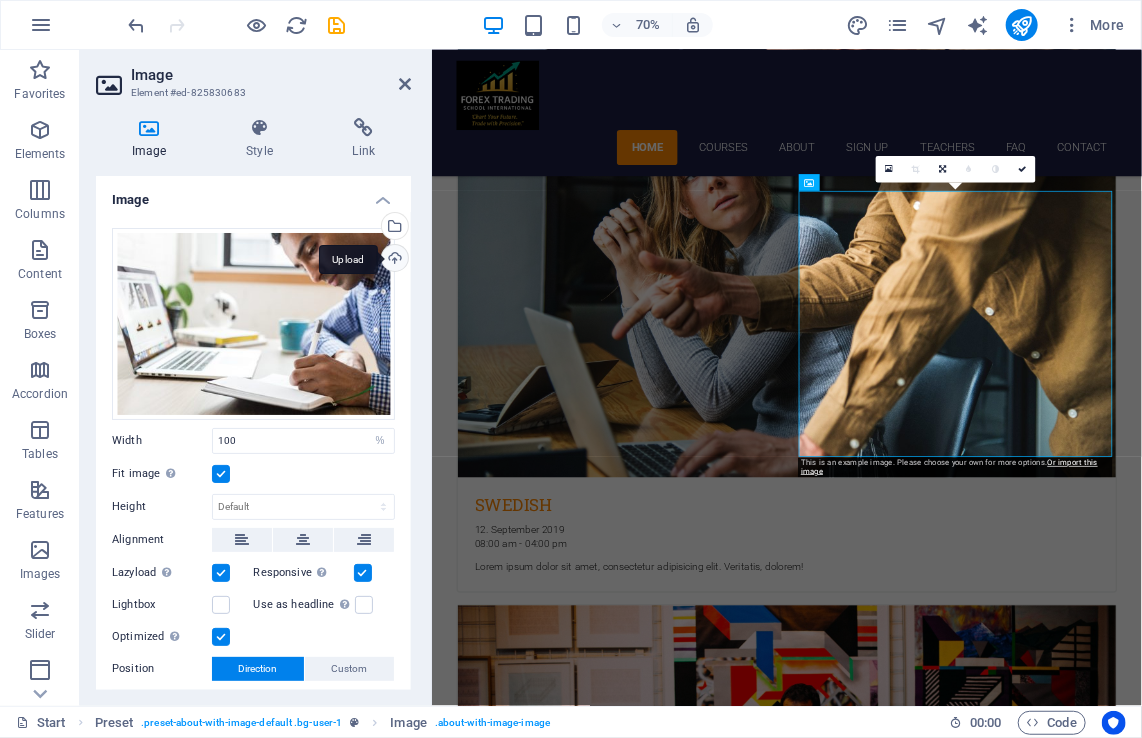 click on "Upload" at bounding box center (393, 260) 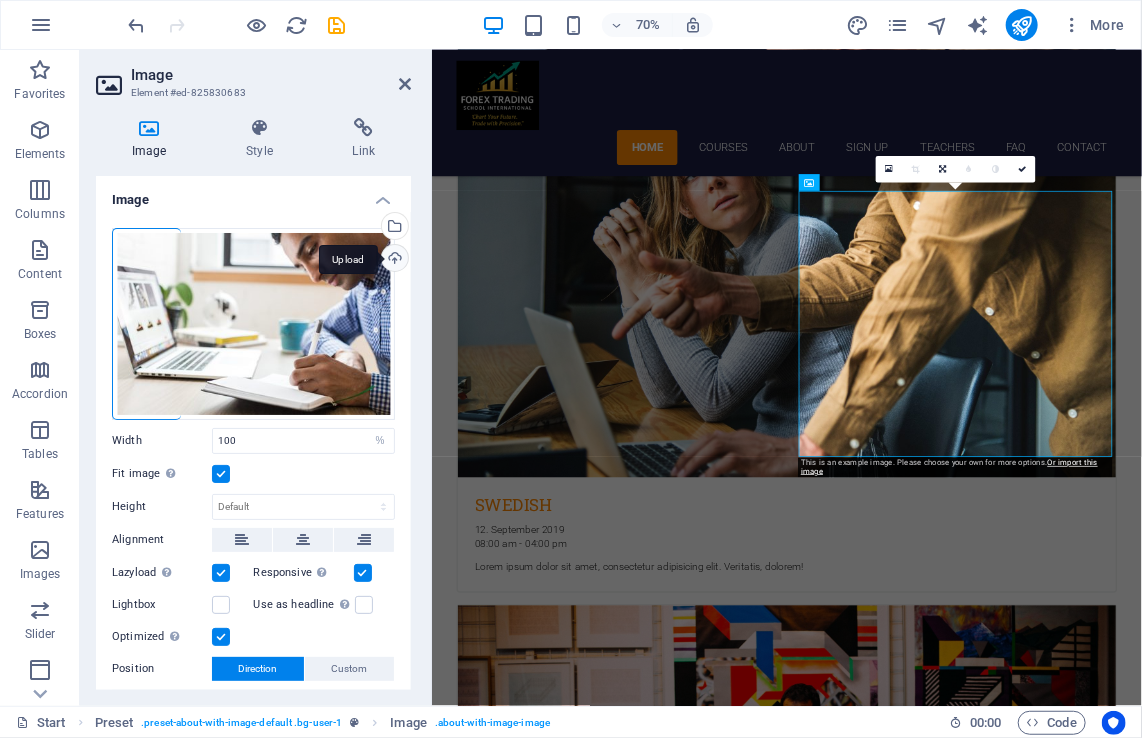click on "Upload" at bounding box center [393, 260] 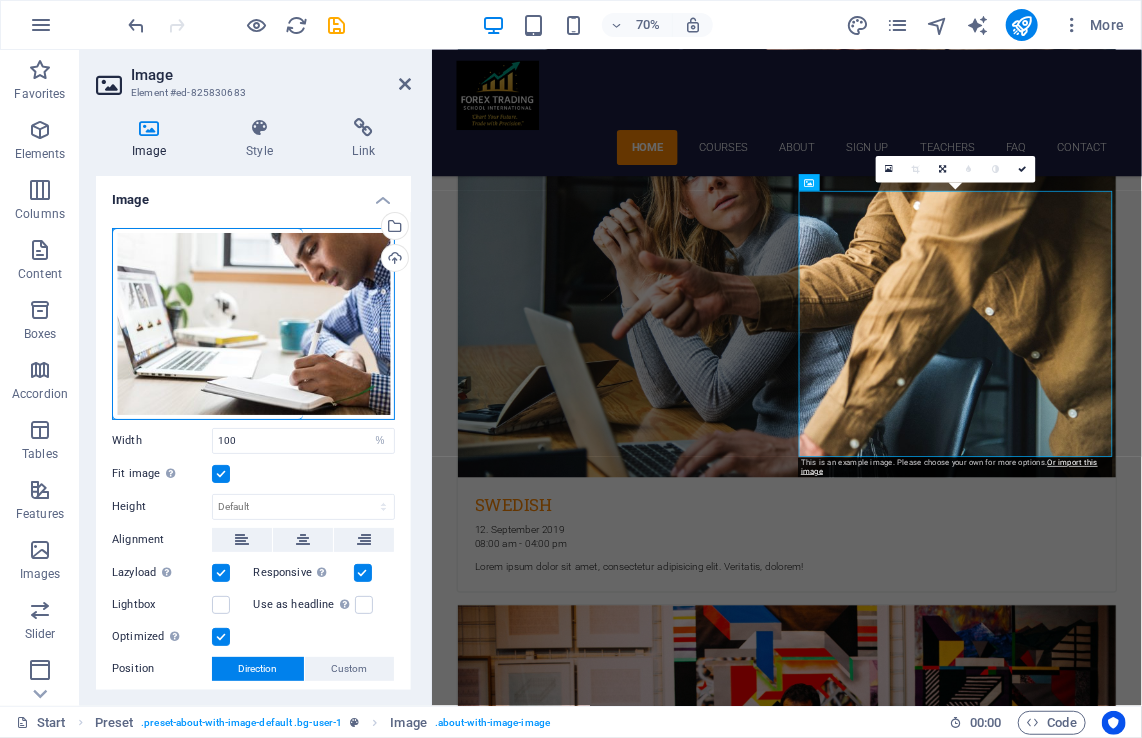 click on "Drag files here, click to choose files or select files from Files or our free stock photos & videos" at bounding box center (253, 324) 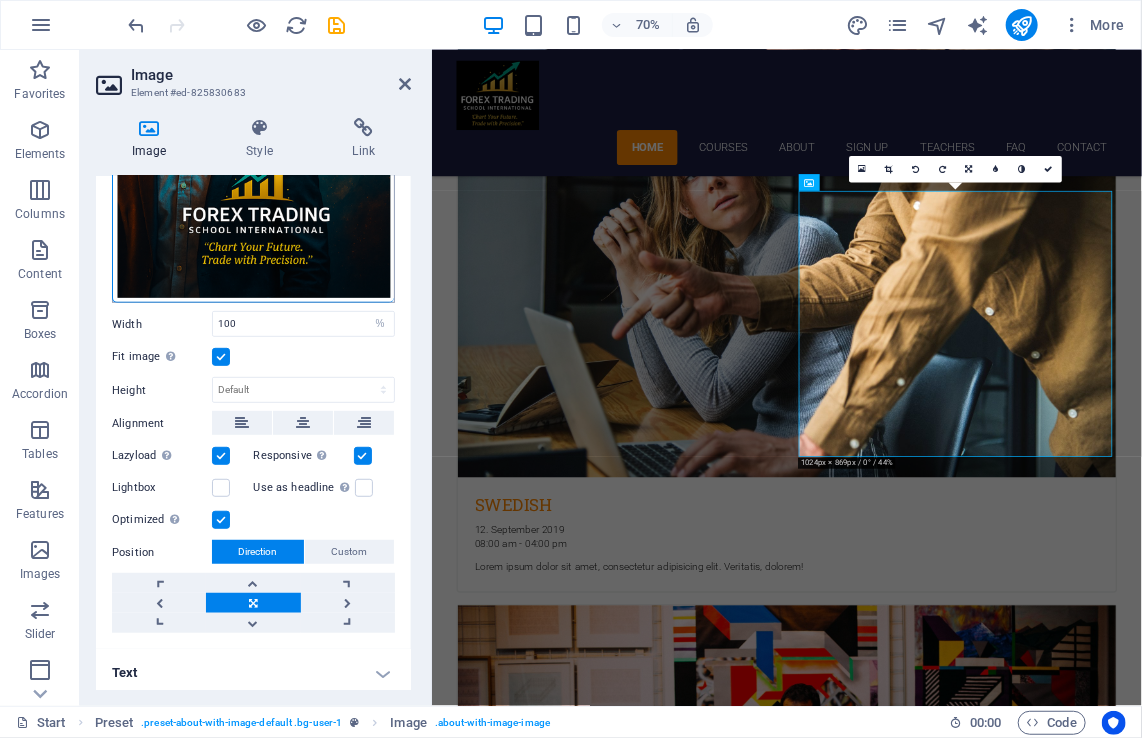 scroll, scrollTop: 0, scrollLeft: 0, axis: both 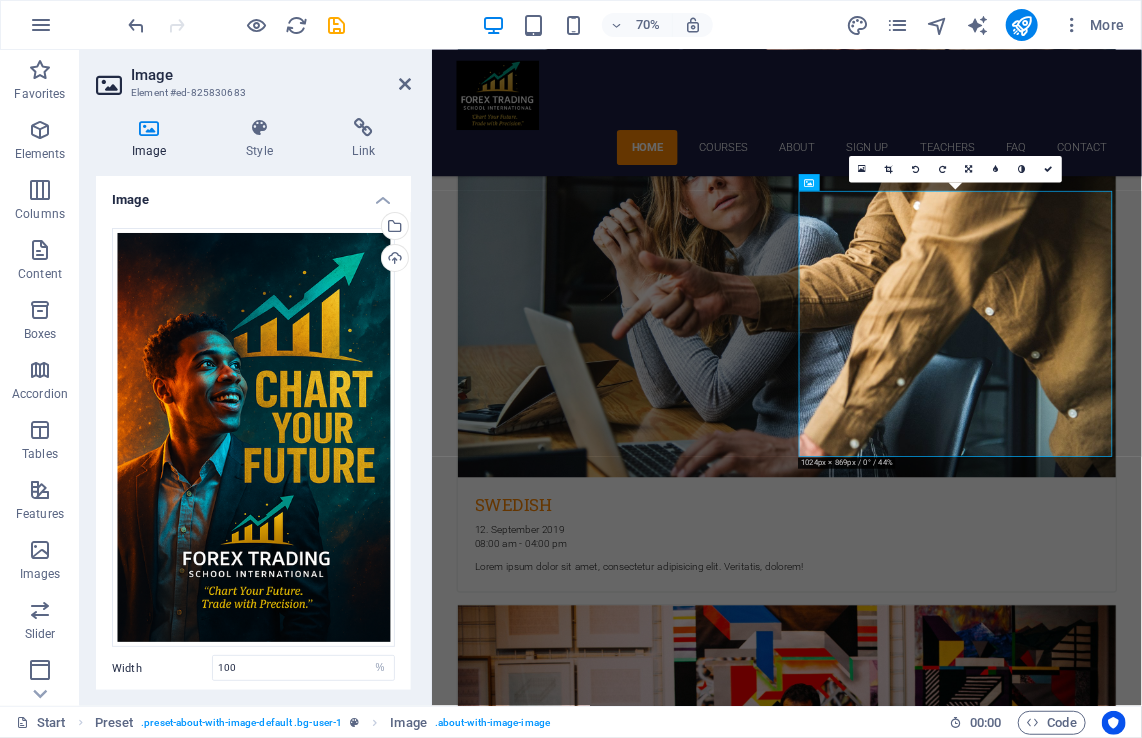 click on "Image" at bounding box center [153, 139] 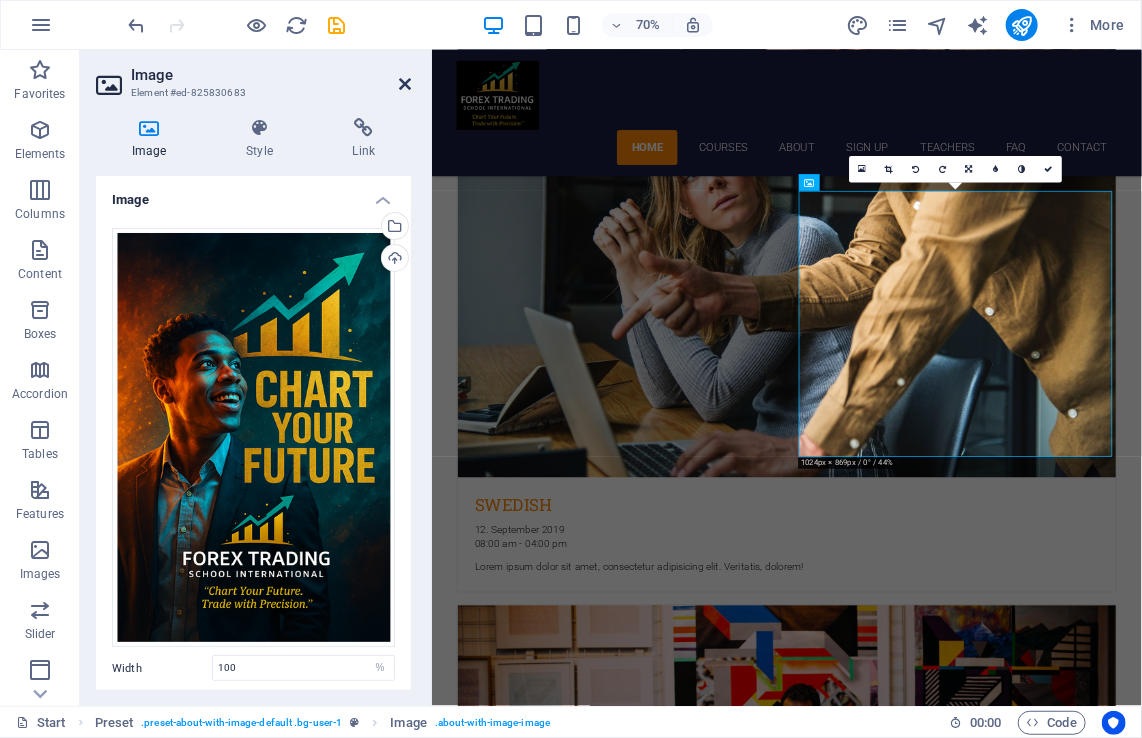 click at bounding box center (405, 84) 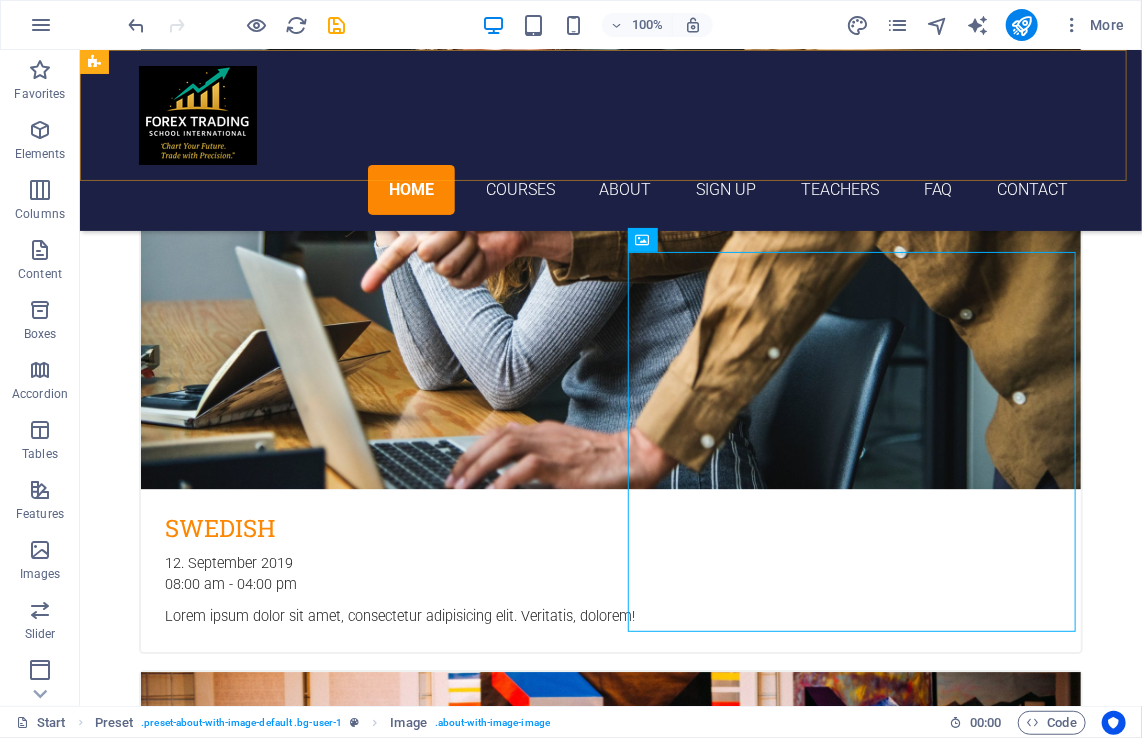 scroll, scrollTop: 1695, scrollLeft: 0, axis: vertical 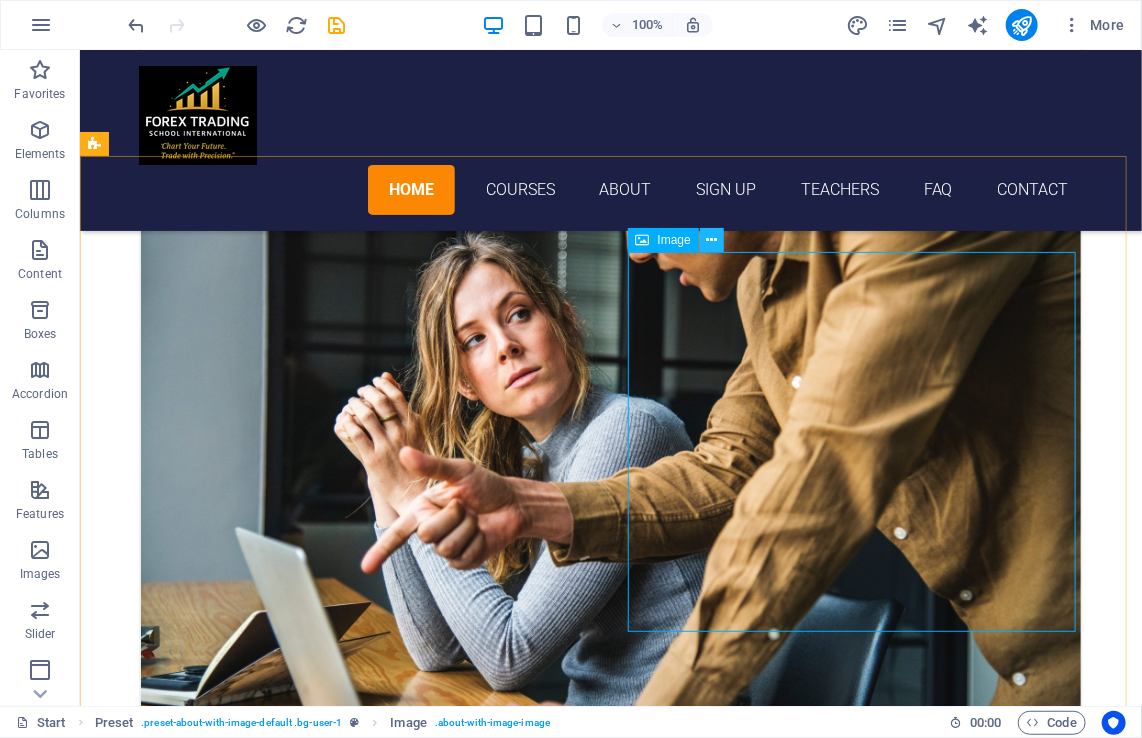 click at bounding box center [712, 240] 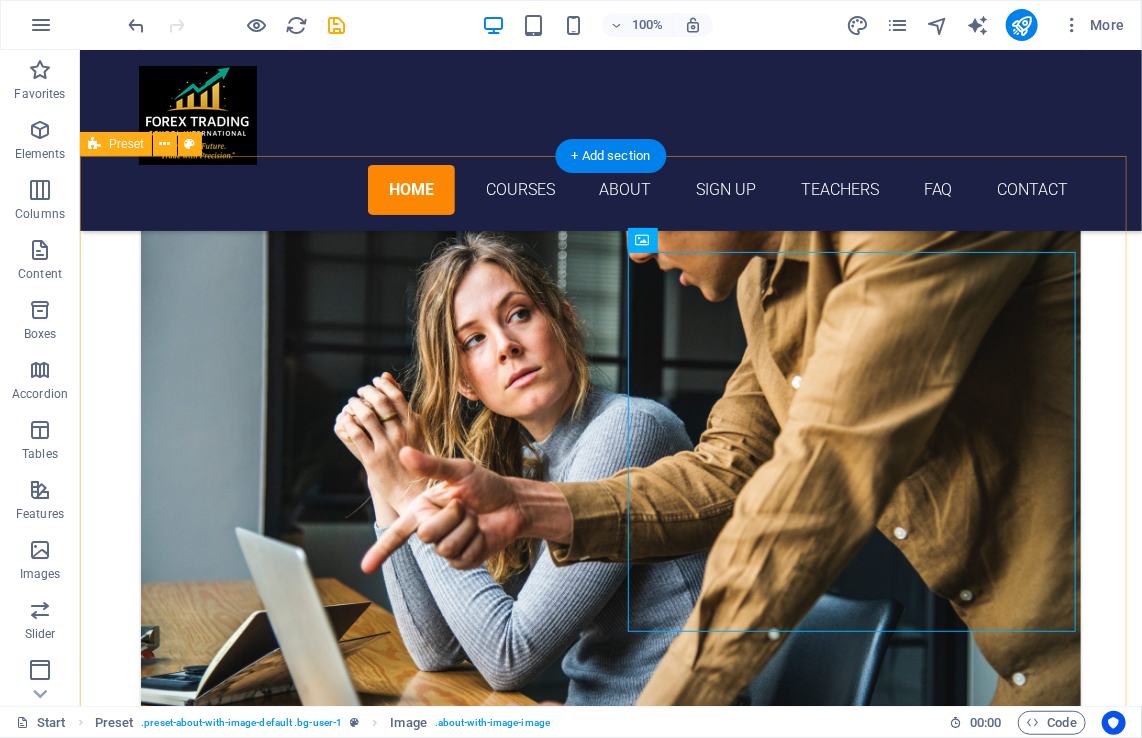 click on "Overcome the fear to enter the markets with prime trading courses developed for your success Learn more" at bounding box center (610, 4597) 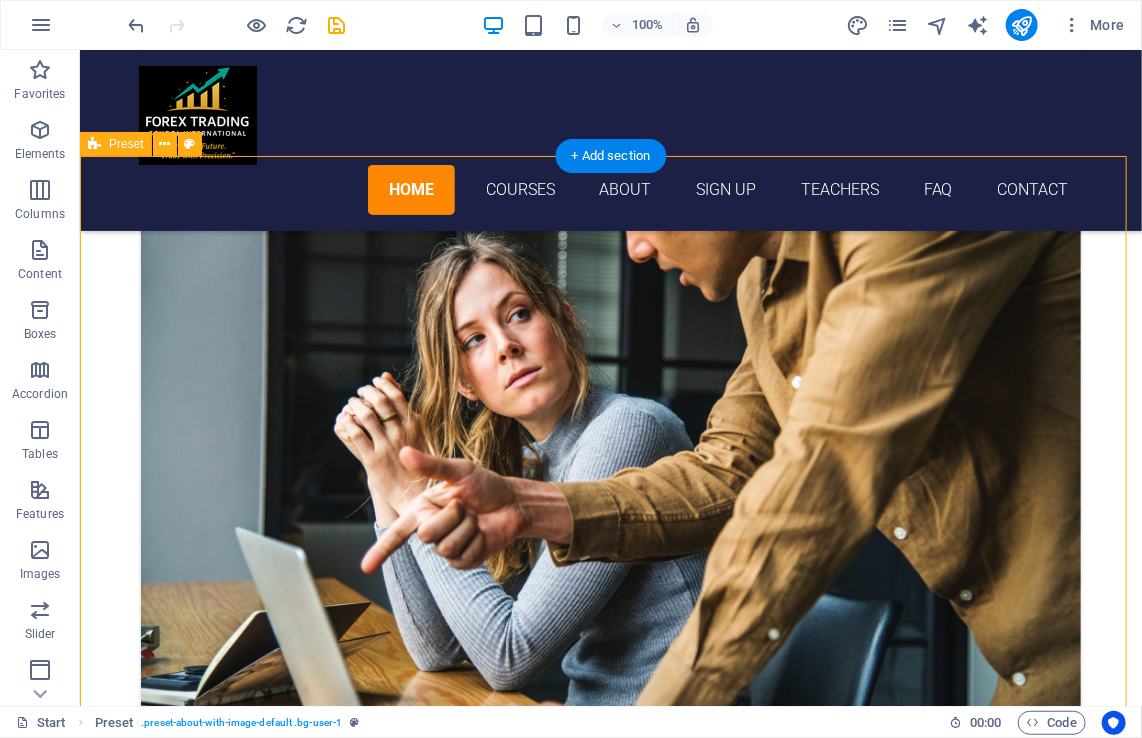click on "Overcome the fear to enter the markets with prime trading courses developed for your success Learn more" at bounding box center (610, 4597) 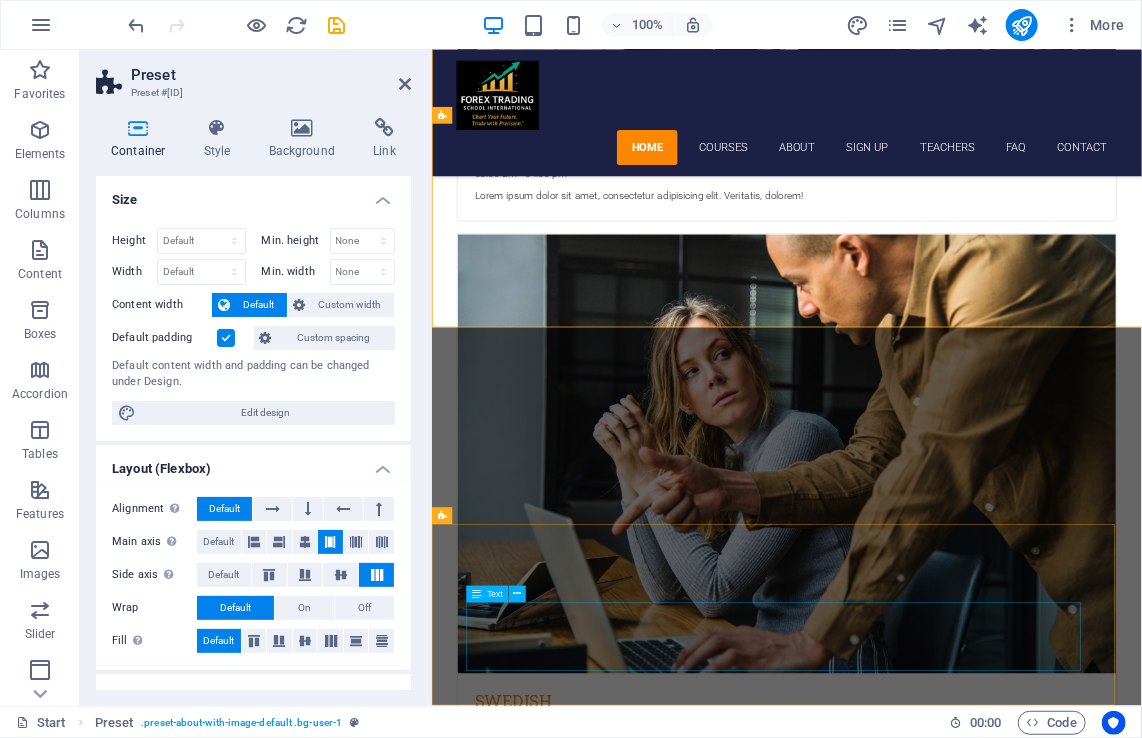 scroll, scrollTop: 1976, scrollLeft: 0, axis: vertical 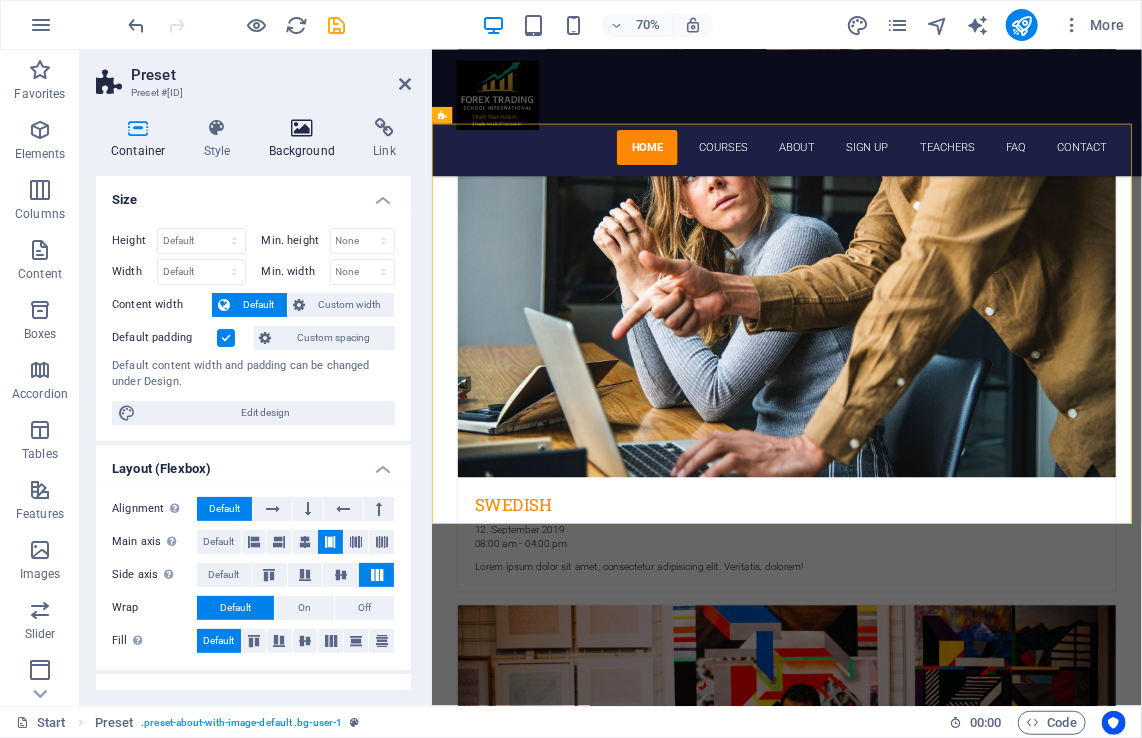 click at bounding box center (302, 128) 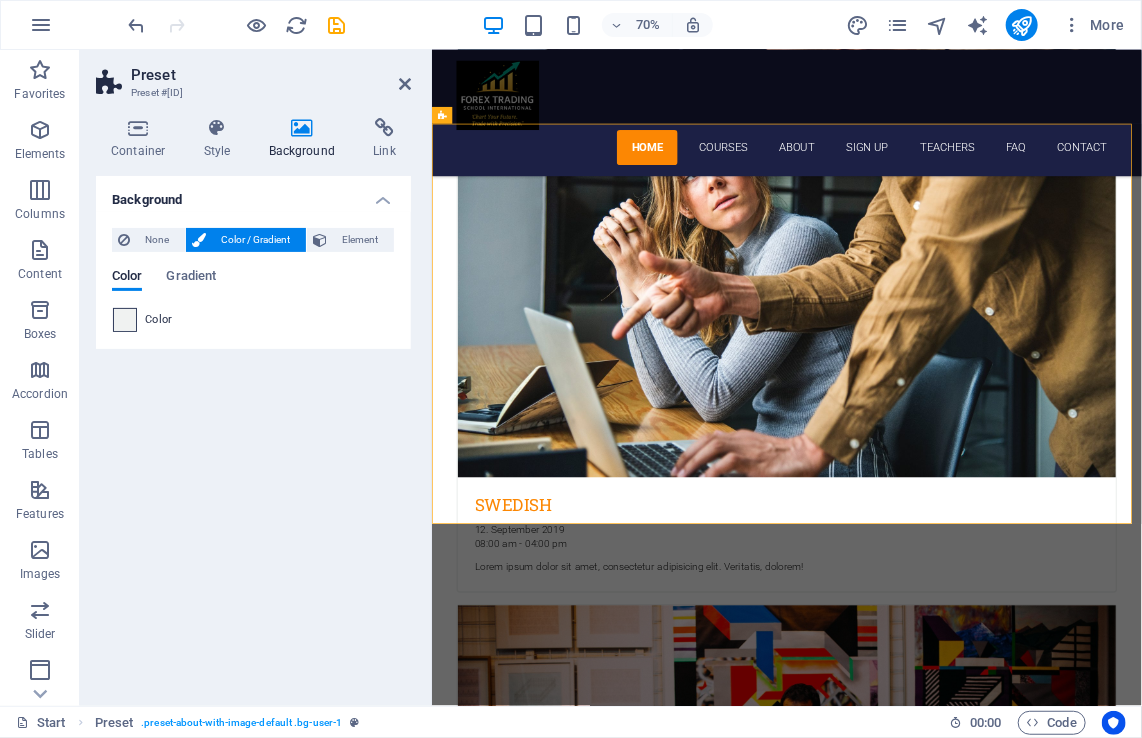 click at bounding box center (125, 320) 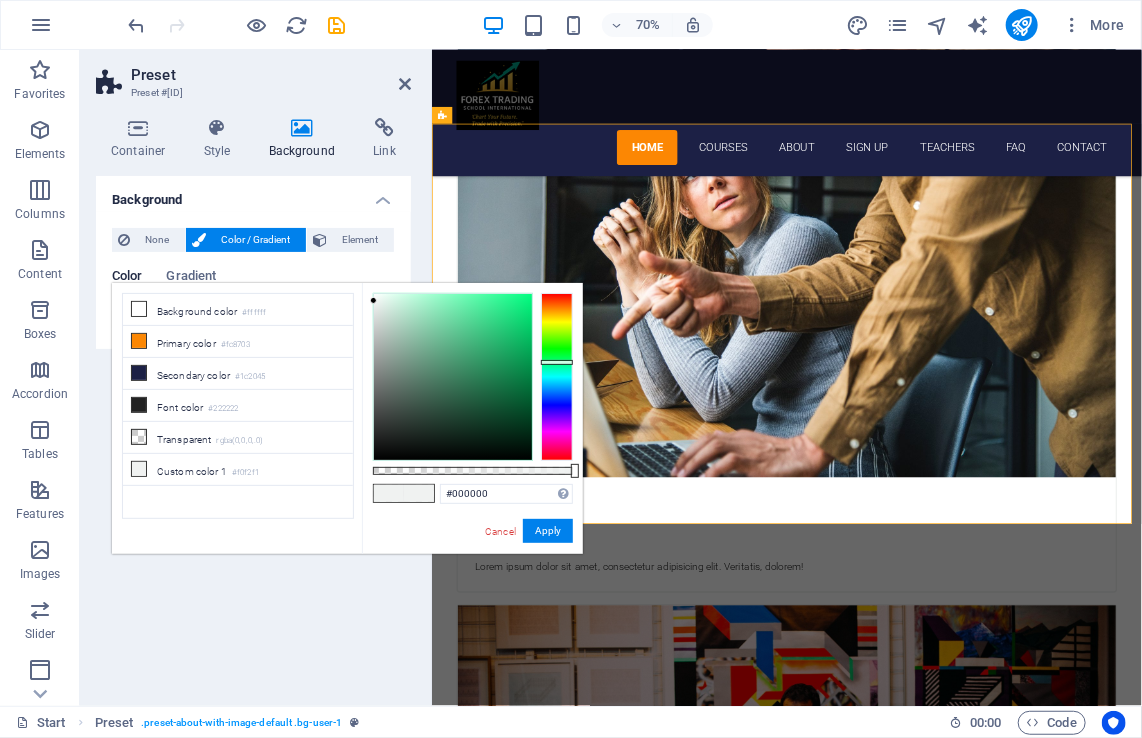 type on "#f0f2f1" 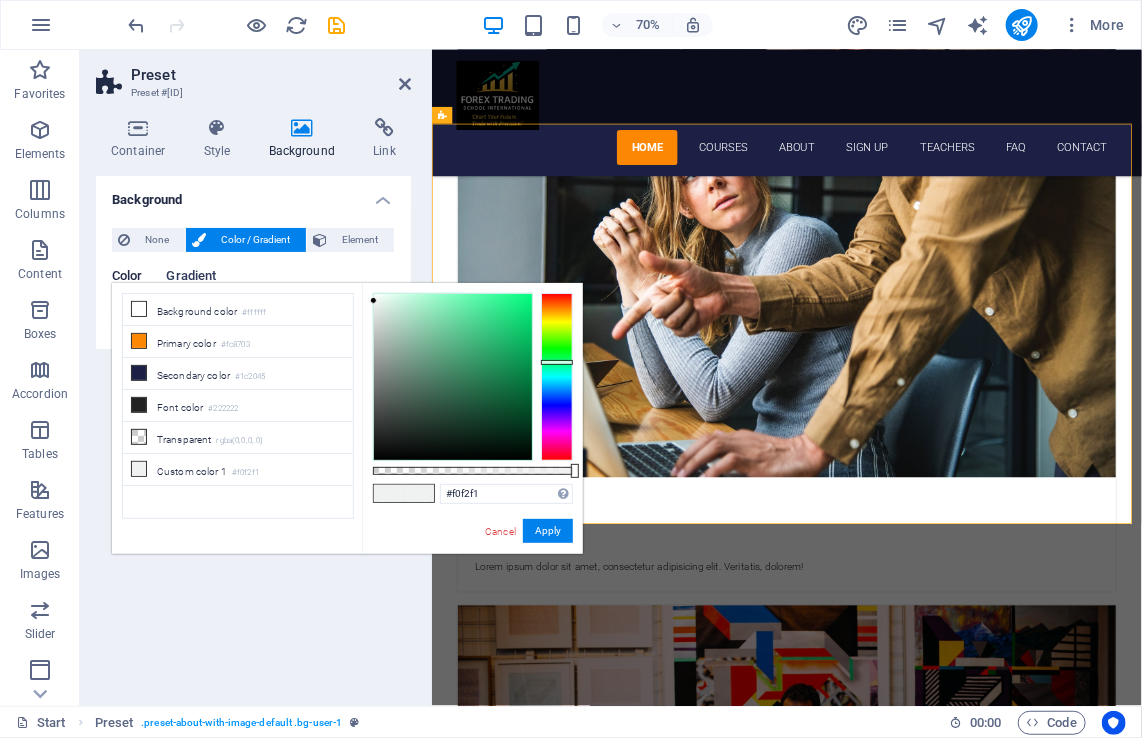 click on "Gradient" at bounding box center [191, 278] 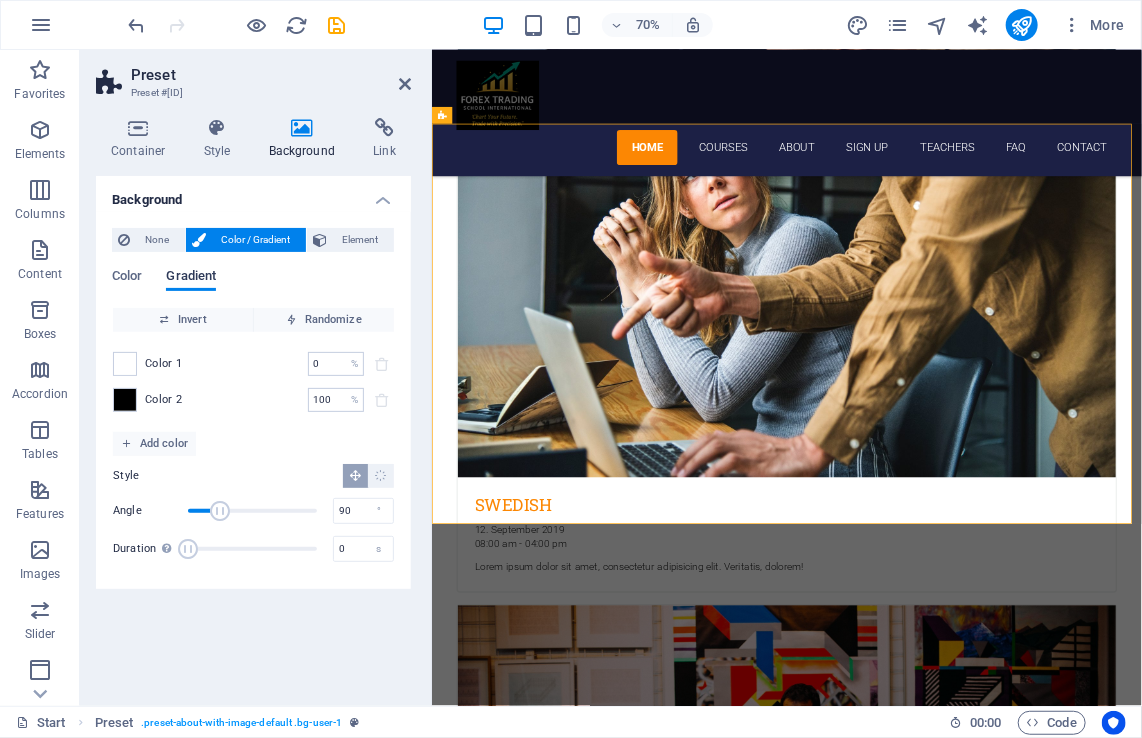 click on "Gradient" at bounding box center [191, 278] 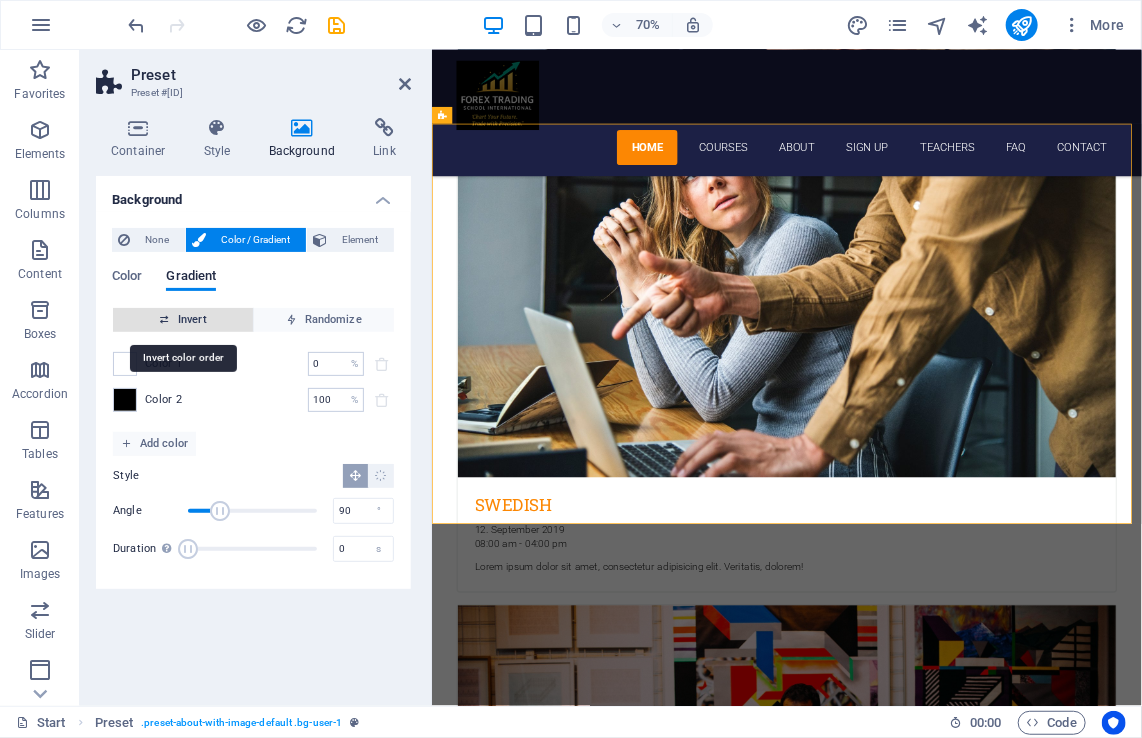 click on "Invert" at bounding box center [183, 320] 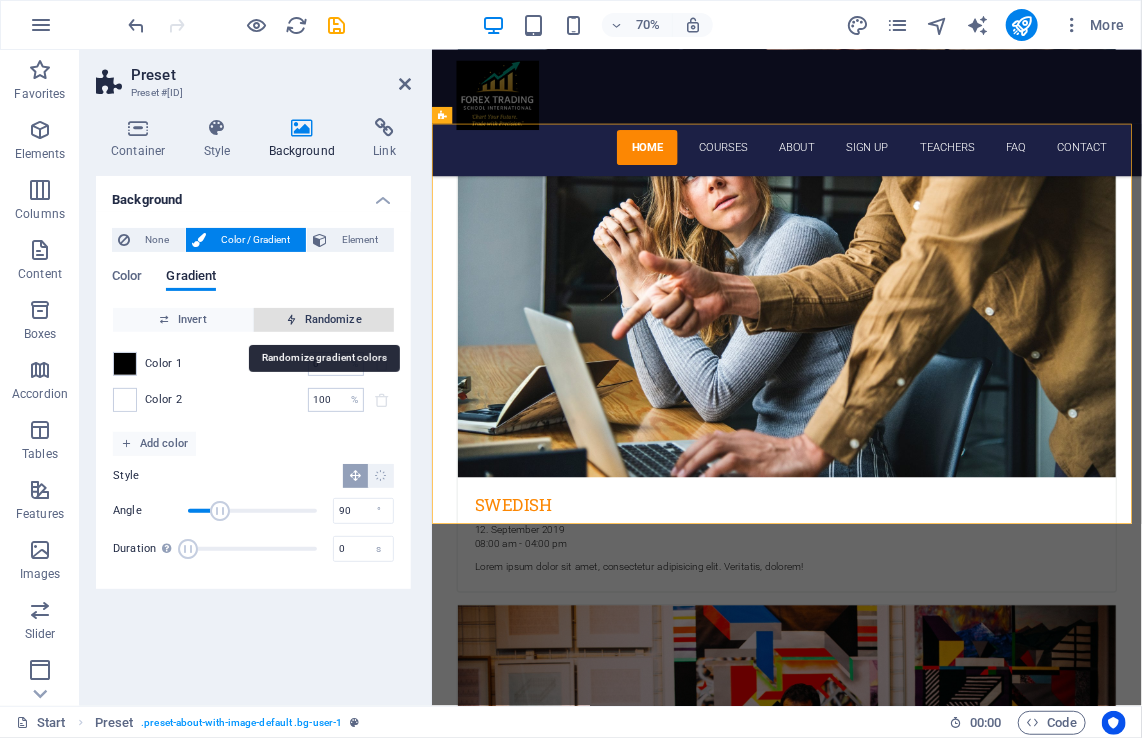 click at bounding box center [291, 319] 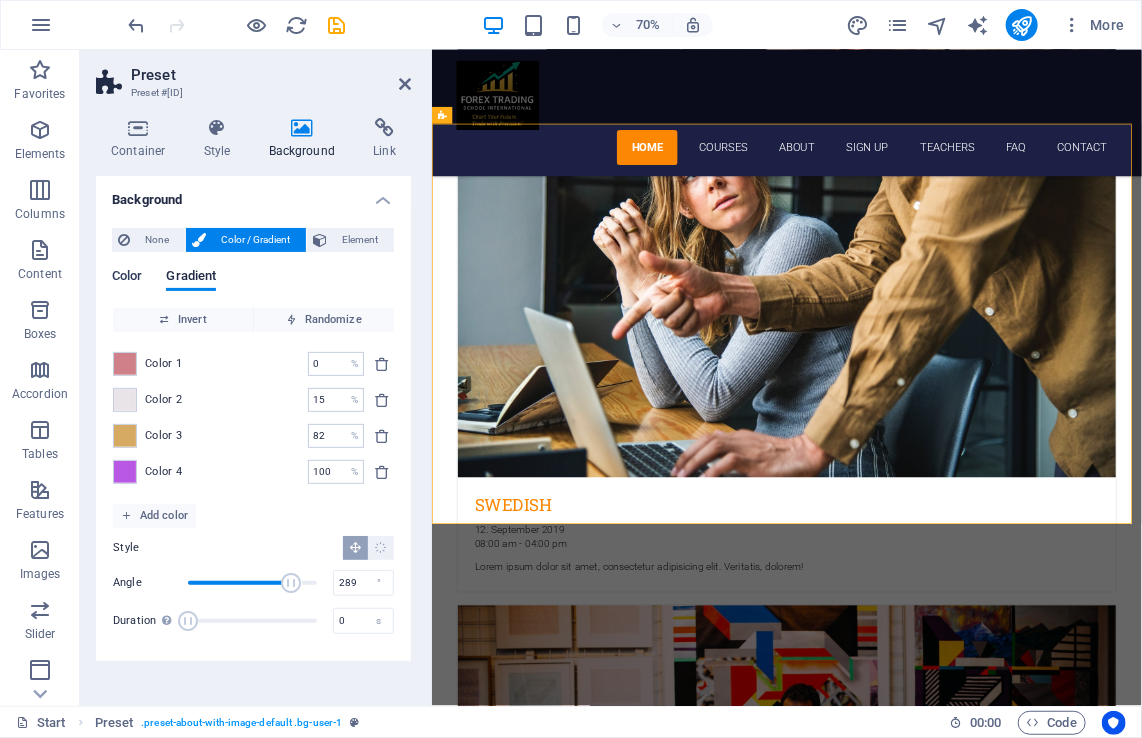 click on "Color" at bounding box center (127, 278) 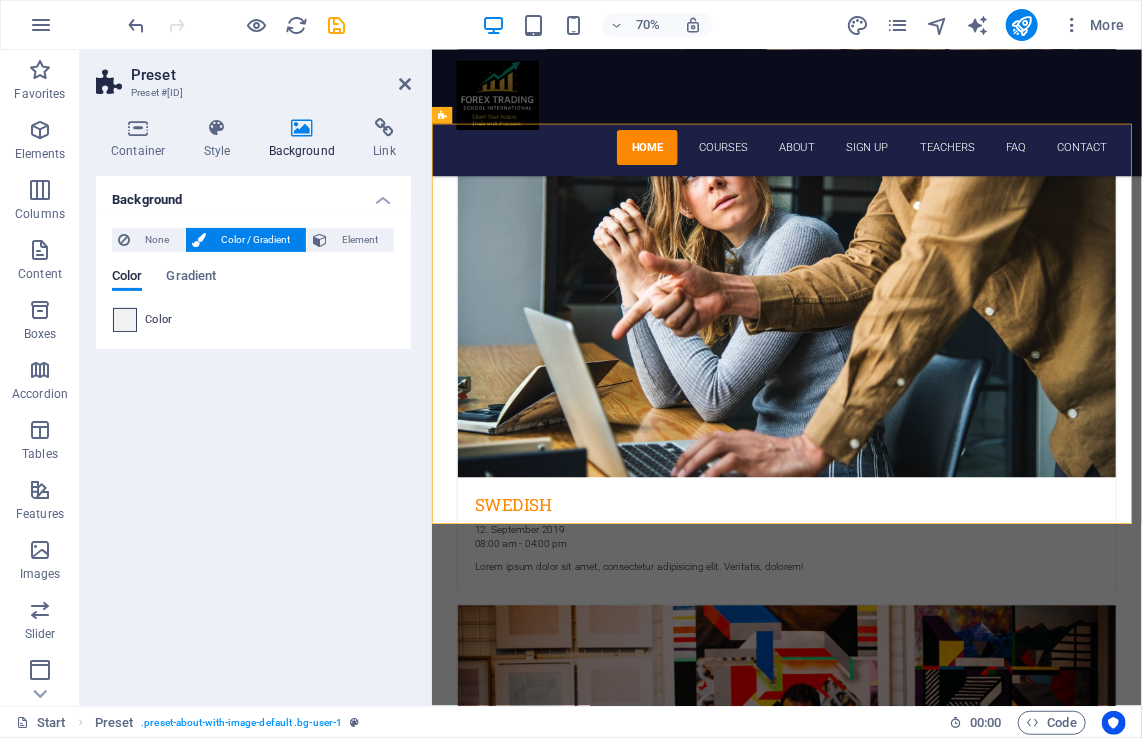 click at bounding box center (125, 320) 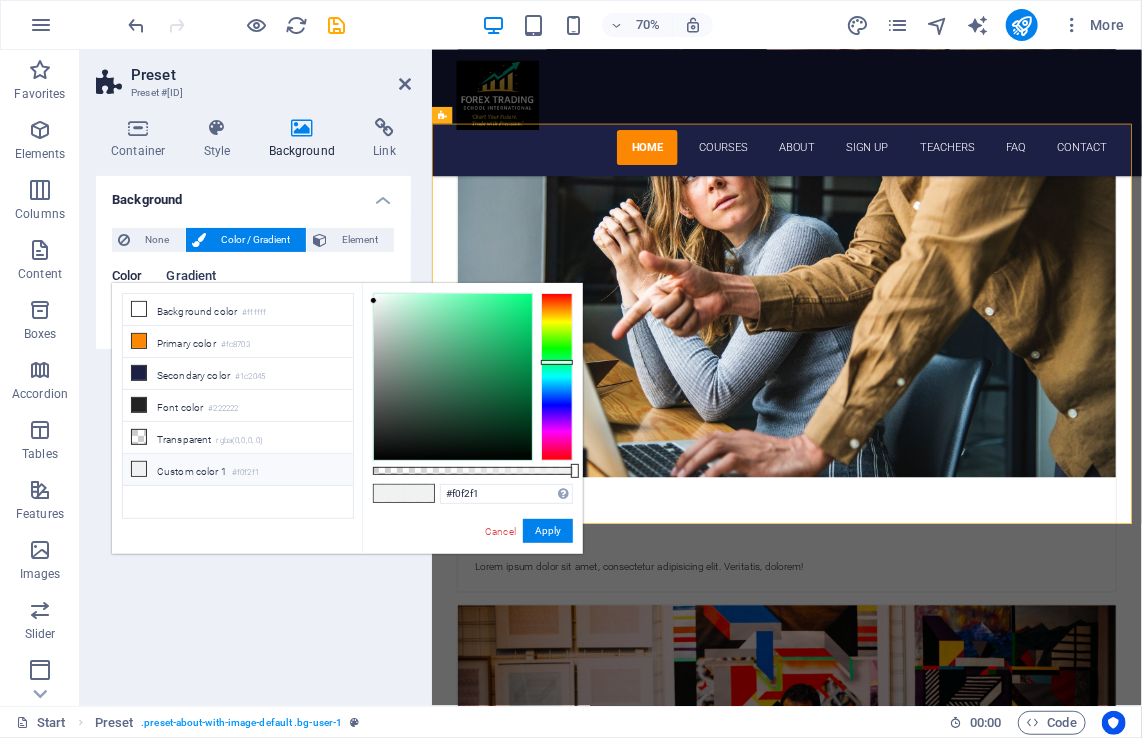 click on "Gradient" at bounding box center (191, 278) 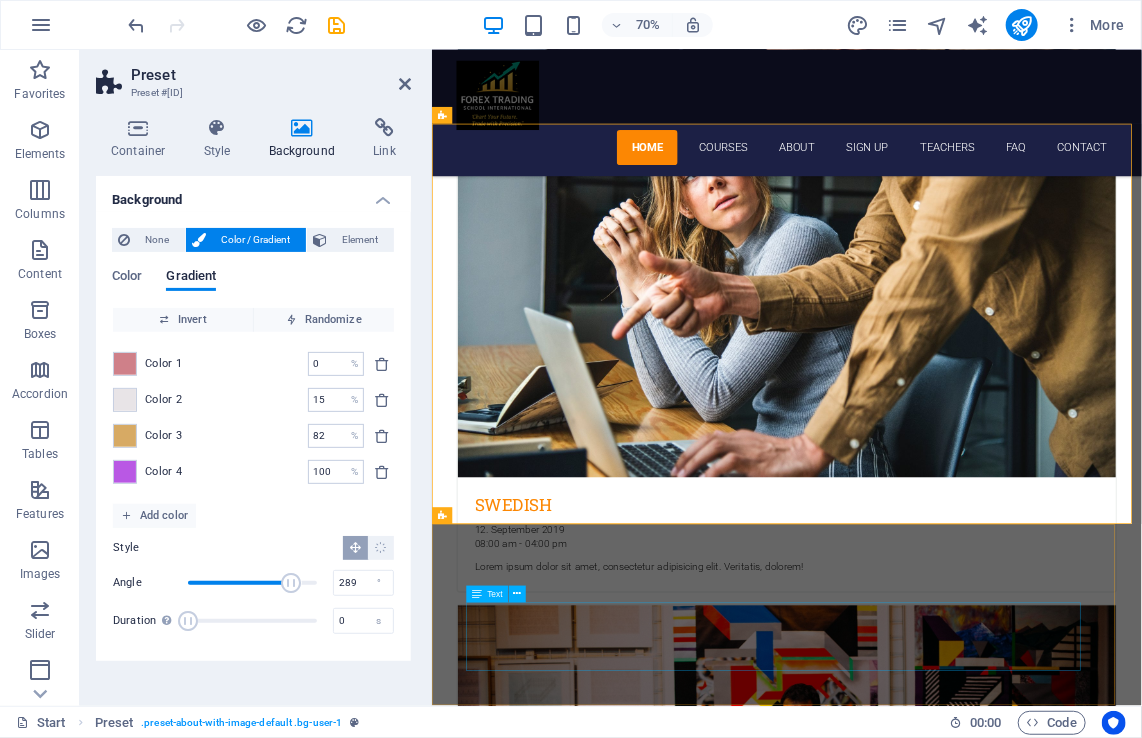 click on "Our Mission To democratize professional-grade forex education by making expert knowledge accessible, actionable, and continuously evolving—even before formal accreditation." at bounding box center [919, 4923] 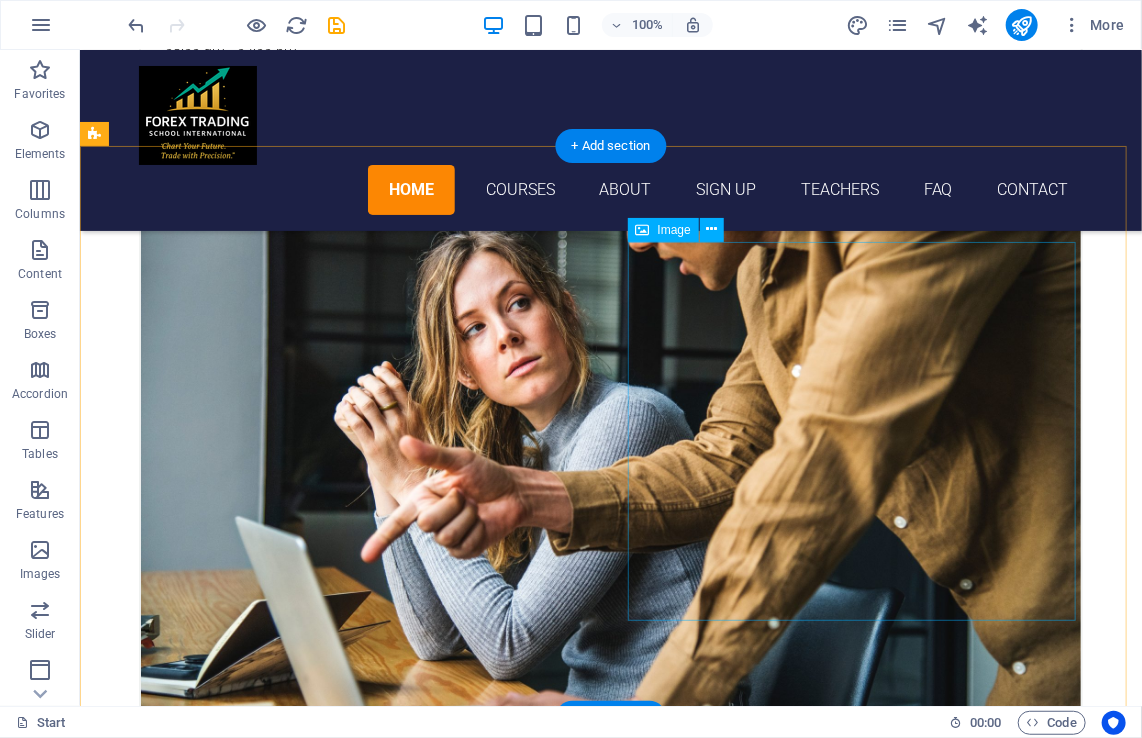 scroll, scrollTop: 1705, scrollLeft: 0, axis: vertical 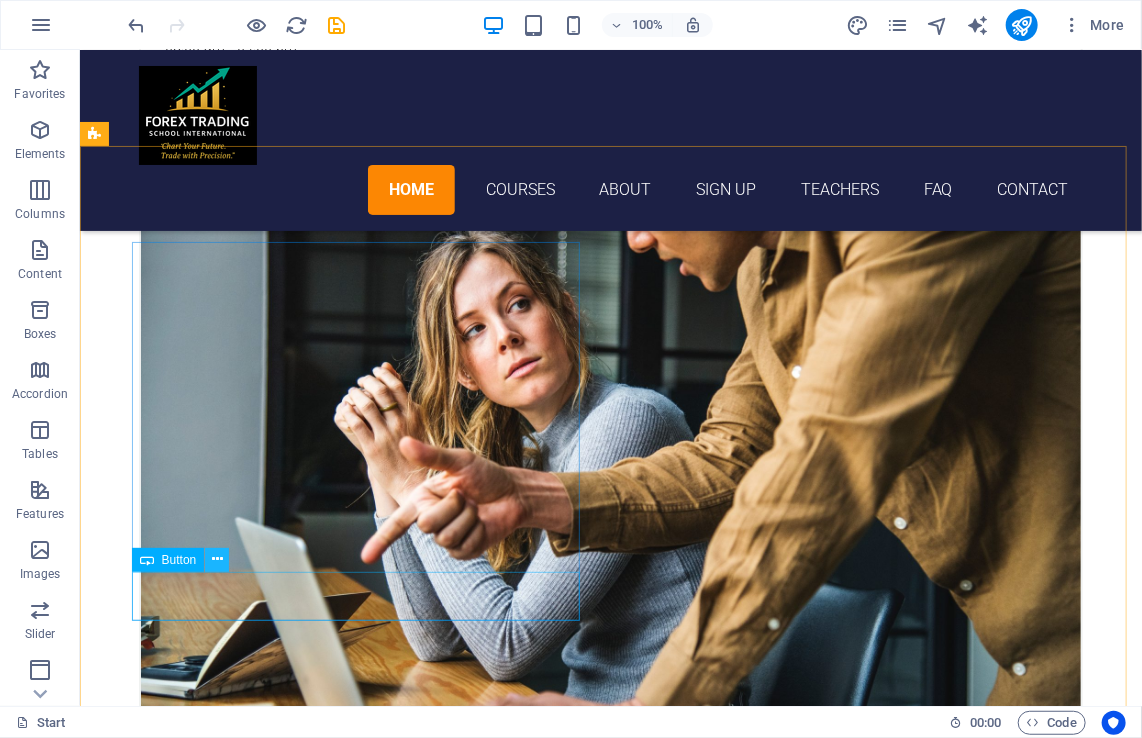 click at bounding box center (217, 559) 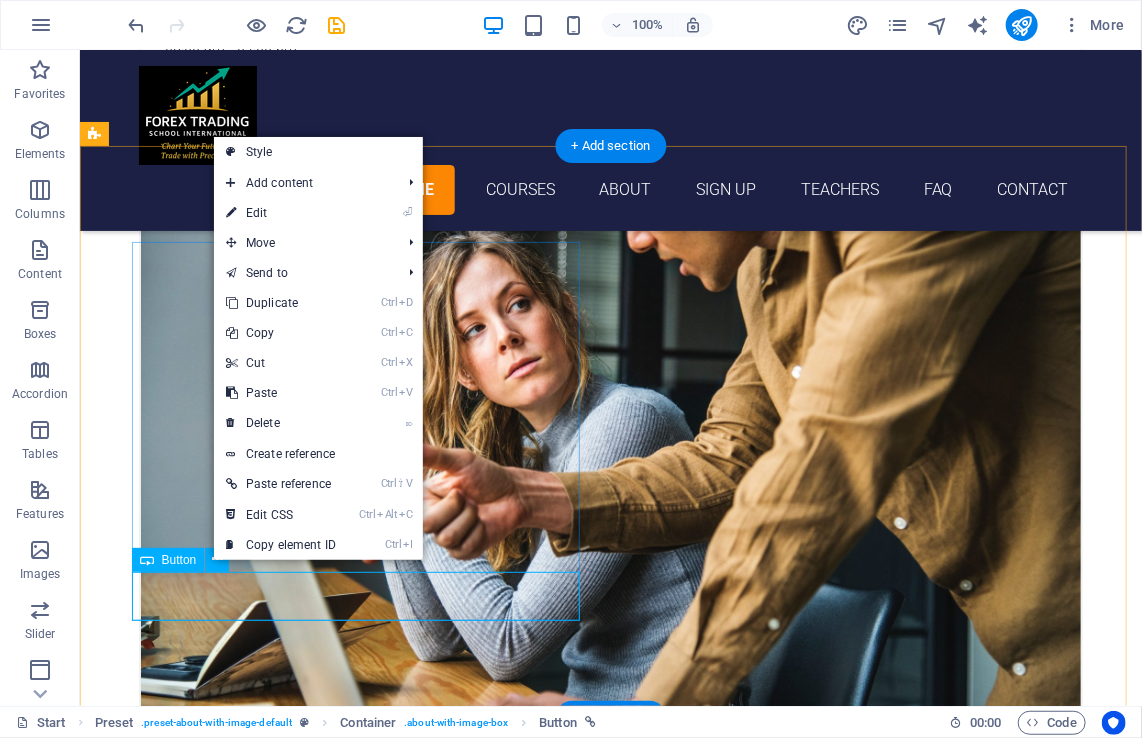 click on "Learn more" at bounding box center [567, 4615] 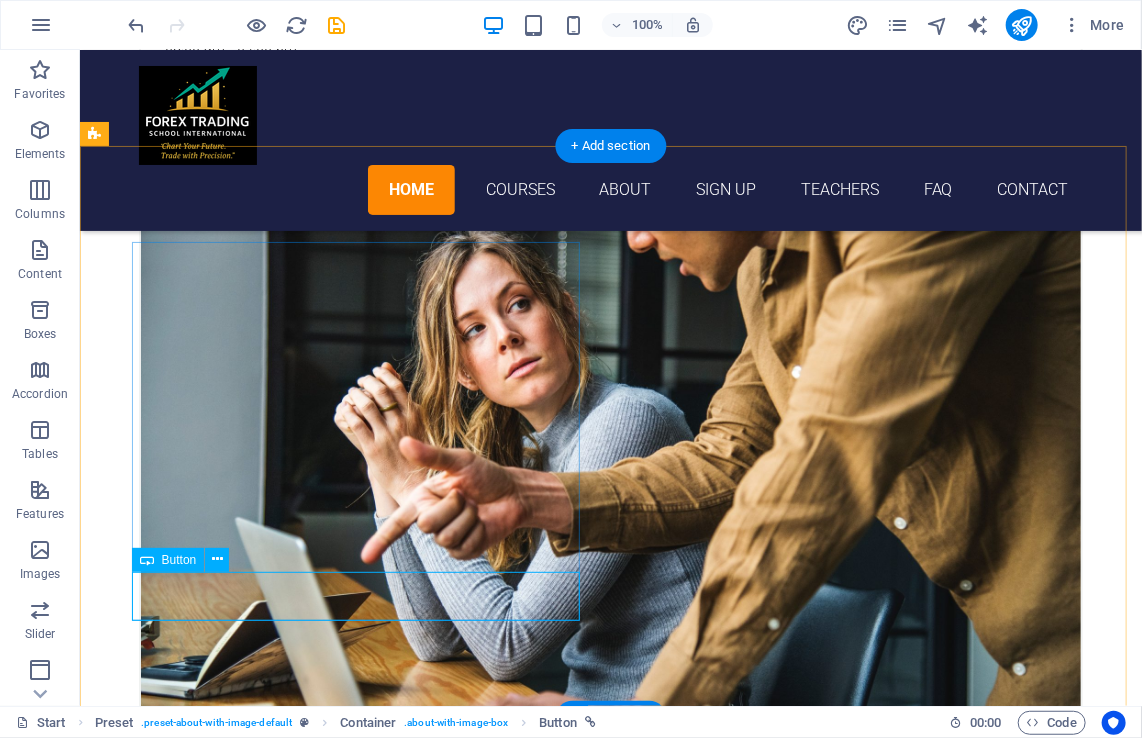 click on "Learn more" at bounding box center [567, 4615] 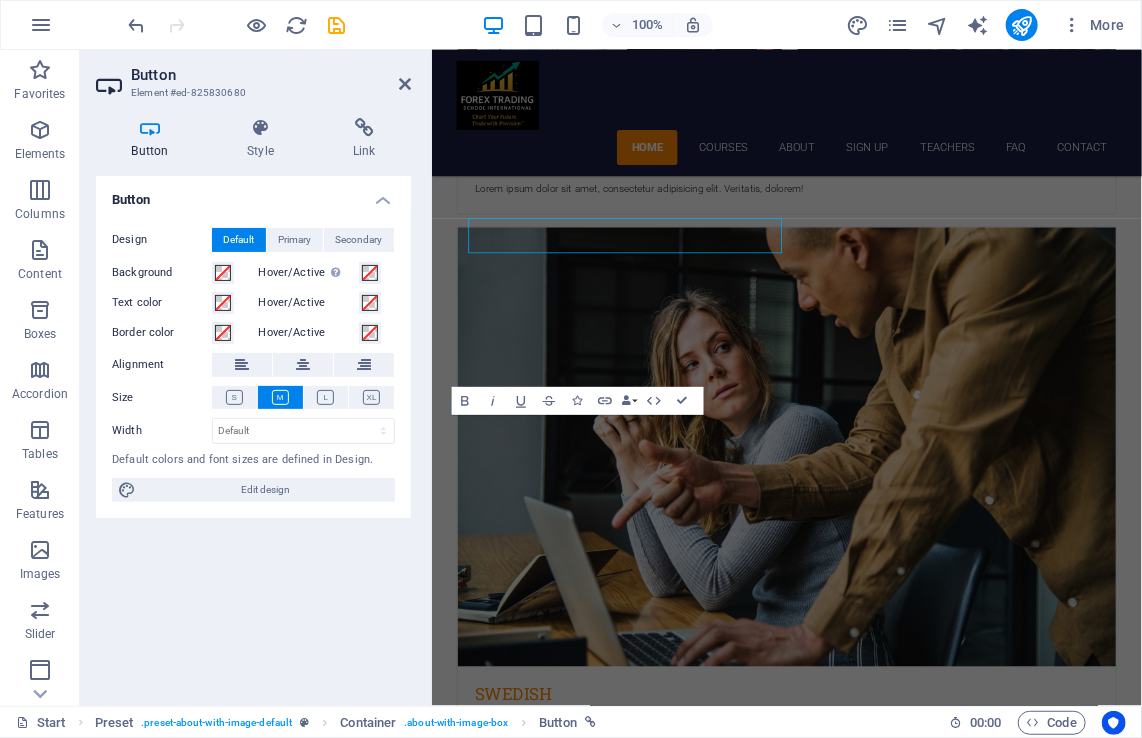 scroll, scrollTop: 1986, scrollLeft: 0, axis: vertical 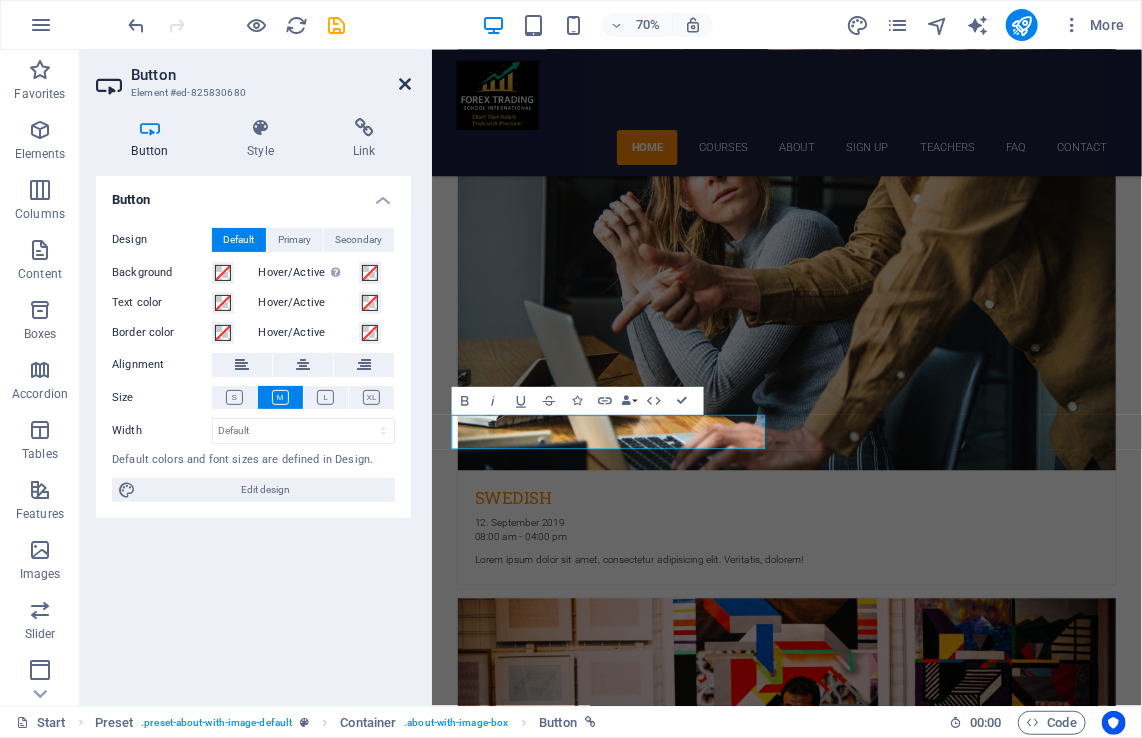 click at bounding box center (405, 84) 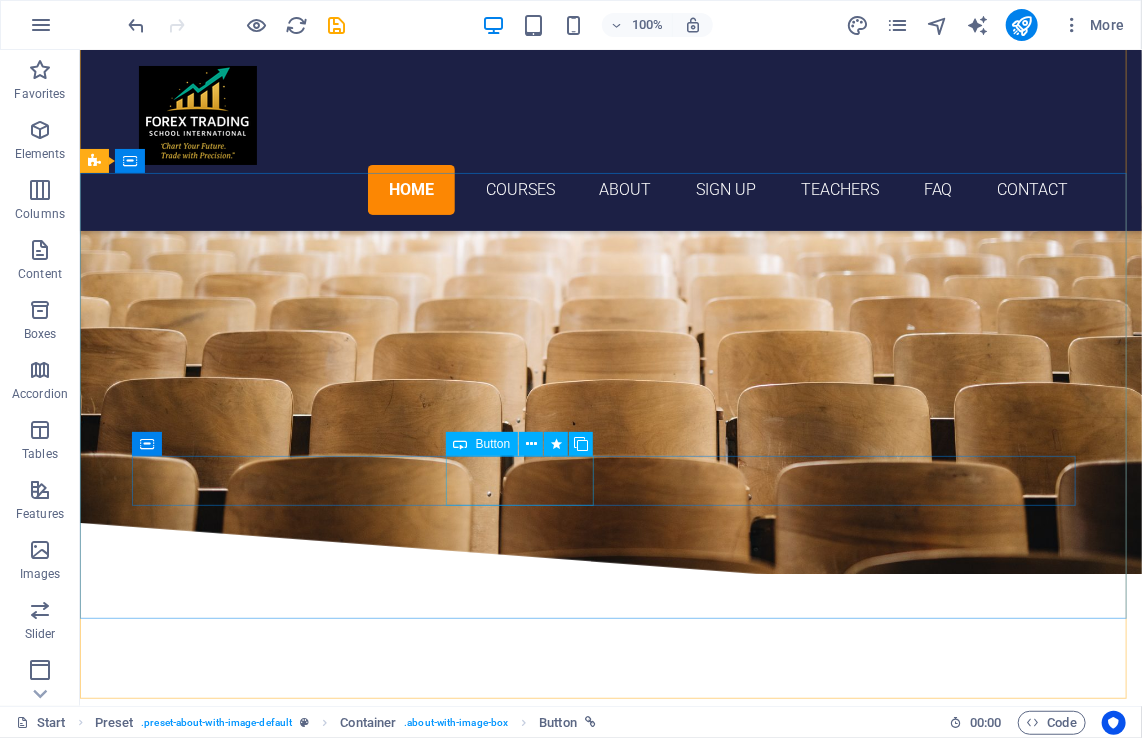 scroll, scrollTop: 0, scrollLeft: 0, axis: both 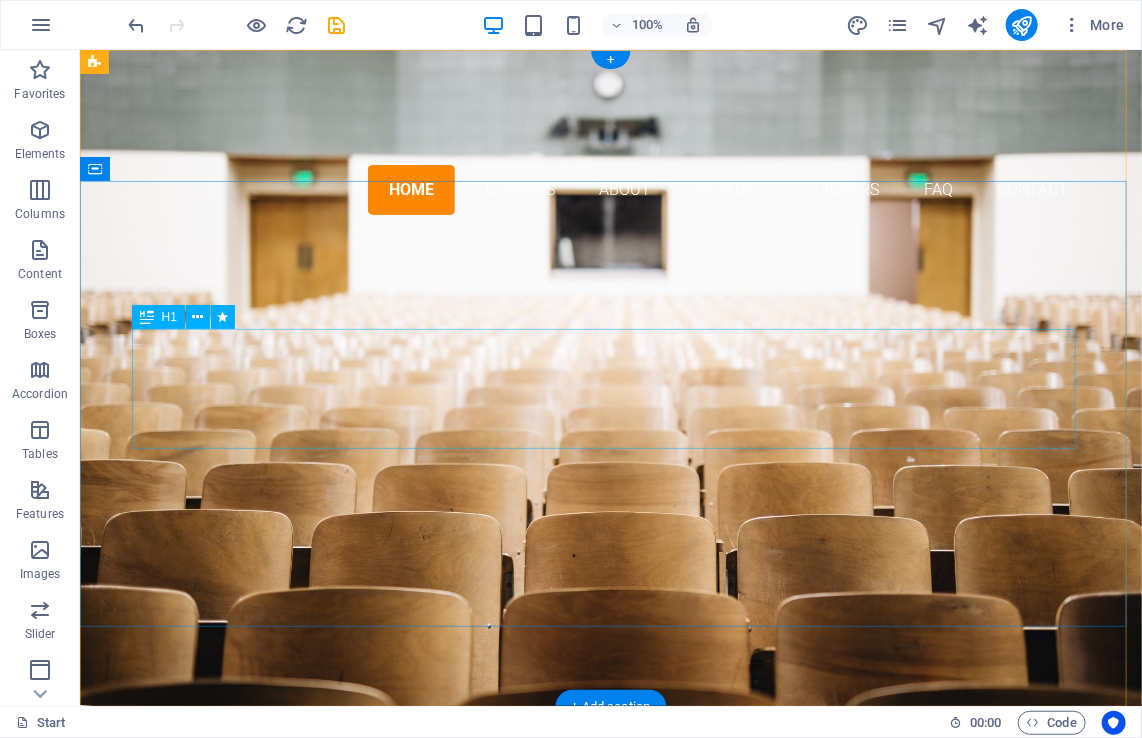 click on "jOIN FOREX TRADING SCHOOL INTERNATIONAL" at bounding box center (610, 421) 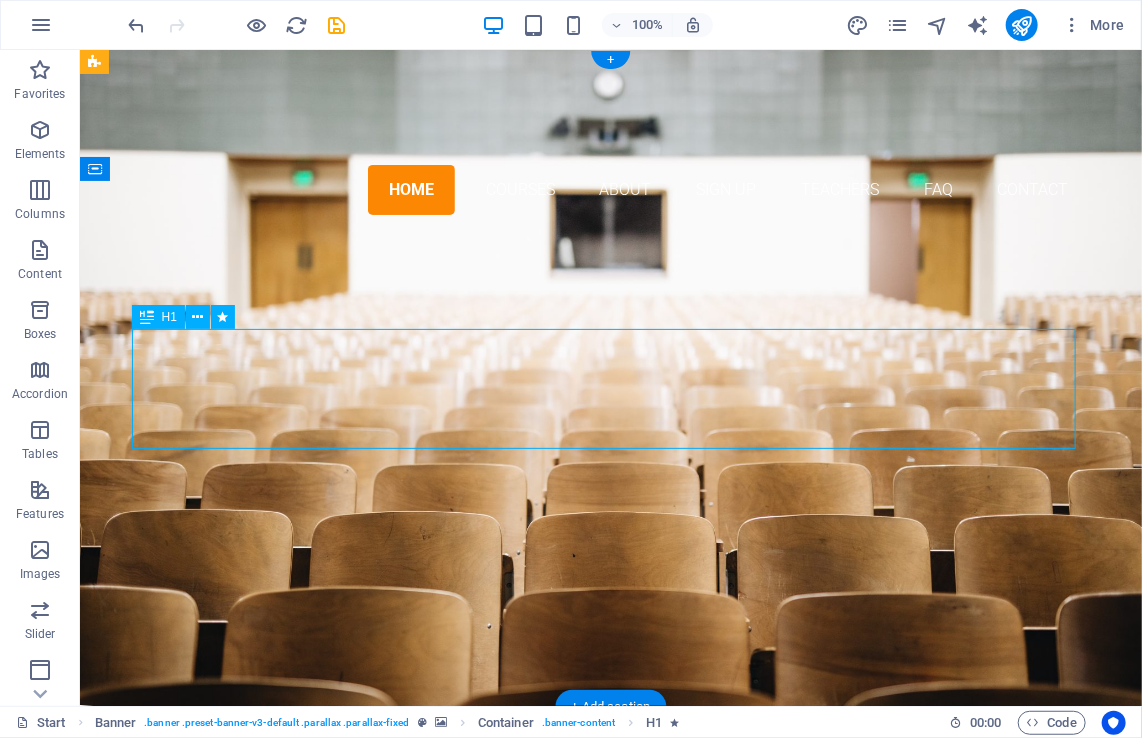 drag, startPoint x: 435, startPoint y: 420, endPoint x: 413, endPoint y: 439, distance: 29.068884 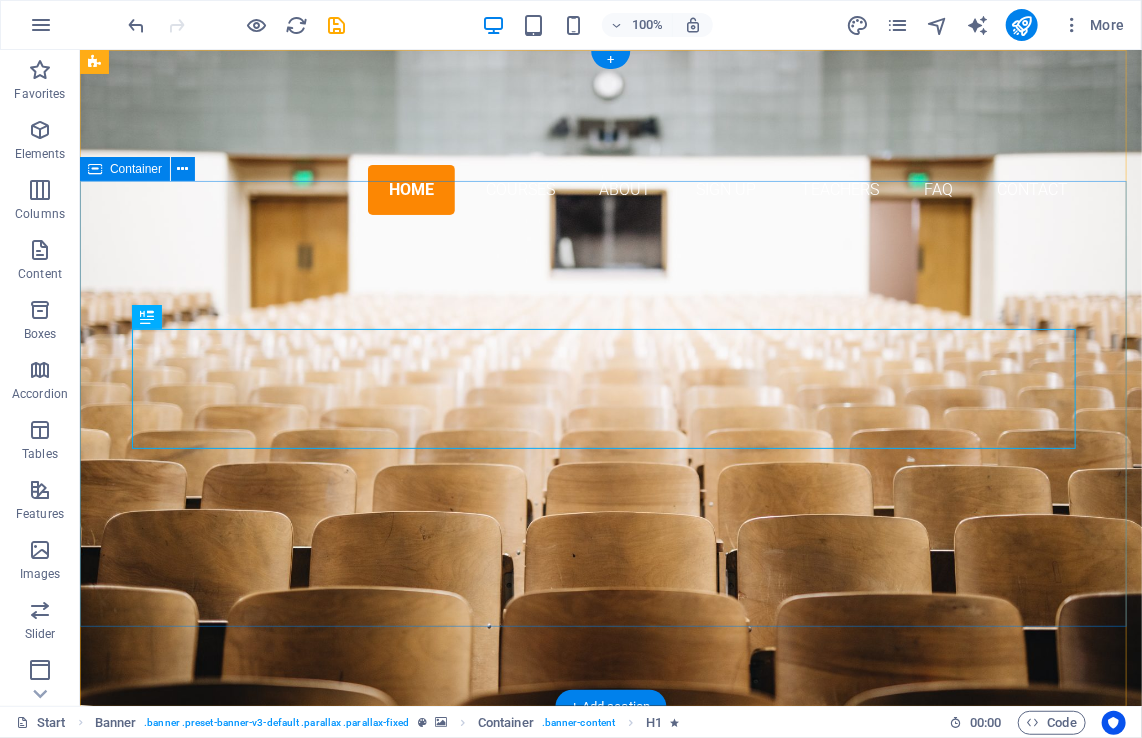 click on "are you rEADY tO BECOME A PROFESSIONAL FOREX TRADER? jOIN FOREX TRADING SCHOOL INTERNATIONAL Our Courses Sign up now" at bounding box center (610, 467) 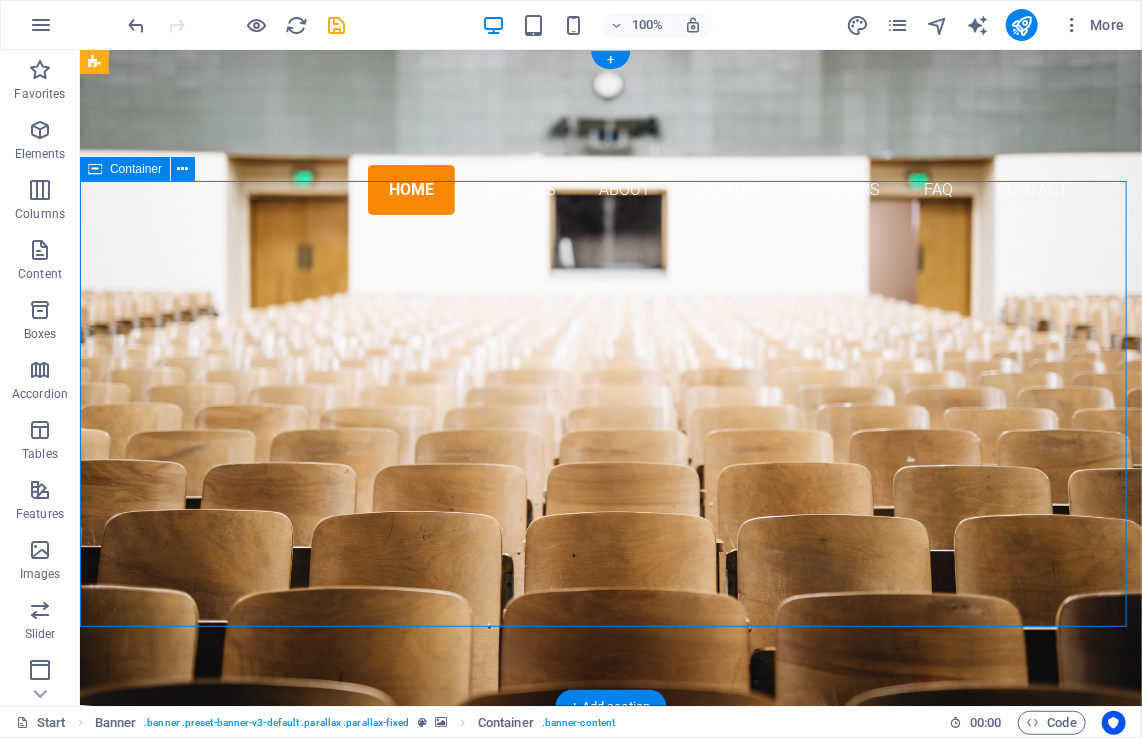 click on "are you rEADY tO BECOME A PROFESSIONAL FOREX TRADER? jOIN FOREX TRADING SCHOOL INTERNATIONAL Our Courses Sign up now" at bounding box center [610, 467] 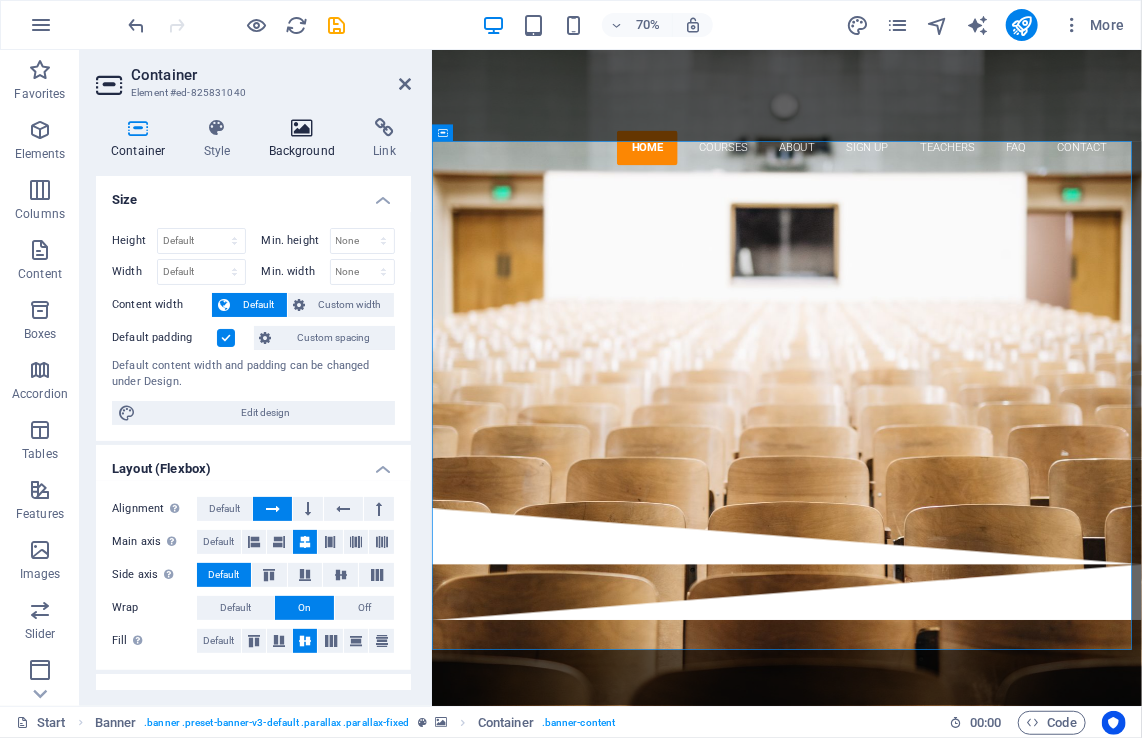 click on "Background" at bounding box center (306, 139) 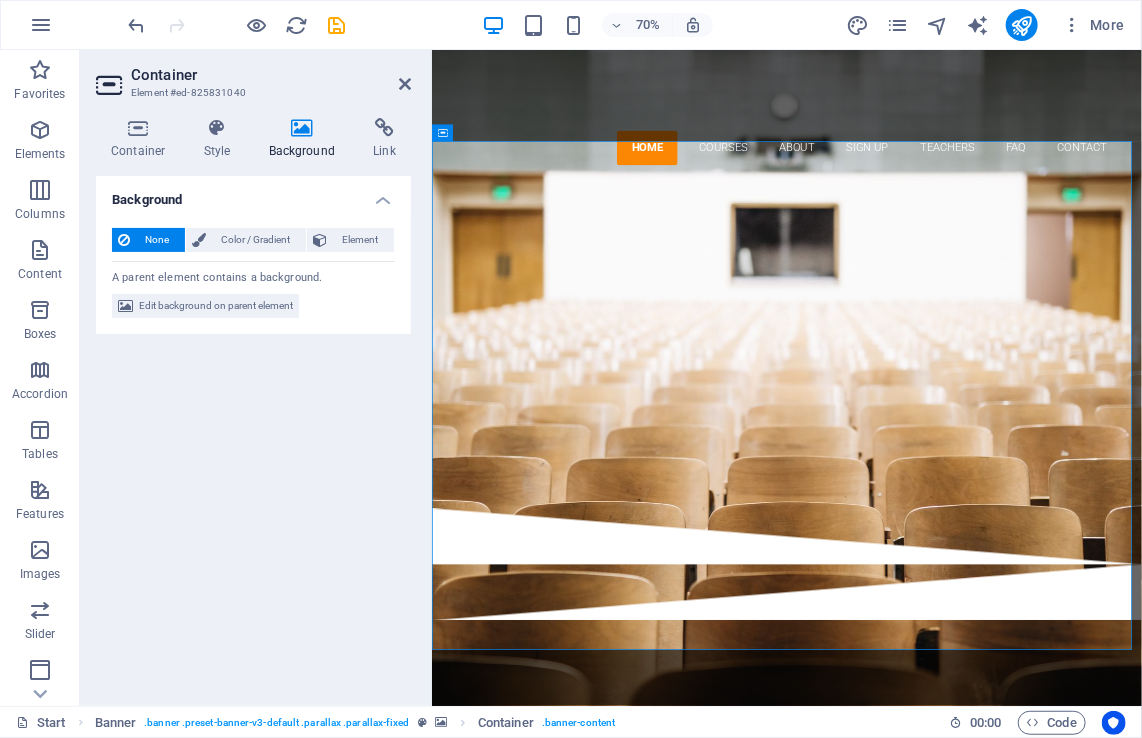 click on "Background" at bounding box center [253, 194] 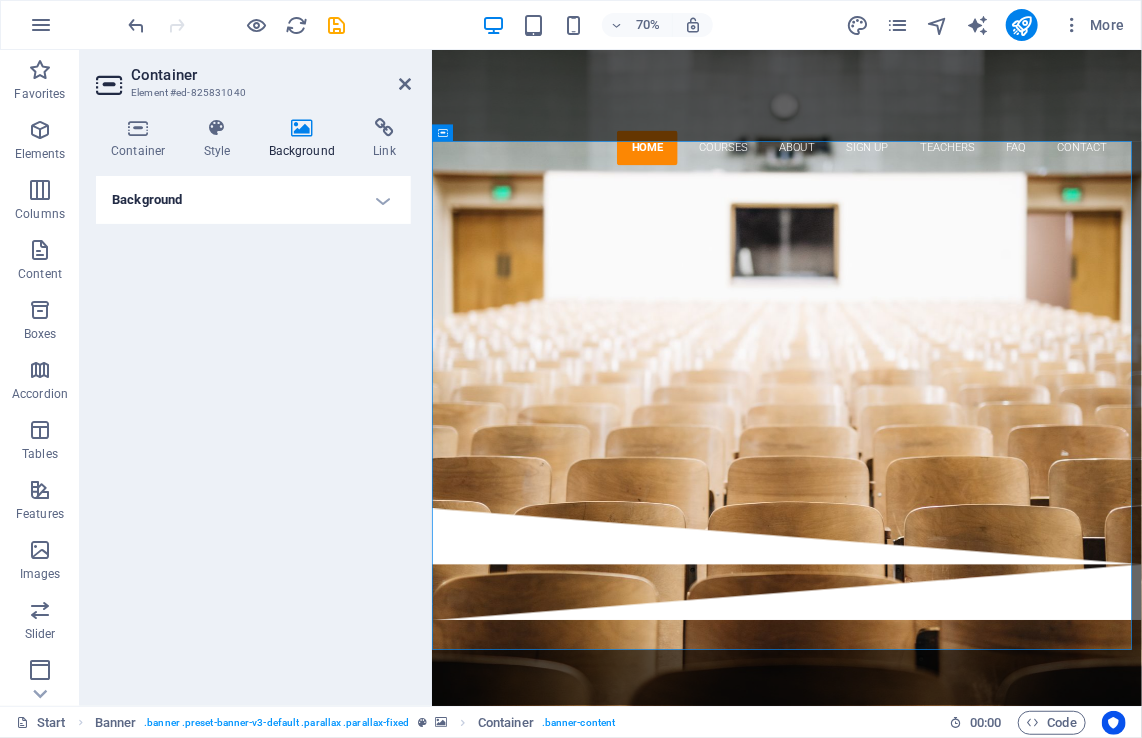 click on "Background" at bounding box center (253, 200) 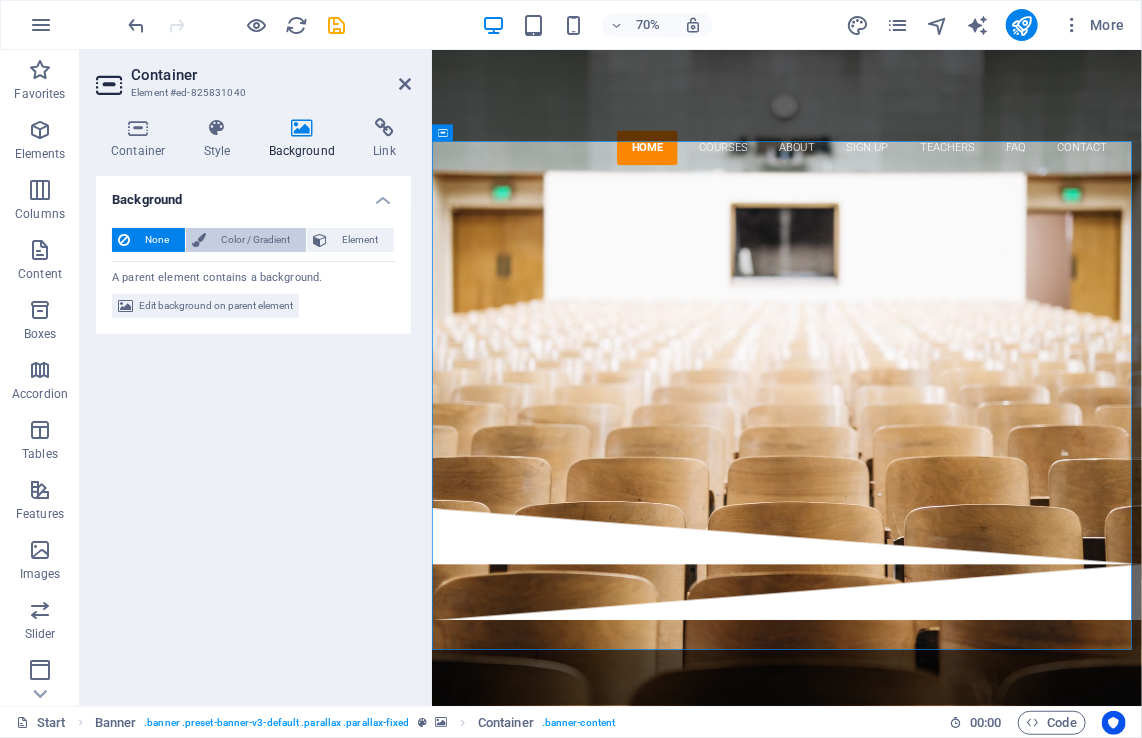 click on "Color / Gradient" at bounding box center (256, 240) 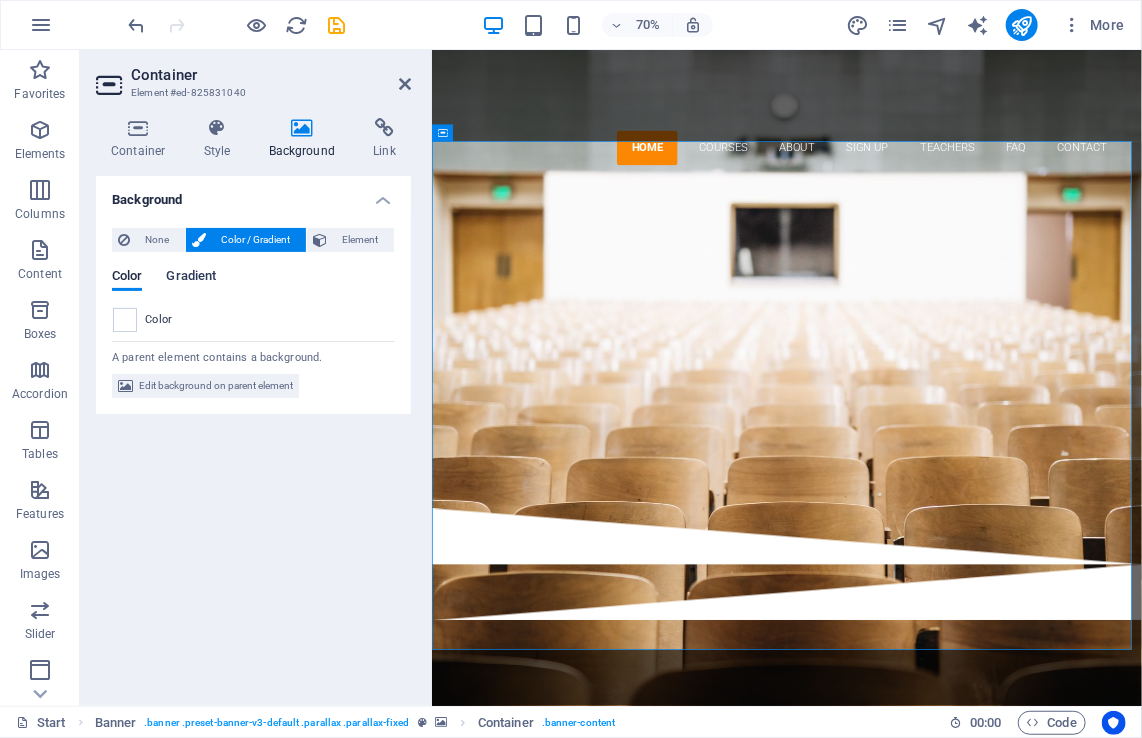 click on "Gradient" at bounding box center (191, 278) 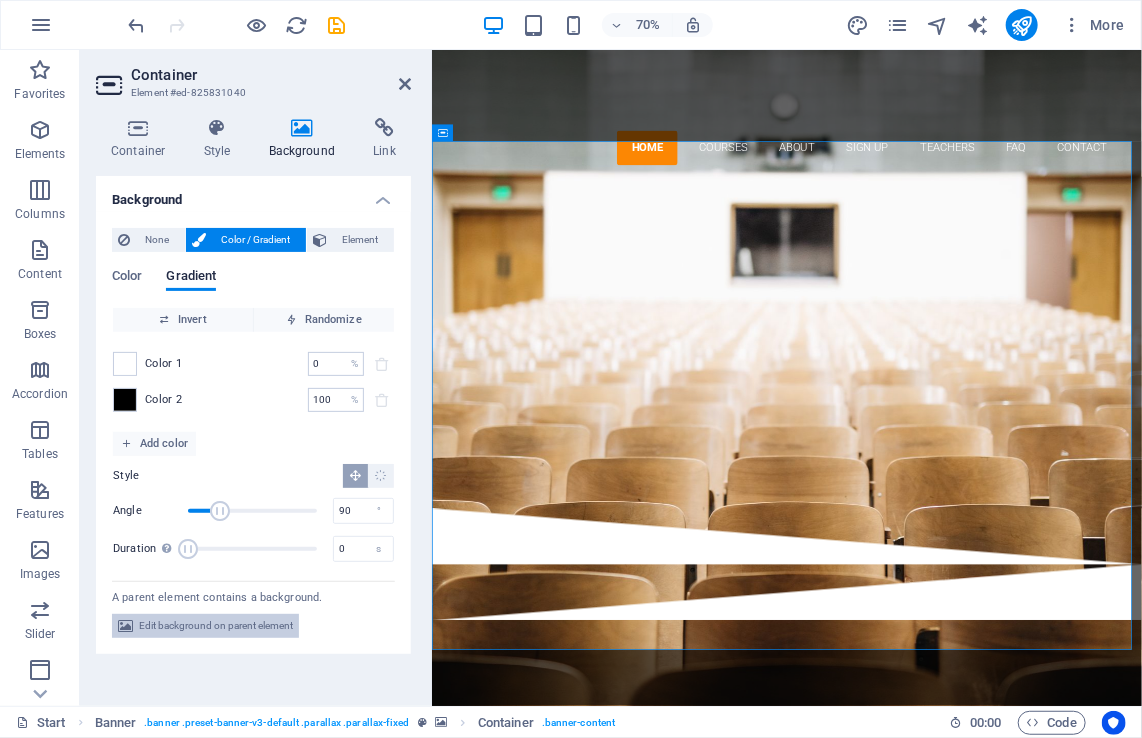 click on "Edit background on parent element" at bounding box center (216, 626) 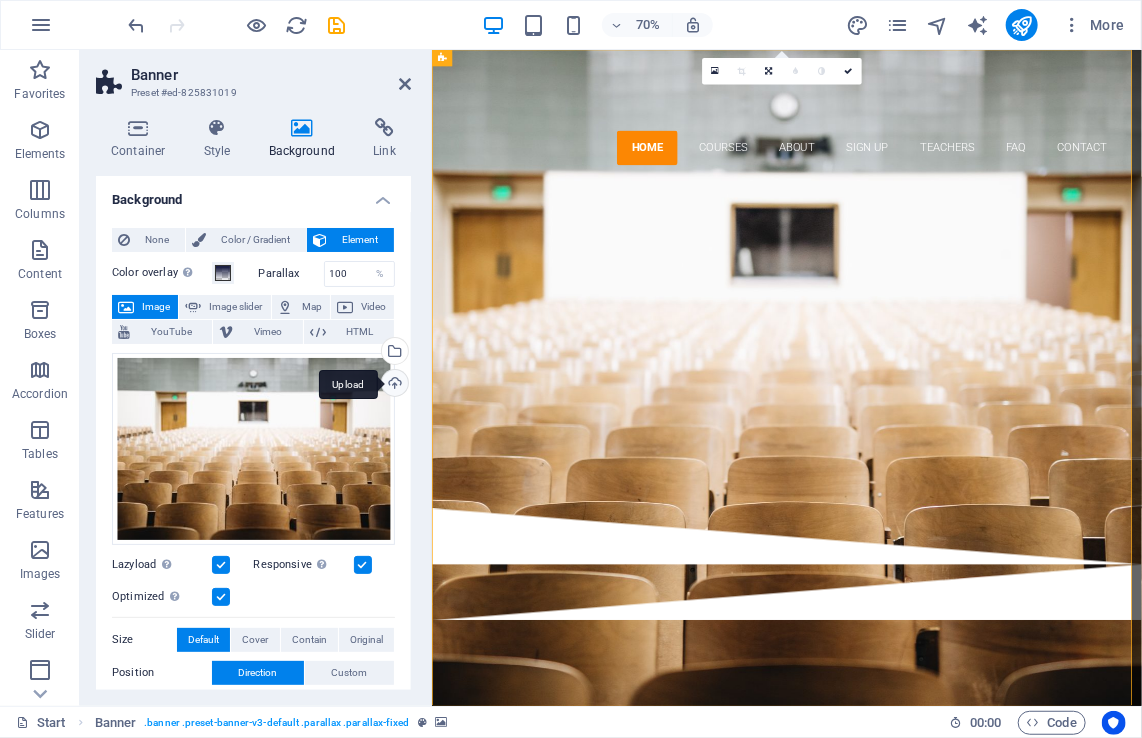 click on "Upload" at bounding box center (393, 385) 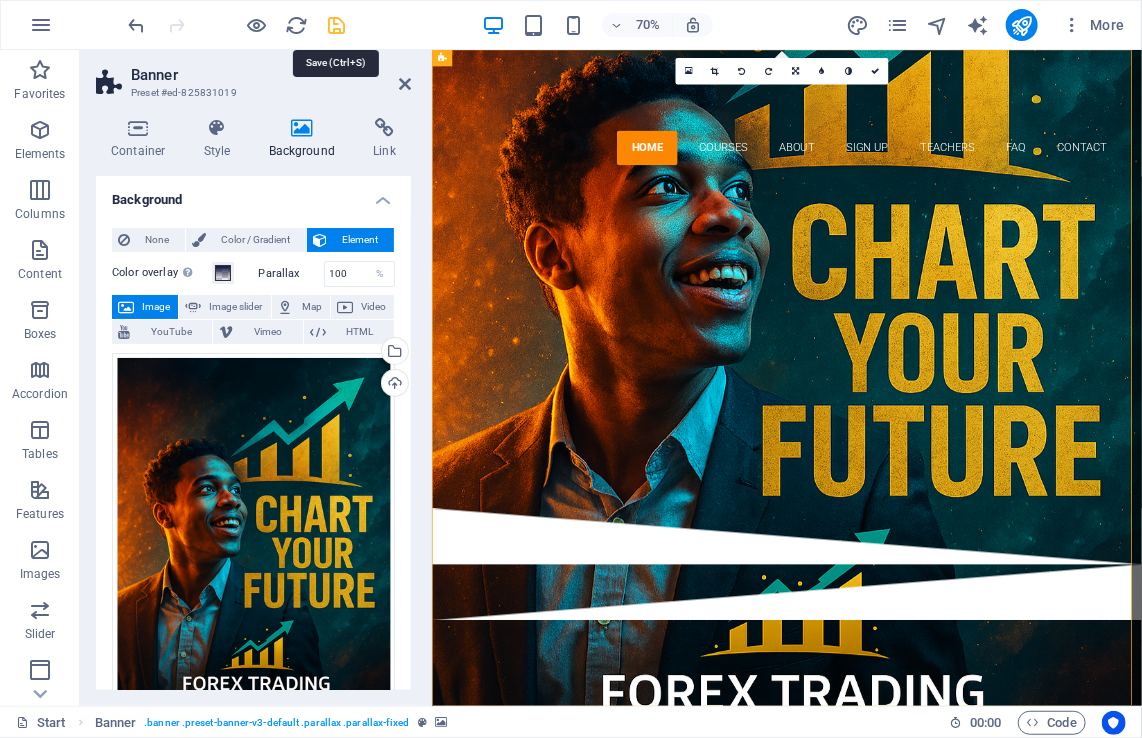 click at bounding box center [337, 25] 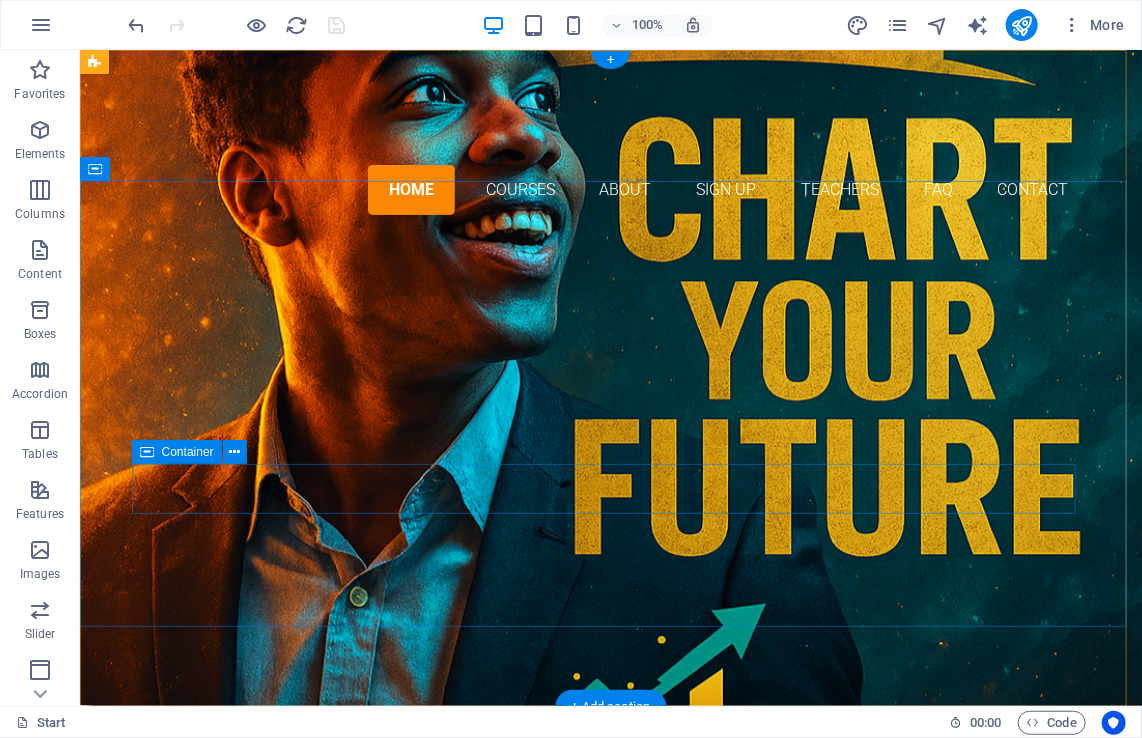 click on "Our Courses Sign up now" at bounding box center [610, 552] 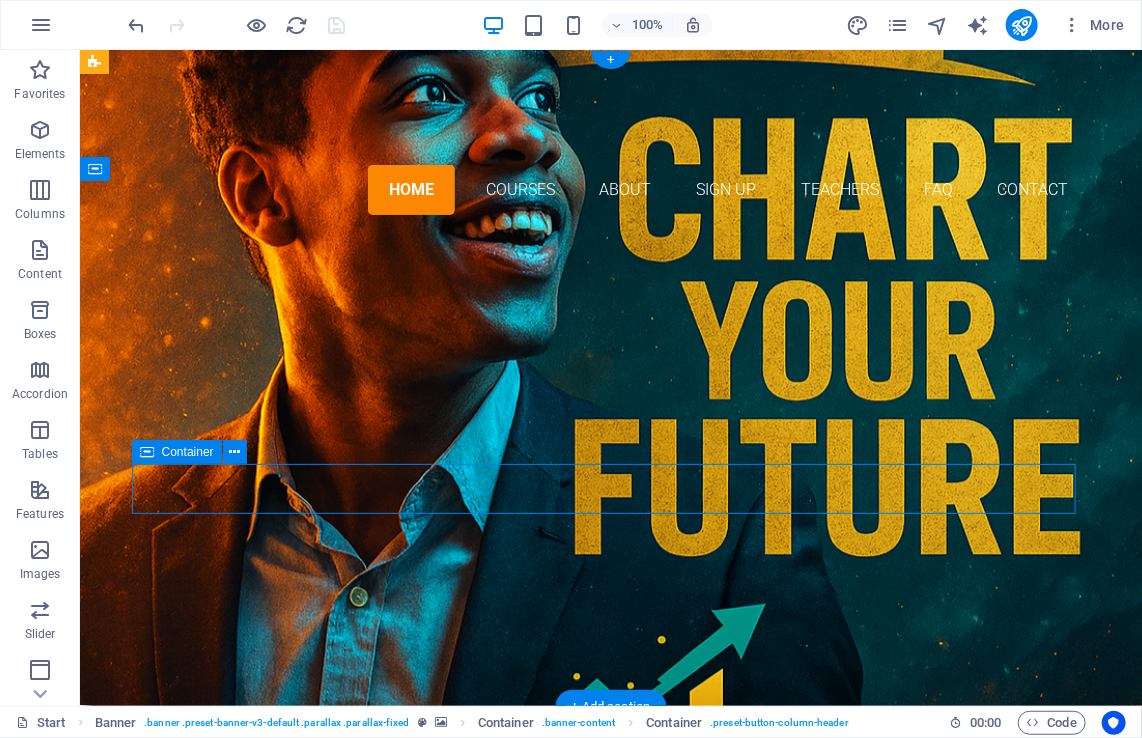 click on "Our Courses Sign up now" at bounding box center [610, 552] 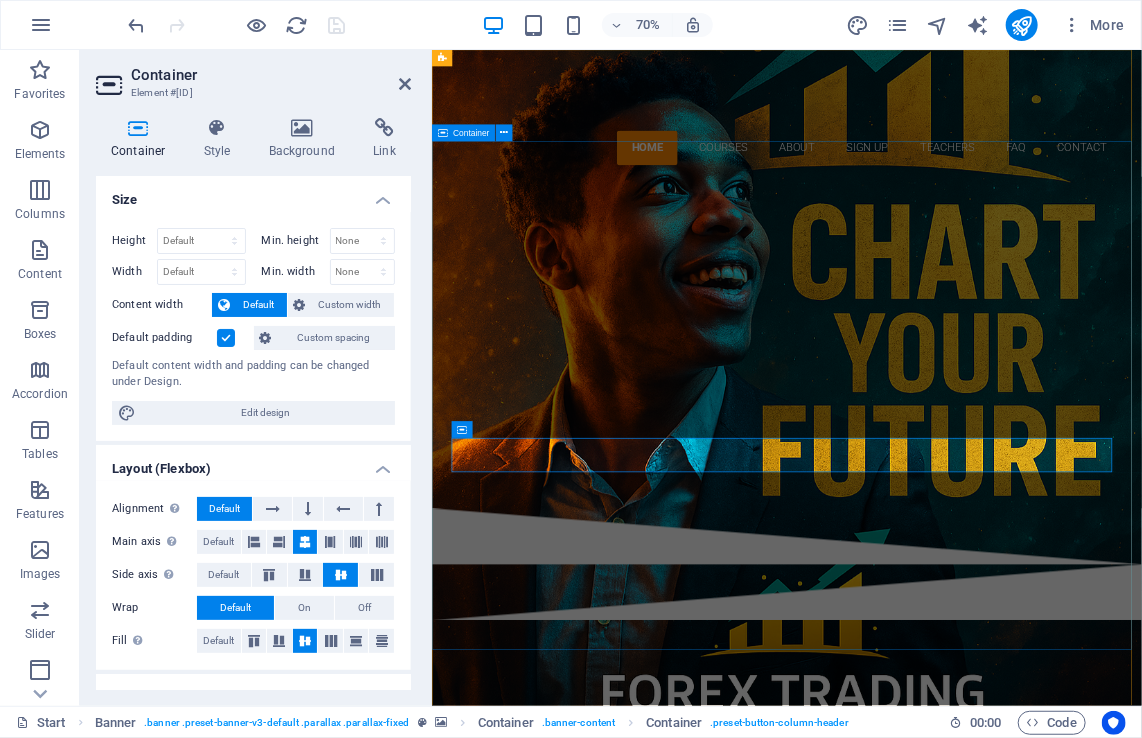 click on "are you rEADY tO BECOME A PROFESSIONAL FOREX TRADER? jOIN FOREX TRADING SCHOOL INTERNATIONAL Our Courses Sign up now" at bounding box center [938, 468] 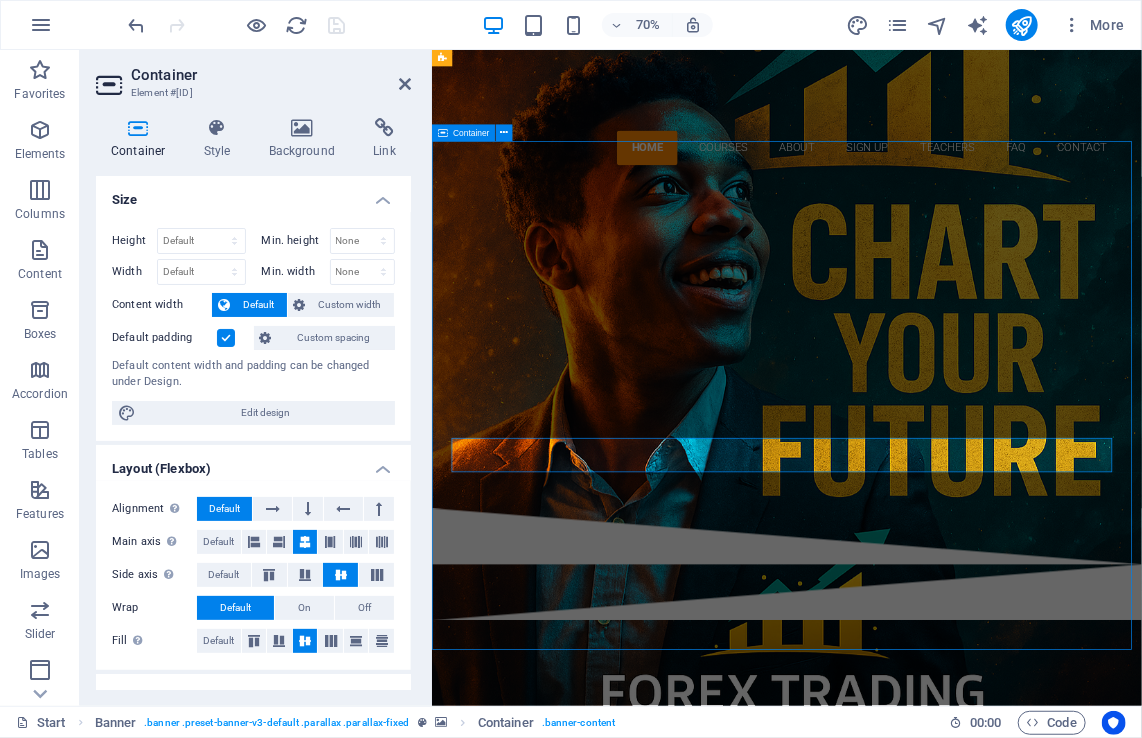 click on "are you rEADY tO BECOME A PROFESSIONAL FOREX TRADER? jOIN FOREX TRADING SCHOOL INTERNATIONAL Our Courses Sign up now" at bounding box center [938, 468] 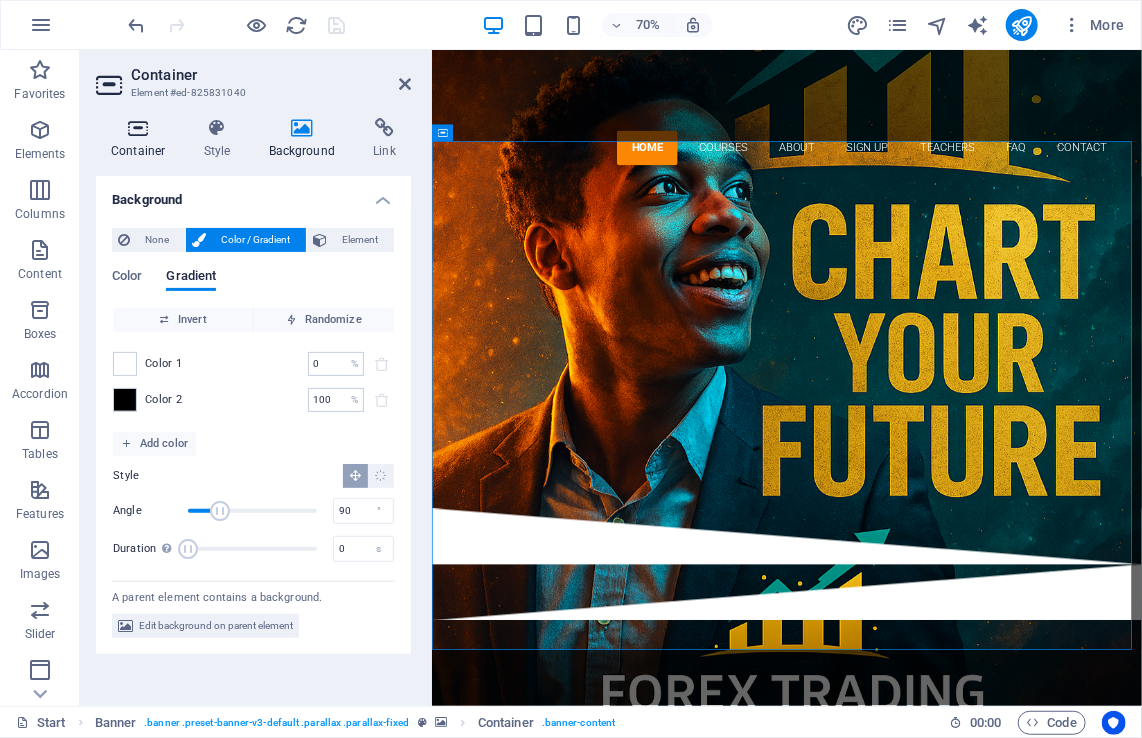 click at bounding box center [138, 128] 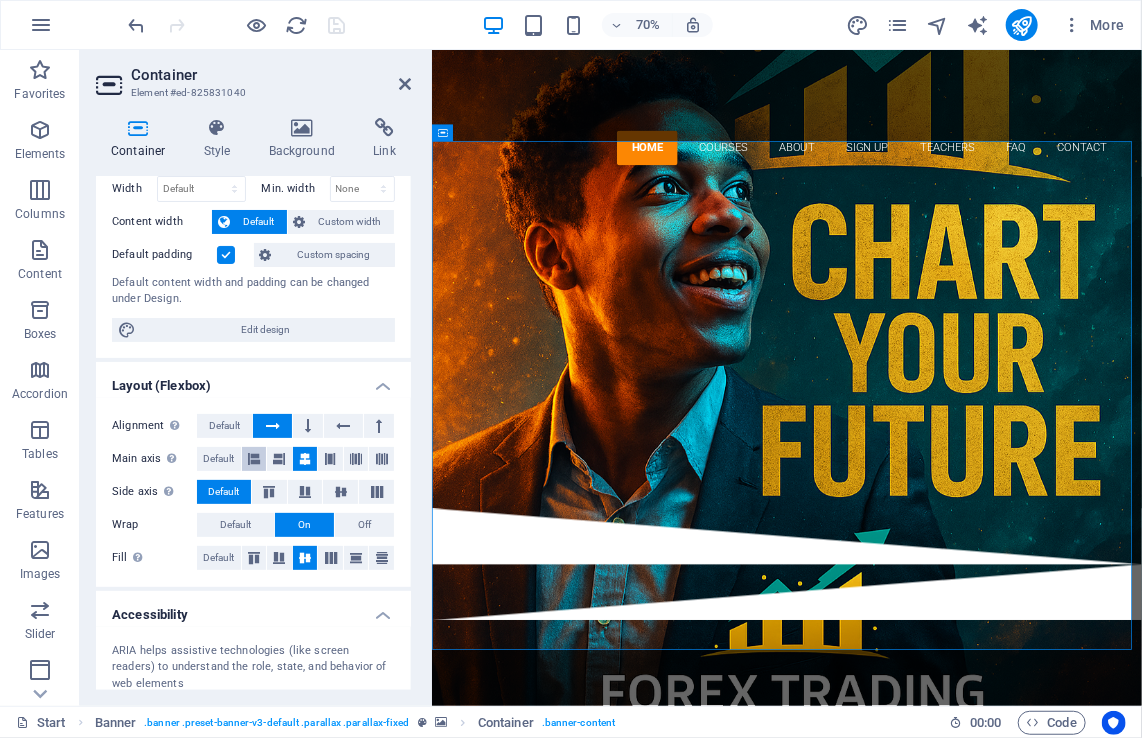 scroll, scrollTop: 0, scrollLeft: 0, axis: both 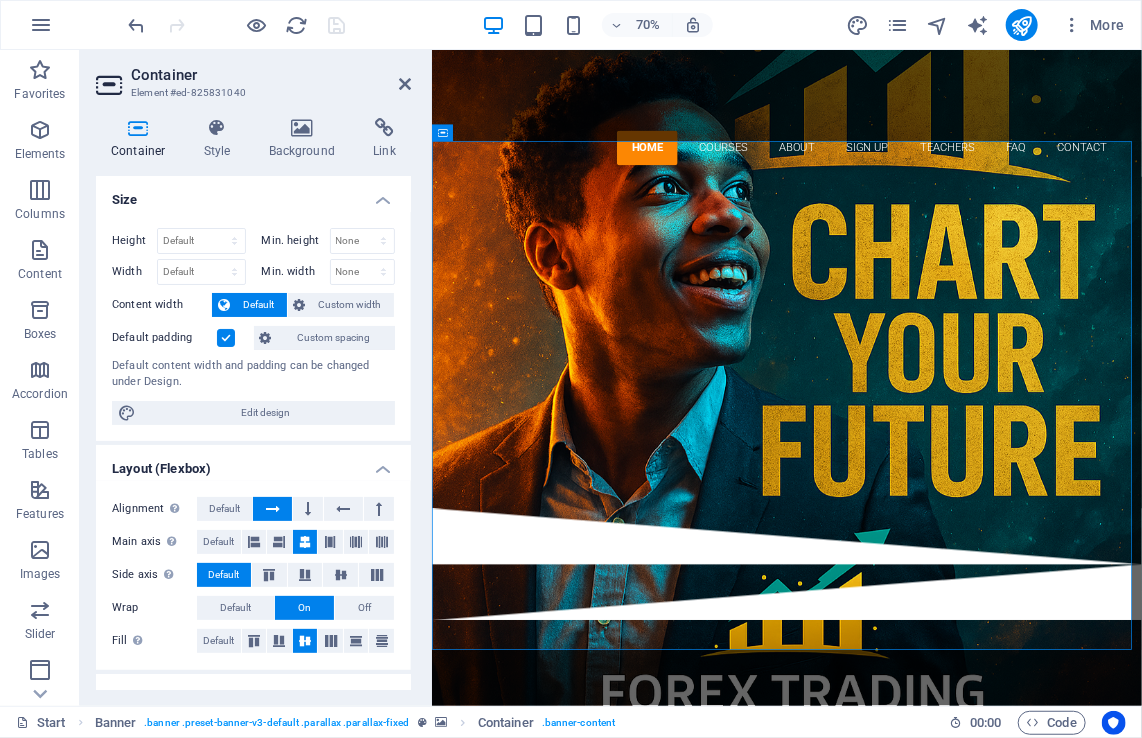 click on "Container Element #ed-825831040" at bounding box center (253, 76) 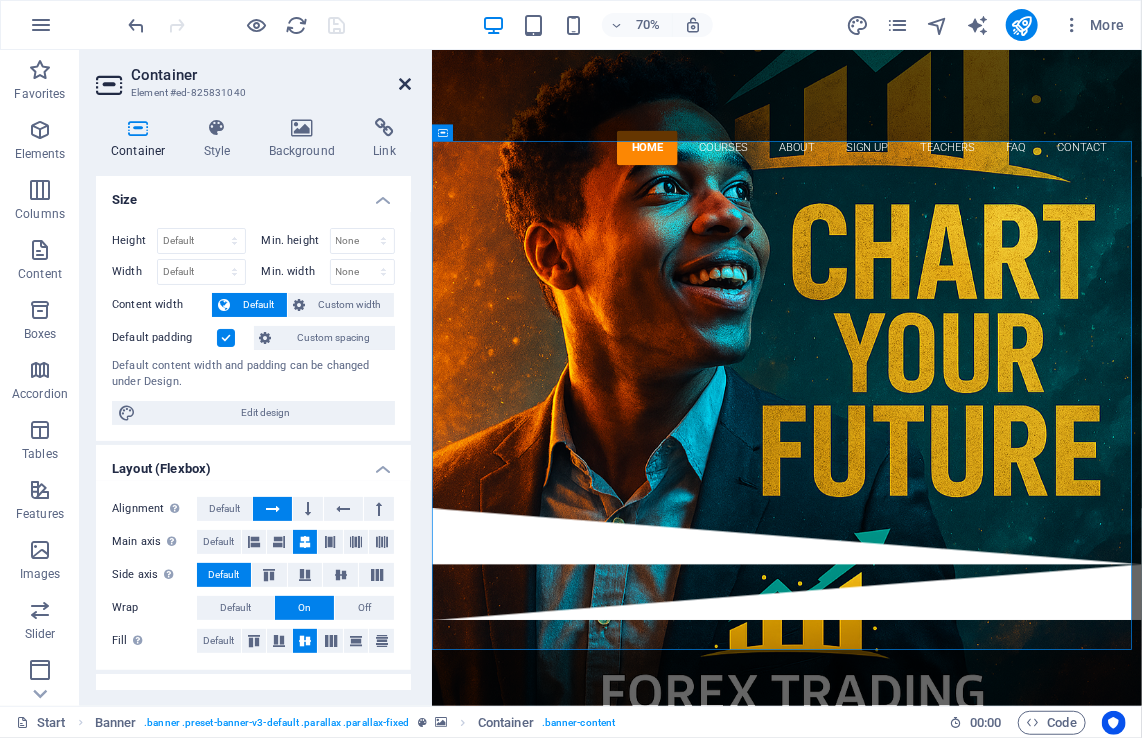 click at bounding box center [405, 84] 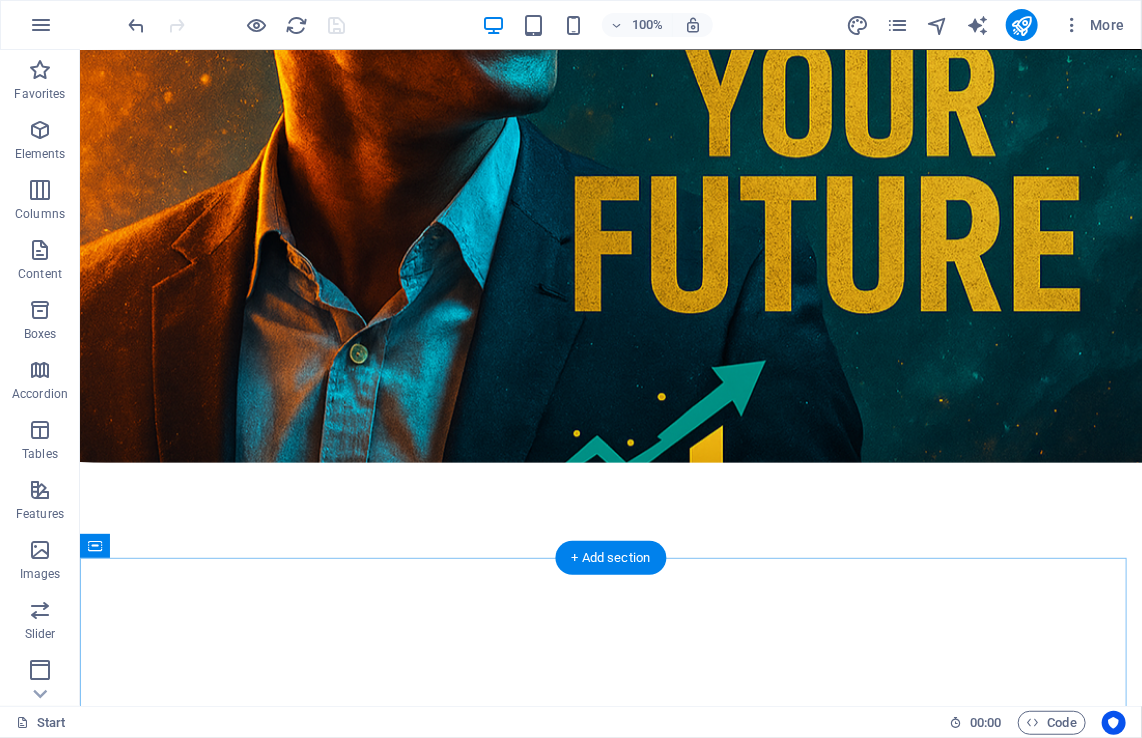 scroll, scrollTop: 0, scrollLeft: 0, axis: both 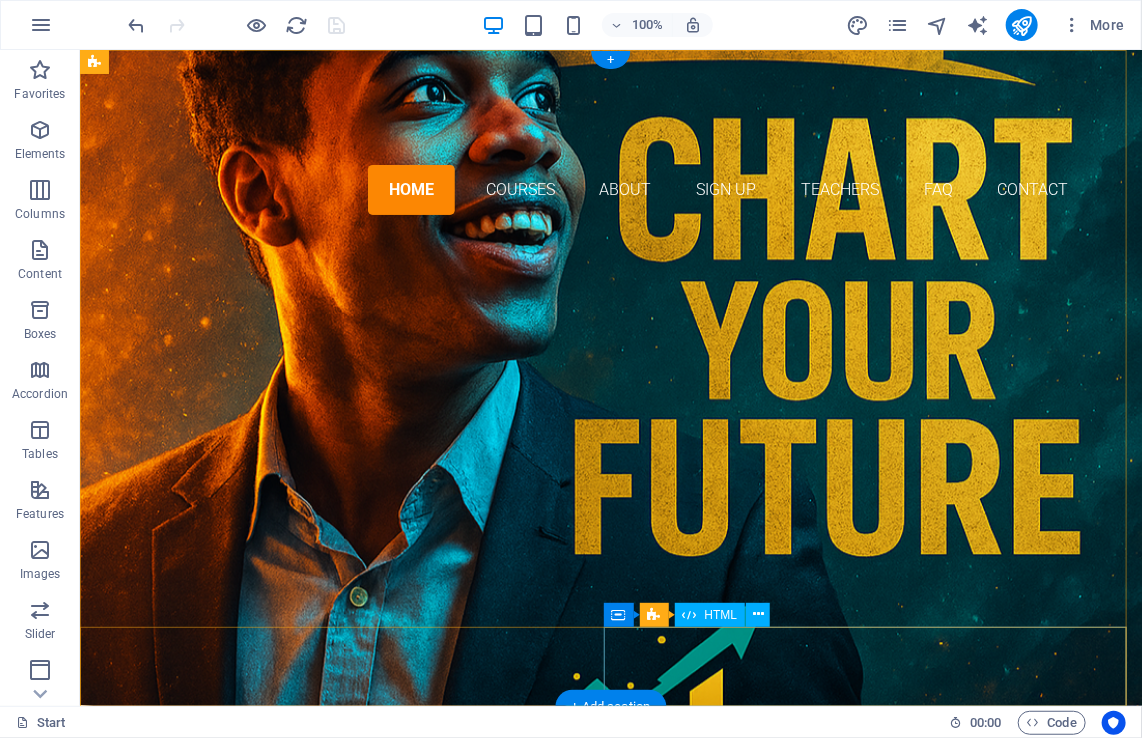 click at bounding box center [610, 824] 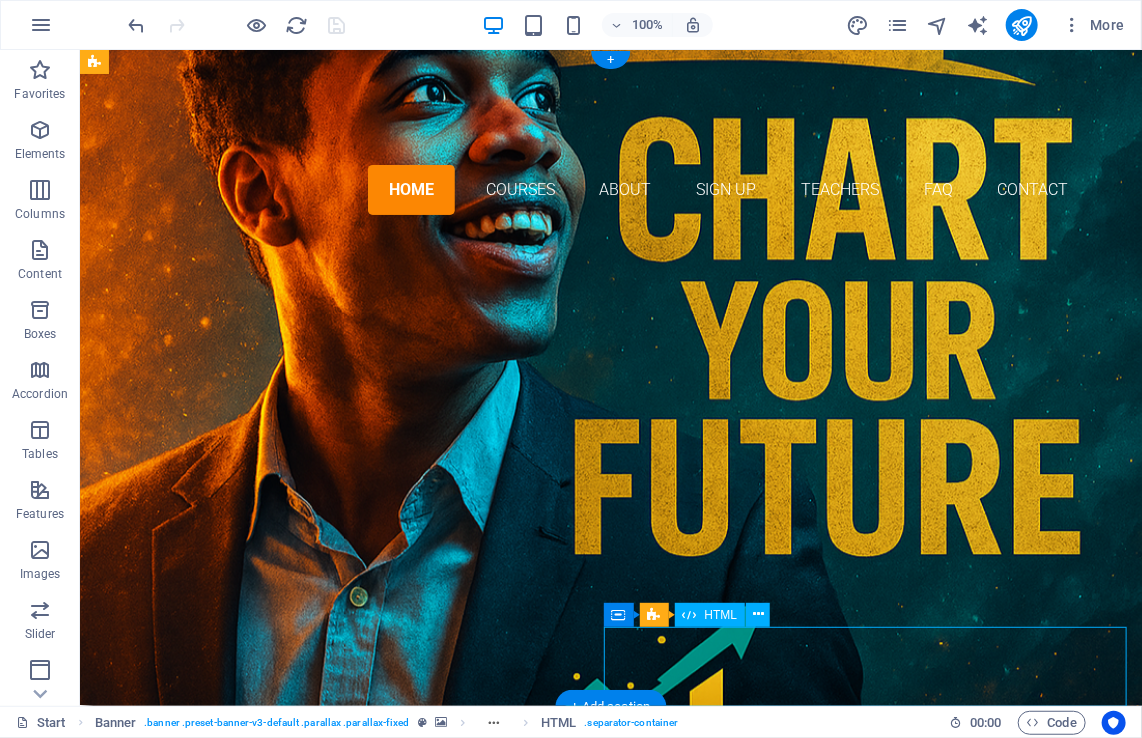 click at bounding box center (610, 824) 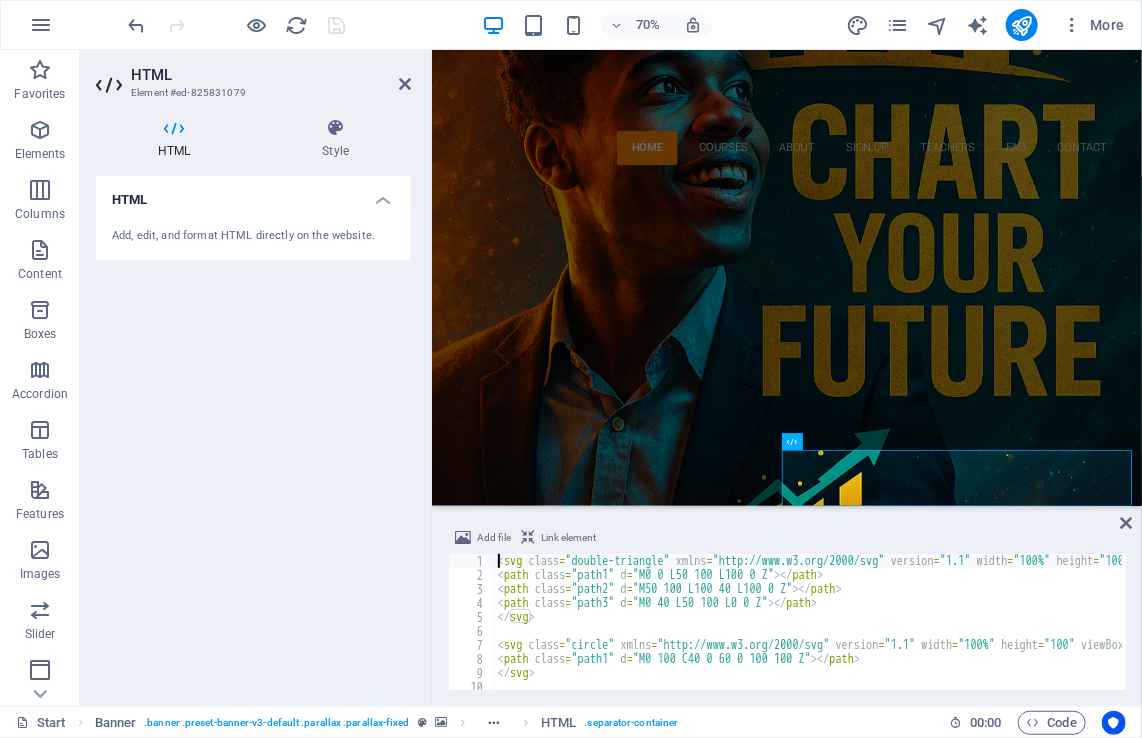 click on "HTML Add, edit, and format HTML directly on the website." at bounding box center [253, 433] 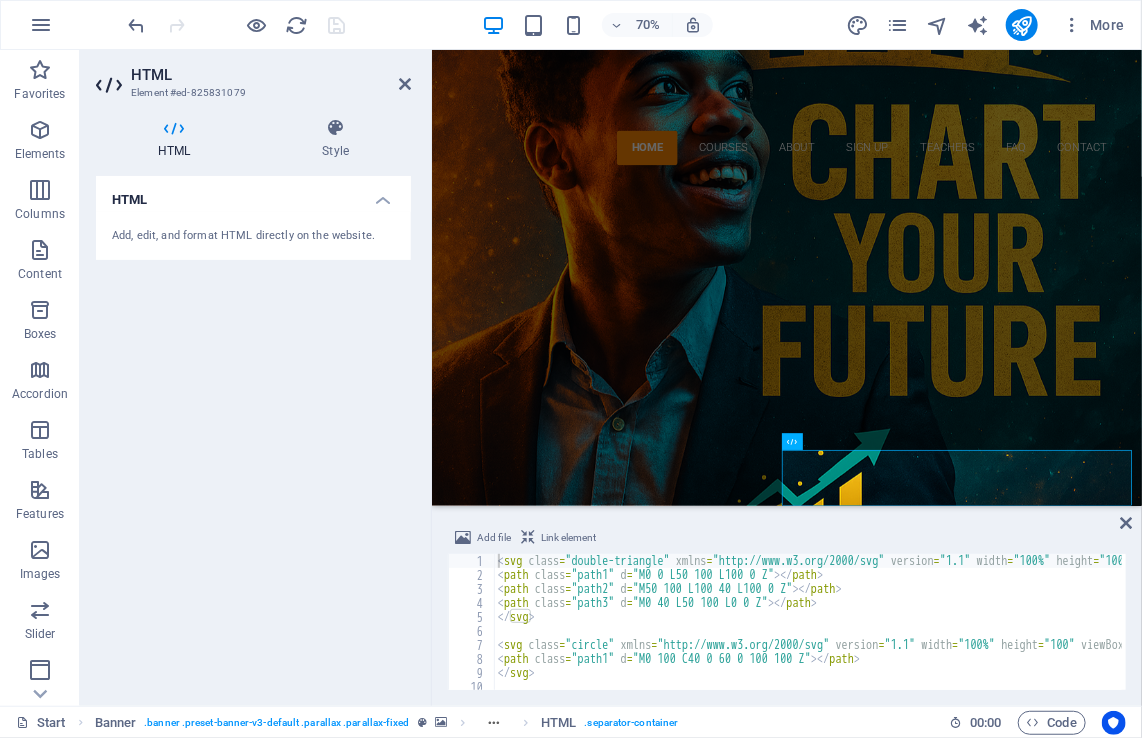 click on "HTML Add, edit, and format HTML directly on the website." at bounding box center (253, 433) 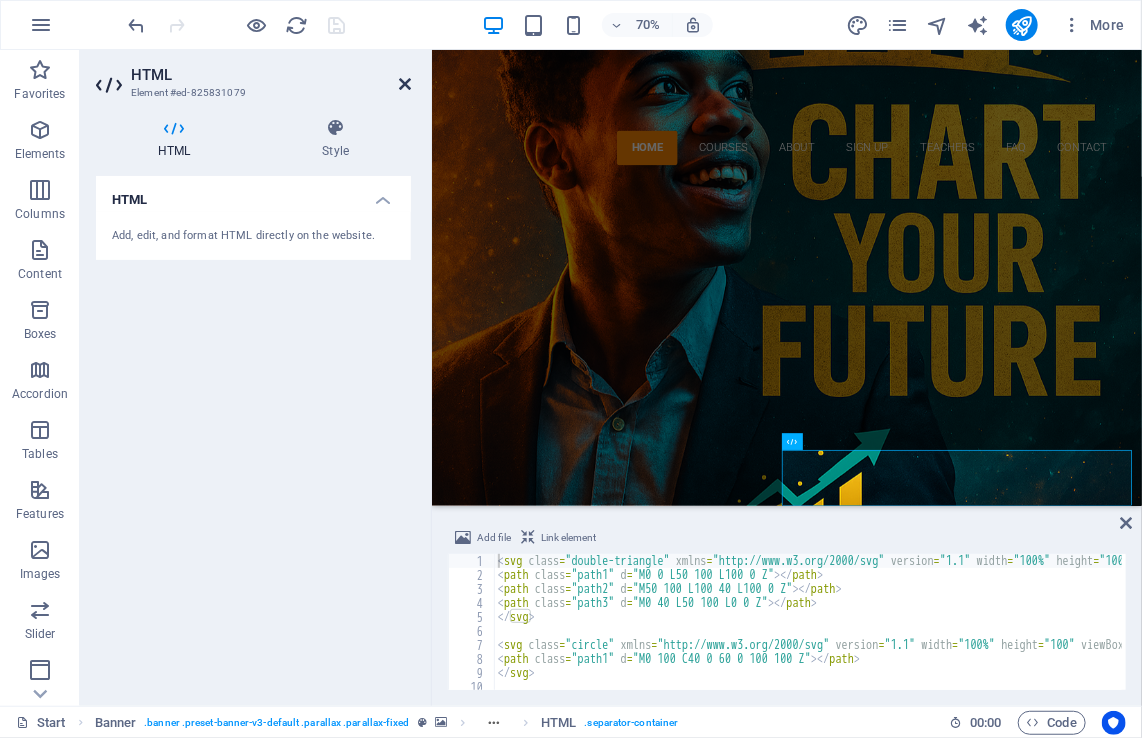 click at bounding box center (405, 84) 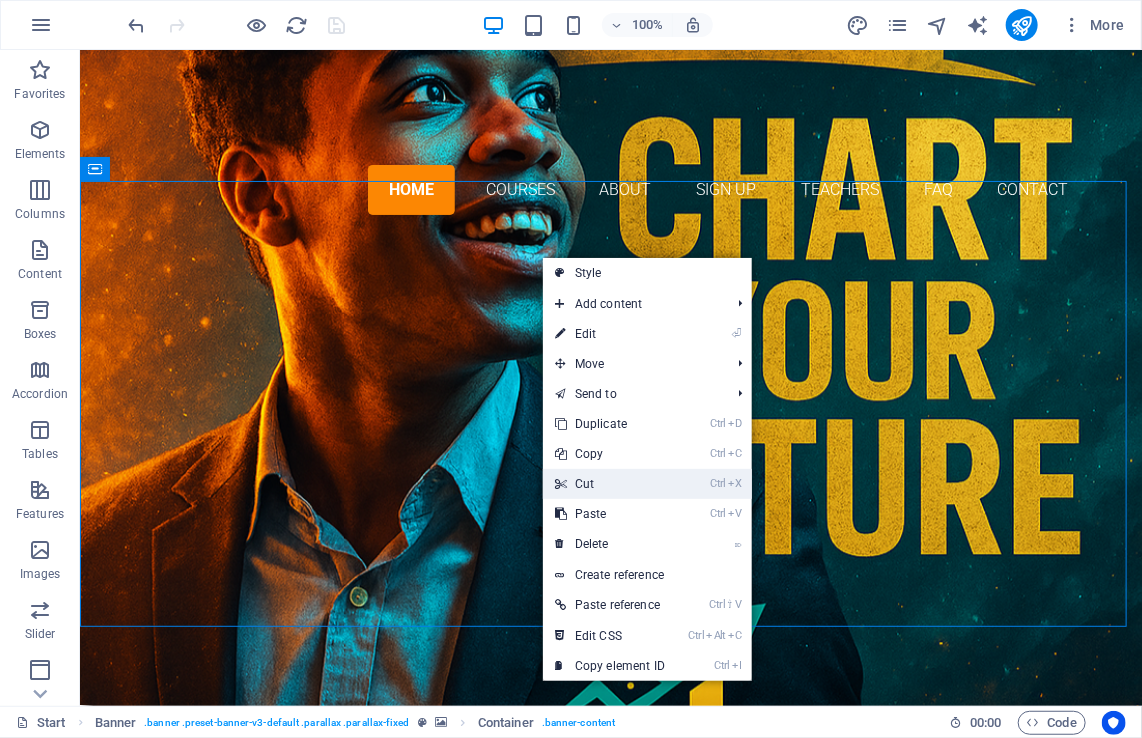click on "Ctrl X  Cut" at bounding box center (610, 484) 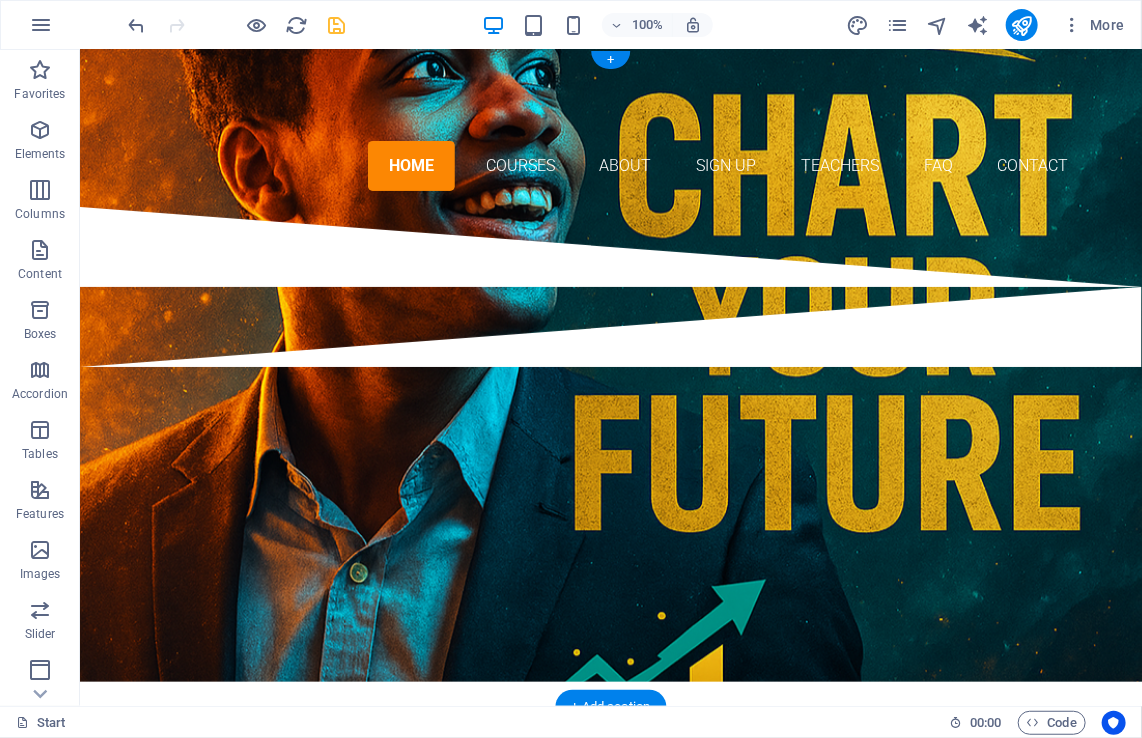 scroll, scrollTop: 0, scrollLeft: 0, axis: both 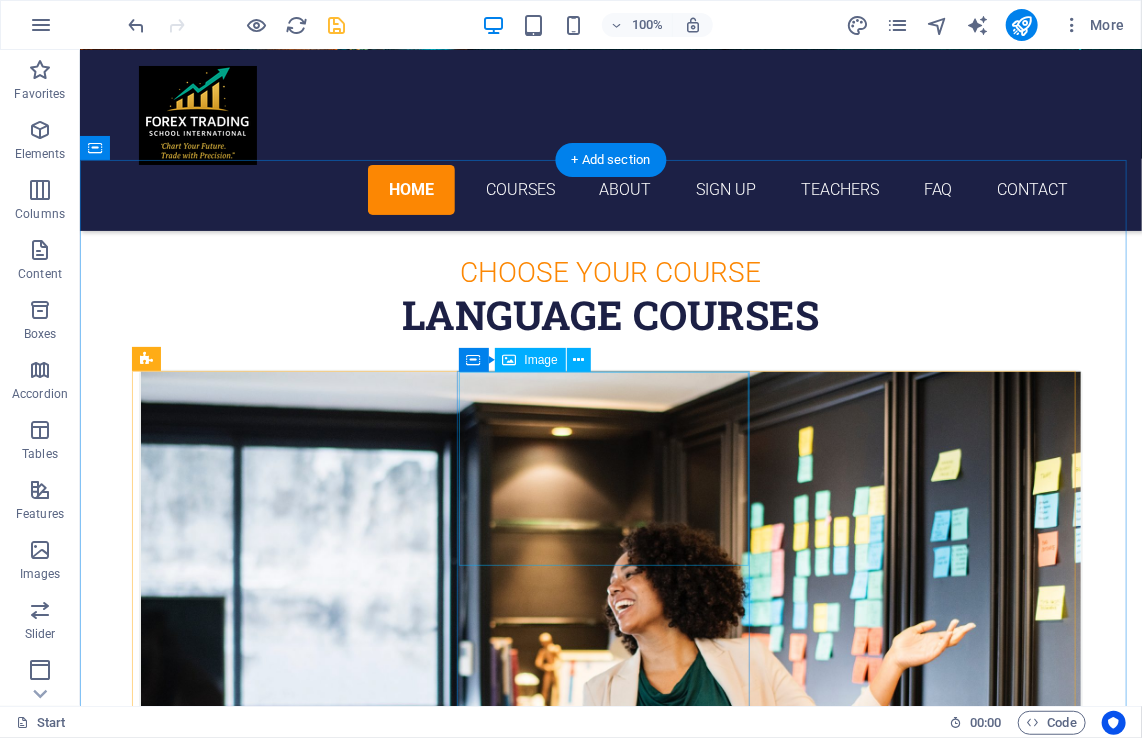 click at bounding box center [610, 1494] 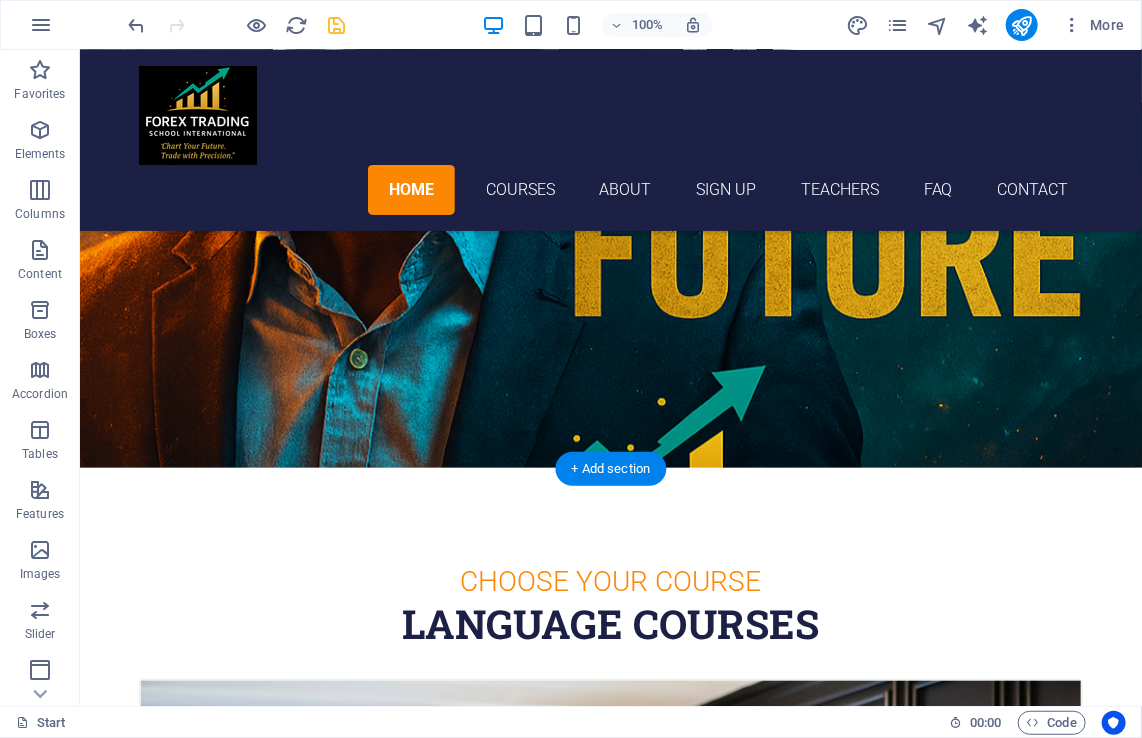 scroll, scrollTop: 292, scrollLeft: 0, axis: vertical 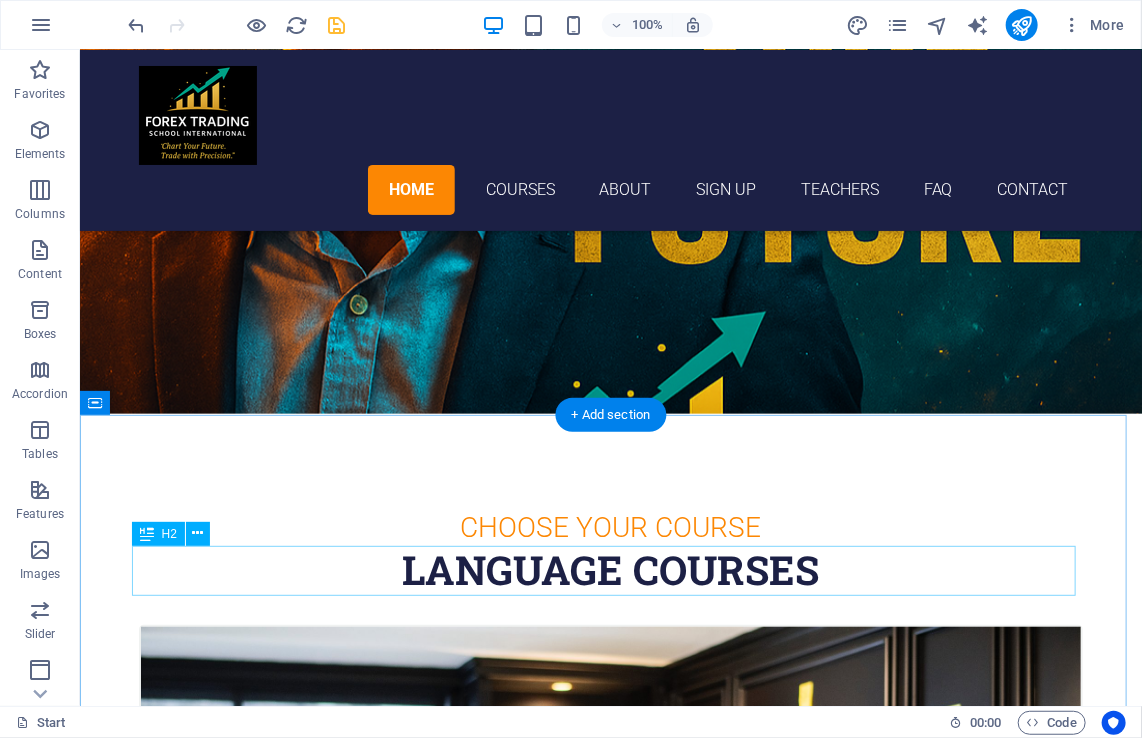 click on "Language Courses" at bounding box center [610, 569] 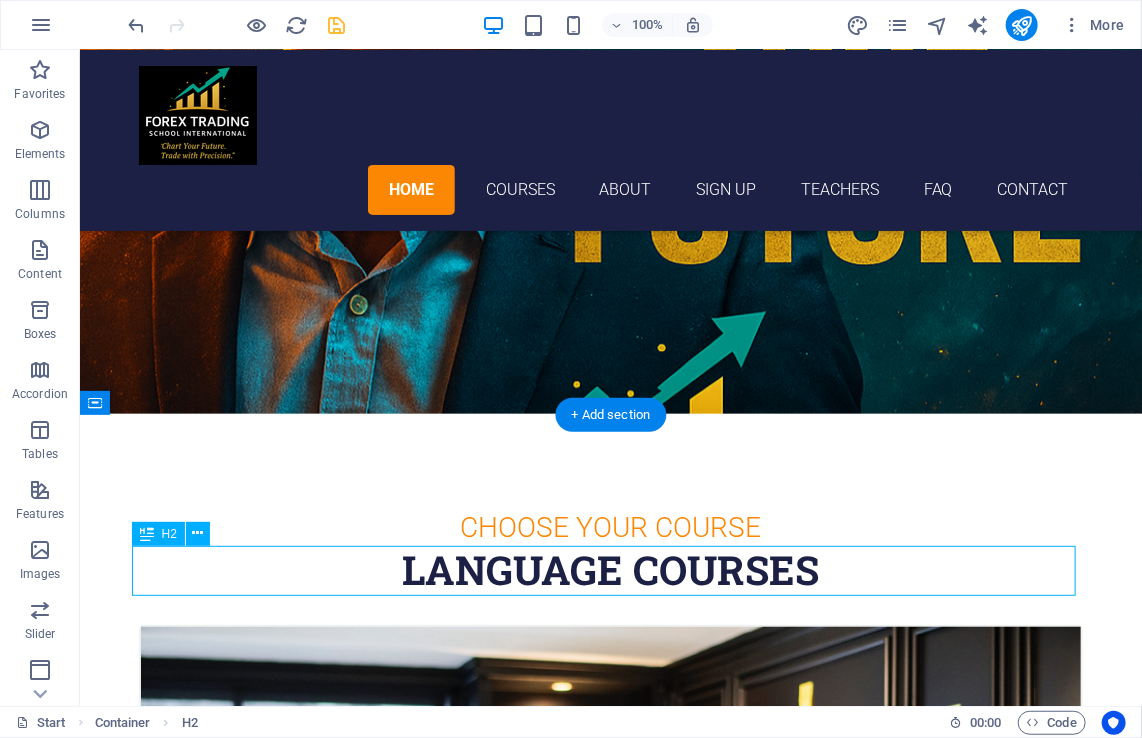 click on "Language Courses" at bounding box center (610, 569) 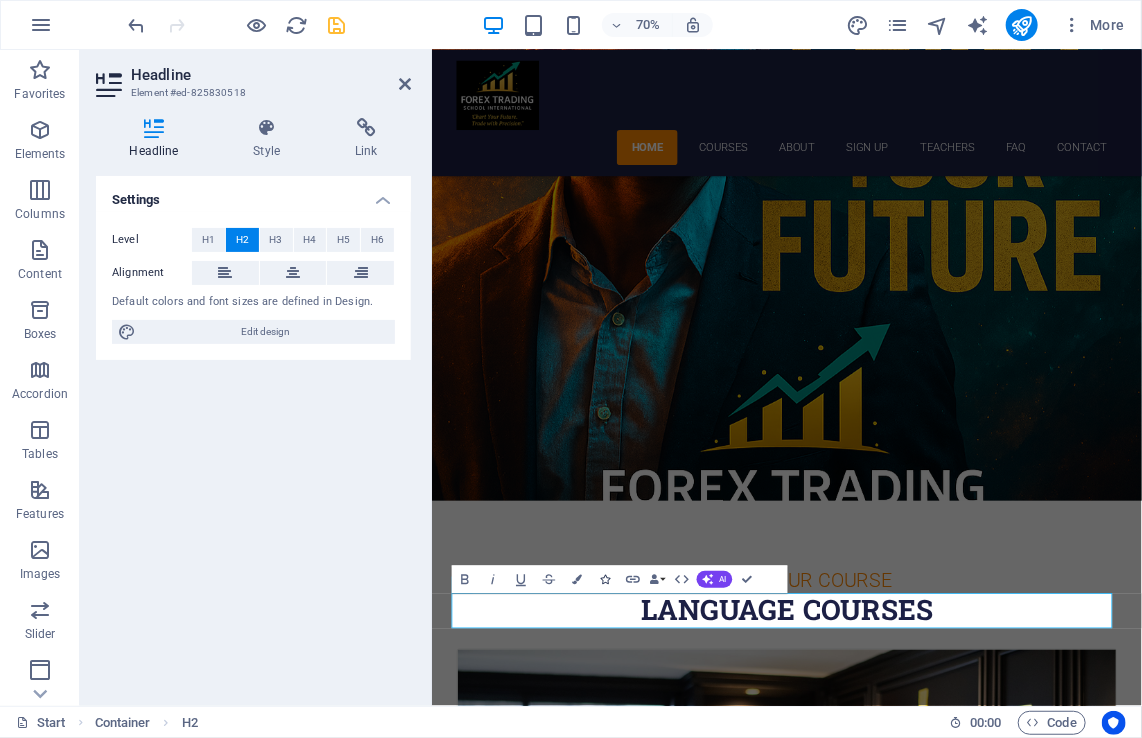 type 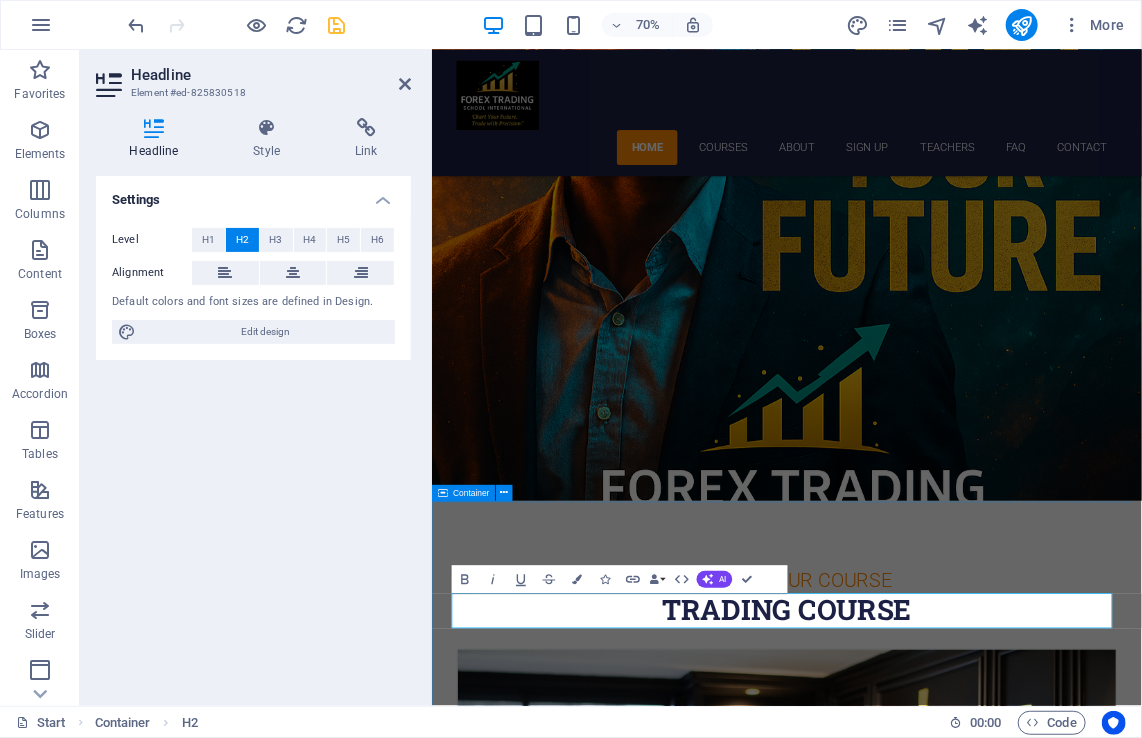 click on "Choose Your Course Trading course Spanish  [DATE]  [TIME] - [TIME] Lorem ipsum dolor sit amet, consectetur adipisicing elit. Veritatis, dolorem! Swedish  [DATE]  [TIME] - [TIME] Lorem ipsum dolor sit amet, consectetur adipisicing elit. Veritatis, dolorem! German  [DATE]  [TIME] - [TIME] Lorem ipsum dolor sit amet, consectetur adipisicing elit. Veritatis, dolorem! Italian  [DATE]  [TIME] - [TIME] Lorem ipsum dolor sit amet, consectetur adipisicing elit. Veritatis, dolorem! French  [DATE]  [TIME] - [TIME] Lorem ipsum dolor sit amet, consectetur adipisicing elit. Veritatis, dolorem! Danish  [DATE]  [TIME] - [TIME] Lorem ipsum dolor sit amet, consectetur adipisicing elit. Veritatis, dolorem!" at bounding box center (938, 3297) 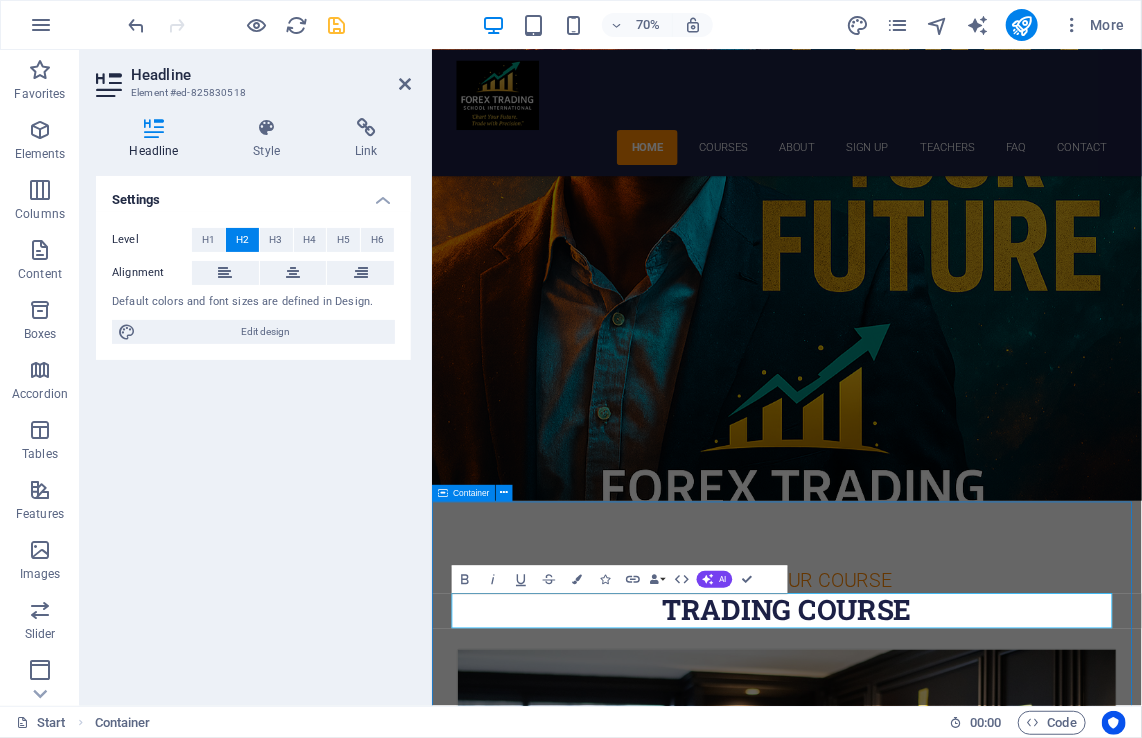 click on "Choose Your Course Trading course Spanish  [DATE]  [TIME] - [TIME] Lorem ipsum dolor sit amet, consectetur adipisicing elit. Veritatis, dolorem! Swedish  [DATE]  [TIME] - [TIME] Lorem ipsum dolor sit amet, consectetur adipisicing elit. Veritatis, dolorem! German  [DATE]  [TIME] - [TIME] Lorem ipsum dolor sit amet, consectetur adipisicing elit. Veritatis, dolorem! Italian  [DATE]  [TIME] - [TIME] Lorem ipsum dolor sit amet, consectetur adipisicing elit. Veritatis, dolorem! French  [DATE]  [TIME] - [TIME] Lorem ipsum dolor sit amet, consectetur adipisicing elit. Veritatis, dolorem! Danish  [DATE]  [TIME] - [TIME] Lorem ipsum dolor sit amet, consectetur adipisicing elit. Veritatis, dolorem!" at bounding box center [938, 3297] 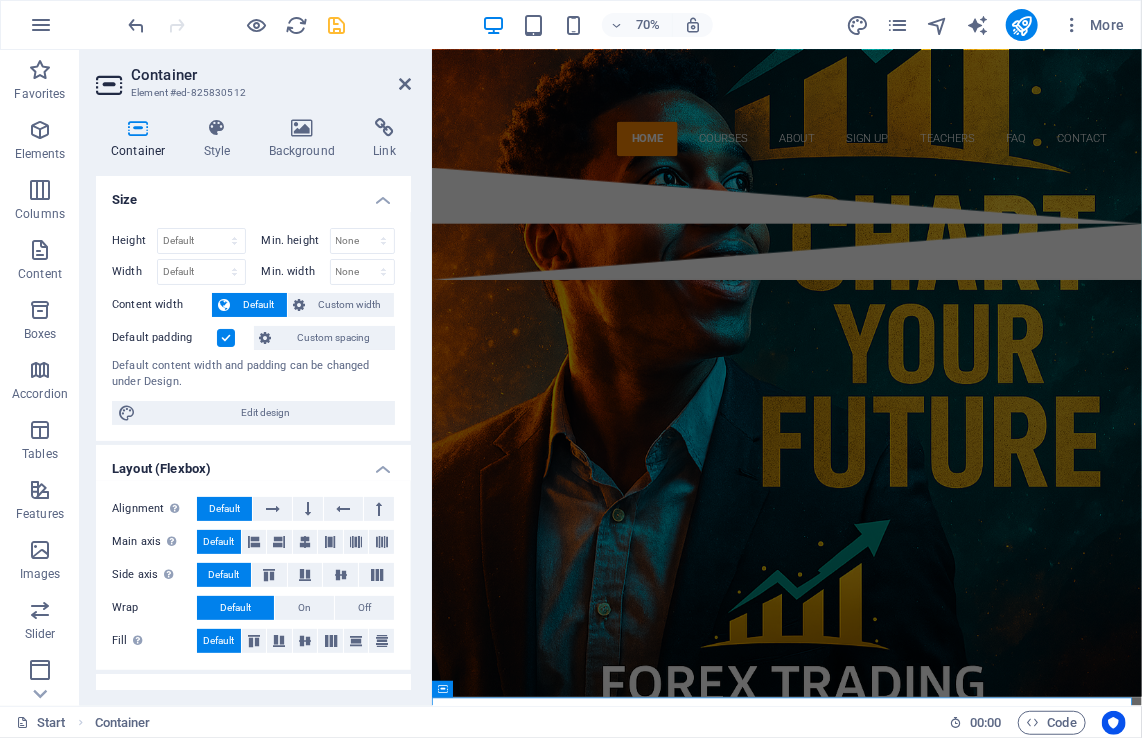 scroll, scrollTop: 0, scrollLeft: 0, axis: both 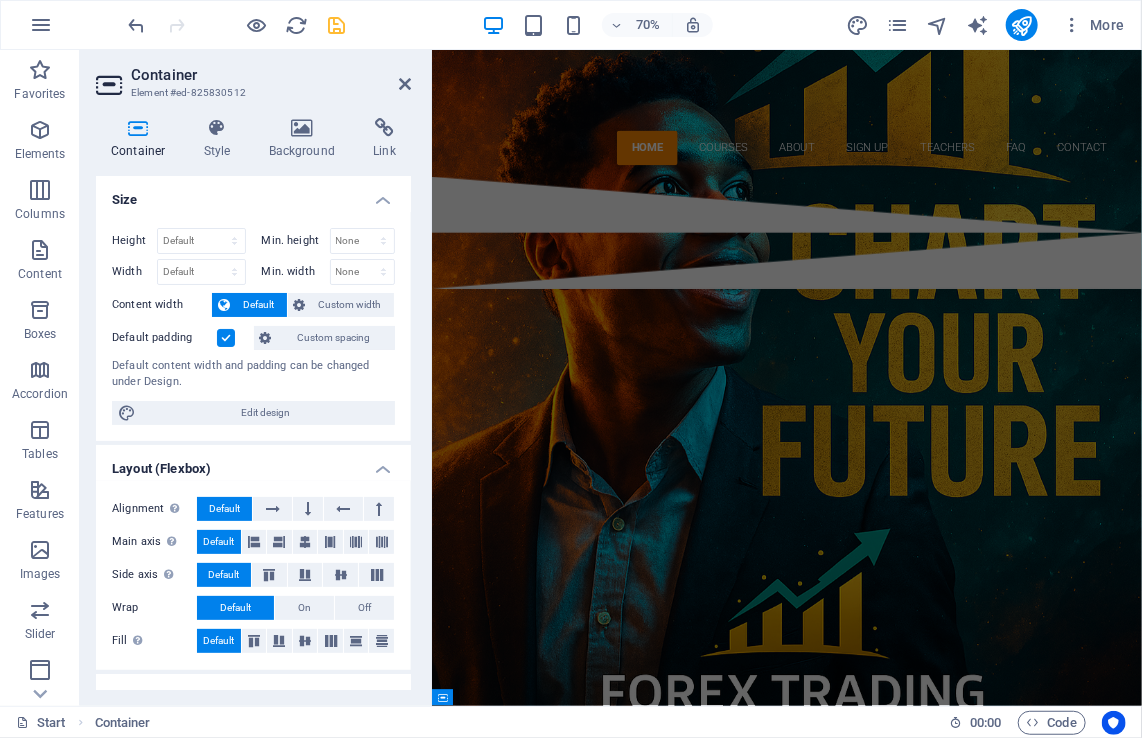 click at bounding box center [938, 518] 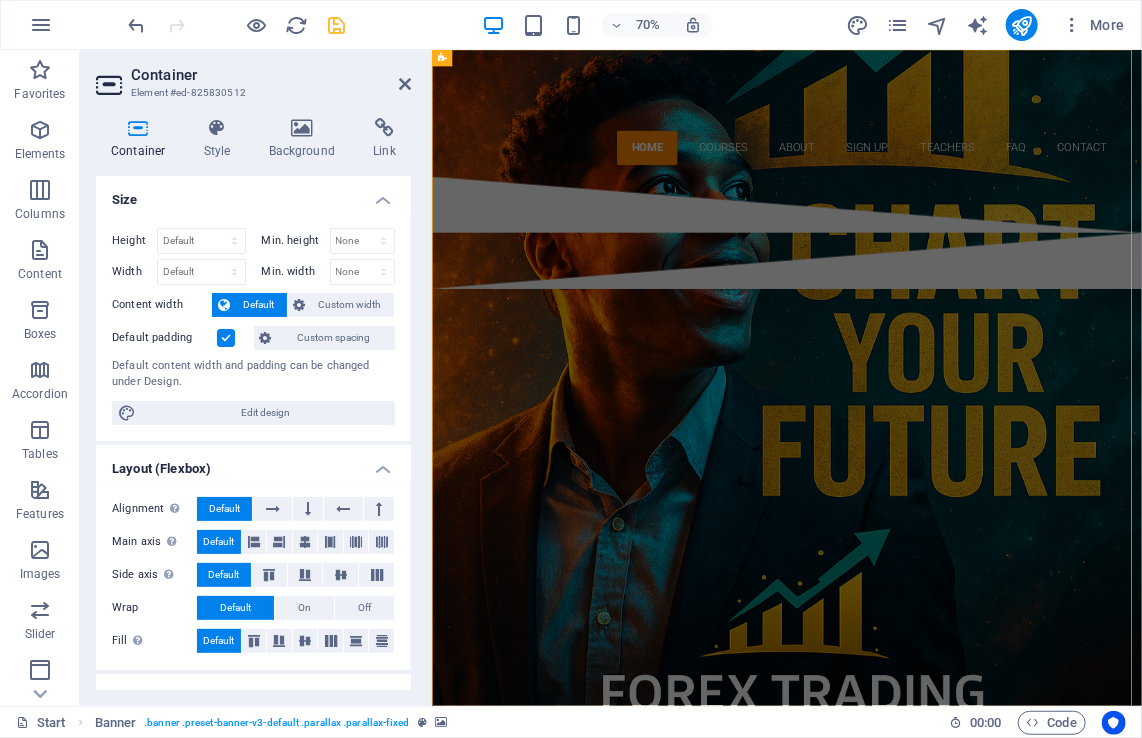 click at bounding box center (938, 518) 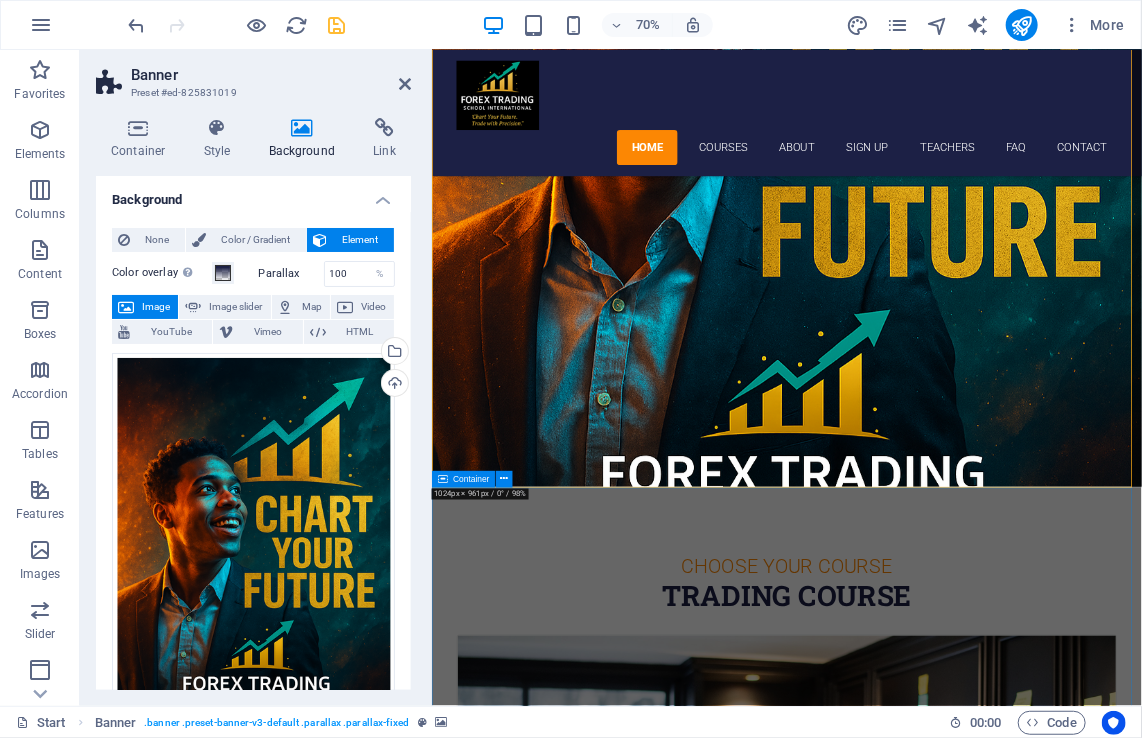 scroll, scrollTop: 311, scrollLeft: 0, axis: vertical 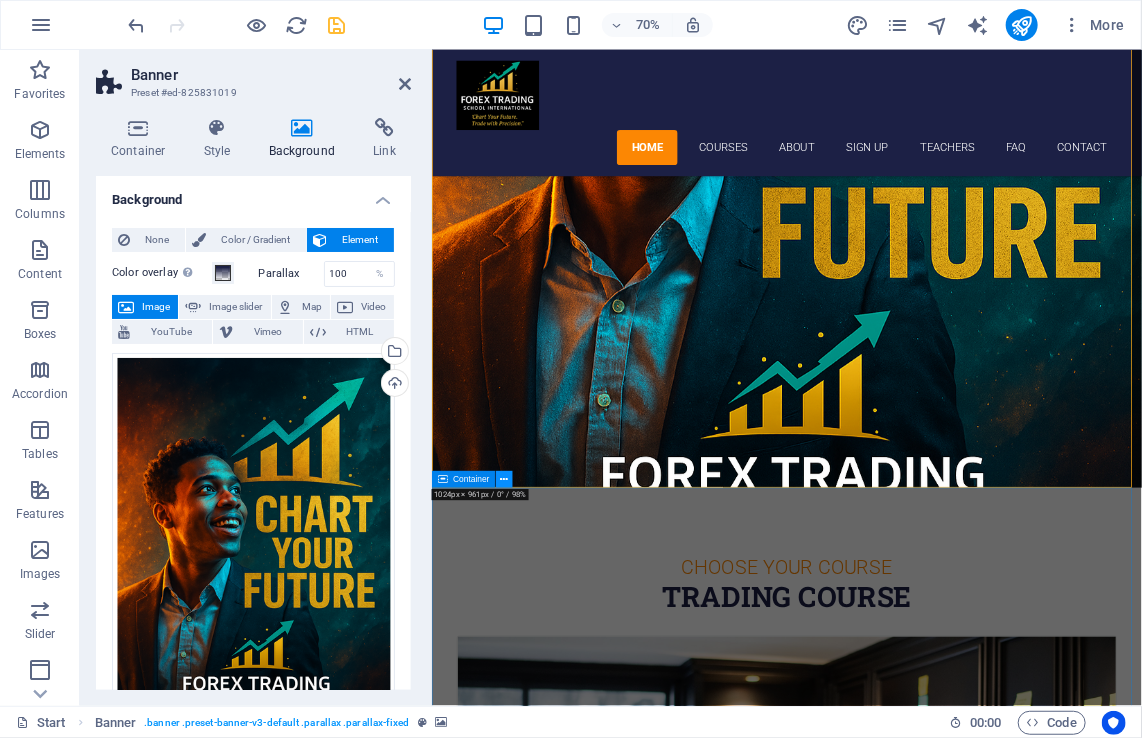 click at bounding box center [504, 480] 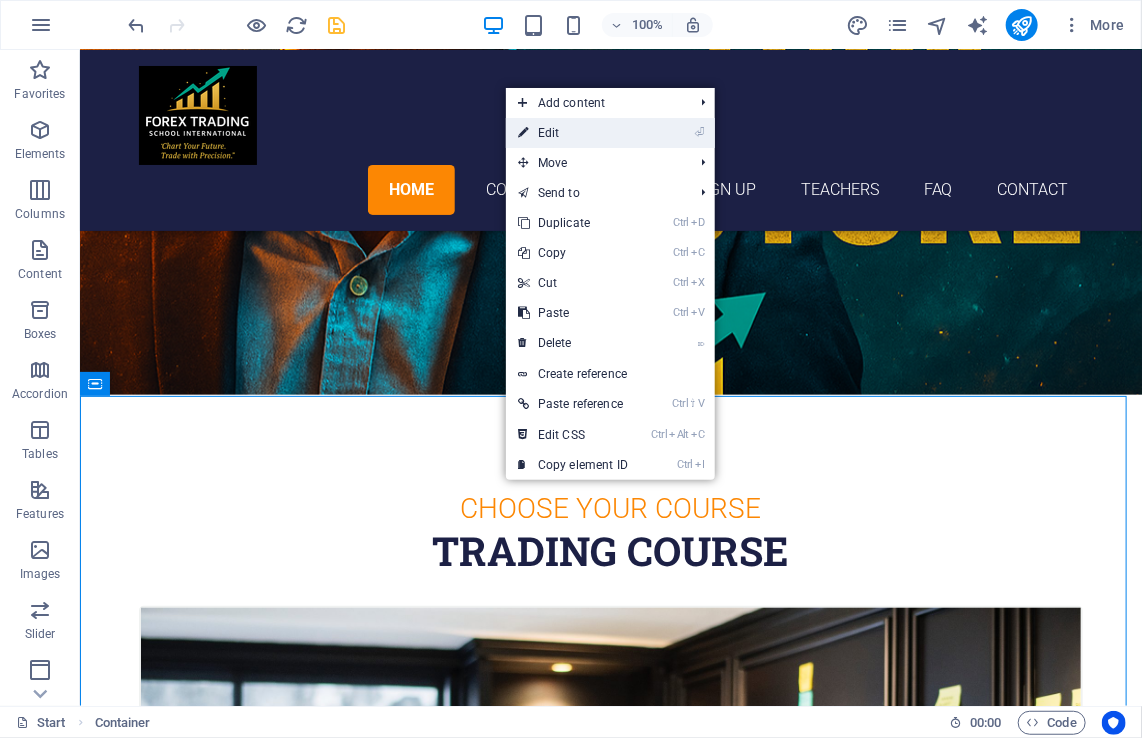 click on "⏎  Edit" at bounding box center [573, 133] 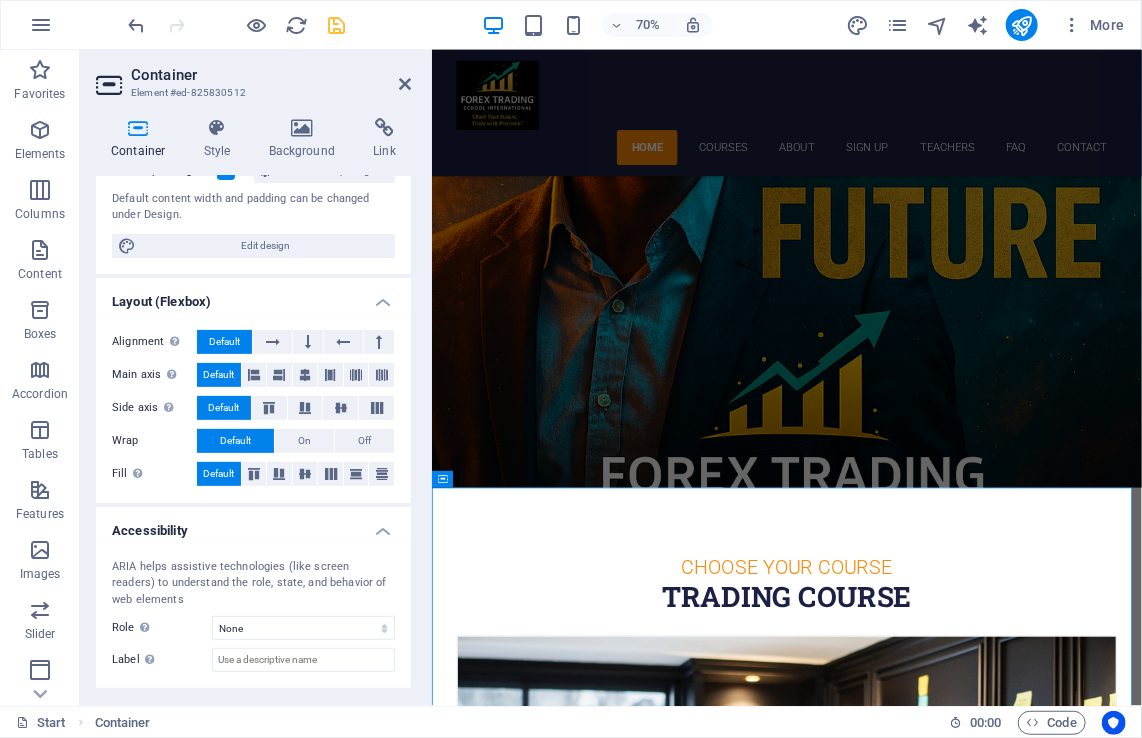 scroll, scrollTop: 244, scrollLeft: 0, axis: vertical 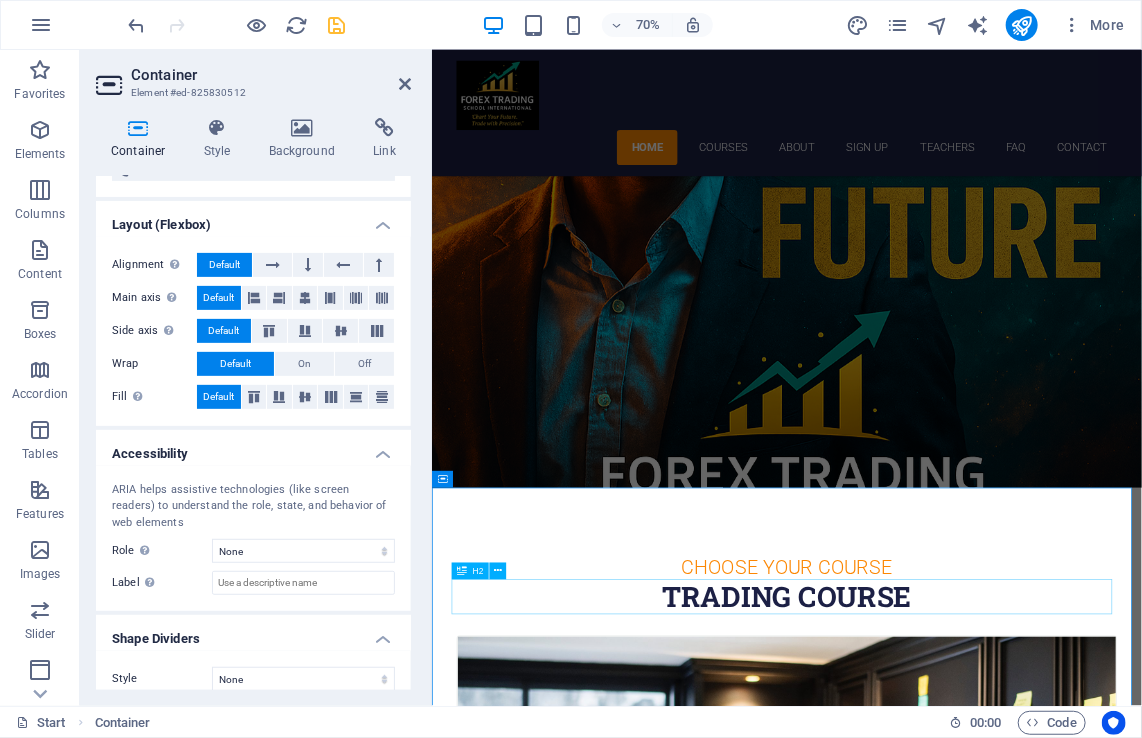 click on "Trading course" at bounding box center [938, 832] 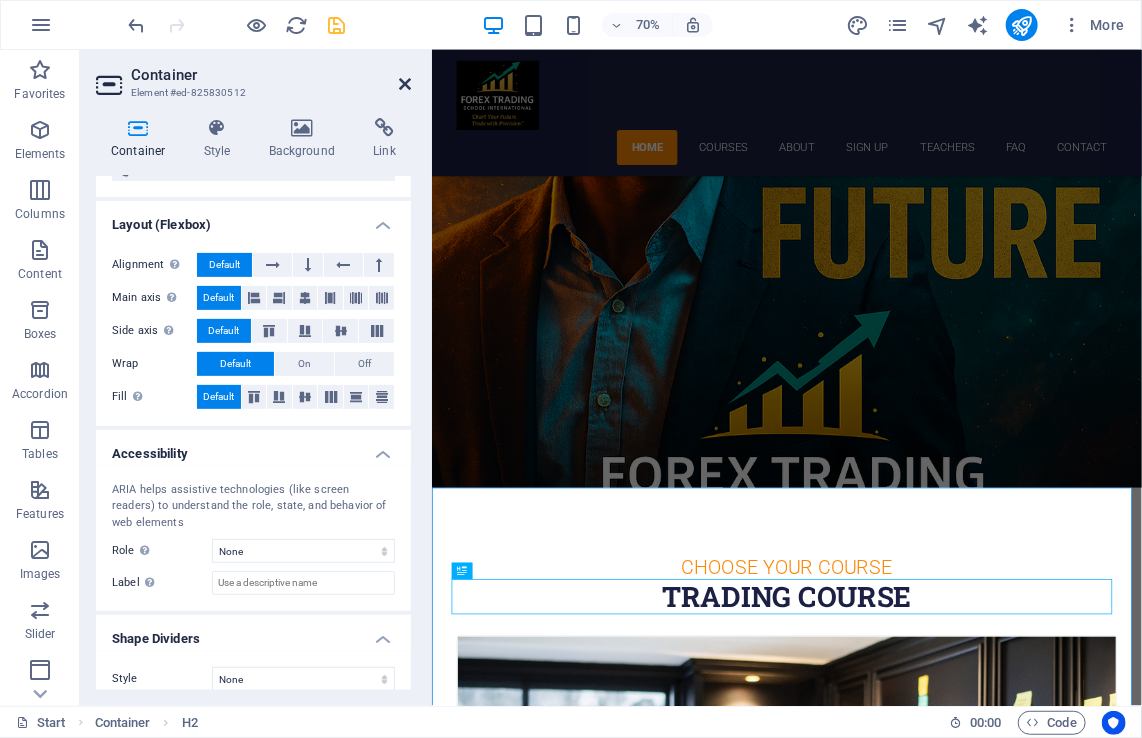 click at bounding box center [405, 84] 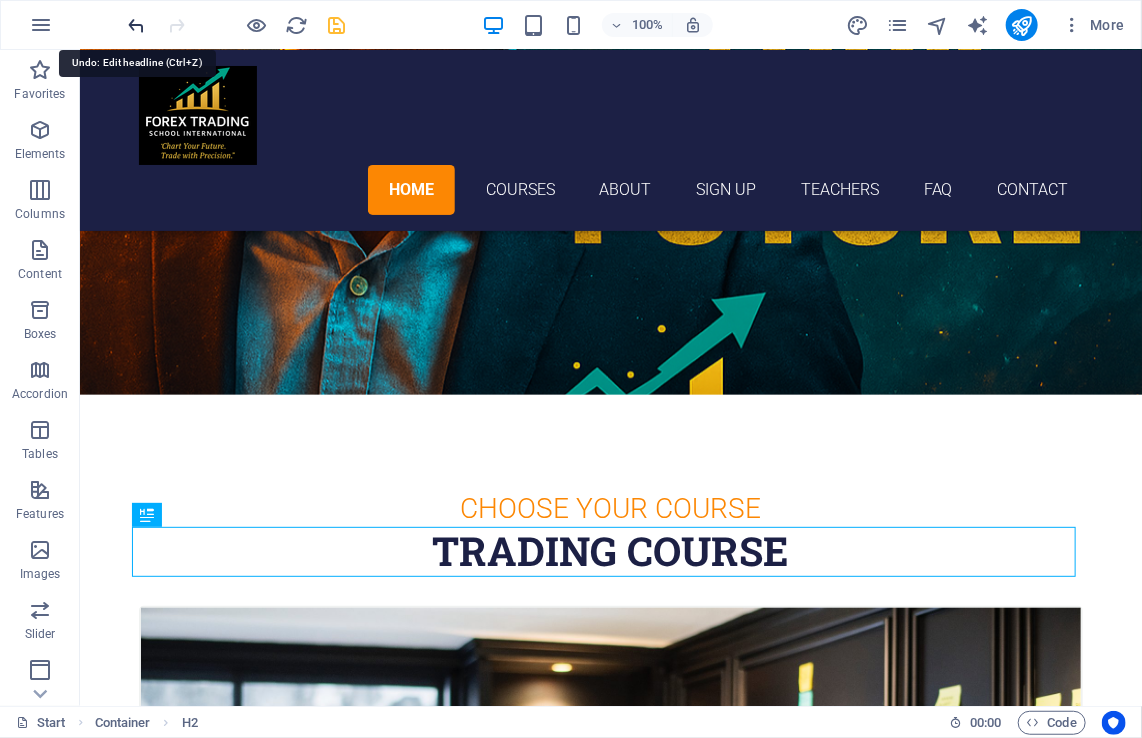 click at bounding box center (137, 25) 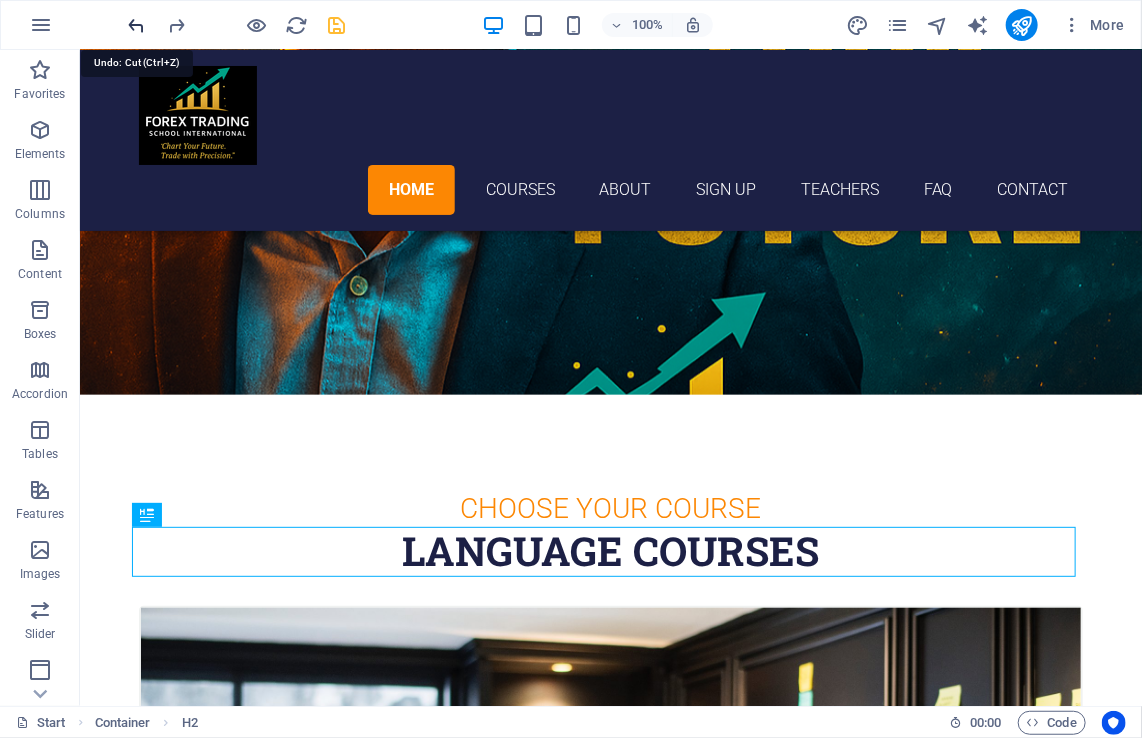 click at bounding box center [137, 25] 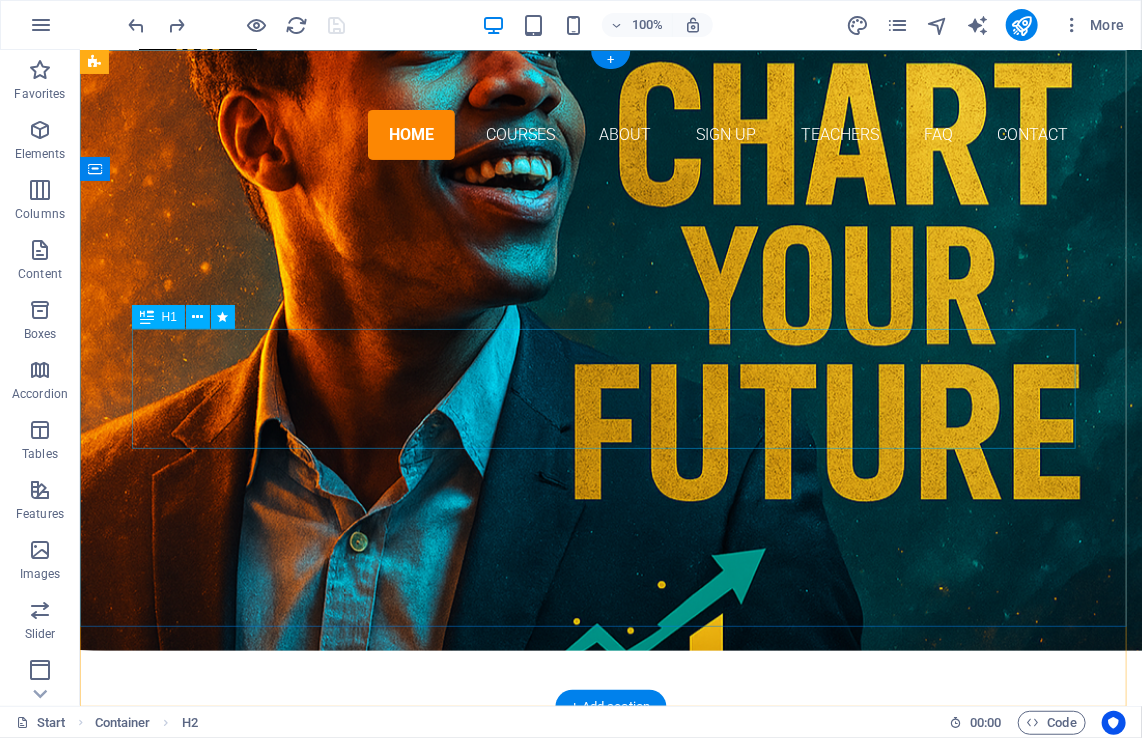 scroll, scrollTop: 0, scrollLeft: 0, axis: both 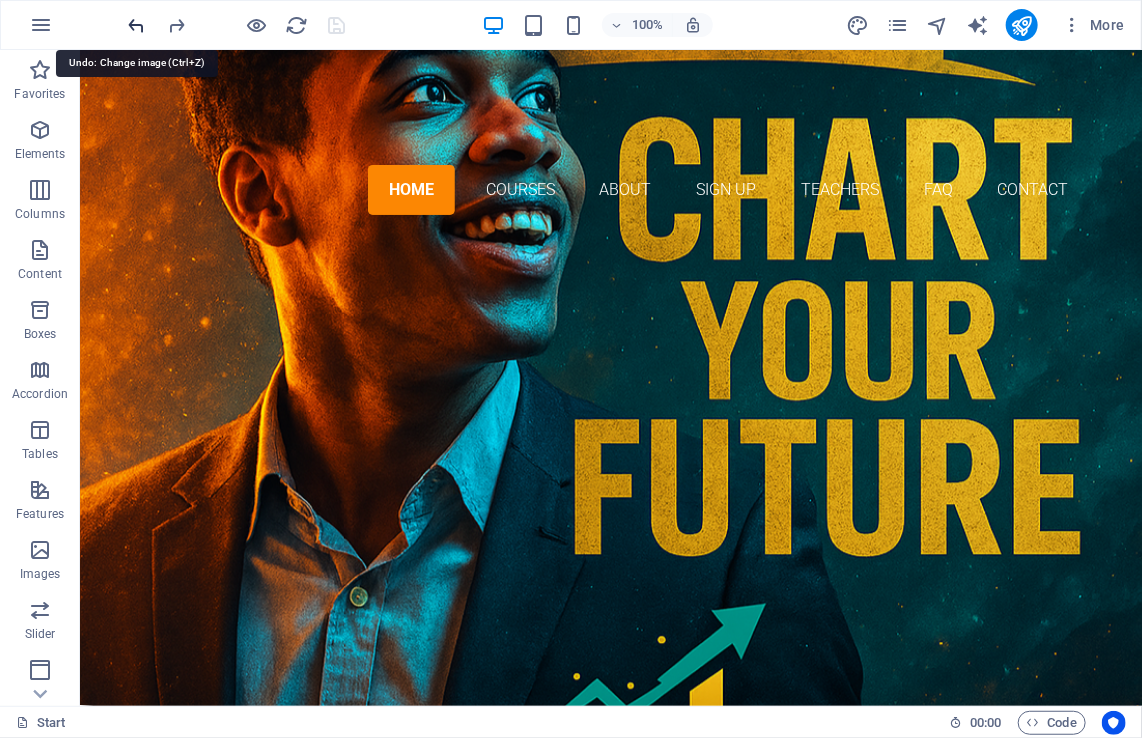 click at bounding box center (137, 25) 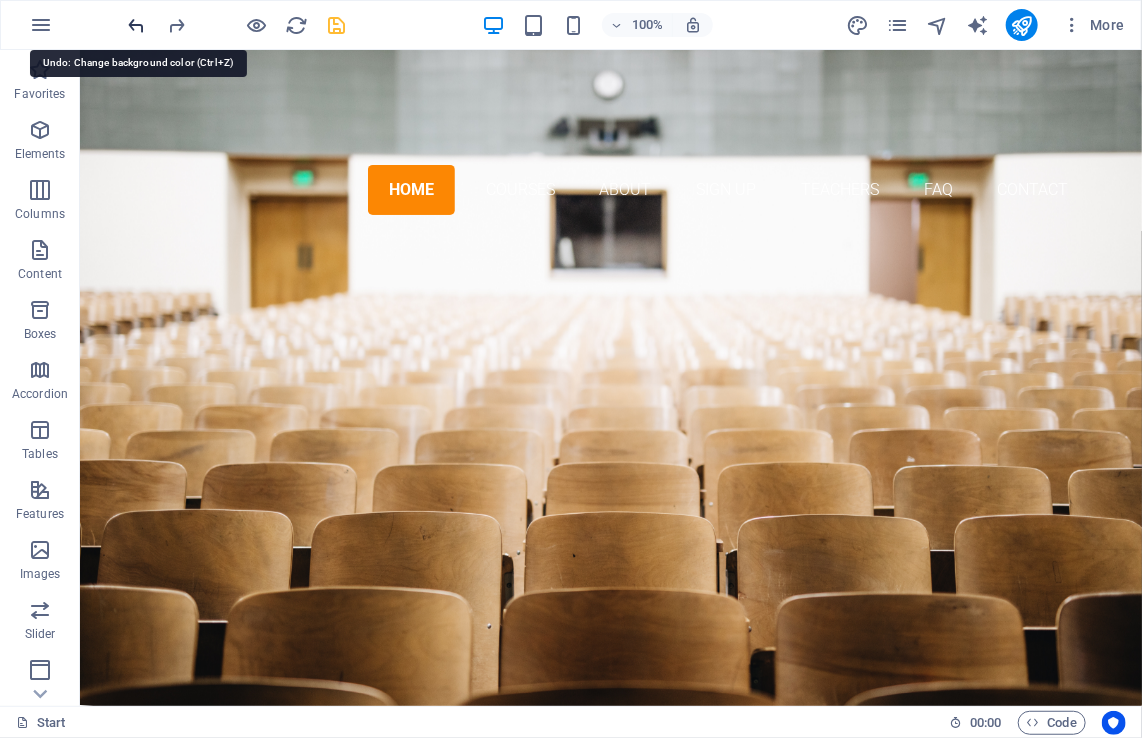 click at bounding box center [137, 25] 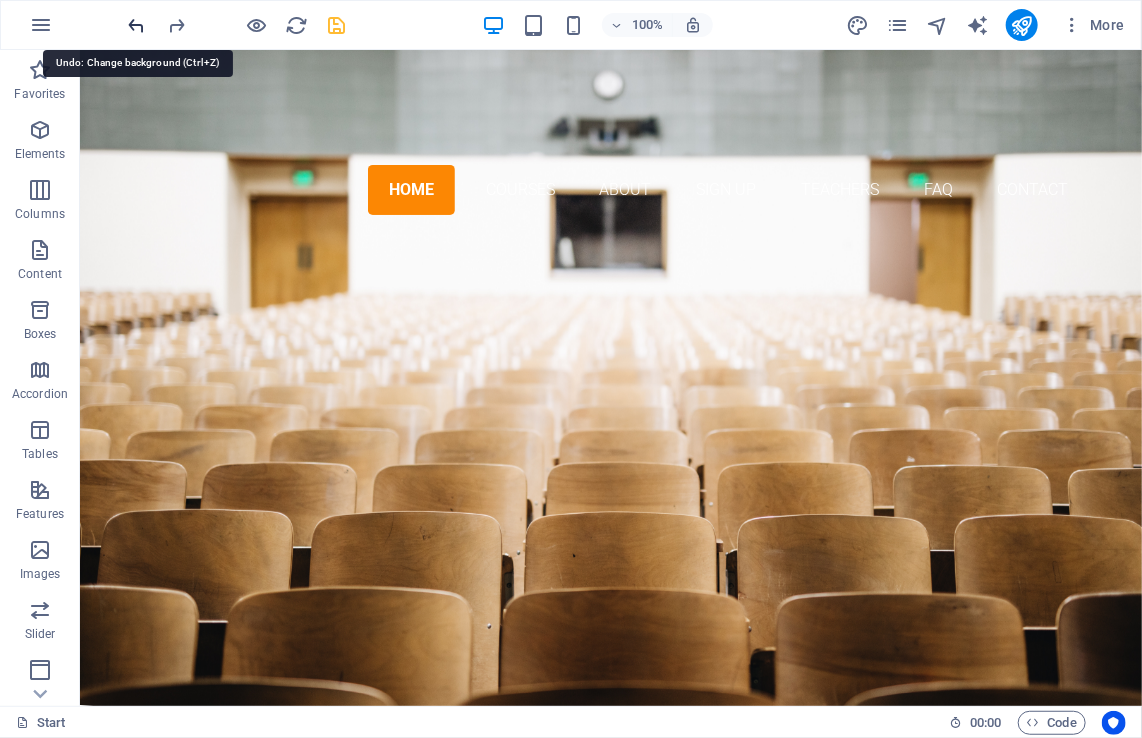 click at bounding box center (137, 25) 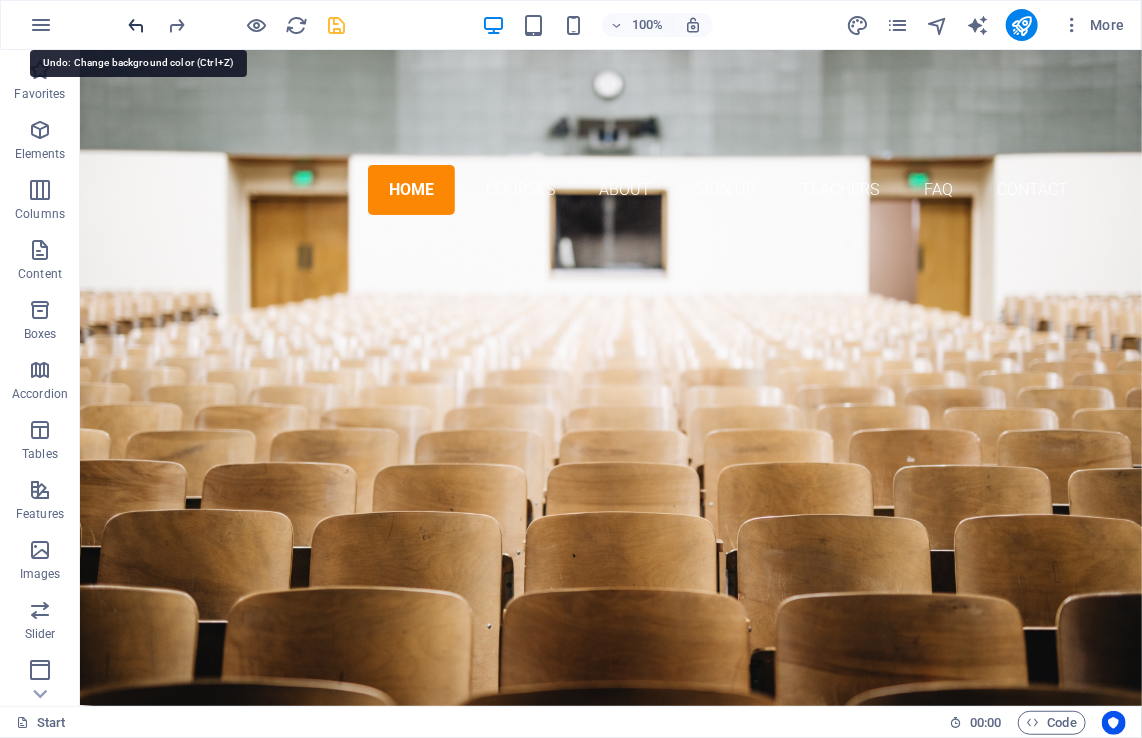 click at bounding box center (137, 25) 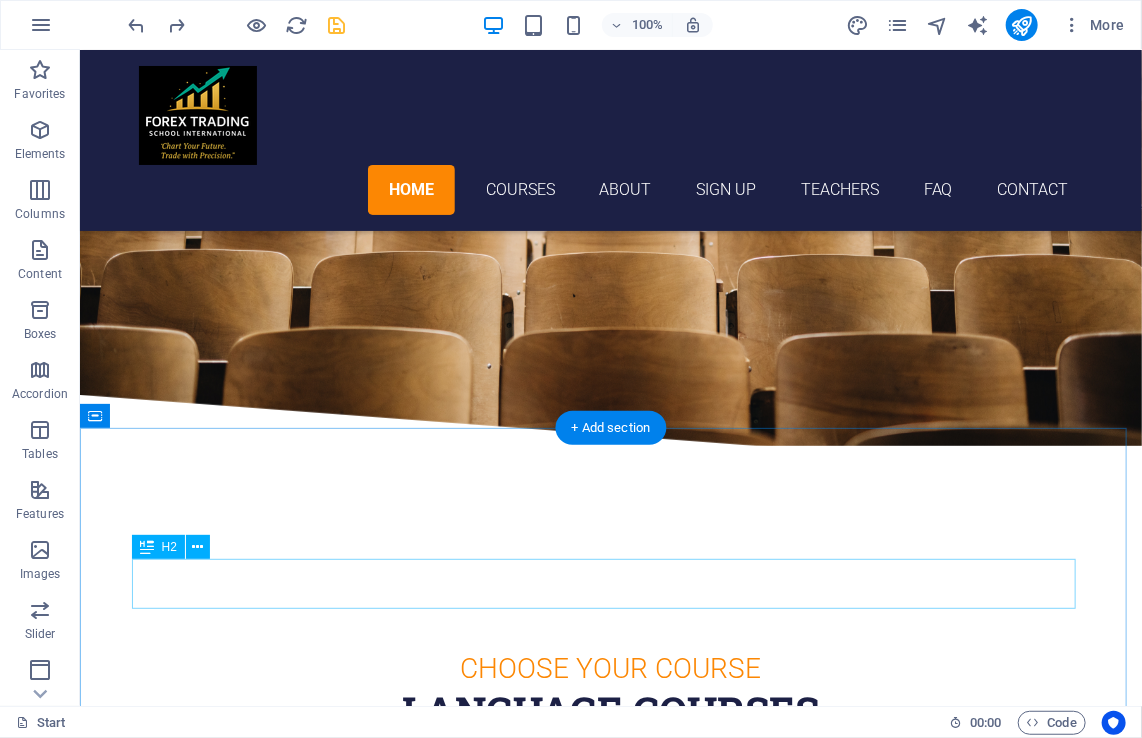 scroll, scrollTop: 280, scrollLeft: 0, axis: vertical 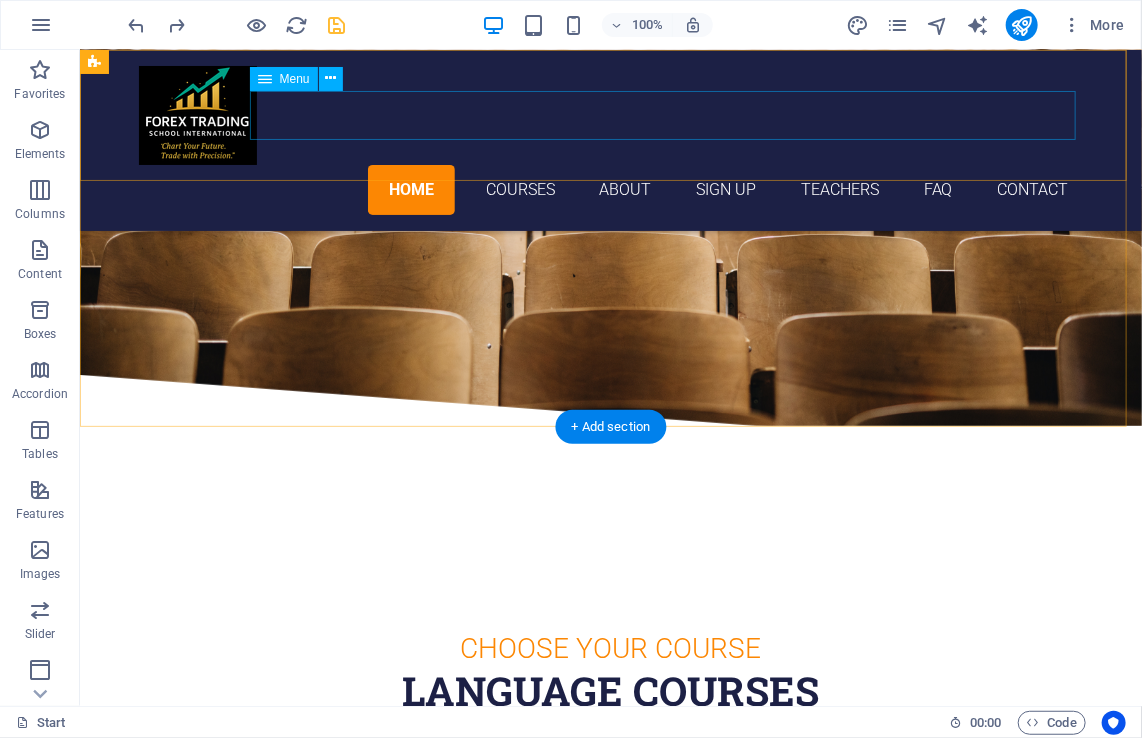 click on "Home Courses About Sign up Teachers FAQ Contact" at bounding box center [610, 189] 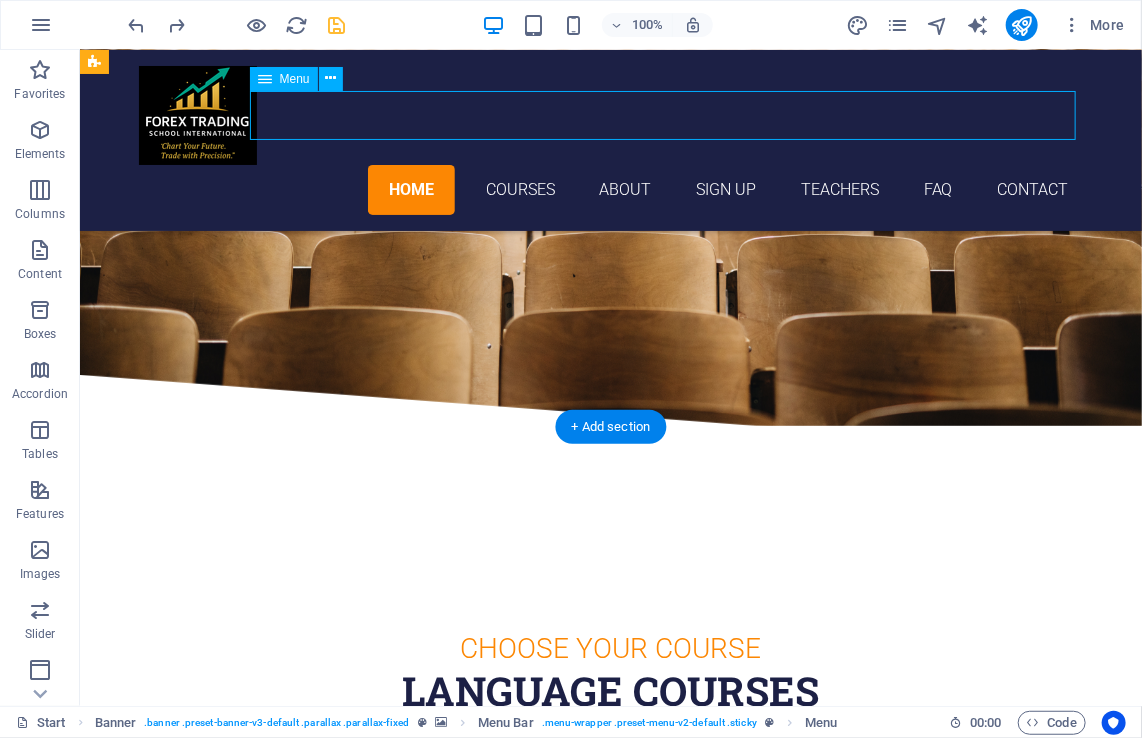 click on "Home Courses About Sign up Teachers FAQ Contact" at bounding box center [610, 189] 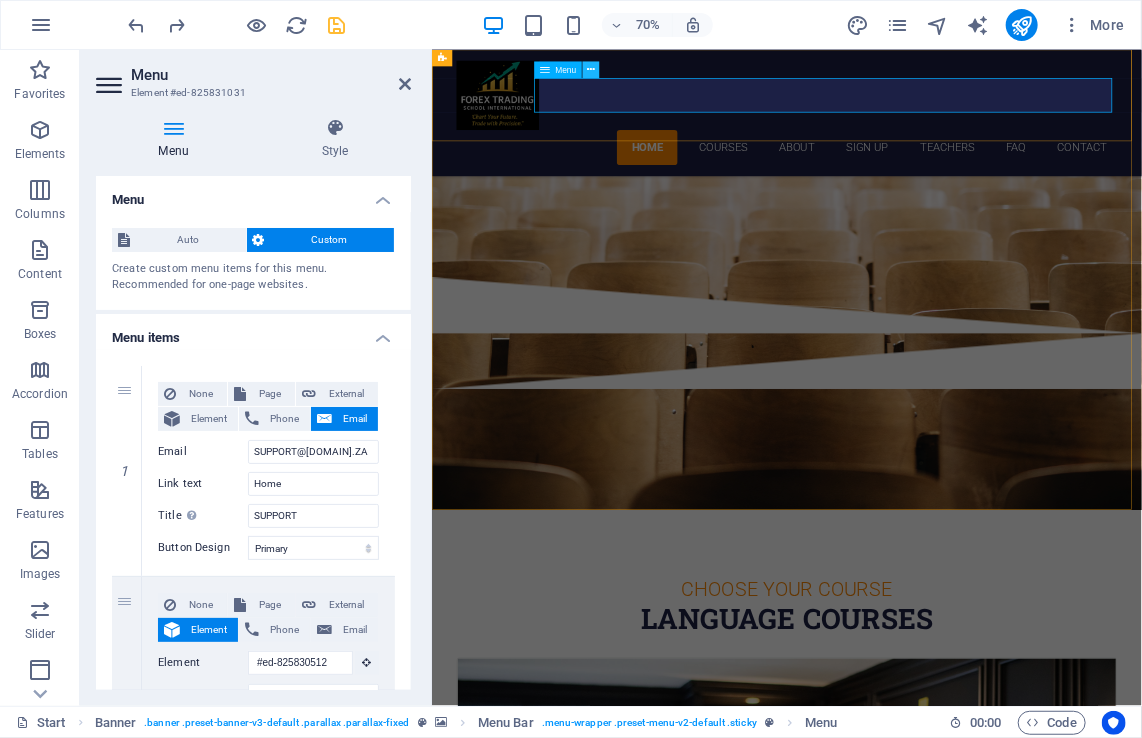click at bounding box center (591, 70) 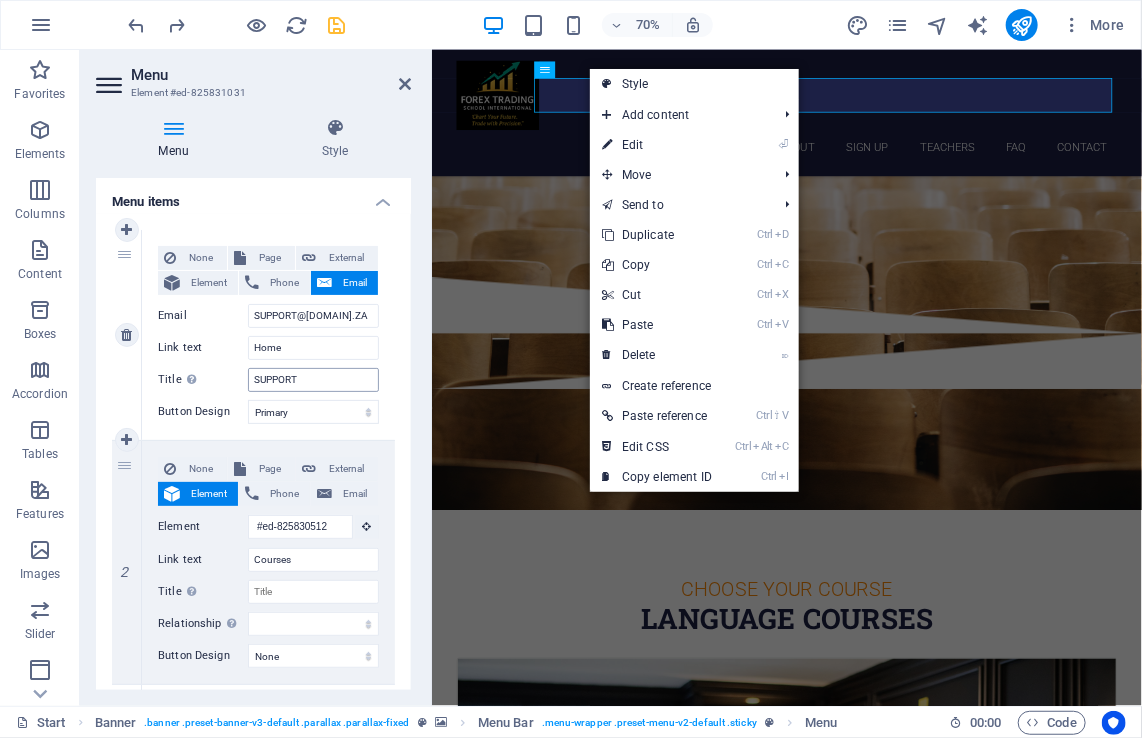 scroll, scrollTop: 155, scrollLeft: 0, axis: vertical 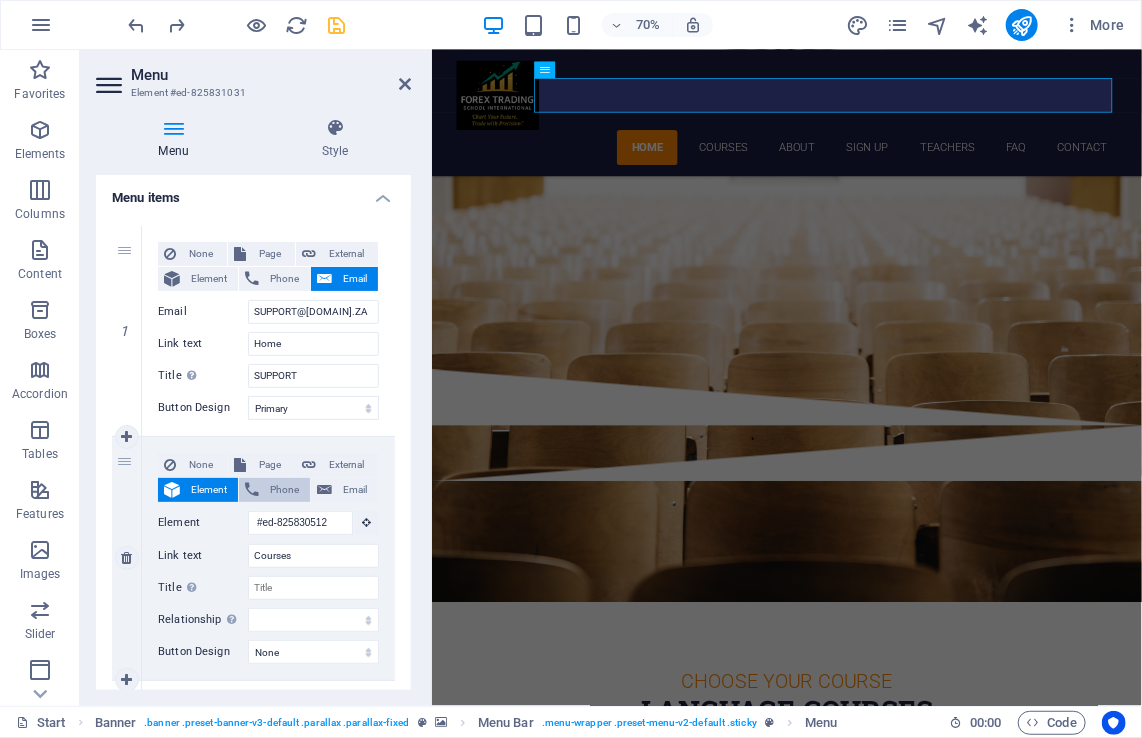 click on "Phone" at bounding box center [284, 490] 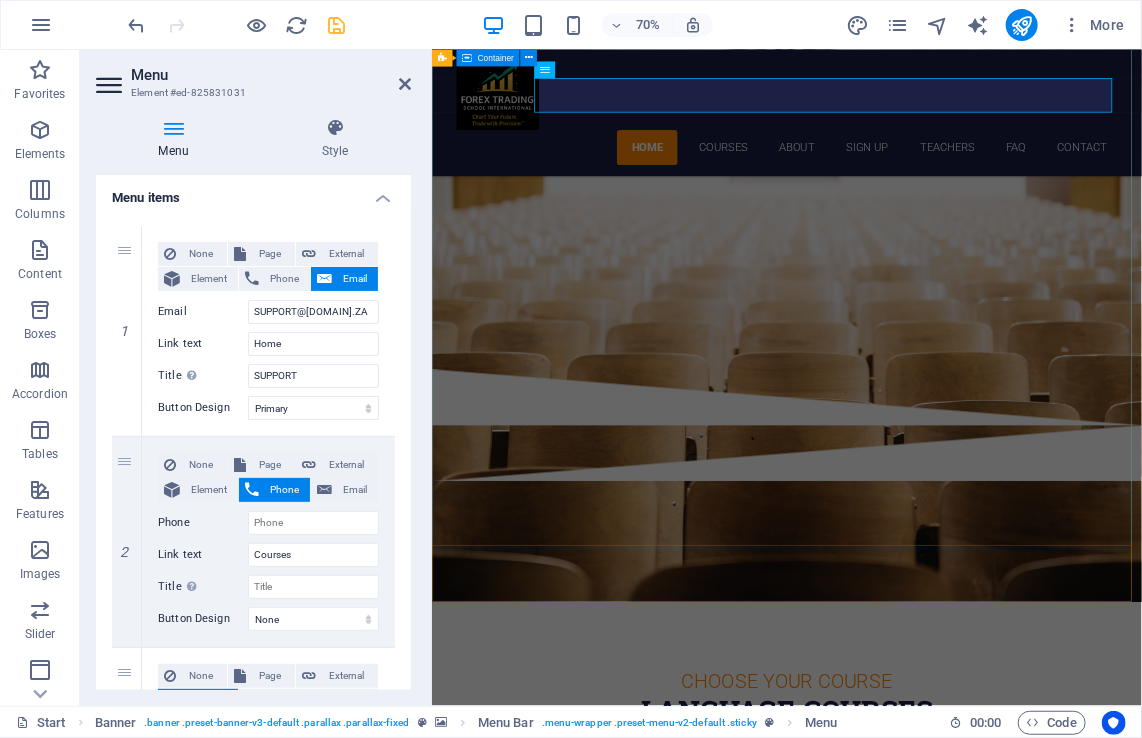 click on "are you rEADY tO BECOME A PROFESSIONAL FOREX TRADER? jOIN FOREX TRADING SCHOOL INTERNATIONAL Our Courses Sign up now" at bounding box center (938, 204) 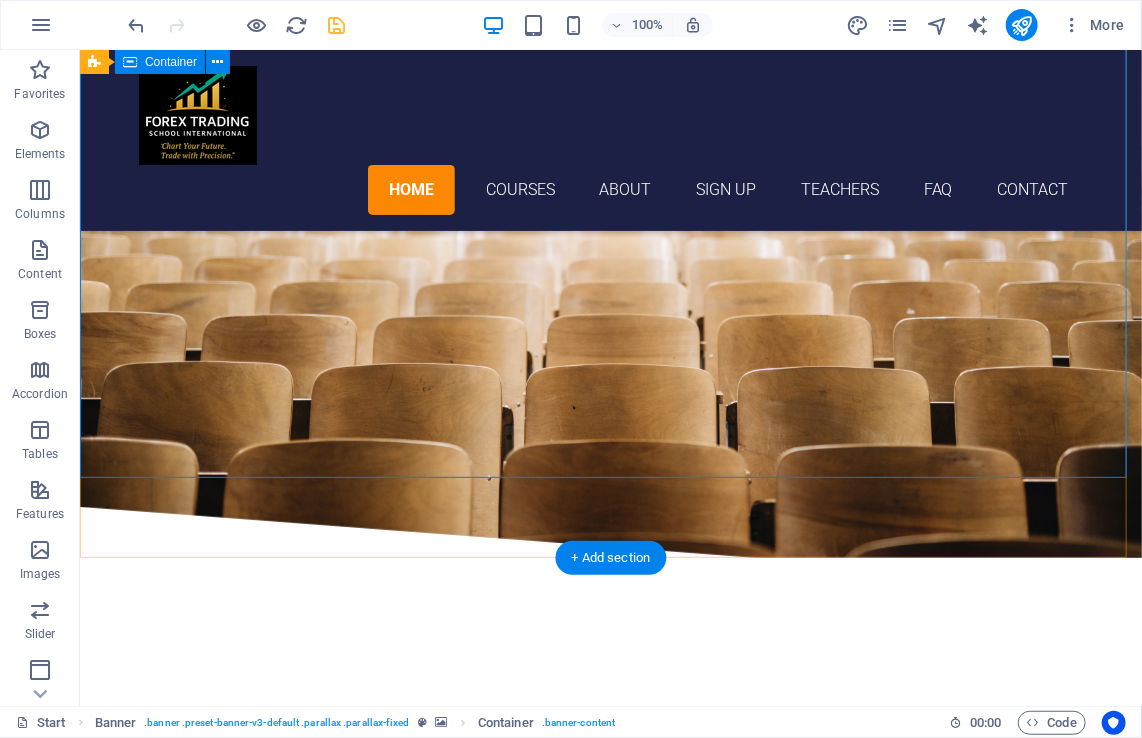 click on "are you rEADY tO BECOME A PROFESSIONAL FOREX TRADER? jOIN FOREX TRADING SCHOOL INTERNATIONAL Our Courses Sign up now" at bounding box center [610, 203] 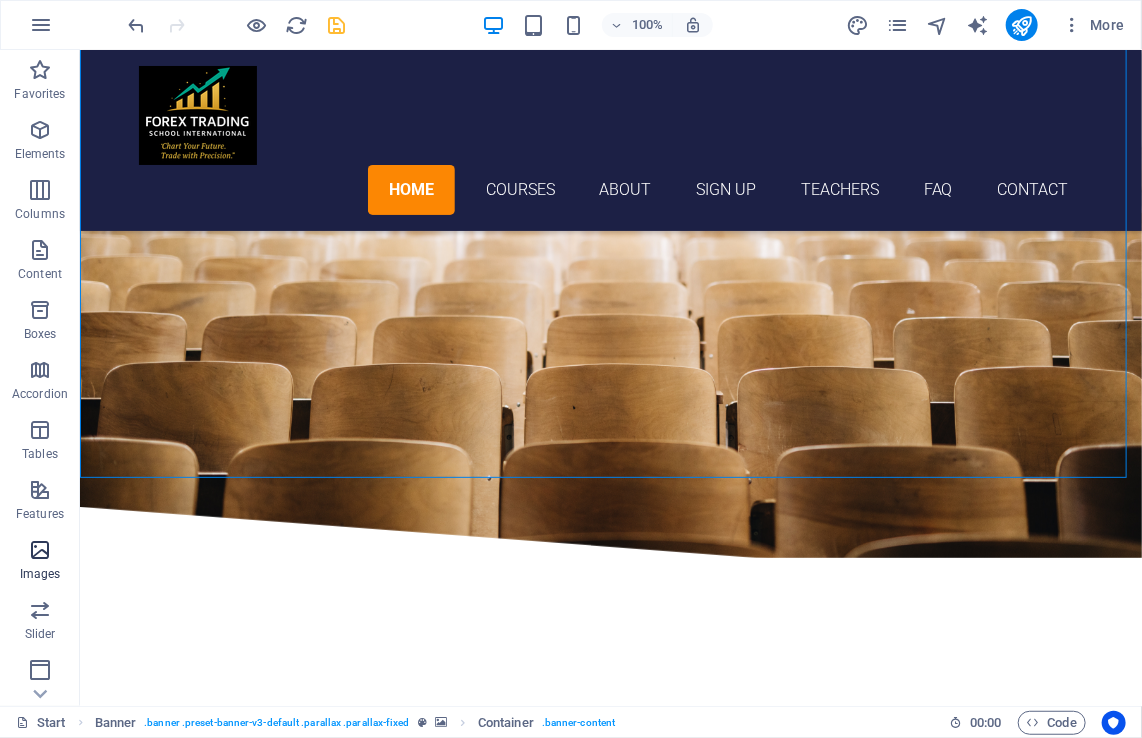 click at bounding box center [40, 550] 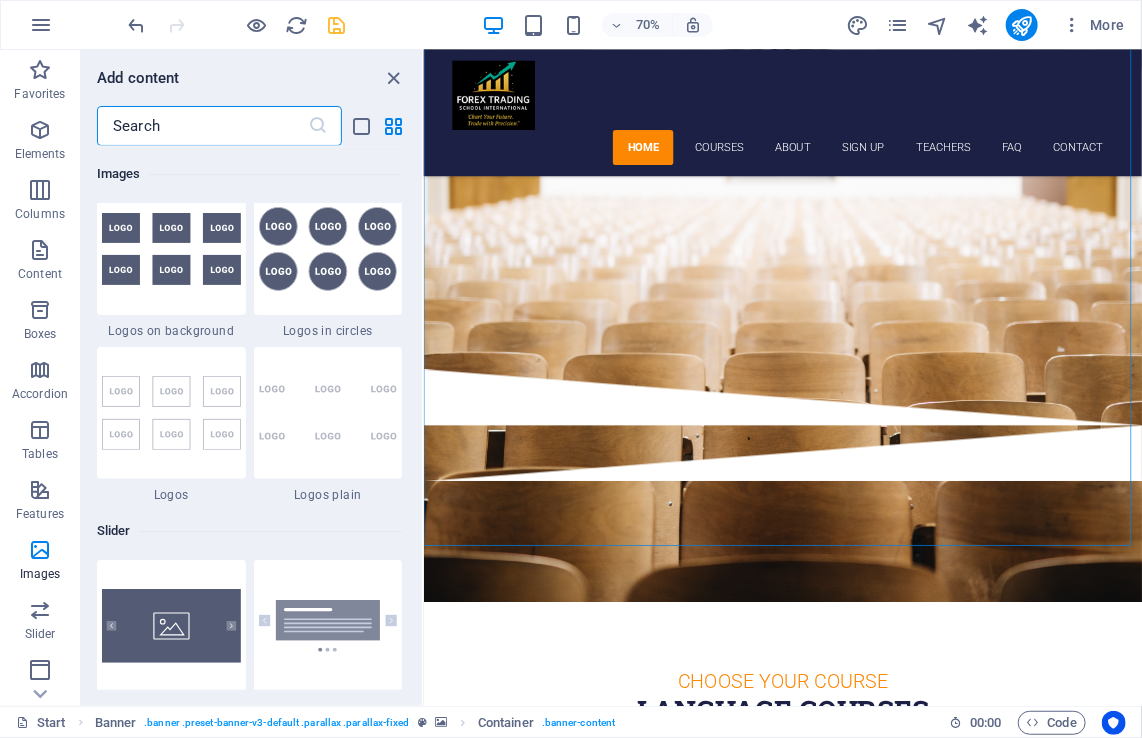 scroll, scrollTop: 10966, scrollLeft: 0, axis: vertical 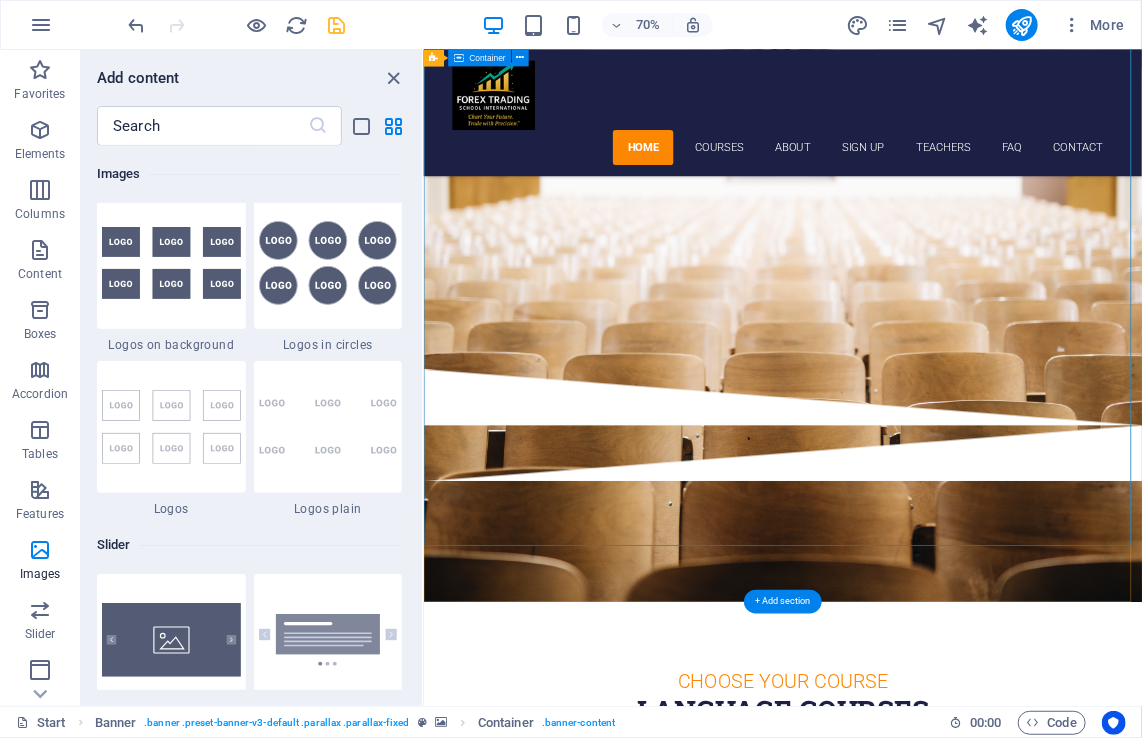 click on "are you rEADY tO BECOME A PROFESSIONAL FOREX TRADER? jOIN FOREX TRADING SCHOOL INTERNATIONAL Our Courses Sign up now" at bounding box center (936, 204) 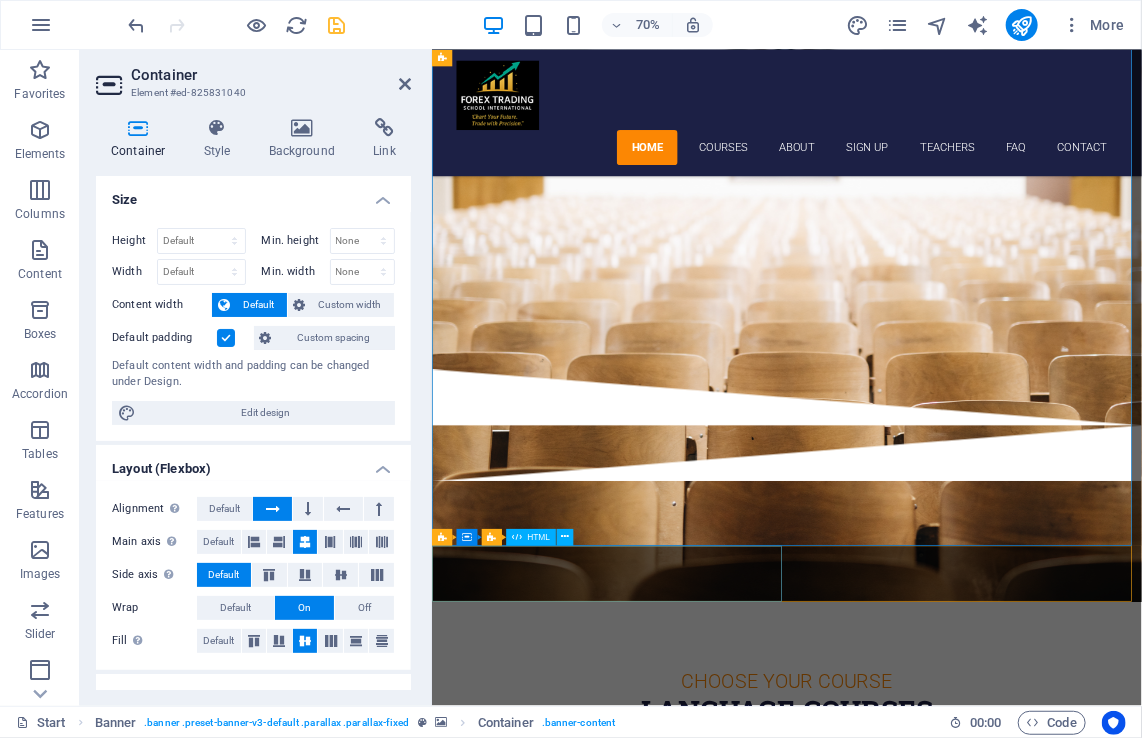 click at bounding box center [938, 547] 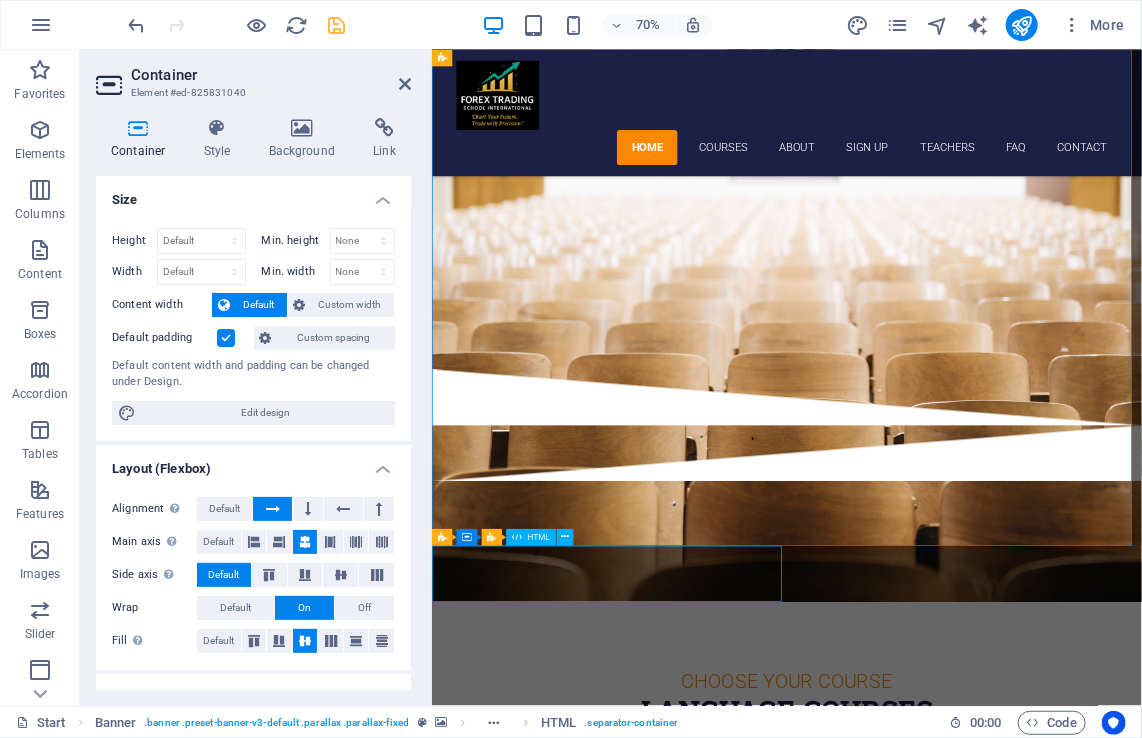 click at bounding box center (938, 547) 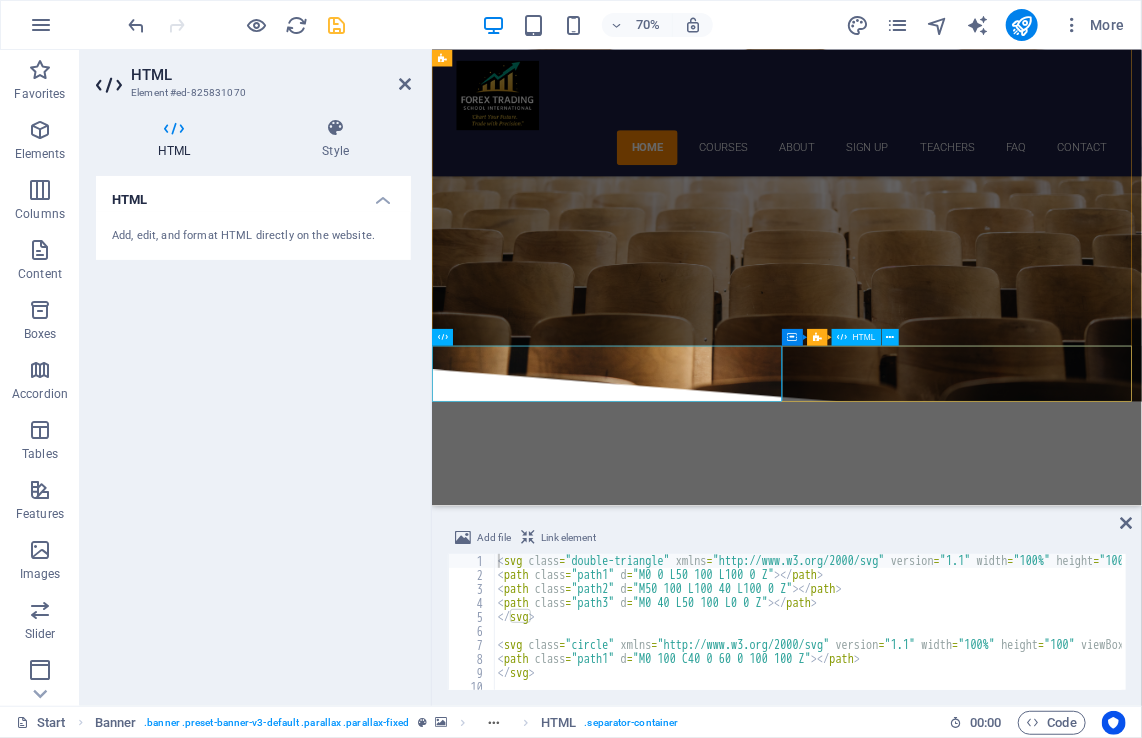 click at bounding box center [938, 627] 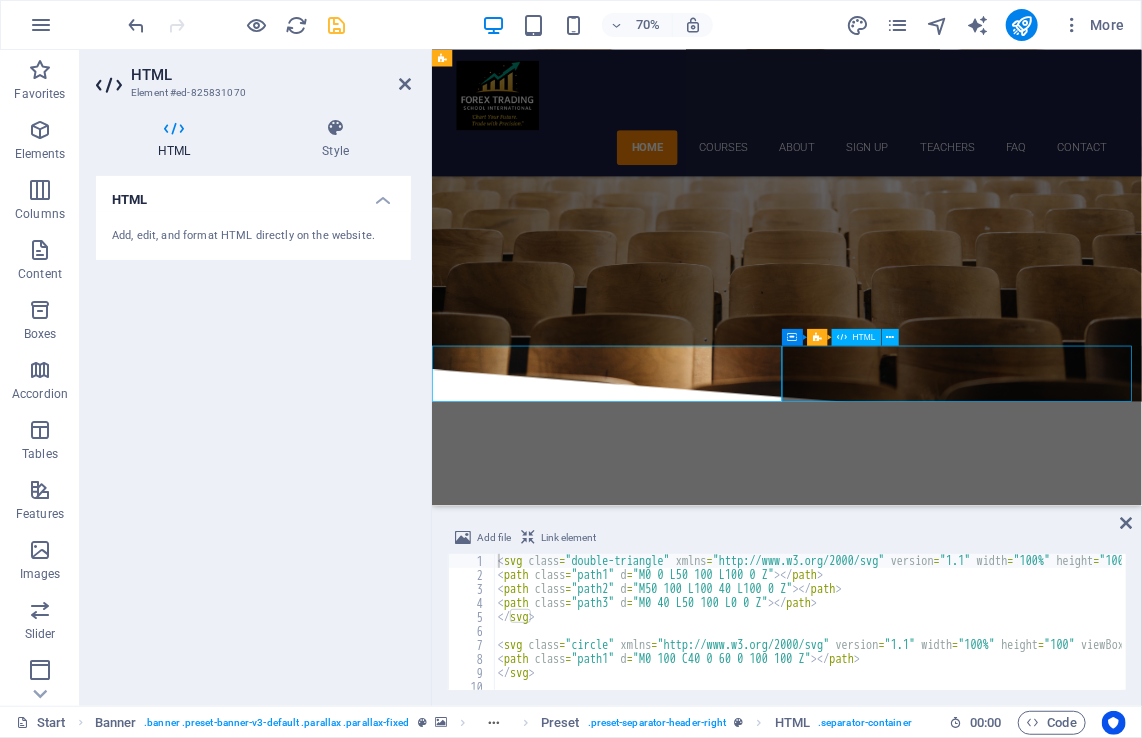 click at bounding box center [938, 627] 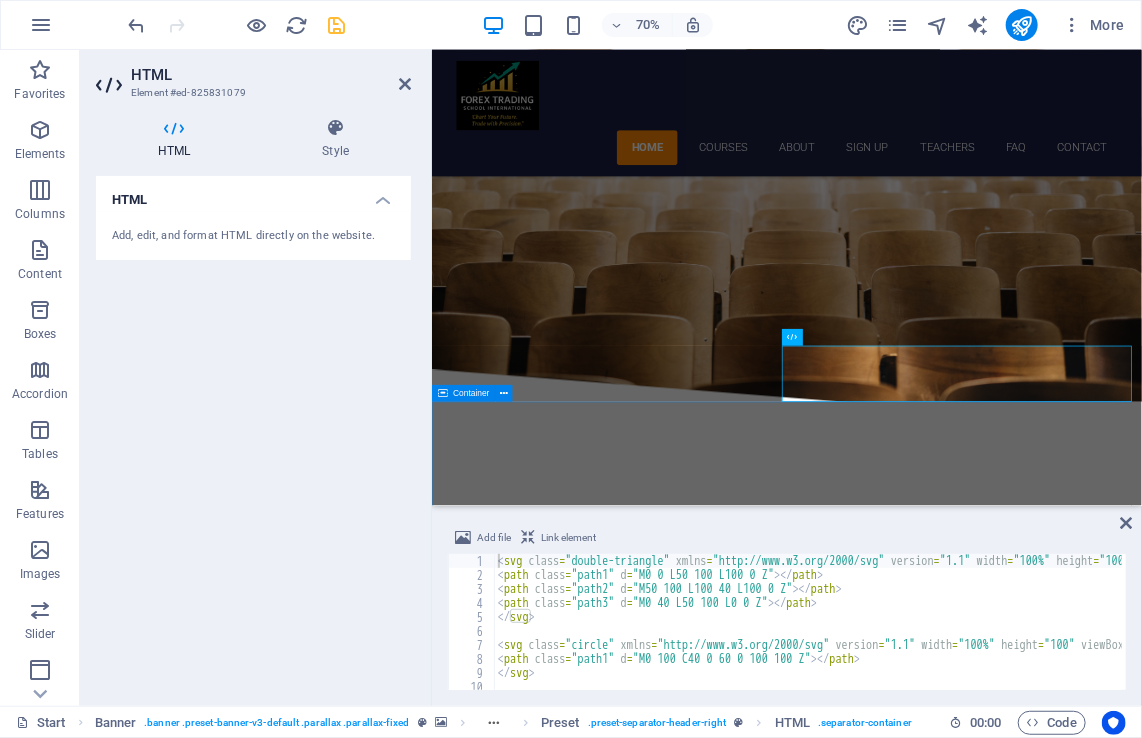 click on "[DATE] [TIME]" at bounding box center [938, 3269] 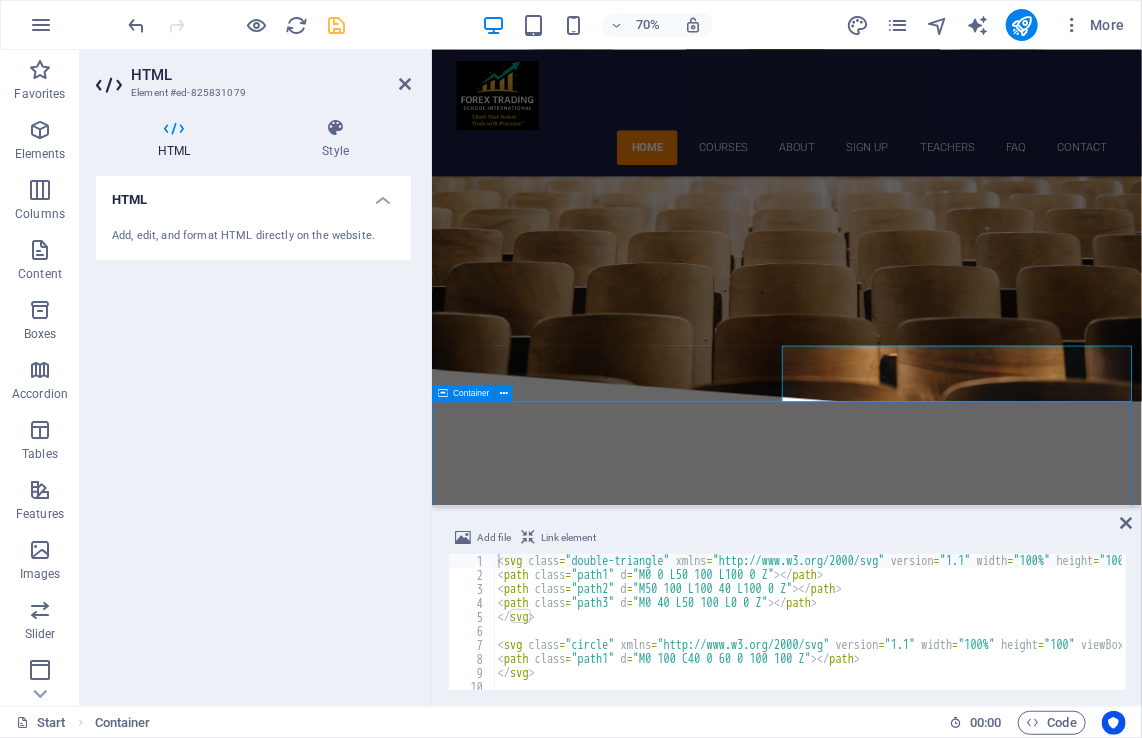 click on "[DATE] [TIME]" at bounding box center [938, 3269] 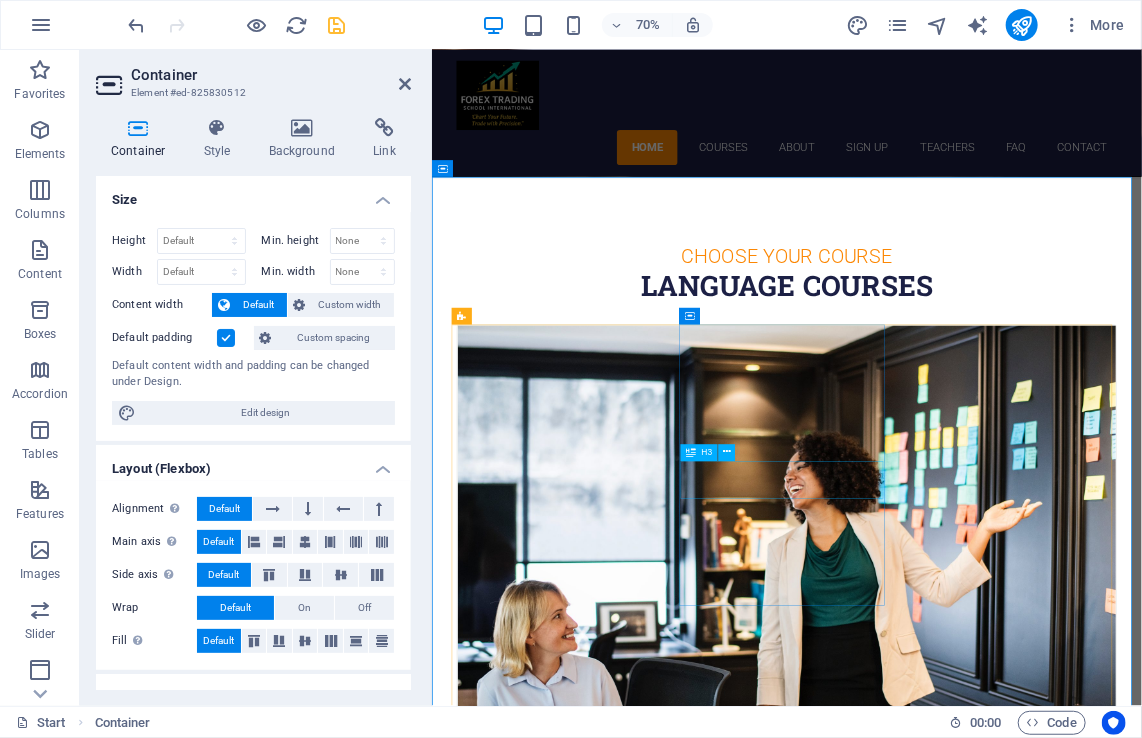 scroll, scrollTop: 754, scrollLeft: 0, axis: vertical 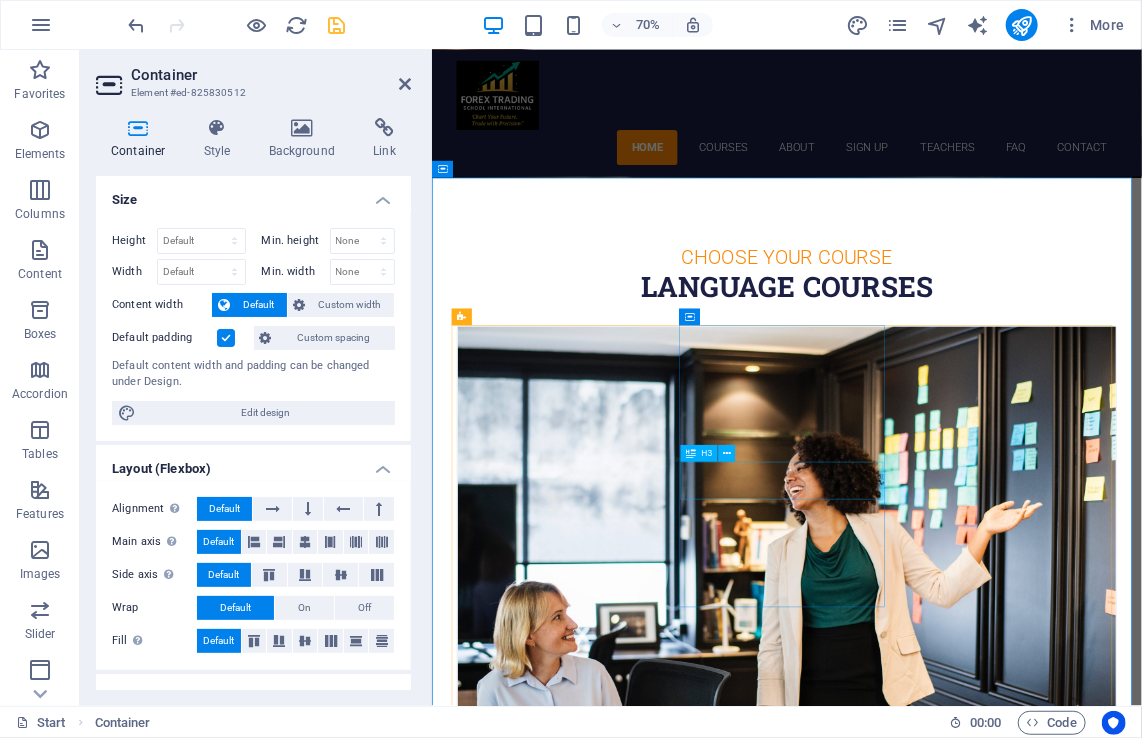 click on "Swedish" at bounding box center (938, 1910) 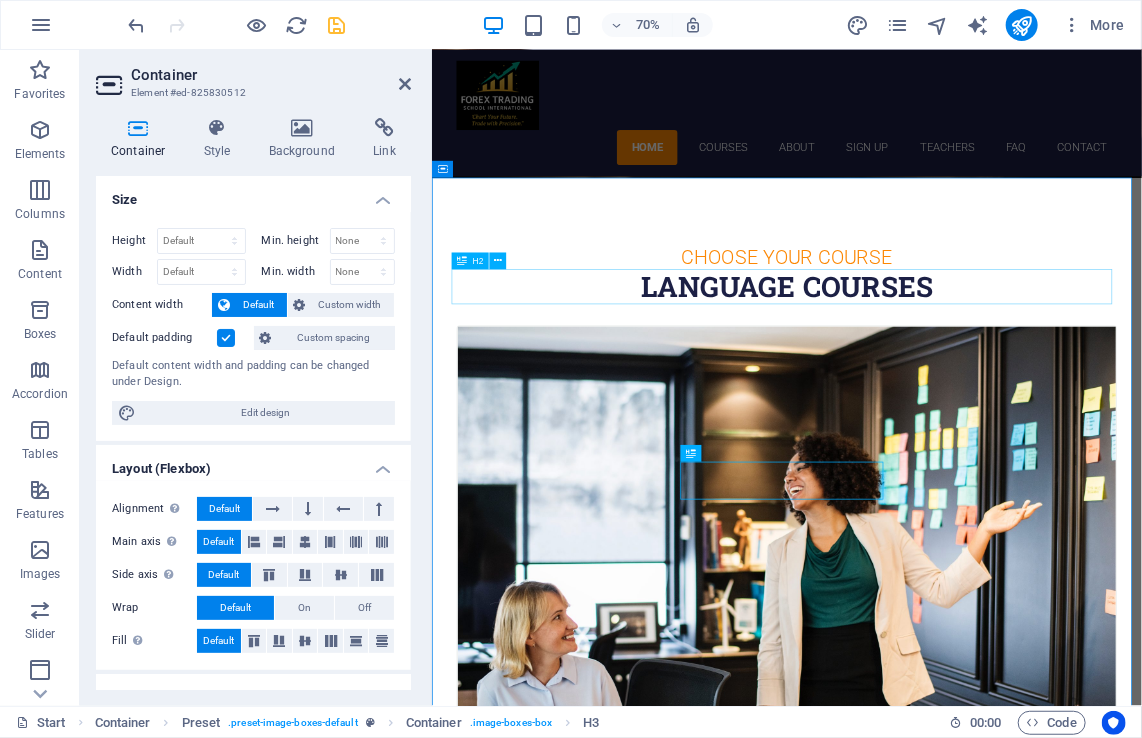 click on "Language Courses" at bounding box center (938, 389) 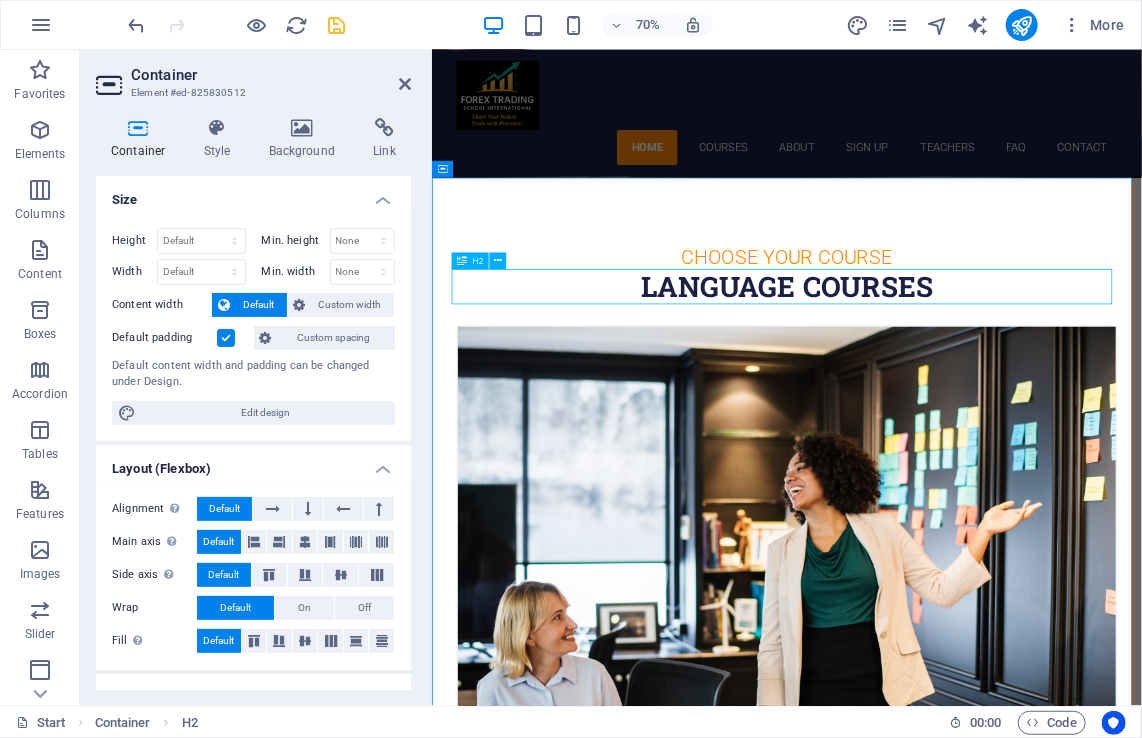 click on "Language Courses" at bounding box center [938, 389] 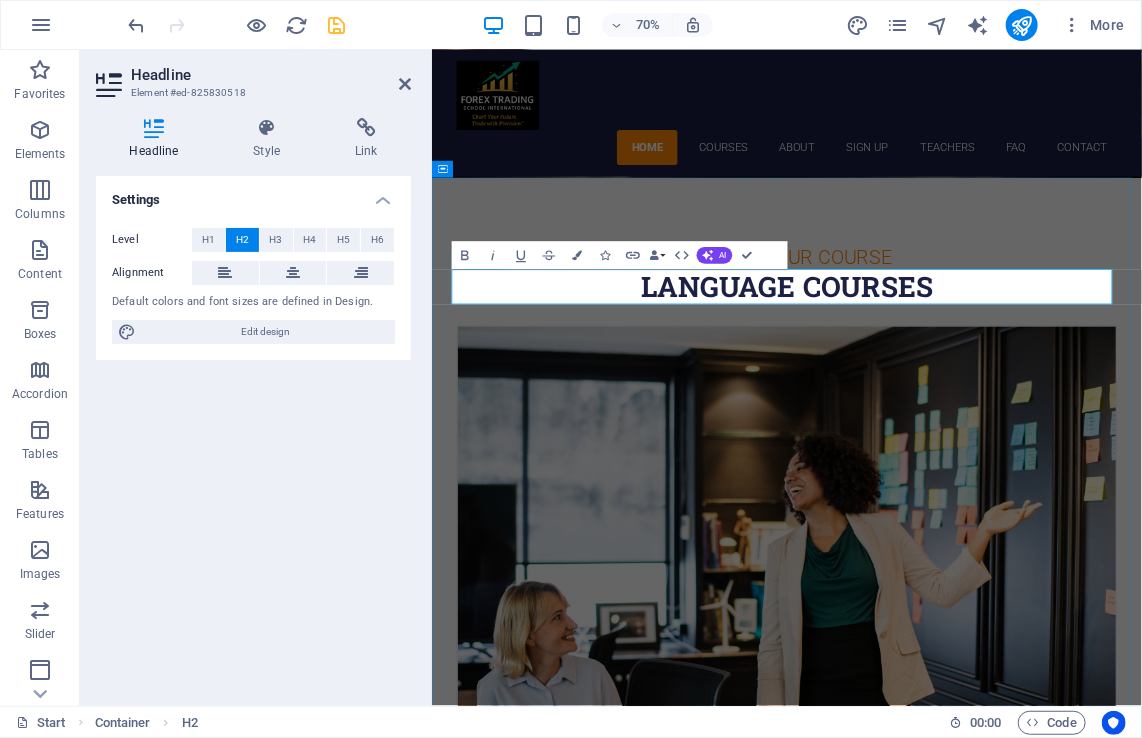click on "Language Courses" at bounding box center [938, 389] 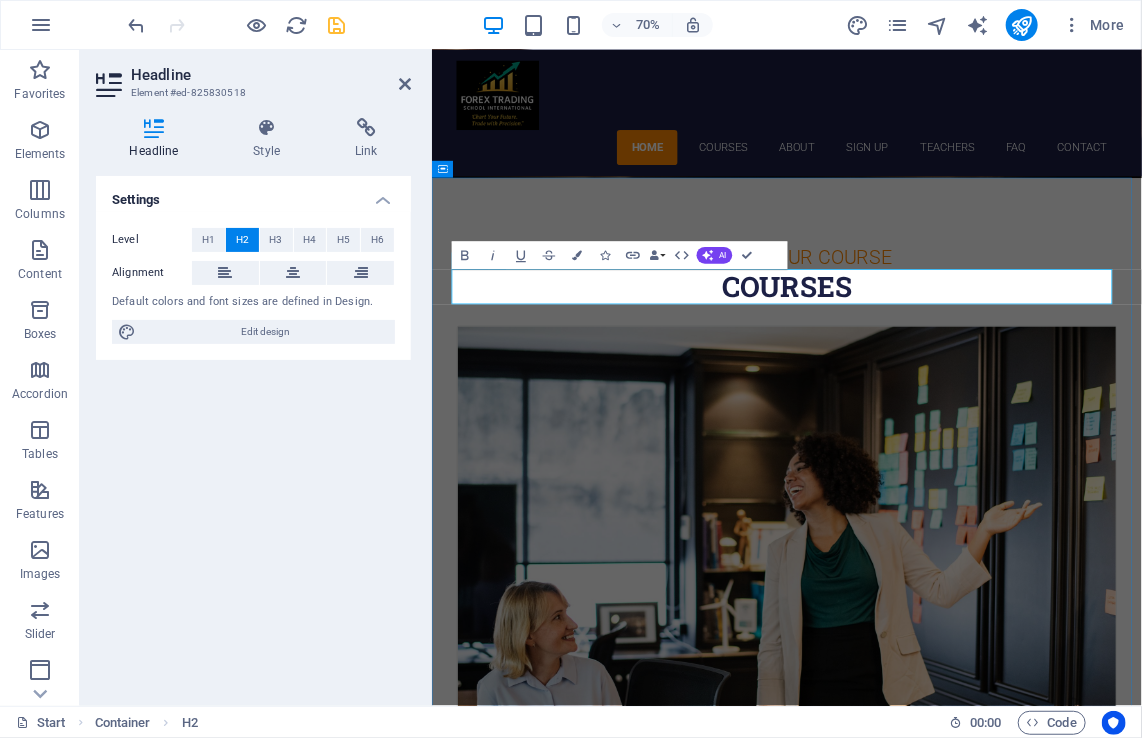 type 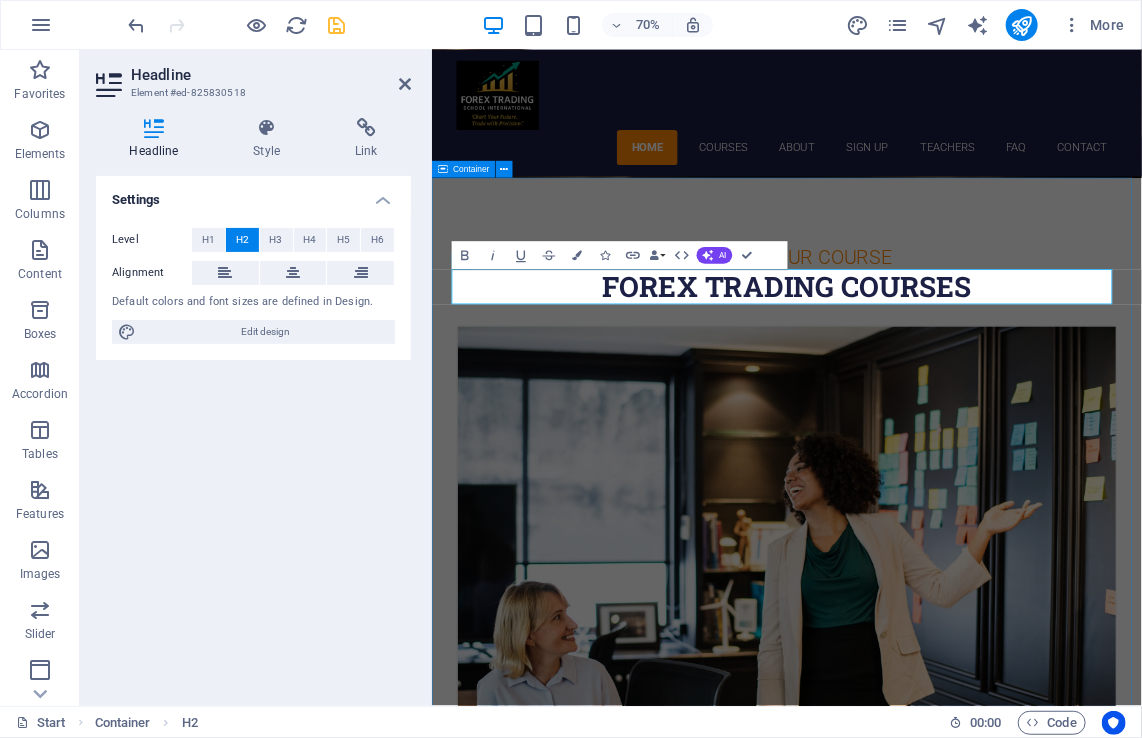 click on "Choose Your Course forex trading Courses Spanish  [DATE]  [TIME] - [TIME] Lorem ipsum dolor sit amet, consectetur adipisicing elit. Veritatis, dolorem! Swedish  [DATE]  [TIME] - [TIME] Lorem ipsum dolor sit amet, consectetur adipisicing elit. Veritatis, dolorem! German  [DATE]  [TIME] - [TIME] Lorem ipsum dolor sit amet, consectetur adipisicing elit. Veritatis, dolorem! Italian  [DATE]  [TIME] - [TIME] Lorem ipsum dolor sit amet, consectetur adipisicing elit. Veritatis, dolorem! French  [DATE]  [TIME] - [TIME] Lorem ipsum dolor sit amet, consectetur adipisicing elit. Veritatis, dolorem! Danish  [DATE]  [TIME] - [TIME] Lorem ipsum dolor sit amet, consectetur adipisicing elit. Veritatis, dolorem!" at bounding box center [938, 2835] 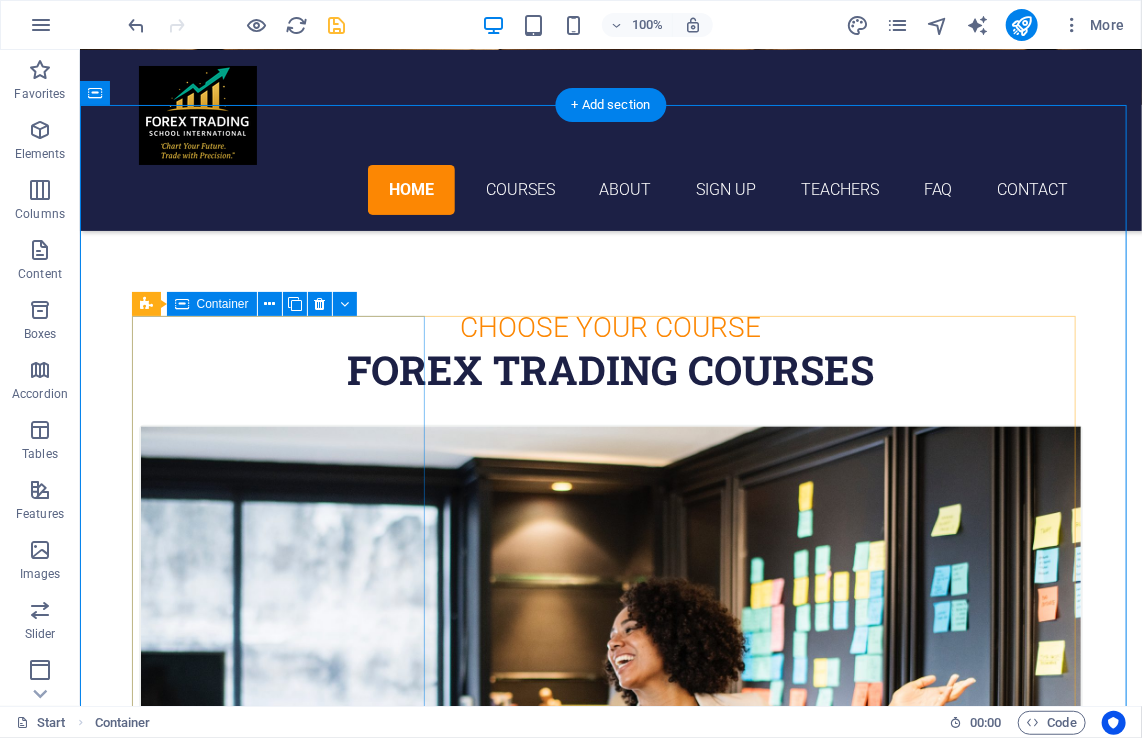scroll, scrollTop: 633, scrollLeft: 0, axis: vertical 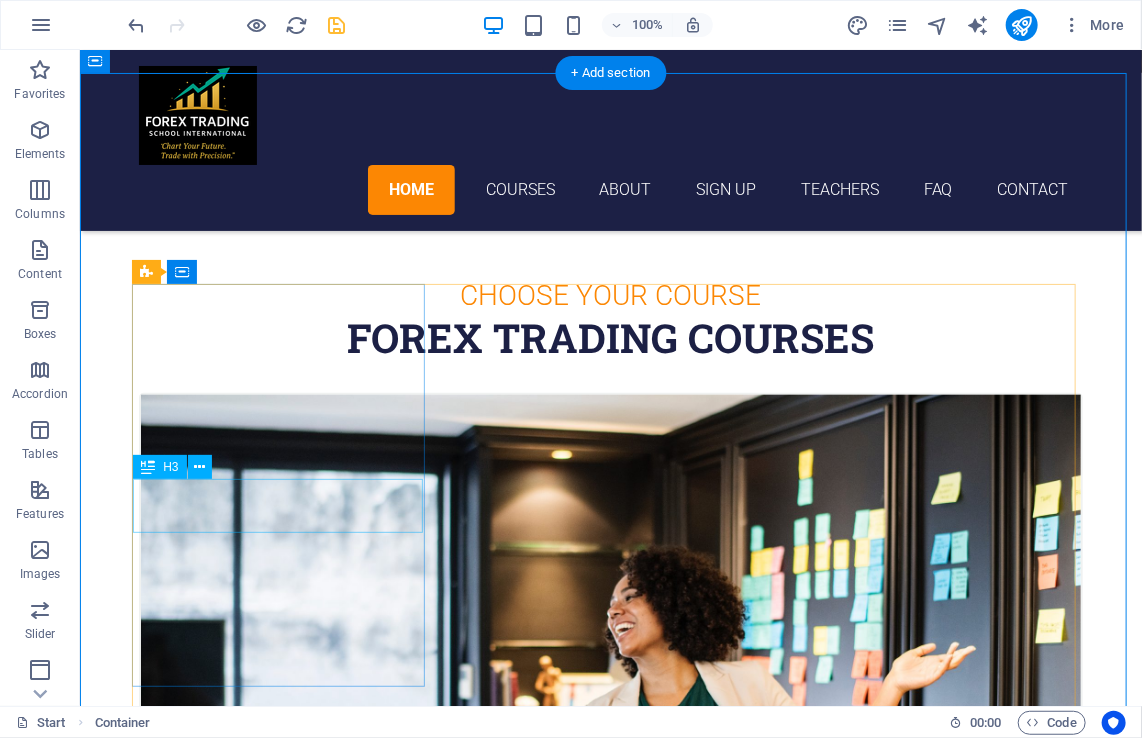 click on "Spanish" at bounding box center [610, 1048] 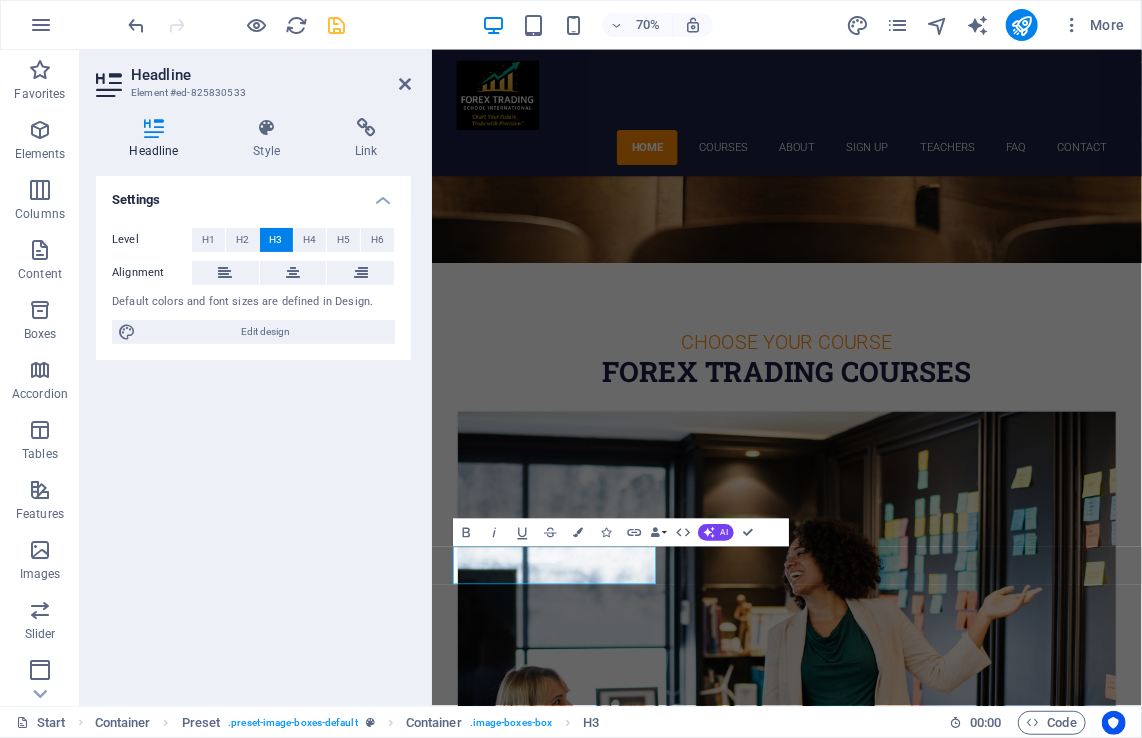 type 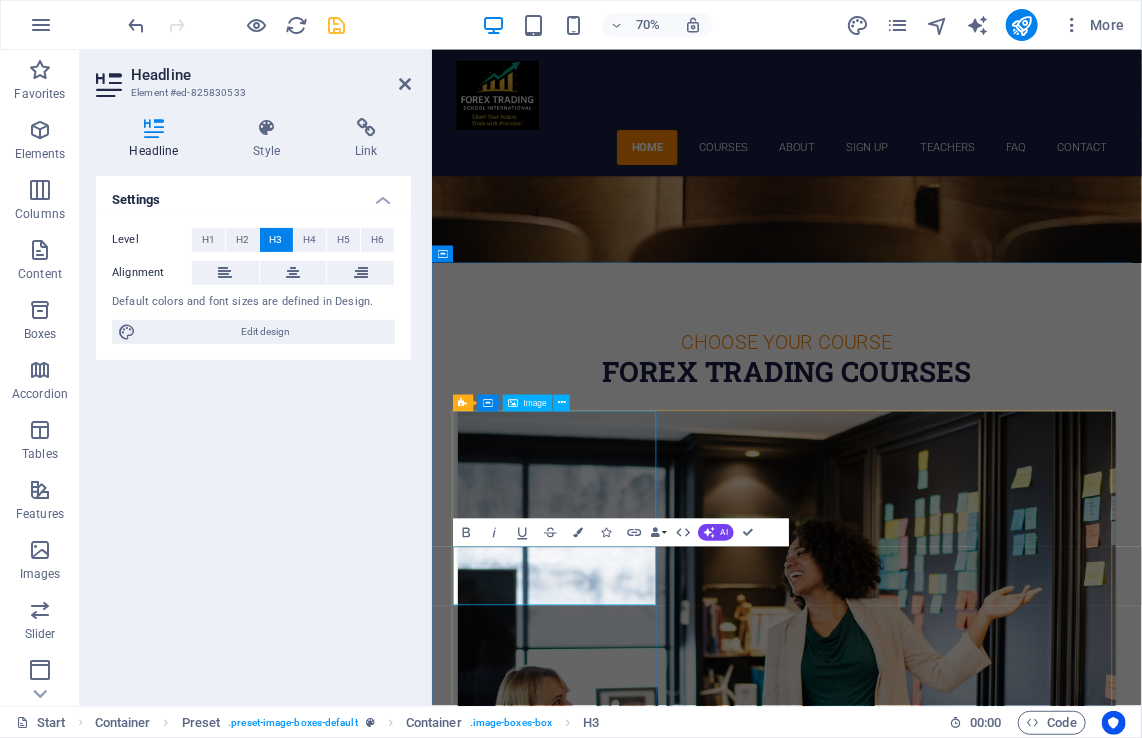 click at bounding box center (938, 880) 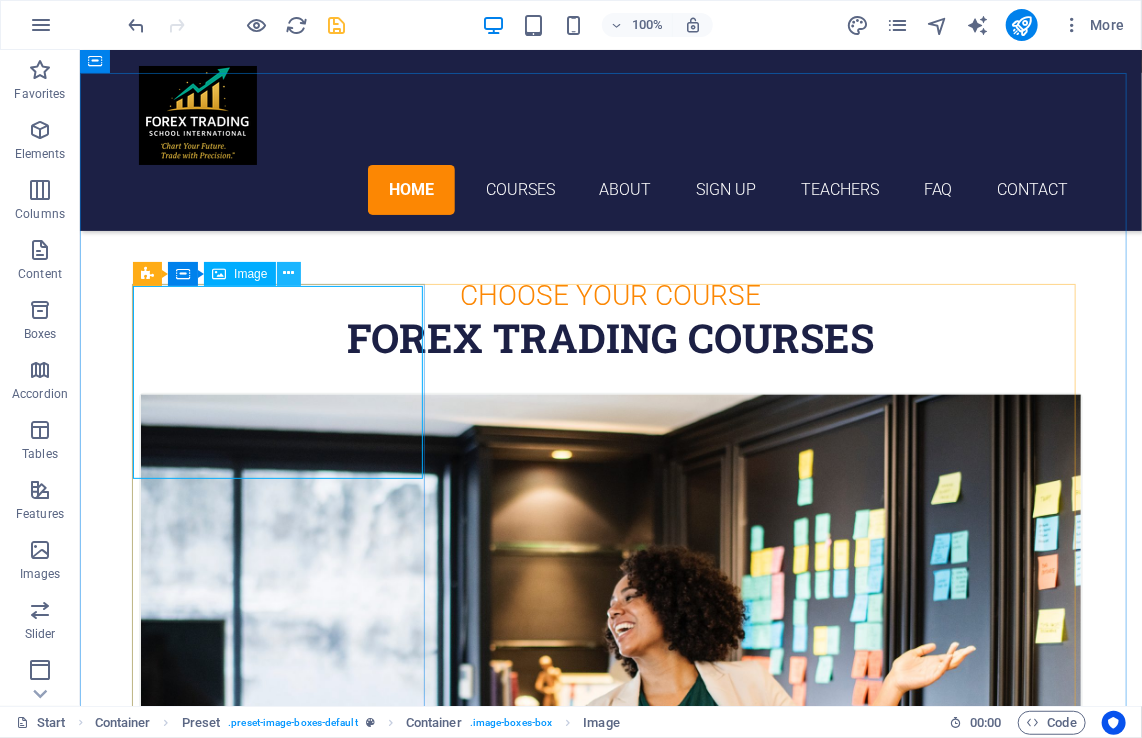 click at bounding box center (289, 274) 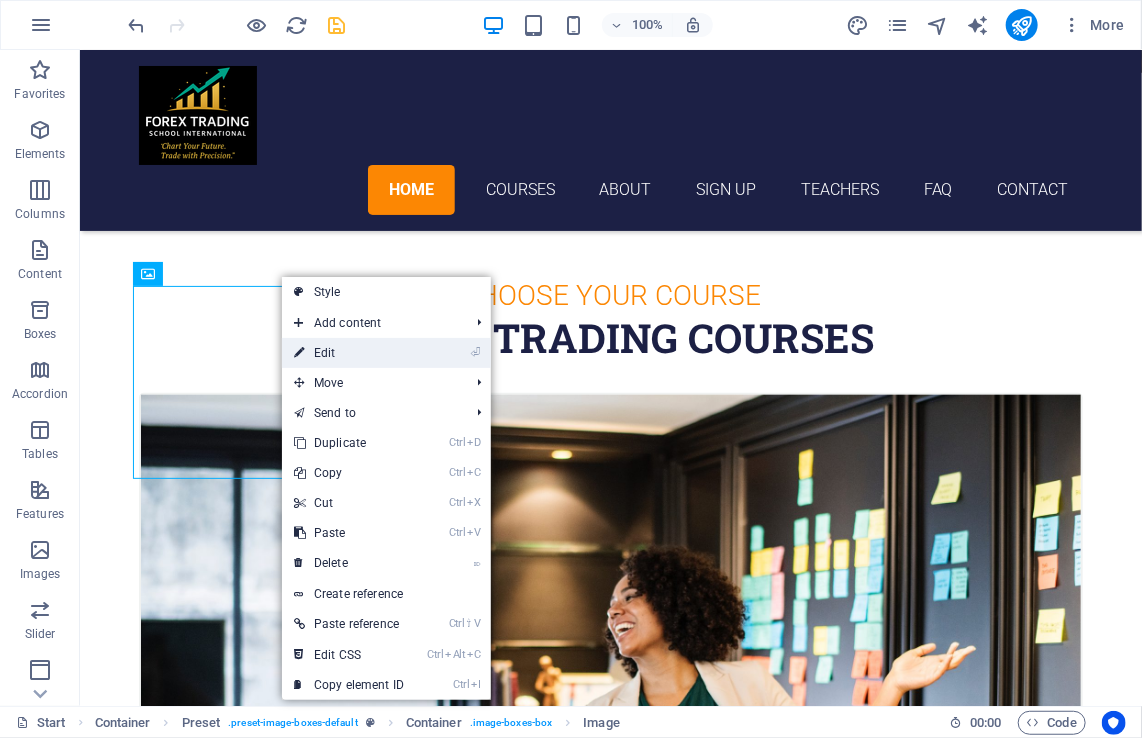 click on "⏎  Edit" at bounding box center (349, 353) 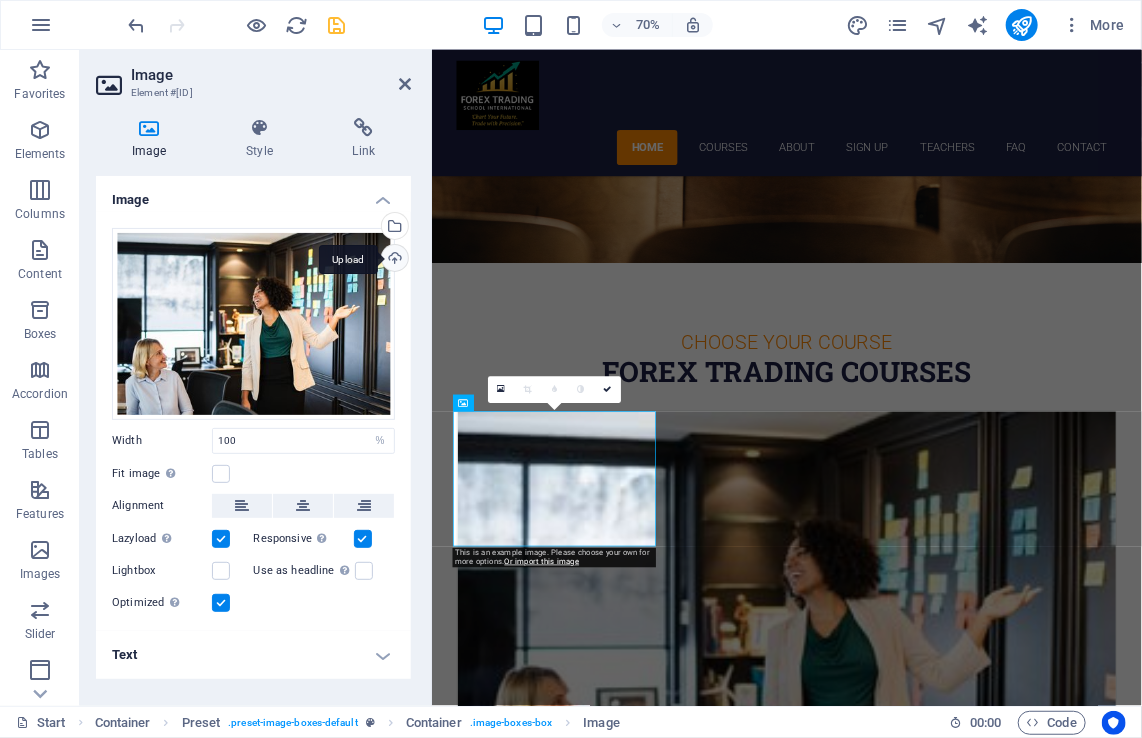 click on "Upload" at bounding box center (393, 260) 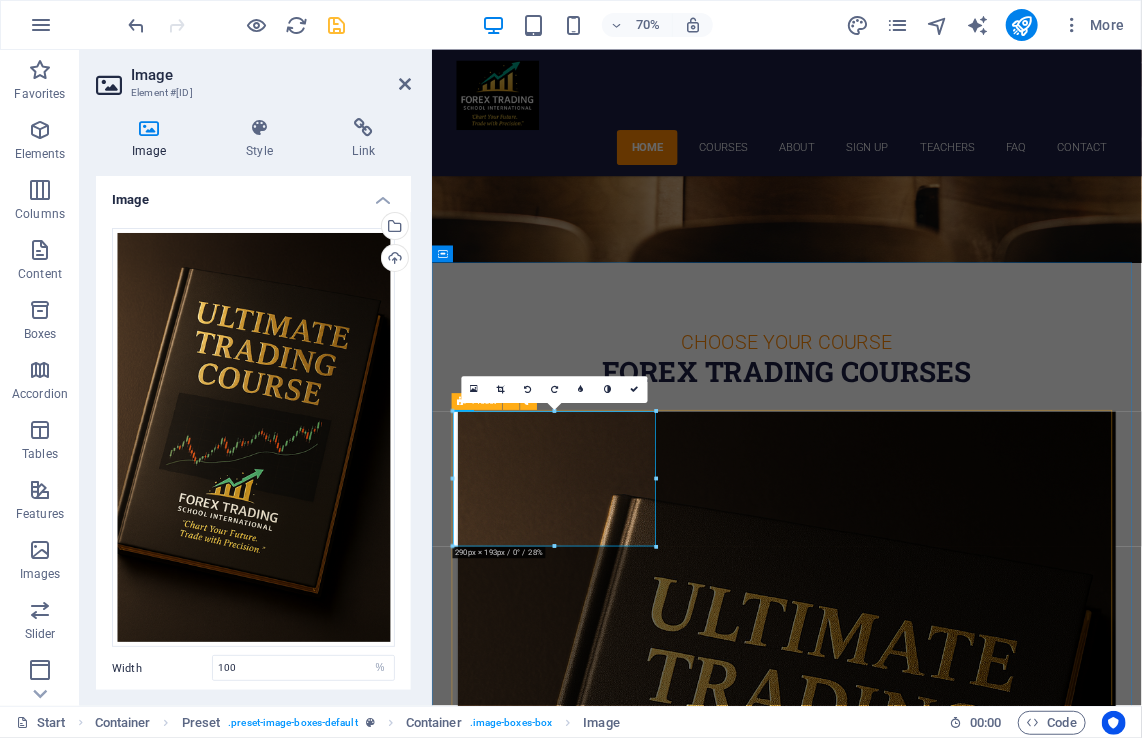 click on "Ultimate fx trading course  [DATE]  [TIME] - [TIME] Lorem ipsum dolor sit amet, consectetur adipisicing elit. Veritatis, dolorem! Swedish  [DATE]  [TIME] - [TIME] Lorem ipsum dolor sit amet, consectetur adipisicing elit. Veritatis, dolorem! German  [DATE]  [TIME] - [TIME] Lorem ipsum dolor sit amet, consectetur adipisicing elit. Veritatis, dolorem! Italian  [DATE]  [TIME] - [TIME] Lorem ipsum dolor sit amet, consectetur adipisicing elit. Veritatis, dolorem! French  [DATE]  [TIME] - [TIME] Lorem ipsum dolor sit amet, consectetur adipisicing elit. Veritatis, dolorem! Danish  [DATE]  [TIME] - [TIME] Lorem ipsum dolor sit amet, consectetur adipisicing elit. Veritatis, dolorem!" at bounding box center (938, 3405) 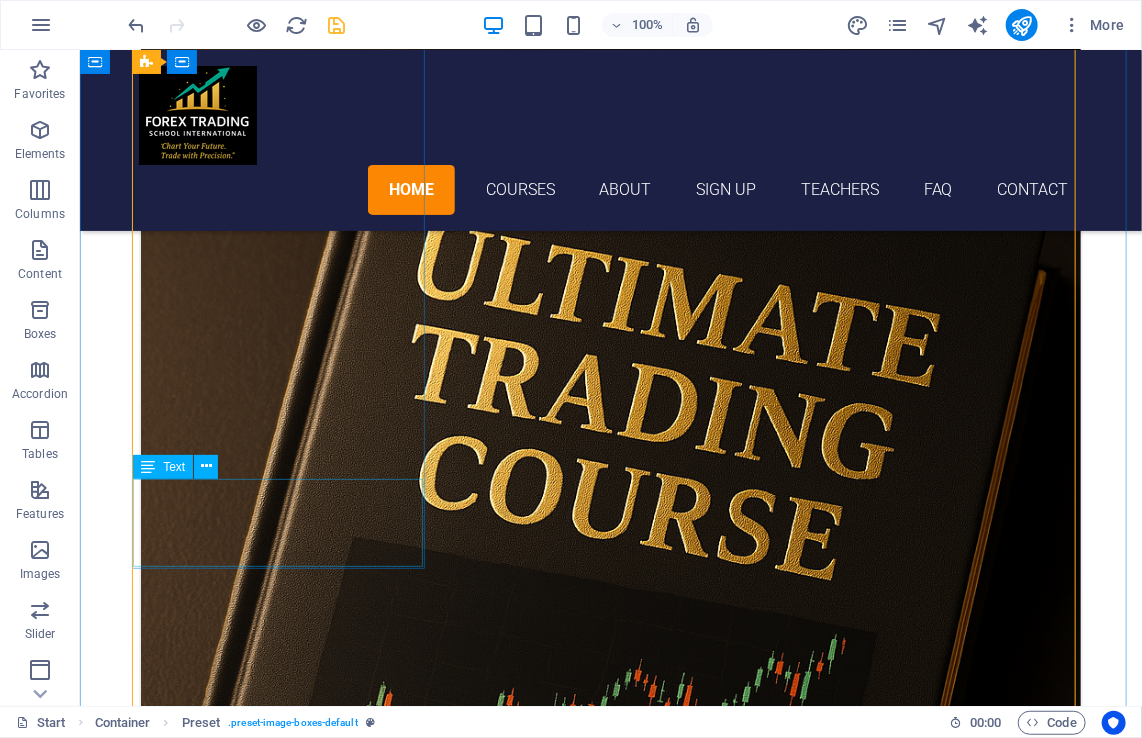 scroll, scrollTop: 1023, scrollLeft: 0, axis: vertical 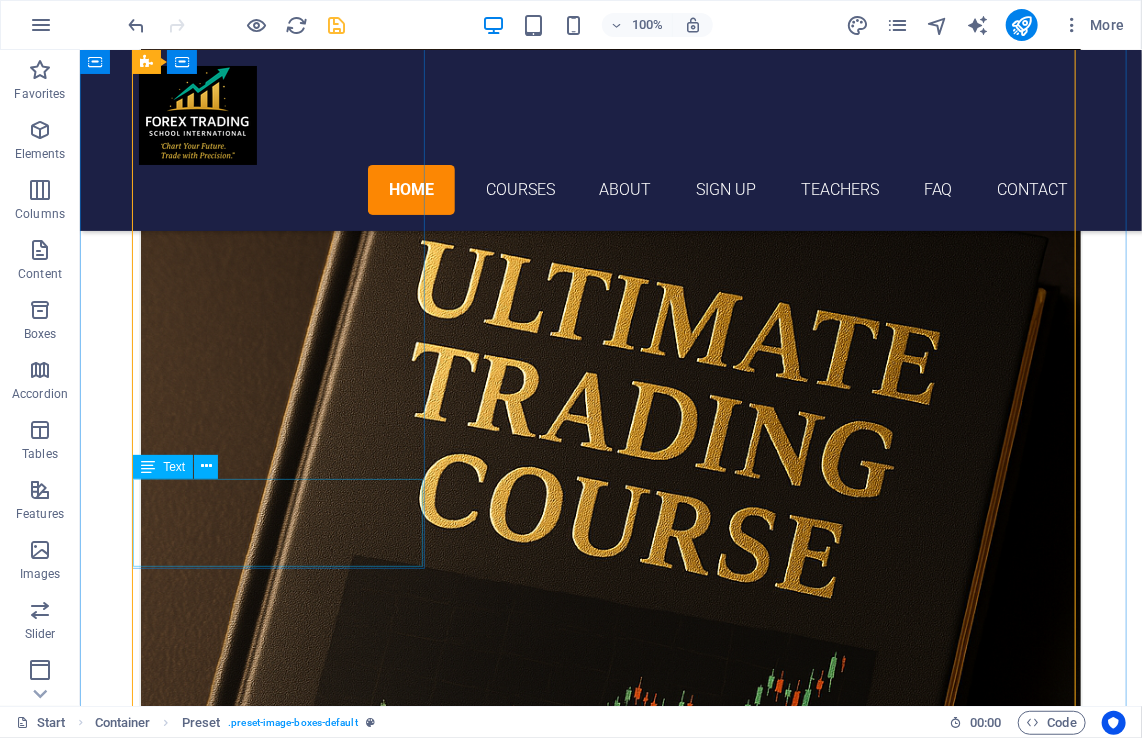 click on "Lorem ipsum dolor sit amet, consectetur adipisicing elit. Veritatis, dolorem!" at bounding box center (610, 1554) 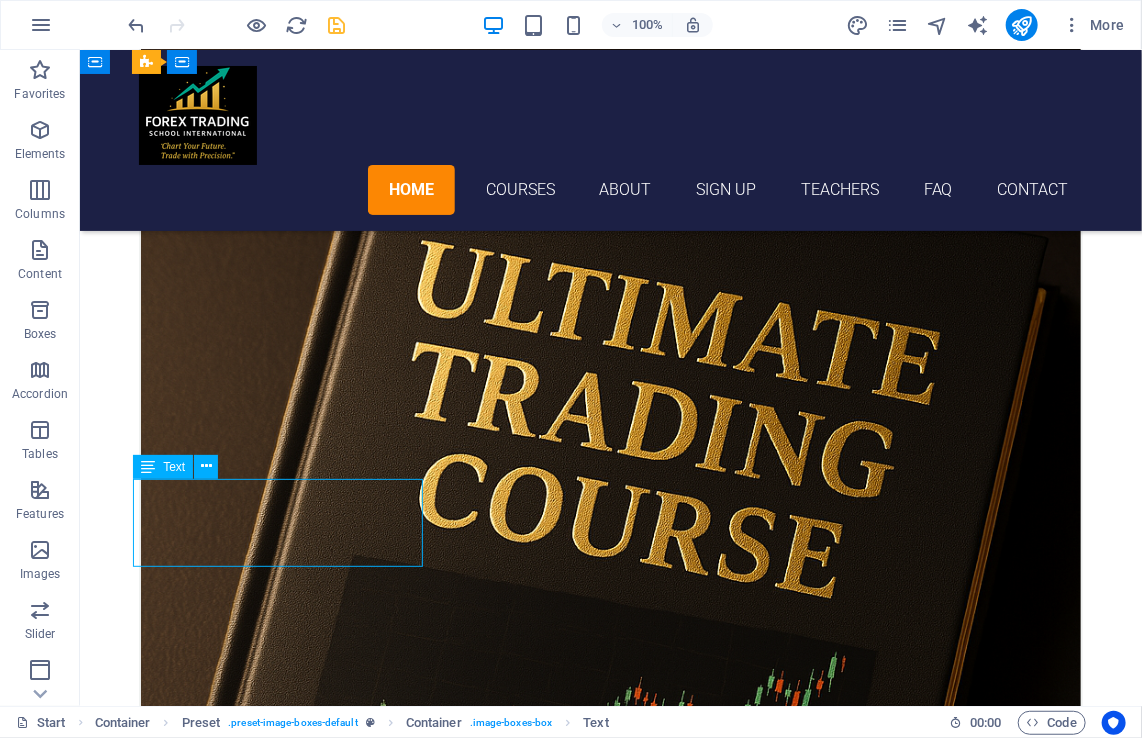 click on "Lorem ipsum dolor sit amet, consectetur adipisicing elit. Veritatis, dolorem!" at bounding box center (610, 1554) 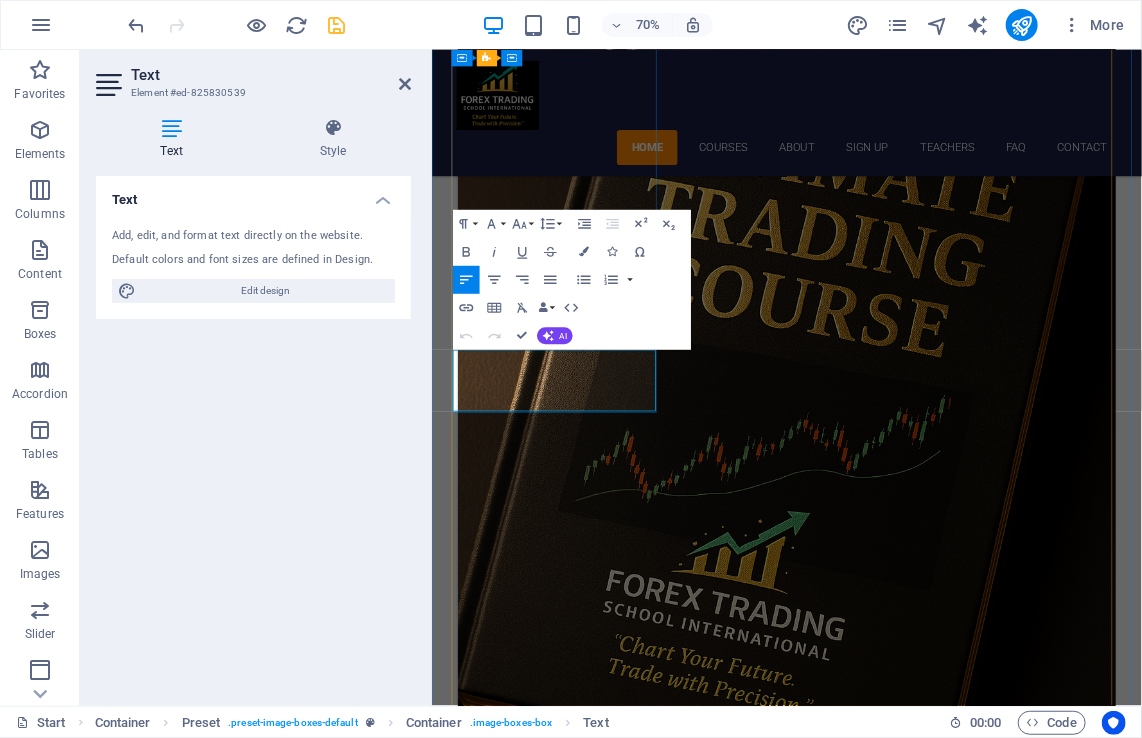 click on "Lorem ipsum dolor sit amet, consectetur adipisicing elit. Veritatis, dolorem!" at bounding box center [938, 1434] 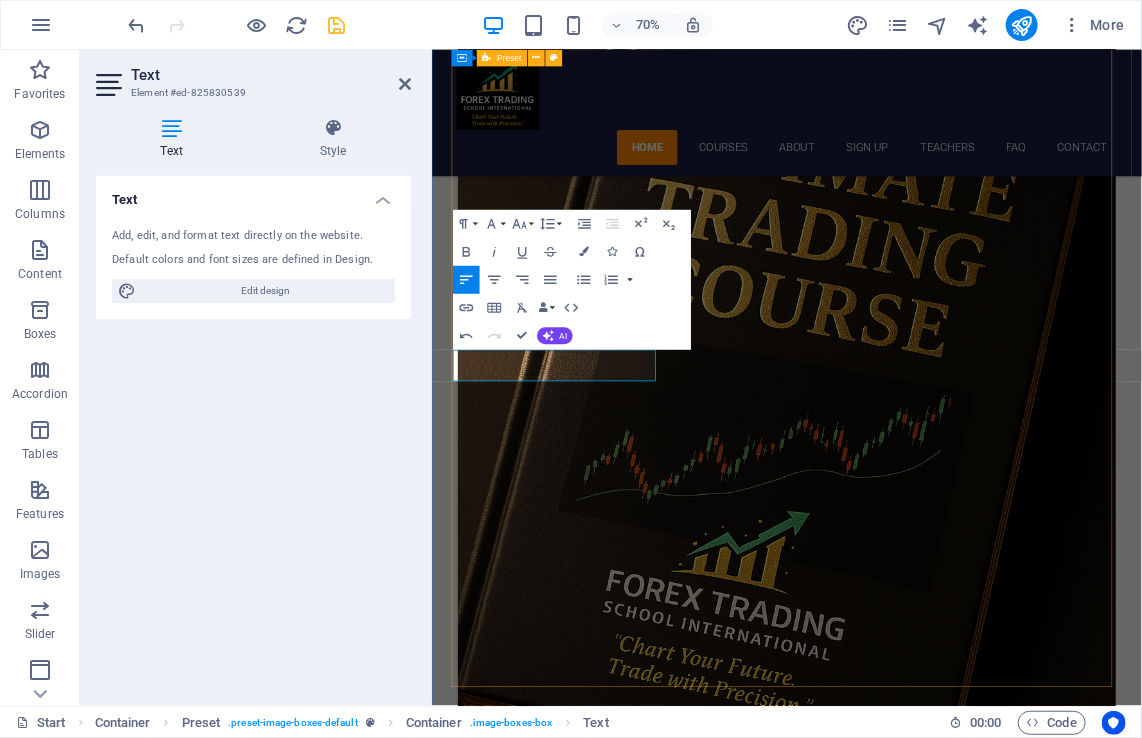 type 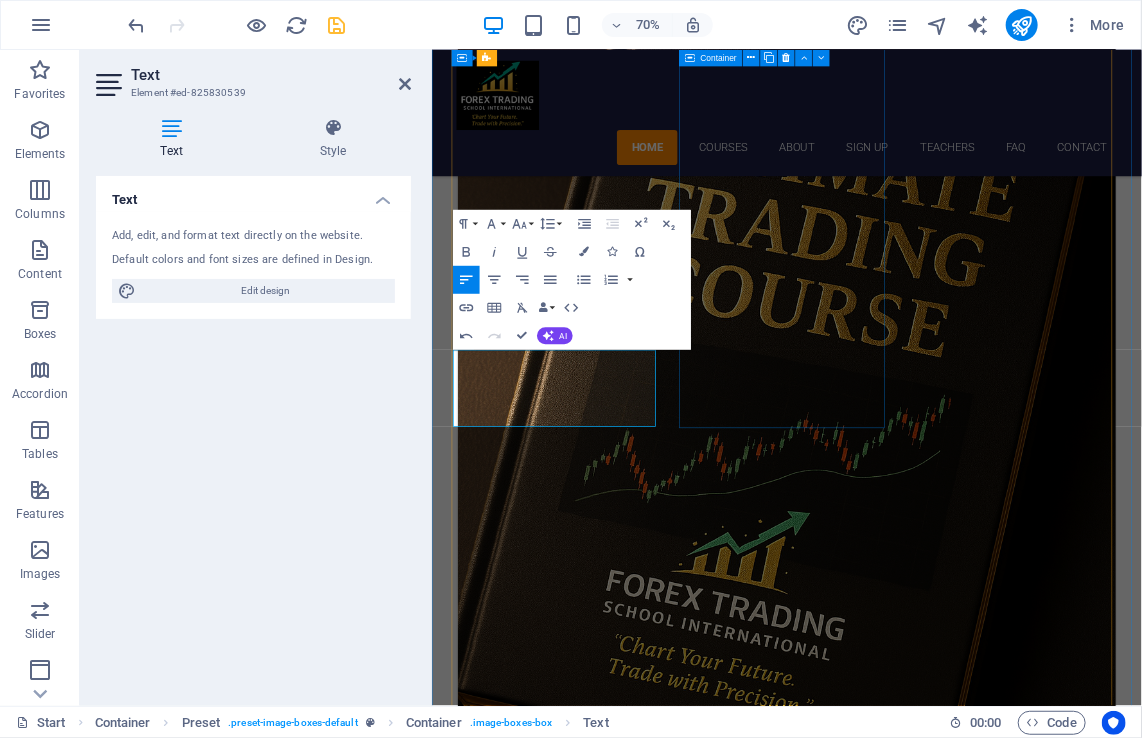 click on "[LANGUAGE] [DAY]. [MONTH] [YEAR] [TIME] - [TIME] Lorem ipsum dolor sit amet, consectetur adipisicing elit. Veritatis, dolorem!" at bounding box center (938, 1949) 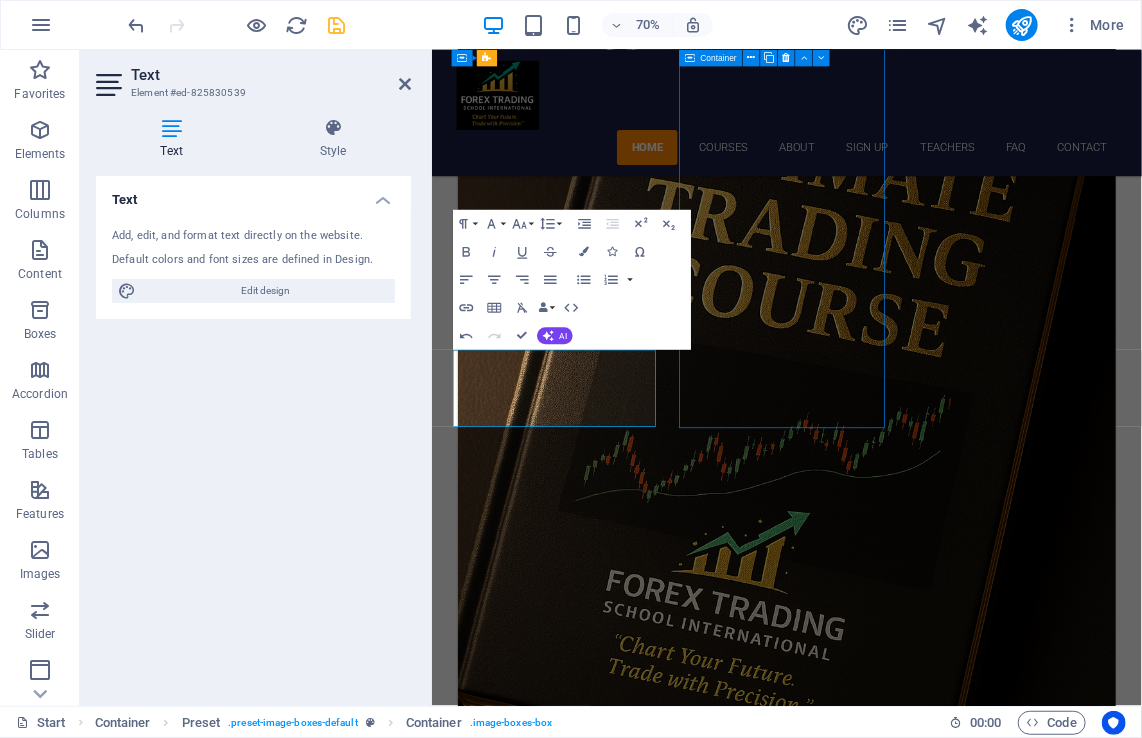 scroll, scrollTop: 1023, scrollLeft: 0, axis: vertical 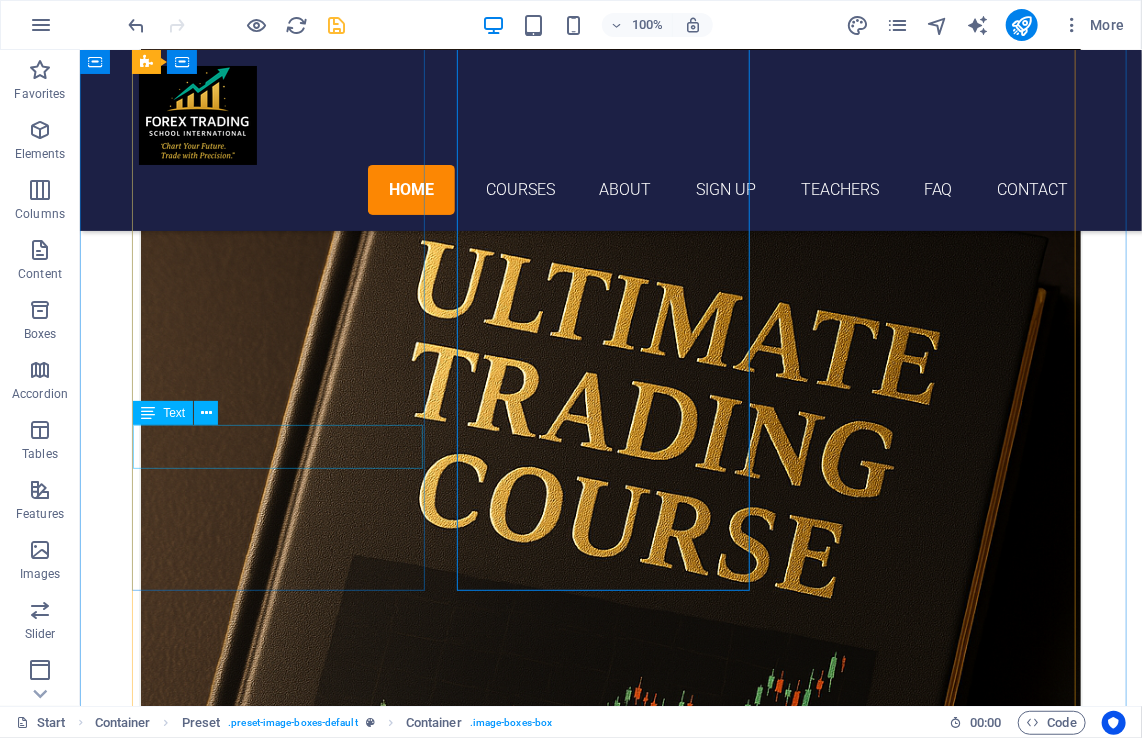 click on "[DATE] [TIME] - [TIME]" at bounding box center (610, 1499) 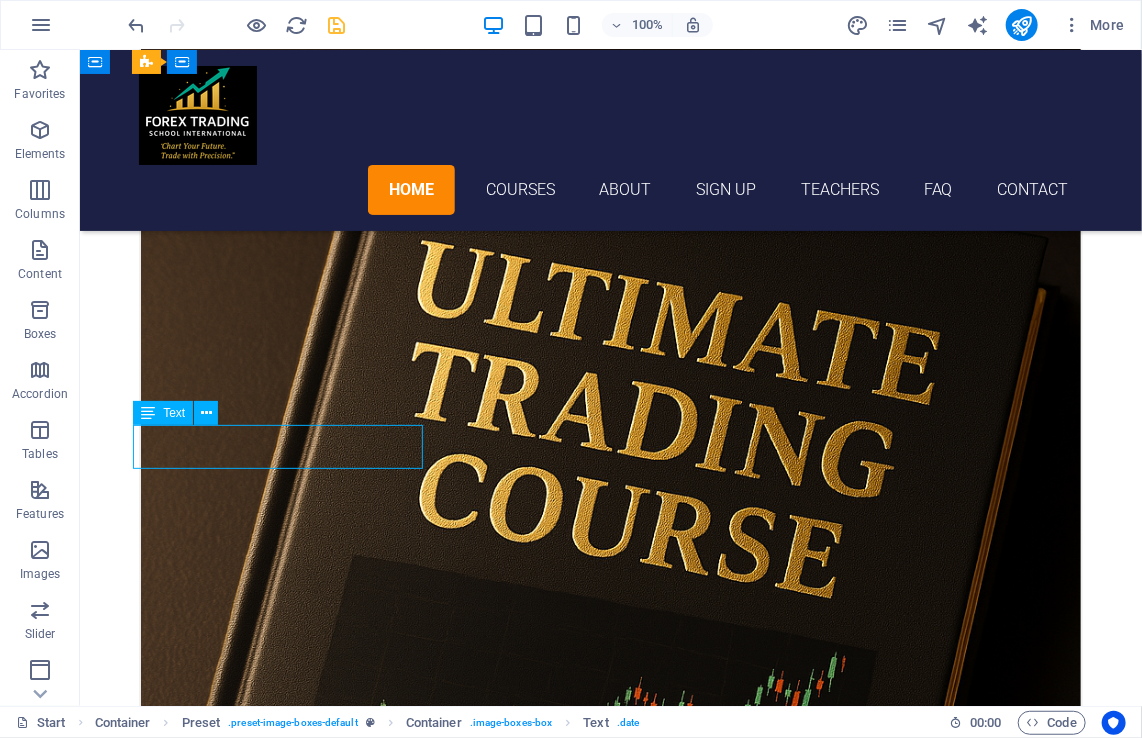 click on "[DATE] [TIME] - [TIME]" at bounding box center (610, 1499) 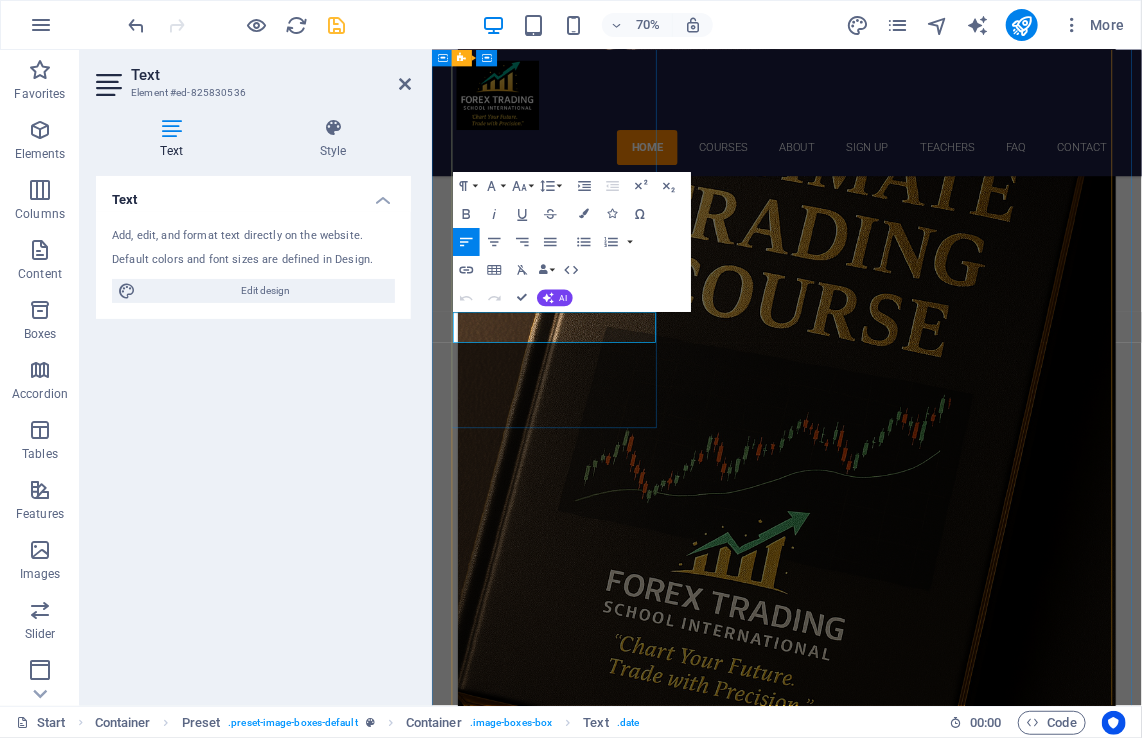click on "12. September 2019" at bounding box center (938, 1381) 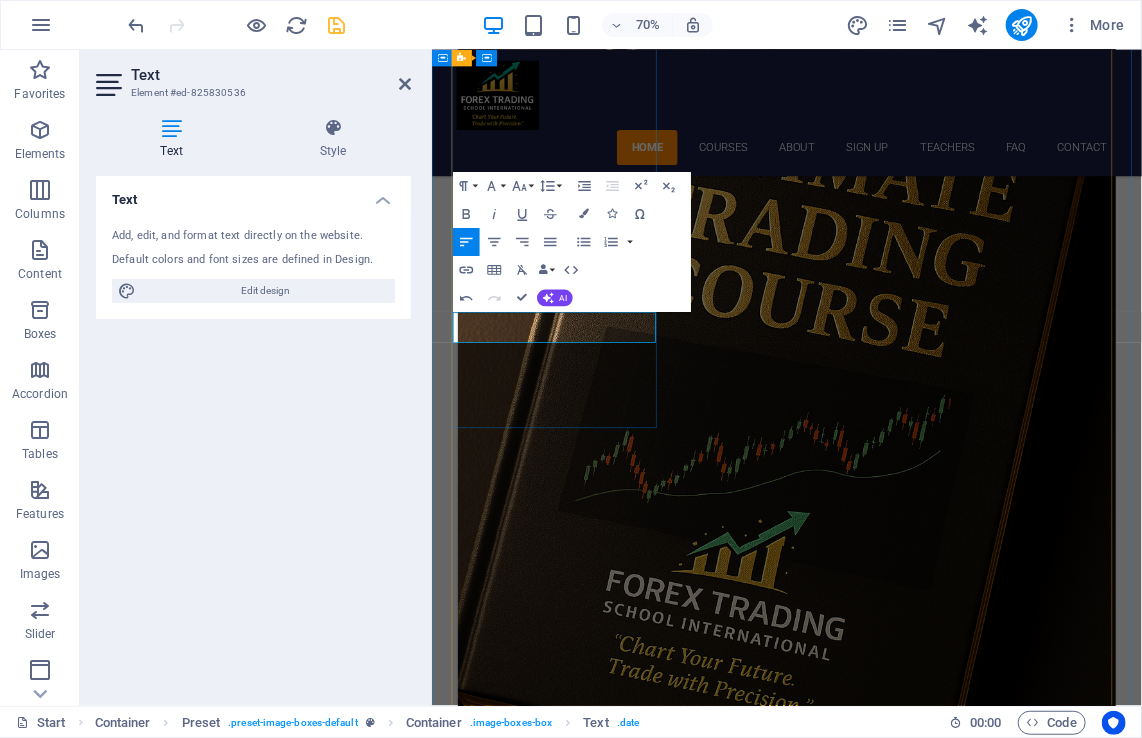 type 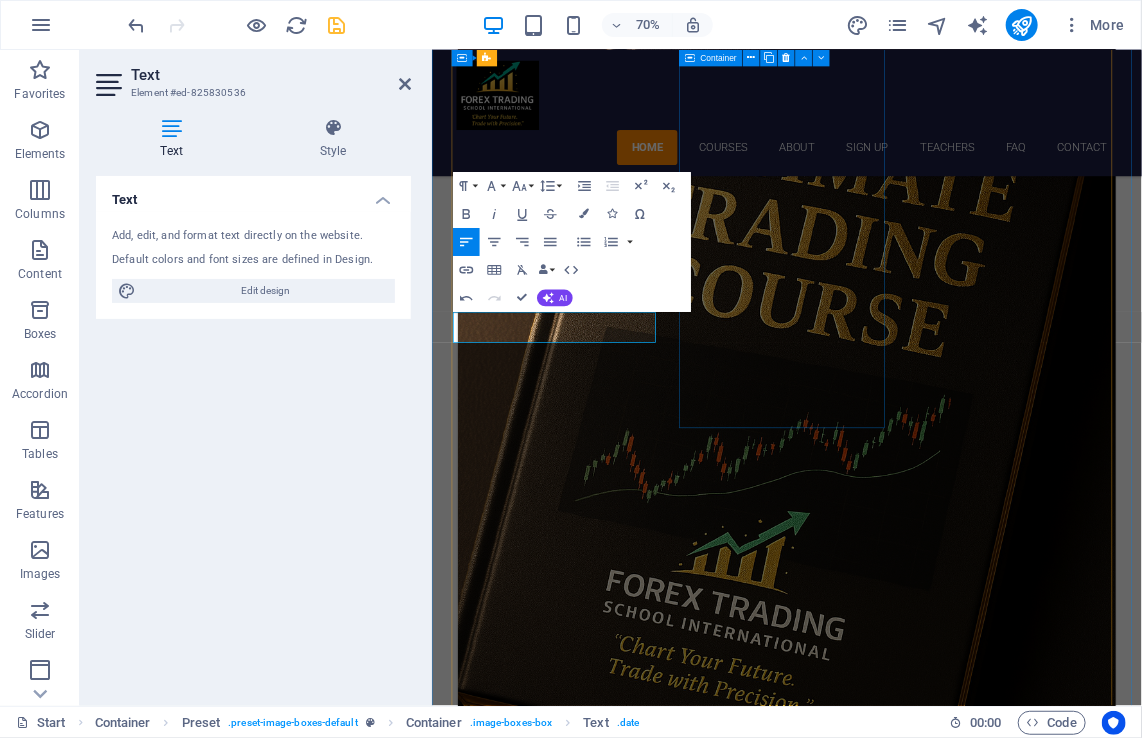click on "[LANGUAGE] [DAY]. [MONTH] [YEAR] [TIME] - [TIME] Lorem ipsum dolor sit amet, consectetur adipisicing elit. Veritatis, dolorem!" at bounding box center (938, 1949) 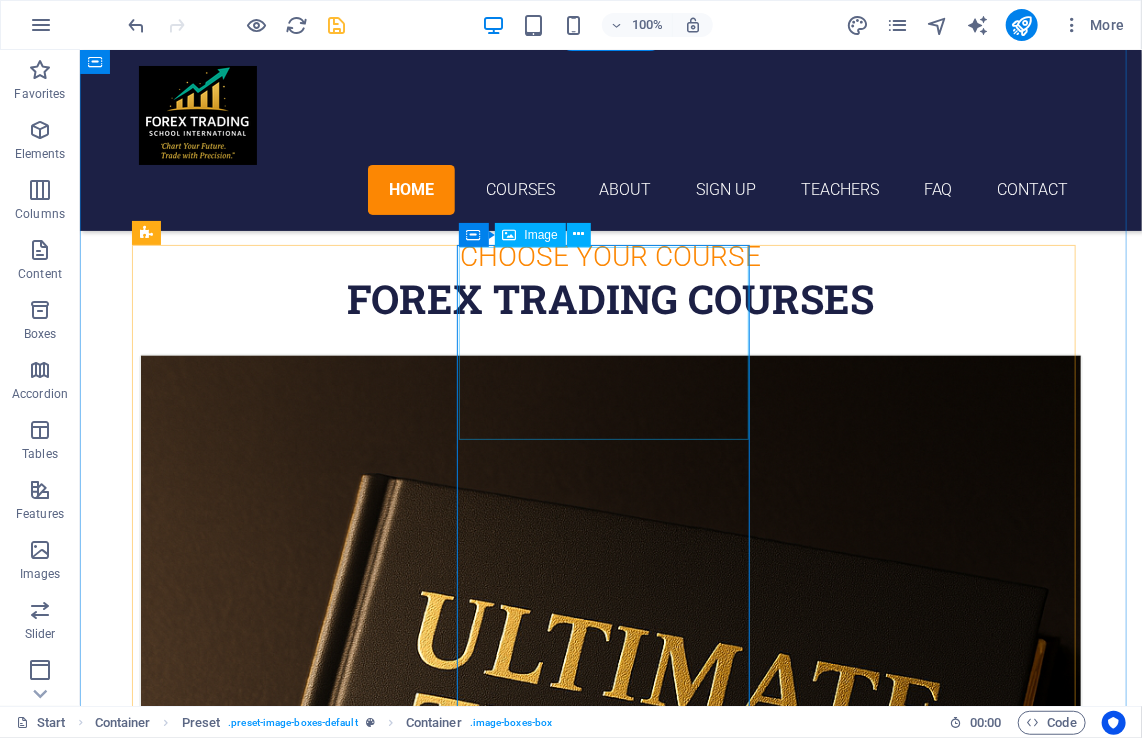 scroll, scrollTop: 673, scrollLeft: 0, axis: vertical 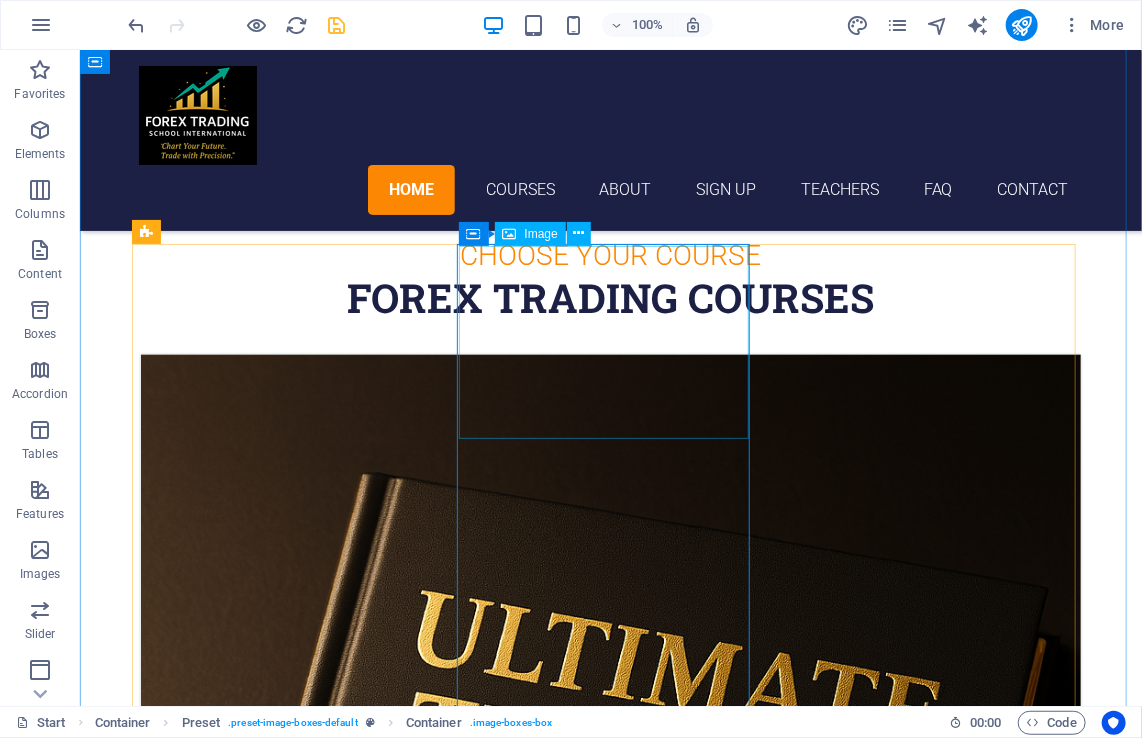 click at bounding box center (610, 2325) 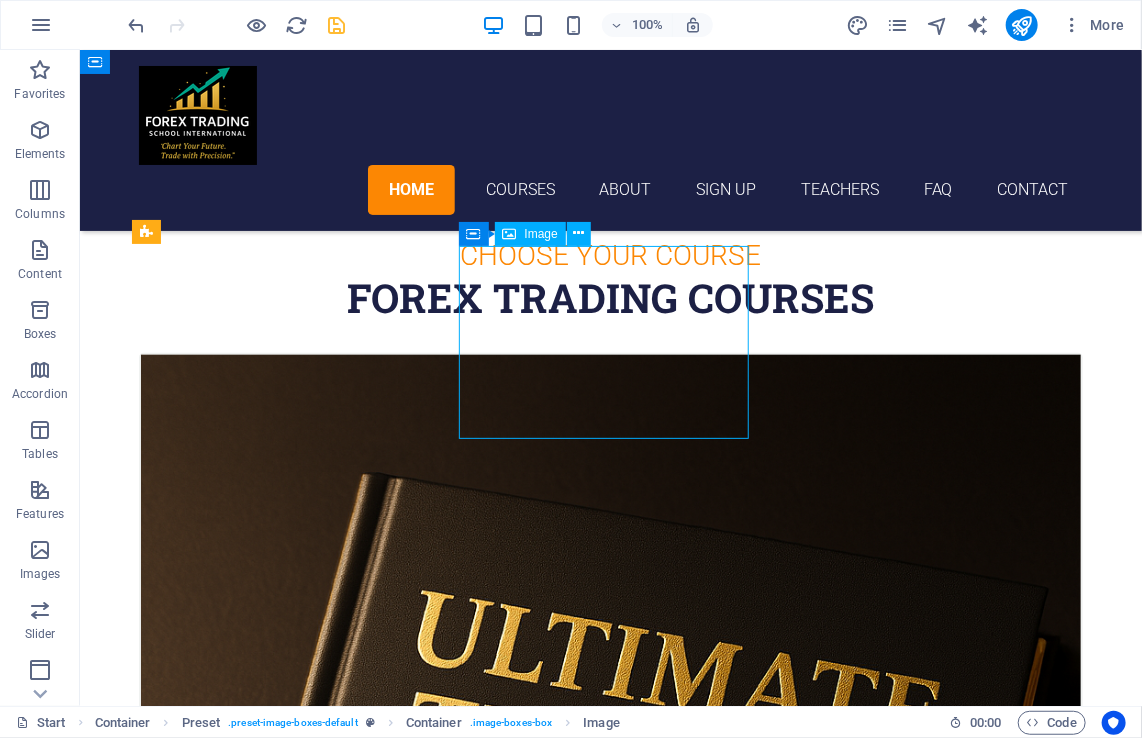 click at bounding box center (610, 2325) 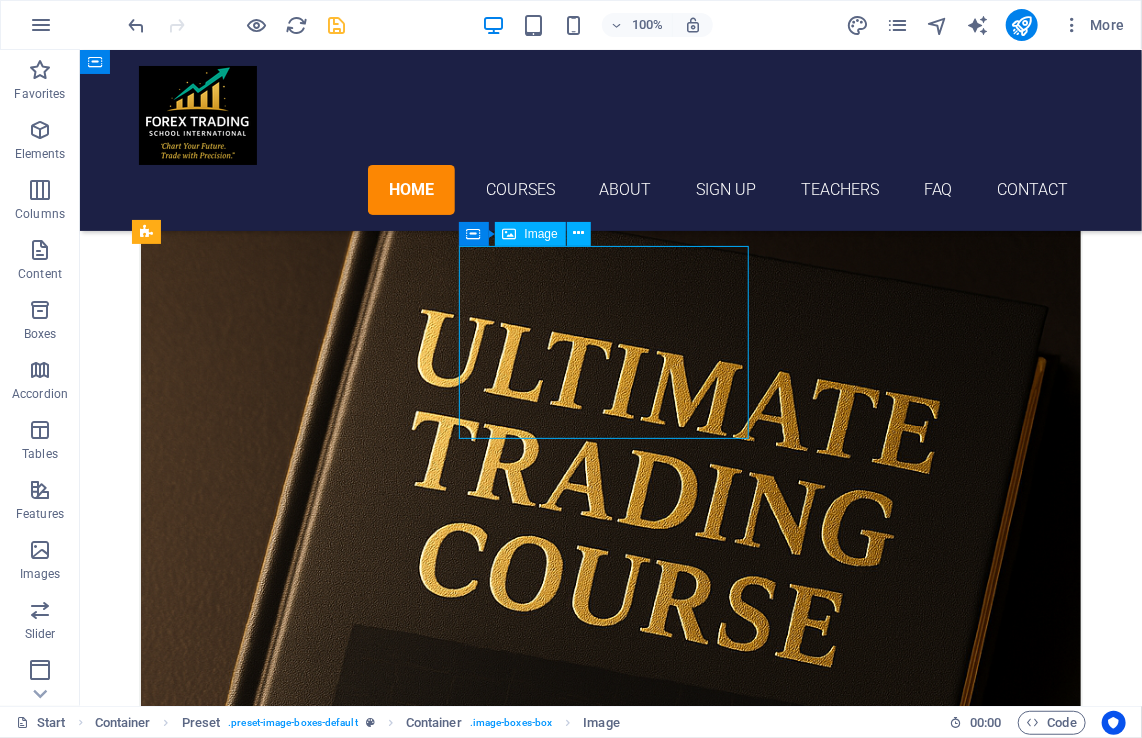 select on "%" 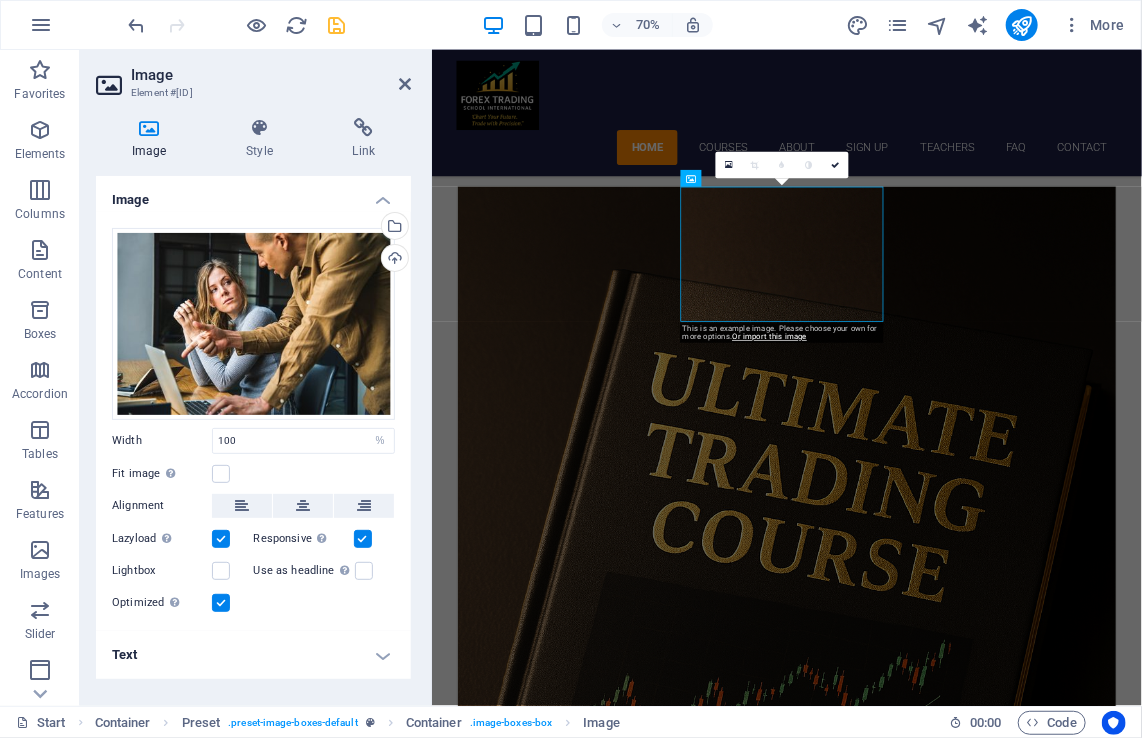 click on "0" at bounding box center [781, 165] 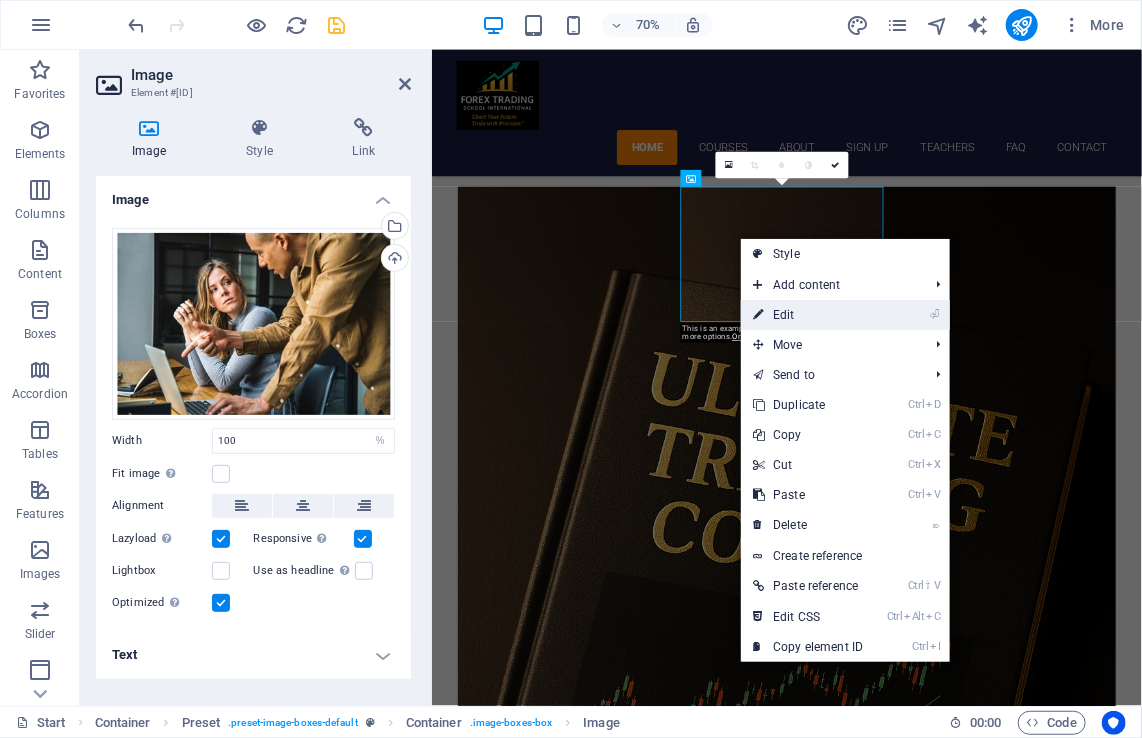 click on "⏎  Edit" at bounding box center (808, 315) 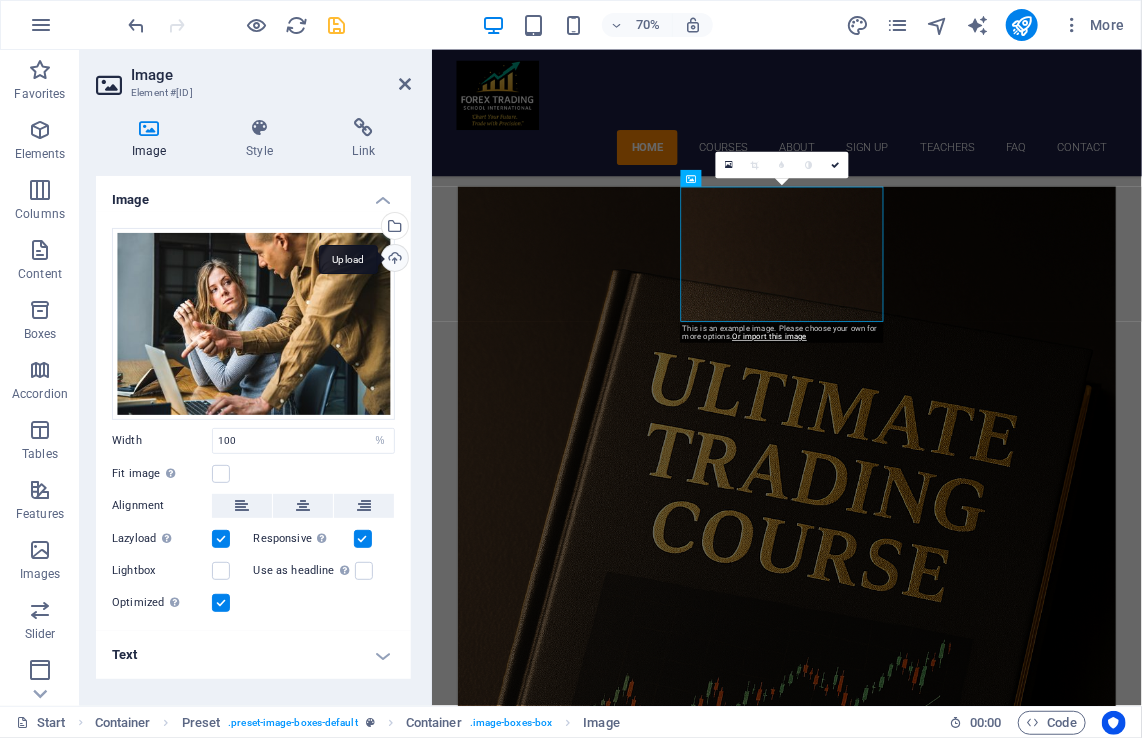 click on "Upload" at bounding box center [393, 260] 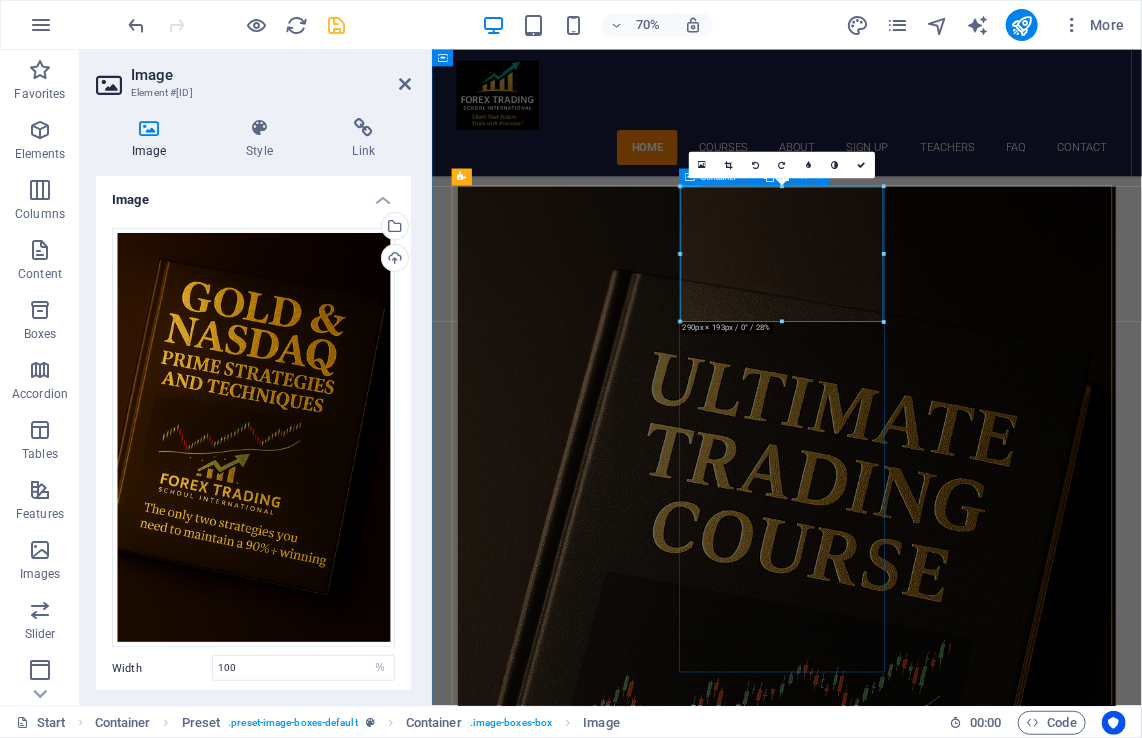 click on "[LANGUAGE] [DAY]. [MONTH] [YEAR] [TIME] - [TIME] Lorem ipsum dolor sit amet, consectetur adipisicing elit. Veritatis, dolorem!" at bounding box center [938, 2690] 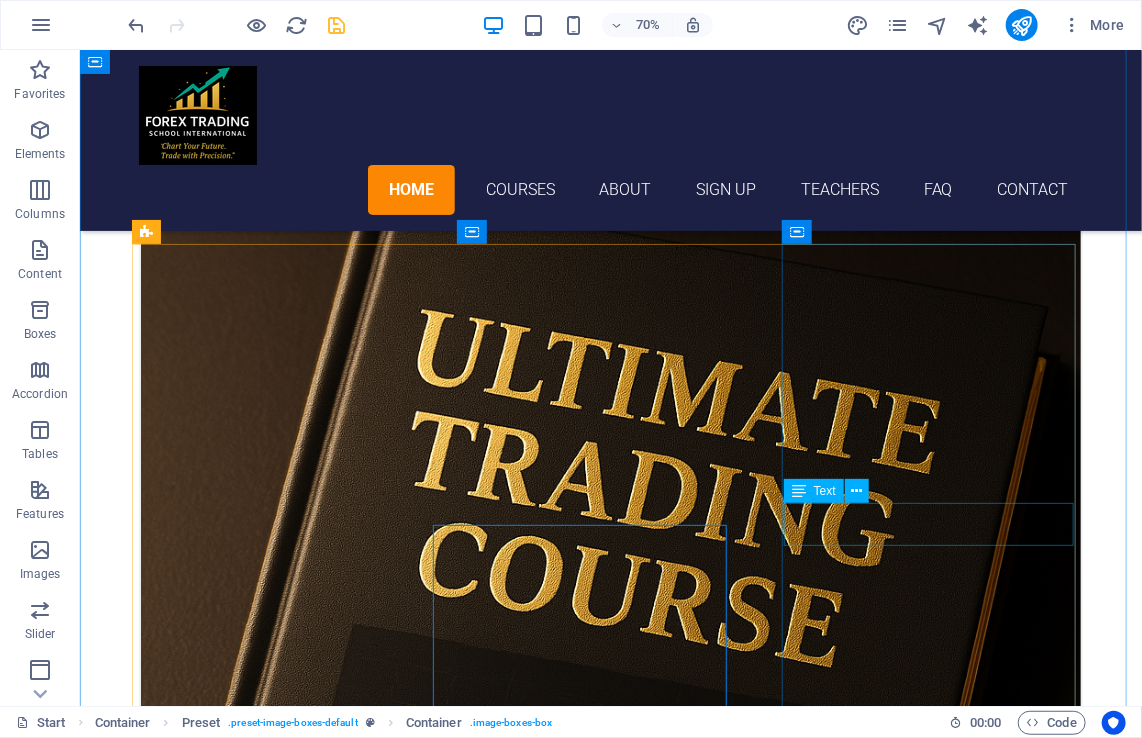 scroll, scrollTop: 673, scrollLeft: 0, axis: vertical 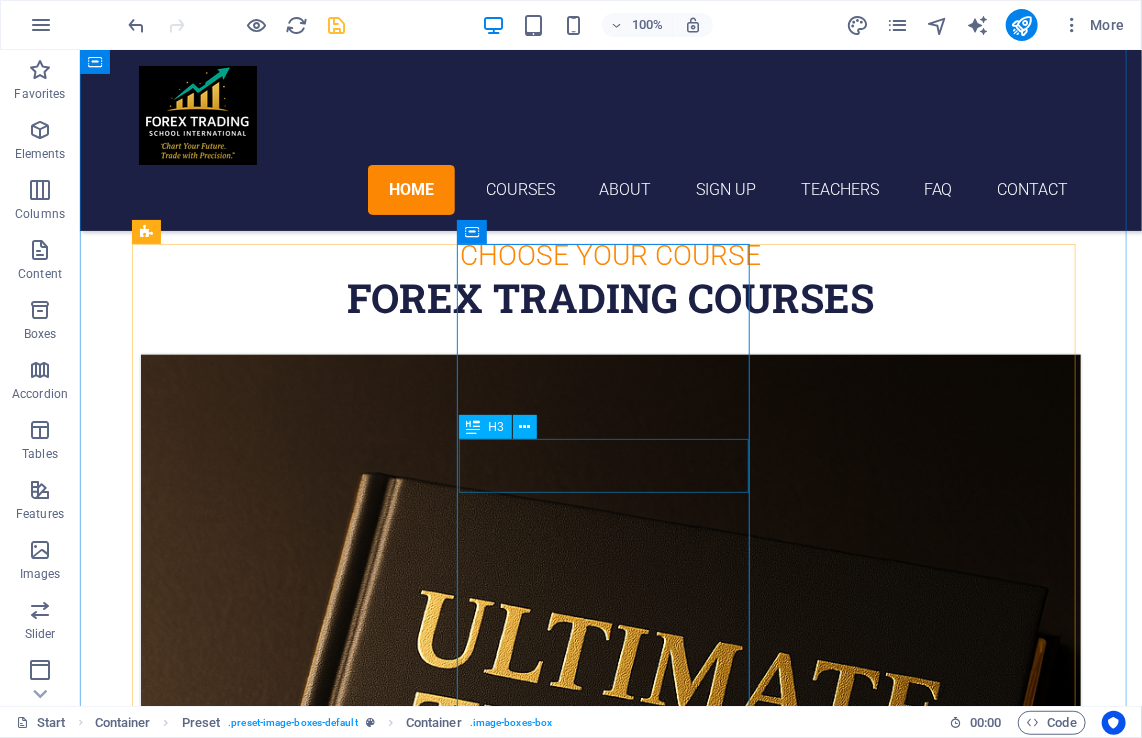 click on "Swedish" at bounding box center [610, 3449] 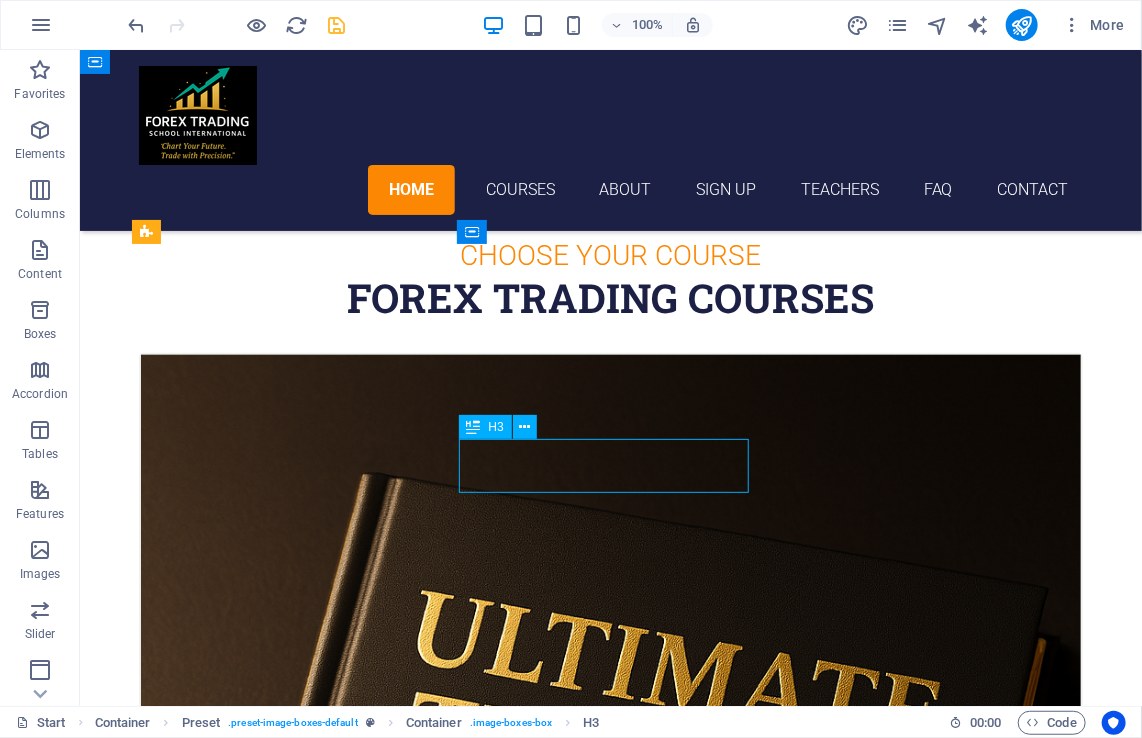 click on "Swedish" at bounding box center (610, 3449) 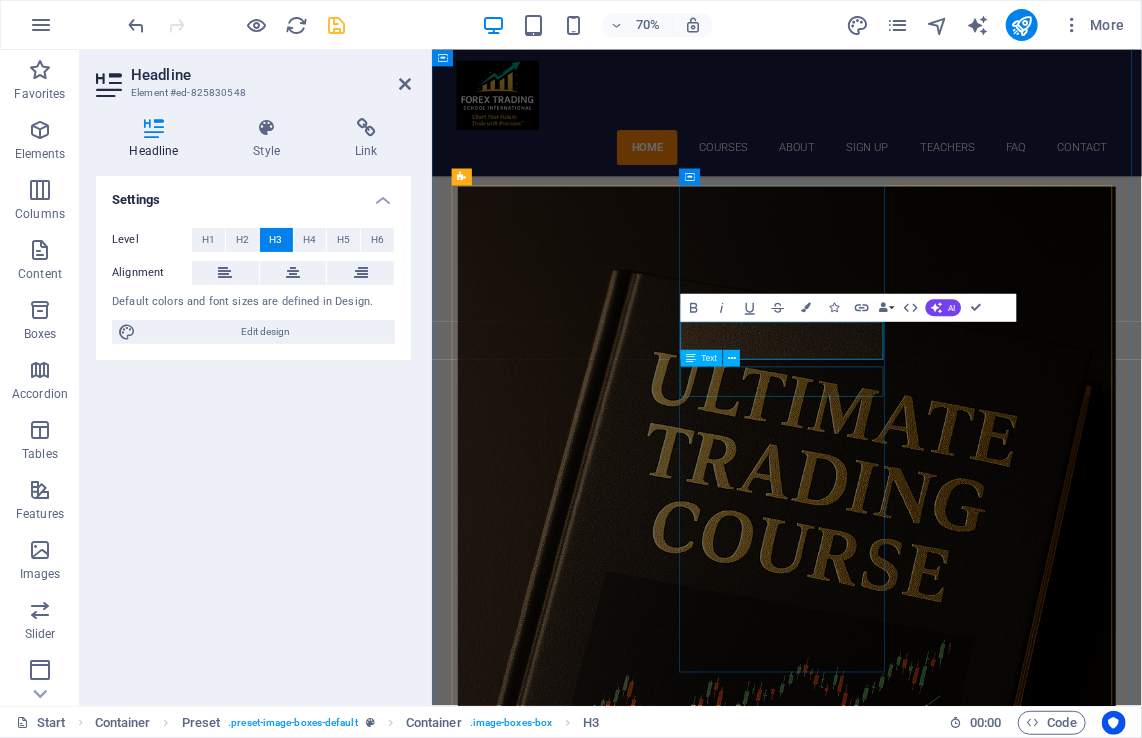 scroll, scrollTop: 1196, scrollLeft: 0, axis: vertical 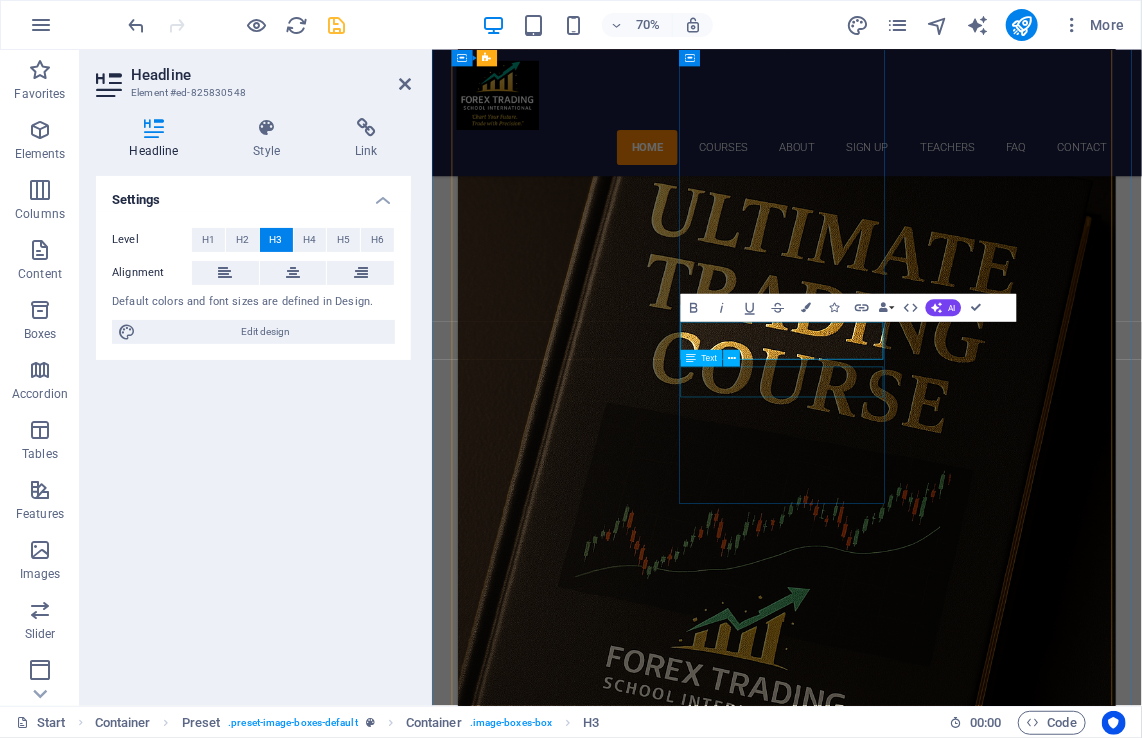 type 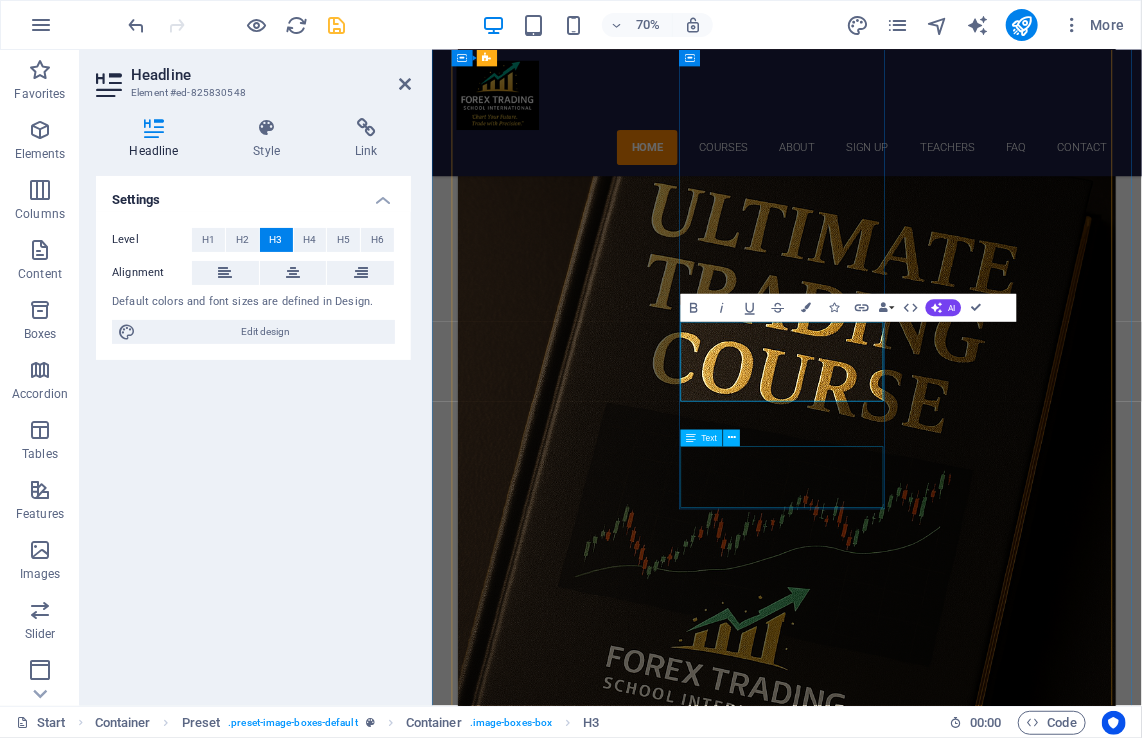 click on "Lorem ipsum dolor sit amet, consectetur adipisicing elit. Veritatis, dolorem!" at bounding box center [938, 3212] 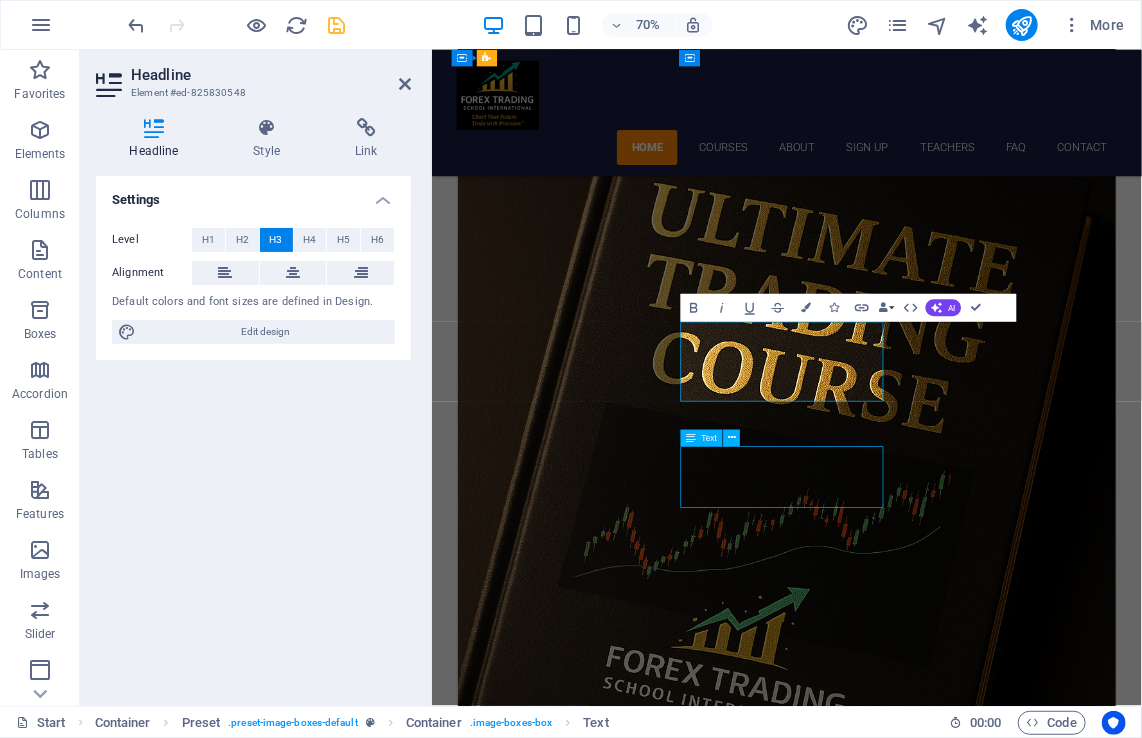 click on "Lorem ipsum dolor sit amet, consectetur adipisicing elit. Veritatis, dolorem!" at bounding box center [938, 3212] 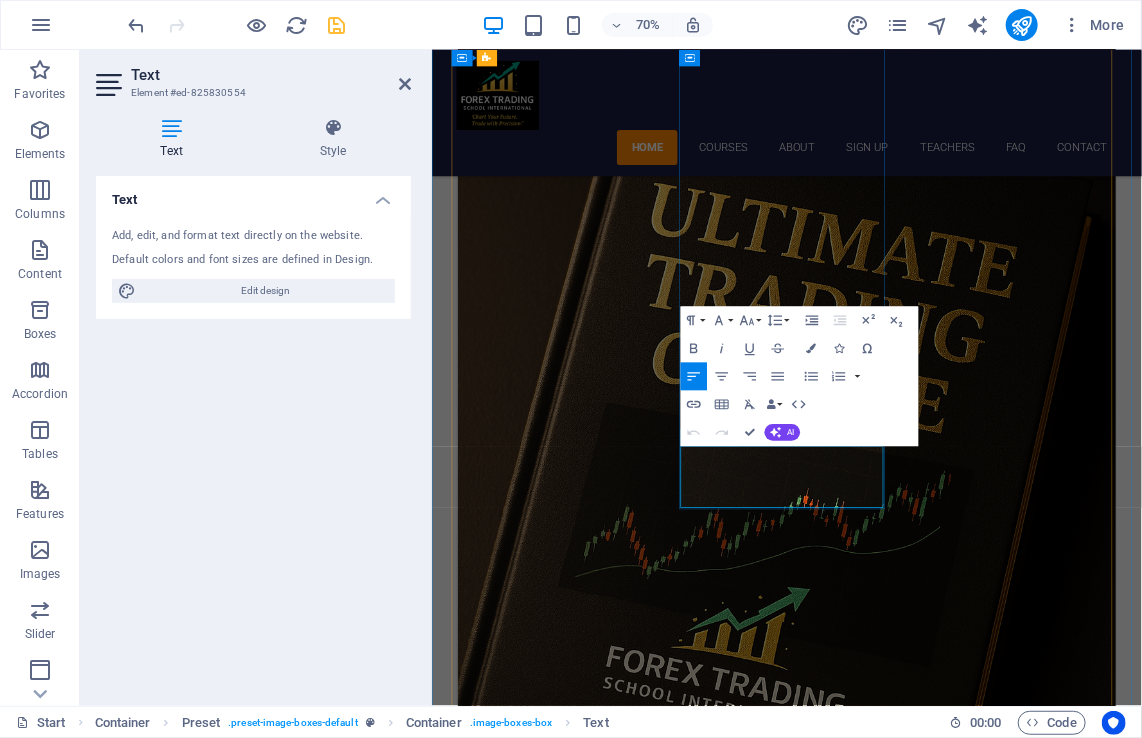 click on "Lorem ipsum dolor sit amet, consectetur adipisicing elit. Veritatis, dolorem!" at bounding box center [938, 3200] 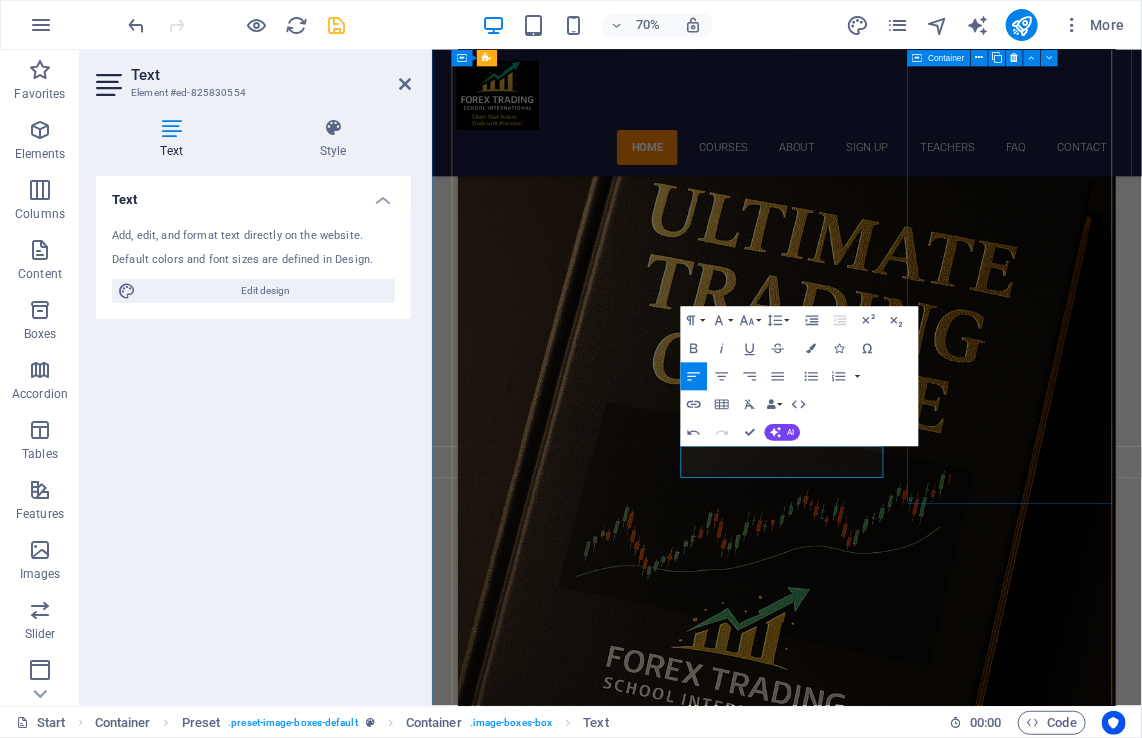 click on "German  [DATE]  [TIME] - [TIME] Lorem ipsum dolor sit amet, consectetur adipisicing elit. Veritatis, dolorem!" at bounding box center [938, 3648] 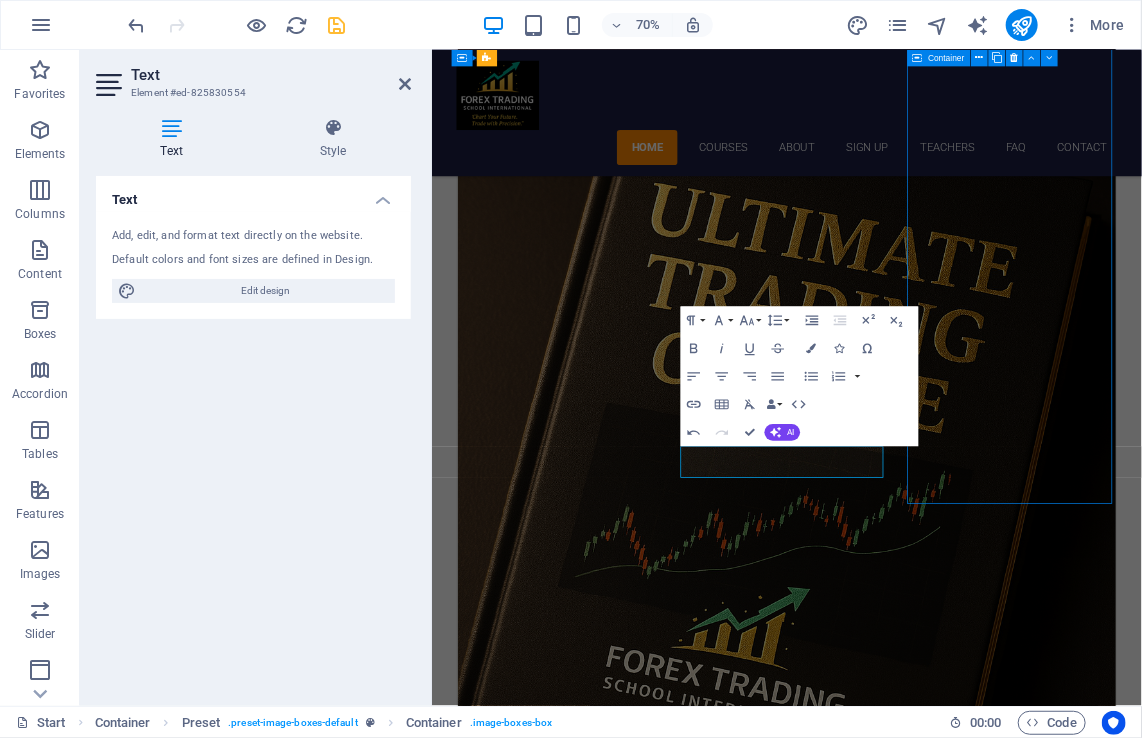 scroll, scrollTop: 915, scrollLeft: 0, axis: vertical 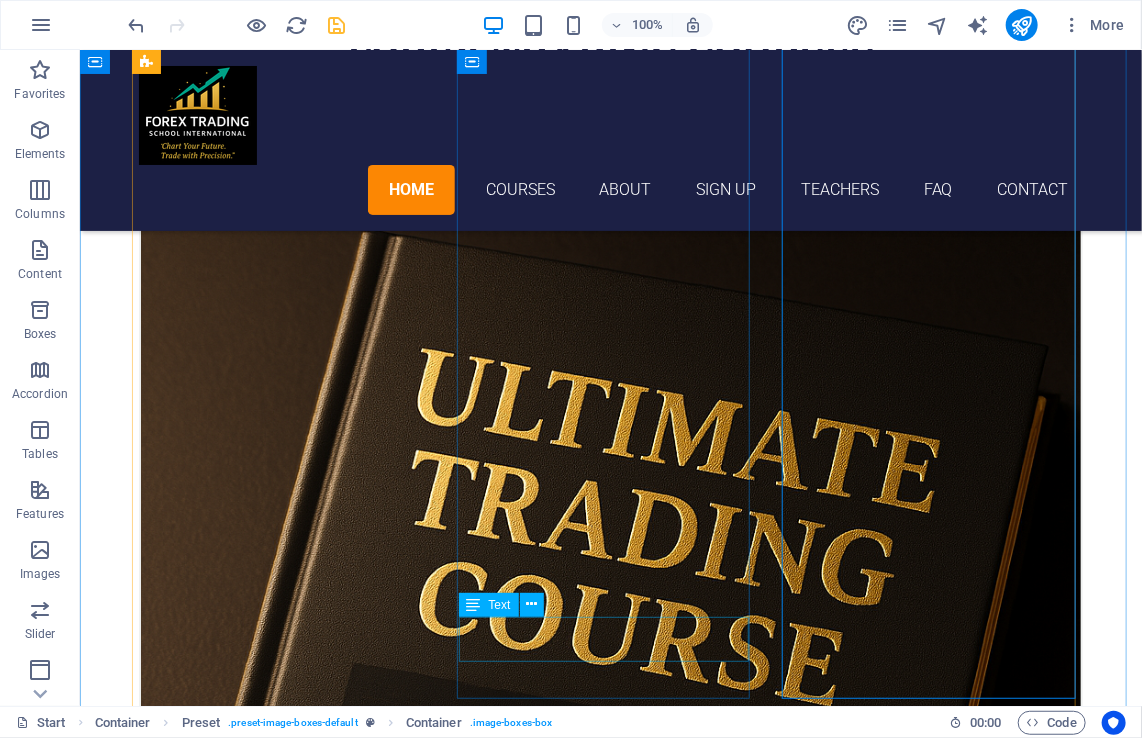 click on "L" at bounding box center (610, 3320) 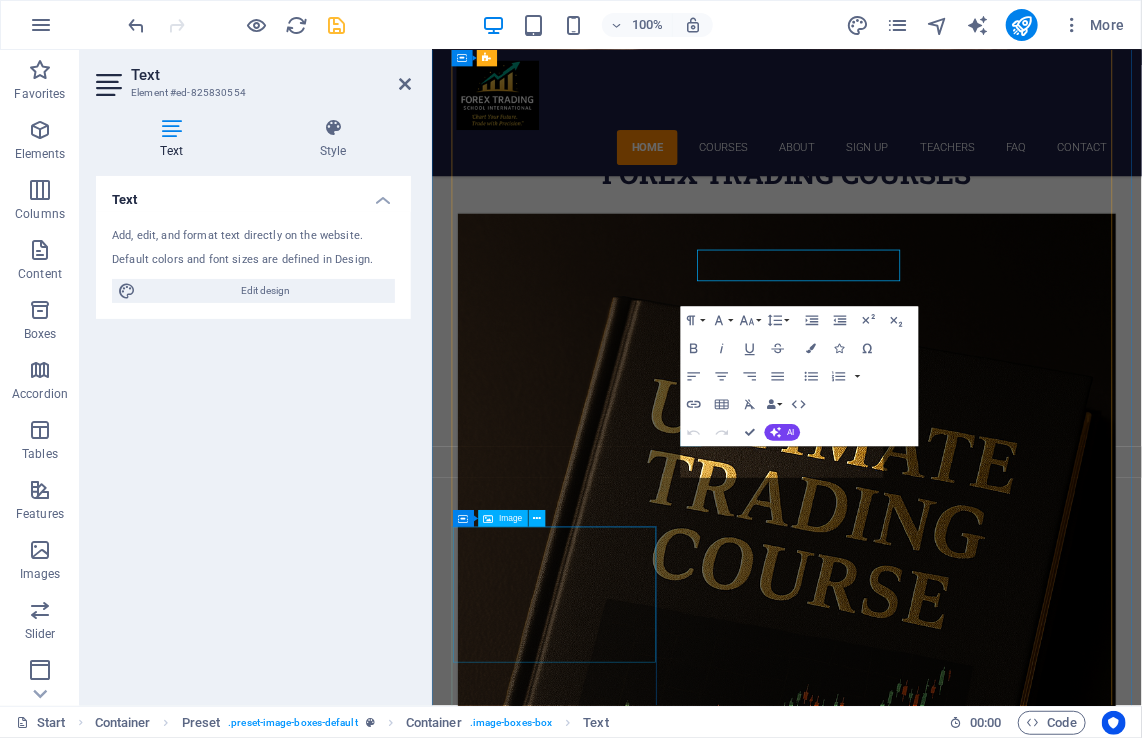 scroll, scrollTop: 1196, scrollLeft: 0, axis: vertical 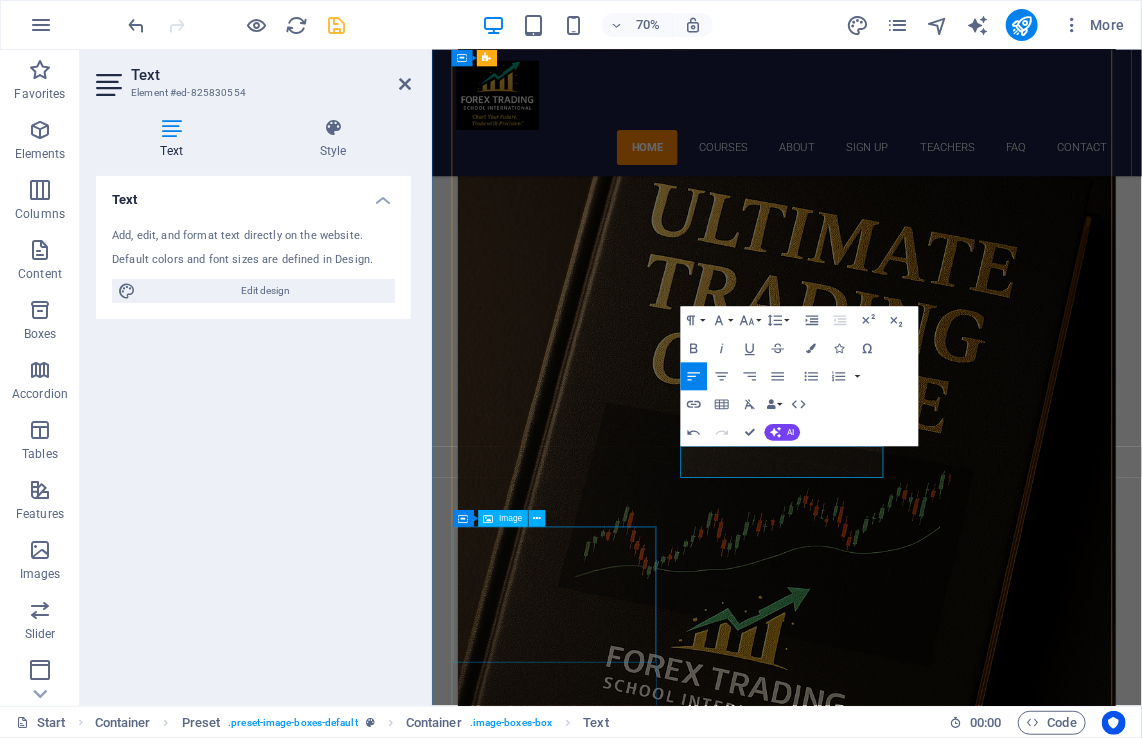 type 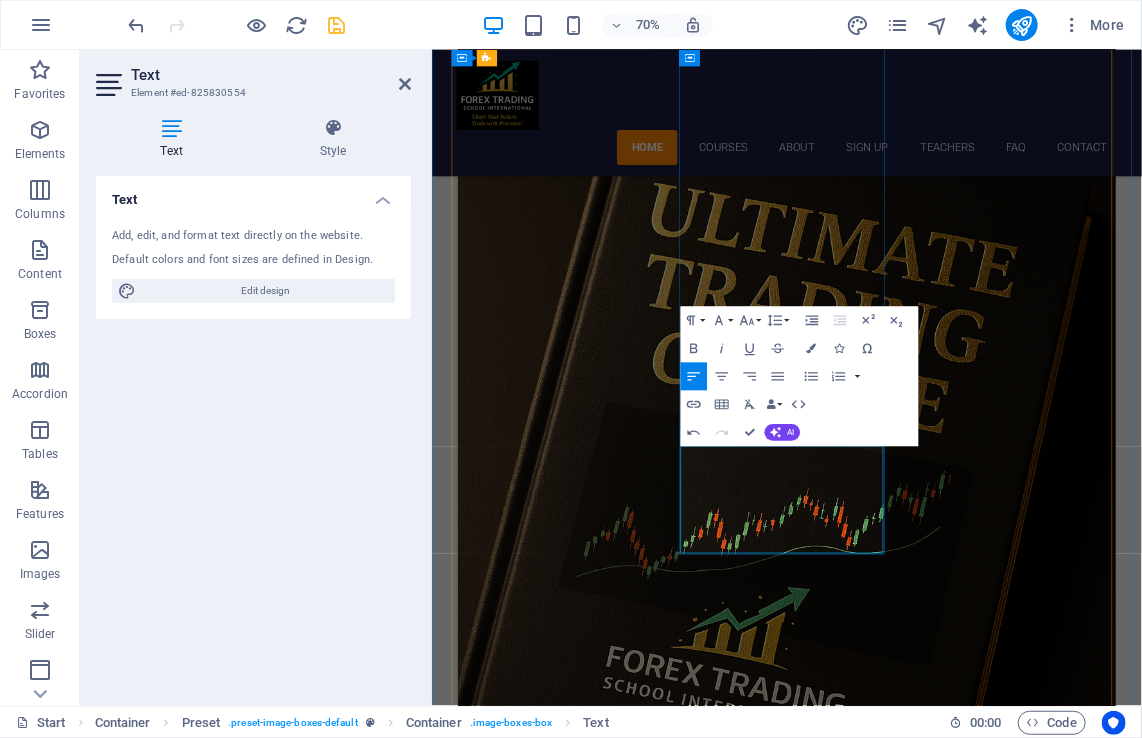 click on "This course is designed for those who mastered the fundamentals of Tr" at bounding box center (938, 3286) 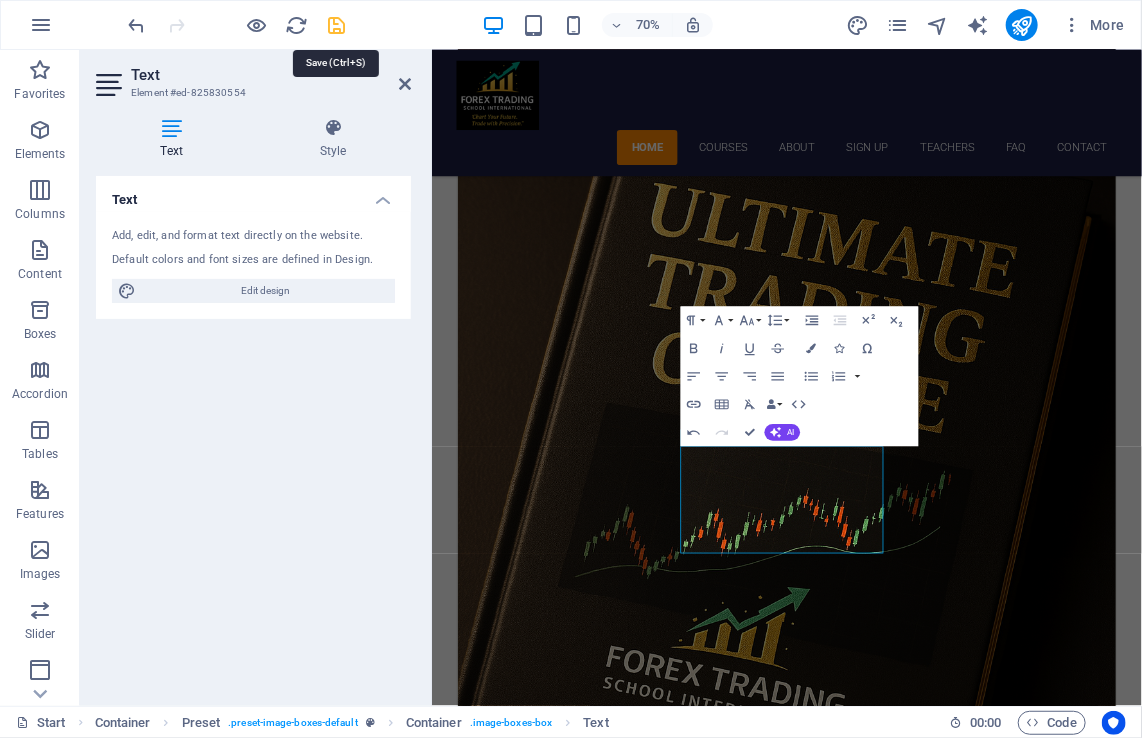 click at bounding box center [337, 25] 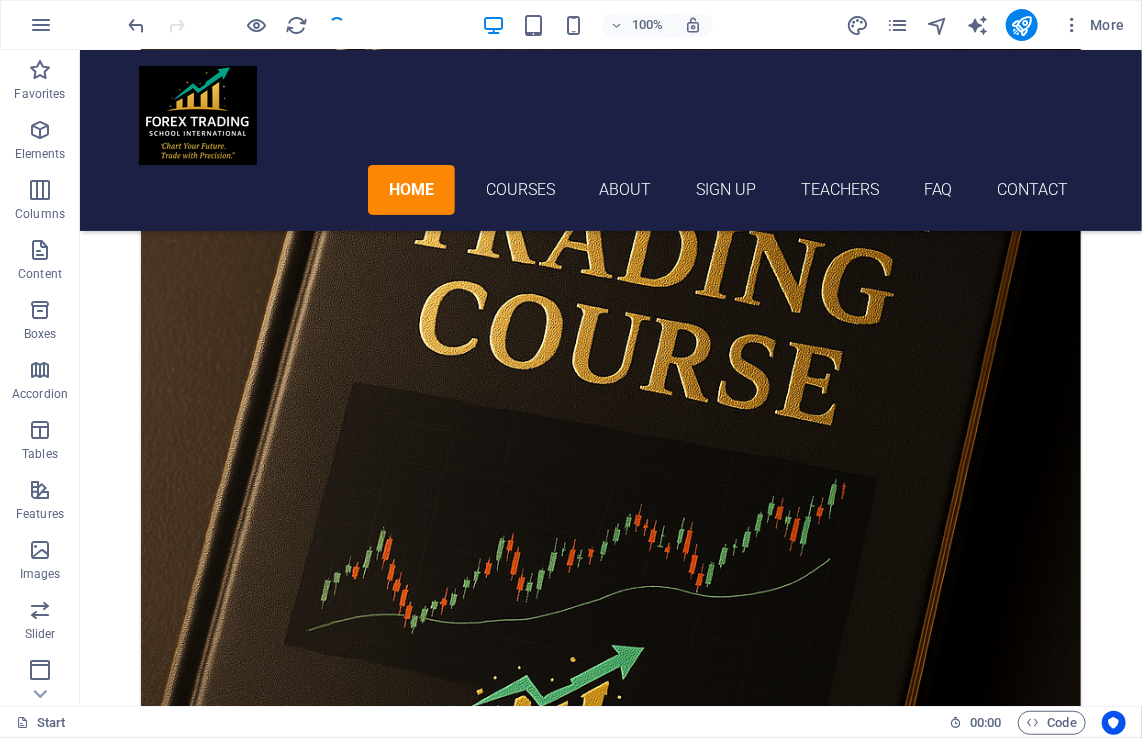 scroll, scrollTop: 915, scrollLeft: 0, axis: vertical 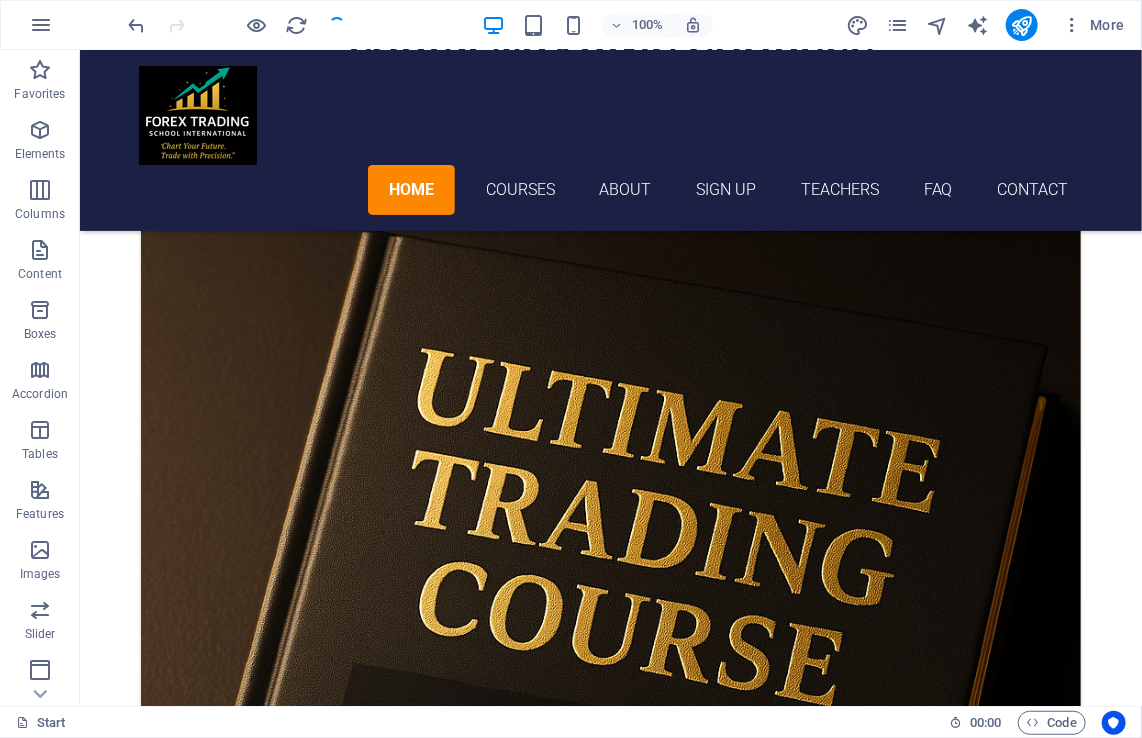 click at bounding box center (237, 25) 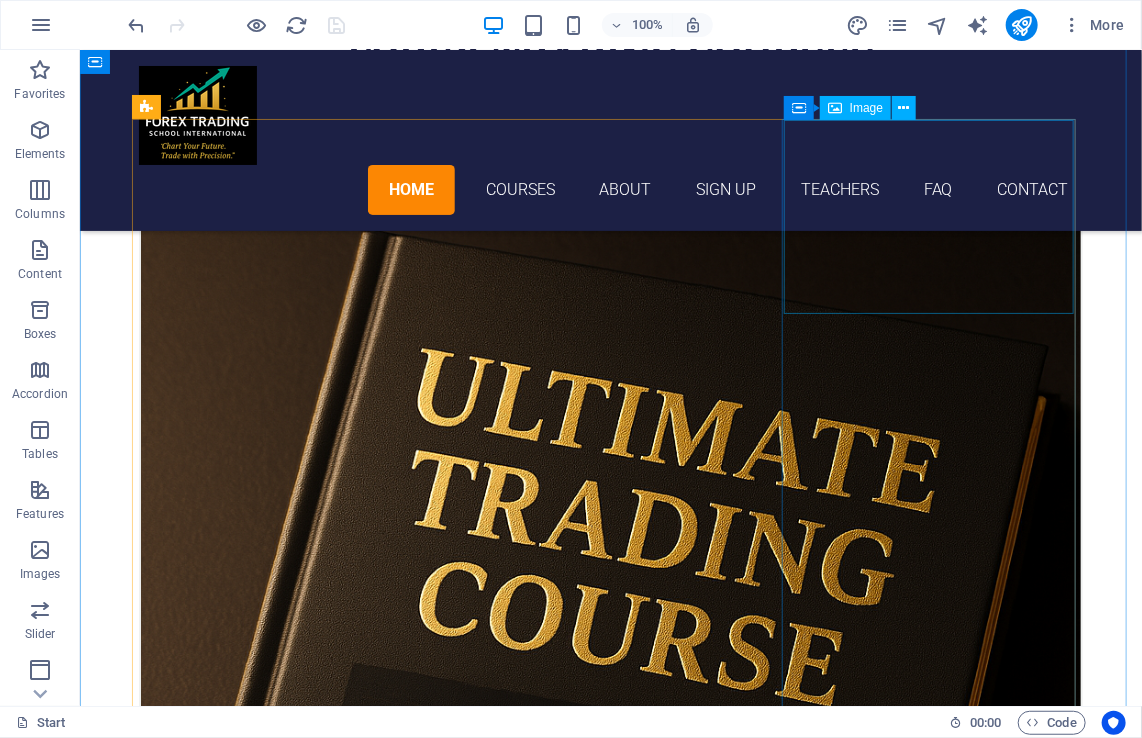 scroll, scrollTop: 798, scrollLeft: 0, axis: vertical 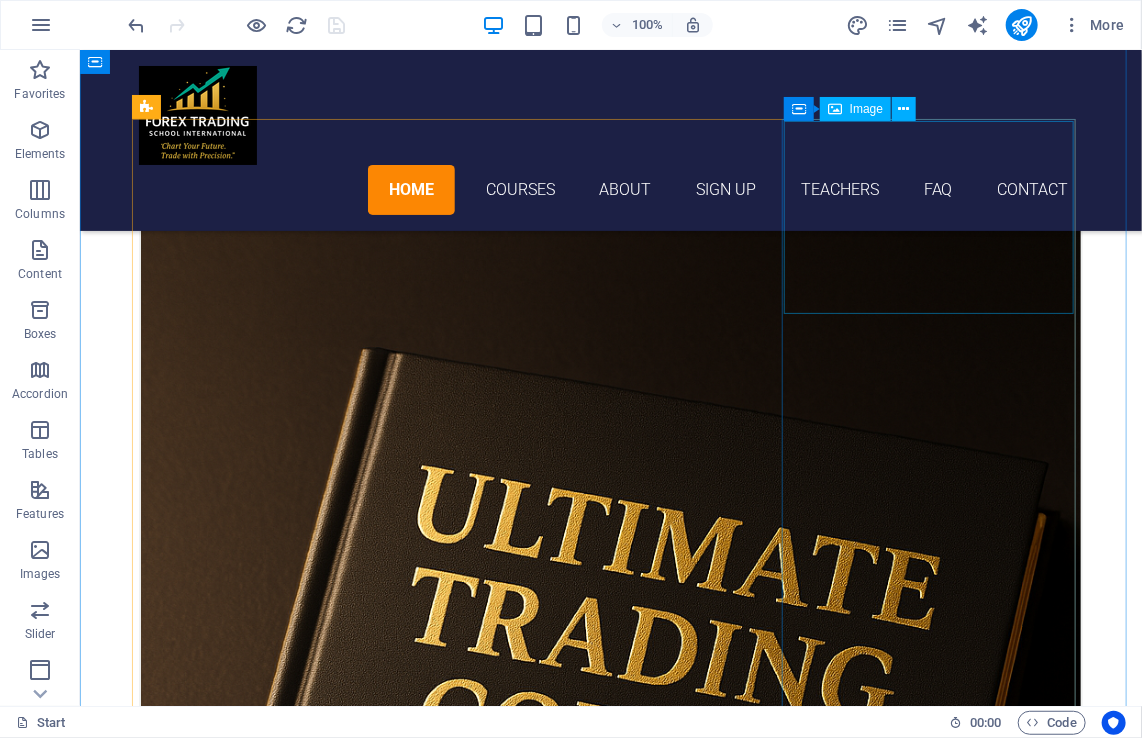 click at bounding box center (610, 3879) 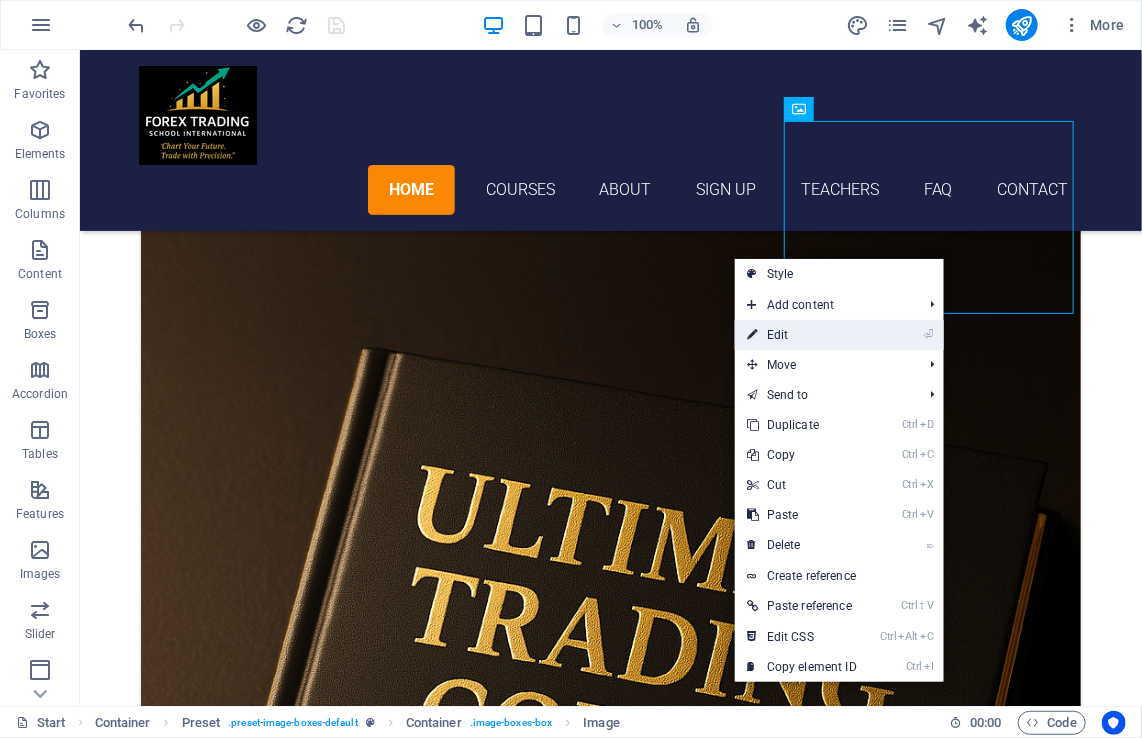 drag, startPoint x: 852, startPoint y: 334, endPoint x: 221, endPoint y: 308, distance: 631.5354 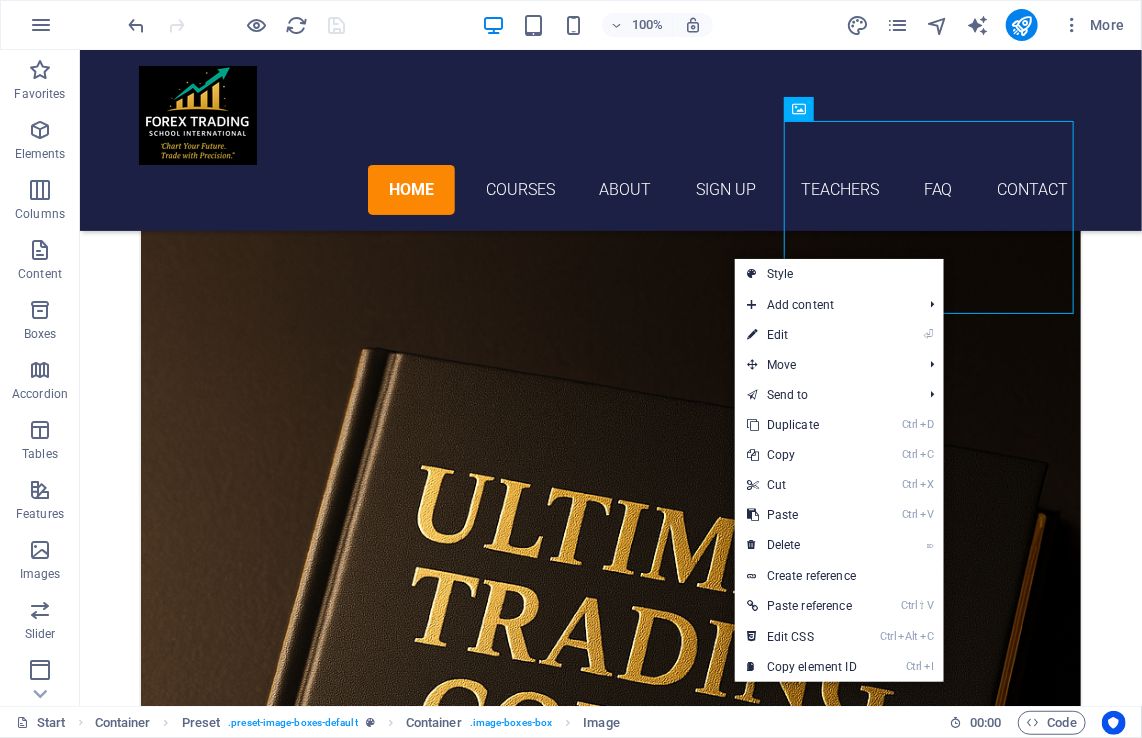 select on "%" 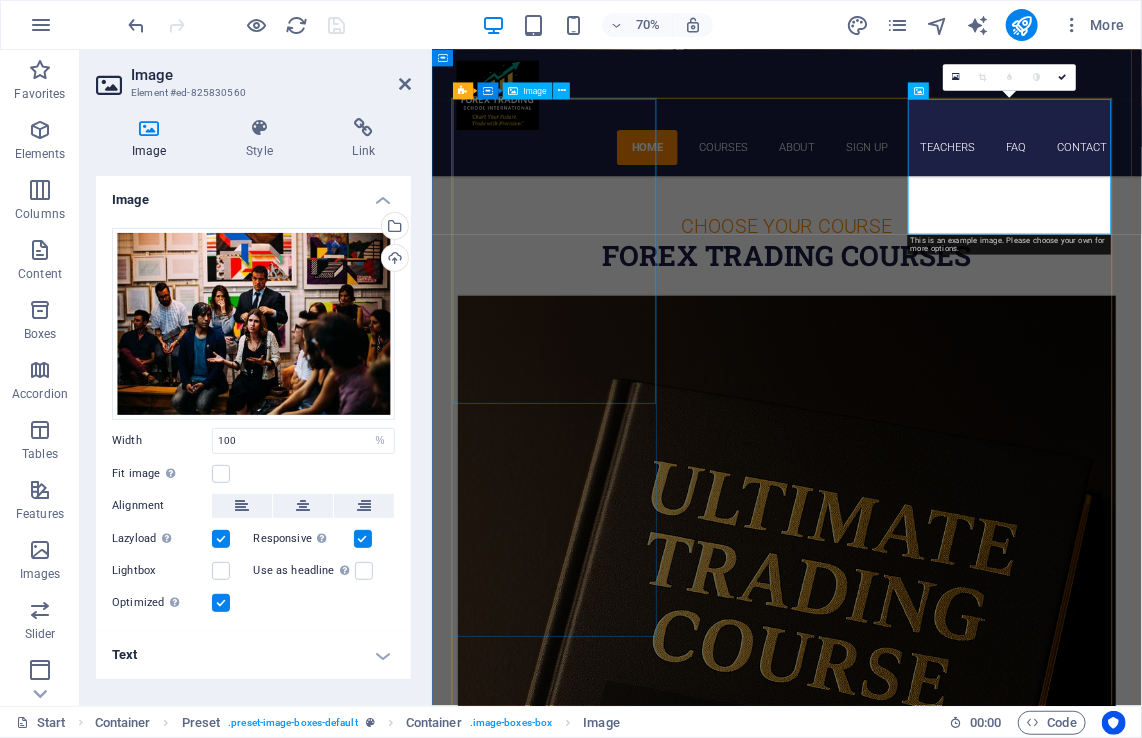 scroll, scrollTop: 1079, scrollLeft: 0, axis: vertical 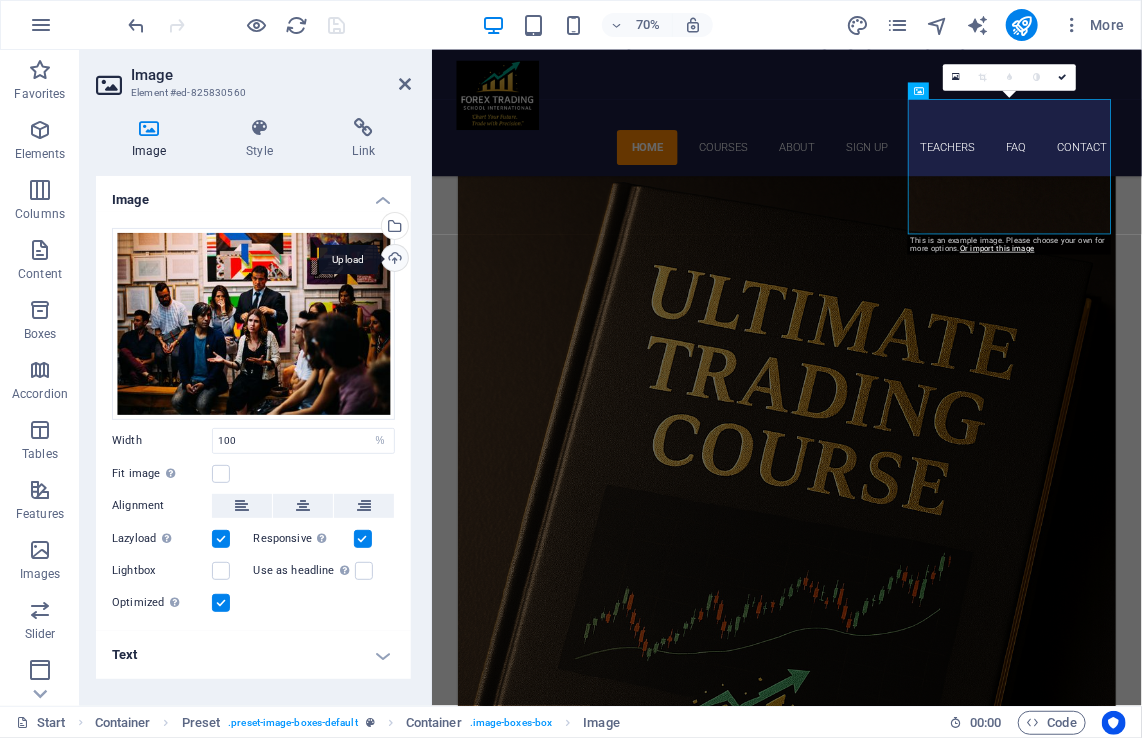 click on "Upload" at bounding box center [393, 260] 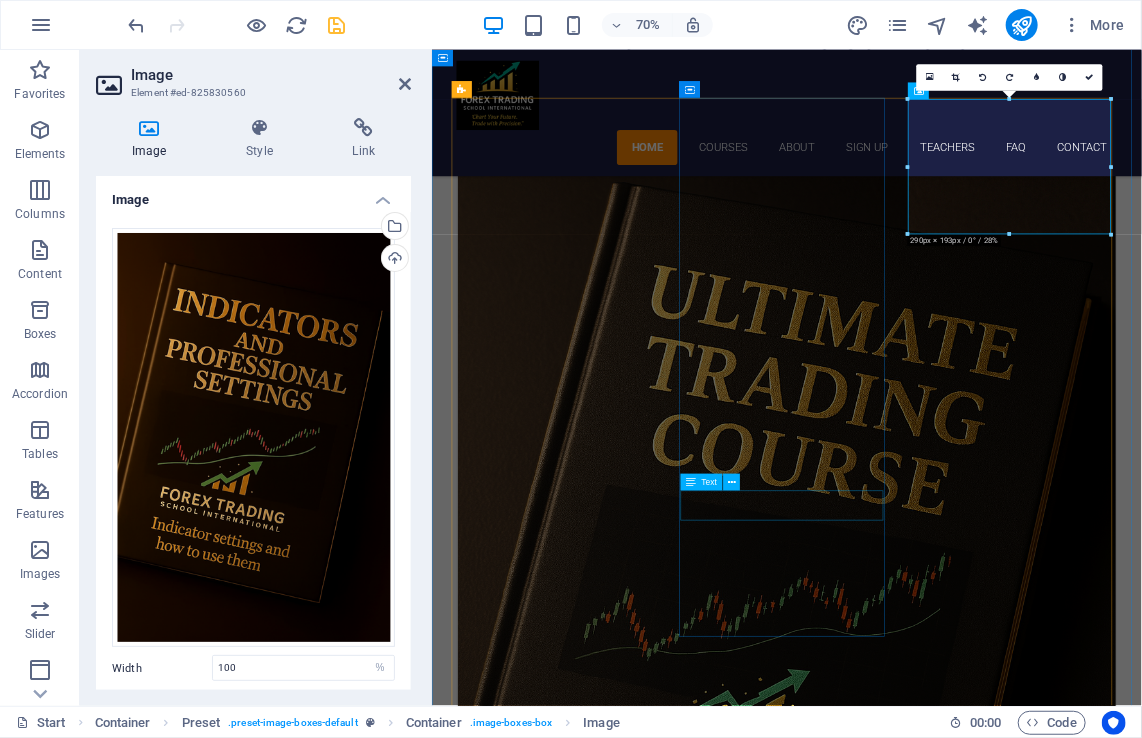 click on "[DATE] [TIME] - [TIME]" at bounding box center [938, 3274] 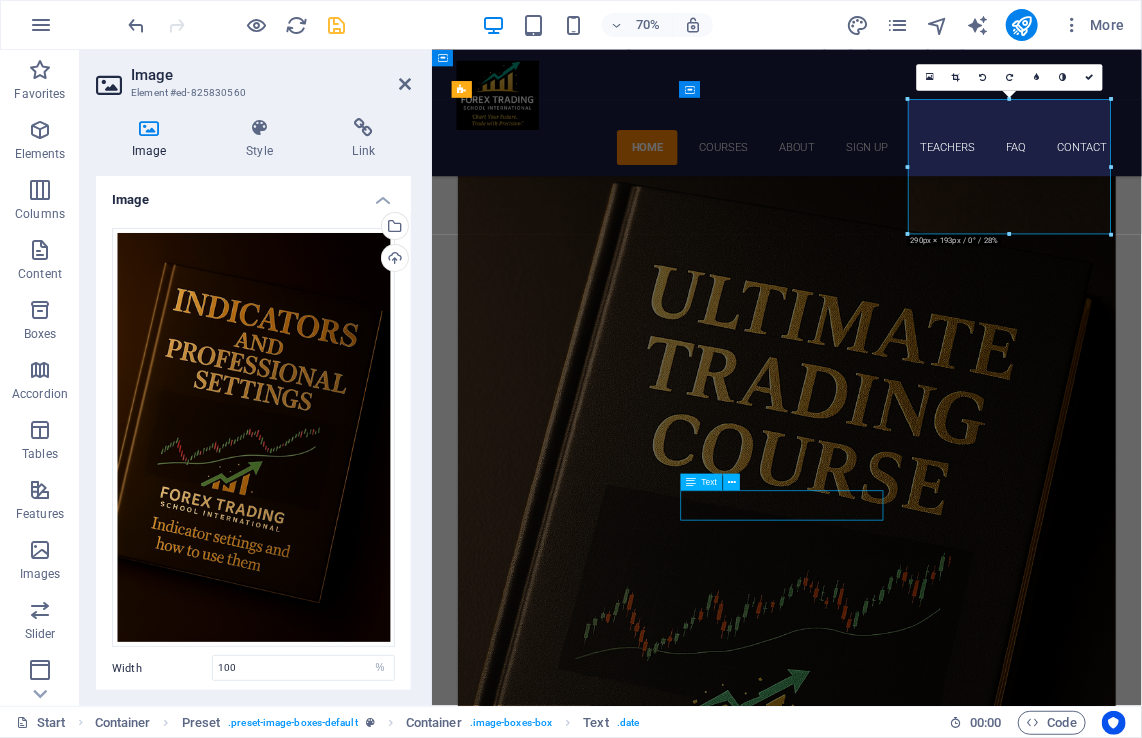 click on "[DATE] [TIME] - [TIME]" at bounding box center (938, 3274) 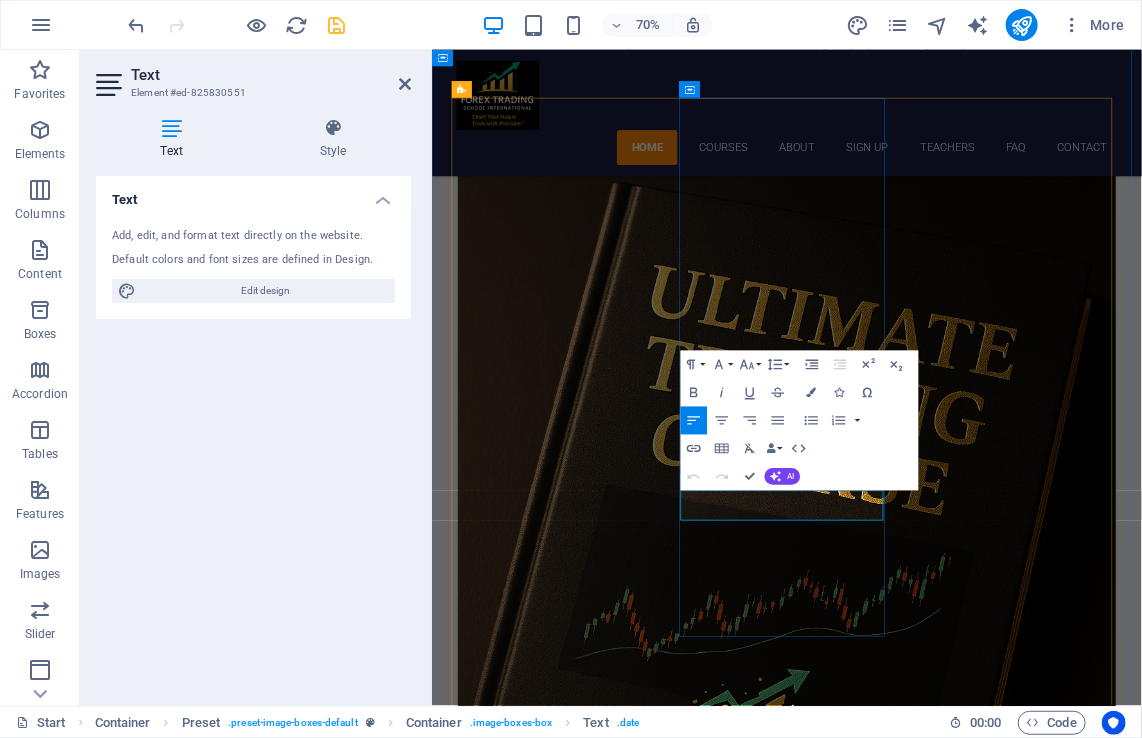 click on "12. September 2019" at bounding box center (938, 3264) 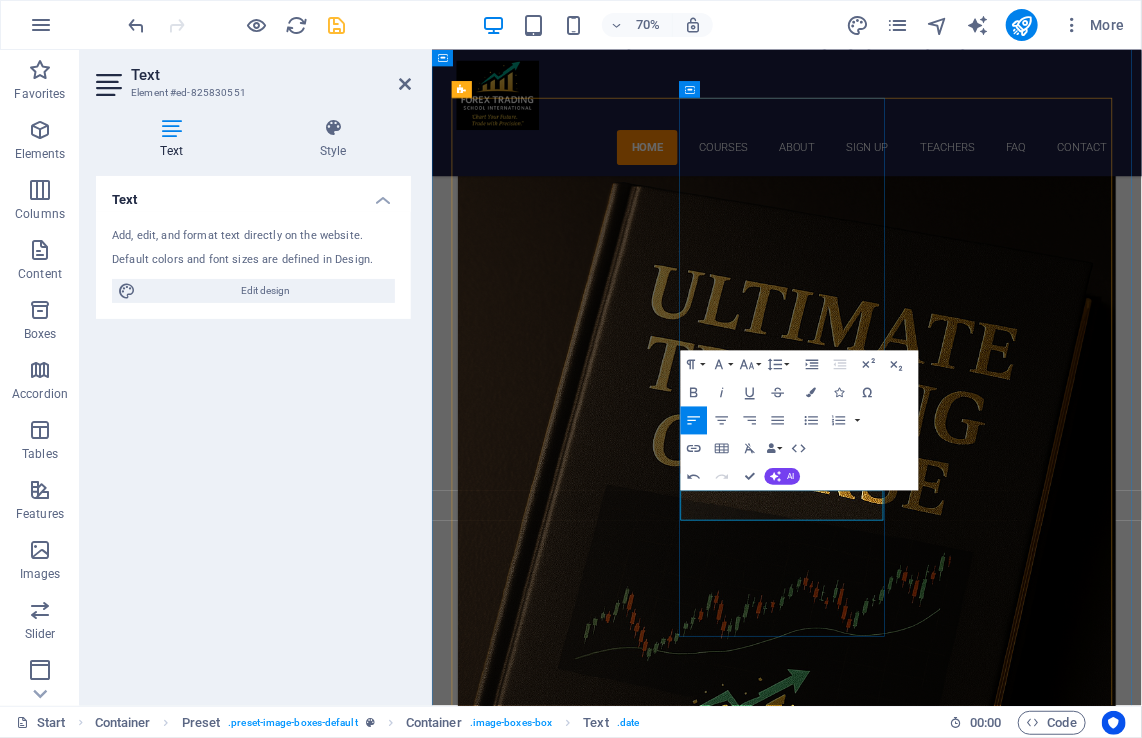 type 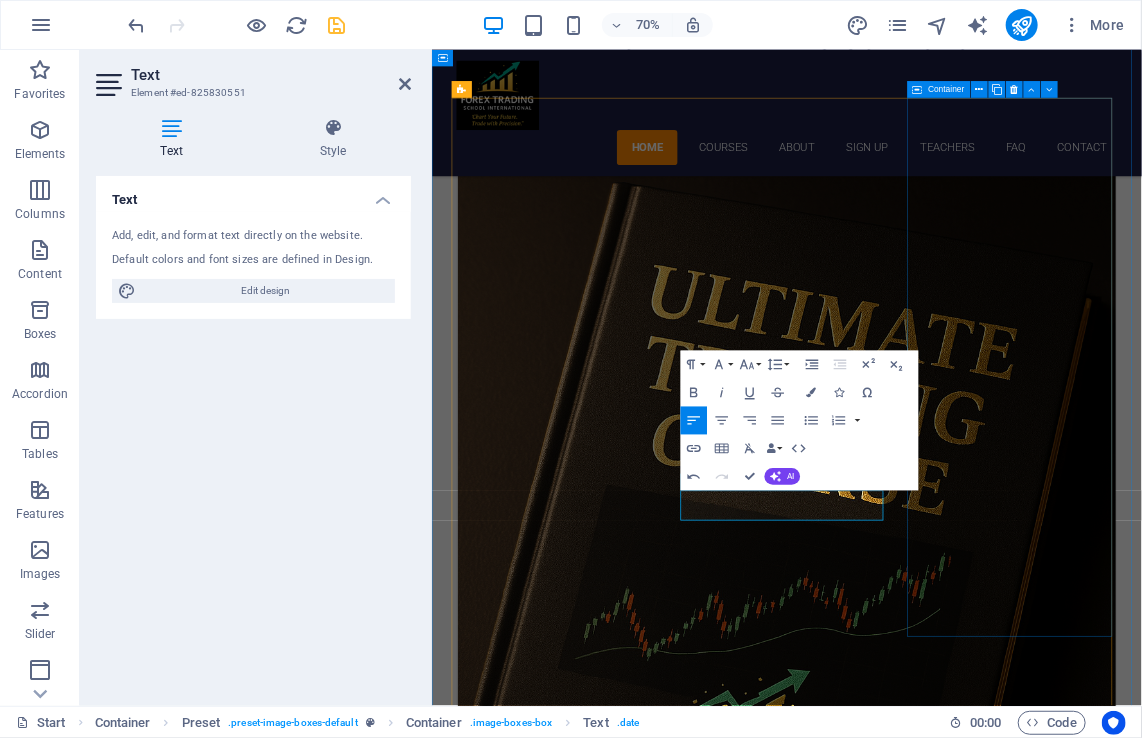 click on "German  [DATE]  [TIME] - [TIME] Lorem ipsum dolor sit amet, consectetur adipisicing elit. Veritatis, dolorem!" at bounding box center [938, 4244] 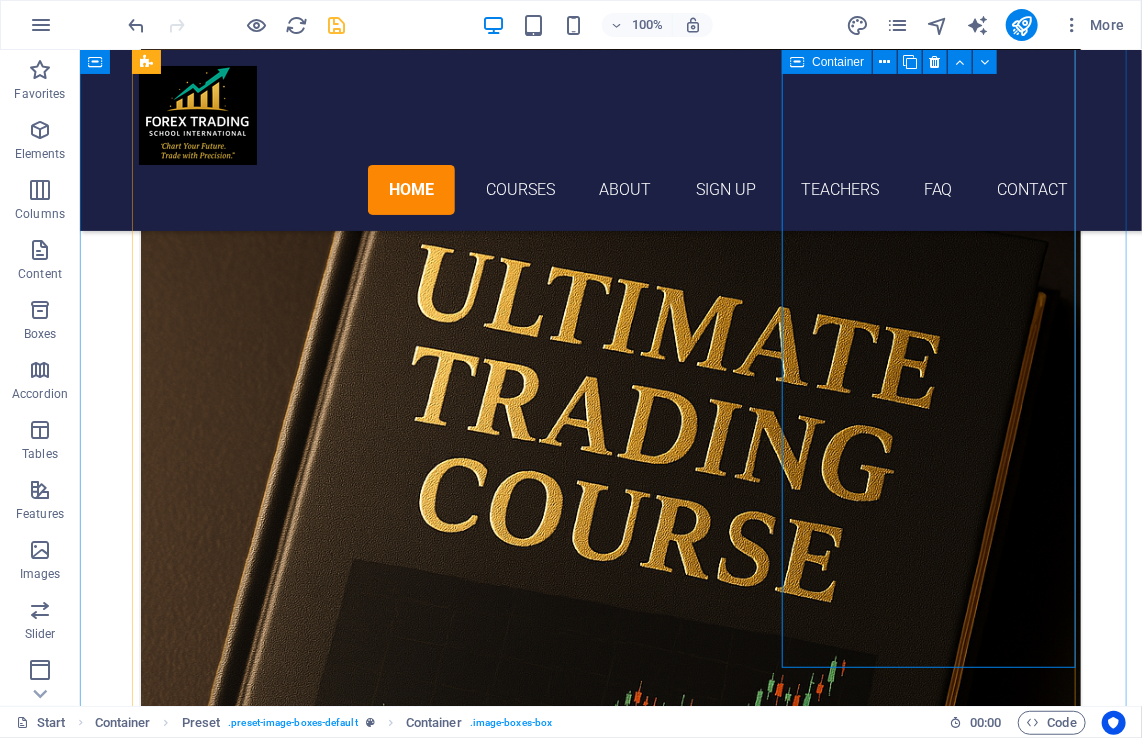 scroll, scrollTop: 1018, scrollLeft: 0, axis: vertical 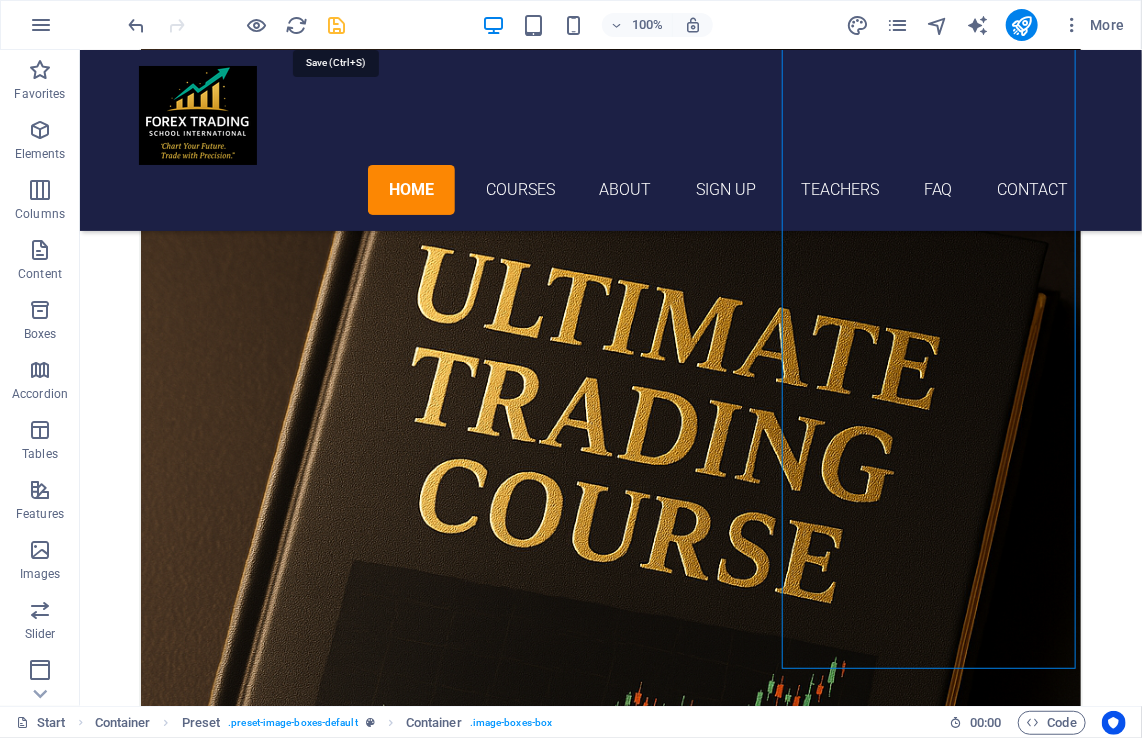 click at bounding box center (337, 25) 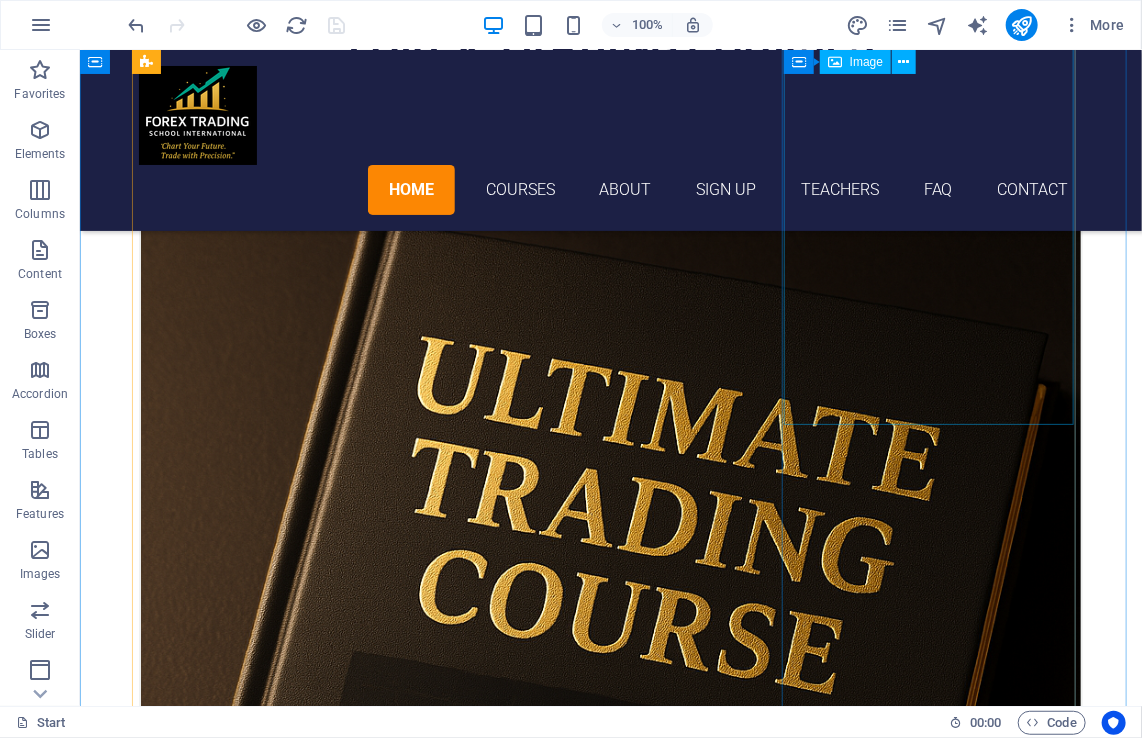 scroll, scrollTop: 928, scrollLeft: 0, axis: vertical 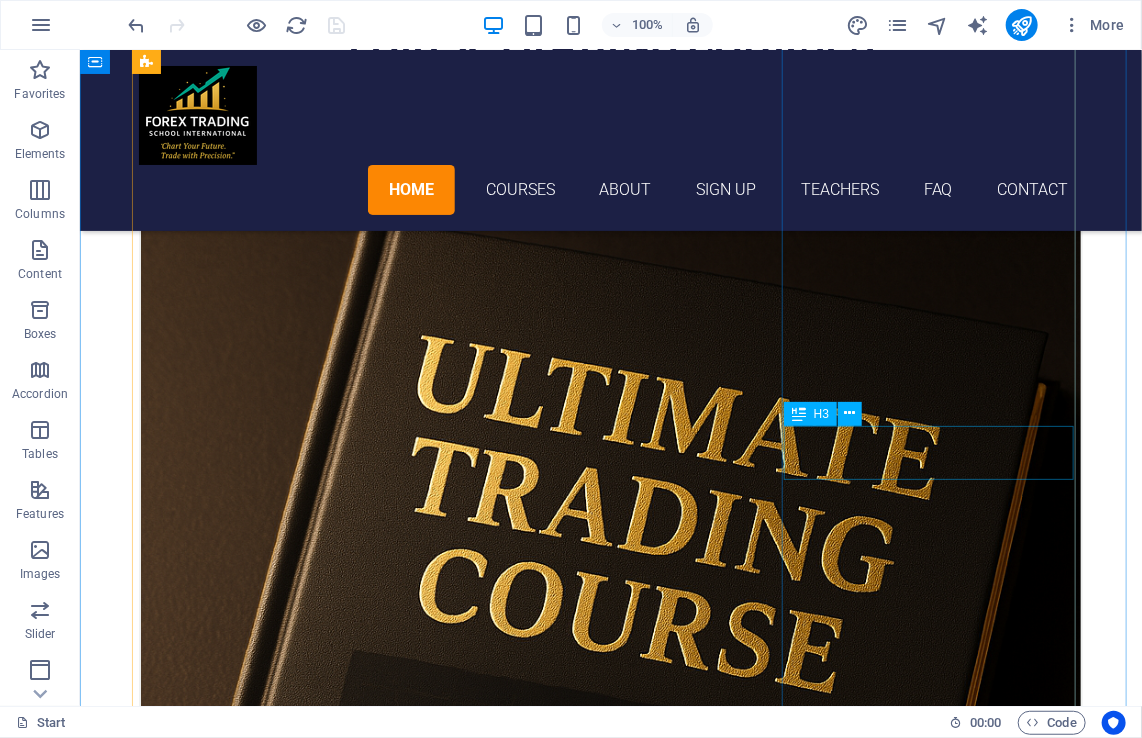 click on "German" at bounding box center [610, 4873] 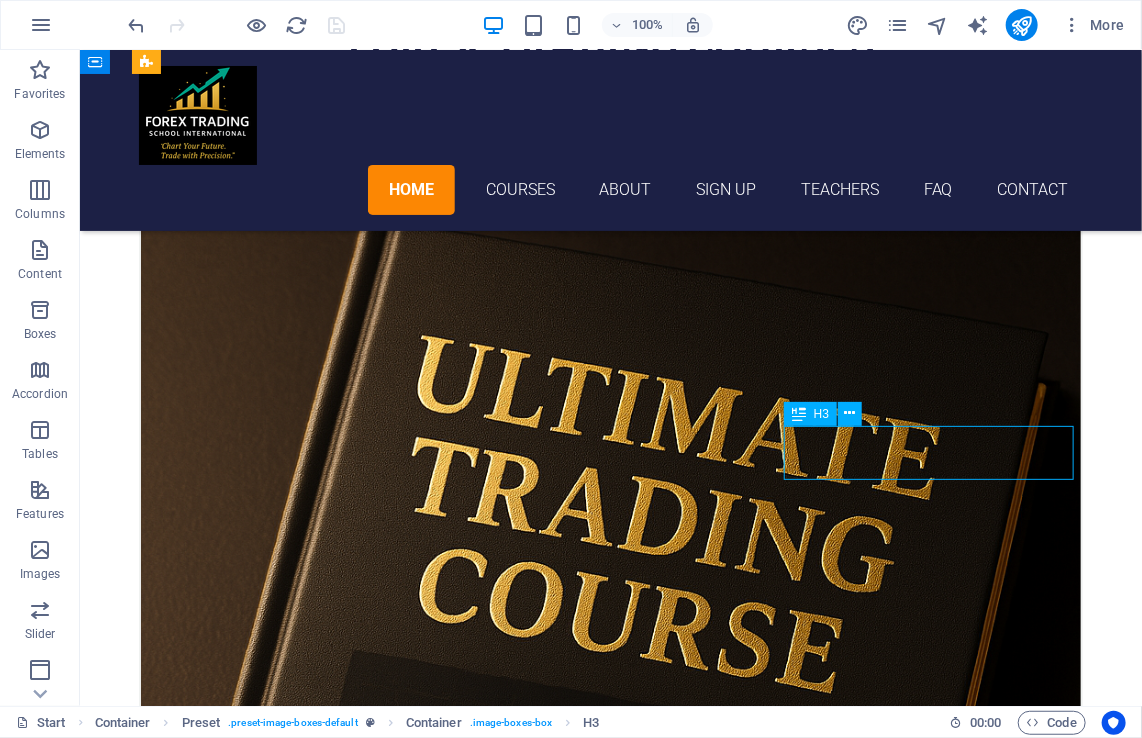 click on "German" at bounding box center (610, 4873) 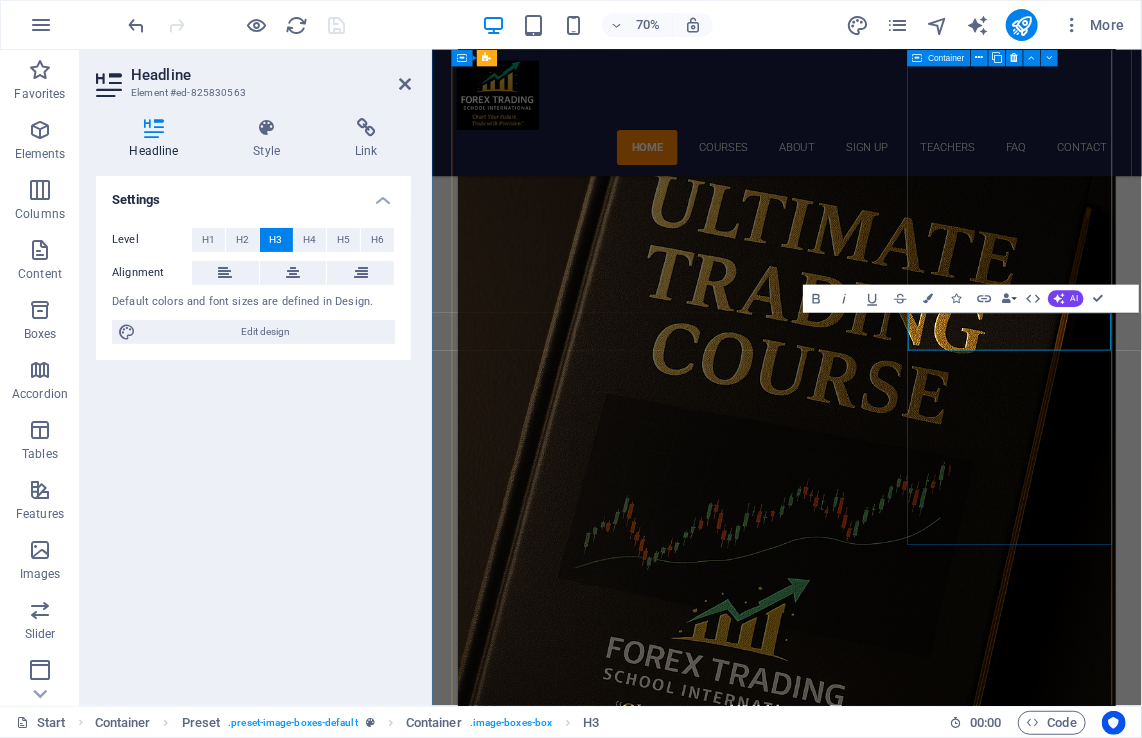 type 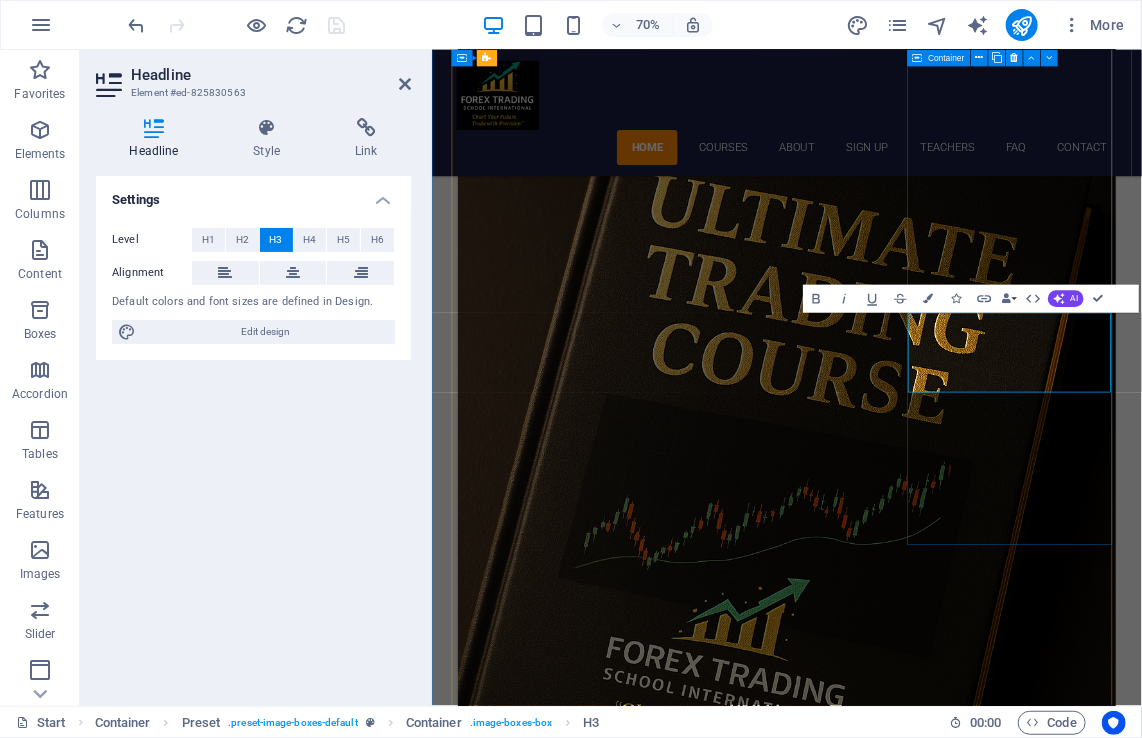 click on "Indicators and proffessional settings  [DATE]  [TIME] - [TIME] Lorem ipsum dolor sit amet, consectetur adipisicing elit. Veritatis, dolorem!" at bounding box center [938, 4114] 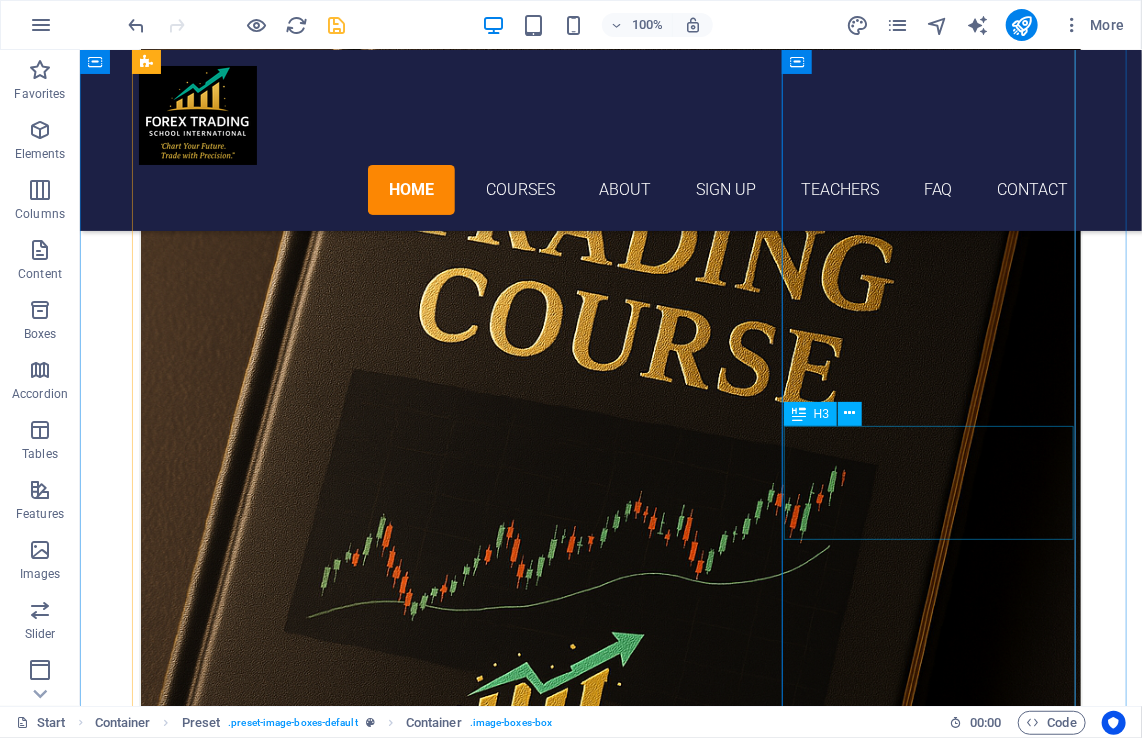 scroll, scrollTop: 928, scrollLeft: 0, axis: vertical 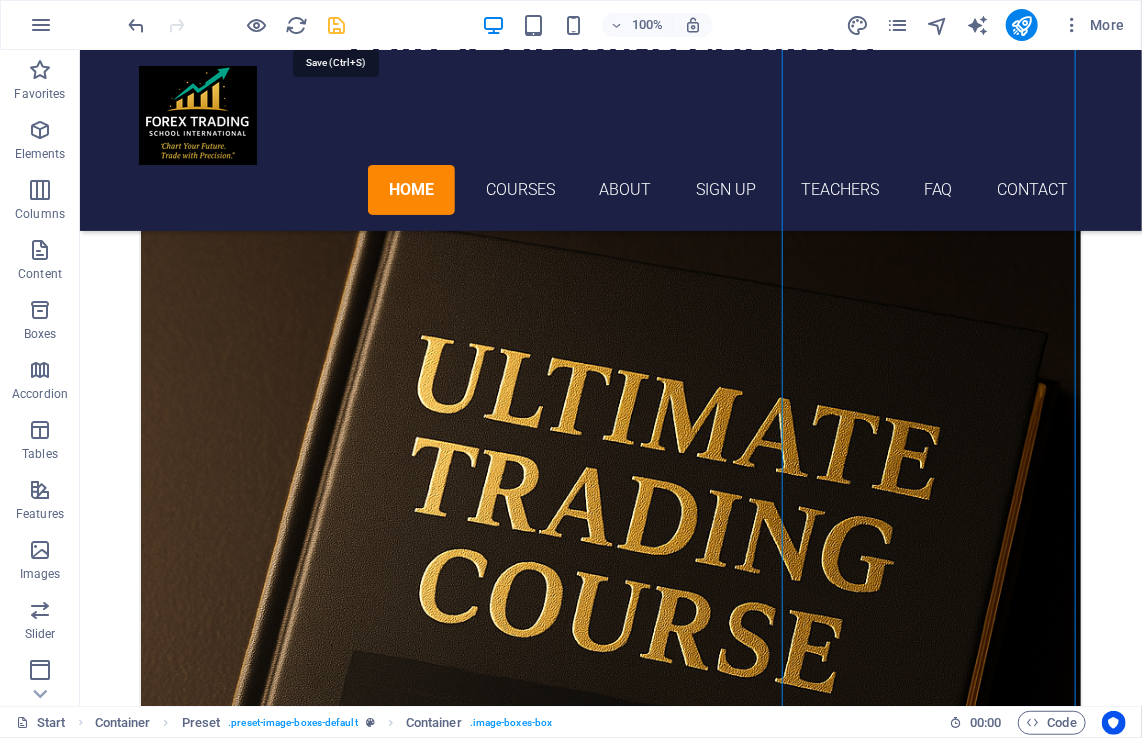click at bounding box center [337, 25] 